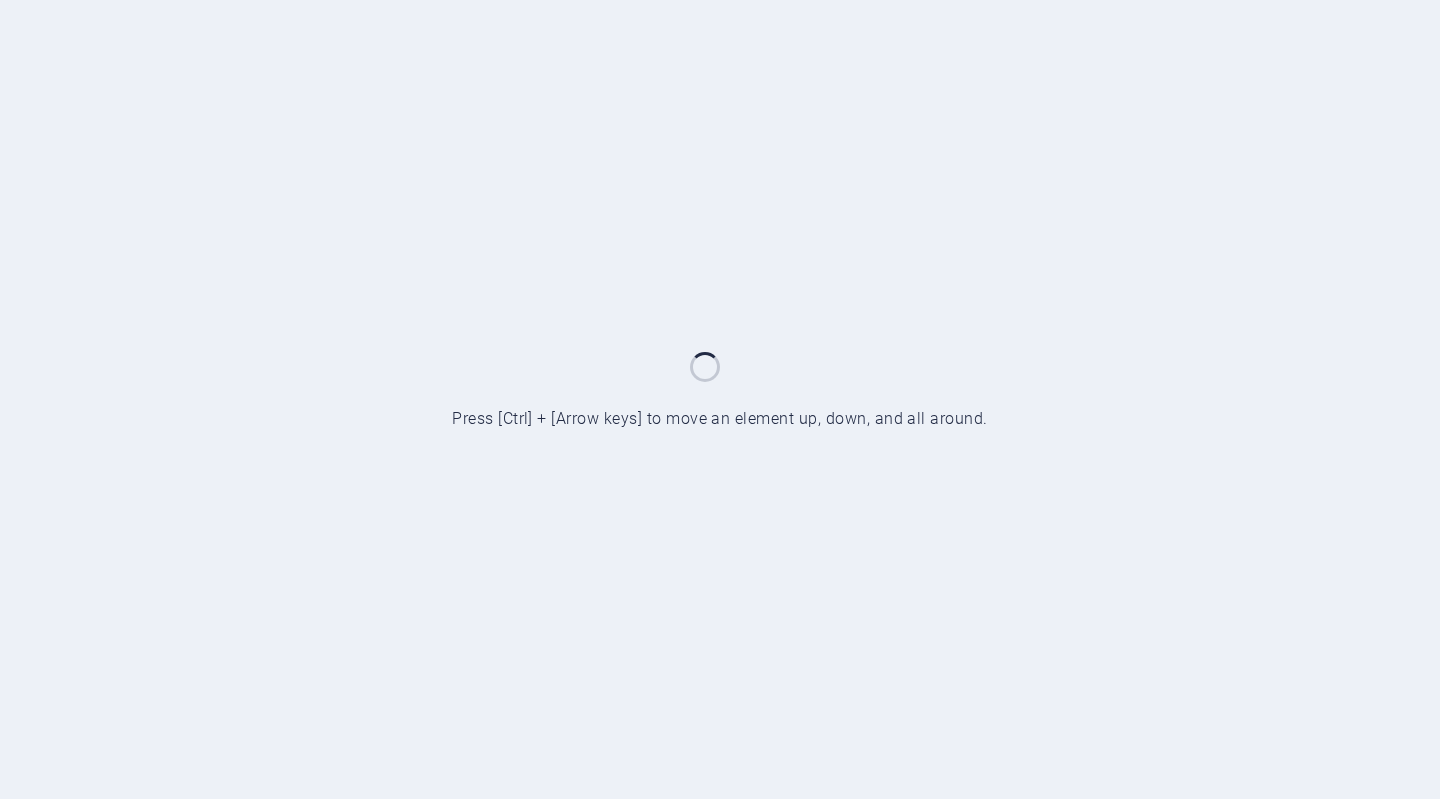 scroll, scrollTop: 0, scrollLeft: 0, axis: both 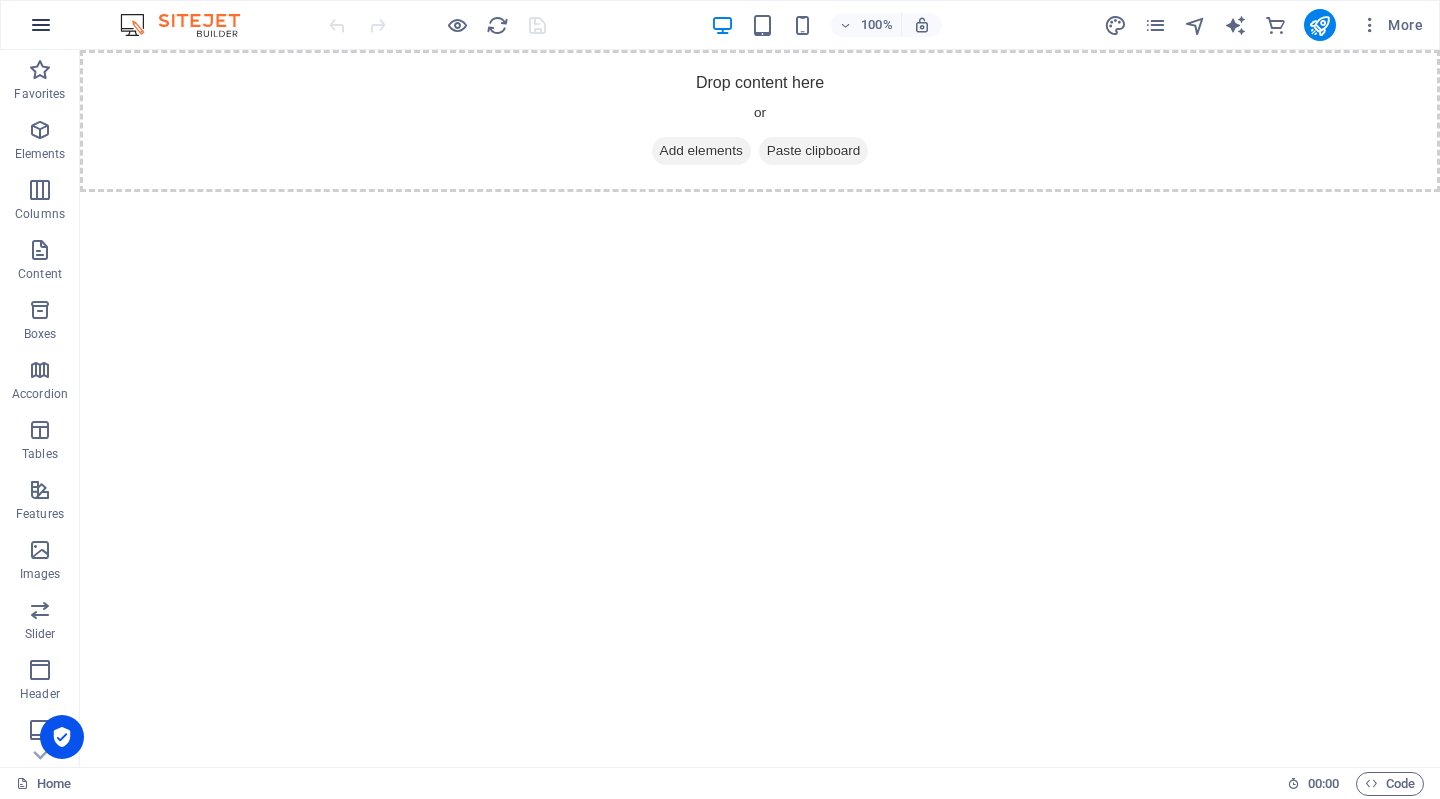 click at bounding box center [41, 25] 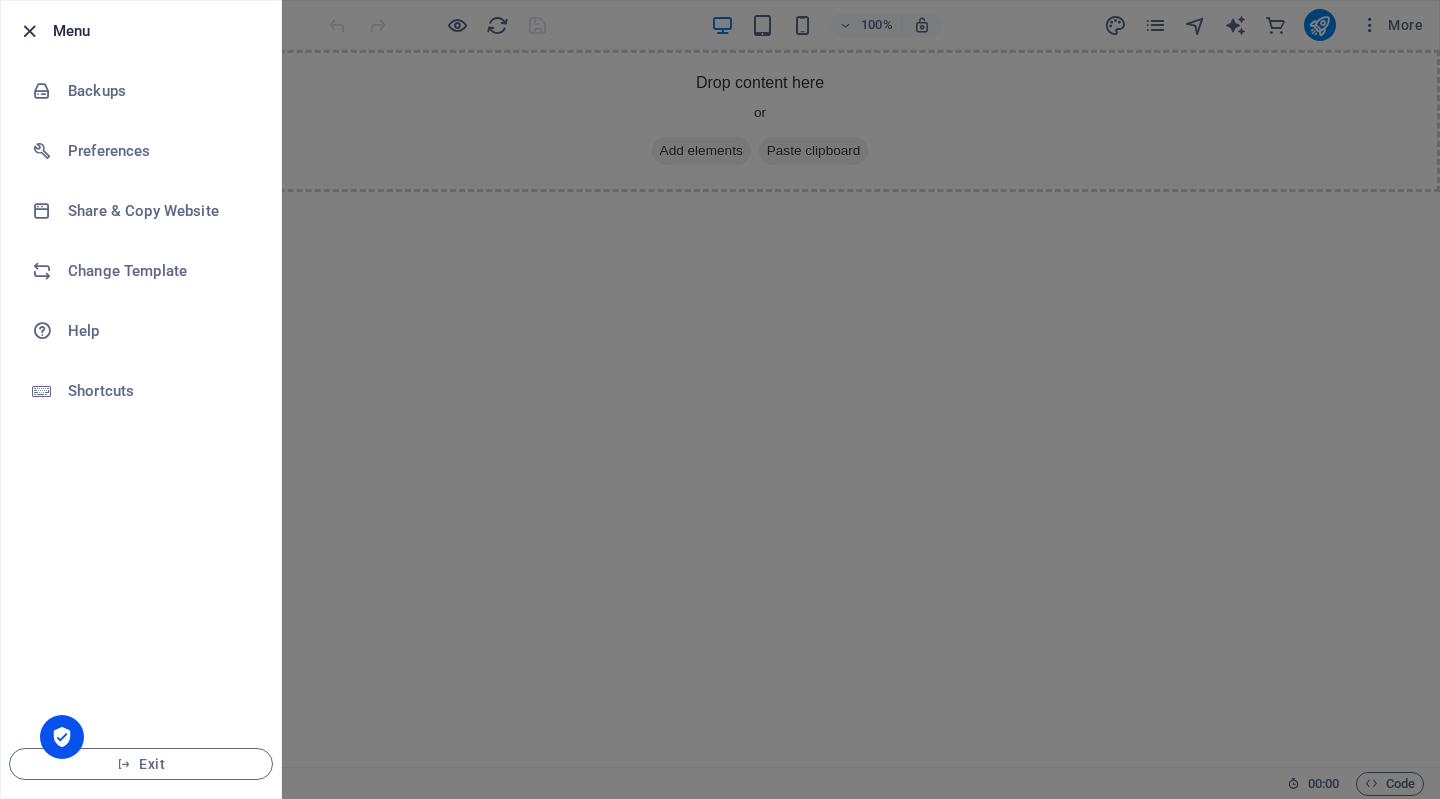 click at bounding box center (29, 31) 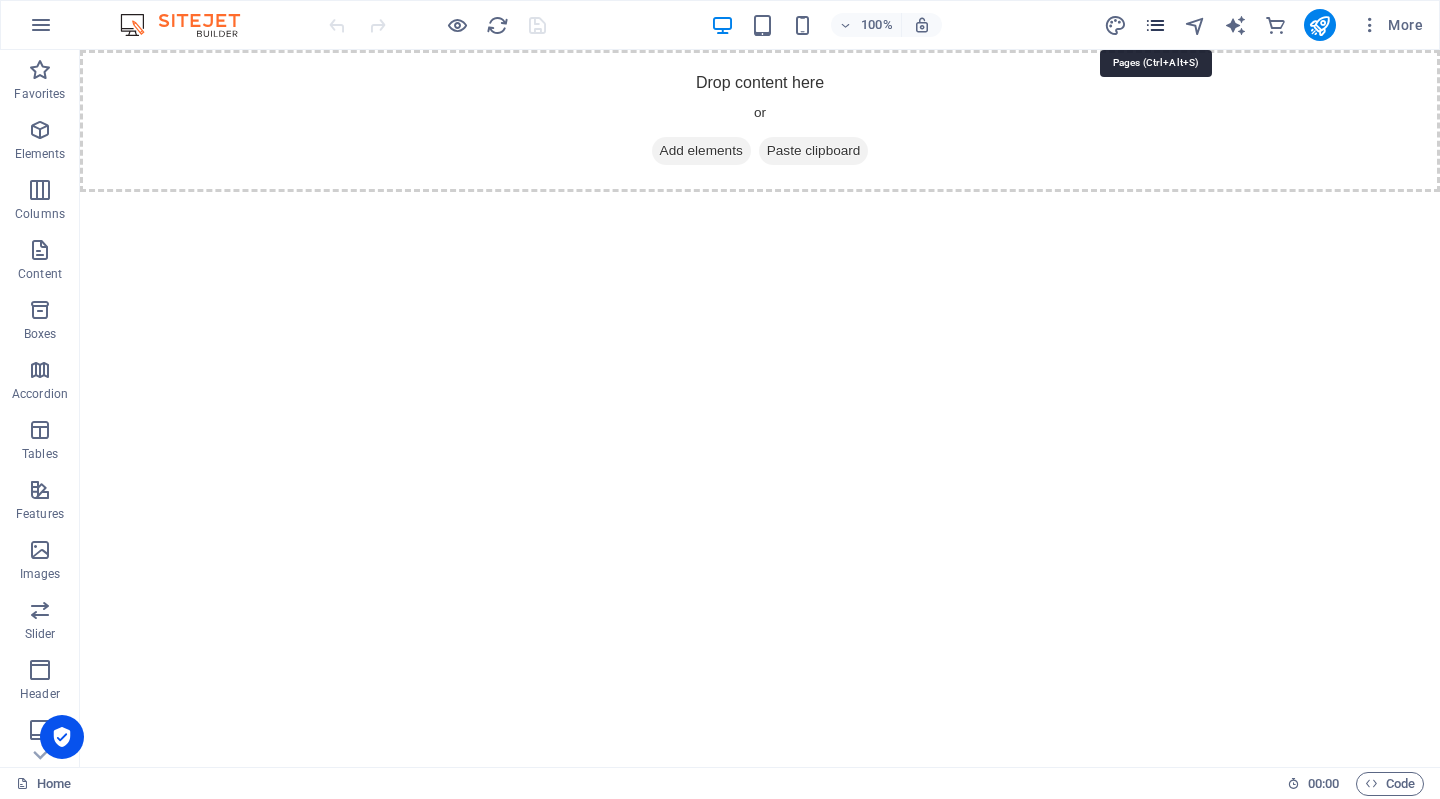 click at bounding box center (1155, 25) 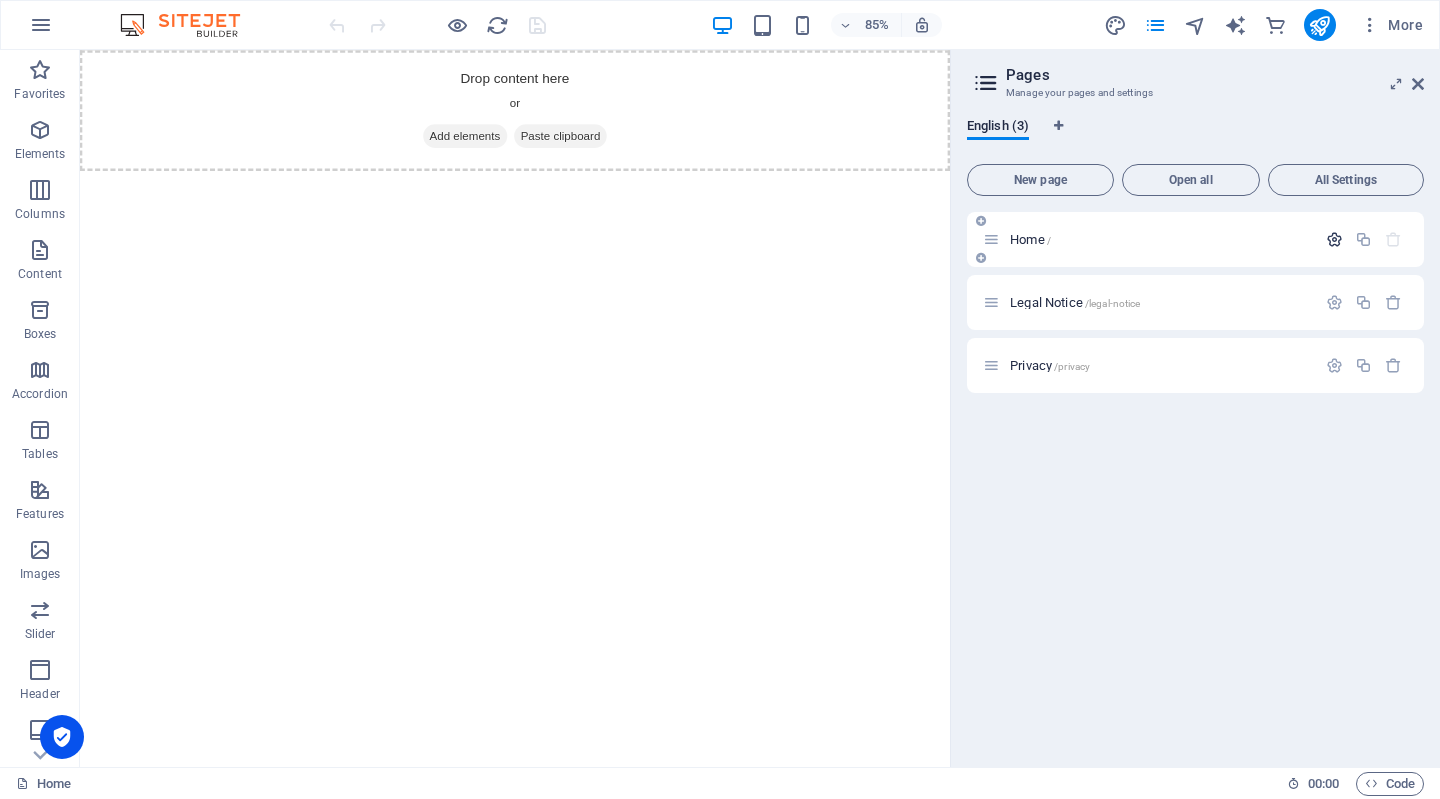 click at bounding box center [1334, 239] 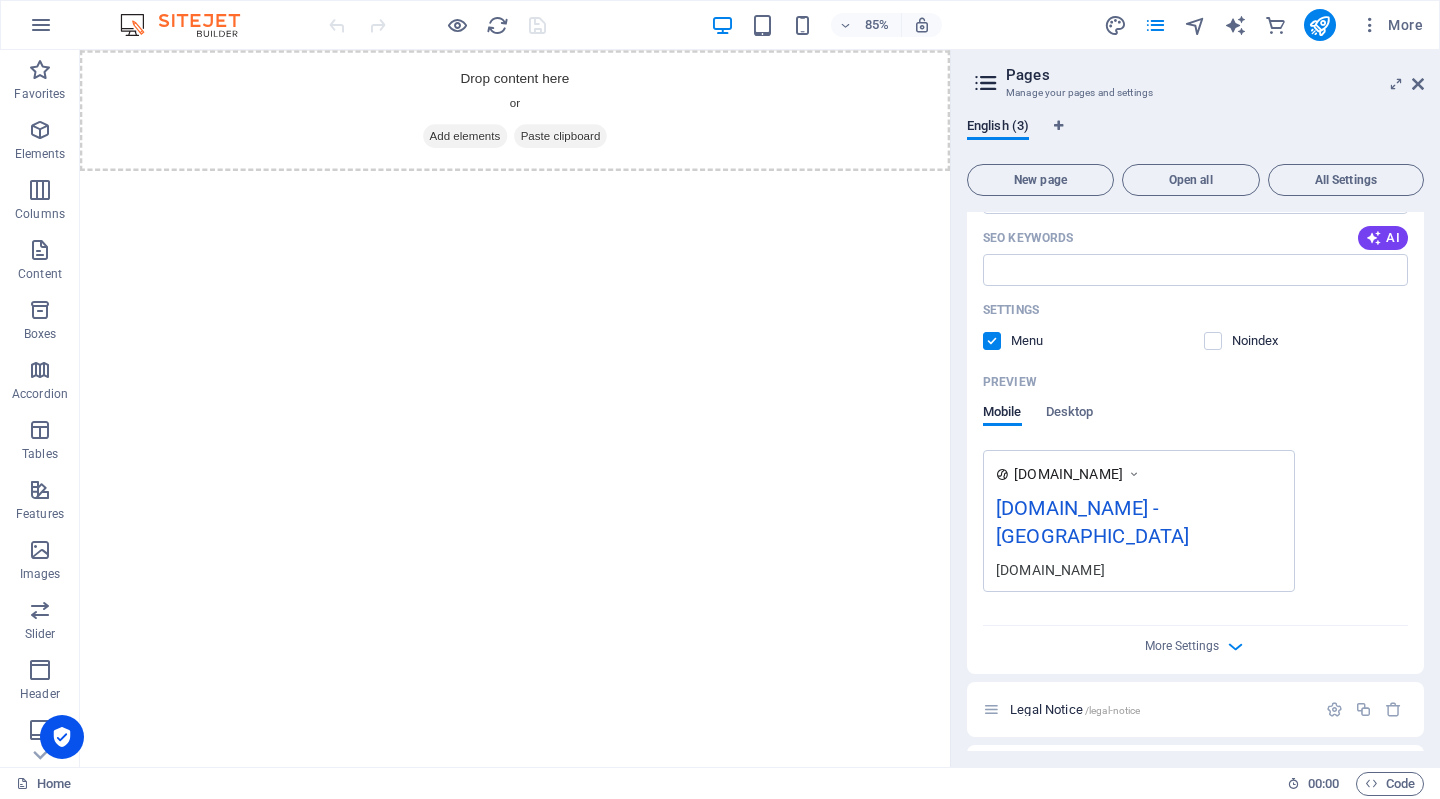 scroll, scrollTop: 394, scrollLeft: 0, axis: vertical 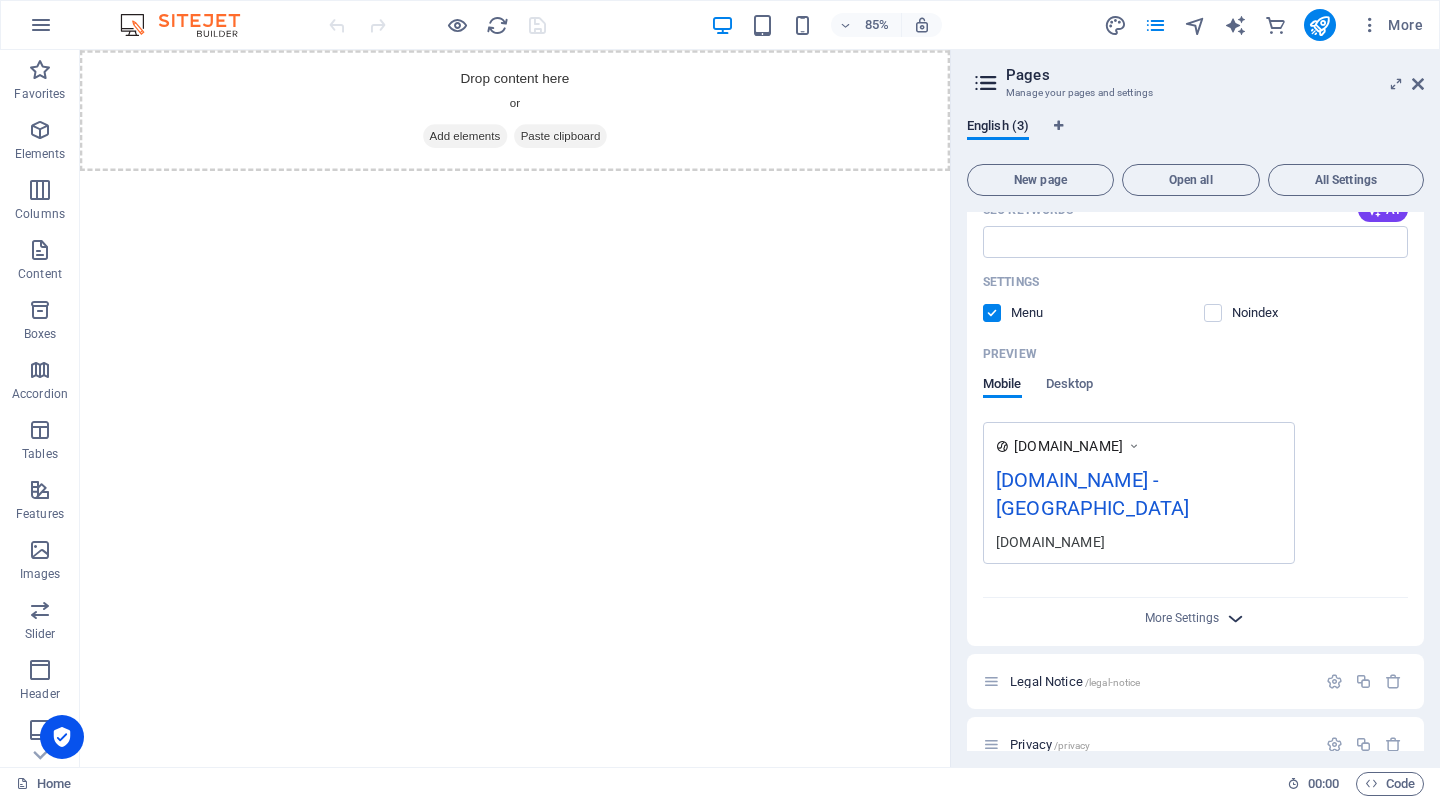 click at bounding box center [1235, 618] 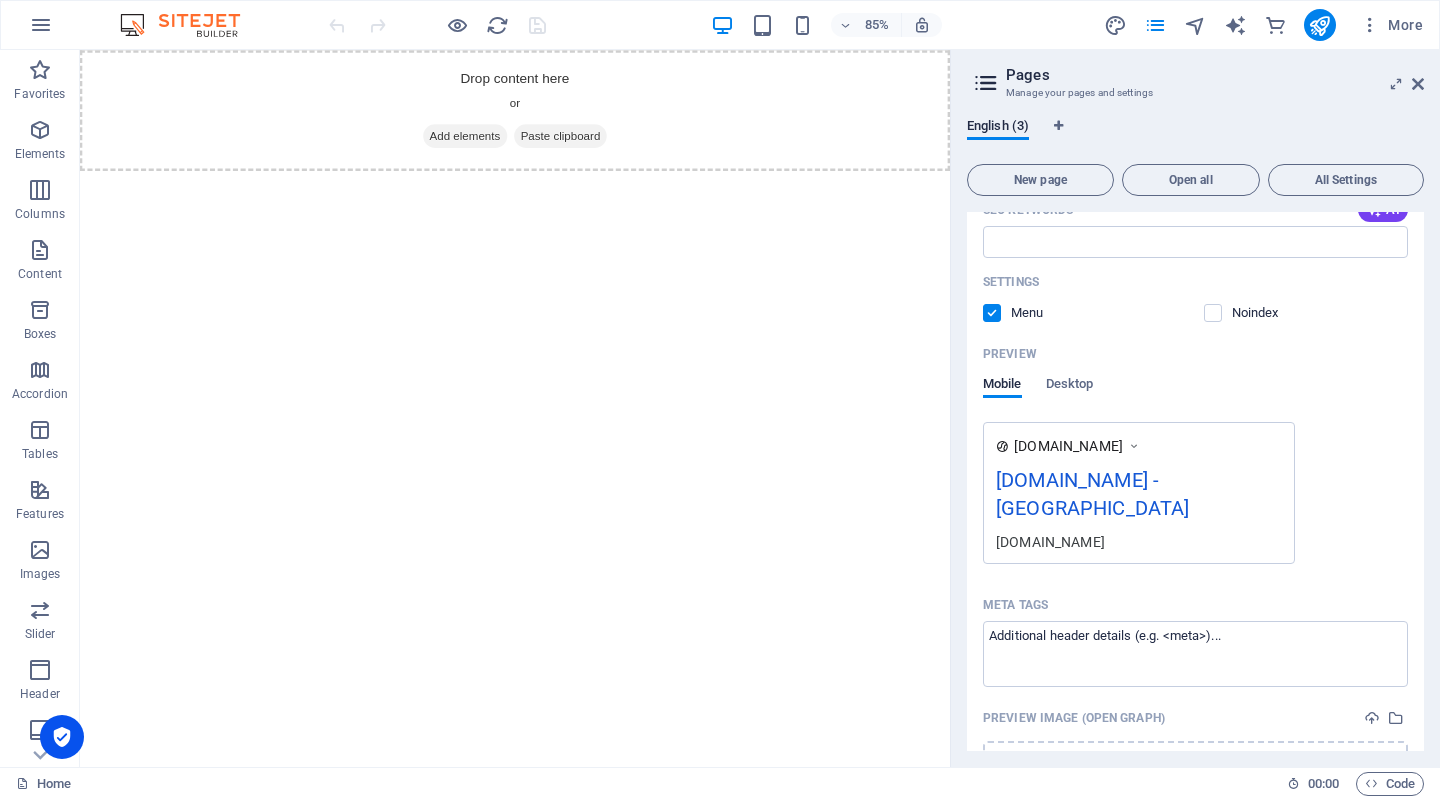 drag, startPoint x: 1418, startPoint y: 454, endPoint x: 1431, endPoint y: 533, distance: 80.06248 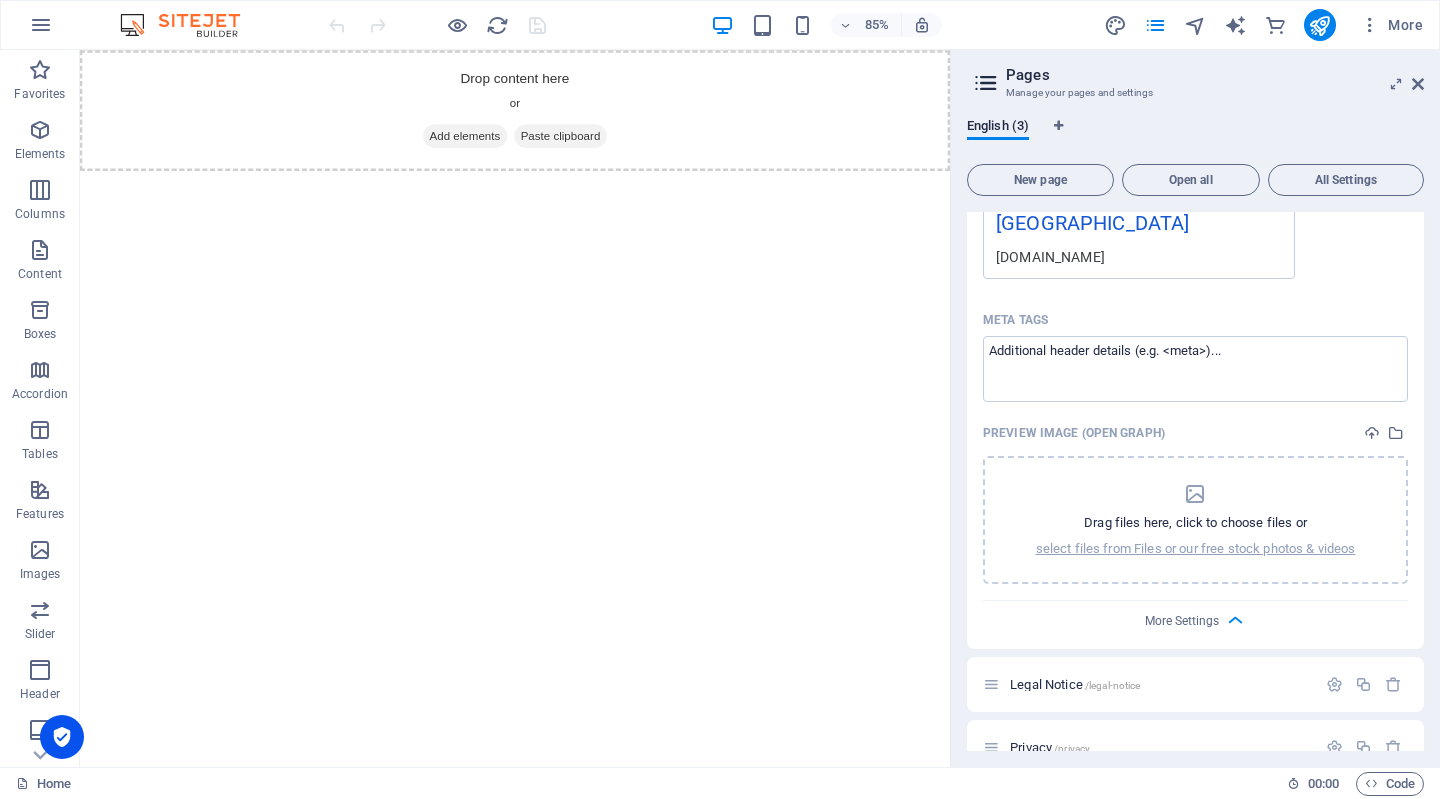 scroll, scrollTop: 682, scrollLeft: 0, axis: vertical 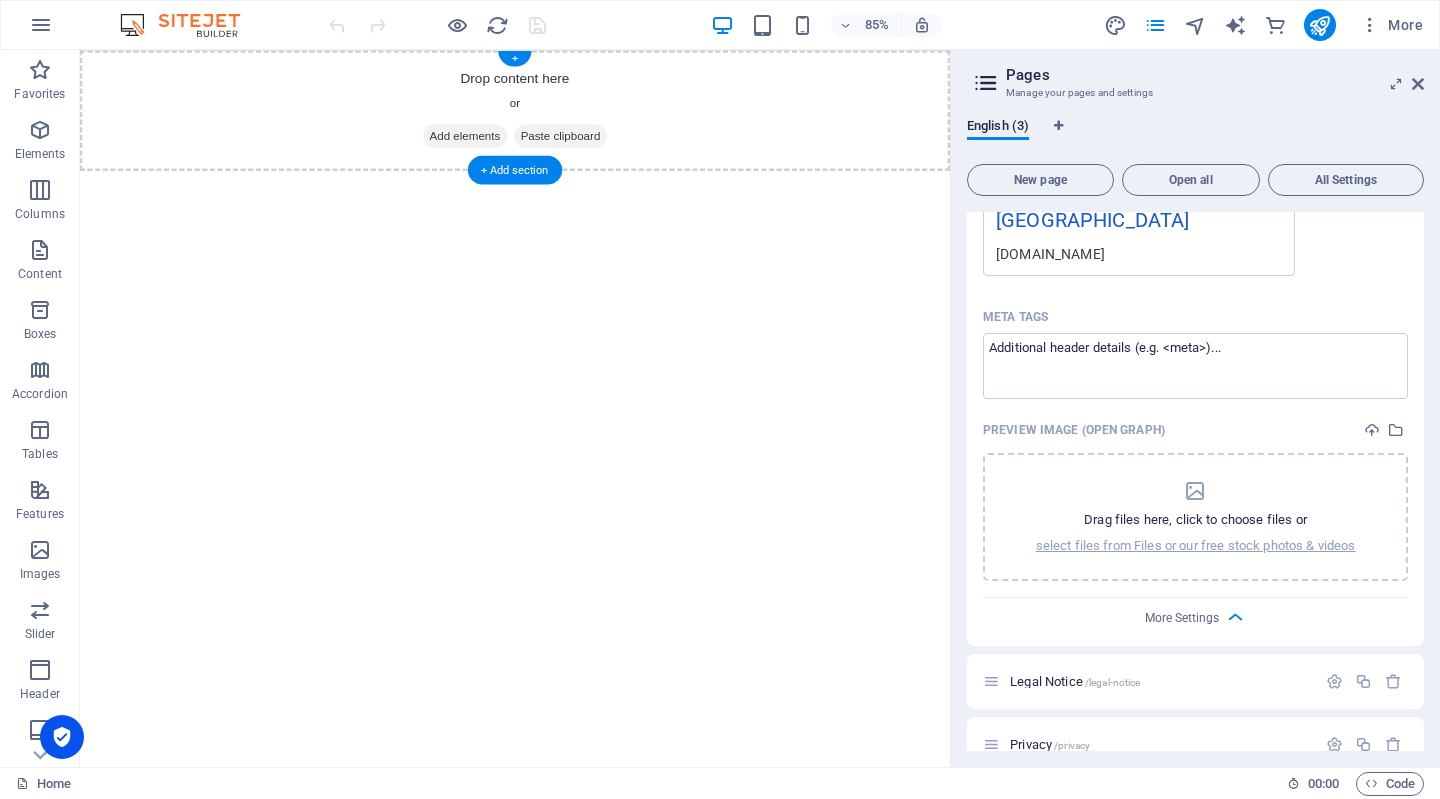click on "Paste clipboard" at bounding box center [646, 151] 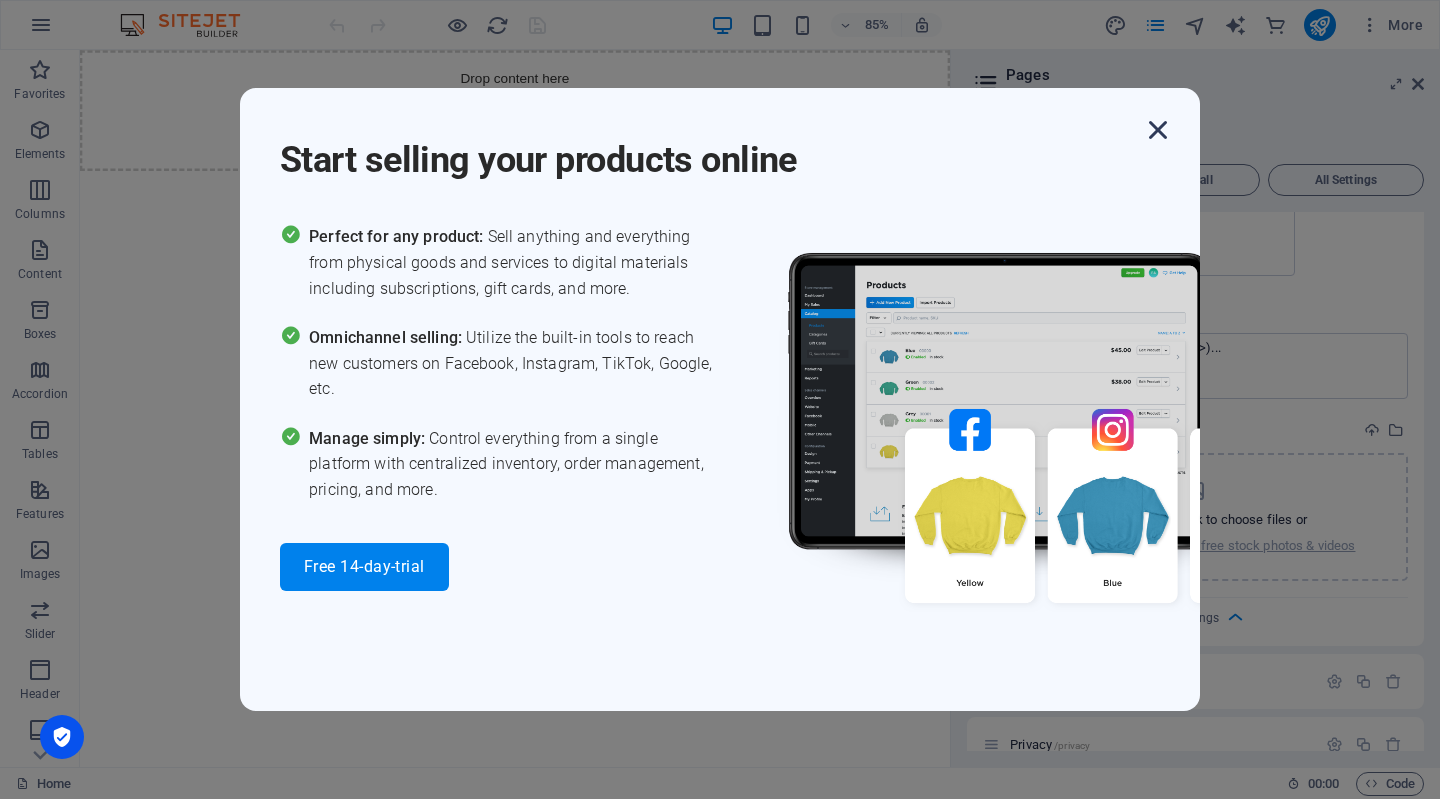 click at bounding box center [1158, 130] 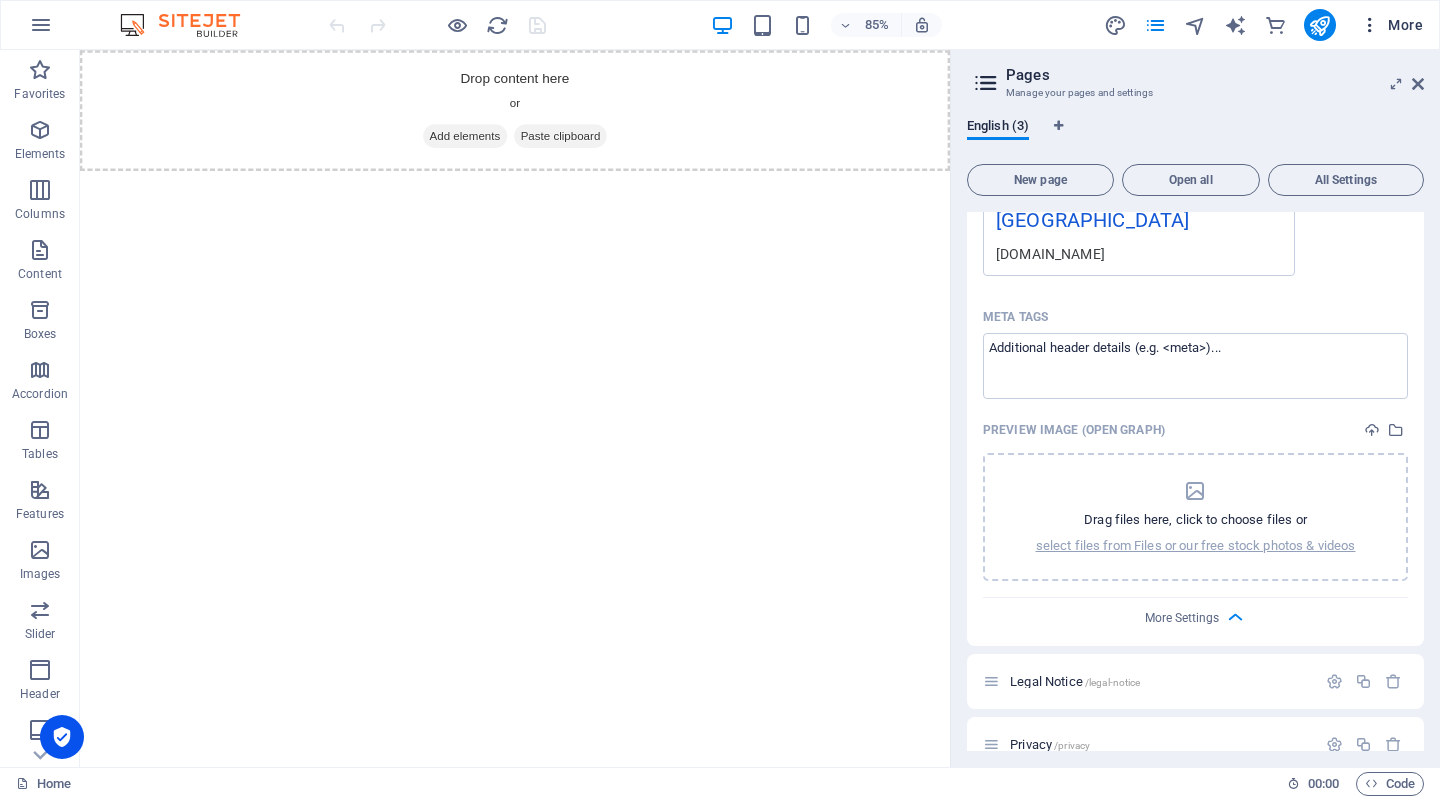 click at bounding box center (1370, 25) 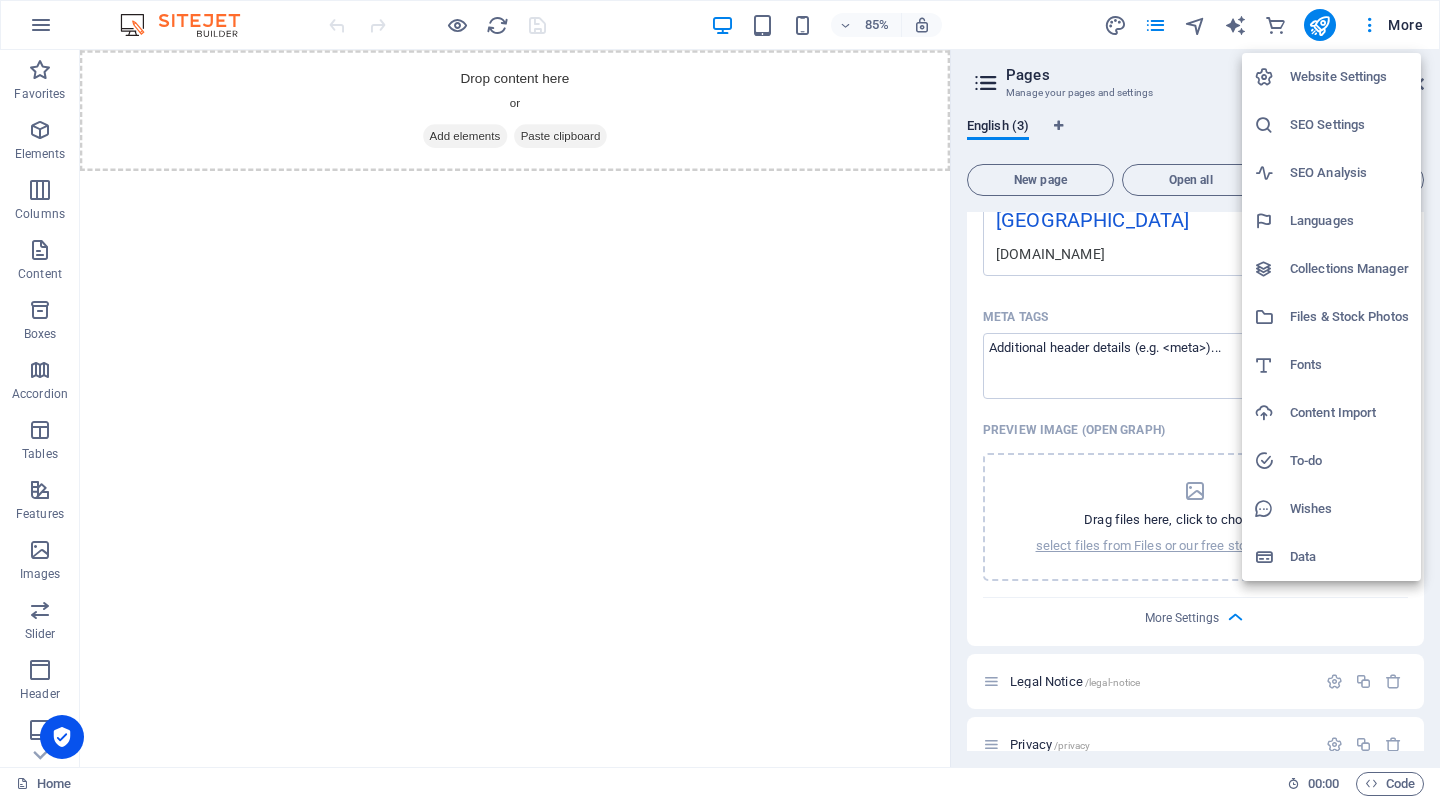drag, startPoint x: 1369, startPoint y: 31, endPoint x: 662, endPoint y: 310, distance: 760.0592 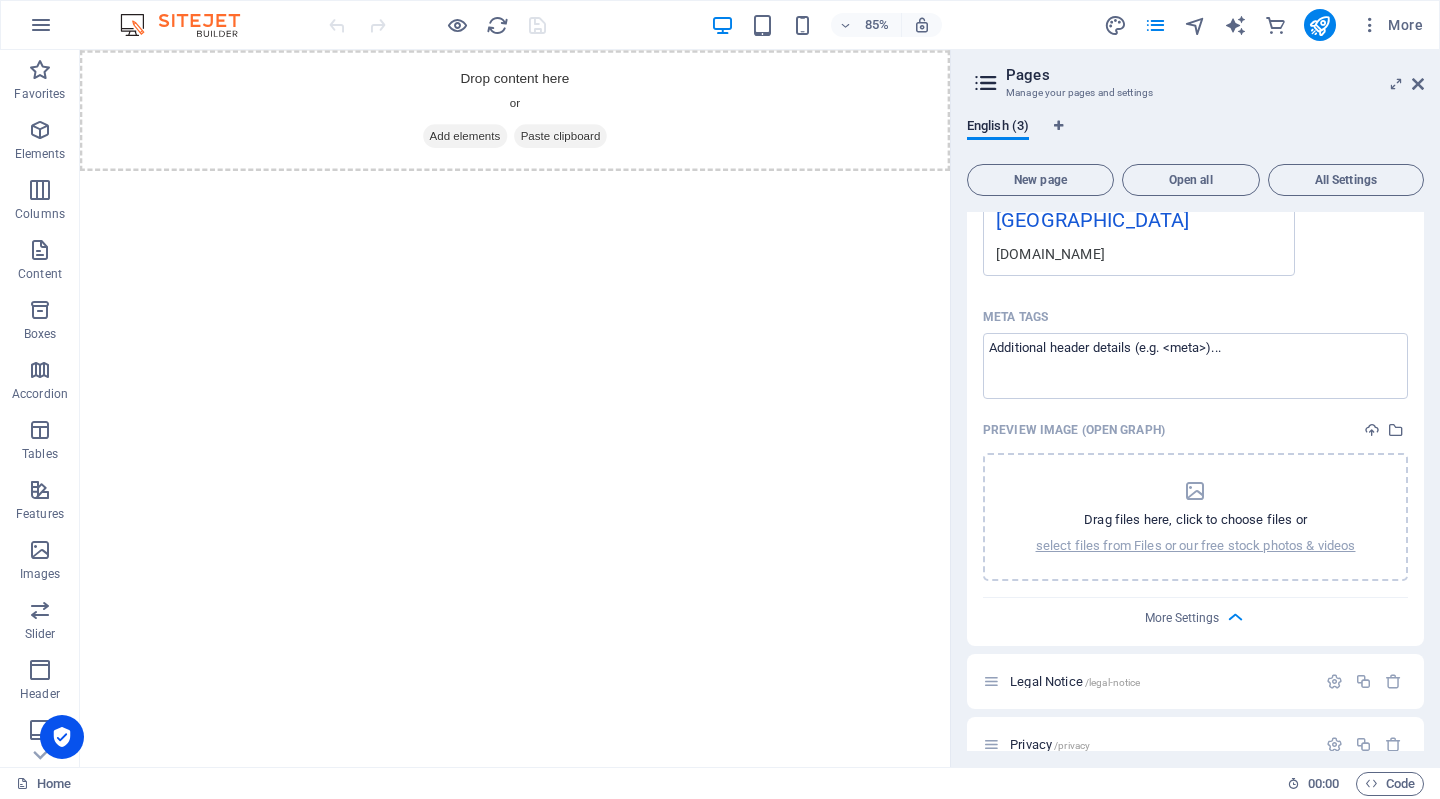 click on "Skip to main content
Drop content here or  Add elements  Paste clipboard" at bounding box center [592, 121] 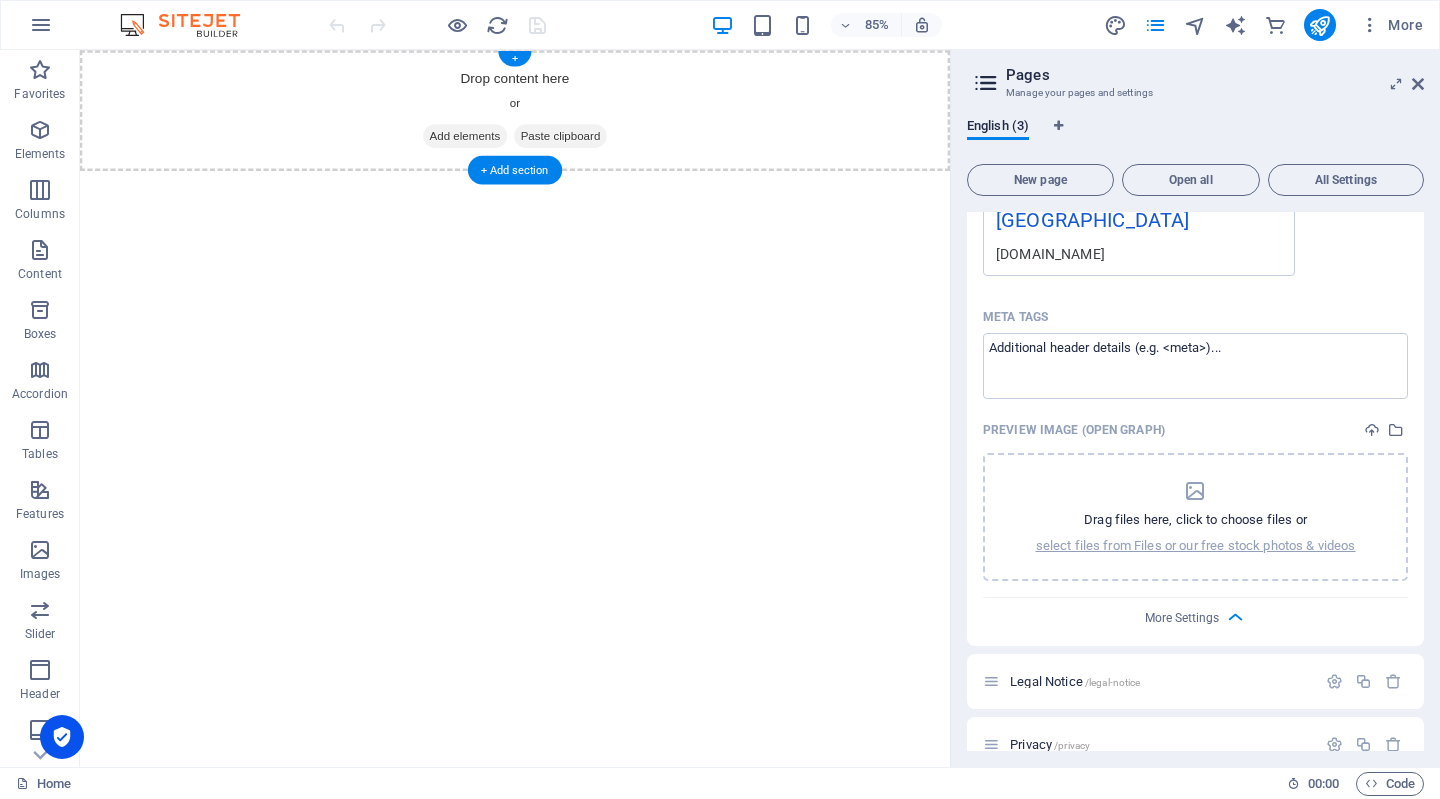 click on "Paste clipboard" at bounding box center [646, 151] 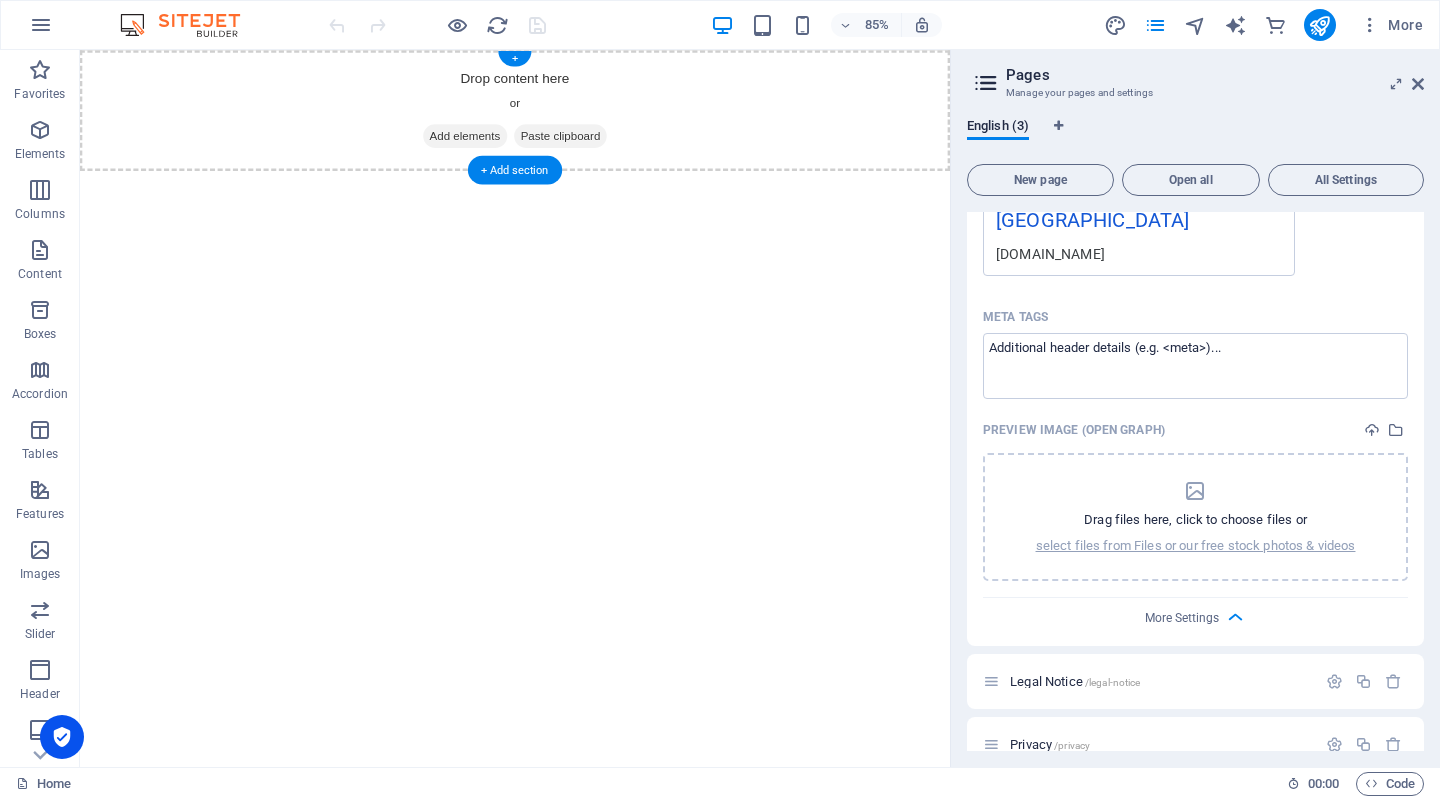 click on "Paste clipboard" at bounding box center (646, 151) 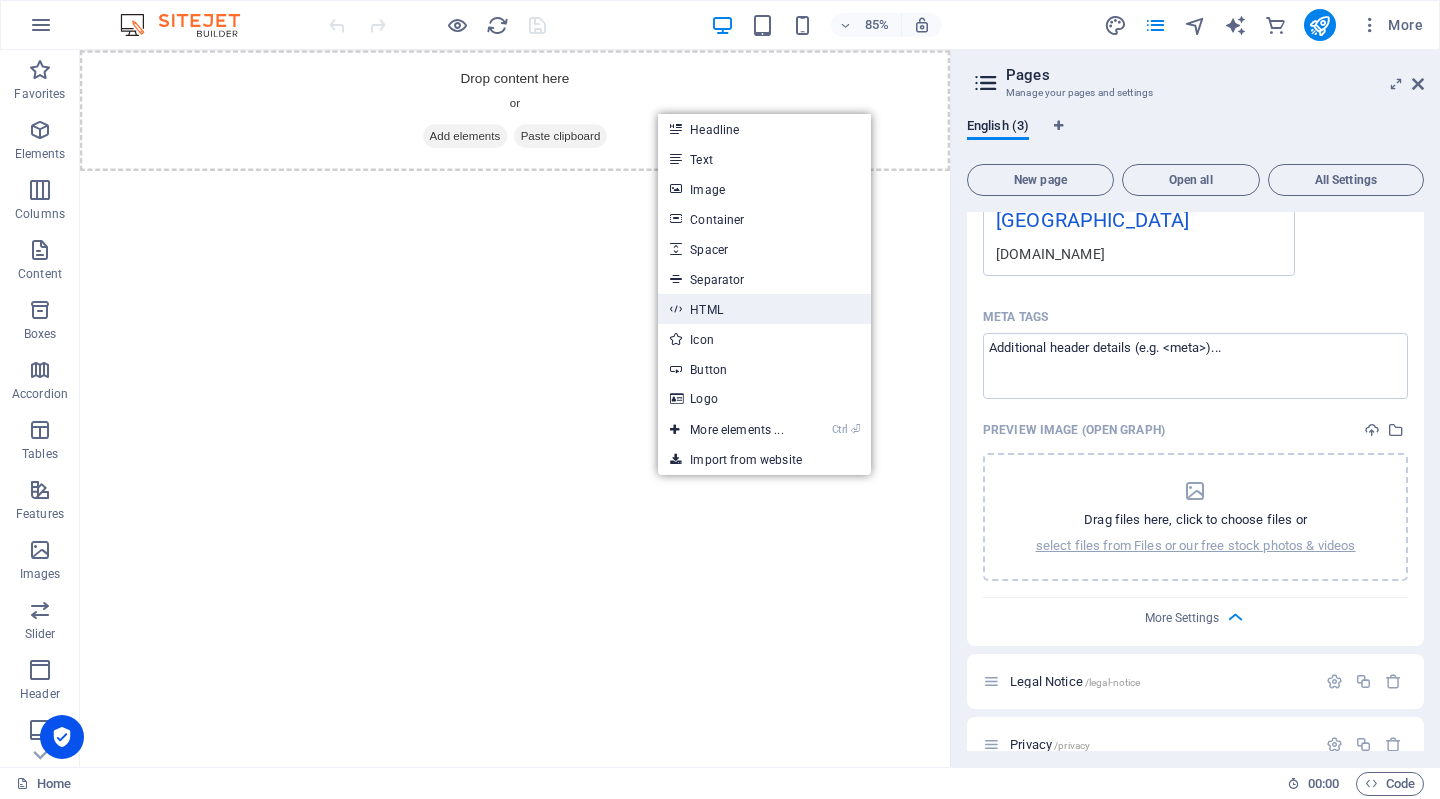 click on "HTML" at bounding box center (764, 309) 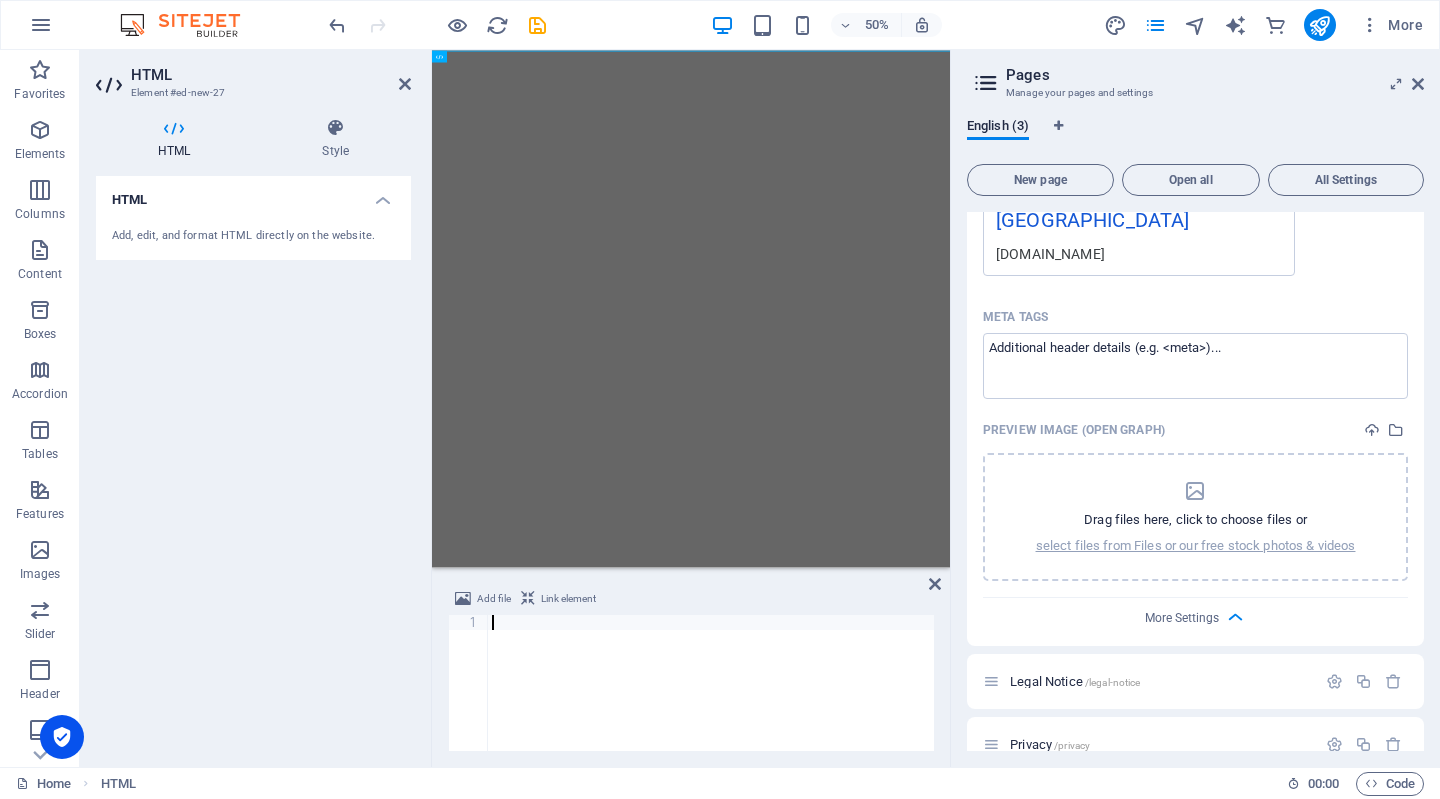 type on "</html>" 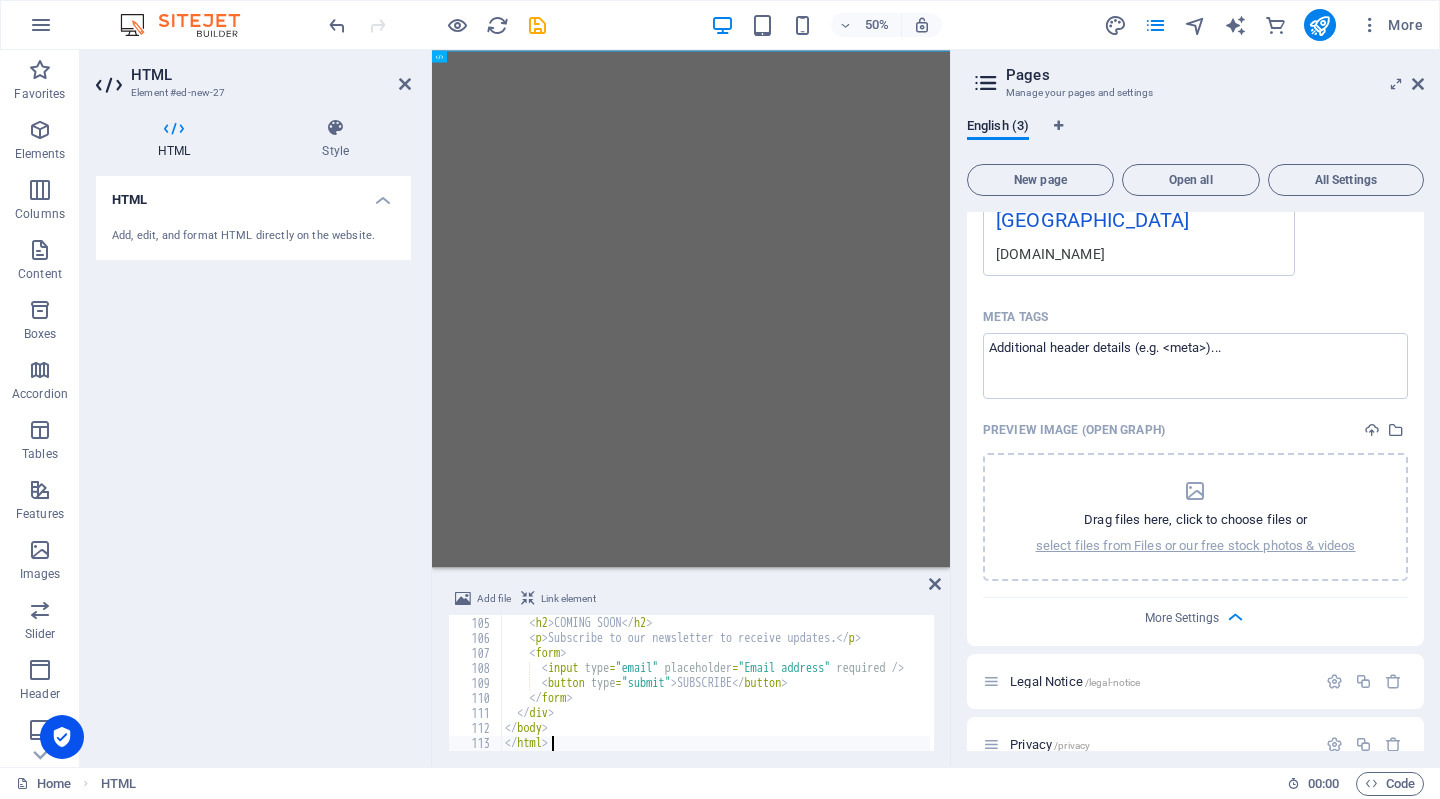 scroll, scrollTop: 1559, scrollLeft: 0, axis: vertical 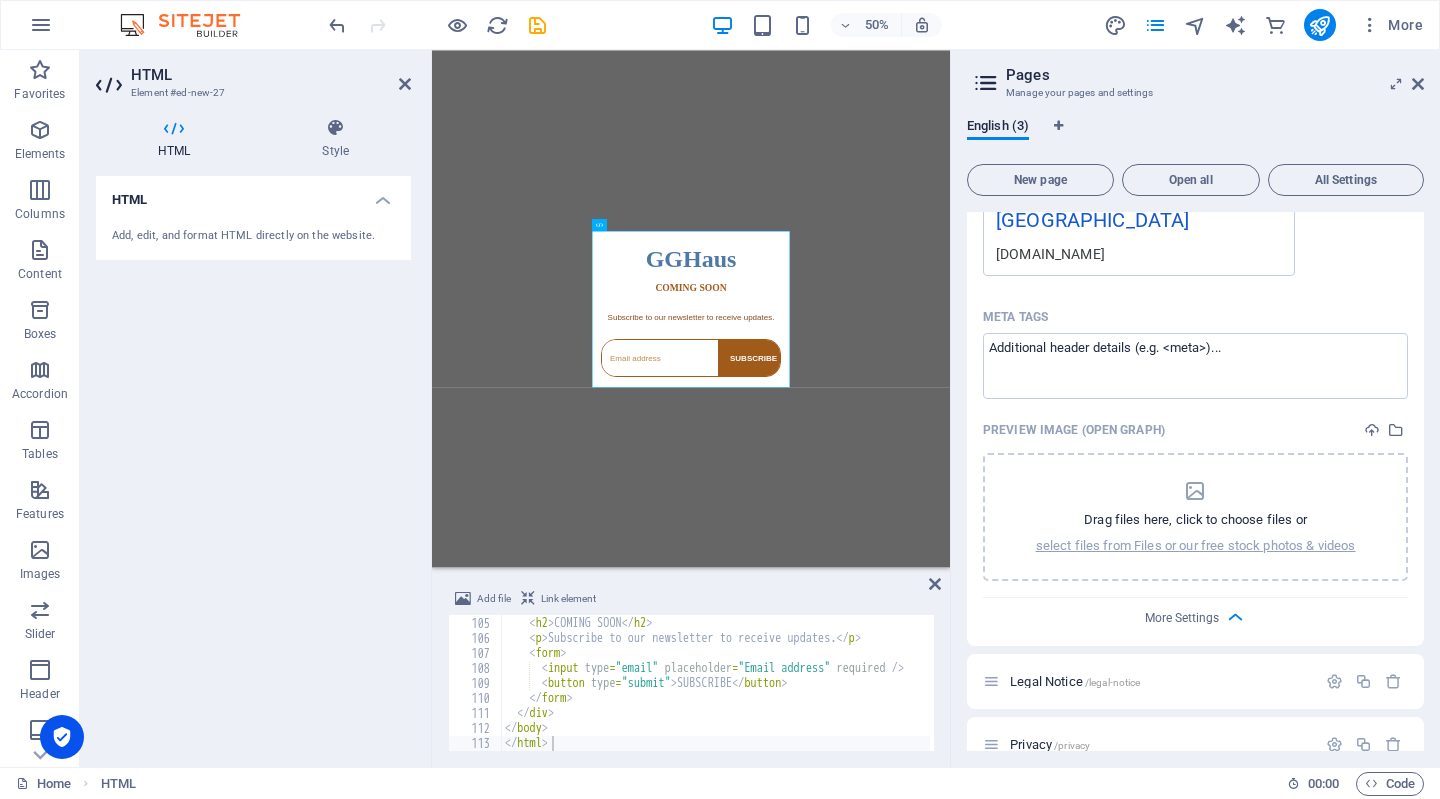 click on "Skip to main content
GGHaus Coming Soon
GGHaus
COMING SOON
Subscribe to our newsletter to receive updates.
SUBSCRIBE" at bounding box center [950, 567] 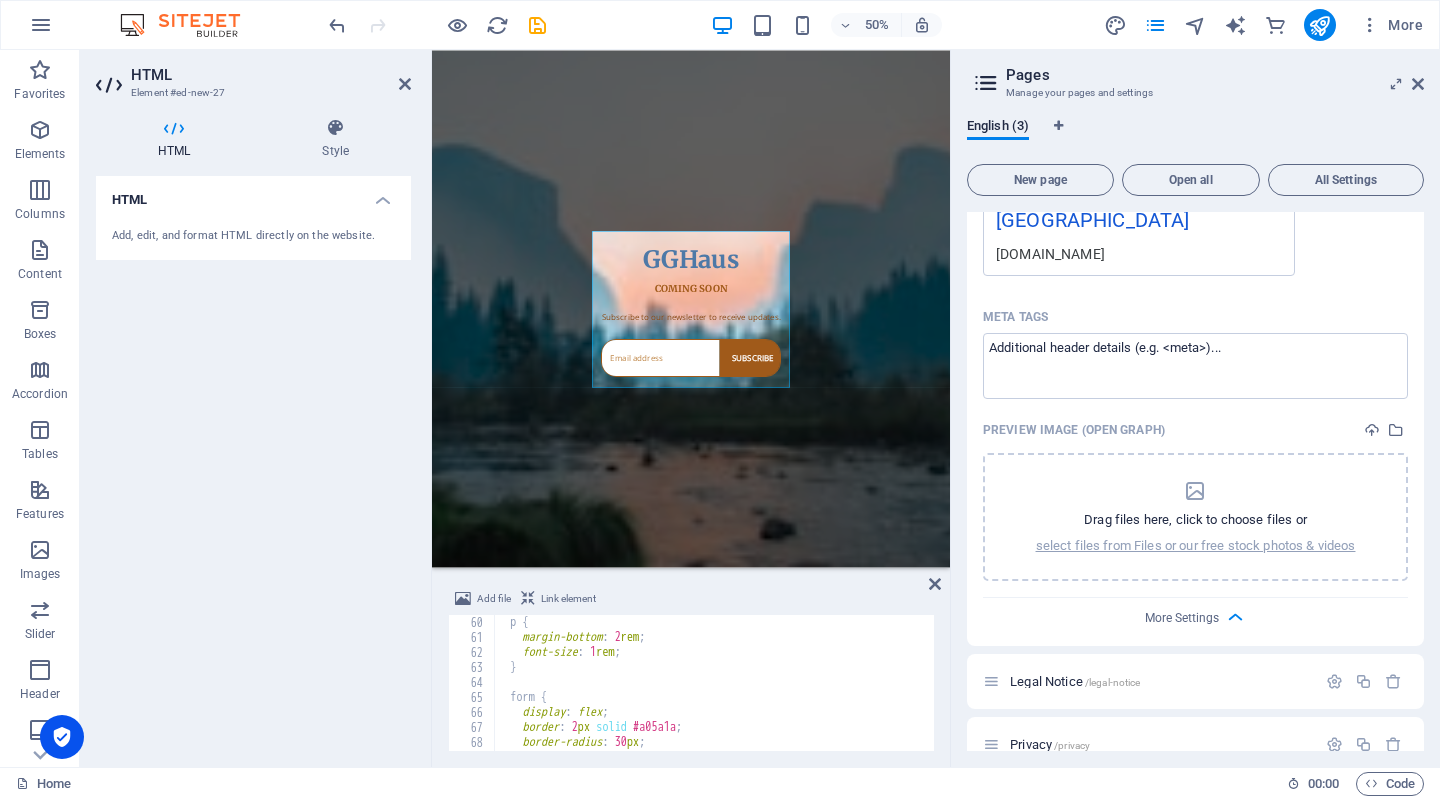 scroll, scrollTop: 875, scrollLeft: 0, axis: vertical 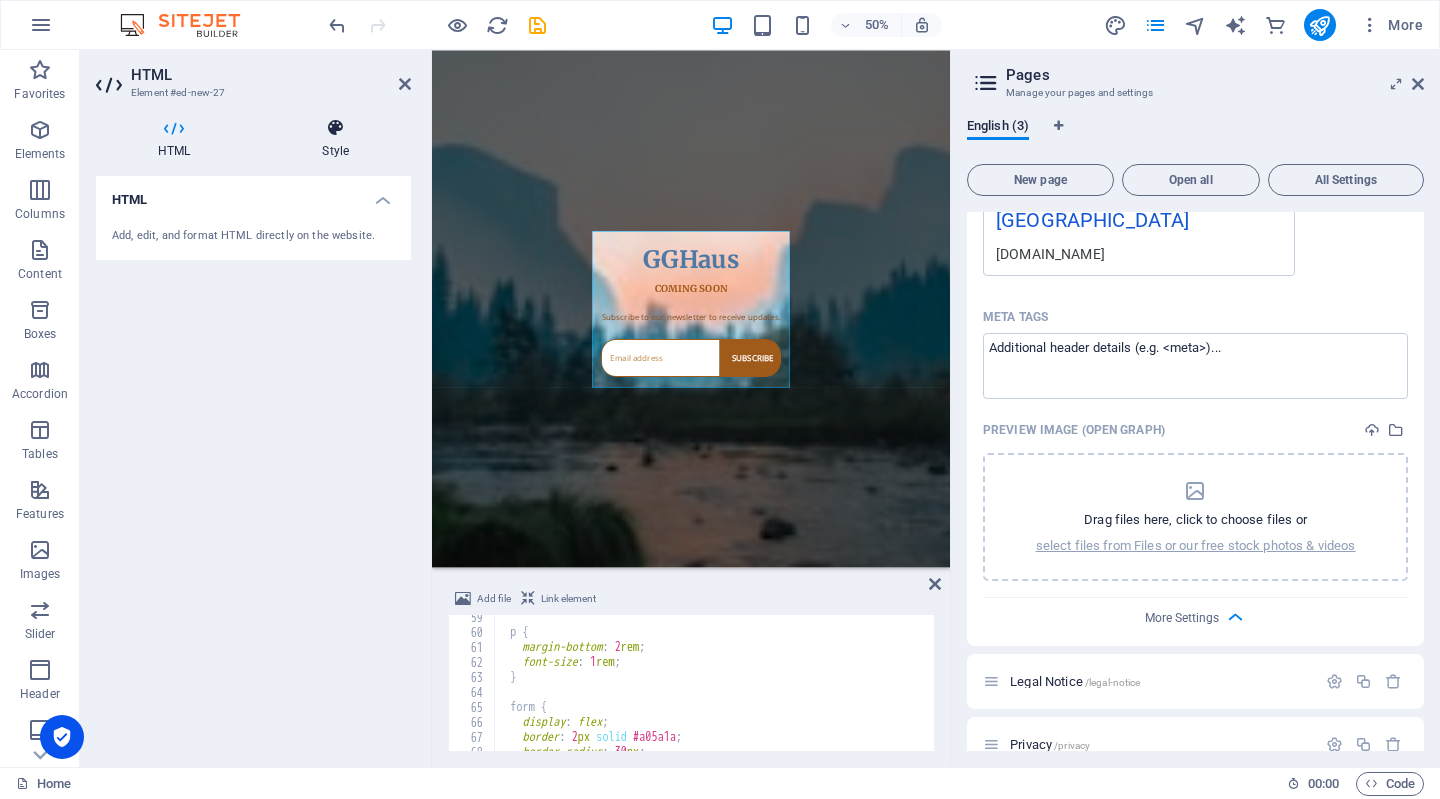 drag, startPoint x: 342, startPoint y: 137, endPoint x: 13, endPoint y: 184, distance: 332.34018 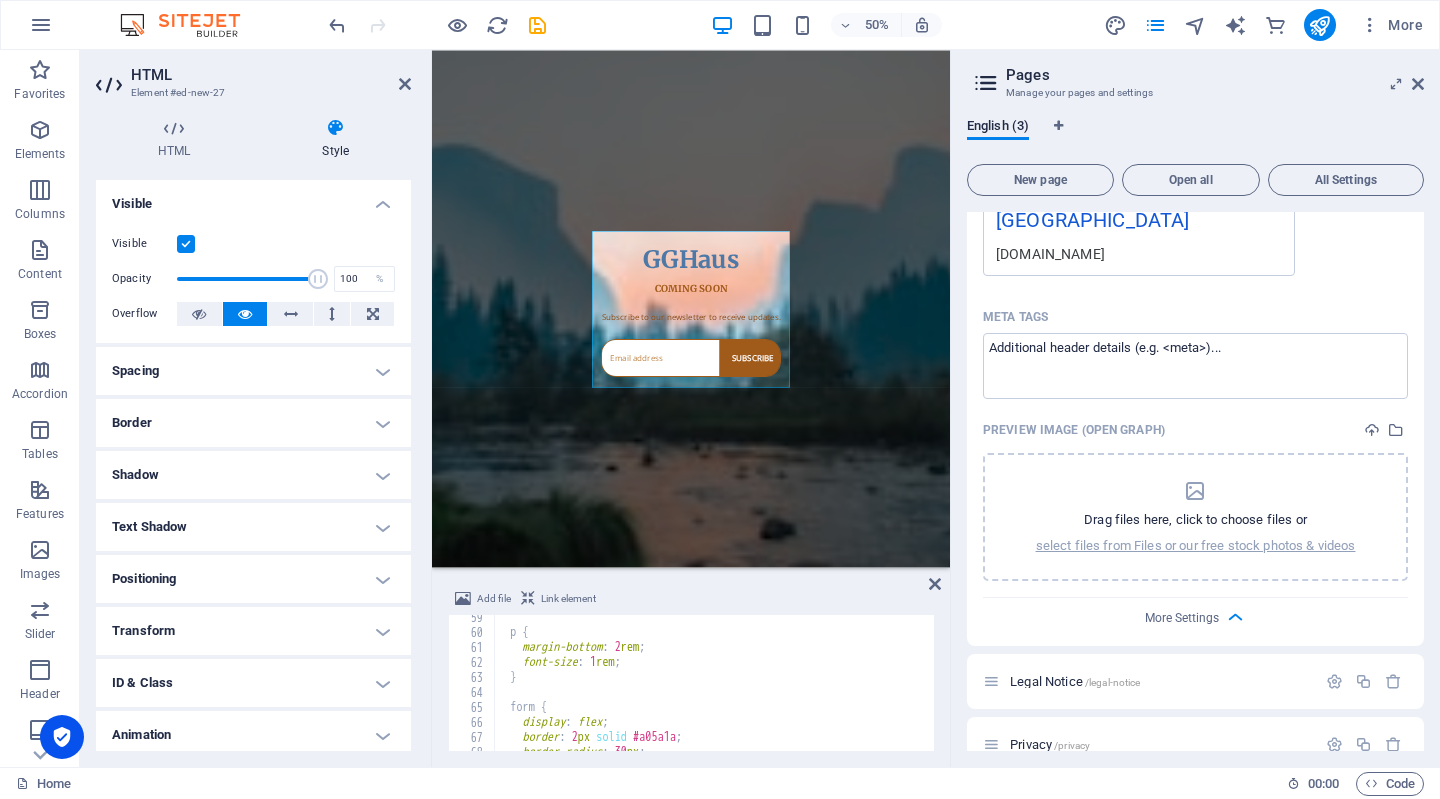 drag, startPoint x: 411, startPoint y: 541, endPoint x: 420, endPoint y: 640, distance: 99.40825 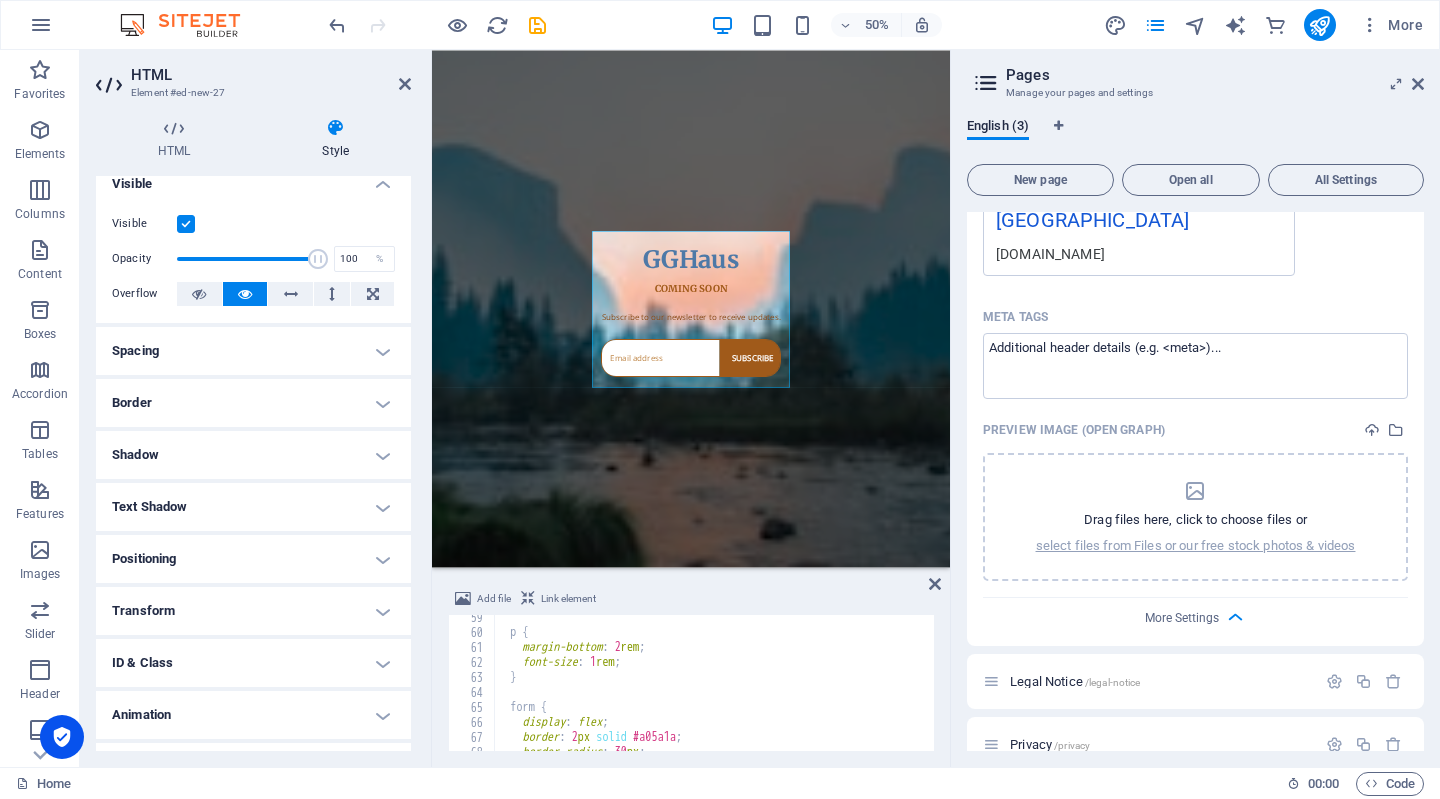 scroll, scrollTop: 59, scrollLeft: 0, axis: vertical 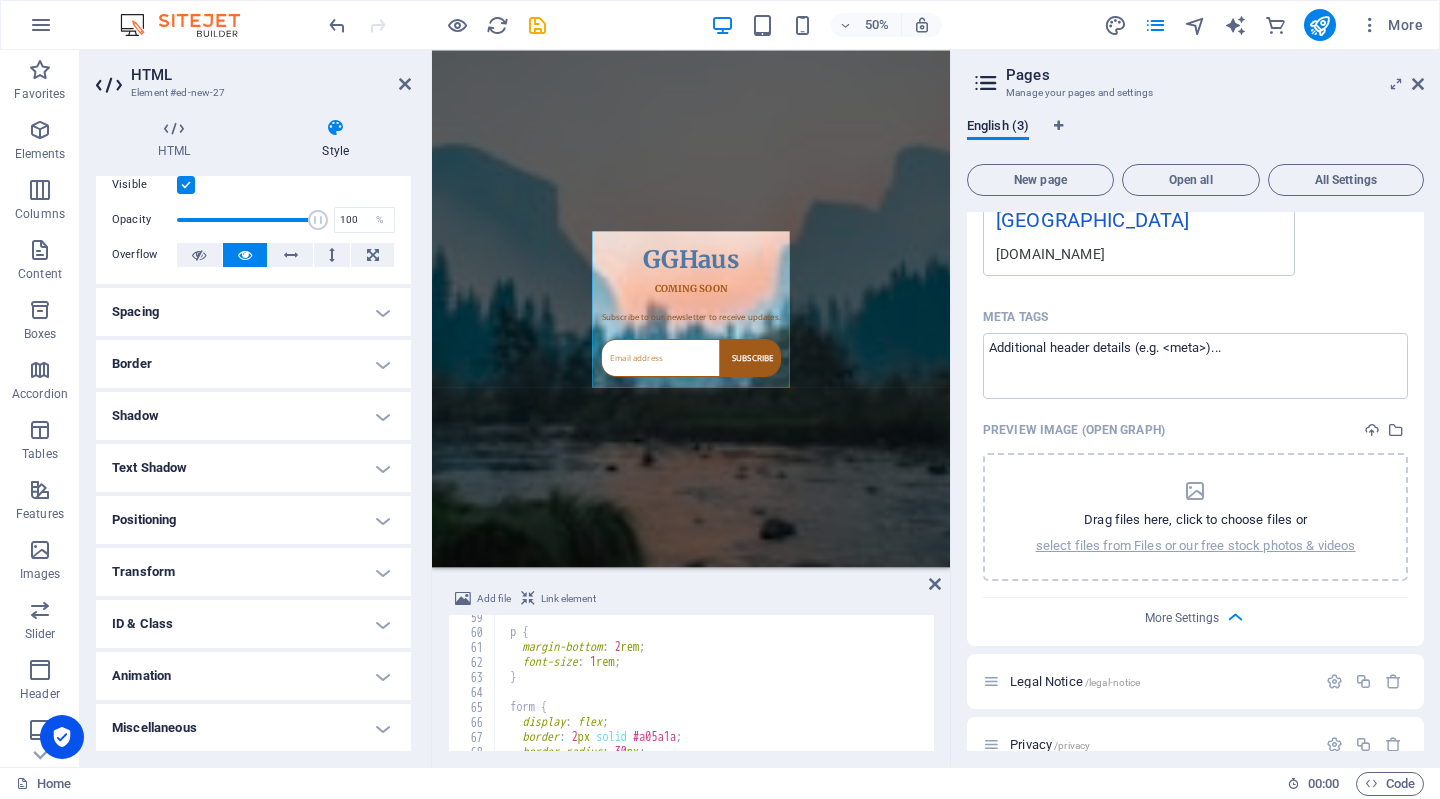 click on "Miscellaneous" at bounding box center [253, 728] 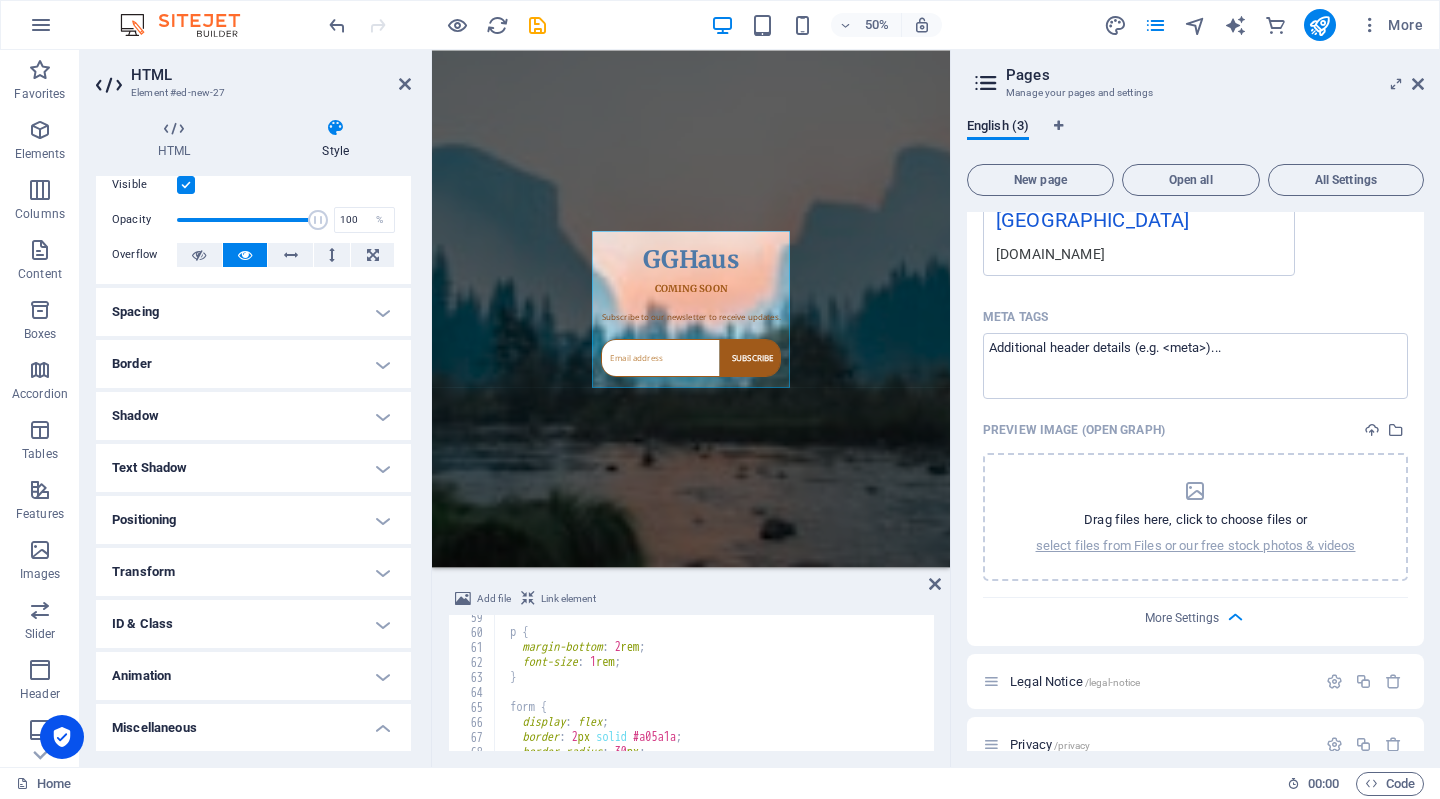 click on "Miscellaneous" at bounding box center (253, 722) 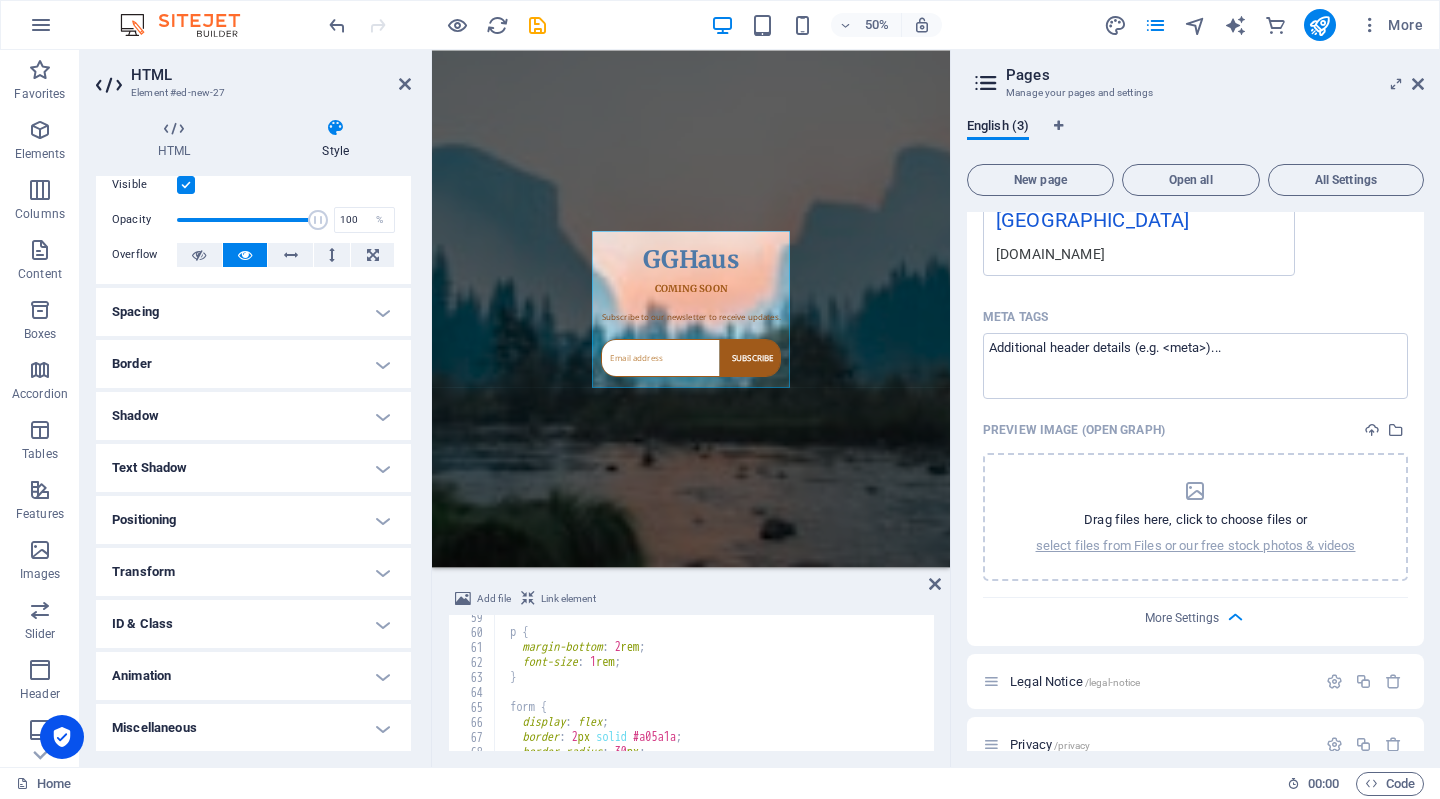 click on "Animation" at bounding box center (253, 676) 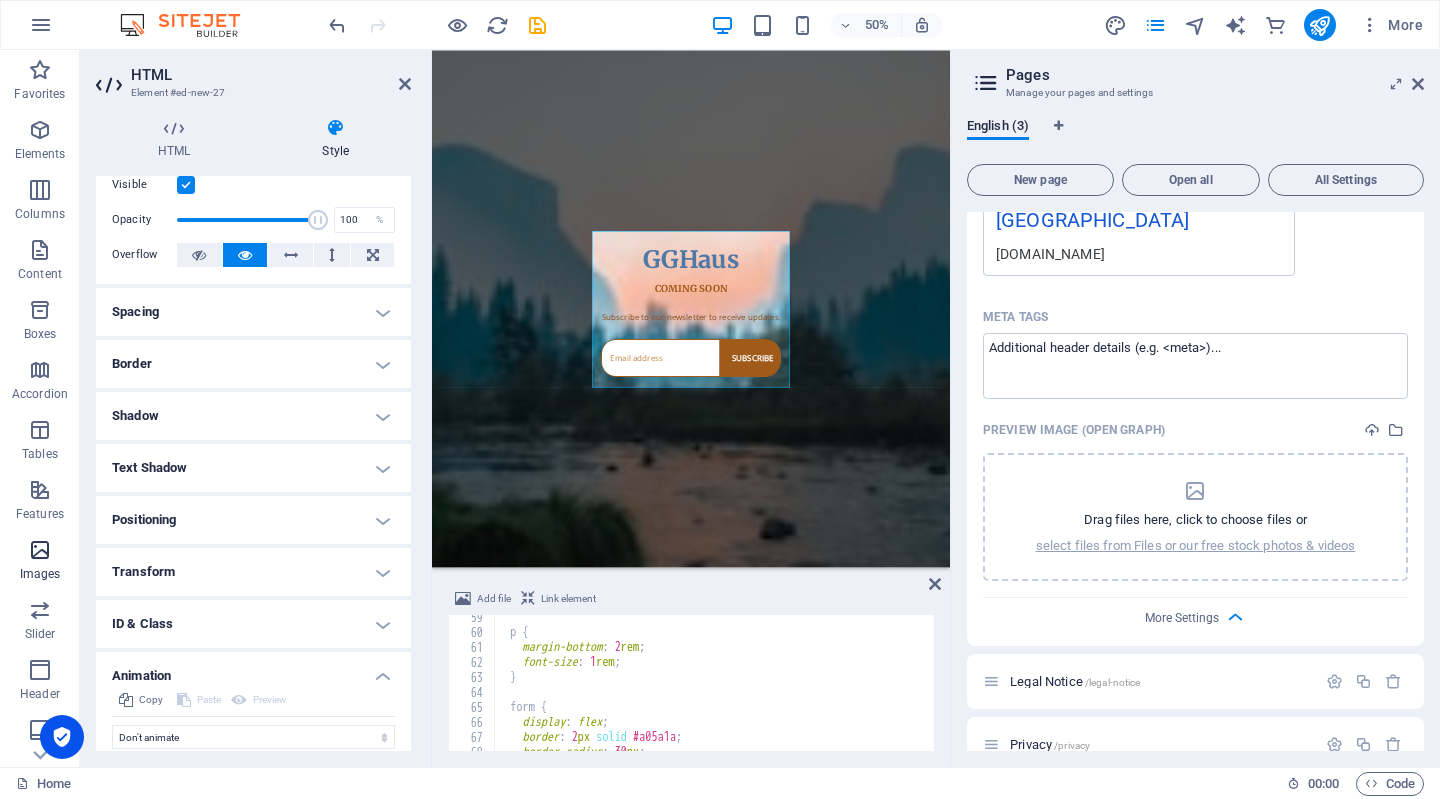 click at bounding box center (40, 550) 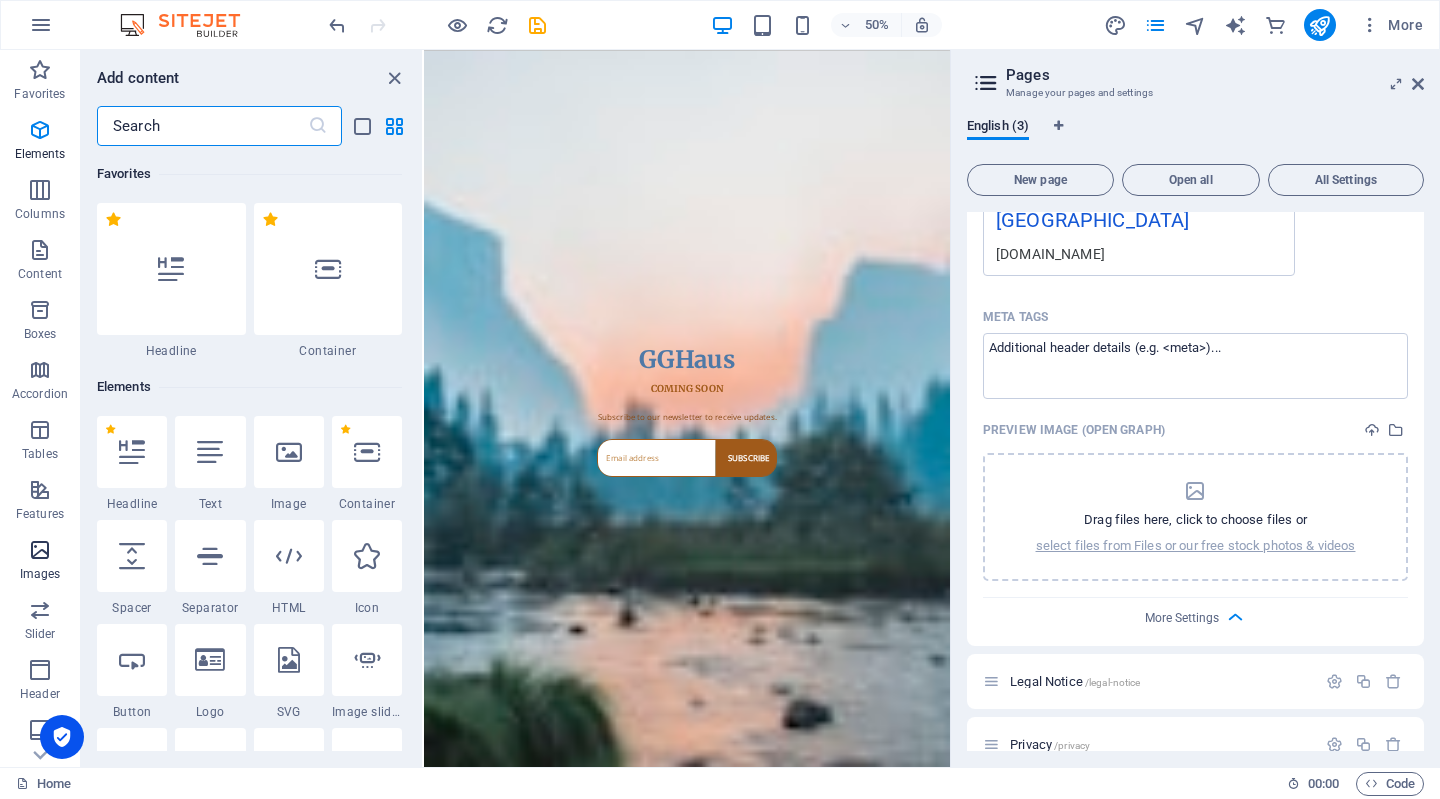 scroll, scrollTop: 9976, scrollLeft: 0, axis: vertical 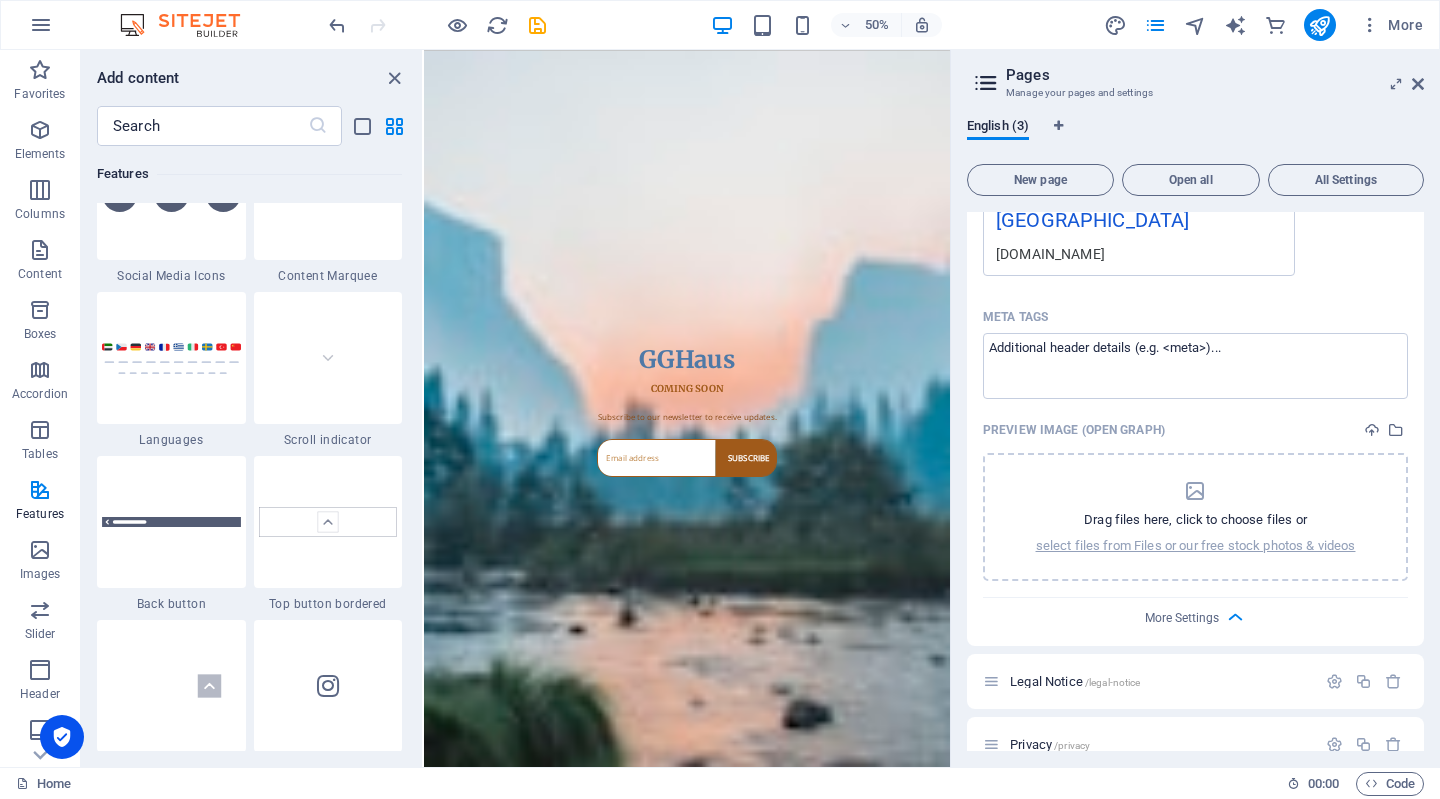 click on "Skip to main content
GGHaus Coming Soon
GGHaus
COMING SOON
Subscribe to our newsletter to receive updates.
SUBSCRIBE" at bounding box center [950, 767] 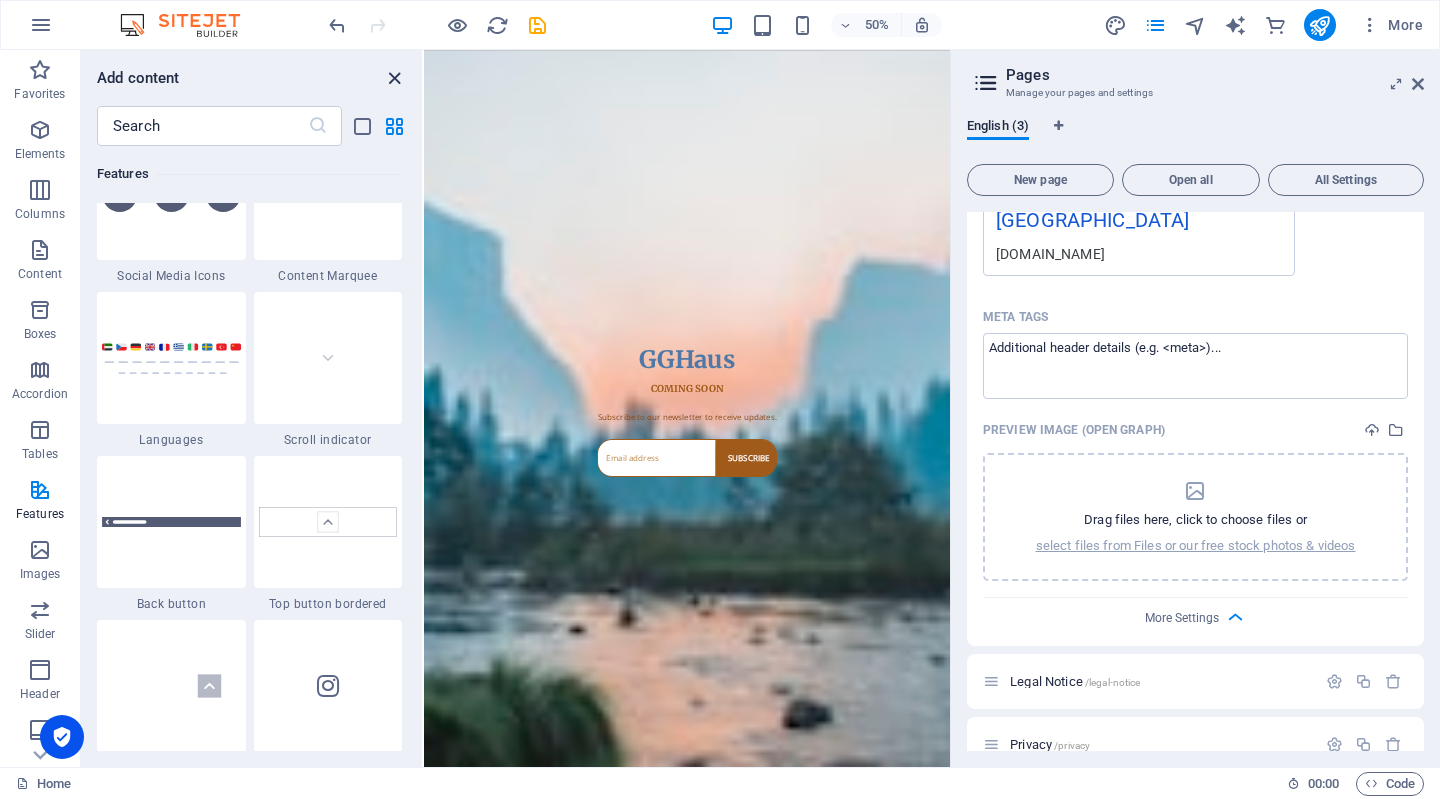 click at bounding box center (394, 78) 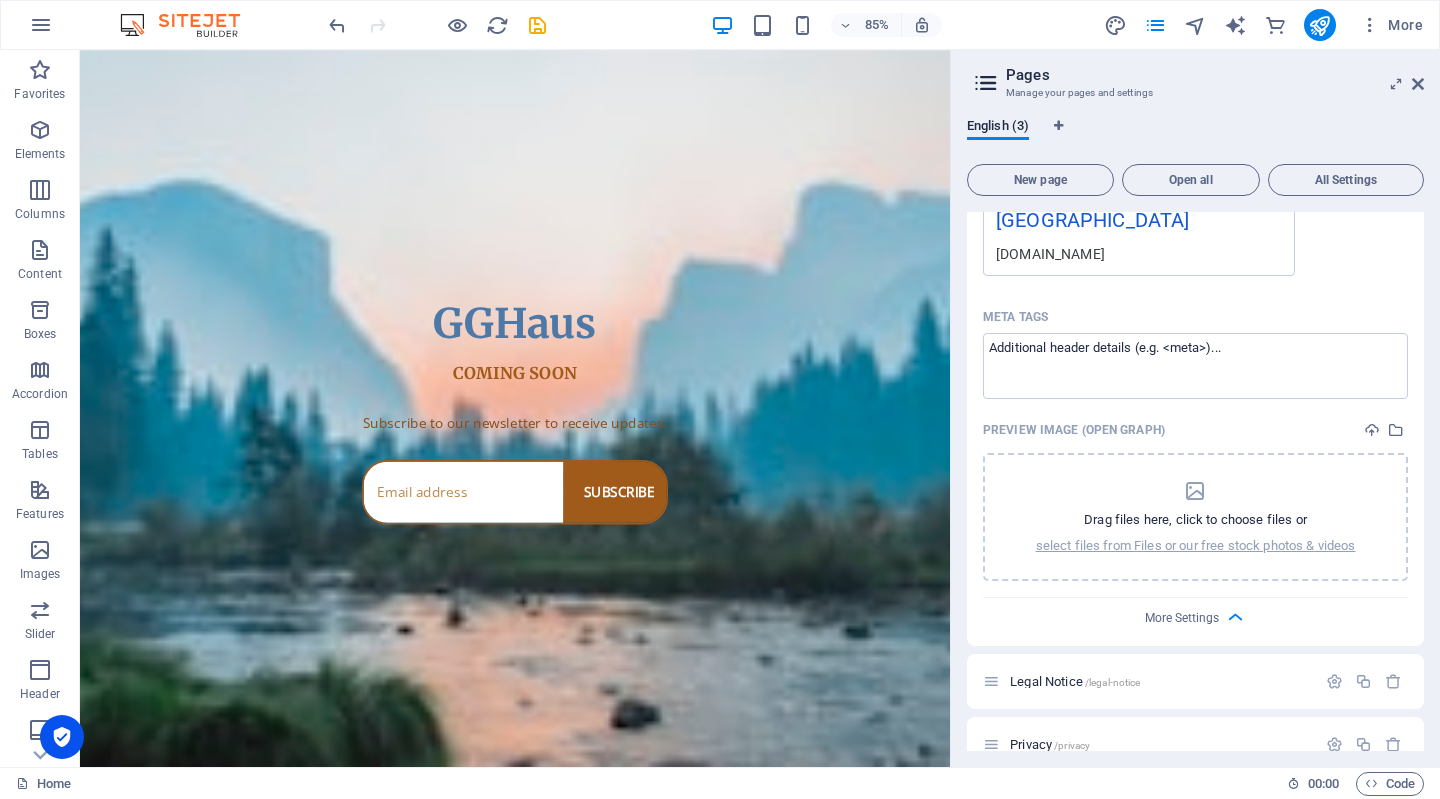 click on "Skip to main content
GGHaus Coming Soon
GGHaus
COMING SOON
Subscribe to our newsletter to receive updates.
SUBSCRIBE" at bounding box center (592, 472) 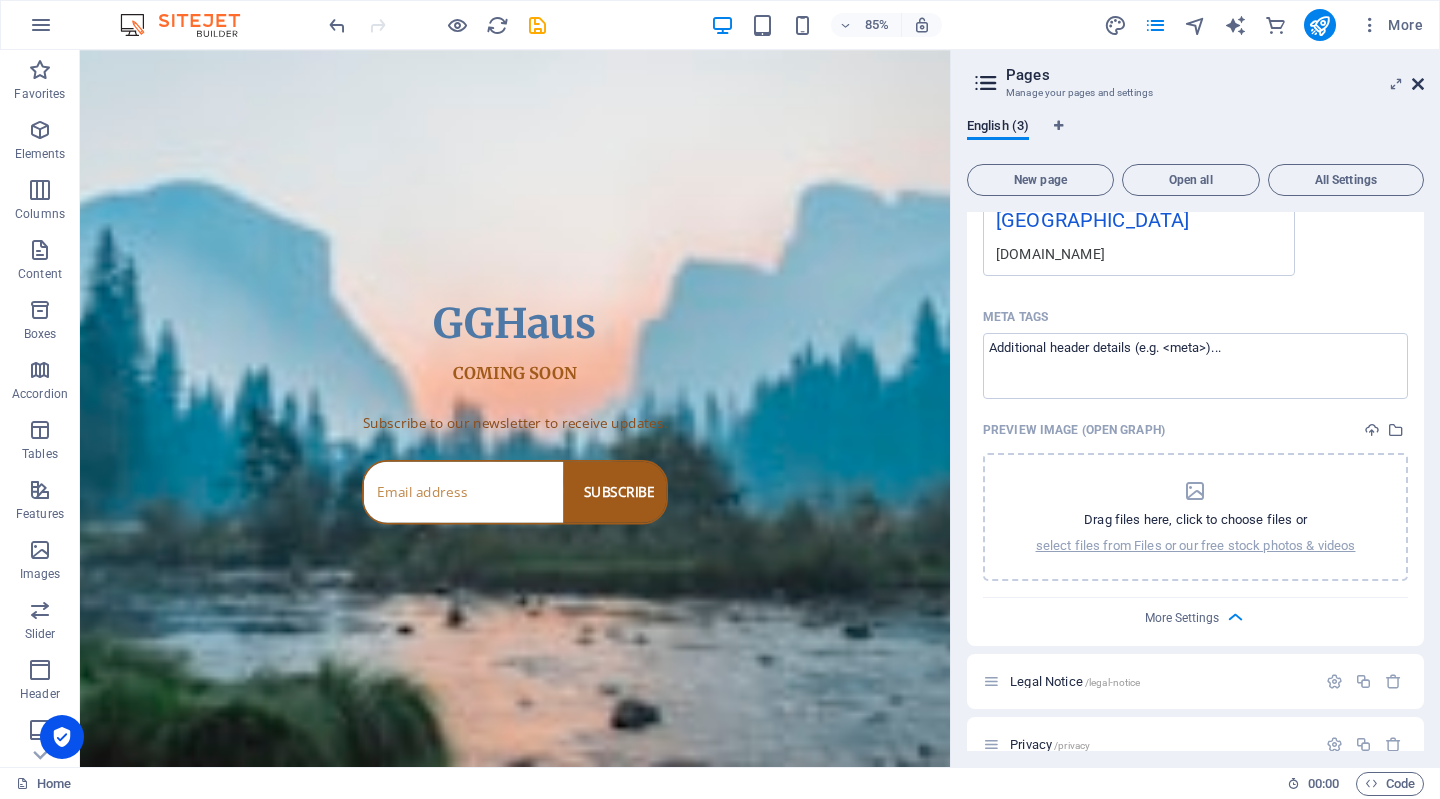 click at bounding box center [1418, 84] 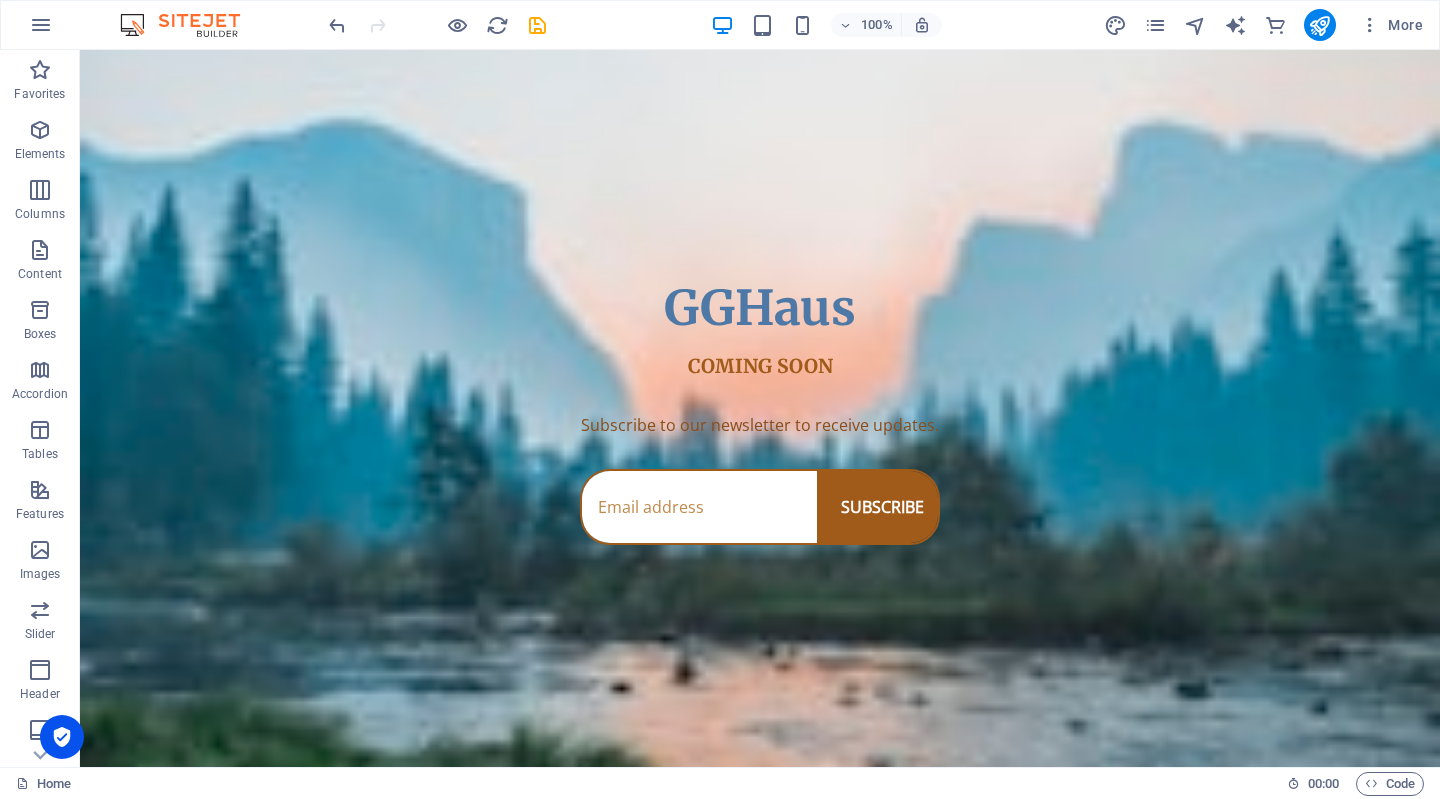 drag, startPoint x: 309, startPoint y: 587, endPoint x: 258, endPoint y: 563, distance: 56.364883 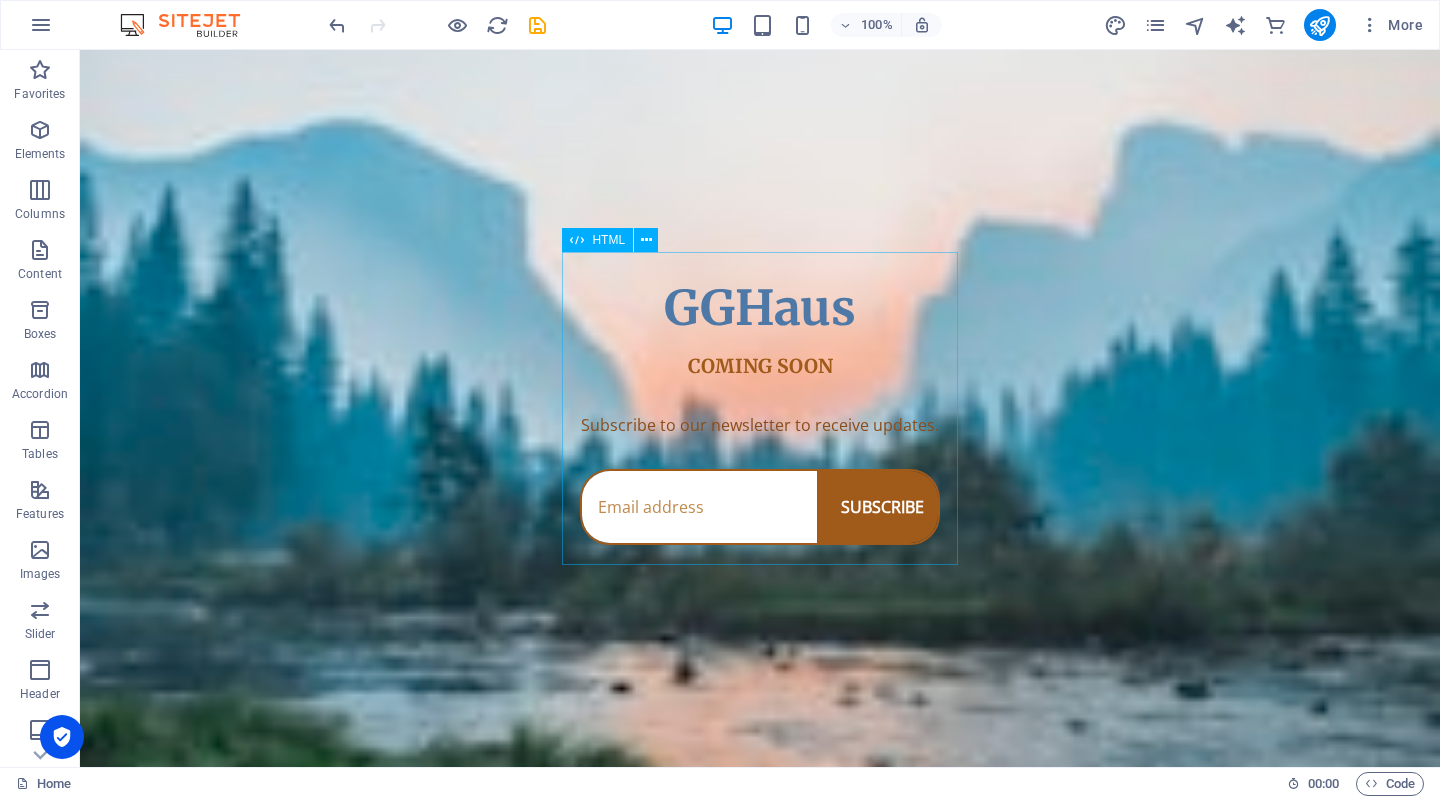 click on "HTML" at bounding box center [608, 240] 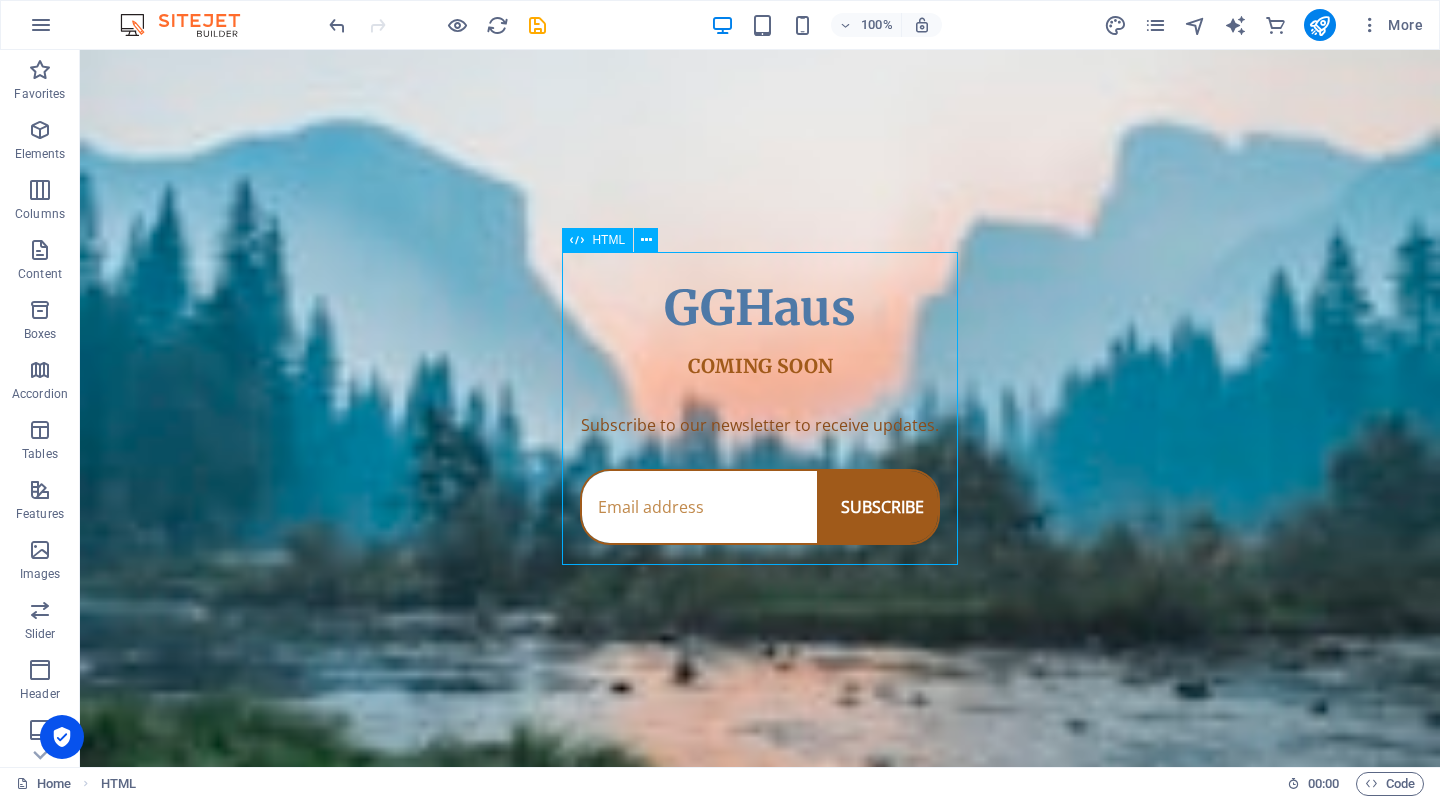 click on "HTML" at bounding box center [608, 240] 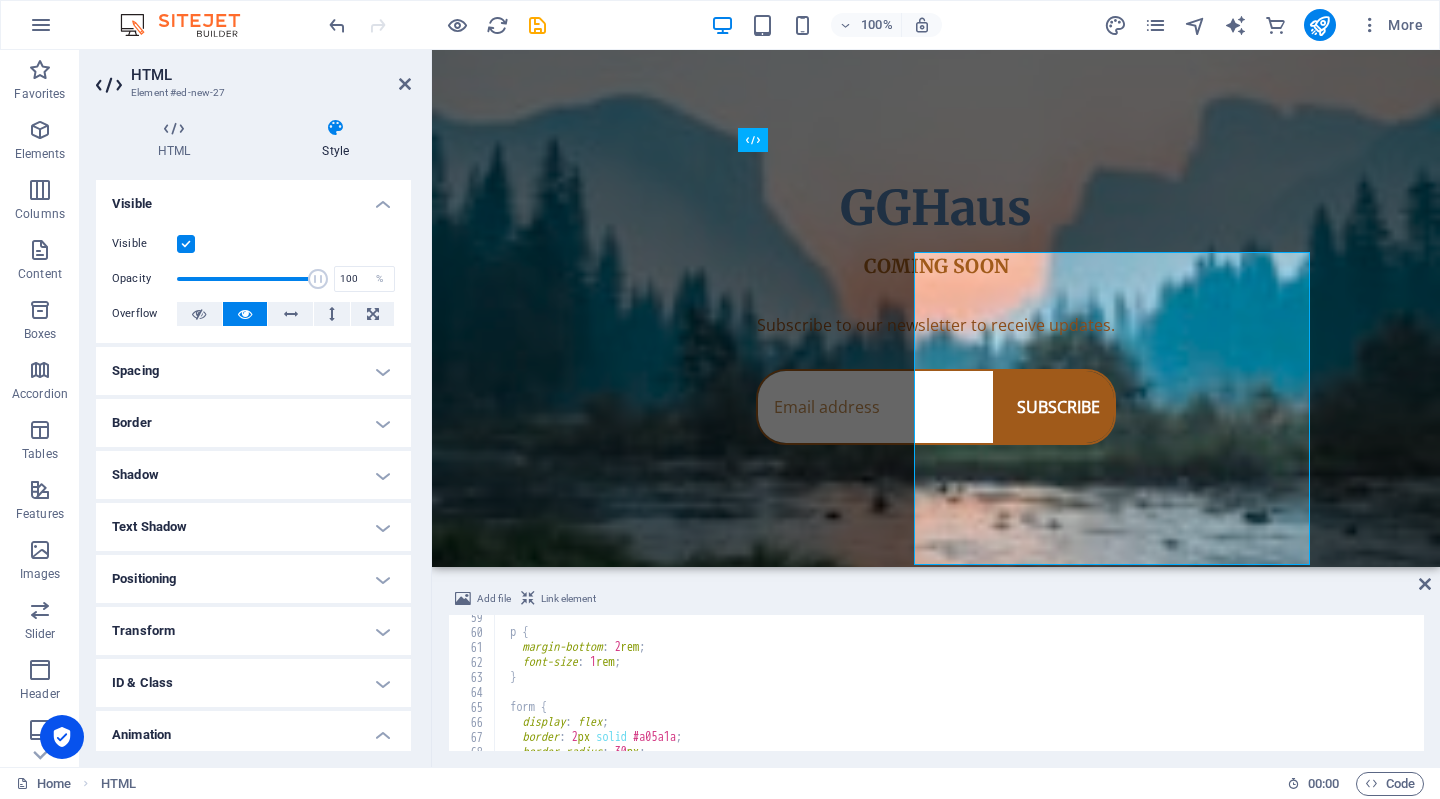 scroll, scrollTop: 875, scrollLeft: 0, axis: vertical 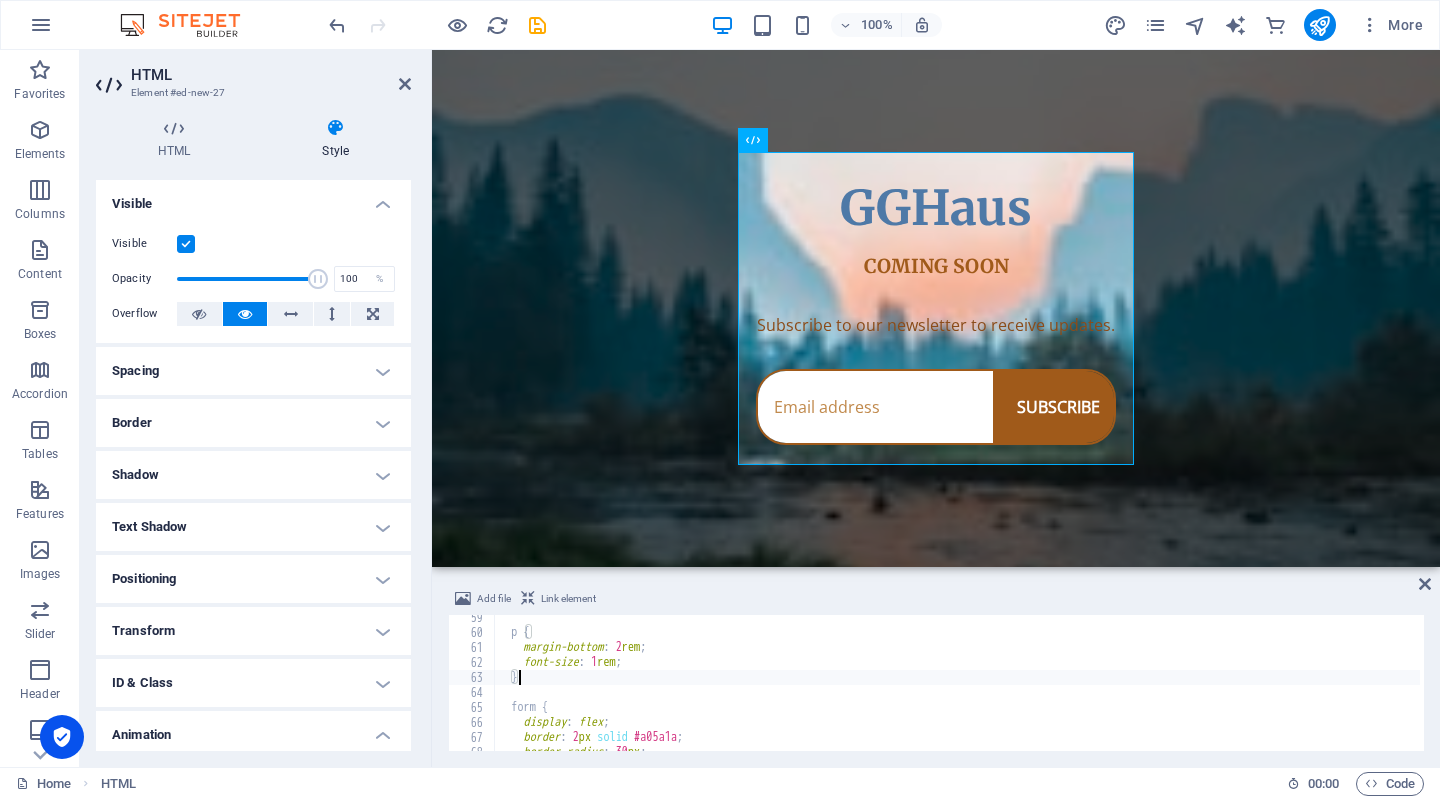 click at bounding box center (1419, 587) 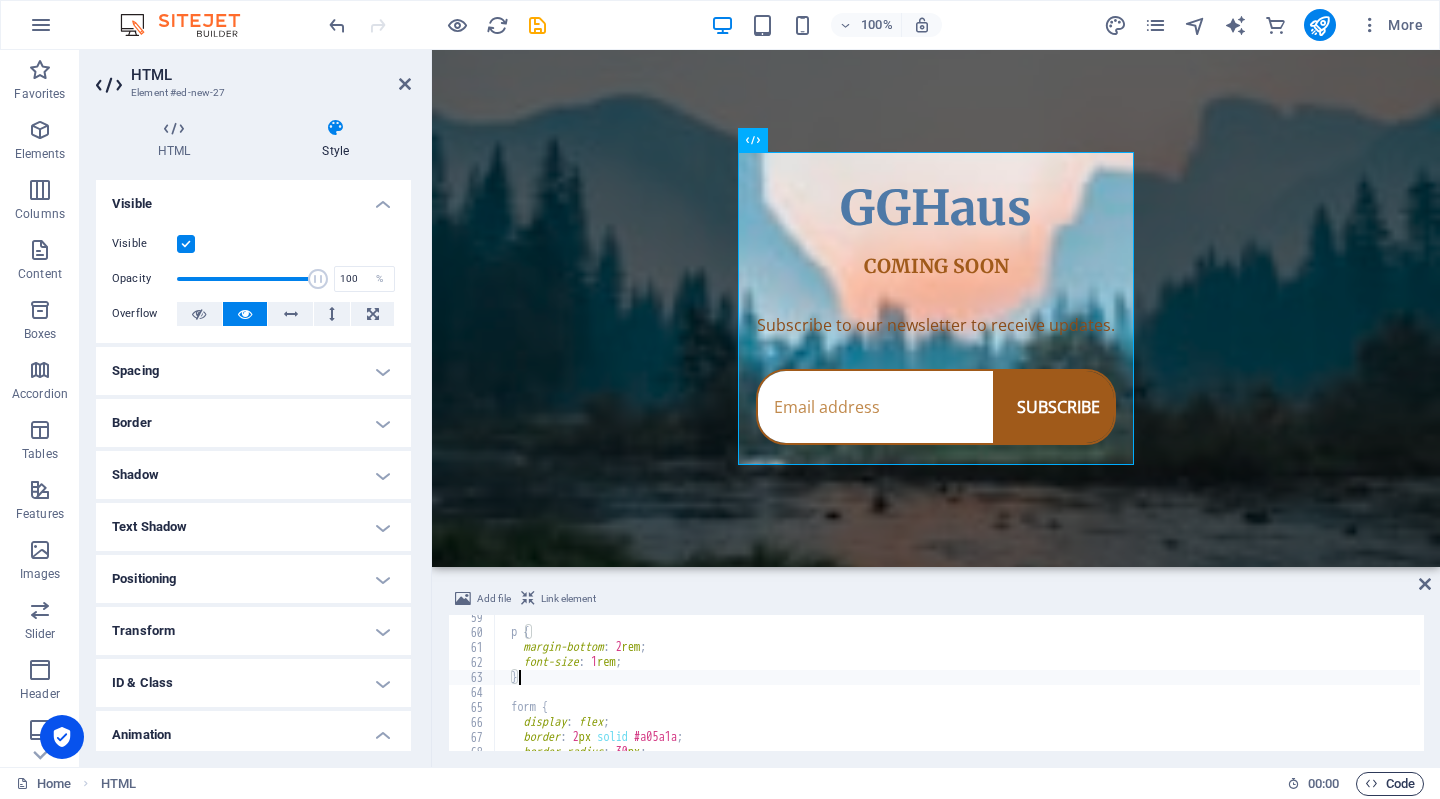click at bounding box center (1371, 783) 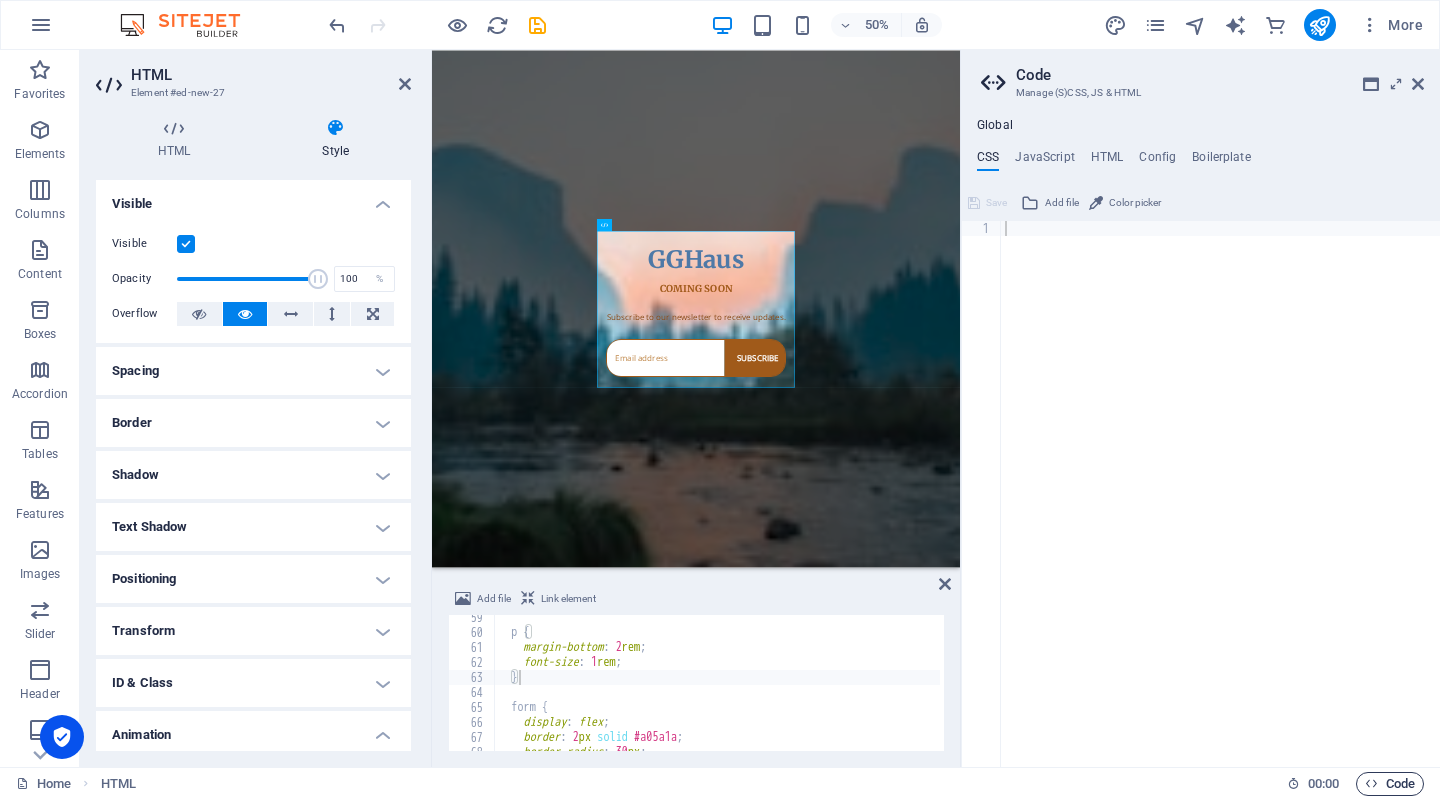 click at bounding box center (1371, 783) 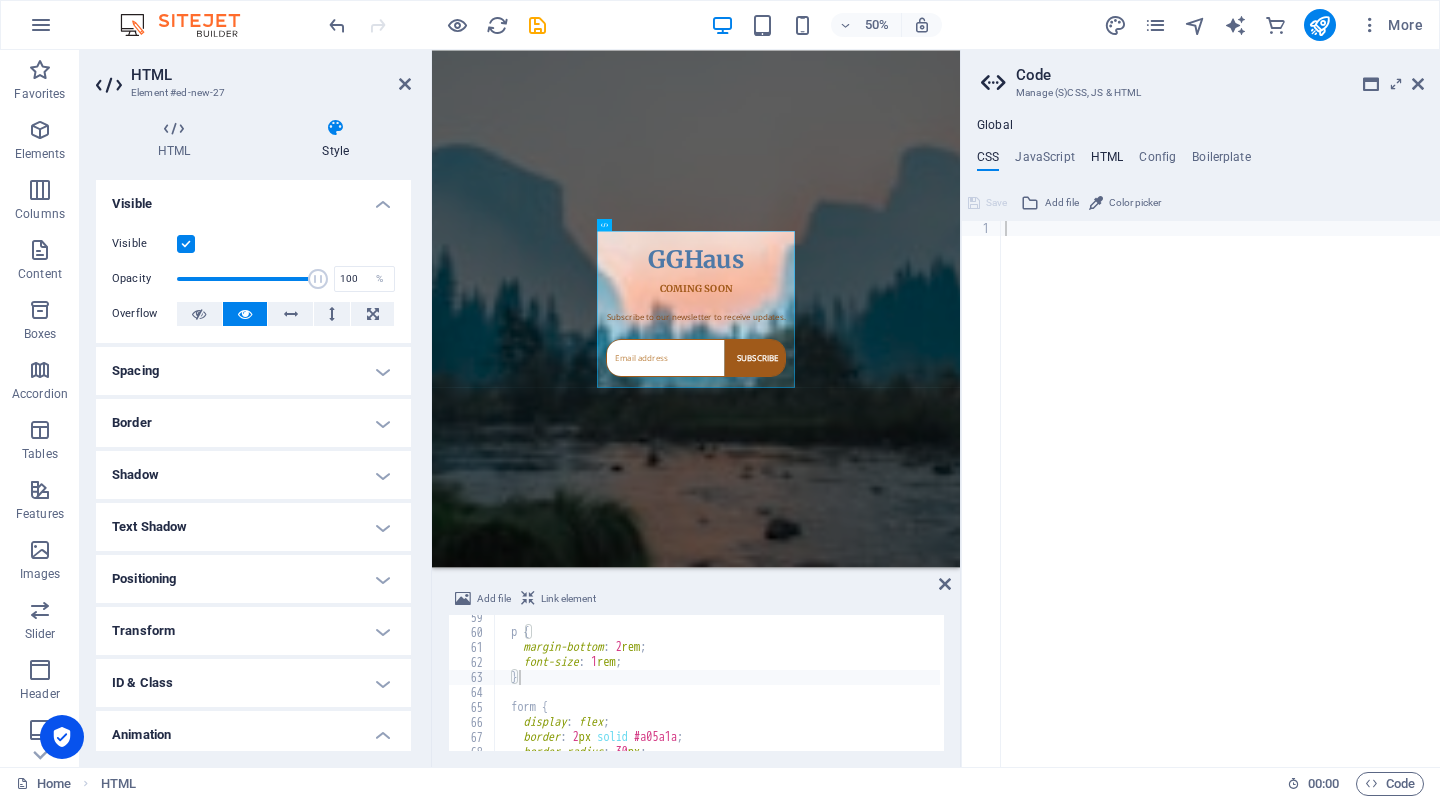click on "HTML" at bounding box center [1107, 161] 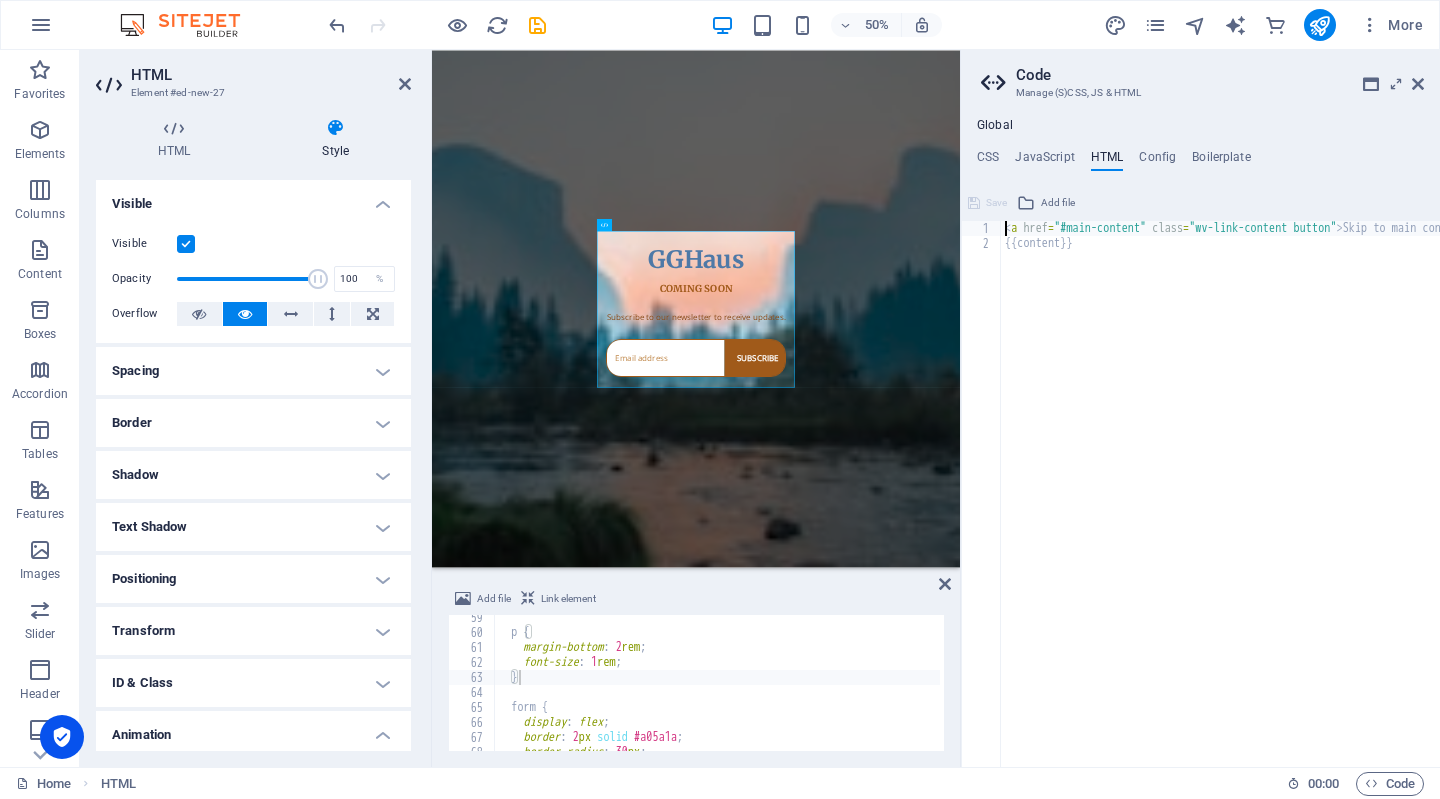scroll, scrollTop: 0, scrollLeft: 0, axis: both 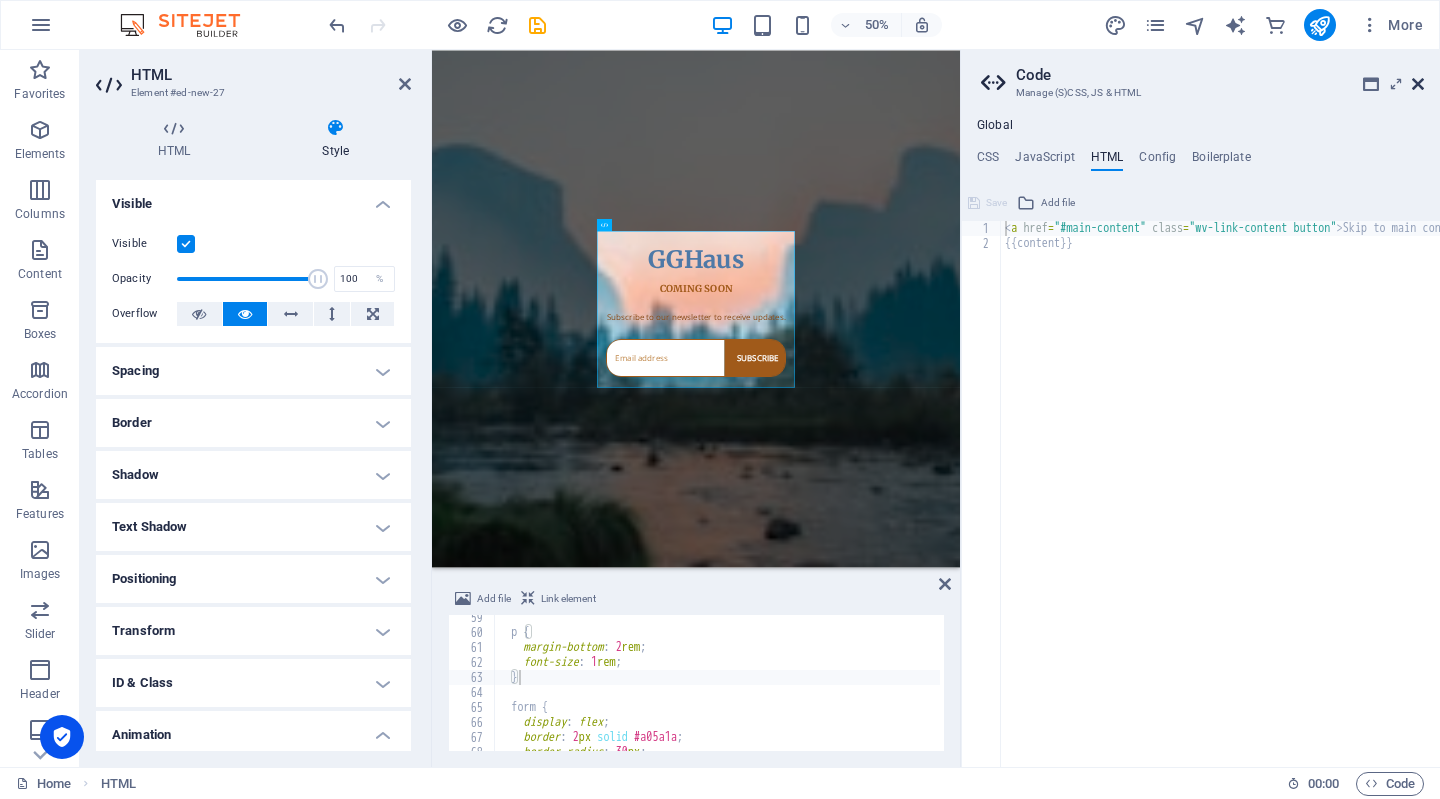 click at bounding box center (1418, 84) 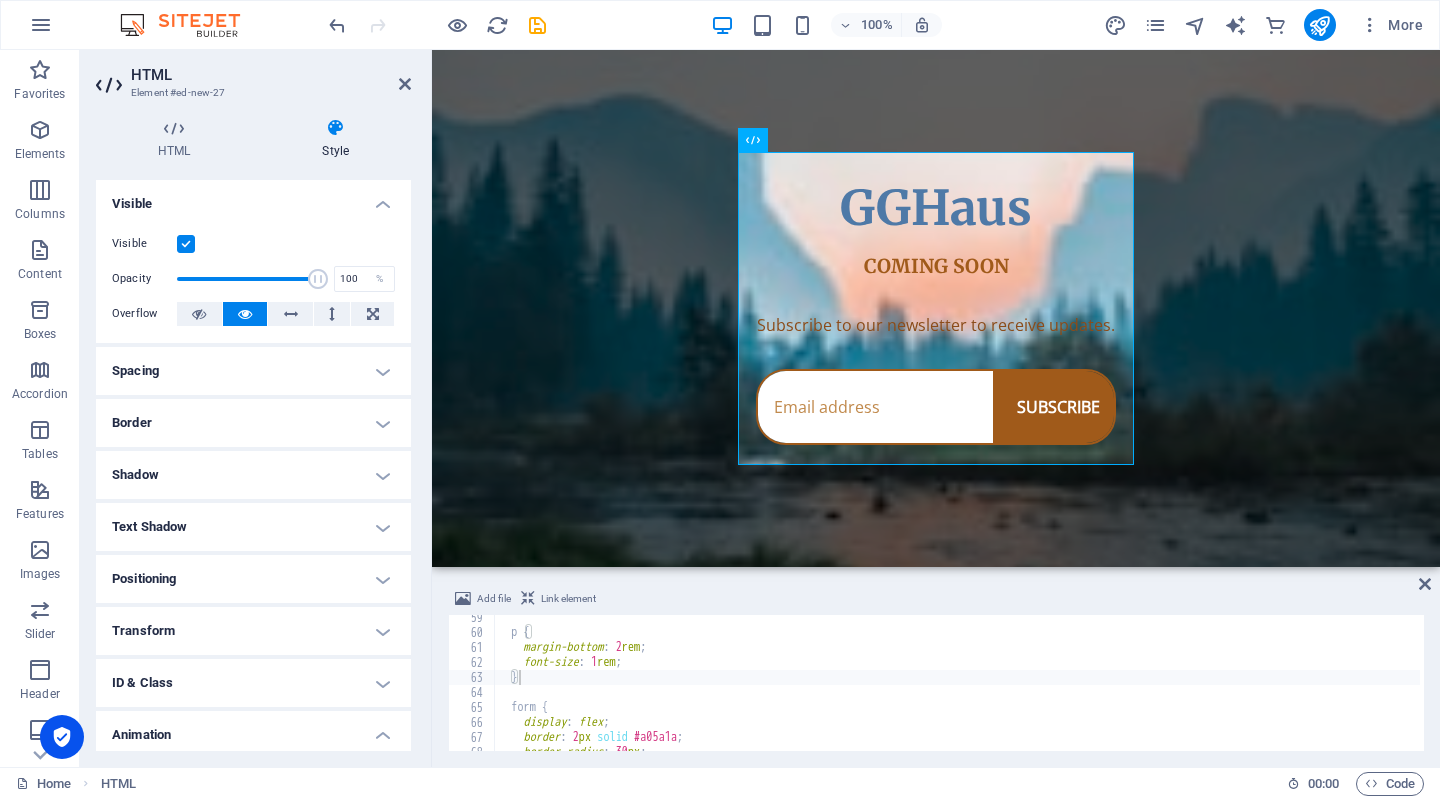 click on "Add file Link element } 59 60 61 62 63 64 65 66 67 68 69    p   {      margin-bottom :   2 rem ;      font-size :   1 rem ;    }    form   {      display :   flex ;      border :   2 px   solid   #a05a1a ;      border-radius :   30 px ;     הההההההההההההההההההההההההההההההההההההההההההההההההההההההההההההההההההההההההההההההההההההההההההההההההההההההההההההההההההההההההההההההההההההההההההההההההההההההההההההההההההההההההההההההההההההההההההההההההההההההההההההההההההההההההההההההההההההההההההההההההההההההההההההההה XXXXXXXXXXXXXXXXXXXXXXXXXXXXXXXXXXXXXXXXXXXXXXXXXXXXXXXXXXXXXXXXXXXXXXXXXXXXXXXXXXXXXXXXXXXXXXXXXXXXXXXXXXXXXXXXXXXXXXXXXXXXXXXXXXXXXXXXXXXXXXXXXXXXXXXXXXXXXXXXXXXXXXXXXXXXXXXXXXXXXXXXXXXXXXXXXXXXXXXXXXXXXXXXXXXXXXXXXXXXXXXXXXXXXXXXXXXXXXXXXXXXXXXXXXXXXXXX" at bounding box center [936, 669] 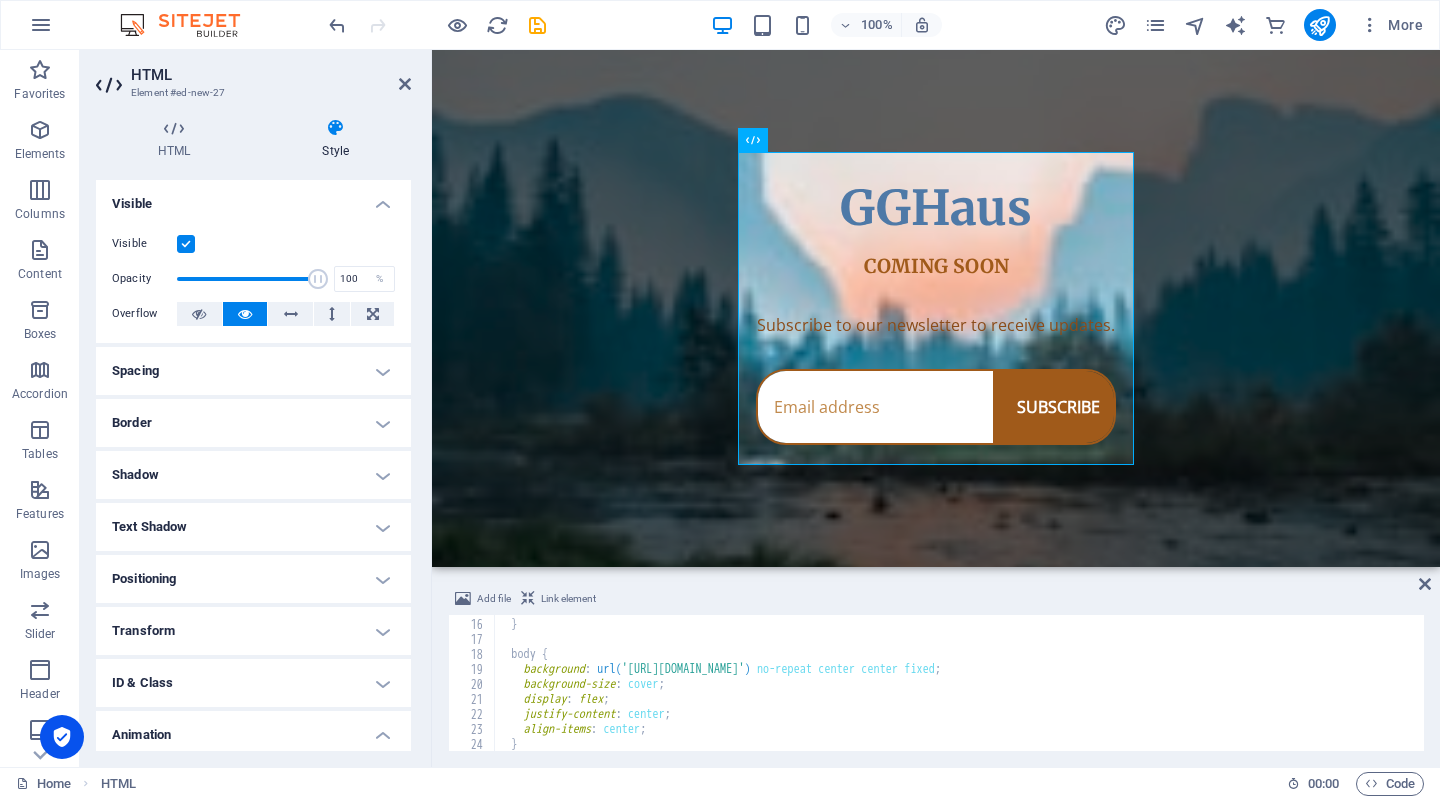 scroll, scrollTop: 214, scrollLeft: 0, axis: vertical 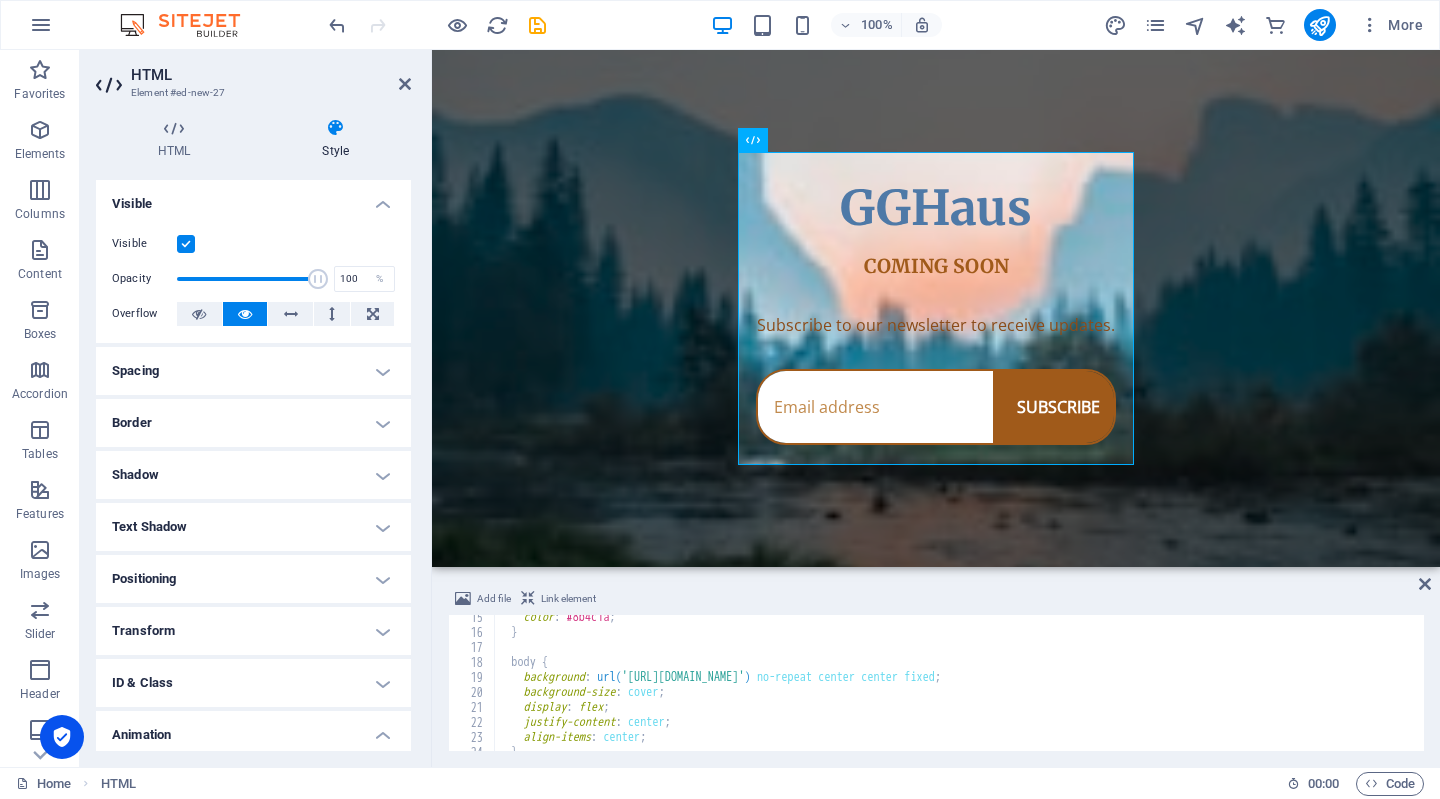 type on "body {" 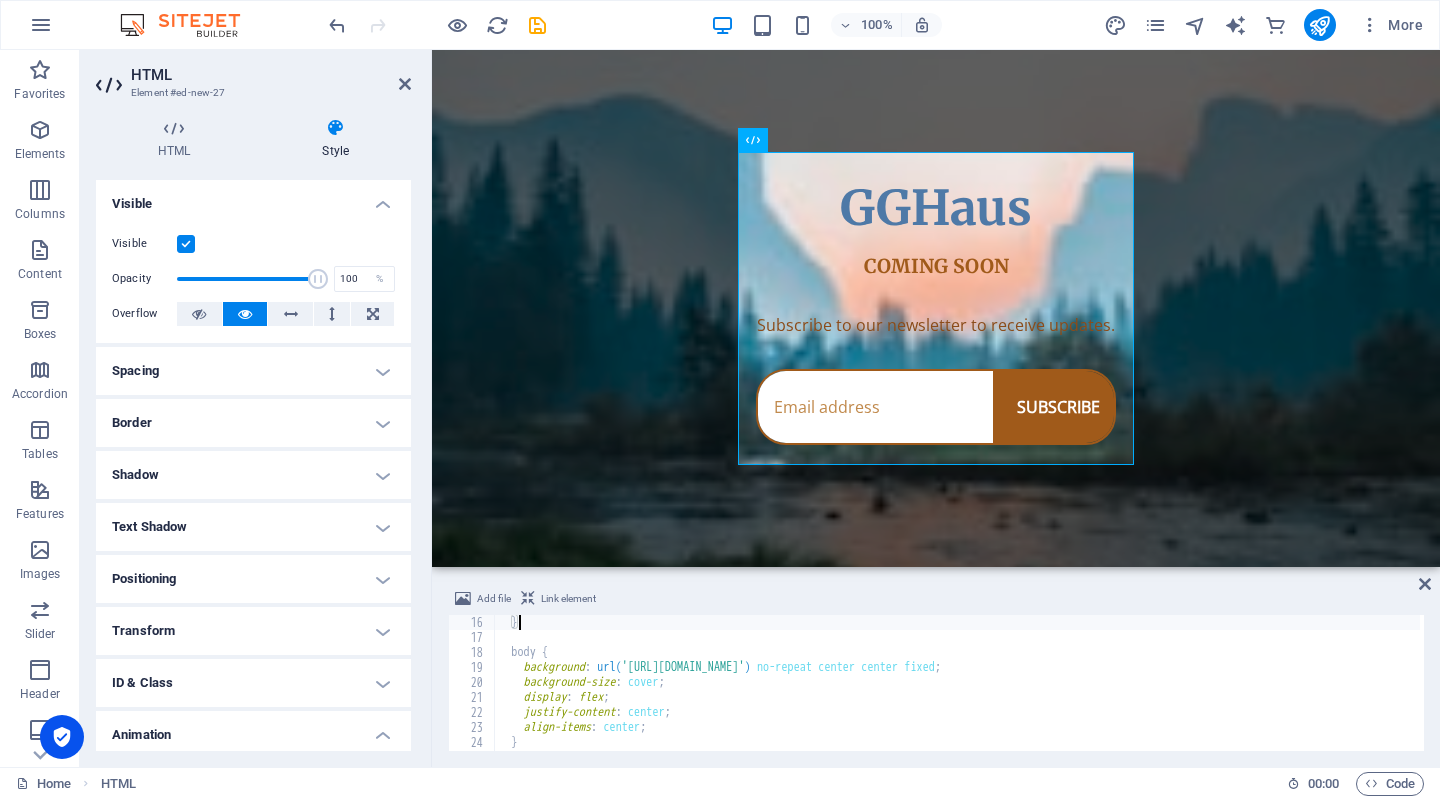 scroll, scrollTop: 225, scrollLeft: 0, axis: vertical 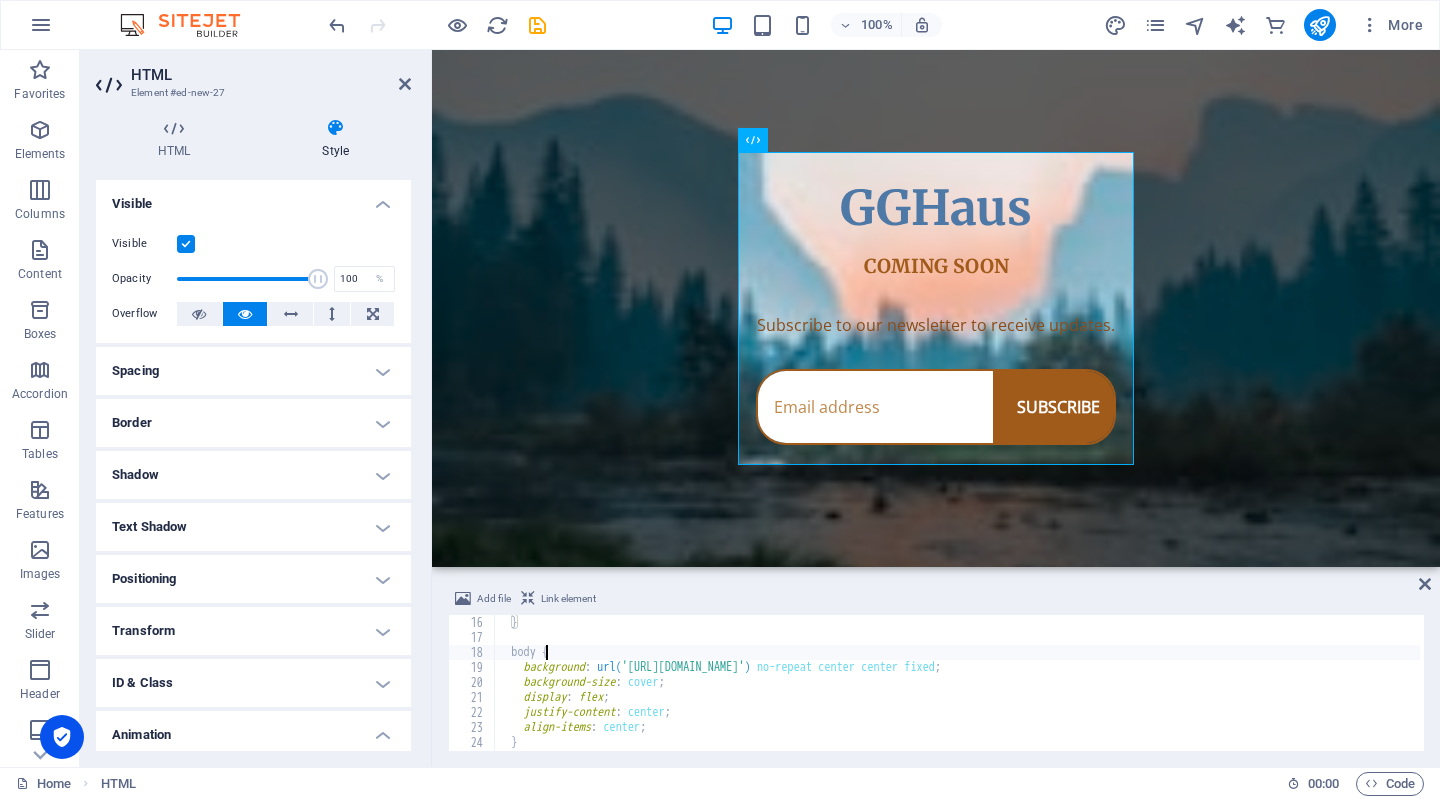 click on "}    body   {      background :   url( '[URL][DOMAIN_NAME]' )   no-repeat   center   center   fixed ;      background-size :   cover ;      display :   flex ;      justify-content :   center ;      align-items :   center ;    }" at bounding box center [991, 696] 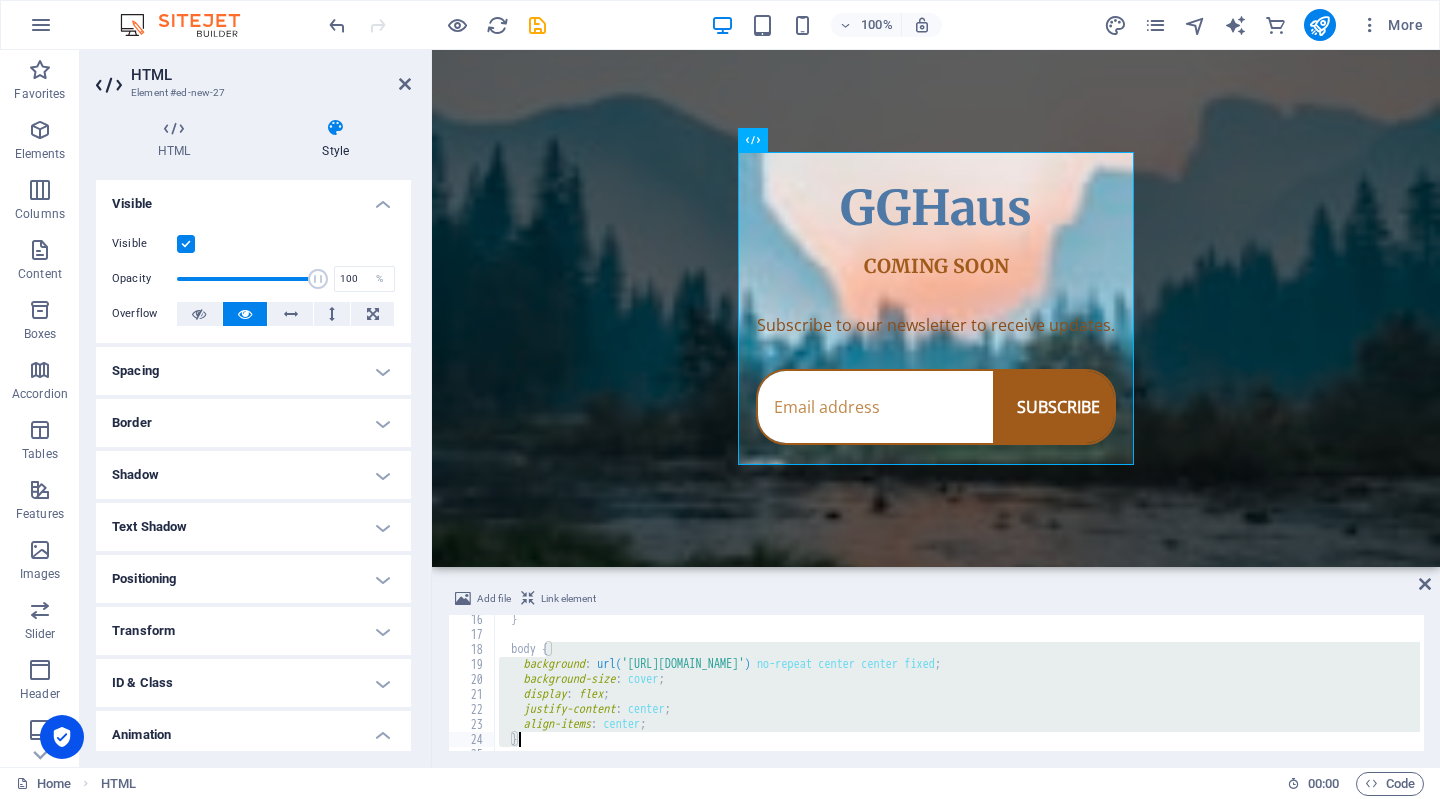 scroll, scrollTop: 243, scrollLeft: 0, axis: vertical 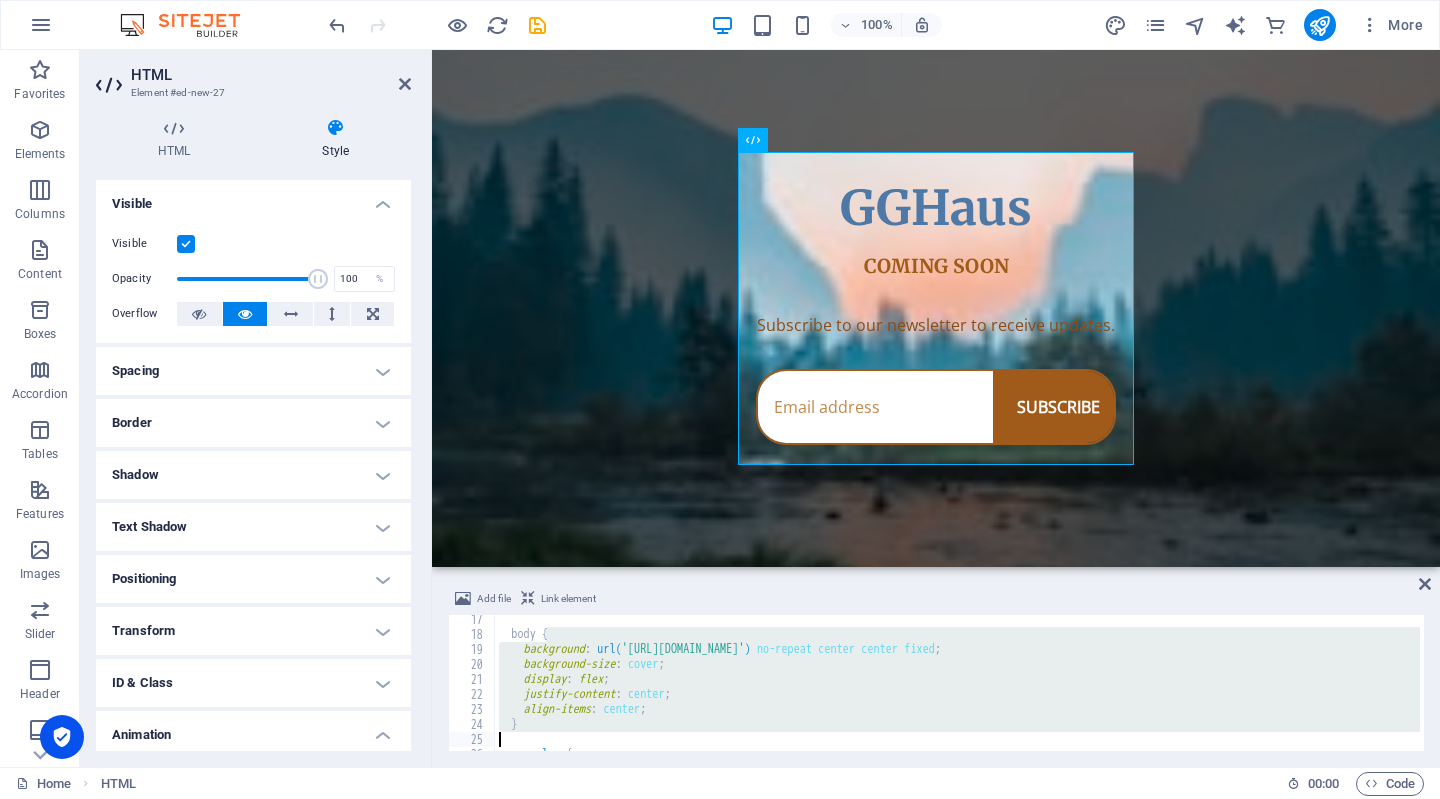 paste on "}" 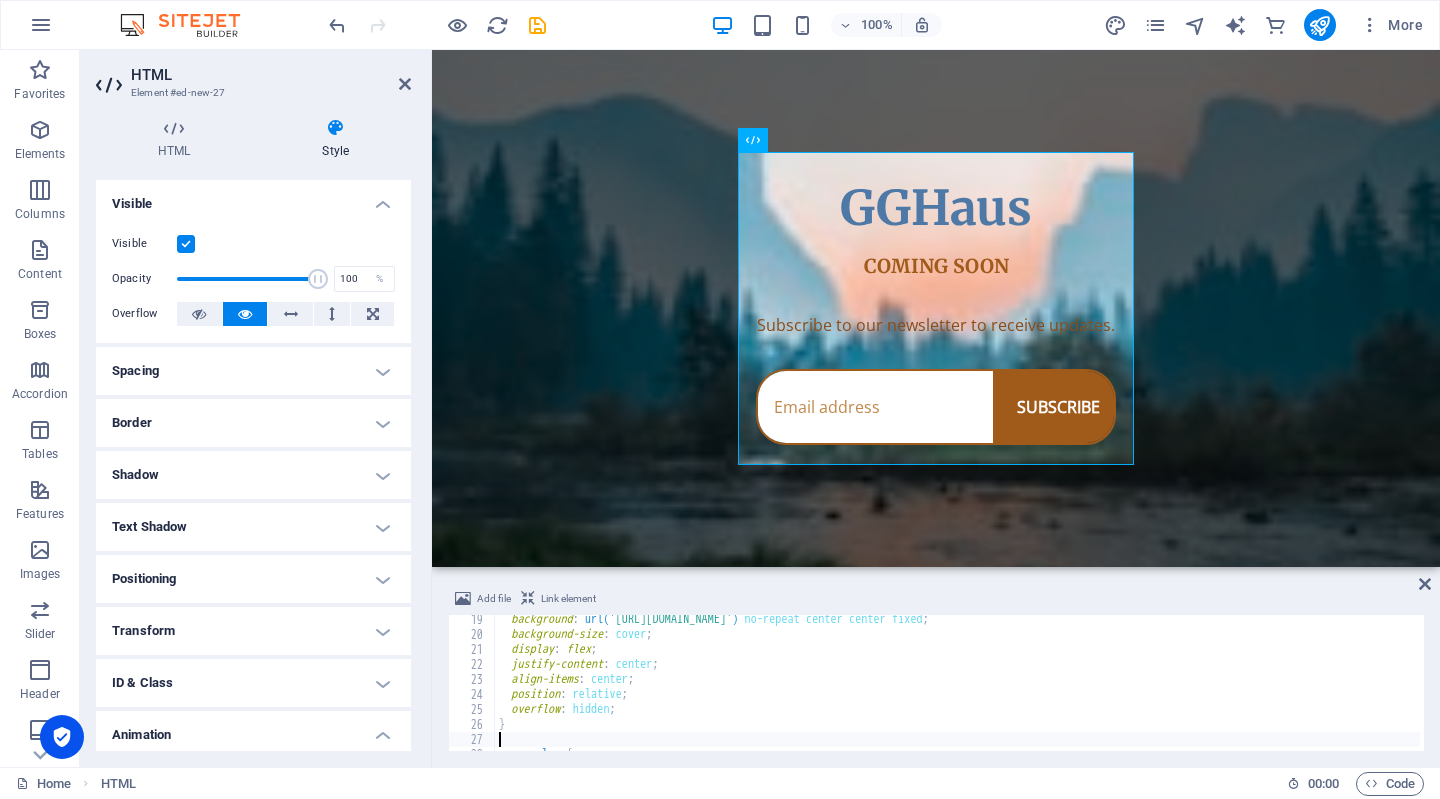 scroll, scrollTop: 273, scrollLeft: 0, axis: vertical 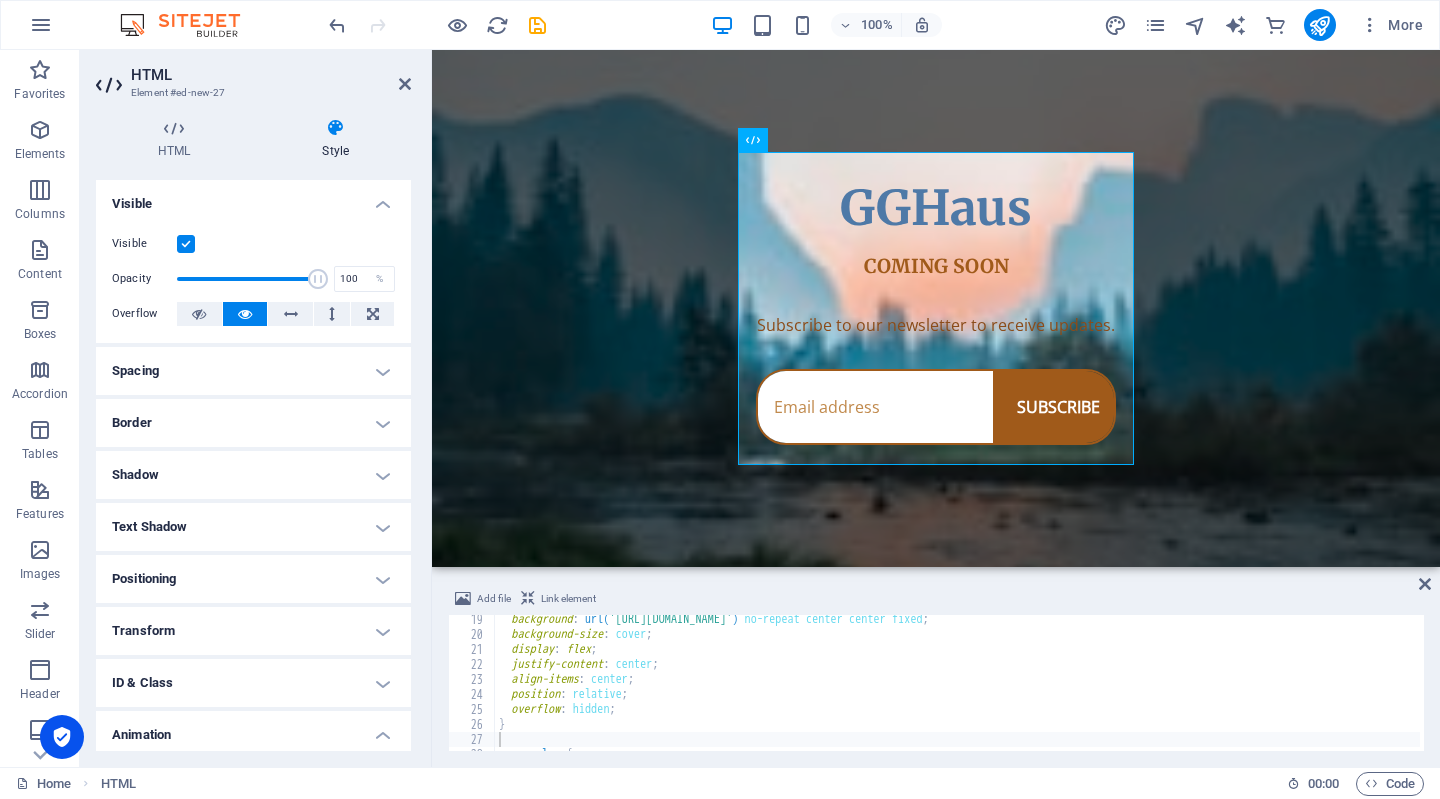 click on "Skip to main content
GGHaus Coming Soon
GGHaus
COMING SOON
Subscribe to our newsletter to receive updates.
SUBSCRIBE" at bounding box center [936, 308] 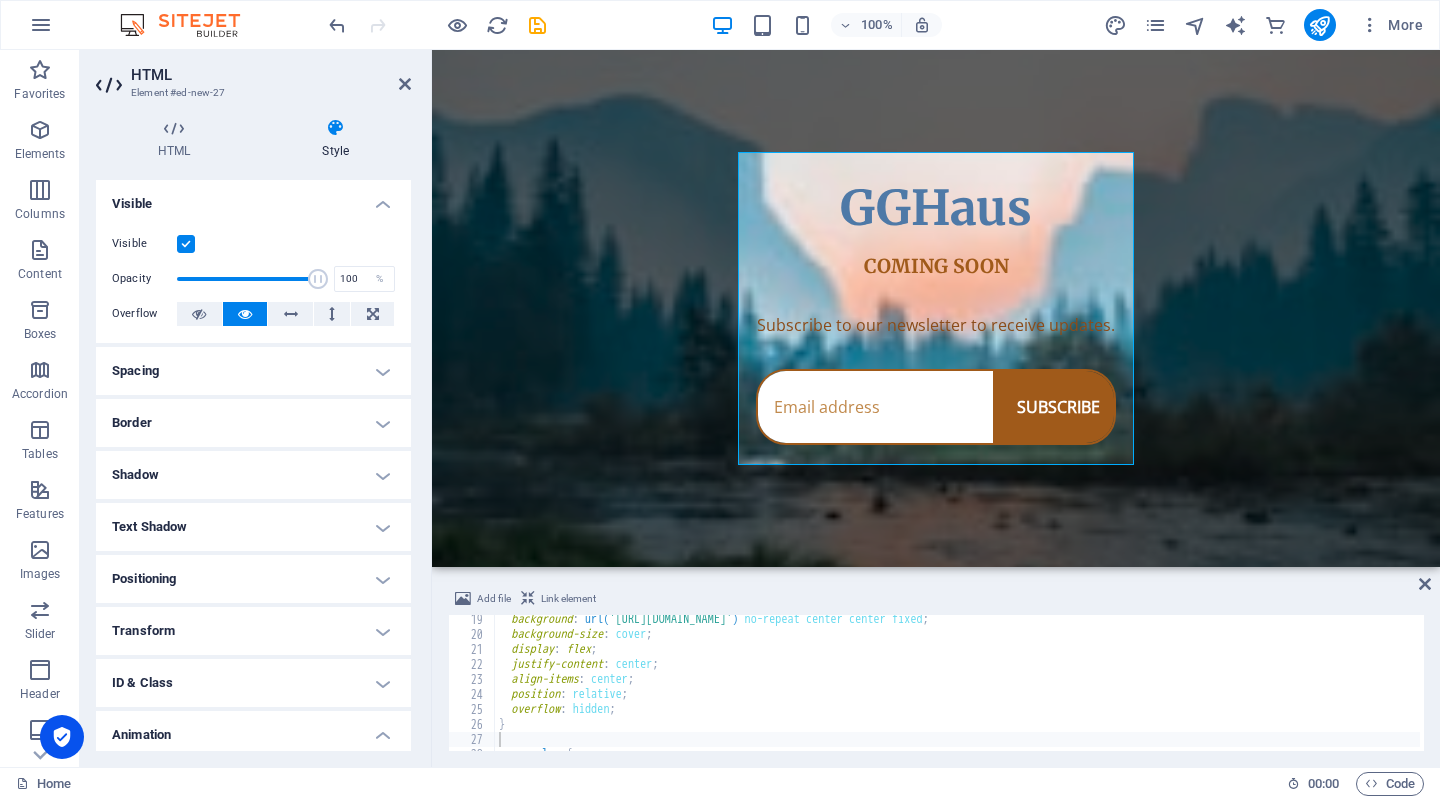 click on "background :   url( '[URL][DOMAIN_NAME]' )   no-repeat   center   center   fixed ;    background-size :   cover ;    display :   flex ;    justify-content :   center ;    align-items :   center ;    position :   relative ;    overflow :   hidden ; }    .overlay   {" at bounding box center [984, 693] 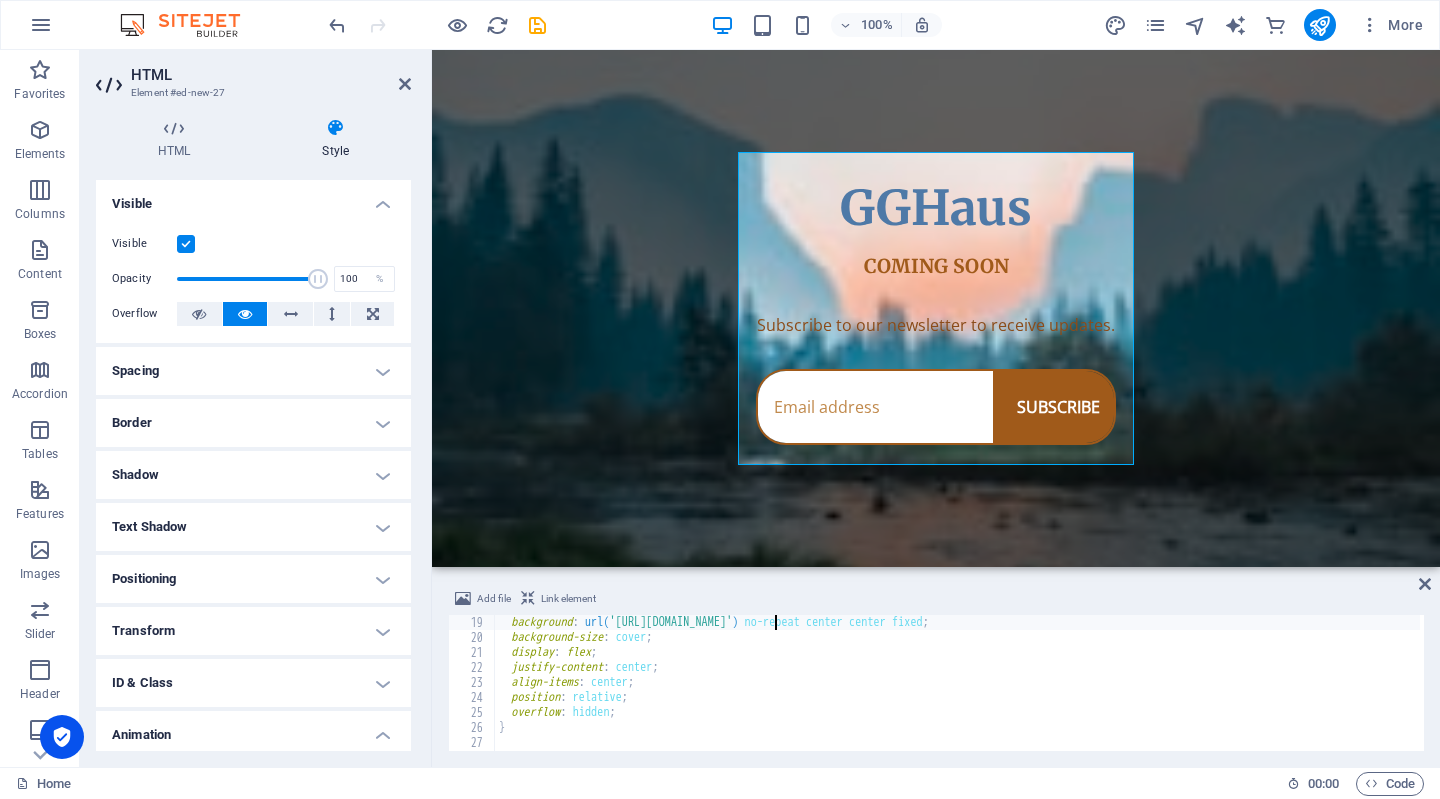 click on "background :   url( '[URL][DOMAIN_NAME]' )   no-repeat   center   center   fixed ;    background-size :   cover ;    display :   flex ;    justify-content :   center ;    align-items :   center ;    position :   relative ;    overflow :   hidden ; }    .overlay   {" at bounding box center [984, 696] 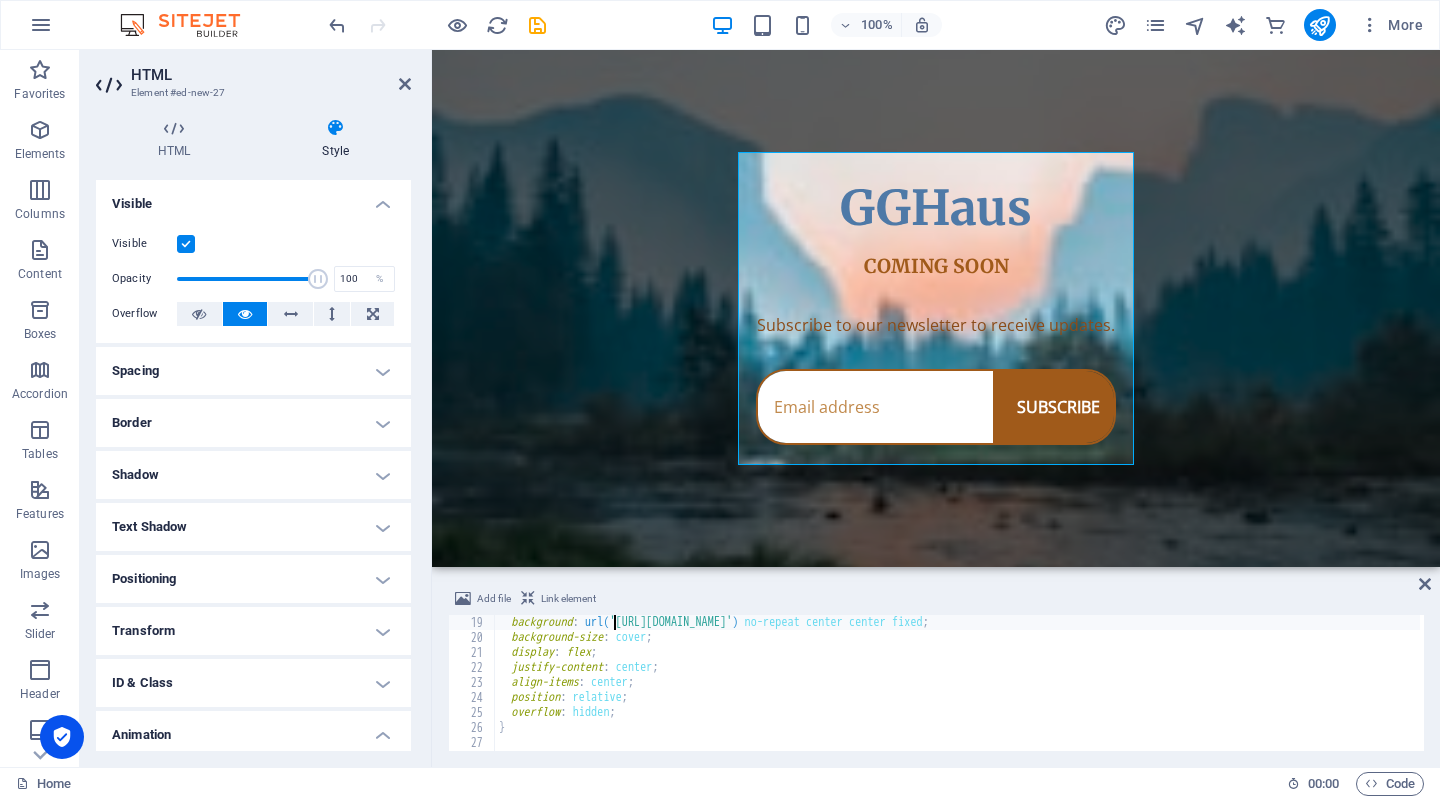 click on "background :   url( '[URL][DOMAIN_NAME]' )   no-repeat   center   center   fixed ;    background-size :   cover ;    display :   flex ;    justify-content :   center ;    align-items :   center ;    position :   relative ;    overflow :   hidden ; }    .overlay   {" at bounding box center (984, 696) 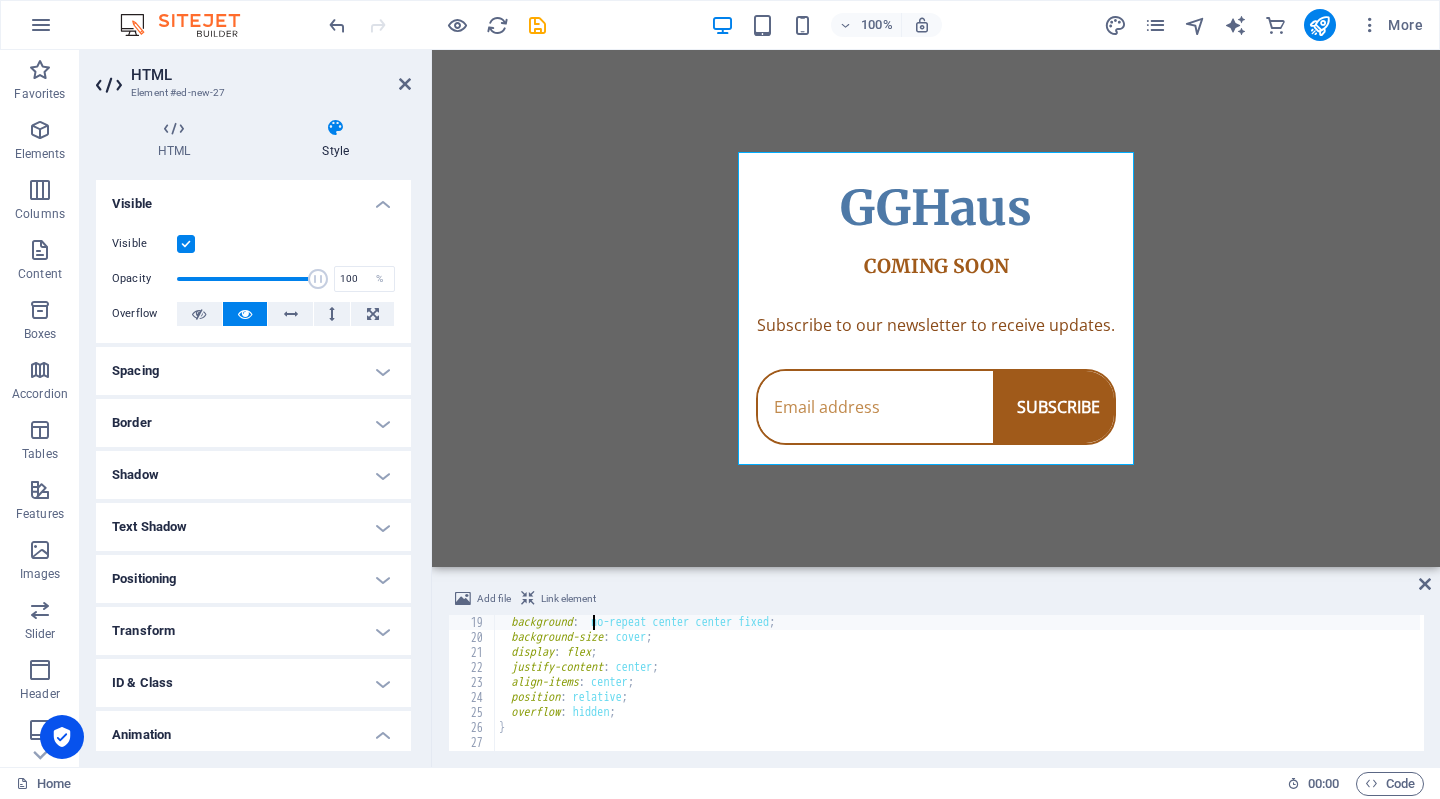 scroll, scrollTop: 0, scrollLeft: 7, axis: horizontal 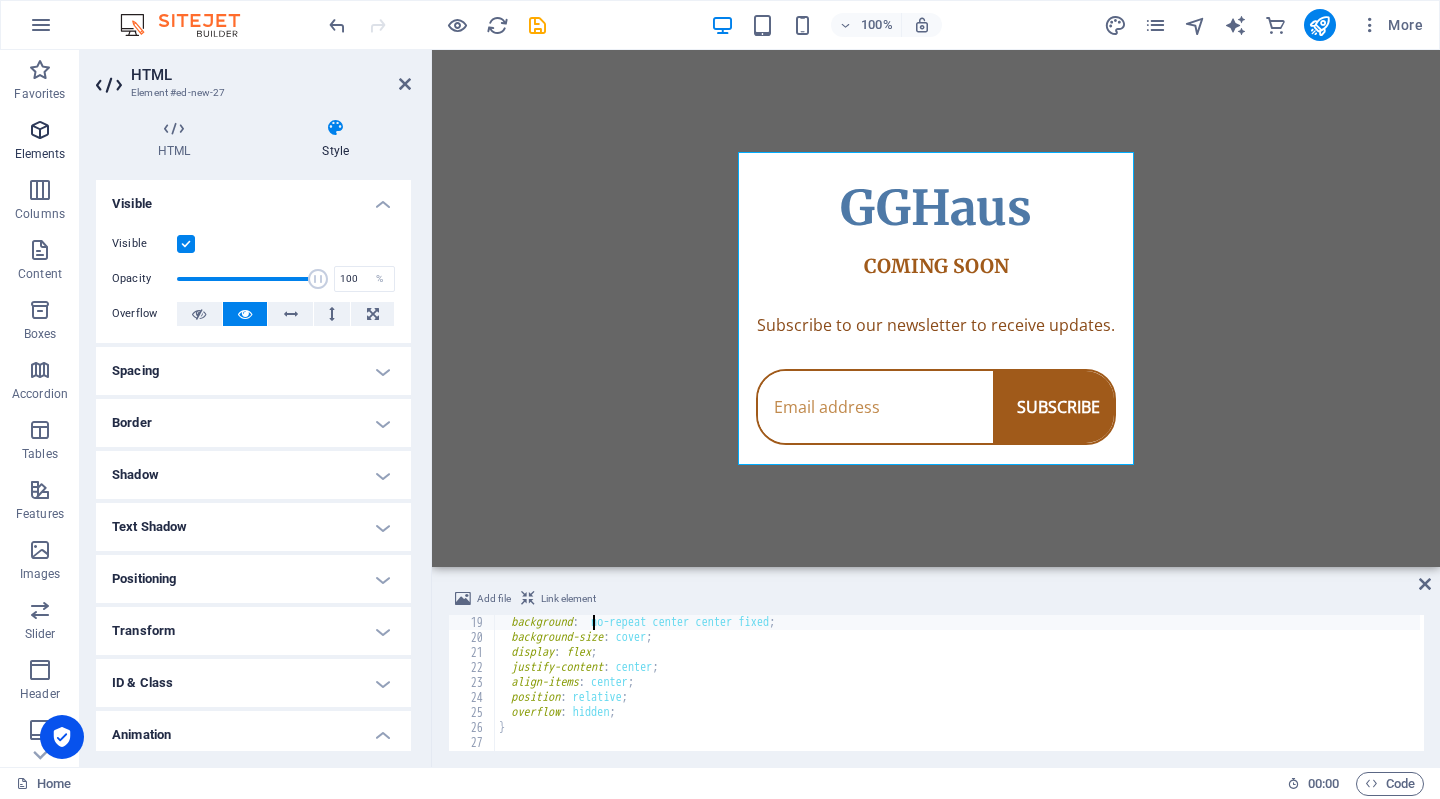type on "background:  no-repeat center center fixed;" 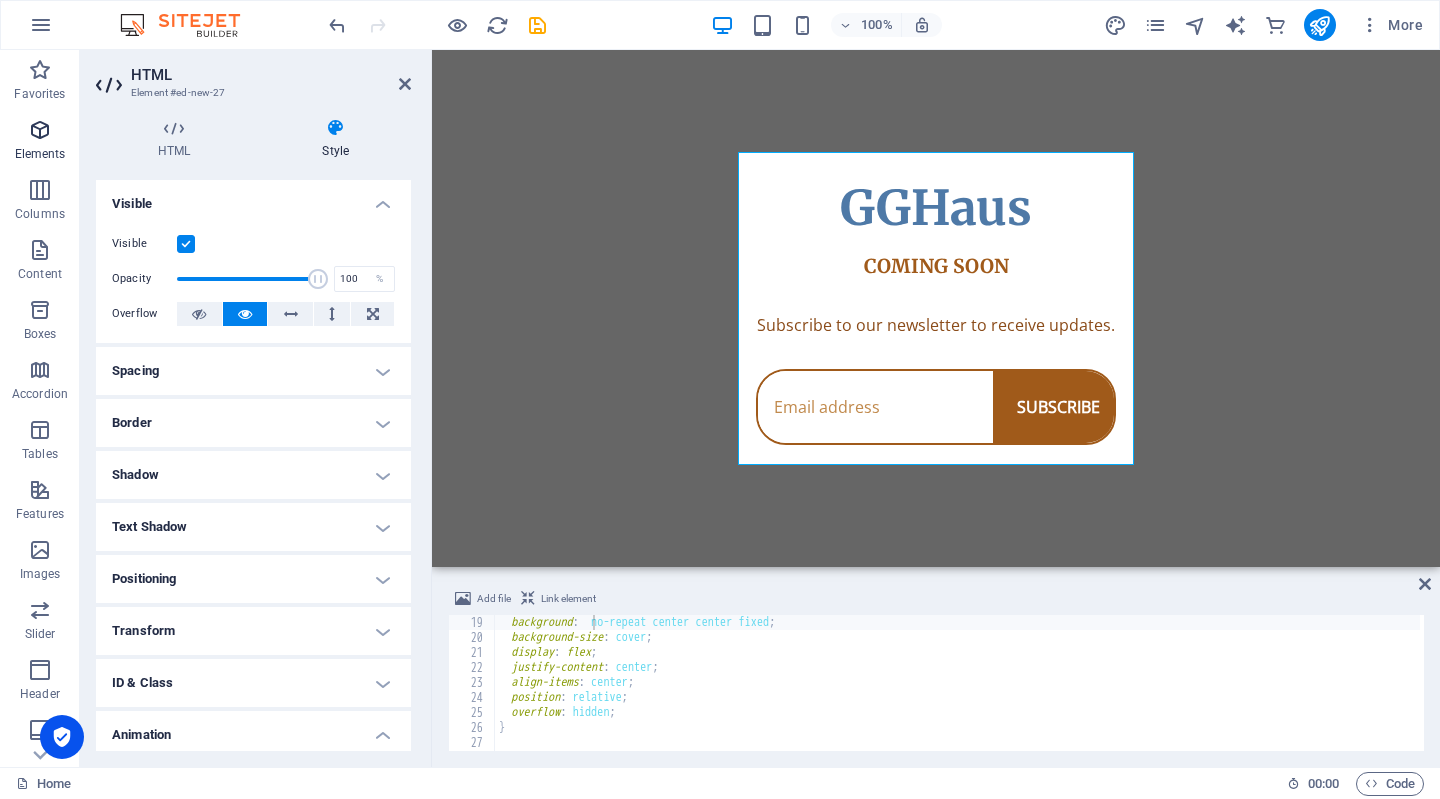 click at bounding box center [40, 130] 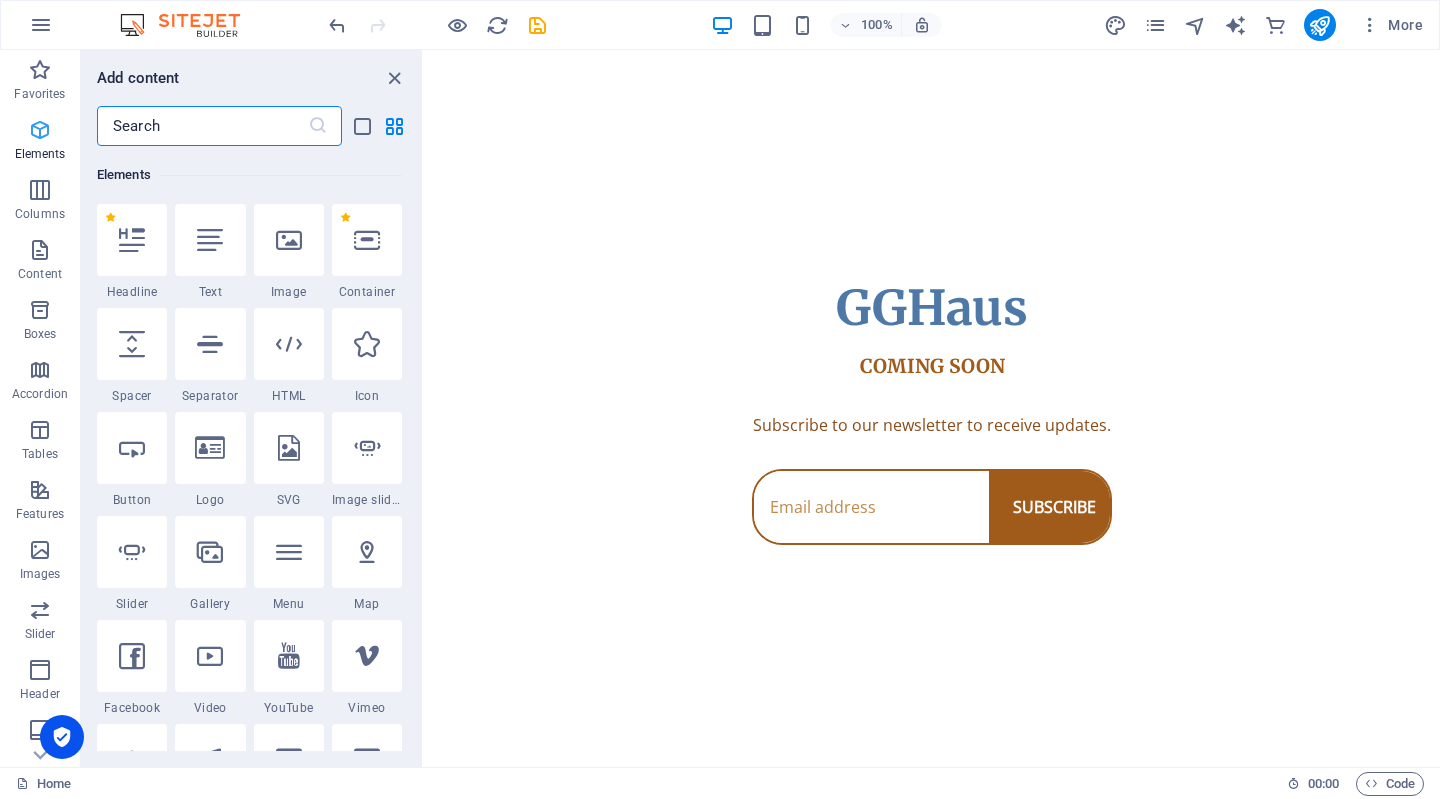 scroll, scrollTop: 213, scrollLeft: 0, axis: vertical 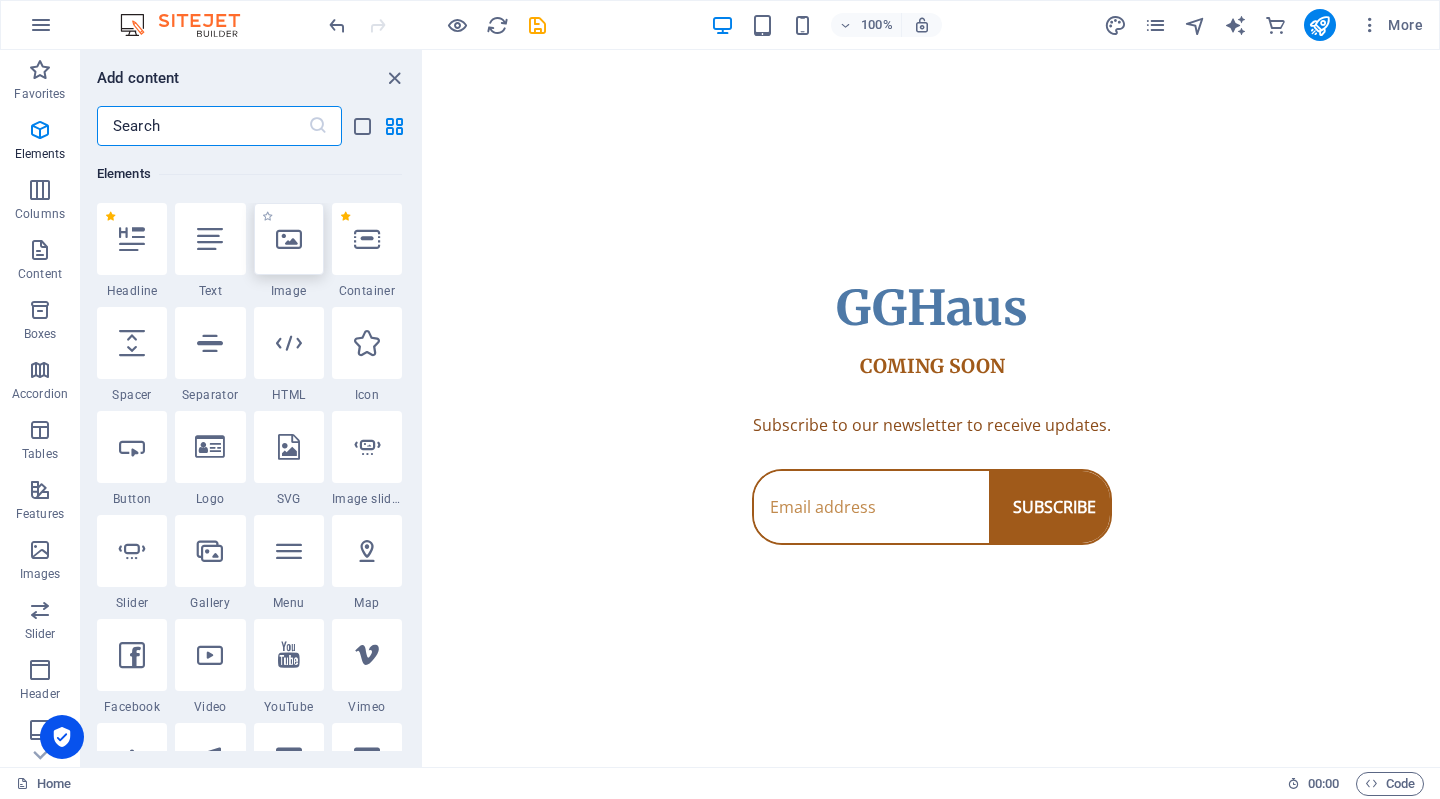 click at bounding box center (289, 239) 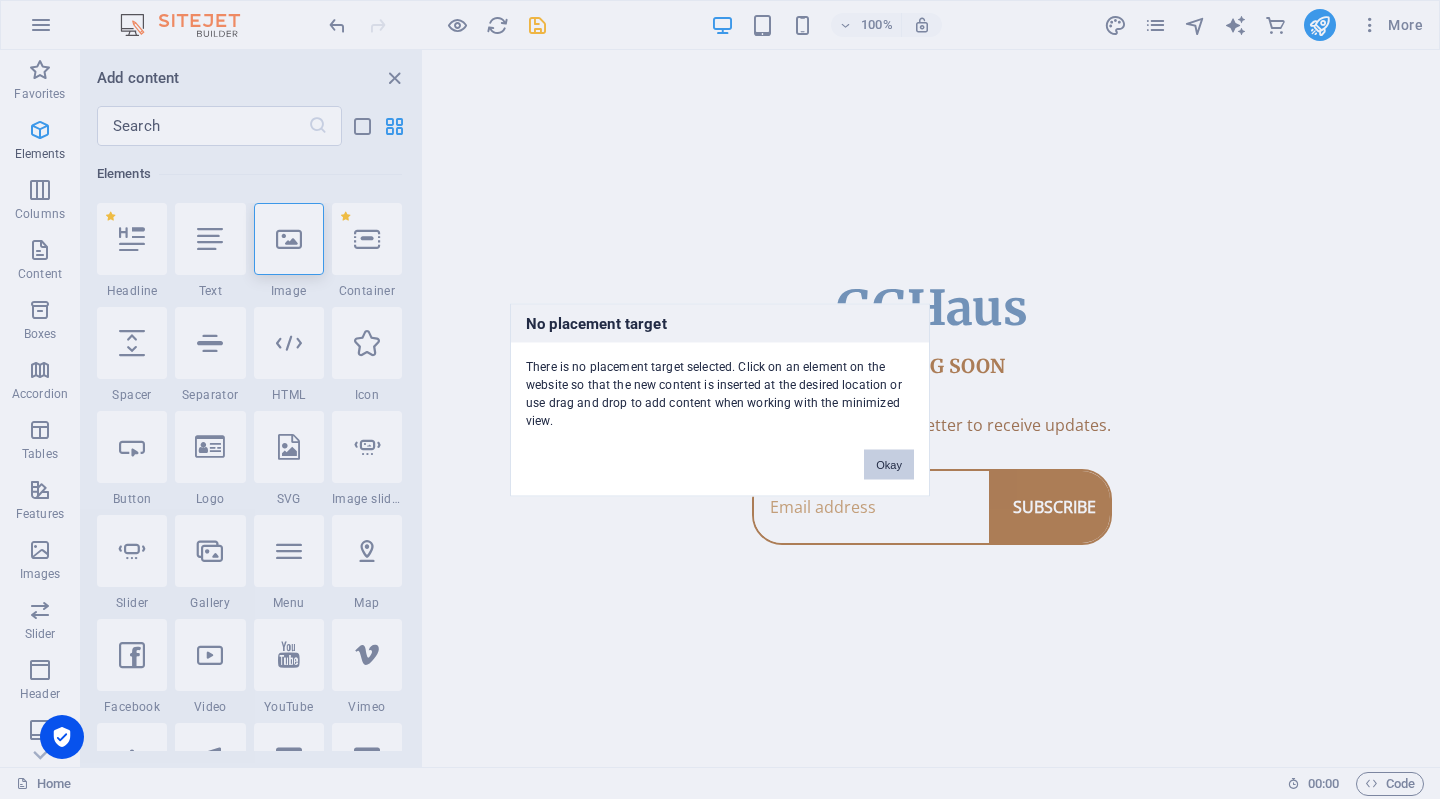 click on "Okay" at bounding box center (889, 464) 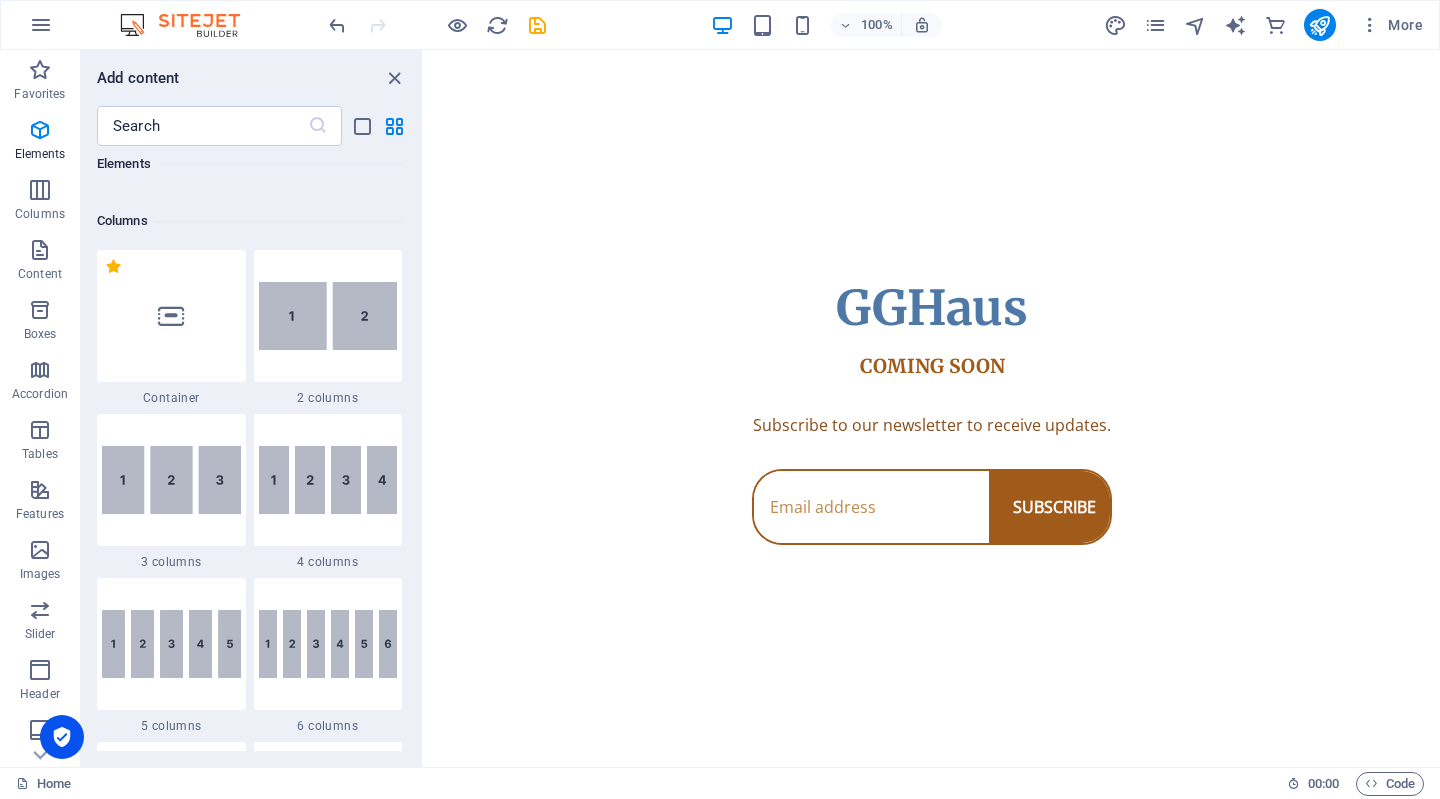 scroll, scrollTop: 768, scrollLeft: 0, axis: vertical 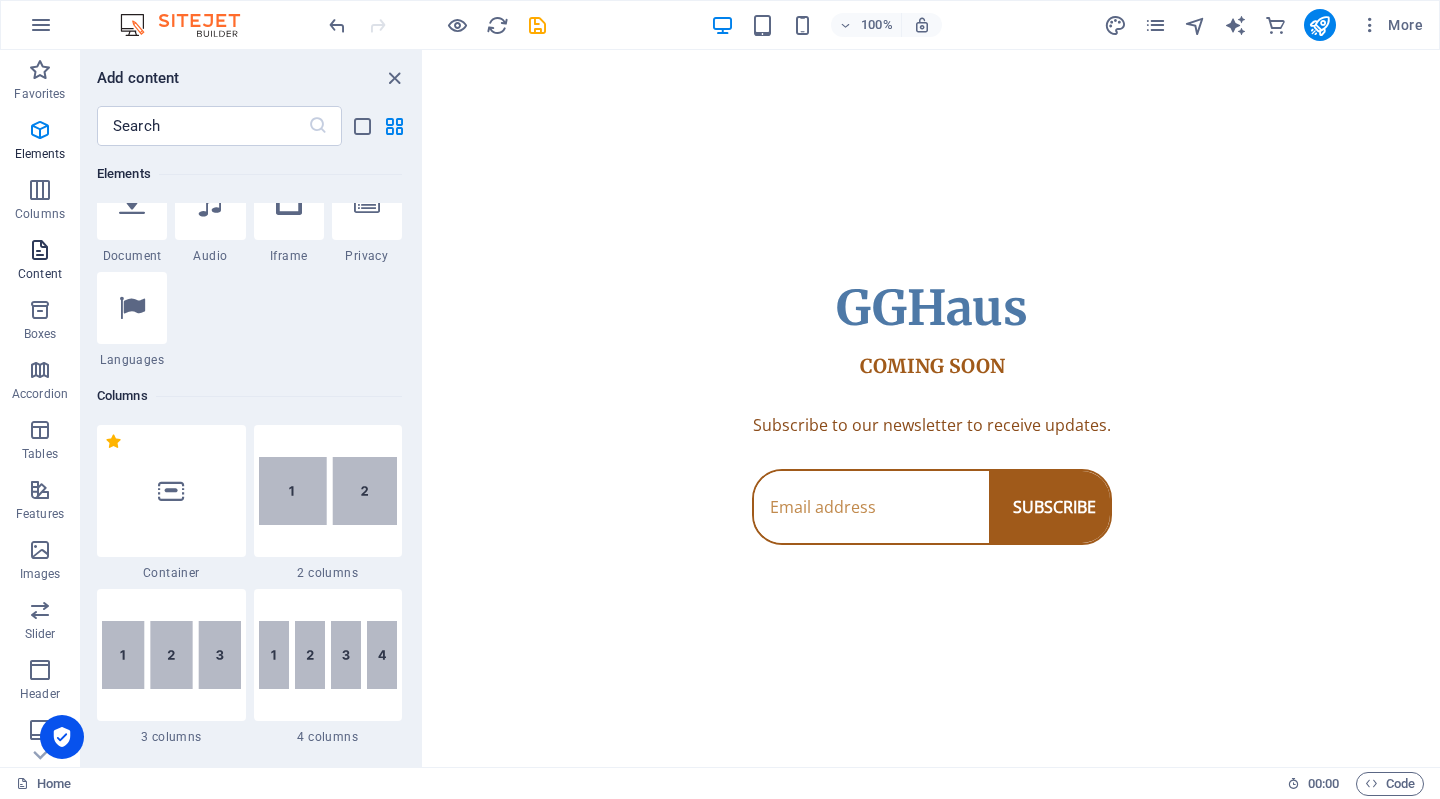 click on "Content" at bounding box center (40, 262) 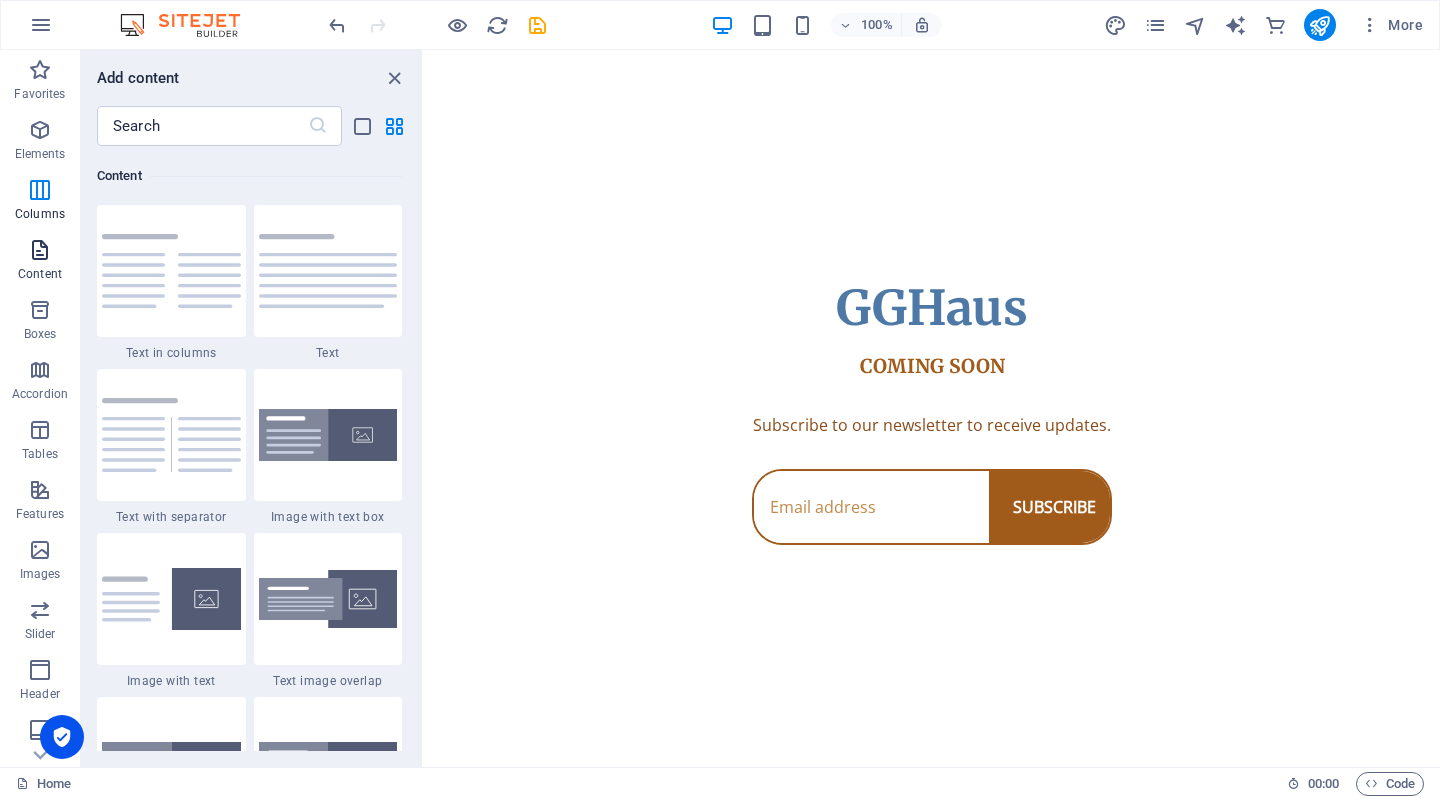 scroll, scrollTop: 3499, scrollLeft: 0, axis: vertical 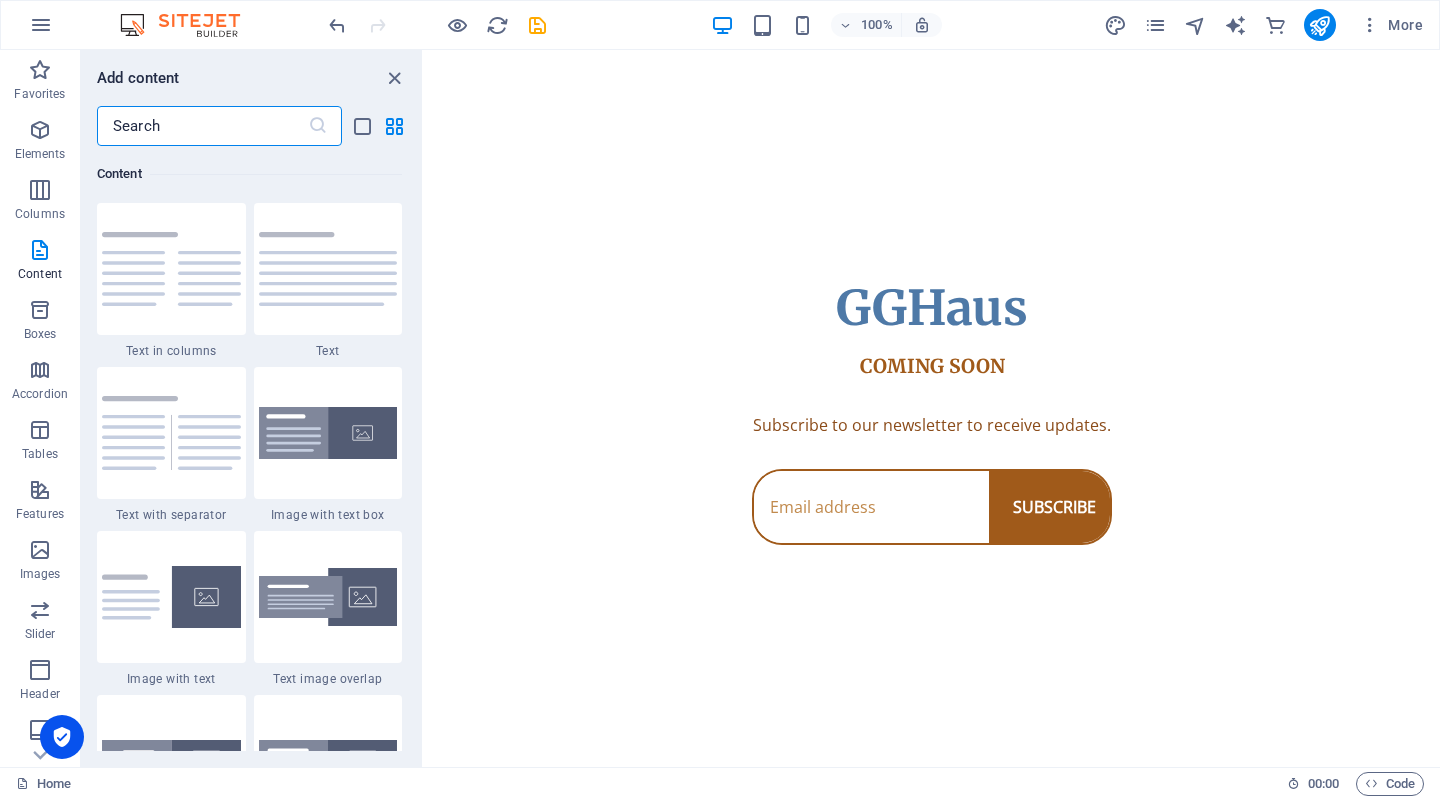 click at bounding box center [202, 126] 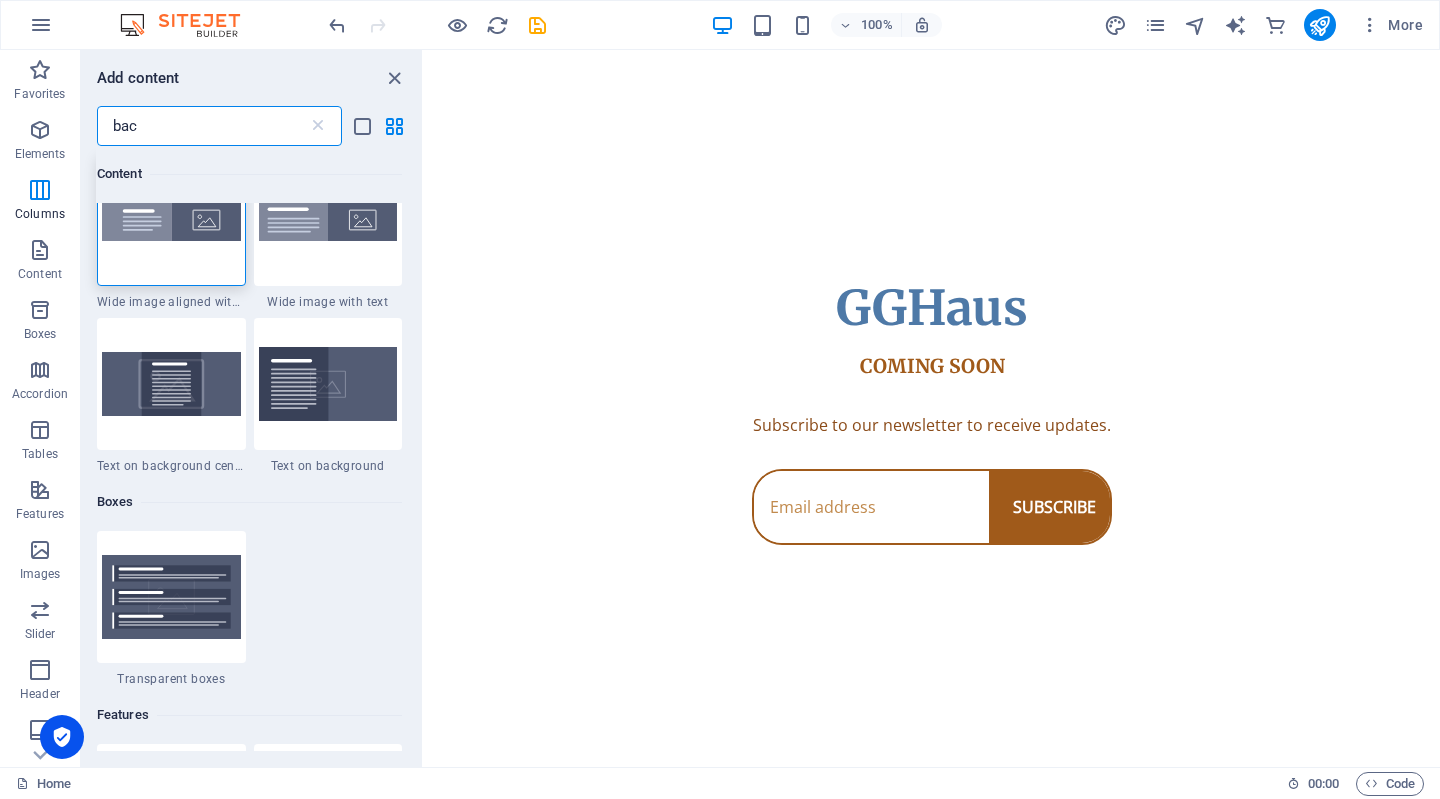 scroll, scrollTop: 0, scrollLeft: 0, axis: both 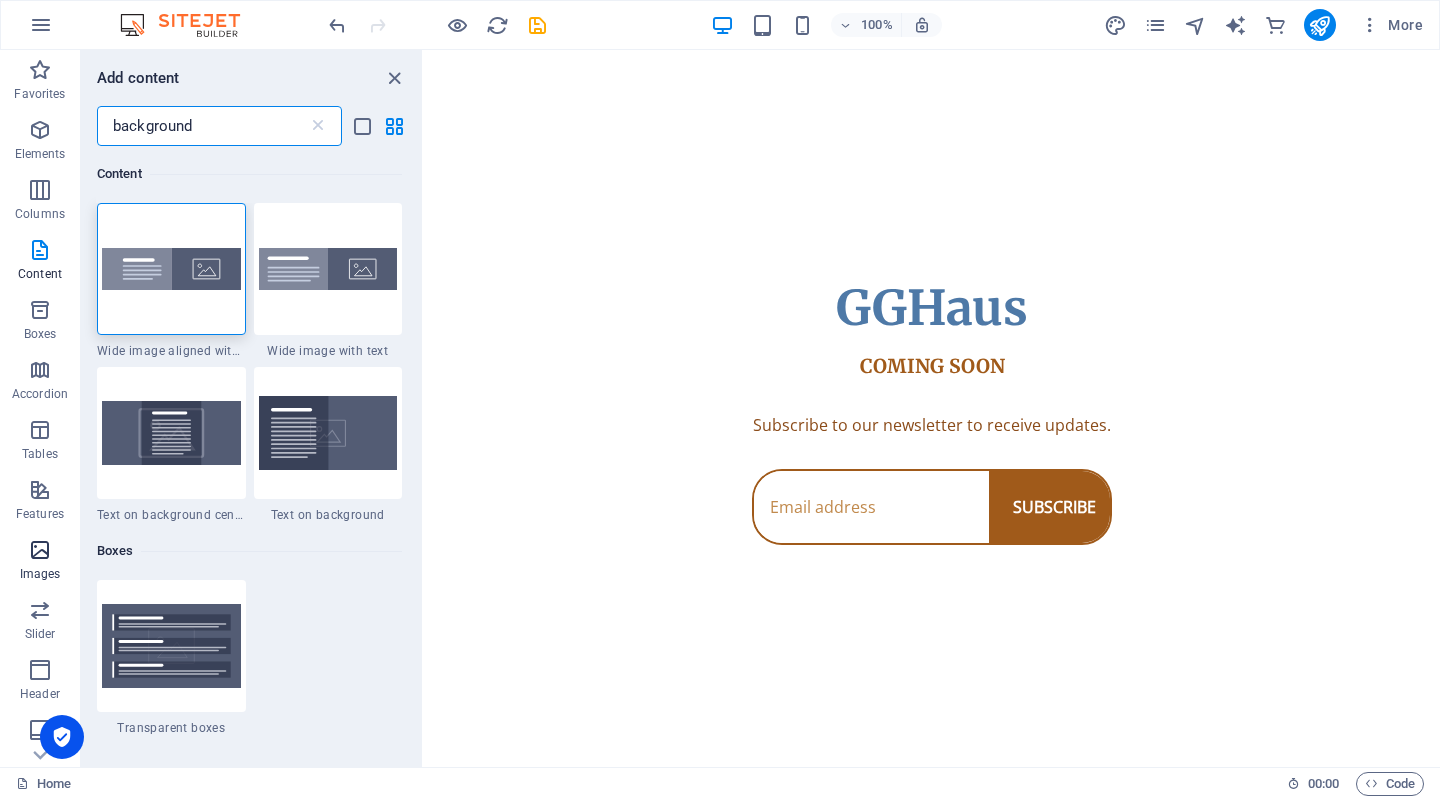type on "background" 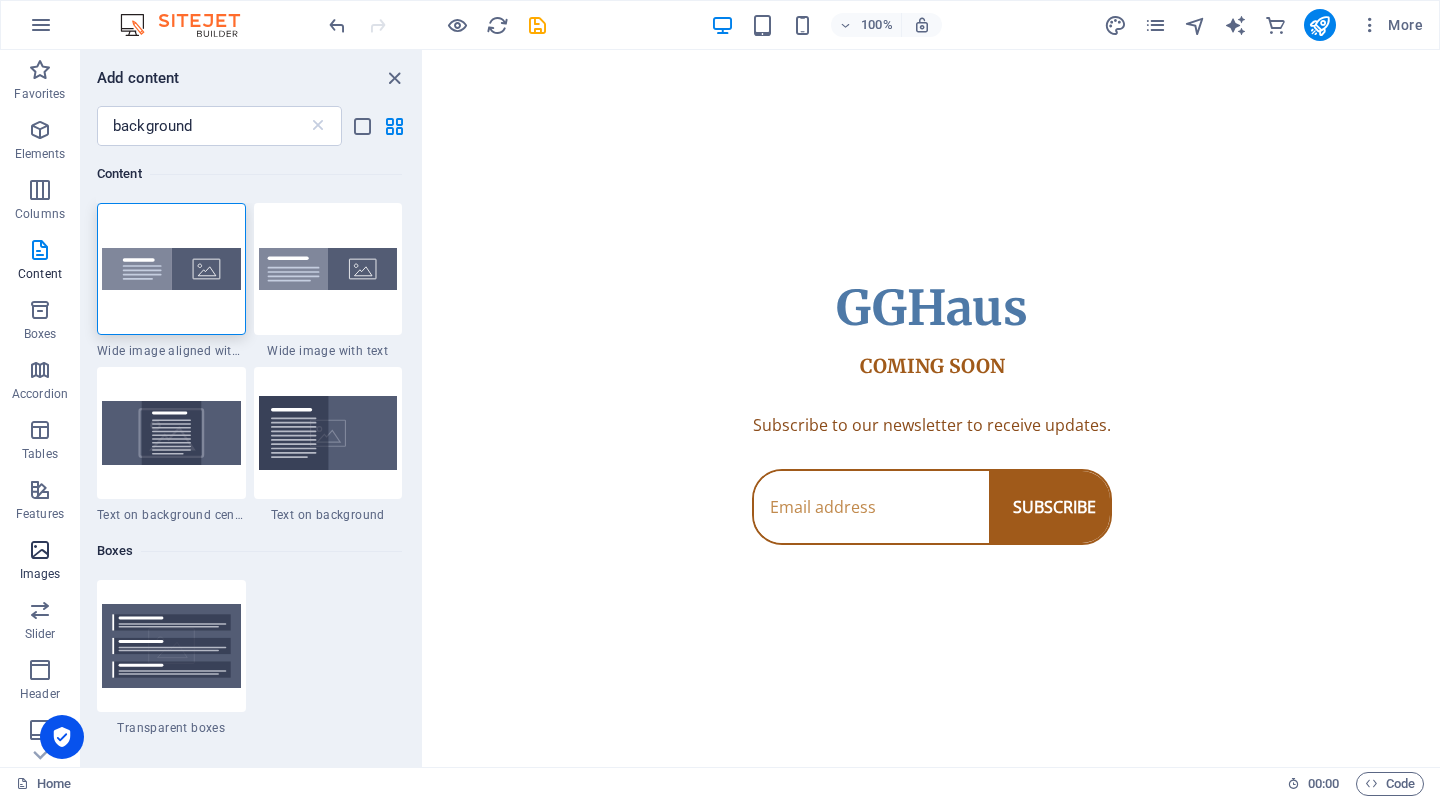 click at bounding box center [40, 550] 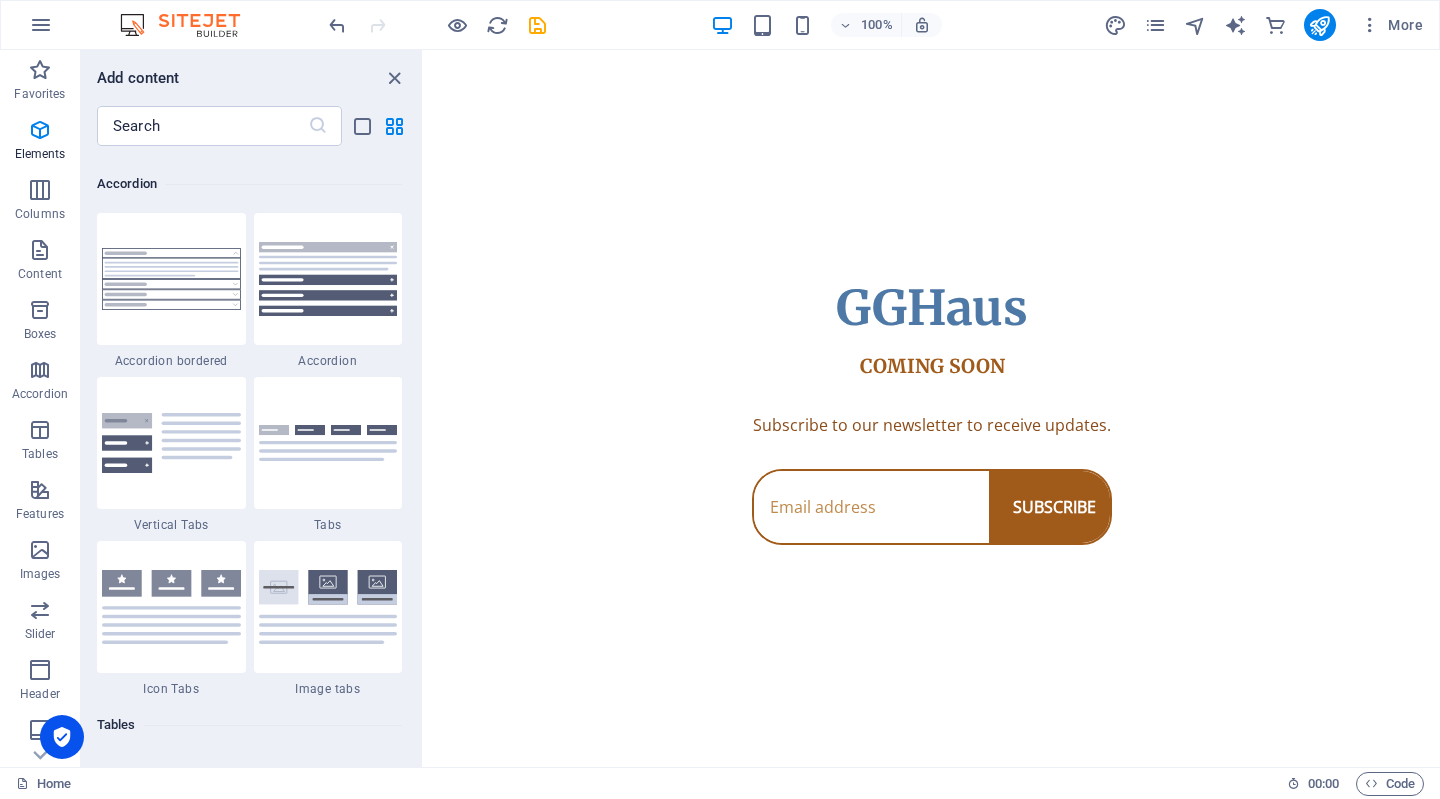 scroll, scrollTop: 9976, scrollLeft: 0, axis: vertical 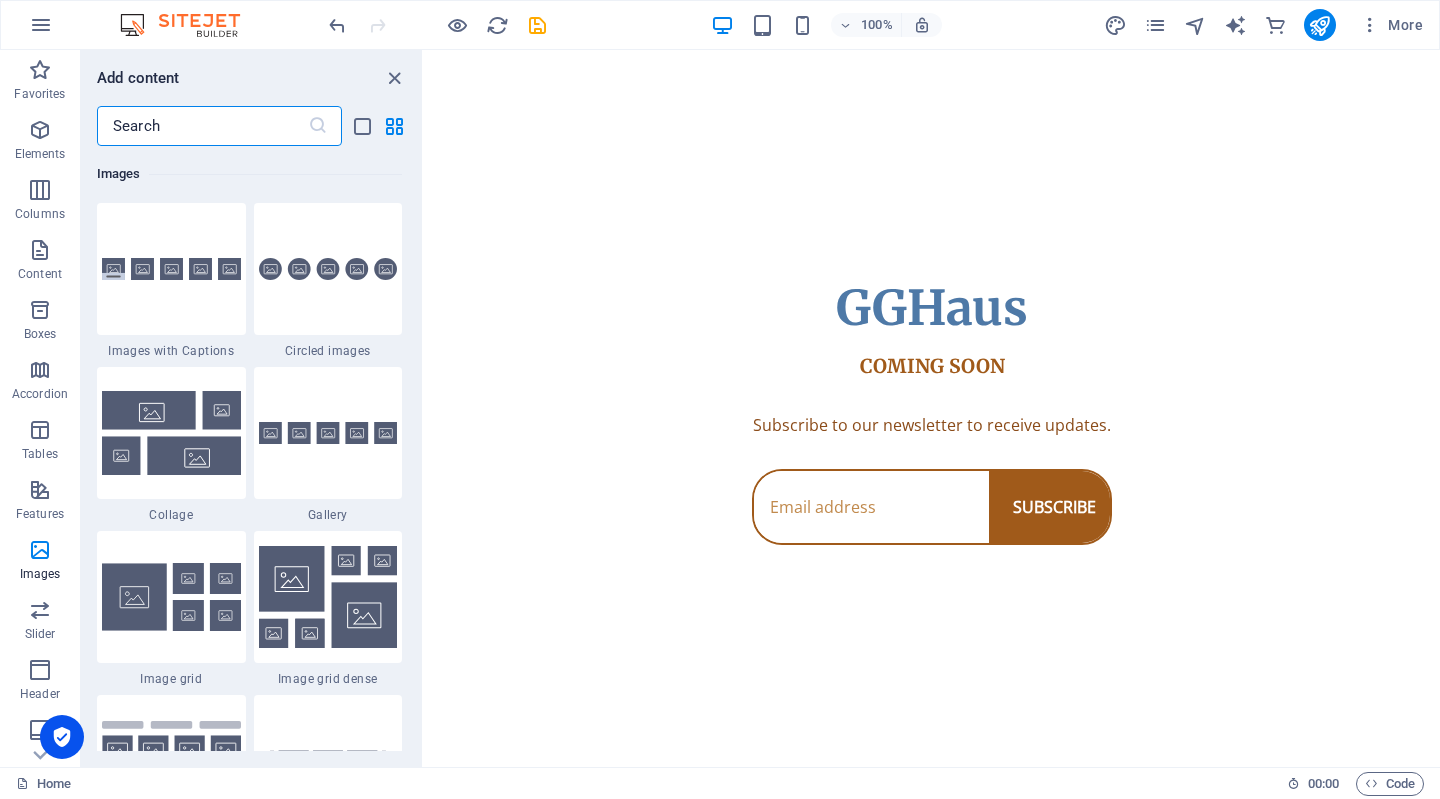 click at bounding box center (202, 126) 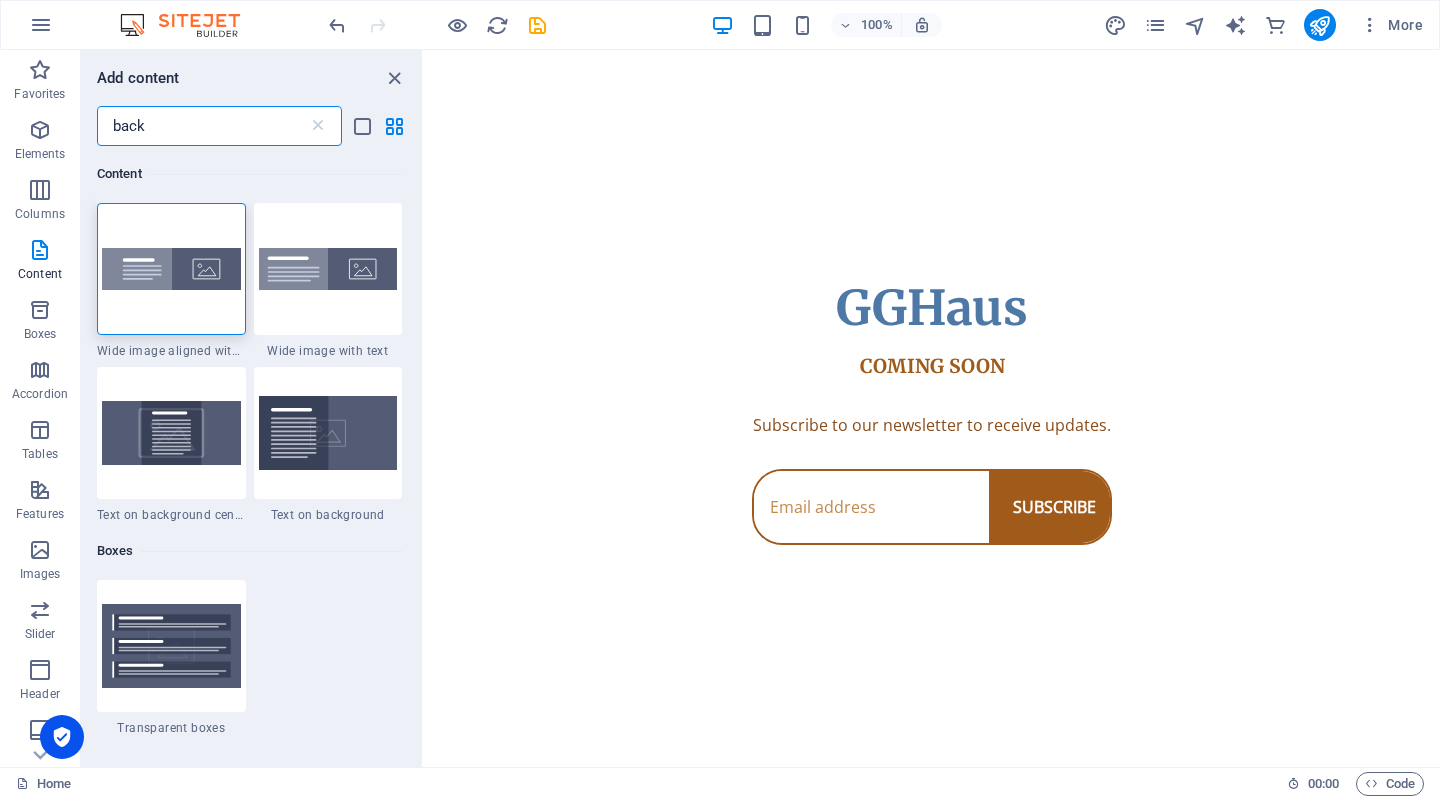 scroll, scrollTop: 0, scrollLeft: 0, axis: both 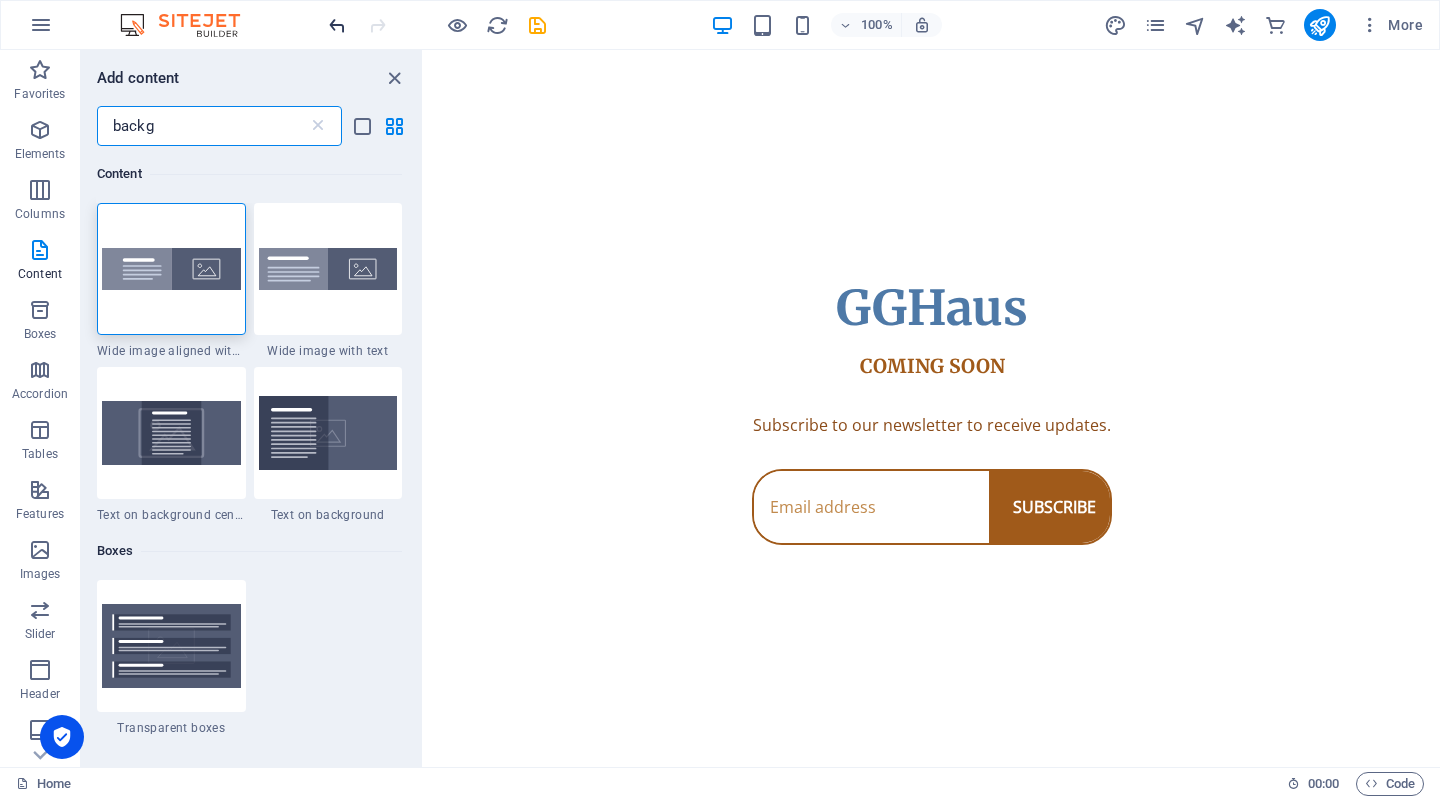 type on "backg" 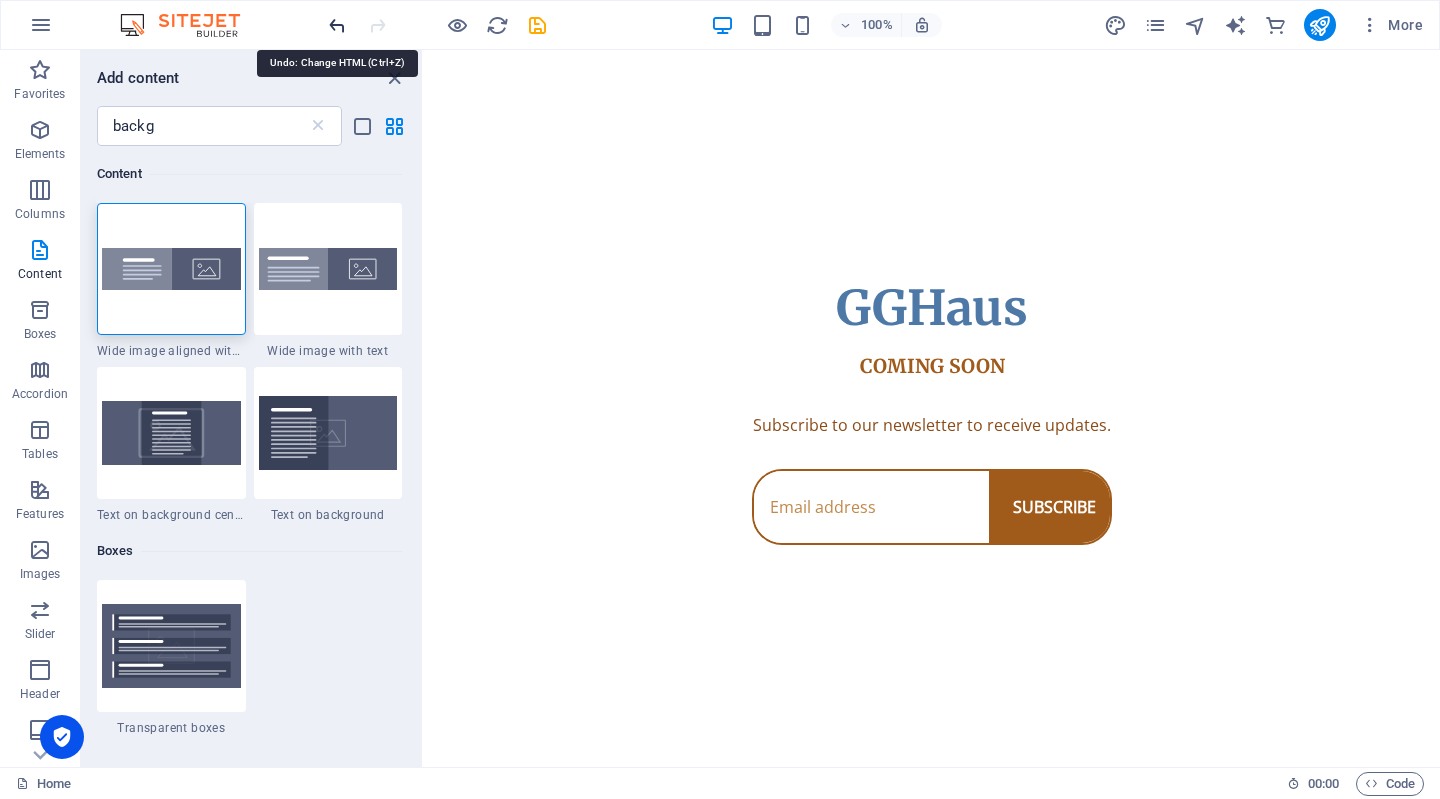 click at bounding box center [337, 25] 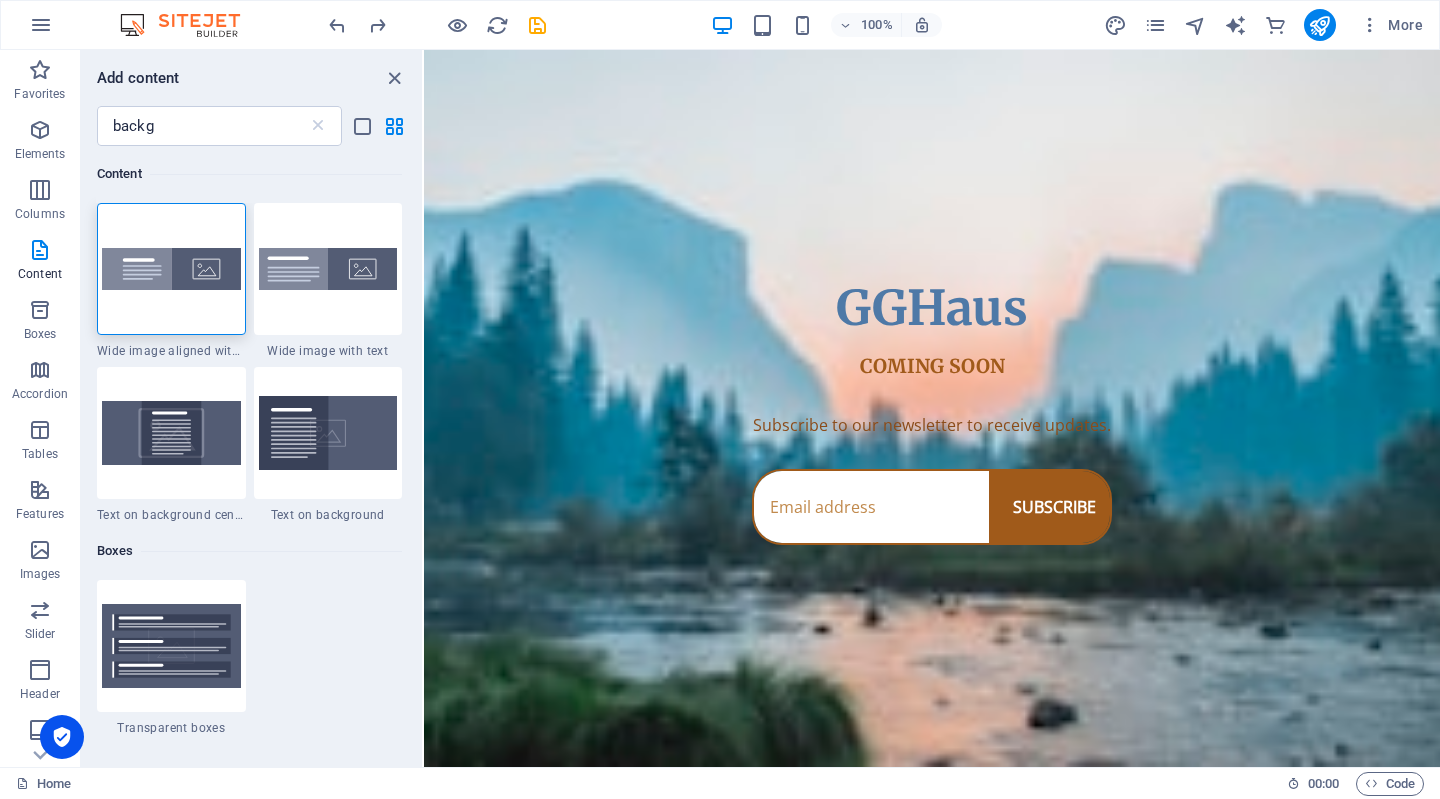 click on "Skip to main content
GGHaus Coming Soon
GGHaus
COMING SOON
Subscribe to our newsletter to receive updates.
SUBSCRIBE" at bounding box center [932, 408] 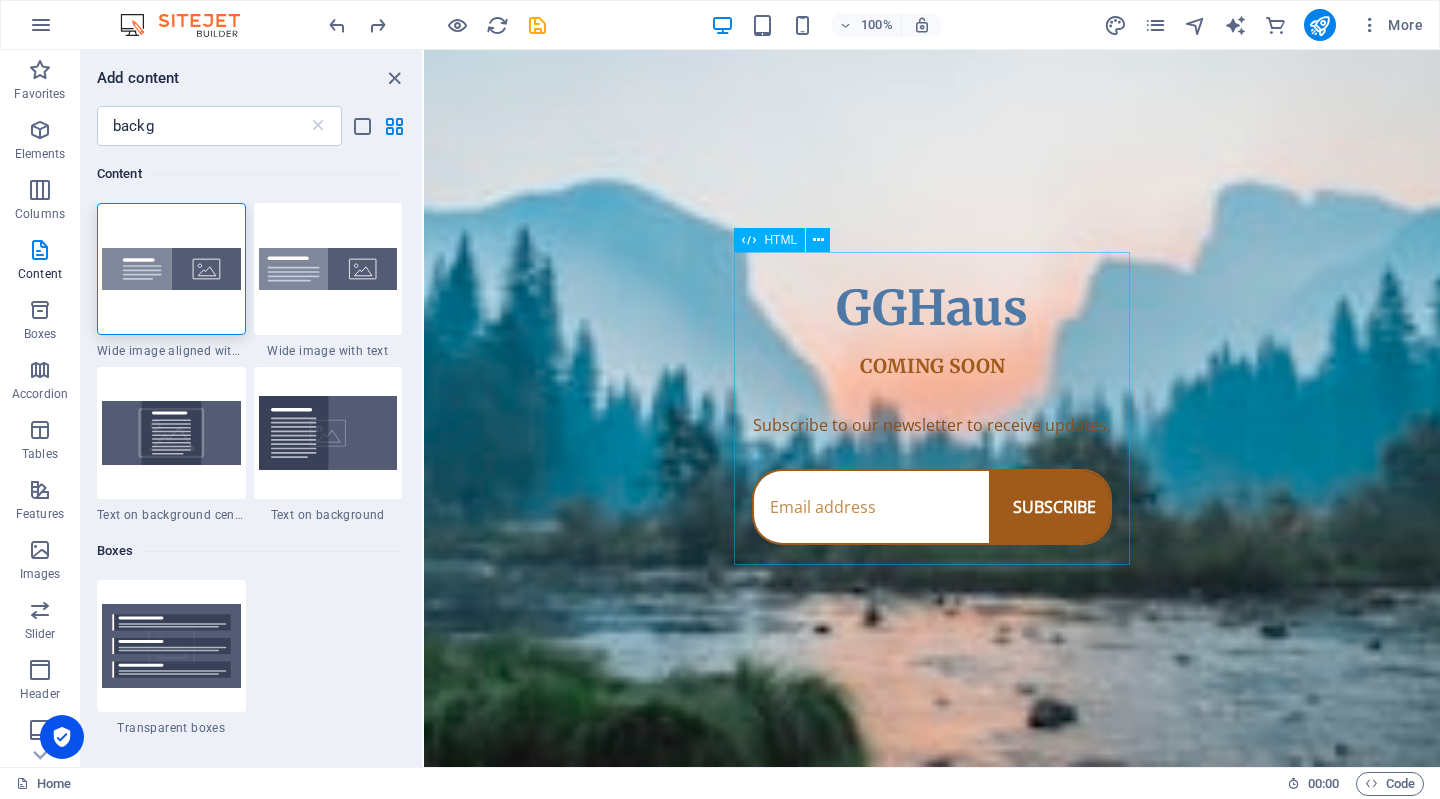 click on "HTML" at bounding box center [780, 240] 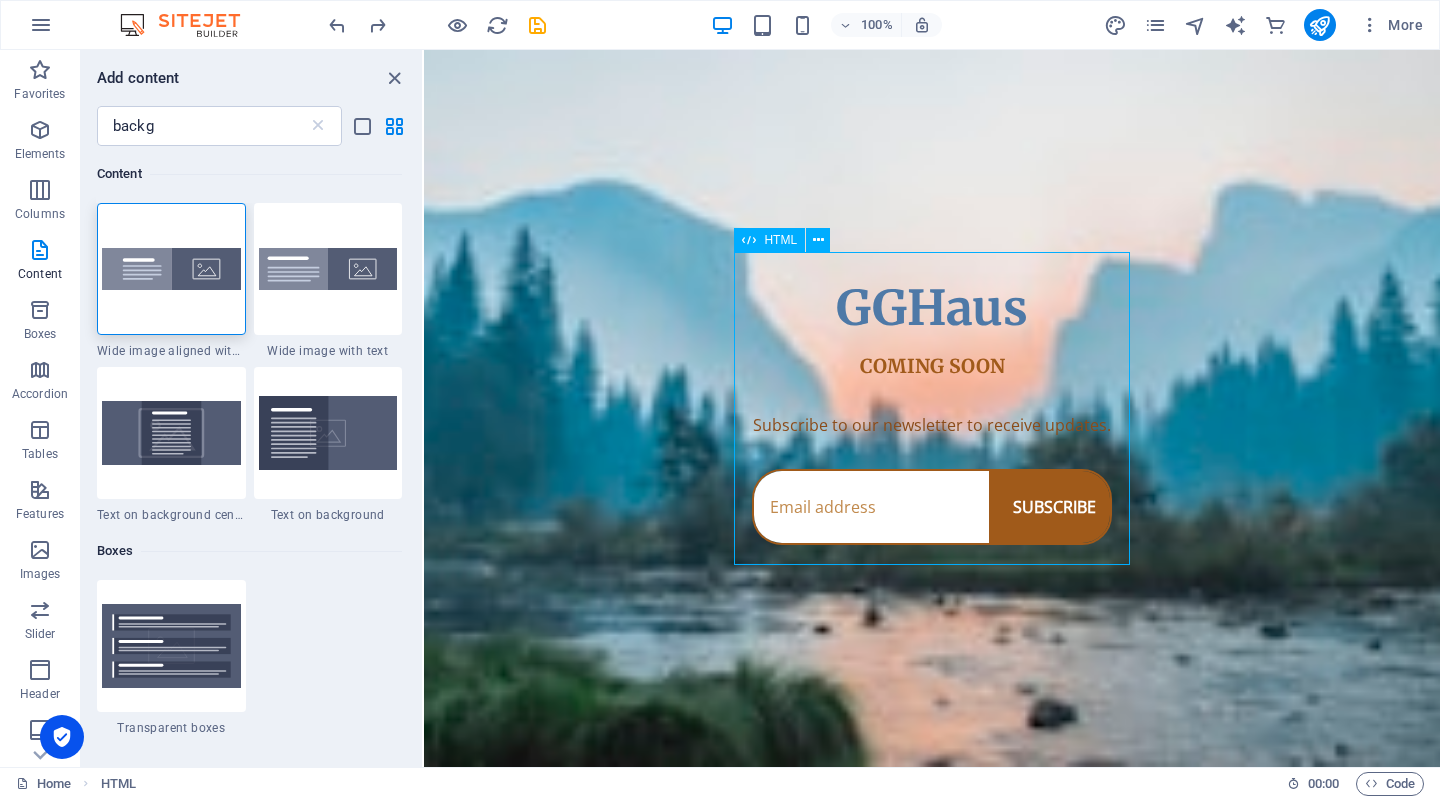 click on "HTML" at bounding box center [780, 240] 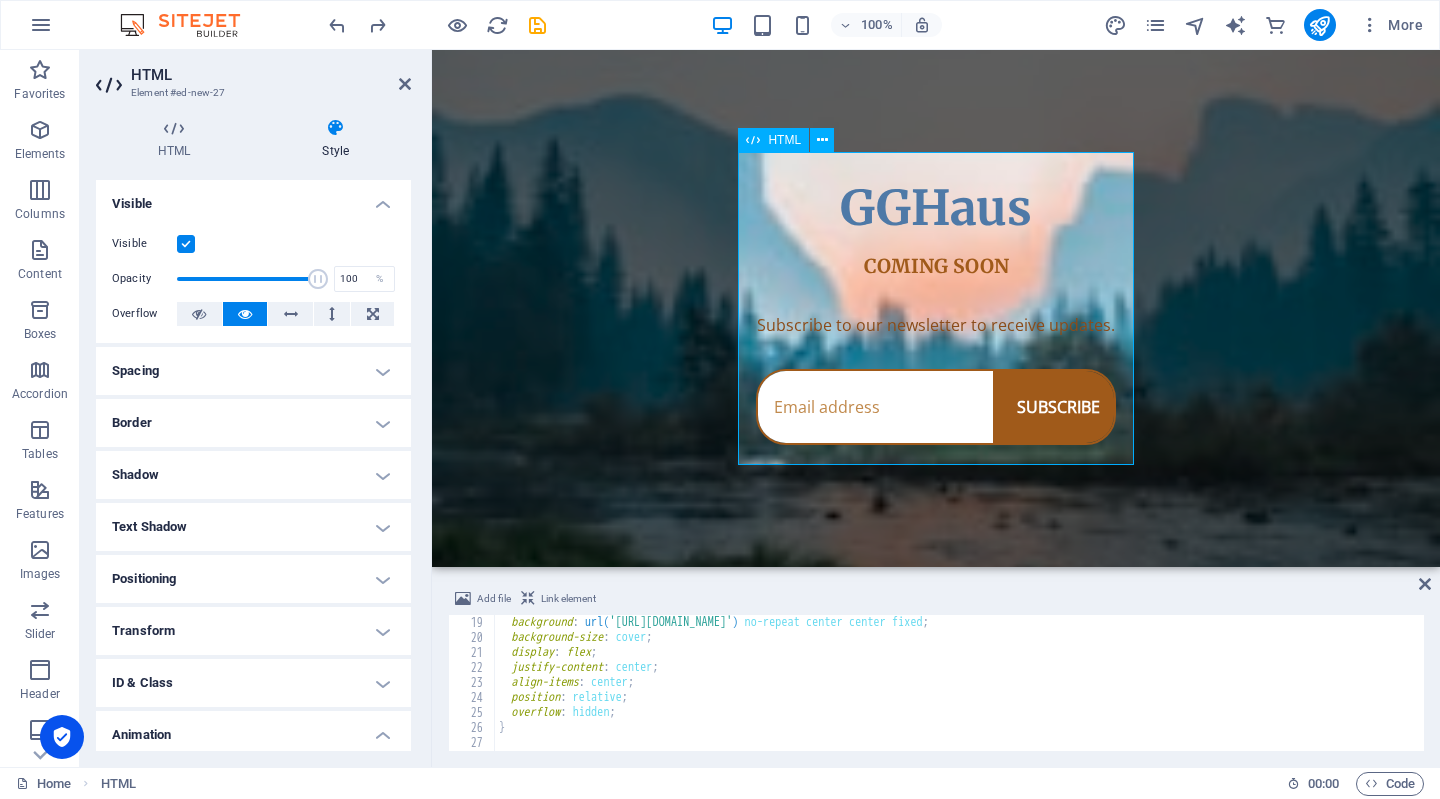 scroll, scrollTop: 270, scrollLeft: 0, axis: vertical 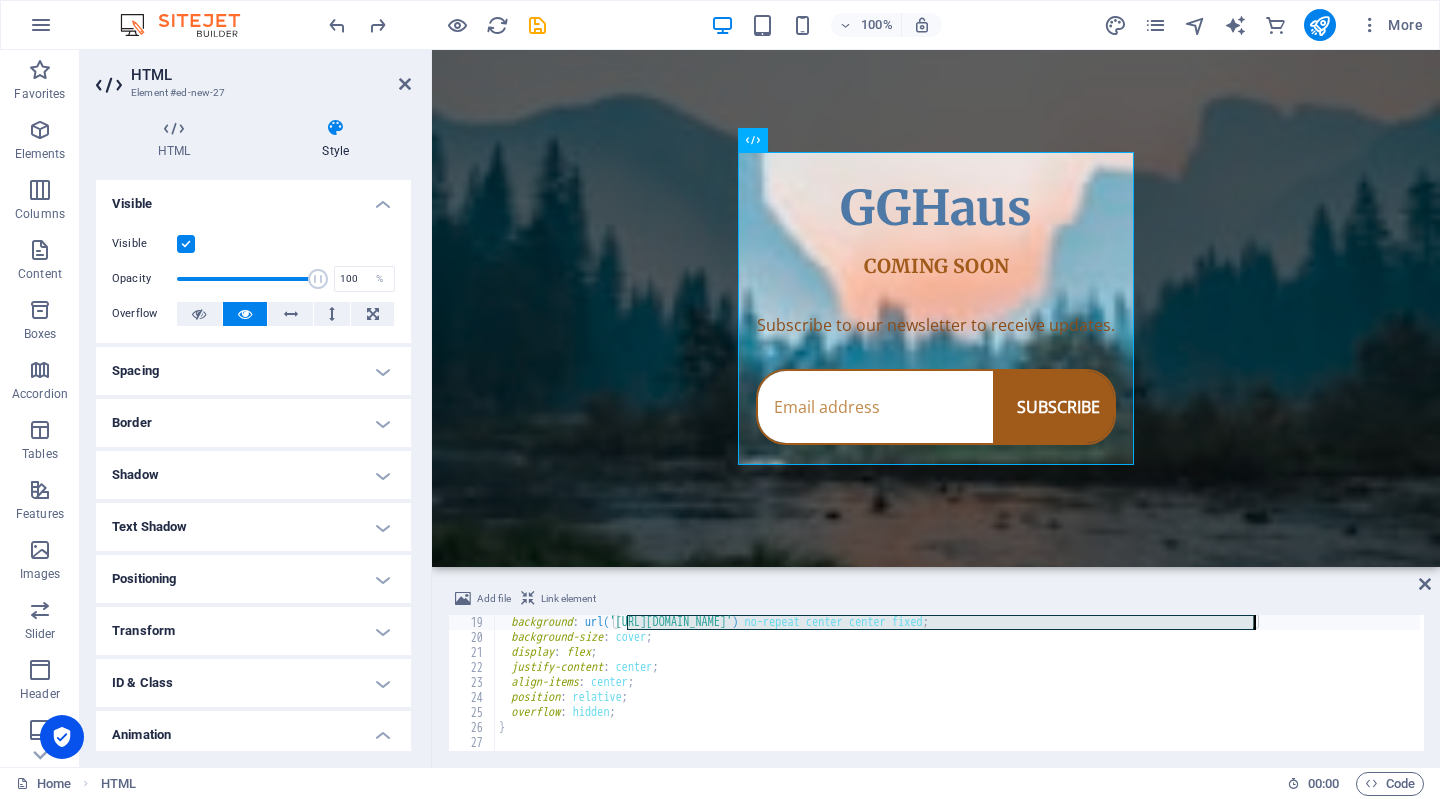 drag, startPoint x: 627, startPoint y: 623, endPoint x: 1252, endPoint y: 623, distance: 625 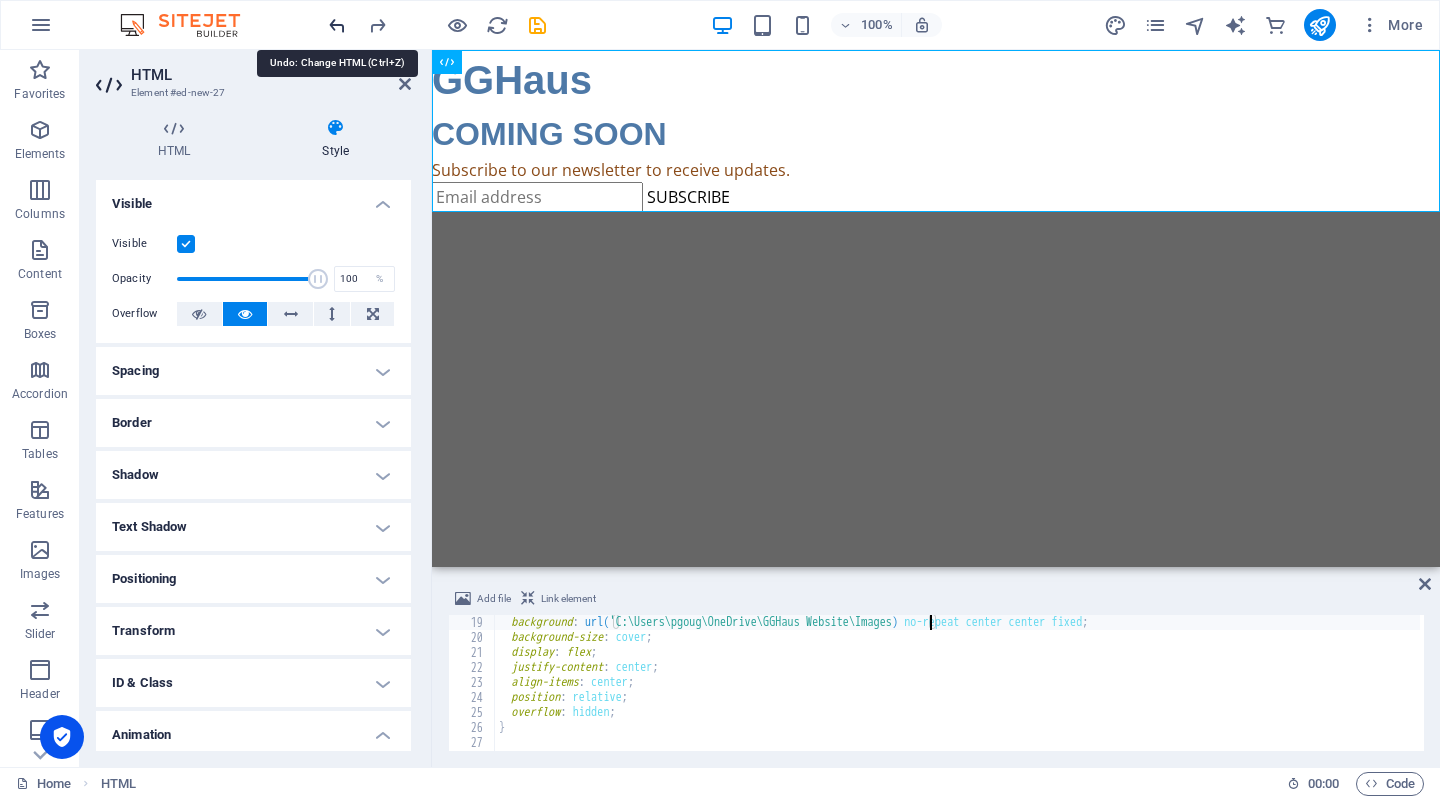 click at bounding box center (337, 25) 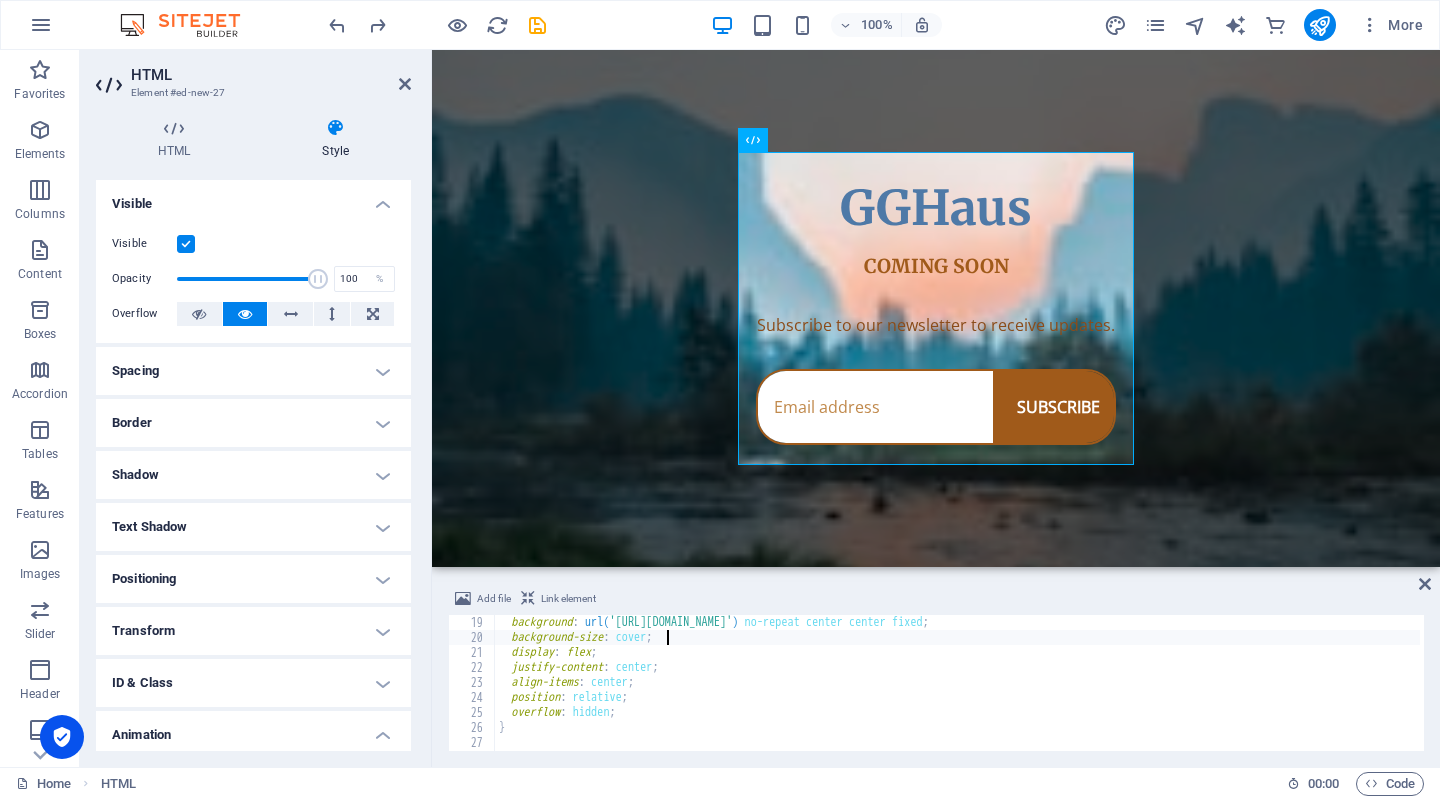 click on "background :   url( '[URL][DOMAIN_NAME]' )   no-repeat   center   center   fixed ;    background-size :   cover ;    display :   flex ;    justify-content :   center ;    align-items :   center ;    position :   relative ;    overflow :   hidden ; }    .overlay   {" at bounding box center [984, 696] 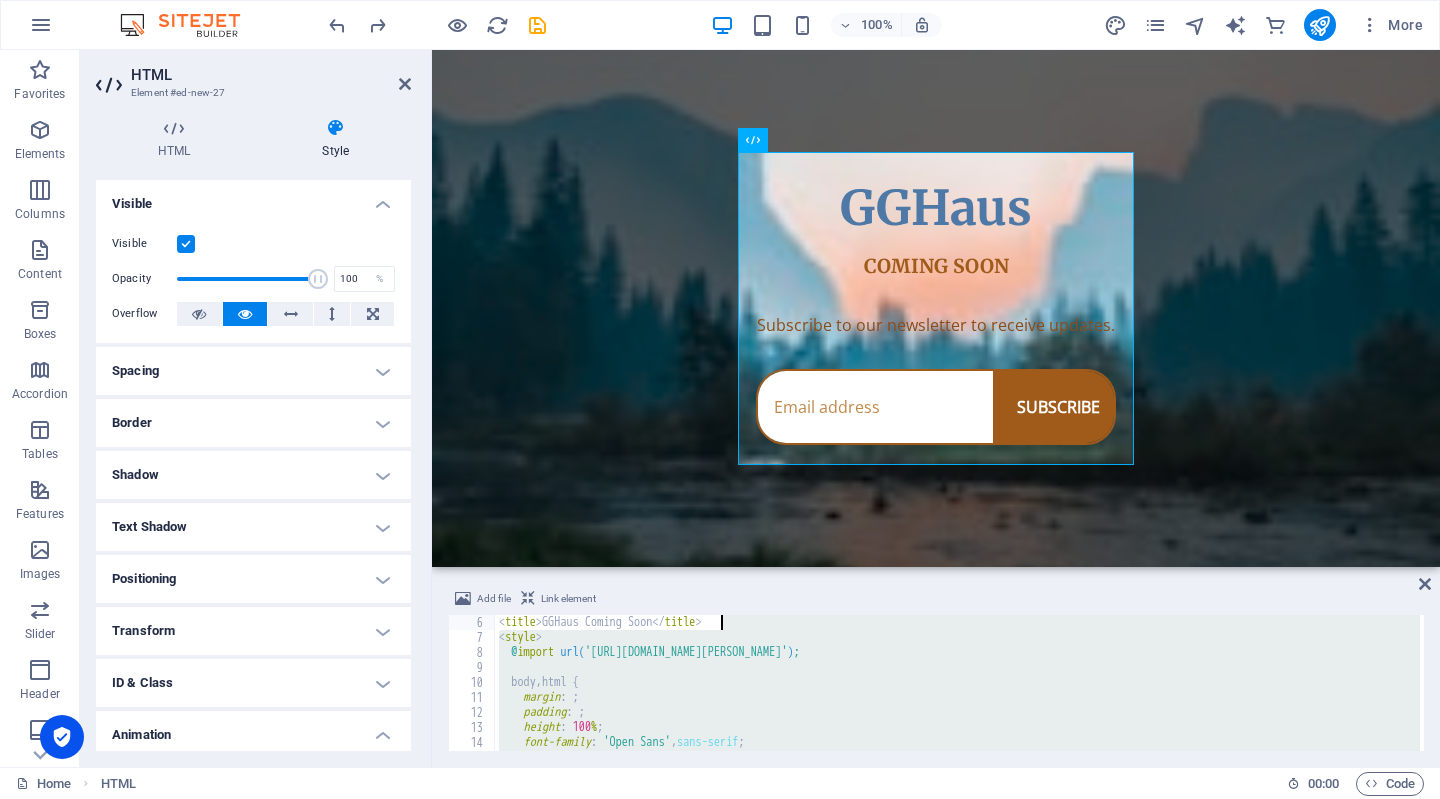 scroll, scrollTop: 0, scrollLeft: 0, axis: both 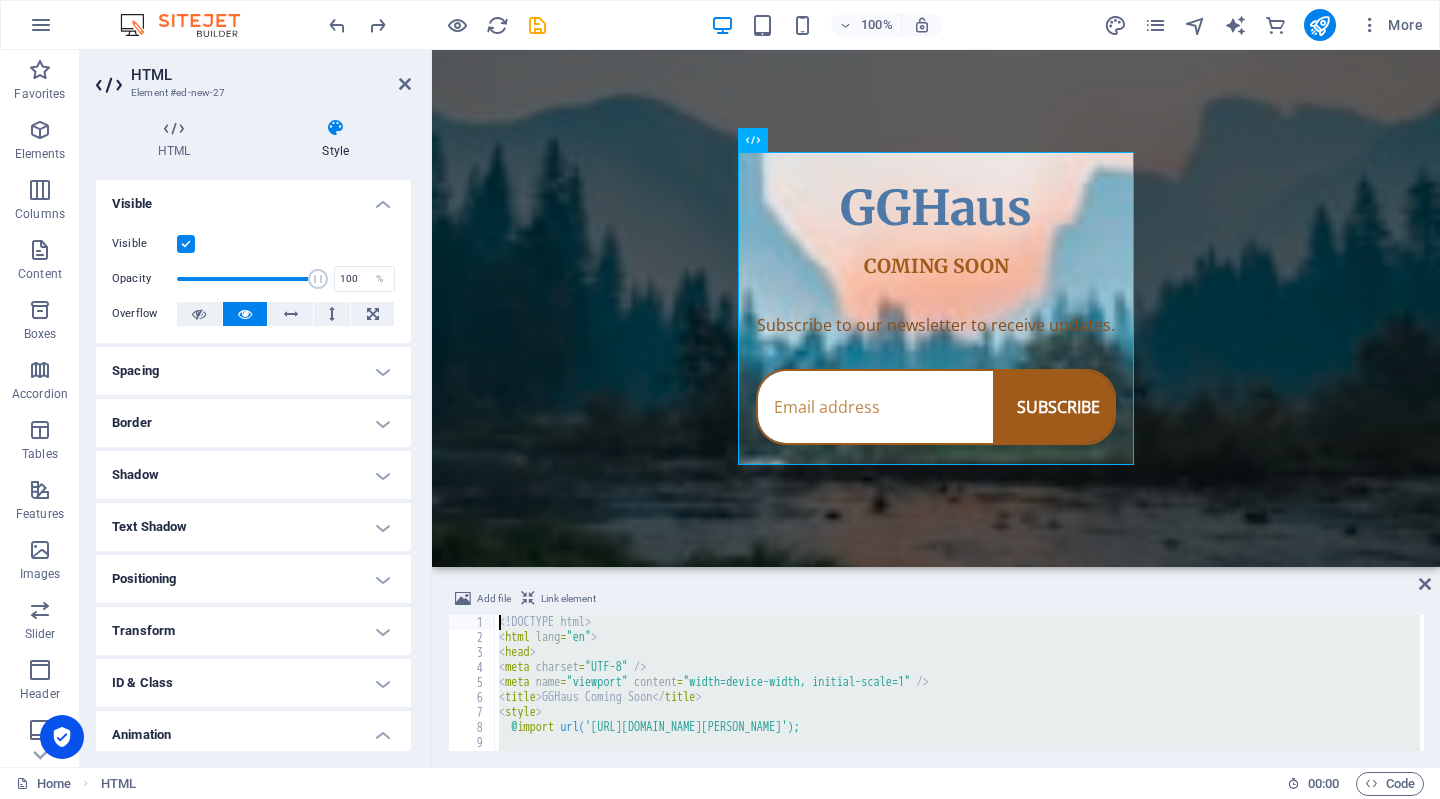drag, startPoint x: 614, startPoint y: 626, endPoint x: 764, endPoint y: 737, distance: 186.60385 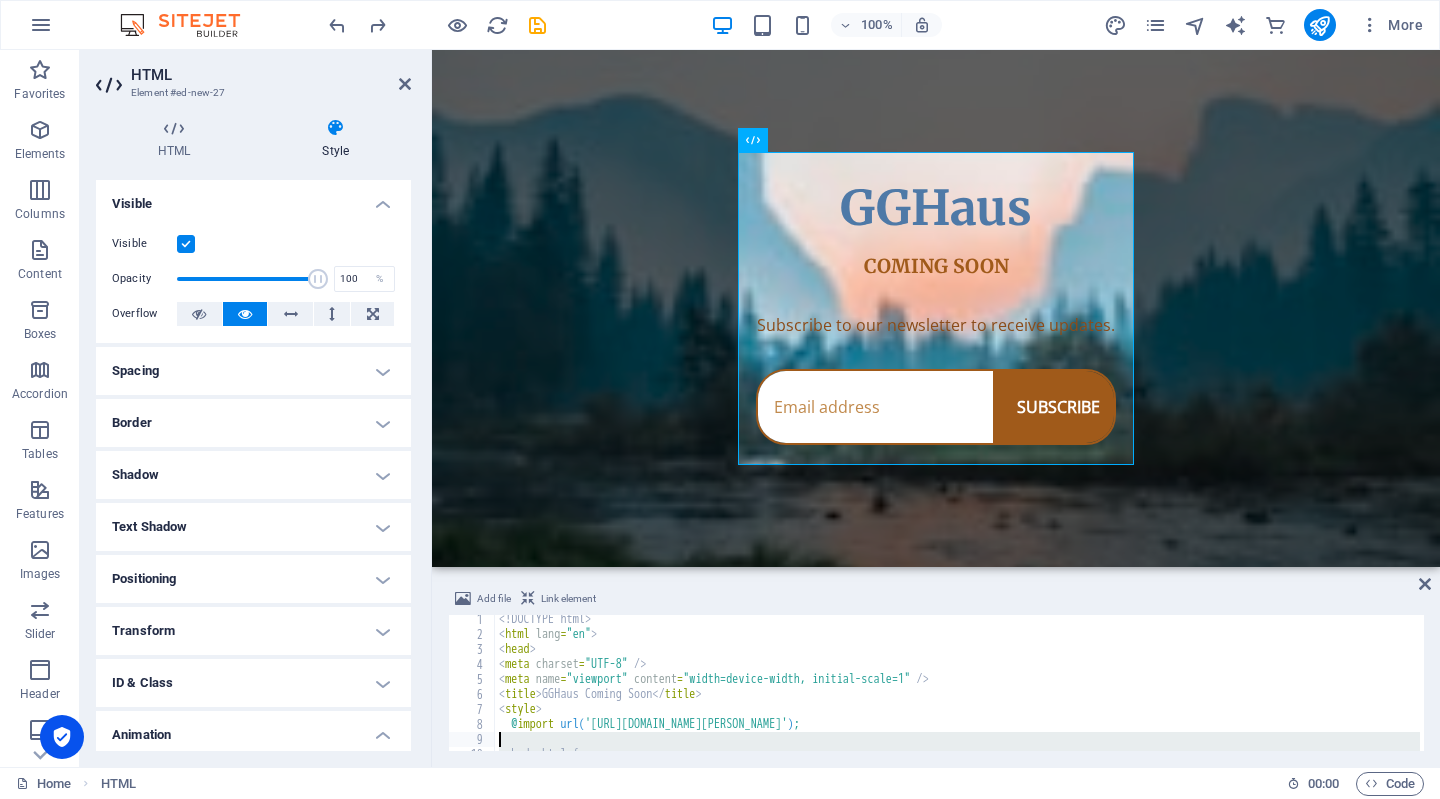 scroll, scrollTop: 3, scrollLeft: 0, axis: vertical 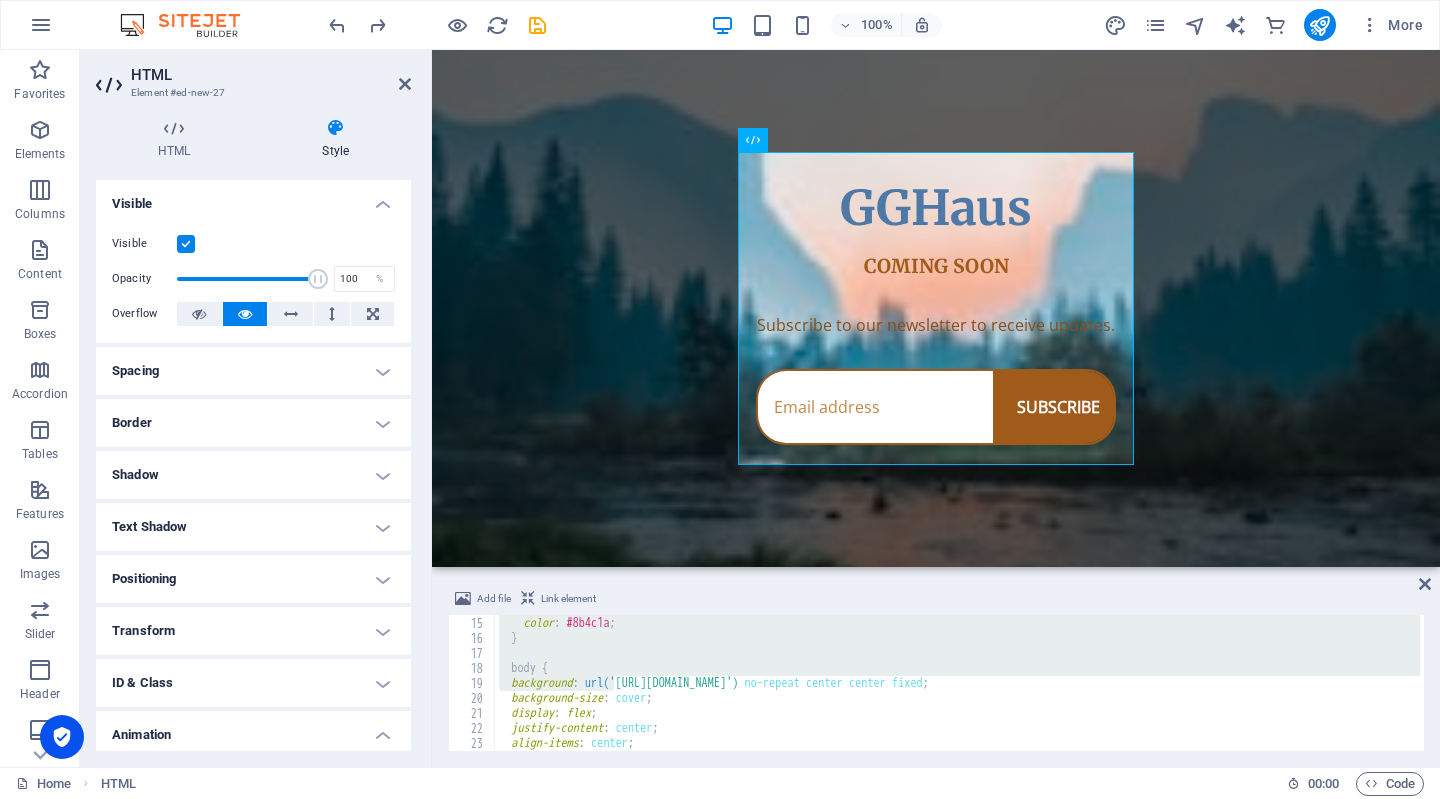 click on "font-family :   ' Open Sans ' ,  sans-serif ;      color :   #8b4c1a ;    }    body   {    background :   url( '[URL][DOMAIN_NAME]' )   no-repeat   center   center   fixed ;    background-size :   cover ;    display :   flex ;    justify-content :   center ;    align-items :   center ;" at bounding box center [984, 682] 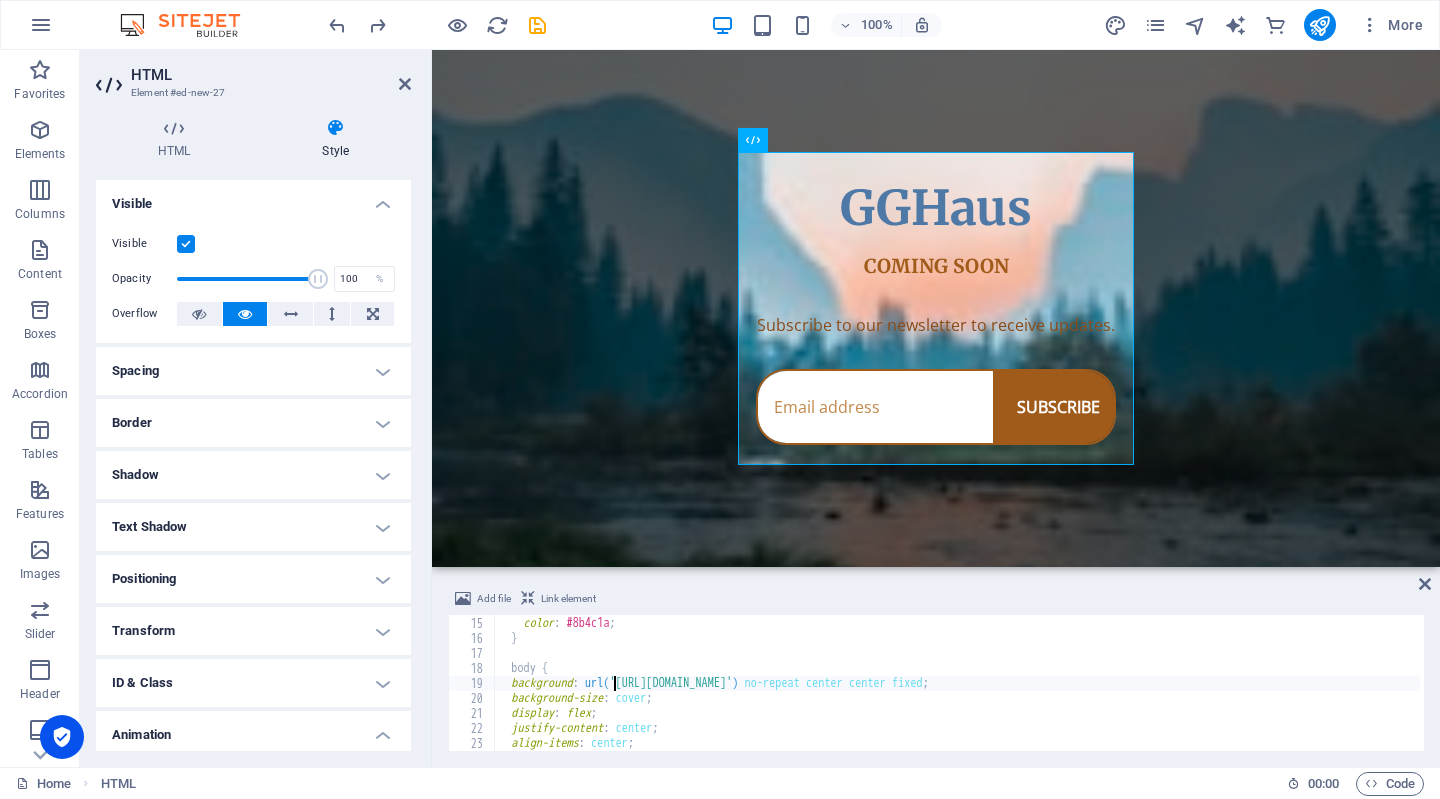 click on "font-family :   ' Open Sans ' ,  sans-serif ;      color :   #8b4c1a ;    }    body   {    background :   url( '[URL][DOMAIN_NAME]' )   no-repeat   center   center   fixed ;    background-size :   cover ;    display :   flex ;    justify-content :   center ;    align-items :   center ;" at bounding box center (984, 682) 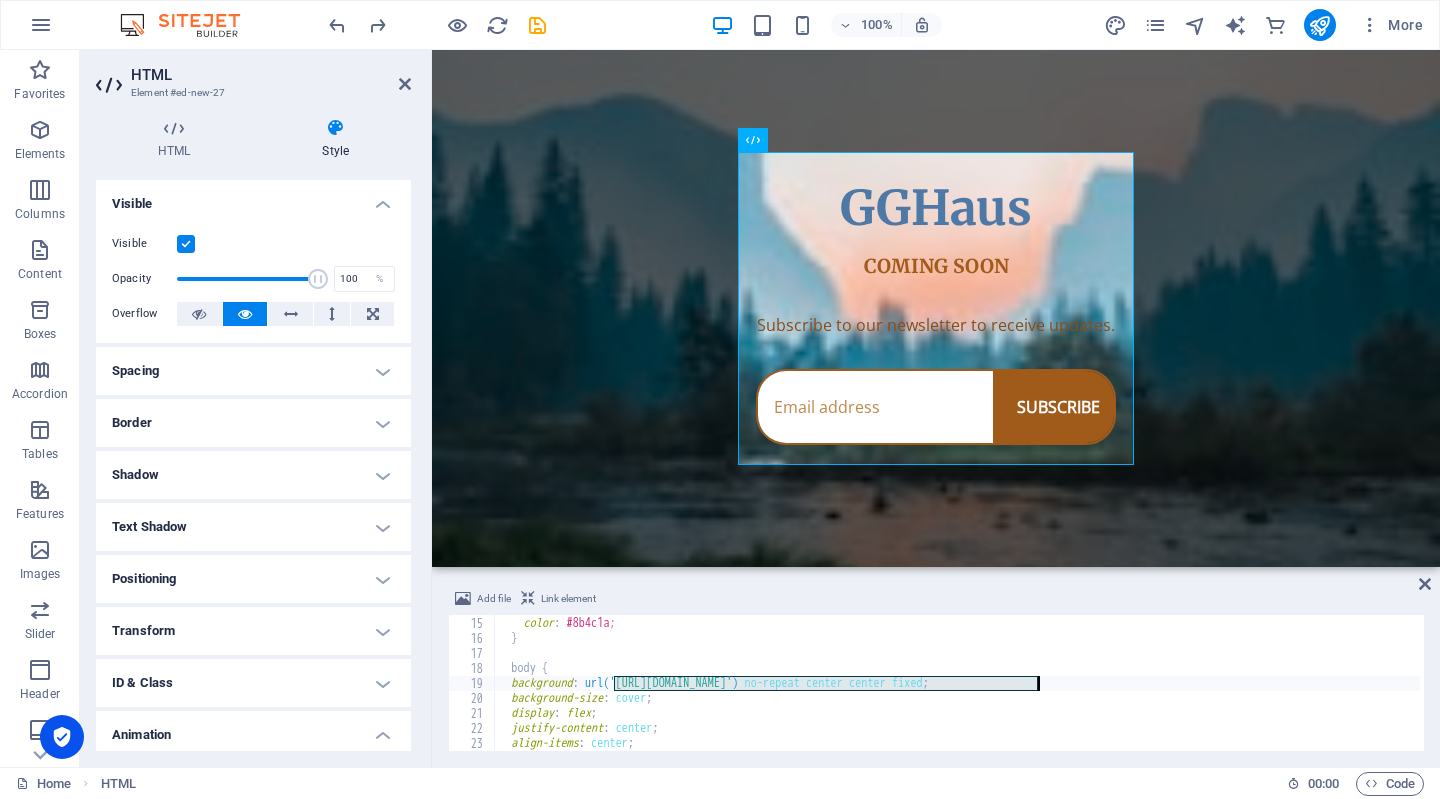 paste on "freepik__the-style-is-candid-image-photography-with-natural__26357.jpeg" 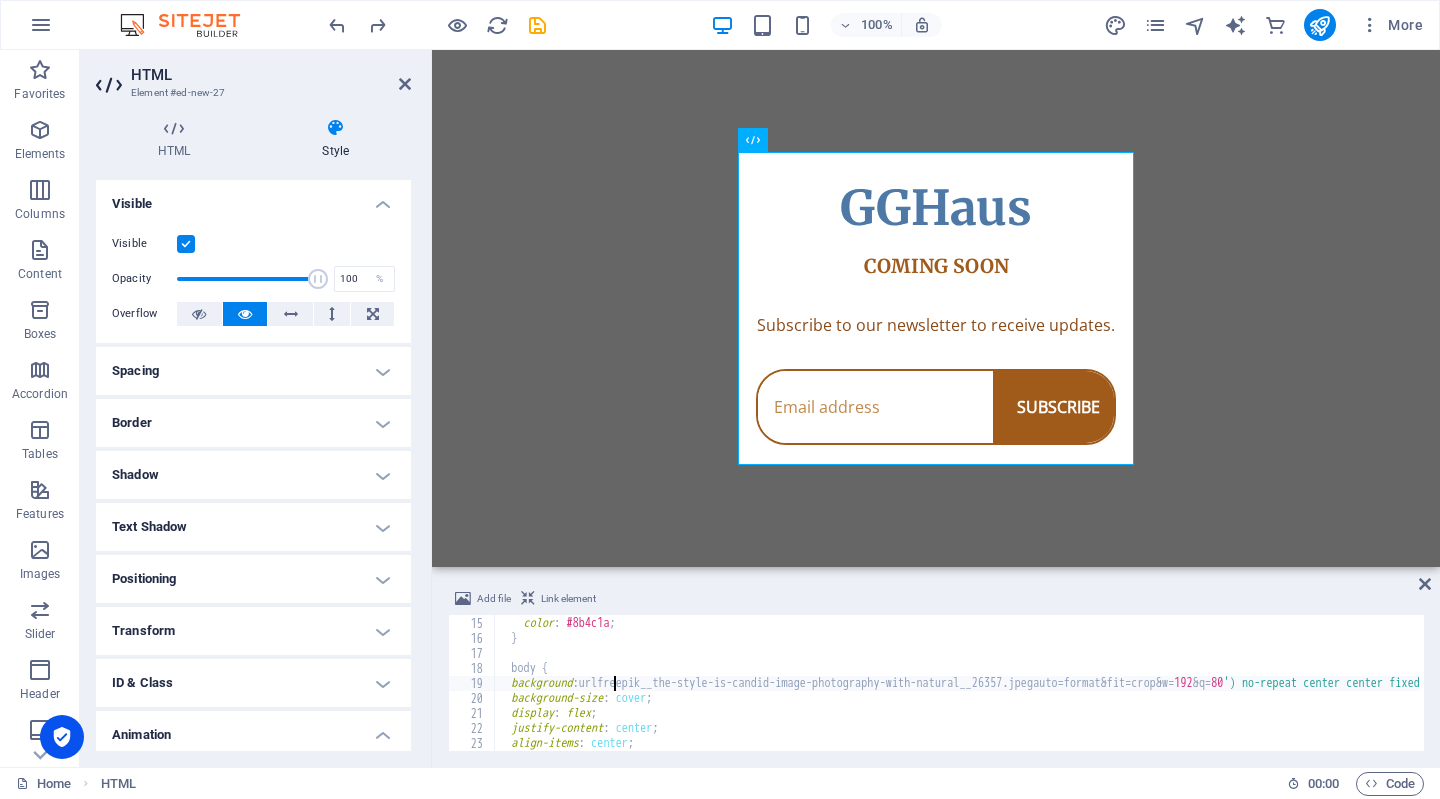 scroll, scrollTop: 0, scrollLeft: 10, axis: horizontal 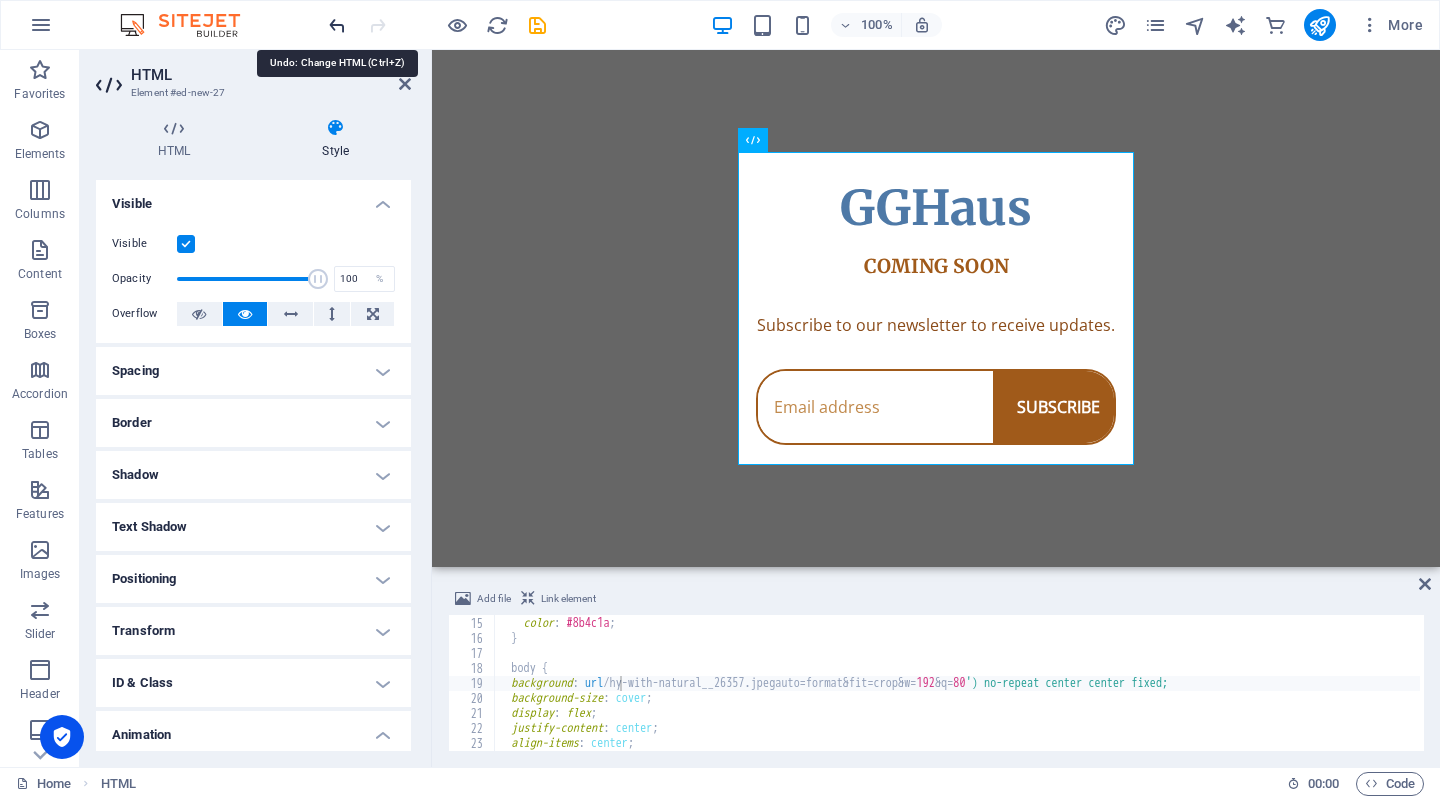 click at bounding box center [337, 25] 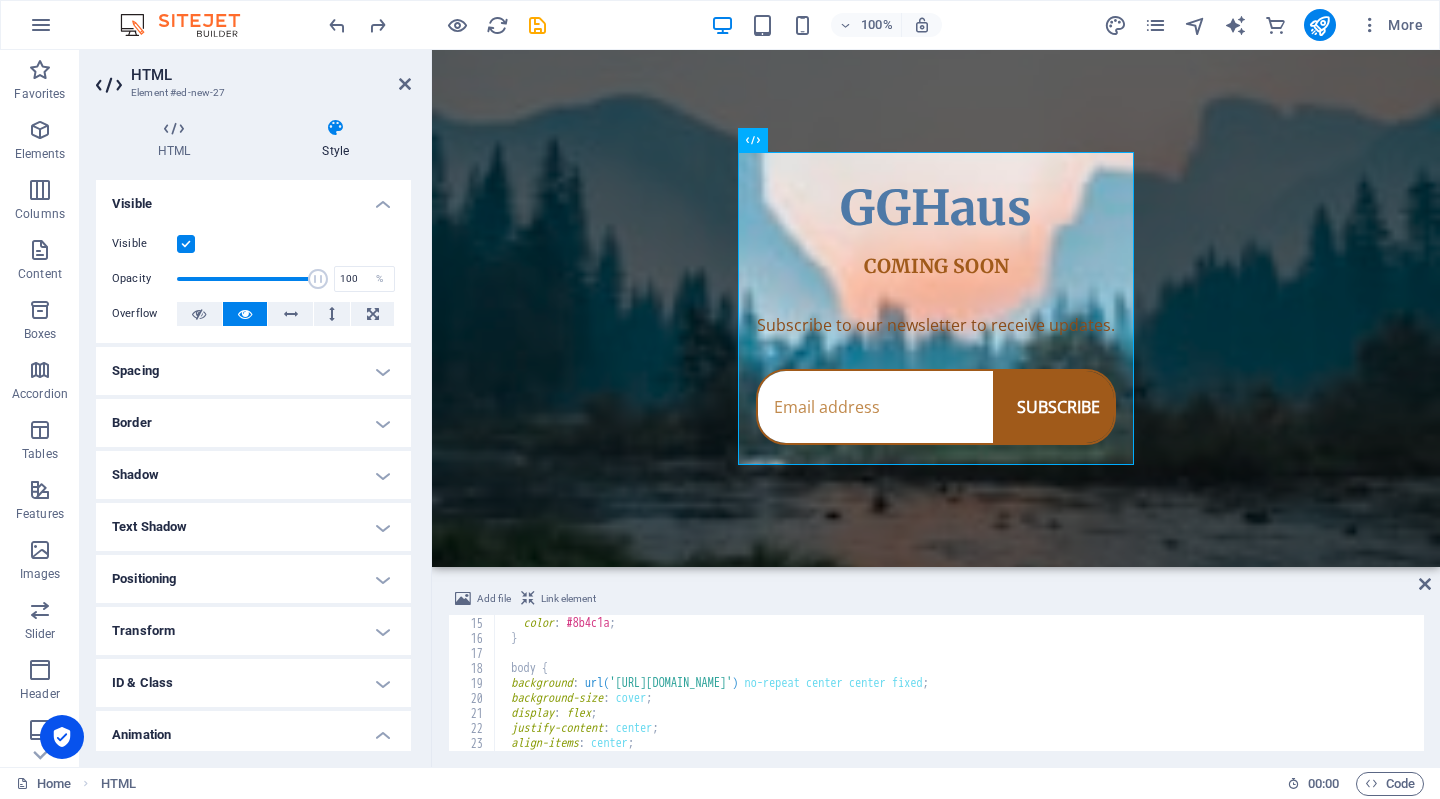click on "Skip to main content
GGHaus Coming Soon
GGHaus
COMING SOON
Subscribe to our newsletter to receive updates.
SUBSCRIBE" at bounding box center (936, 308) 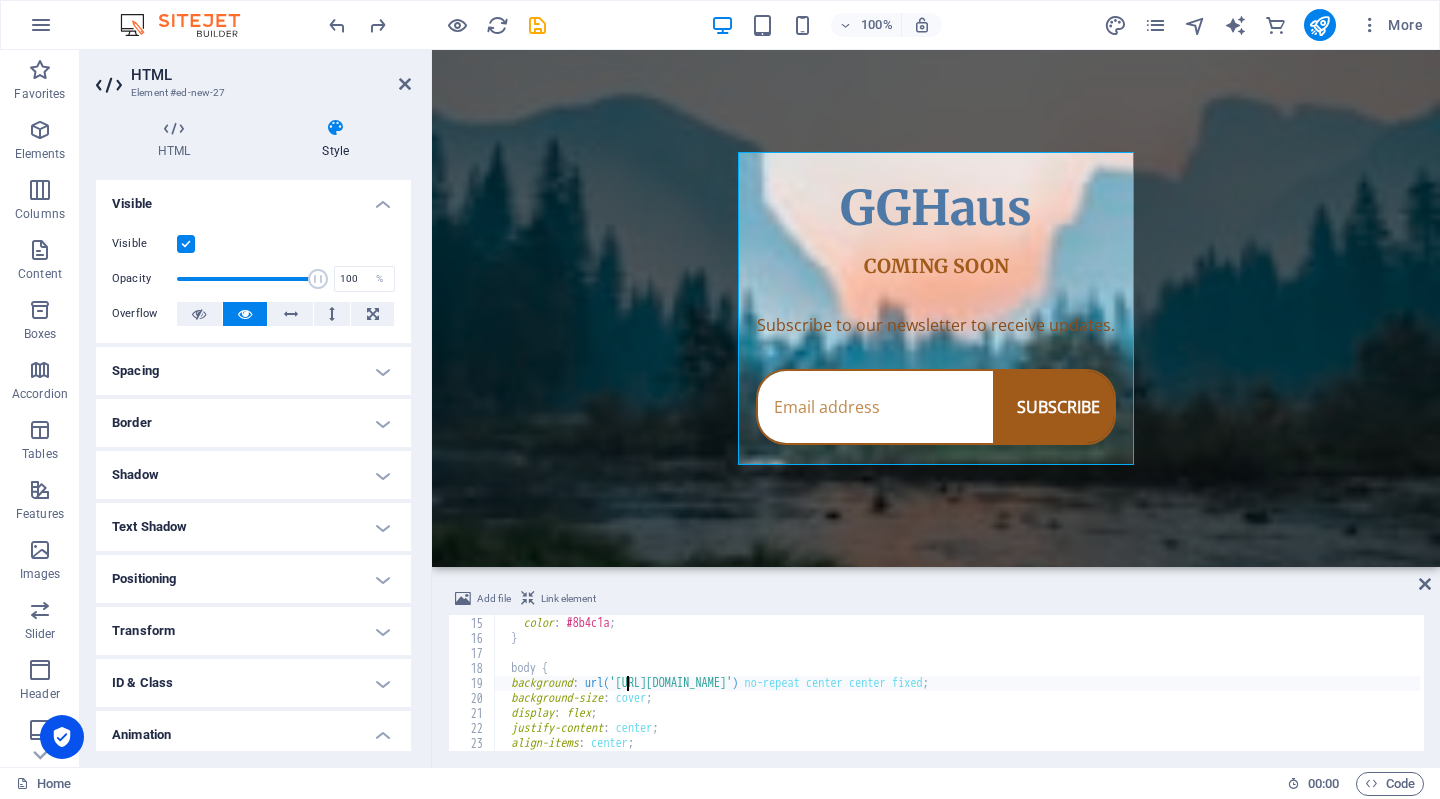 click on "font-family :   ' Open Sans ' ,  sans-serif ;      color :   #8b4c1a ;    }    body   {    background :   url( '[URL][DOMAIN_NAME]' )   no-repeat   center   center   fixed ;    background-size :   cover ;    display :   flex ;    justify-content :   center ;    align-items :   center ;" at bounding box center (984, 682) 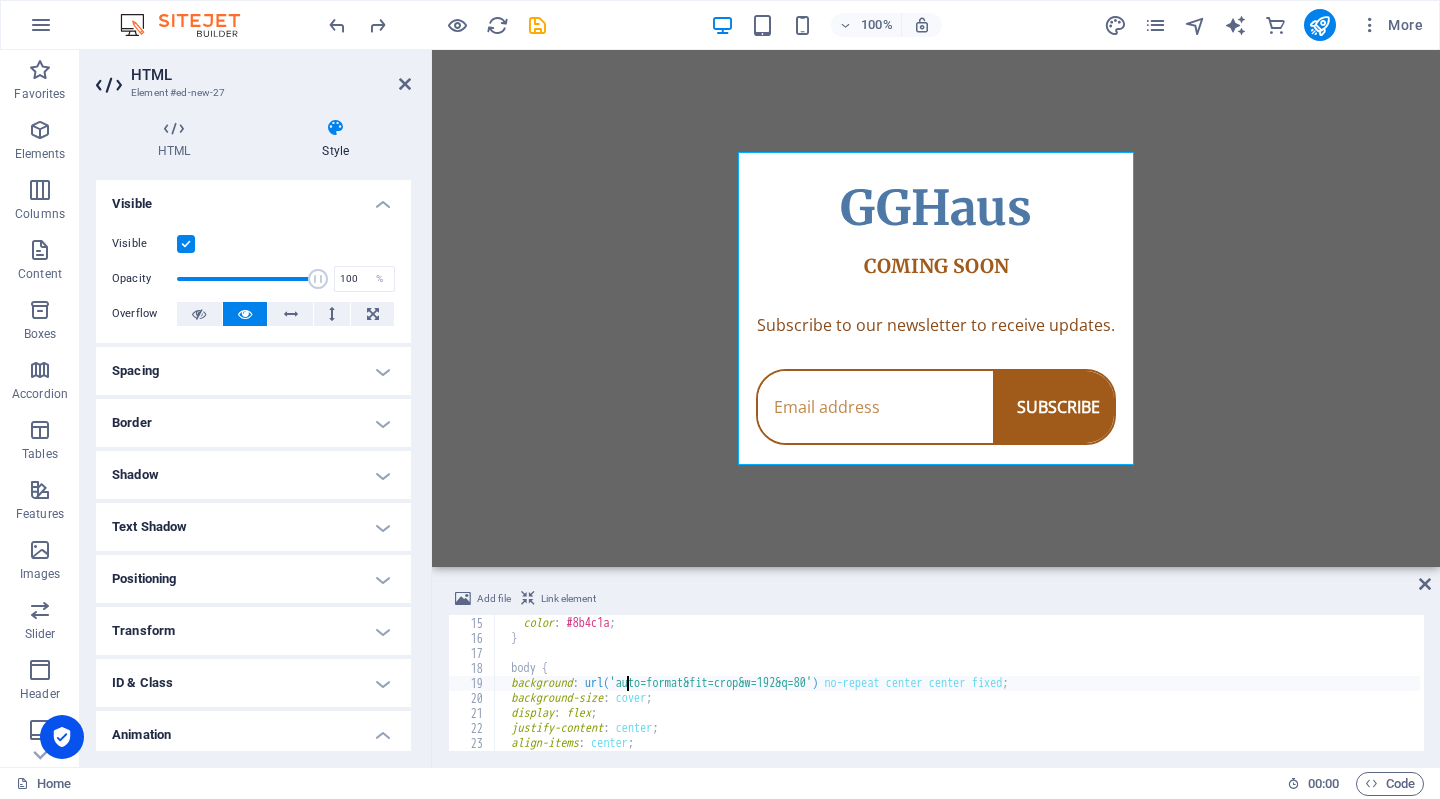 paste on "freepik__the-style-is-candid-image-photography-with-natural__26357.jpeg" 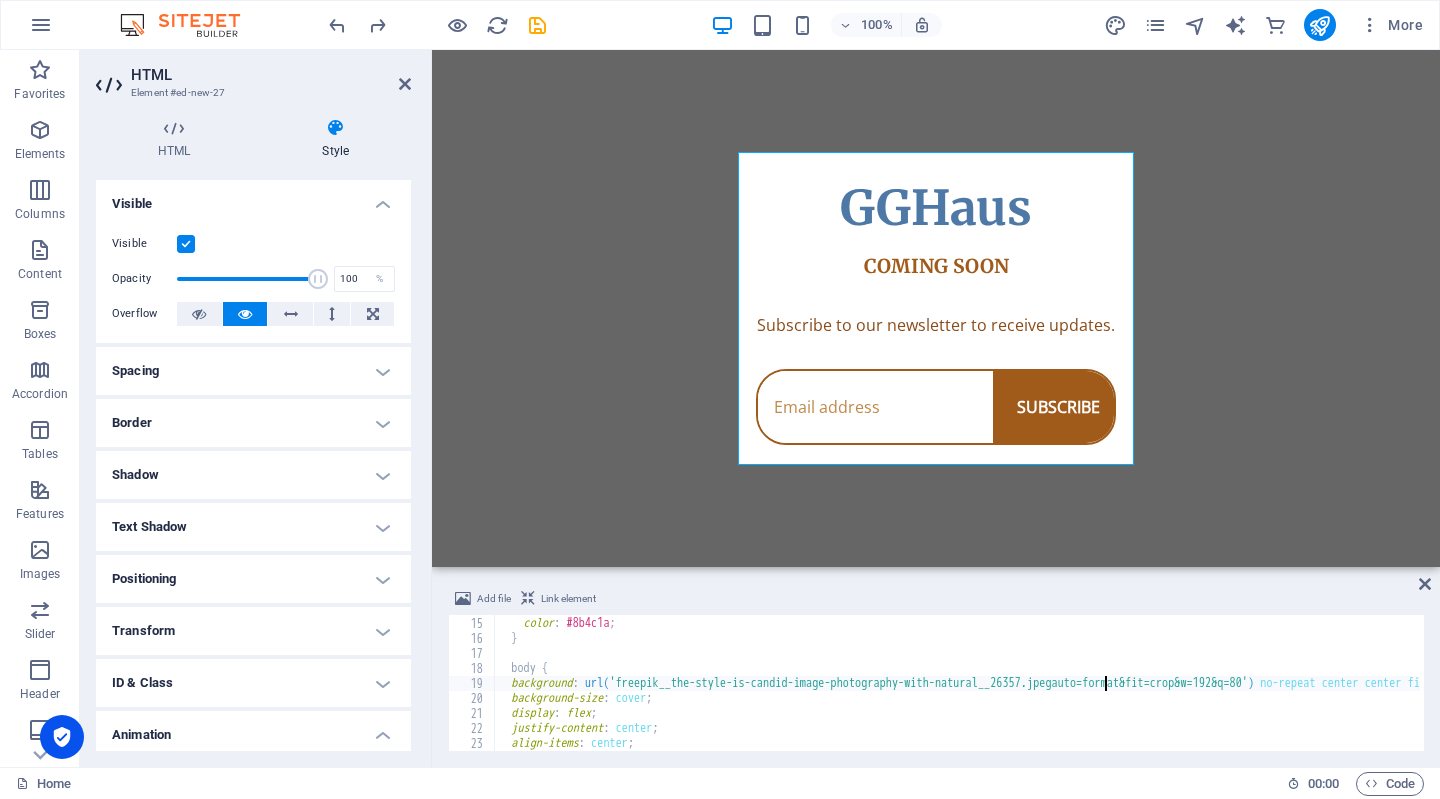 scroll, scrollTop: 0, scrollLeft: 49, axis: horizontal 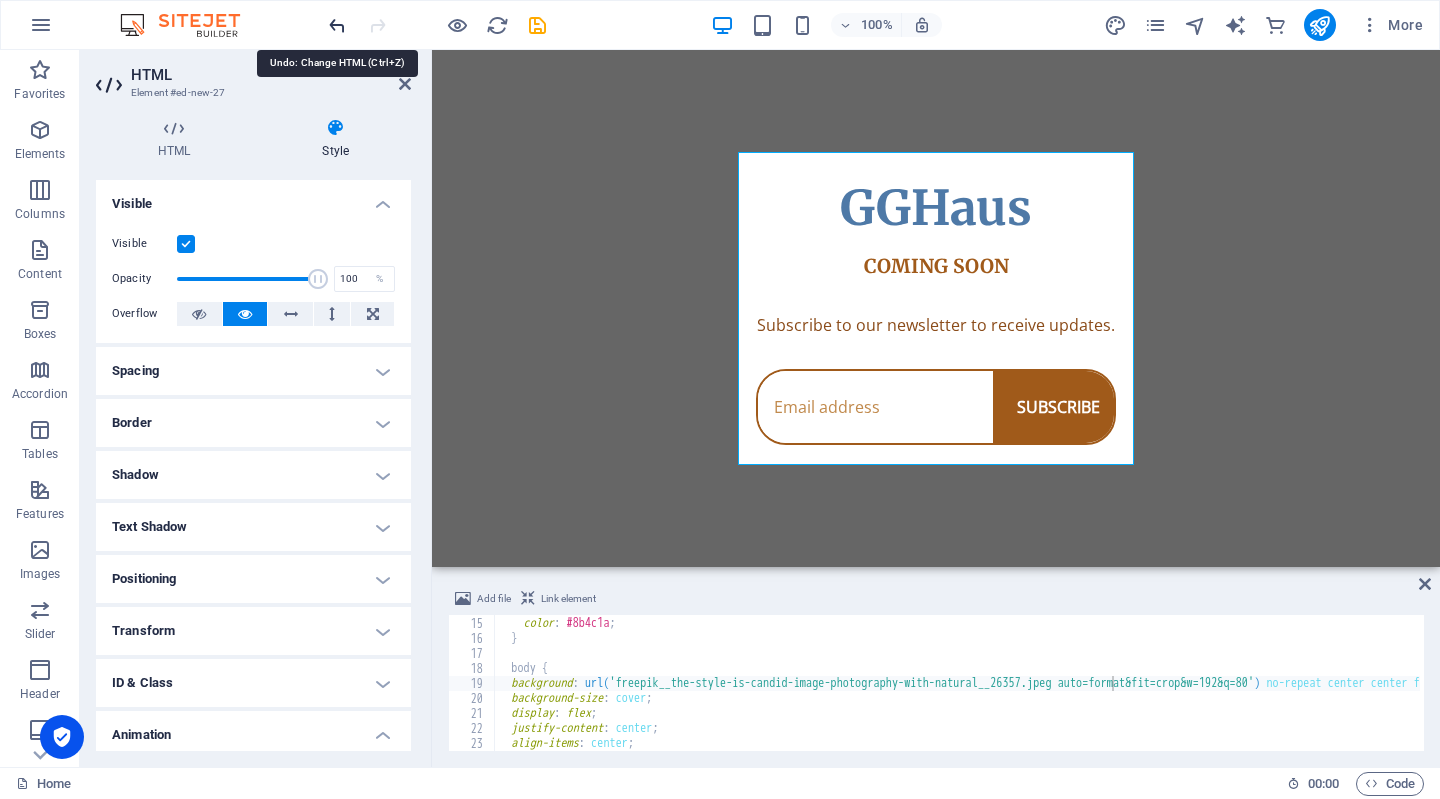 click at bounding box center (337, 25) 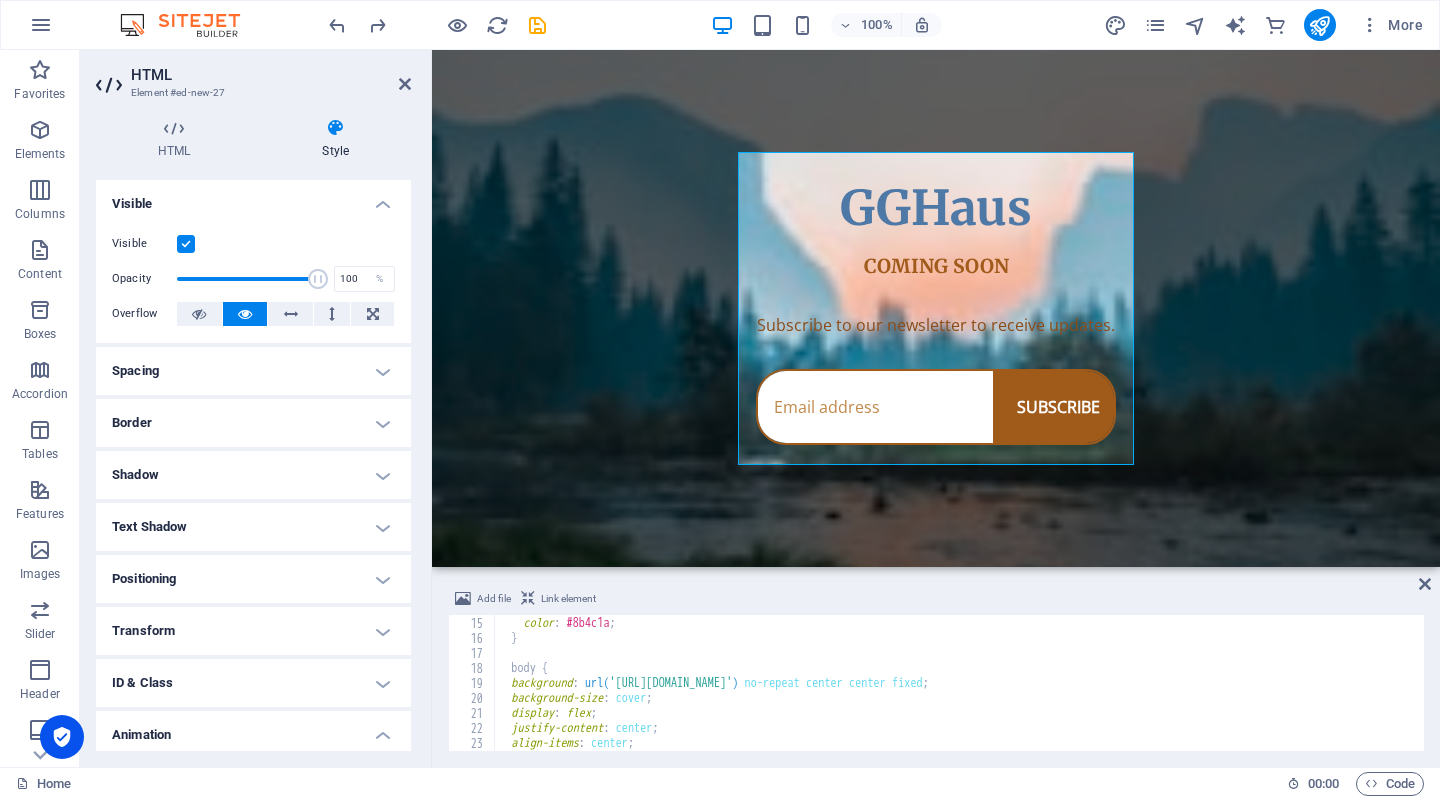 scroll, scrollTop: 0, scrollLeft: 9, axis: horizontal 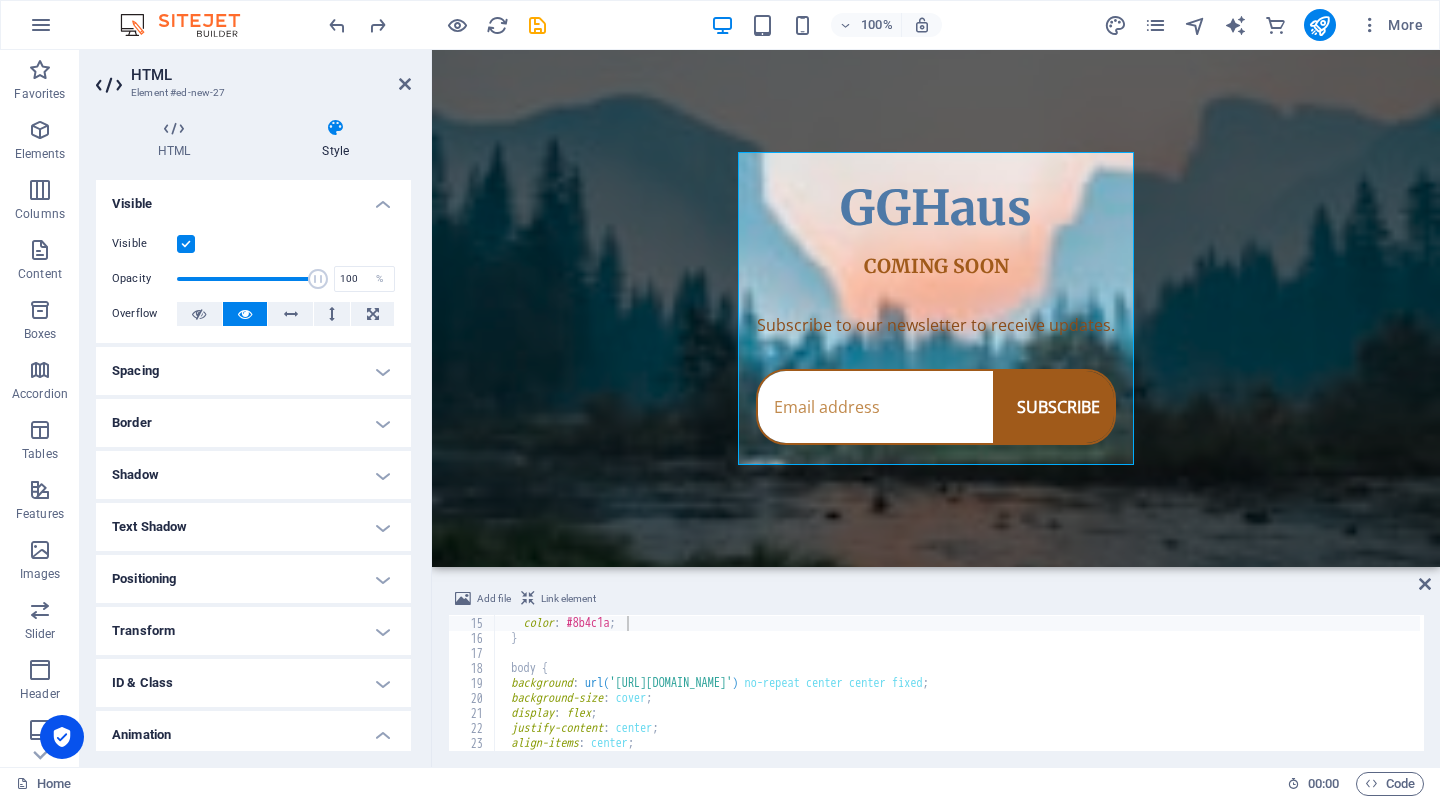 click on "font-family :   ' Open Sans ' ,  sans-serif ;      color :   #8b4c1a ;    }    body   {    background :   url( '[URL][DOMAIN_NAME]' )   no-repeat   center   center   fixed ;    background-size :   cover ;    display :   flex ;    justify-content :   center ;    align-items :   center ;" at bounding box center [984, 682] 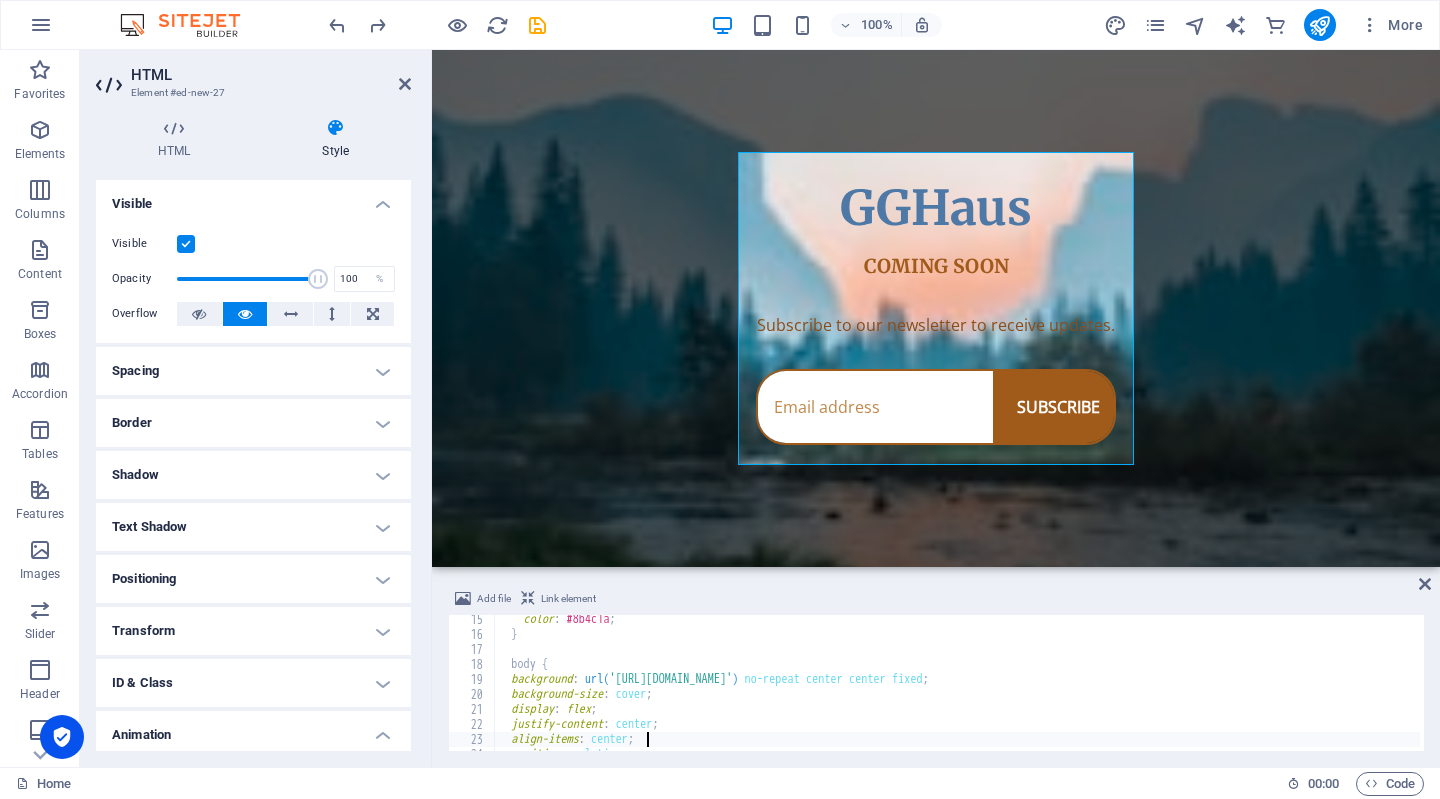 scroll, scrollTop: 213, scrollLeft: 0, axis: vertical 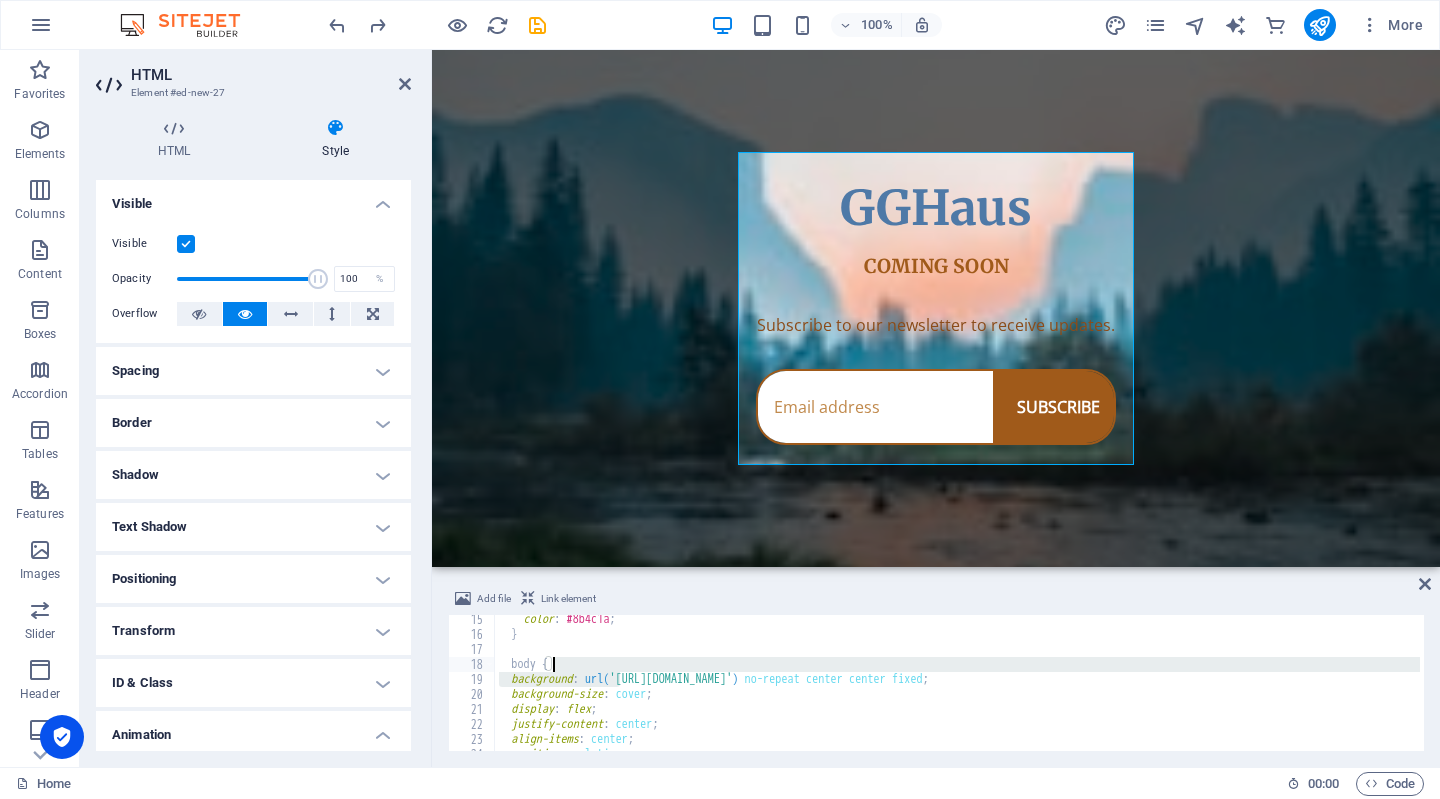 drag, startPoint x: 621, startPoint y: 677, endPoint x: 1040, endPoint y: 671, distance: 419.04297 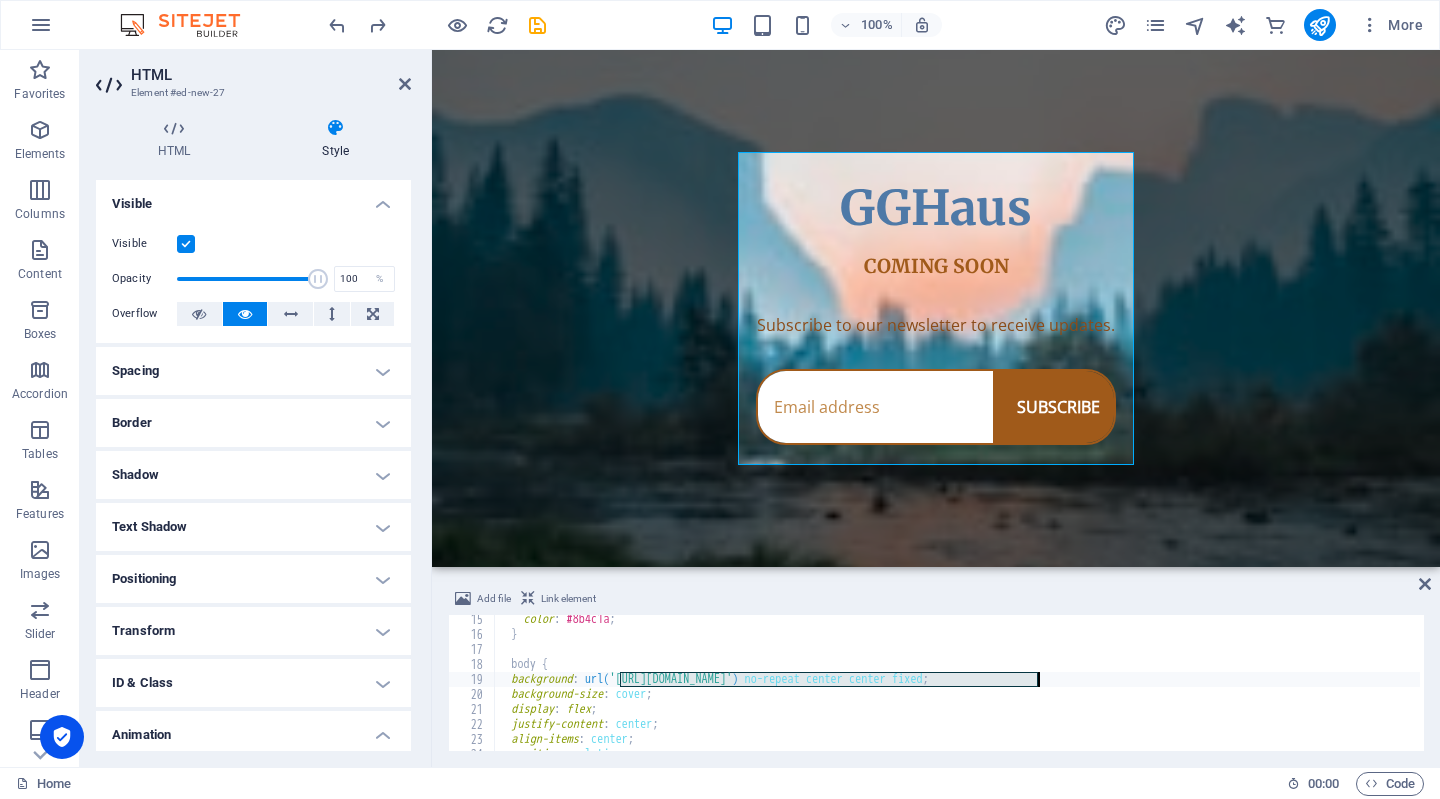 paste on ":\Users\pgoug\OneDrive\GGHaus Website\Images" 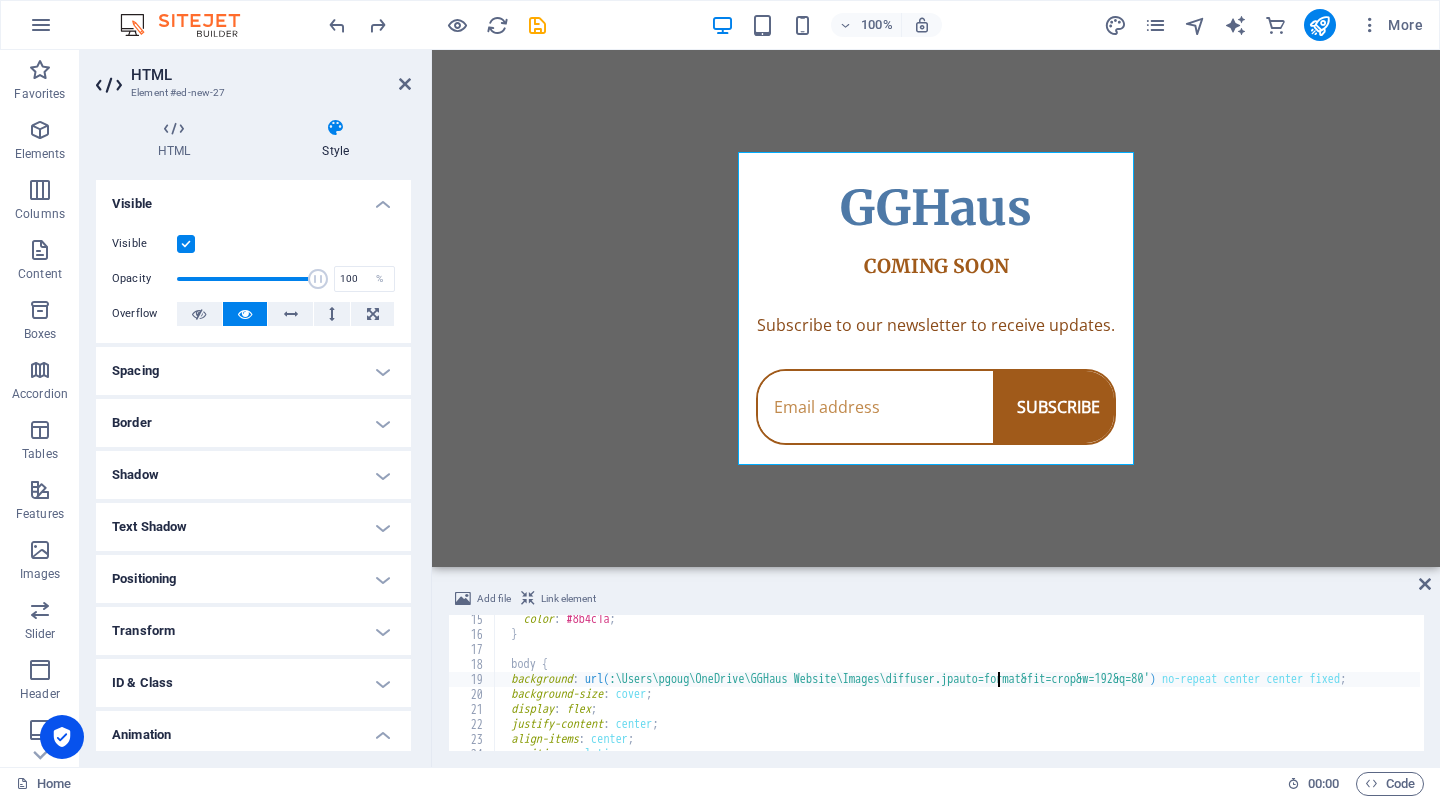 scroll, scrollTop: 0, scrollLeft: 41, axis: horizontal 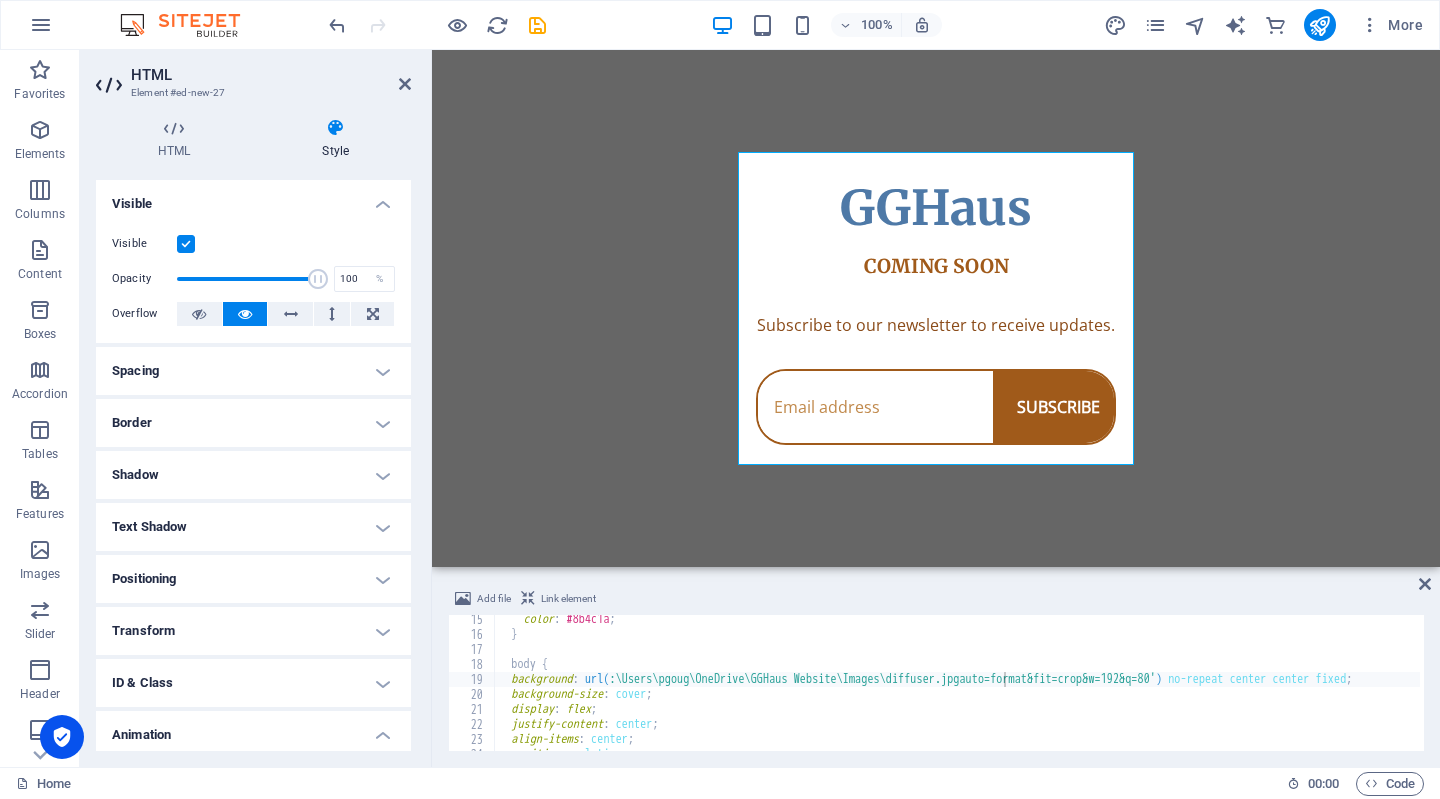 click on "Skip to main content
GGHaus Coming Soon
GGHaus
COMING SOON
Subscribe to our newsletter to receive updates.
SUBSCRIBE" at bounding box center (936, 308) 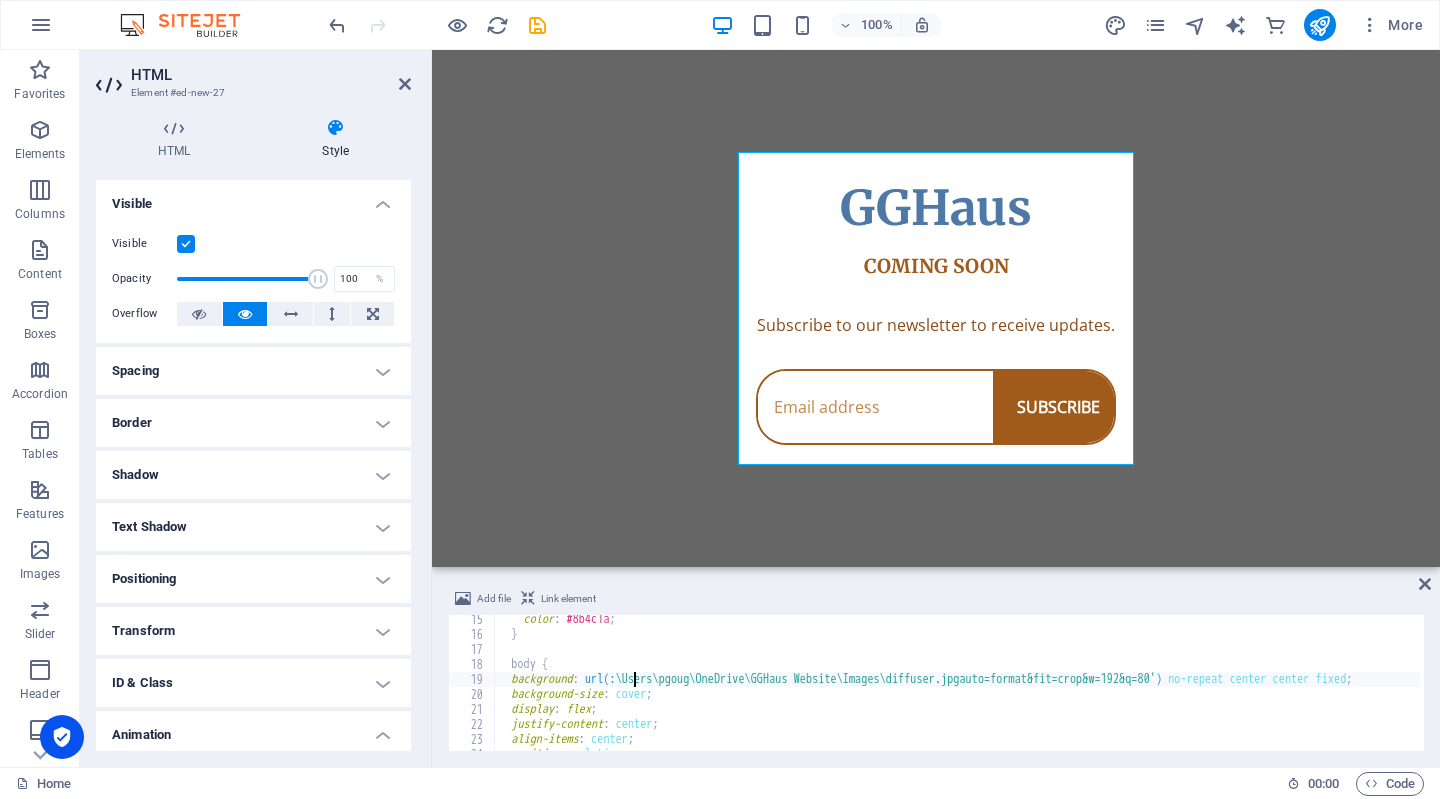 click on "color :   #8b4c1a ;    }    body   {    background :   url( :\Users\pgoug\OneDrive\GGHaus Website\Images\diffuser.jpgauto=format&fit=crop&w=192&q=80' )   no-repeat   center   center   fixed ;    background-size :   cover ;    display :   flex ;    justify-content :   center ;    align-items :   center ;    position :   relative ;" at bounding box center (967, 693) 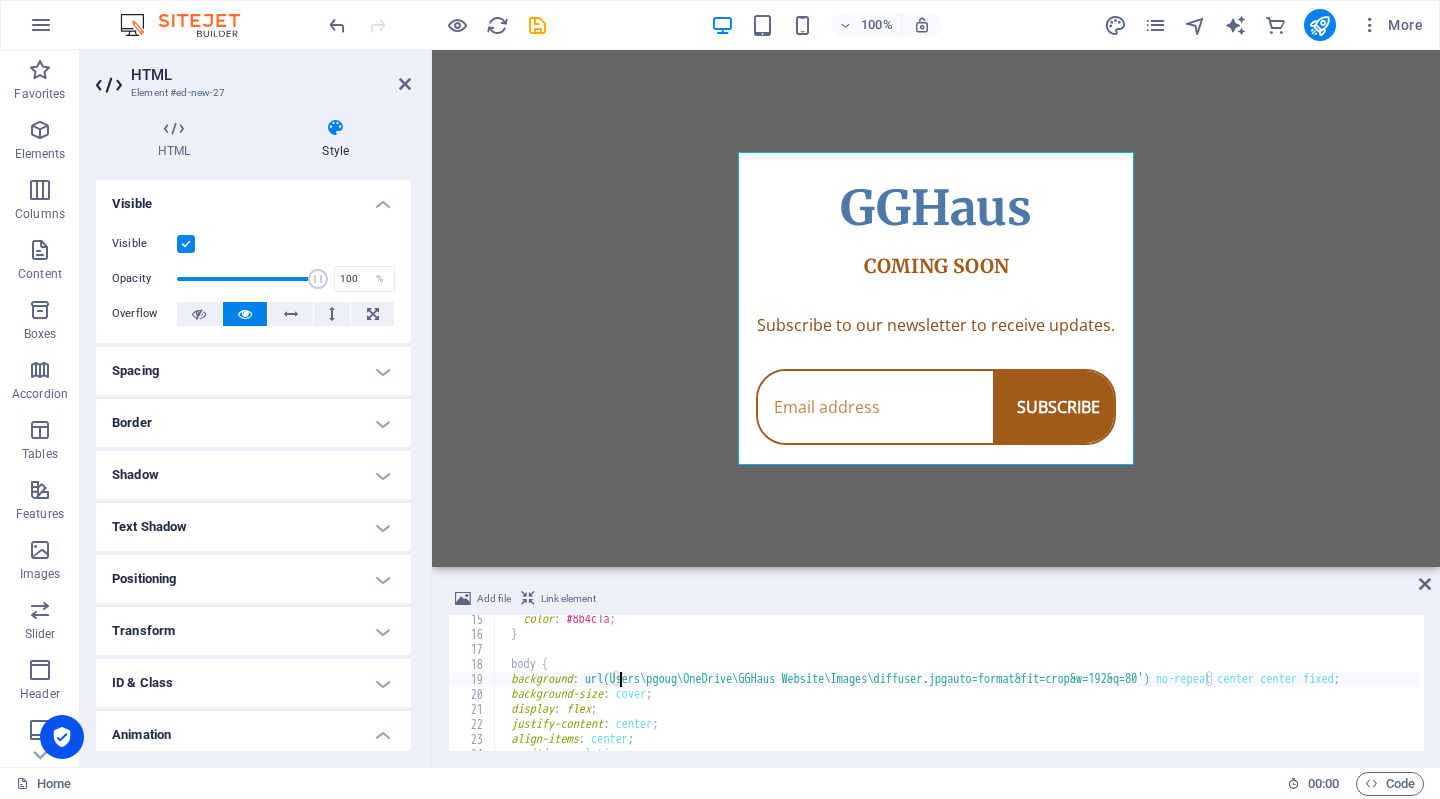 click on "Skip to main content
GGHaus Coming Soon
GGHaus
COMING SOON
Subscribe to our newsletter to receive updates.
SUBSCRIBE" at bounding box center (936, 308) 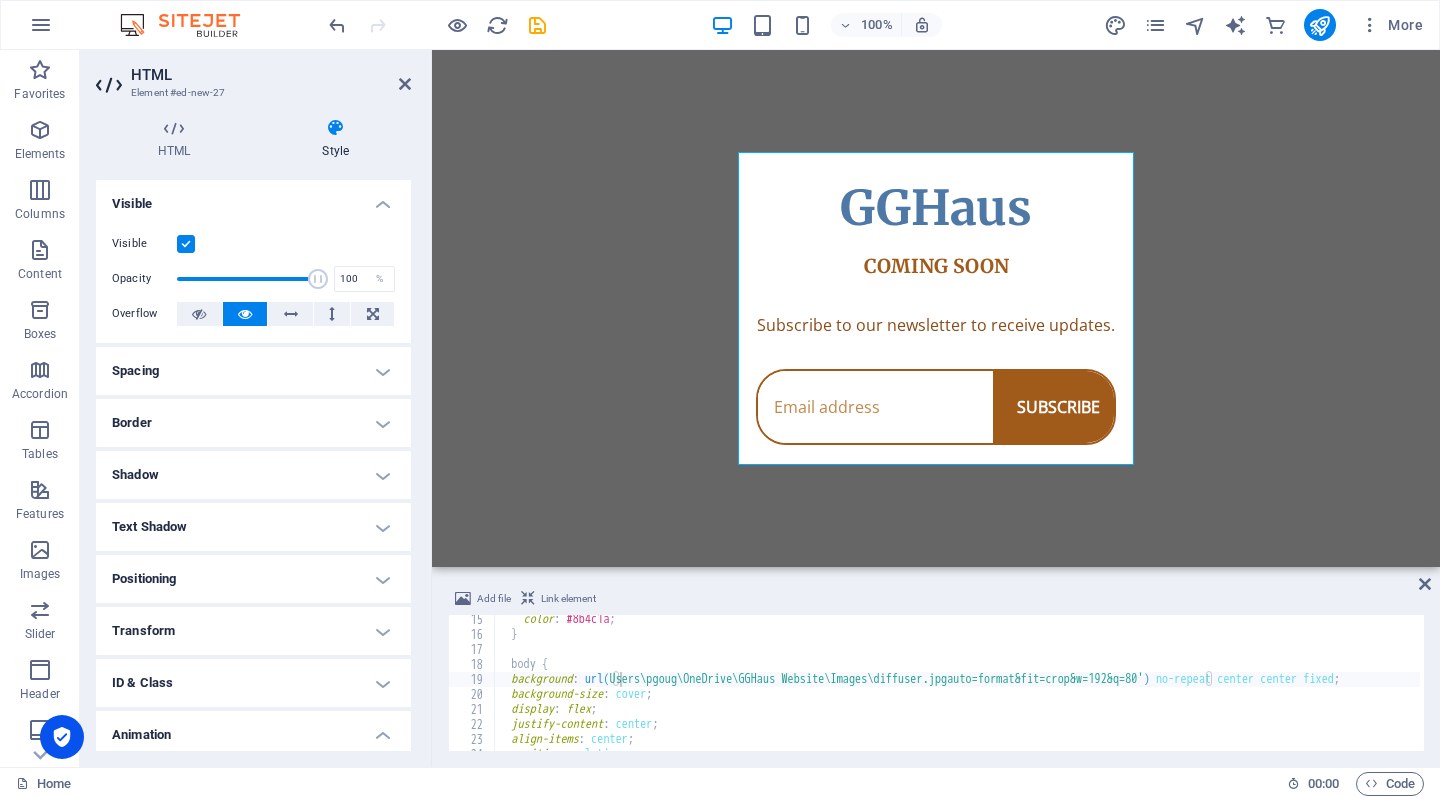click on "color :   #8b4c1a ;    }    body   {    background :   url( Users\pgoug\OneDrive\GGHaus Website\Images\diffuser.jpgauto=format&fit=crop&w=192&q=80' )   no-repeat   center   center   fixed ;    background-size :   cover ;    display :   flex ;    justify-content :   center ;    align-items :   center ;    position :   relative ;" at bounding box center (960, 693) 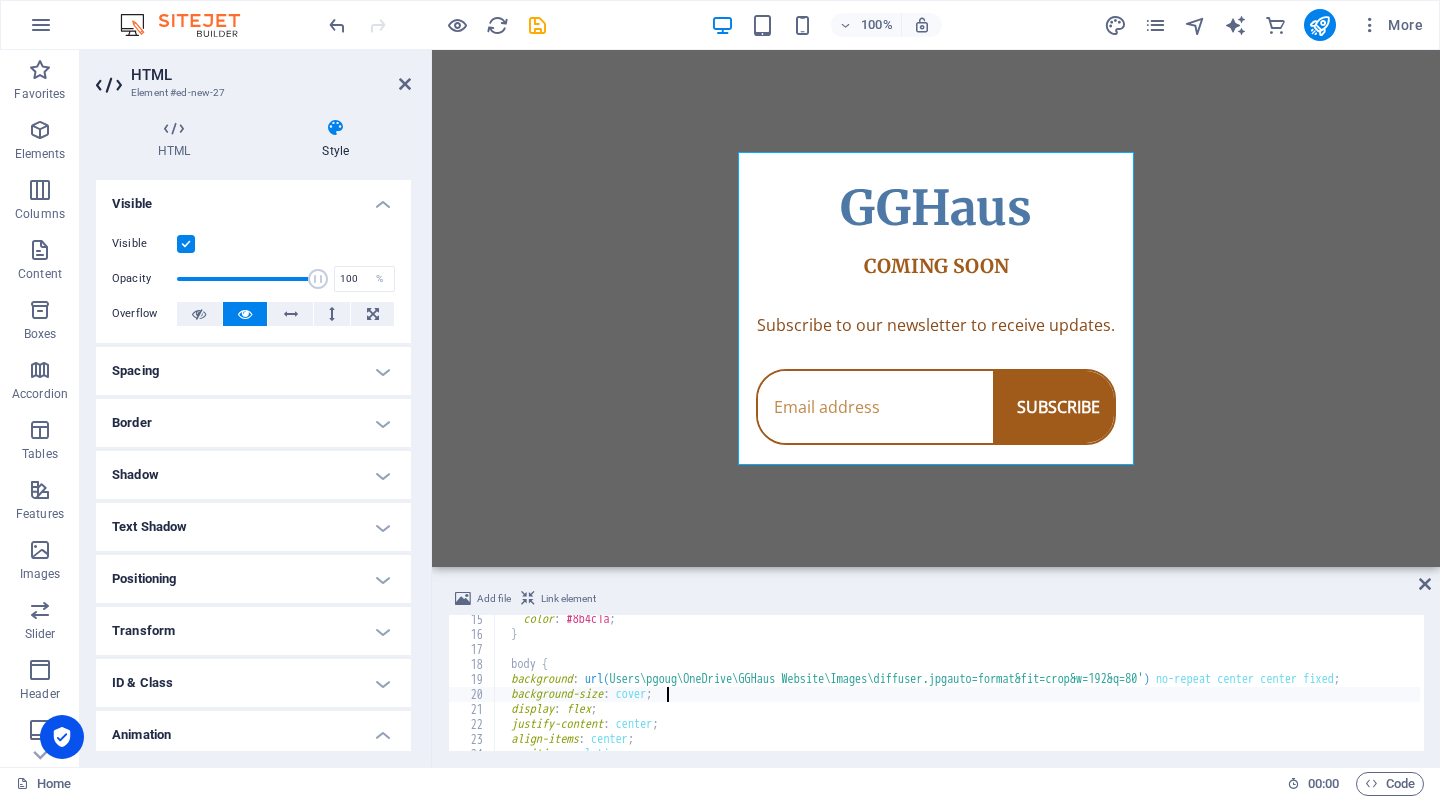 scroll, scrollTop: 0, scrollLeft: 12, axis: horizontal 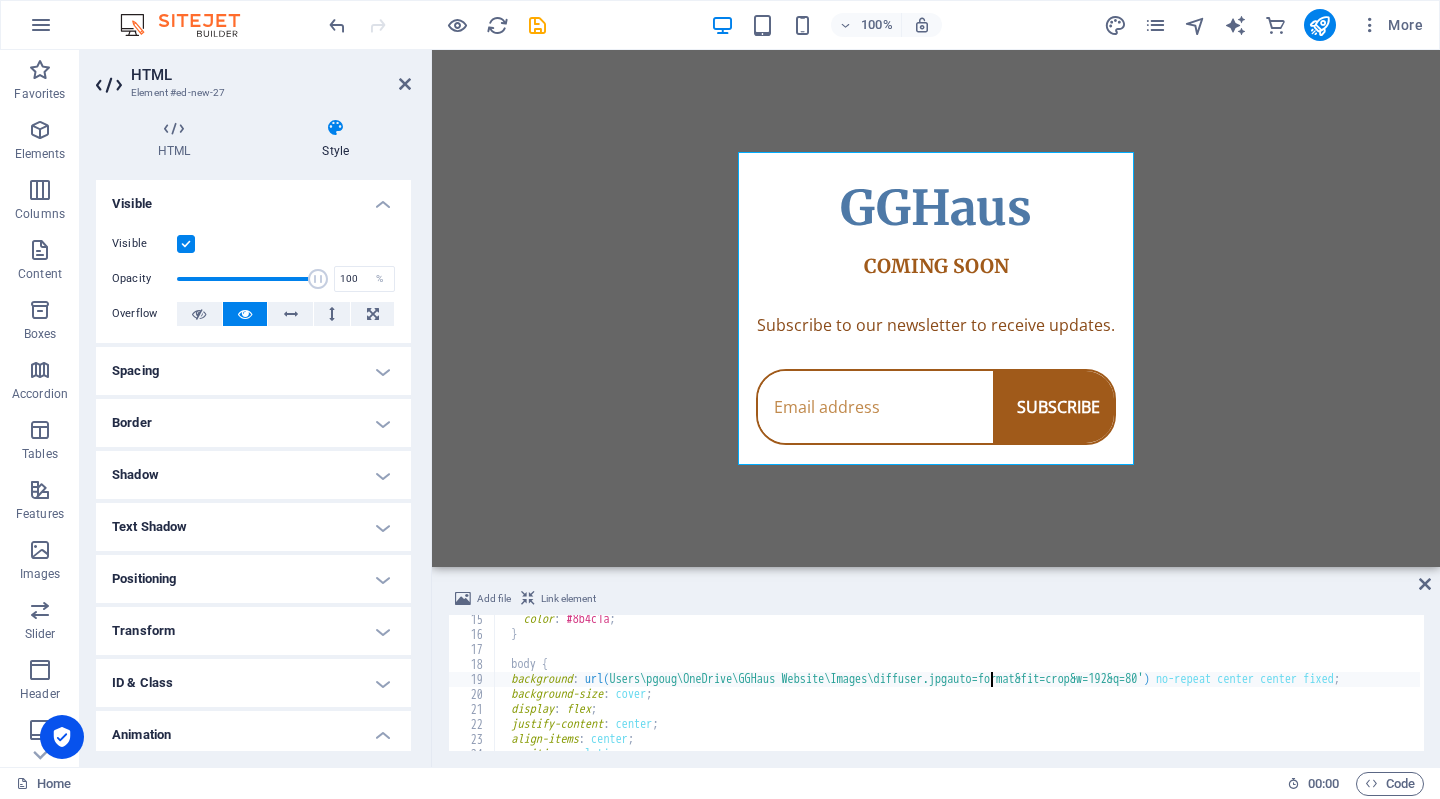 click on "color :   #8b4c1a ;    }    body   {    background :   url( Users\pgoug\OneDrive\GGHaus Website\Images\diffuser.jpgauto=format&fit=crop&w=192&q=80' )   no-repeat   center   center   fixed ;    background-size :   cover ;    display :   flex ;    justify-content :   center ;    align-items :   center ;    position :   relative ;" at bounding box center (960, 693) 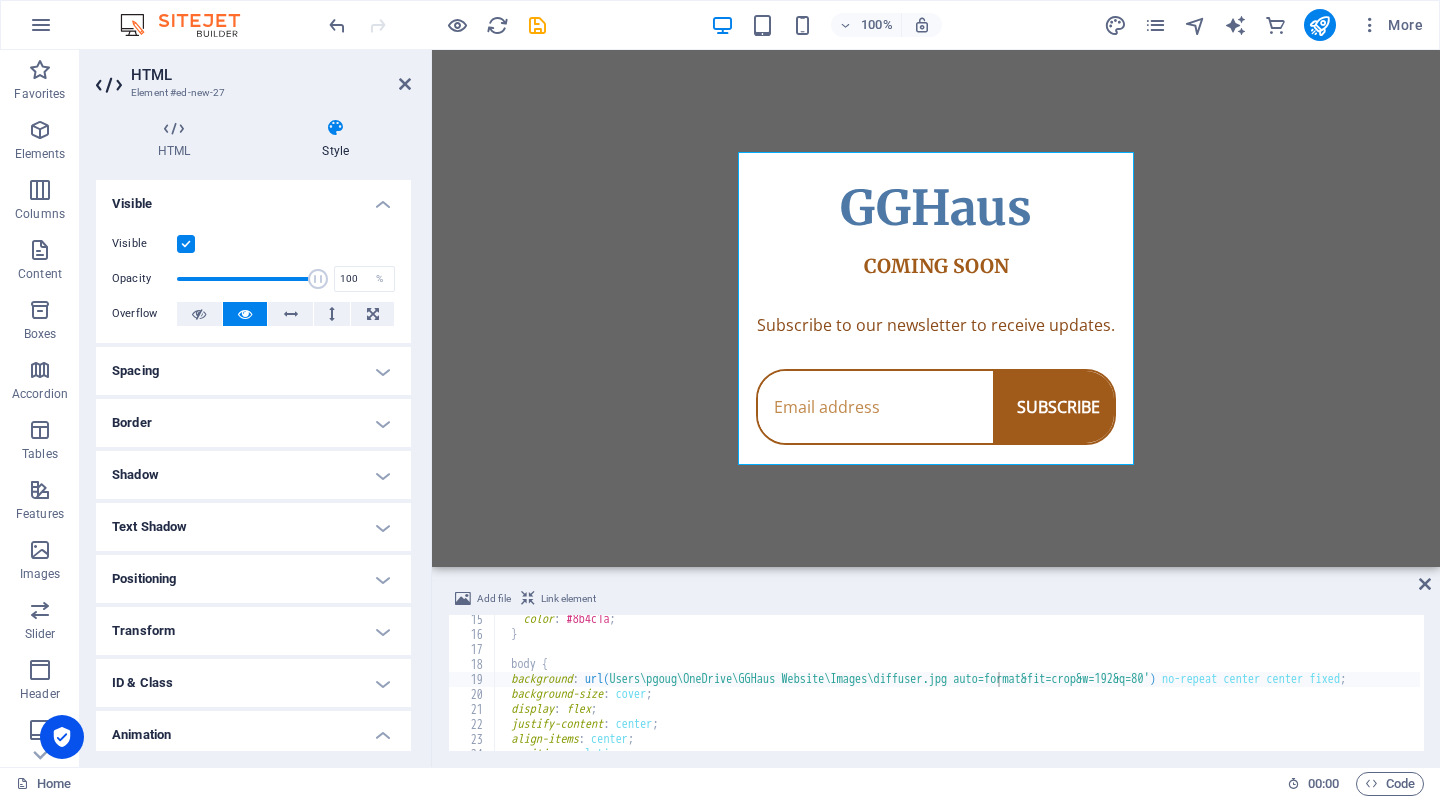 click on "Skip to main content
GGHaus Coming Soon
GGHaus
COMING SOON
Subscribe to our newsletter to receive updates.
SUBSCRIBE" at bounding box center (936, 308) 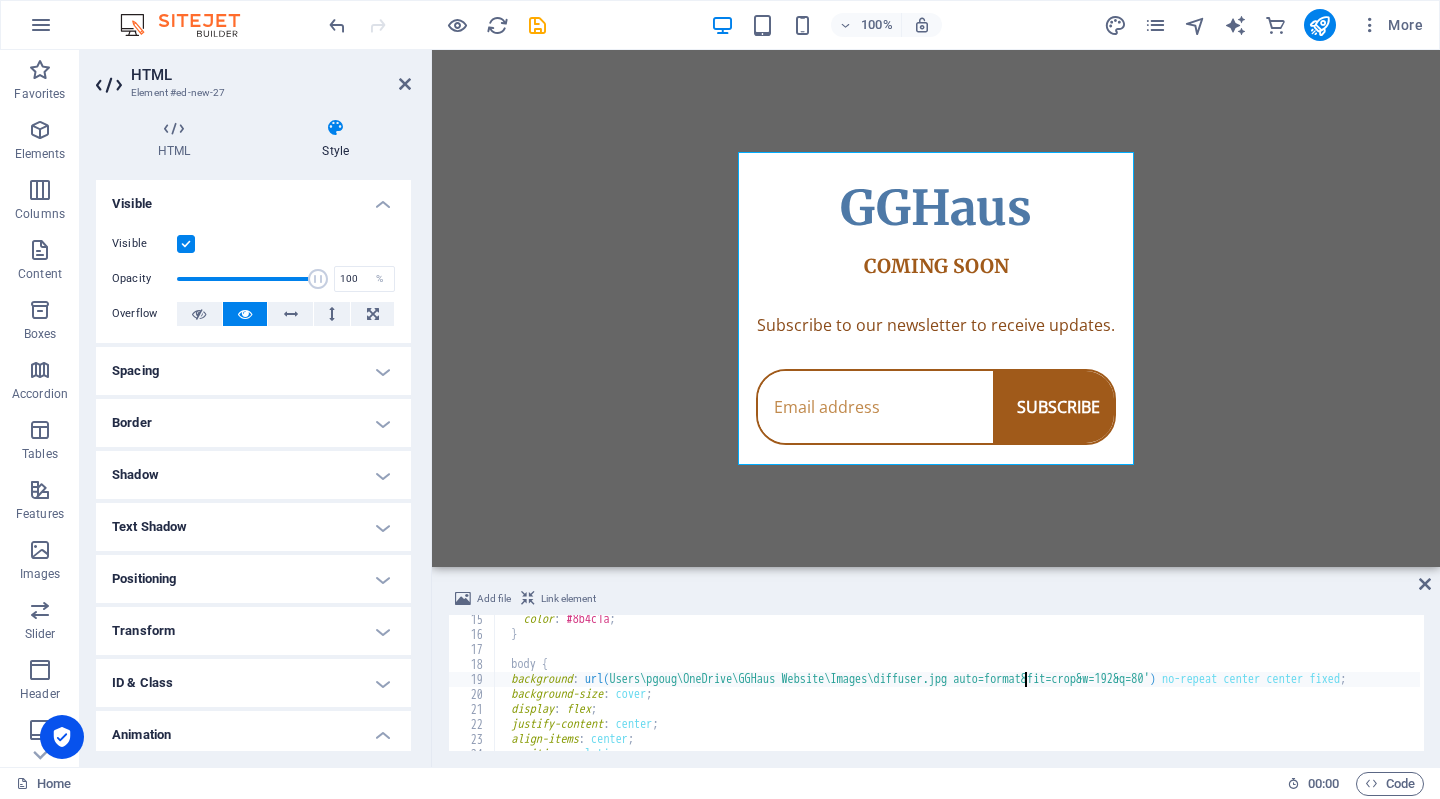 click on "color :   #8b4c1a ;    }    body   {    background :   url( Users\pgoug\OneDrive\GGHaus Website\Images\diffuser.jpg auto=format&fit=crop&w=192&q=80' )   no-repeat   center   center   fixed ;    background-size :   cover ;    display :   flex ;    justify-content :   center ;    align-items :   center ;    position :   relative ;" at bounding box center [964, 693] 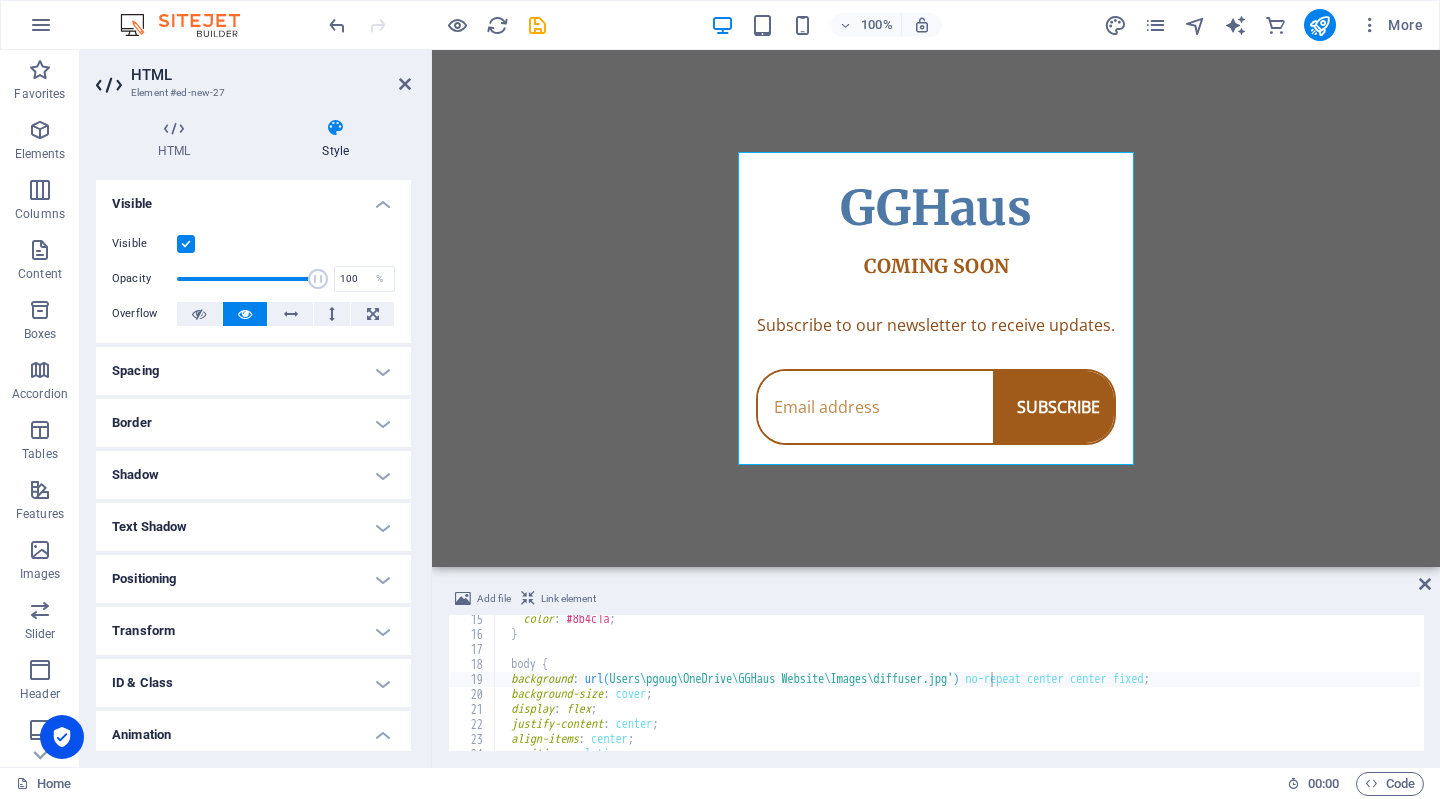 click on "Skip to main content
GGHaus Coming Soon
GGHaus
COMING SOON
Subscribe to our newsletter to receive updates.
SUBSCRIBE" at bounding box center (936, 308) 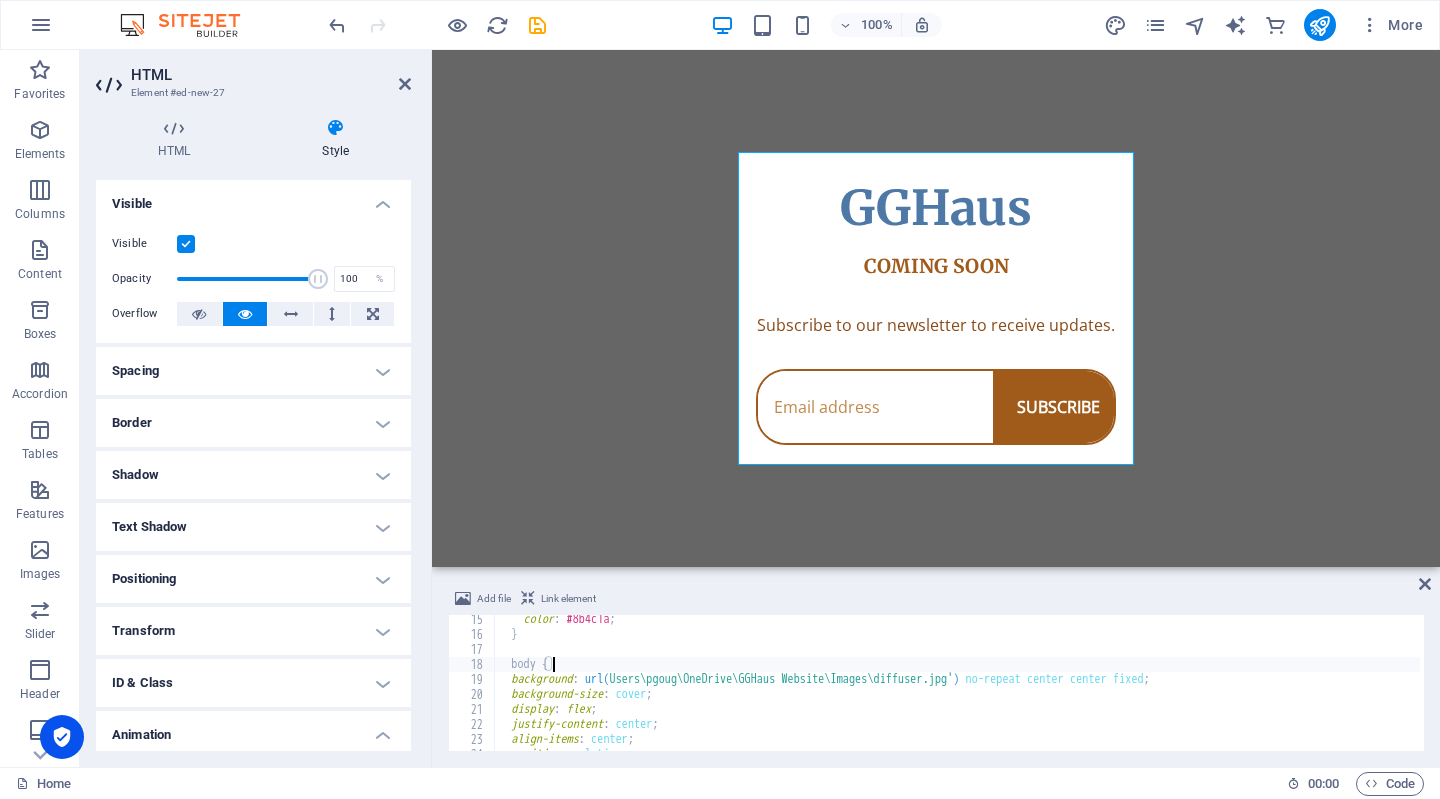 scroll, scrollTop: 0, scrollLeft: 3, axis: horizontal 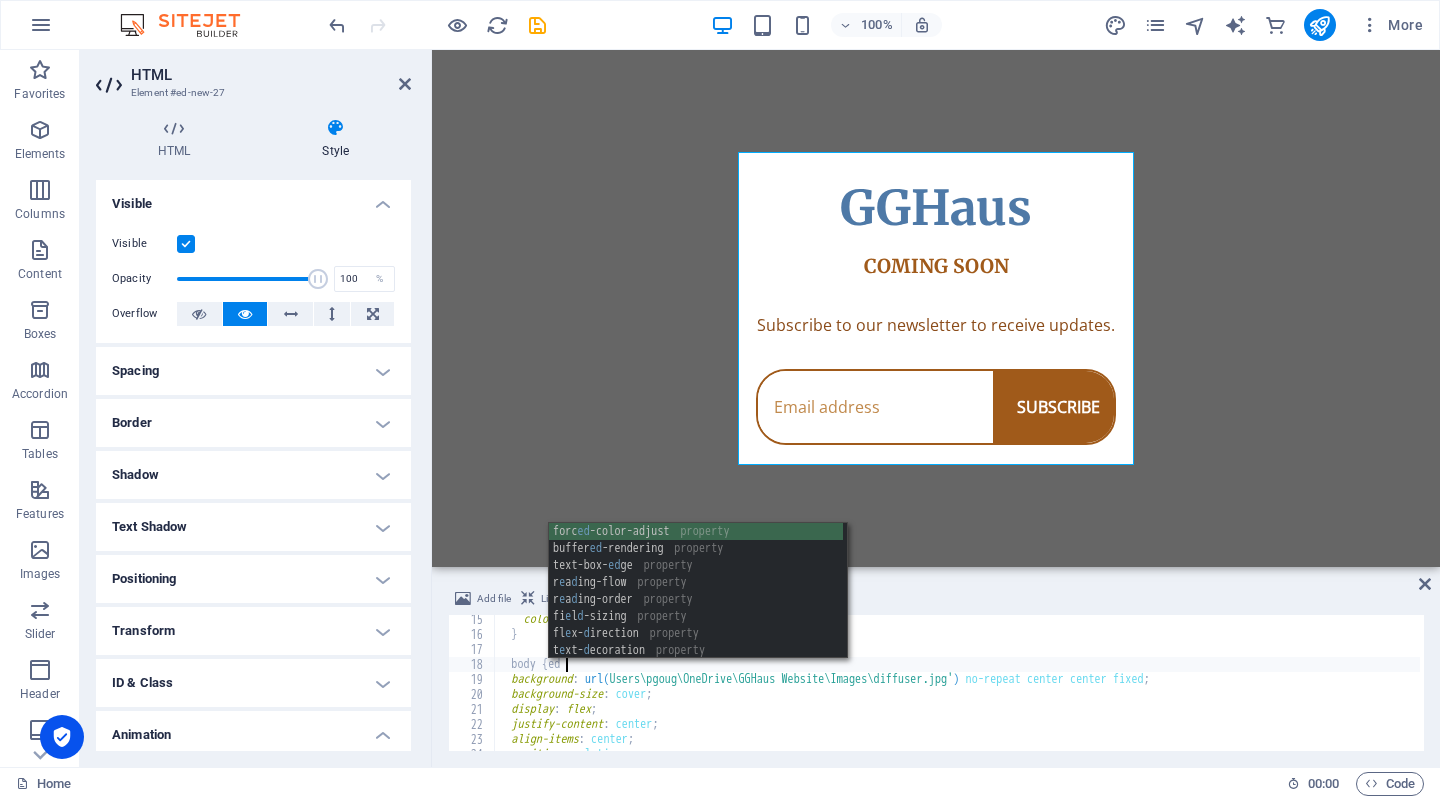 click on "color :   #8b4c1a ;    }    body   { ed    background :   url( Users\pgoug\OneDrive\GGHaus Website\Images\diffuser.jpg' )   no-repeat   center   center   fixed ;    background-size :   cover ;    display :   flex ;    justify-content :   center ;    align-items :   center ;    position :   relative ;    overflow :   hidden ;" at bounding box center (957, 695) 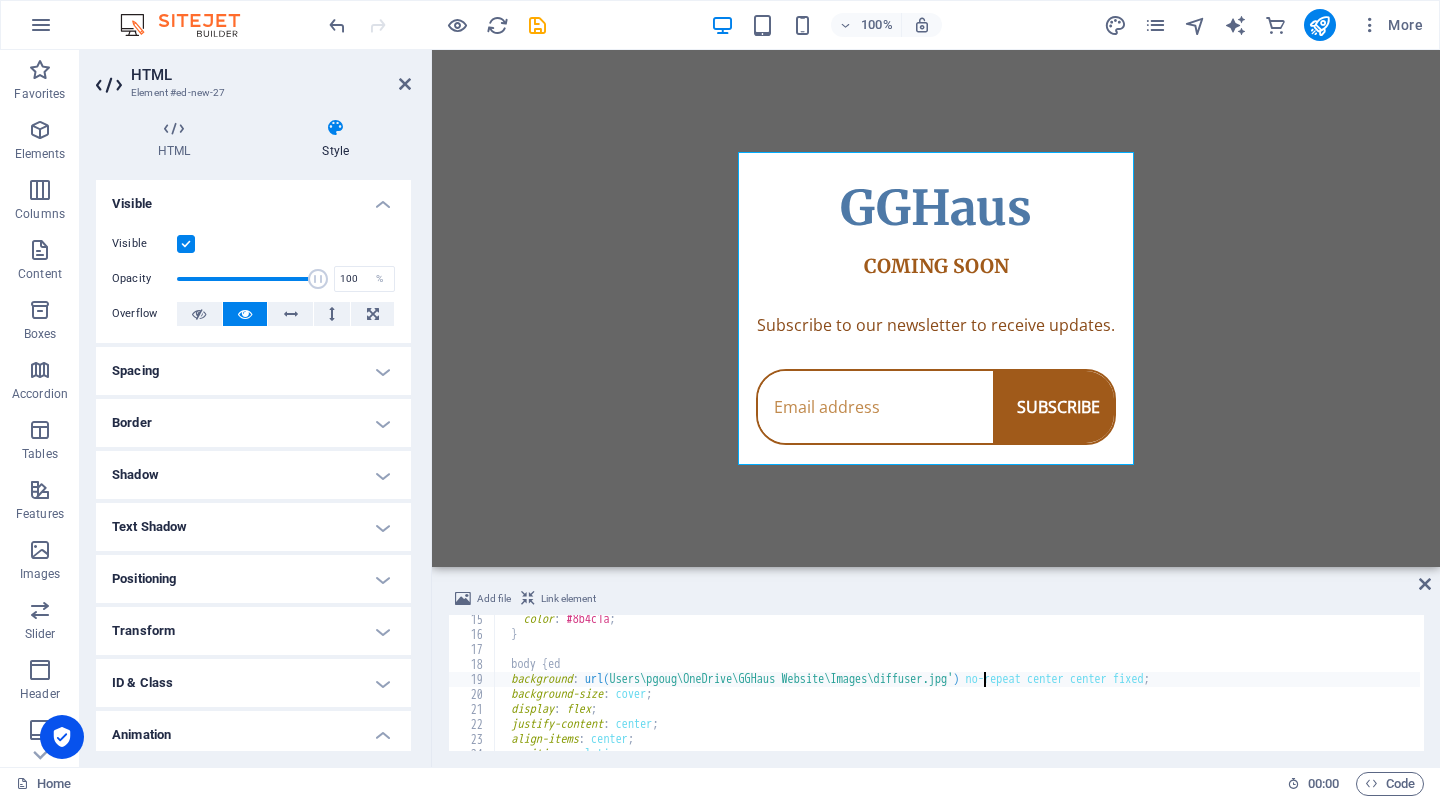 click on "color :   #8b4c1a ;    }    body   { ed    background :   url( Users\pgoug\OneDrive\GGHaus Website\Images\diffuser.jpg' )   no-repeat   center   center   fixed ;    background-size :   cover ;    display :   flex ;    justify-content :   center ;    align-items :   center ;    position :   relative ;    overflow :   hidden ;" at bounding box center [957, 695] 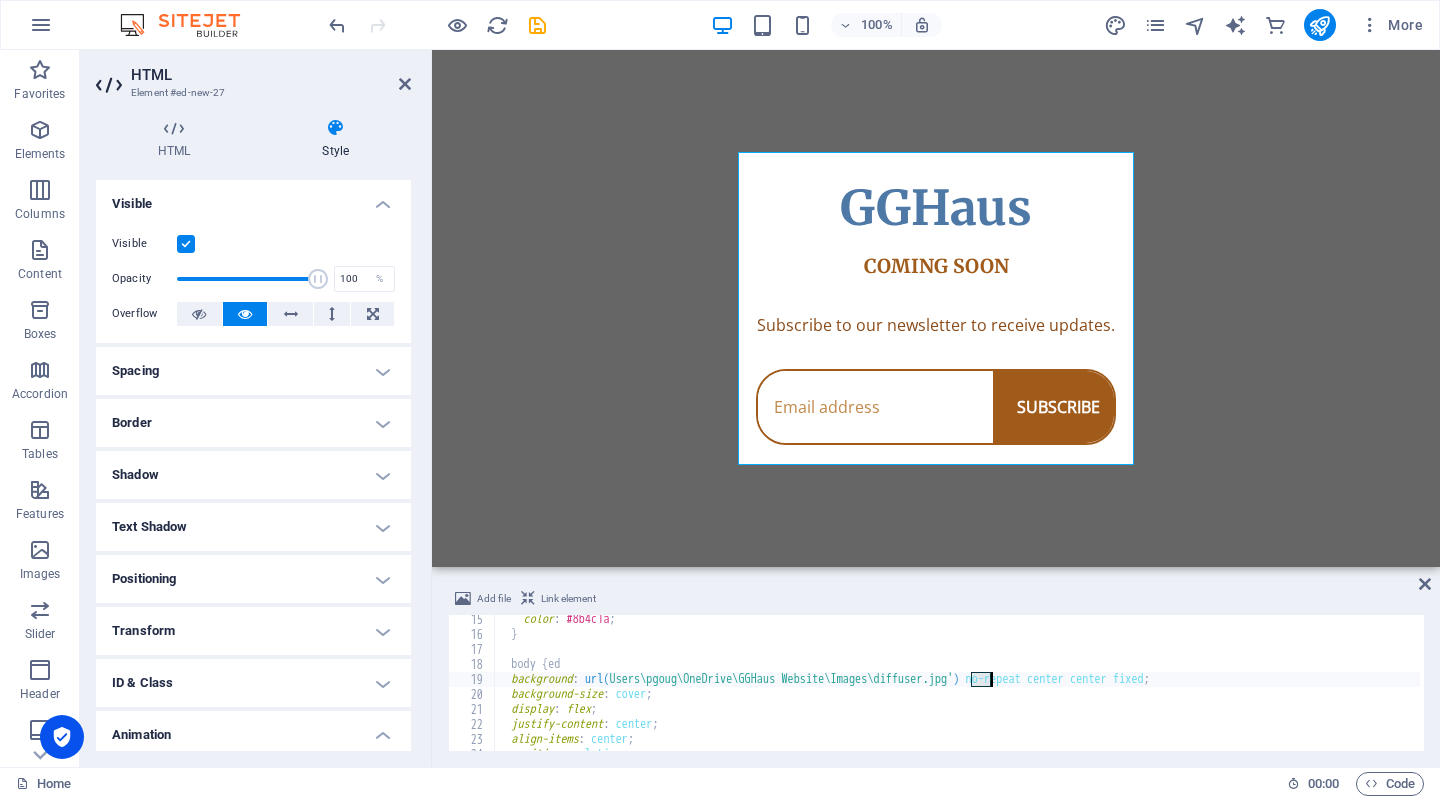 click on "color :   #8b4c1a ;    }    body   { ed    background :   url( Users\pgoug\OneDrive\GGHaus Website\Images\diffuser.jpg' )   no-repeat   center   center   fixed ;    background-size :   cover ;    display :   flex ;    justify-content :   center ;    align-items :   center ;    position :   relative ;    overflow :   hidden ;" at bounding box center [957, 683] 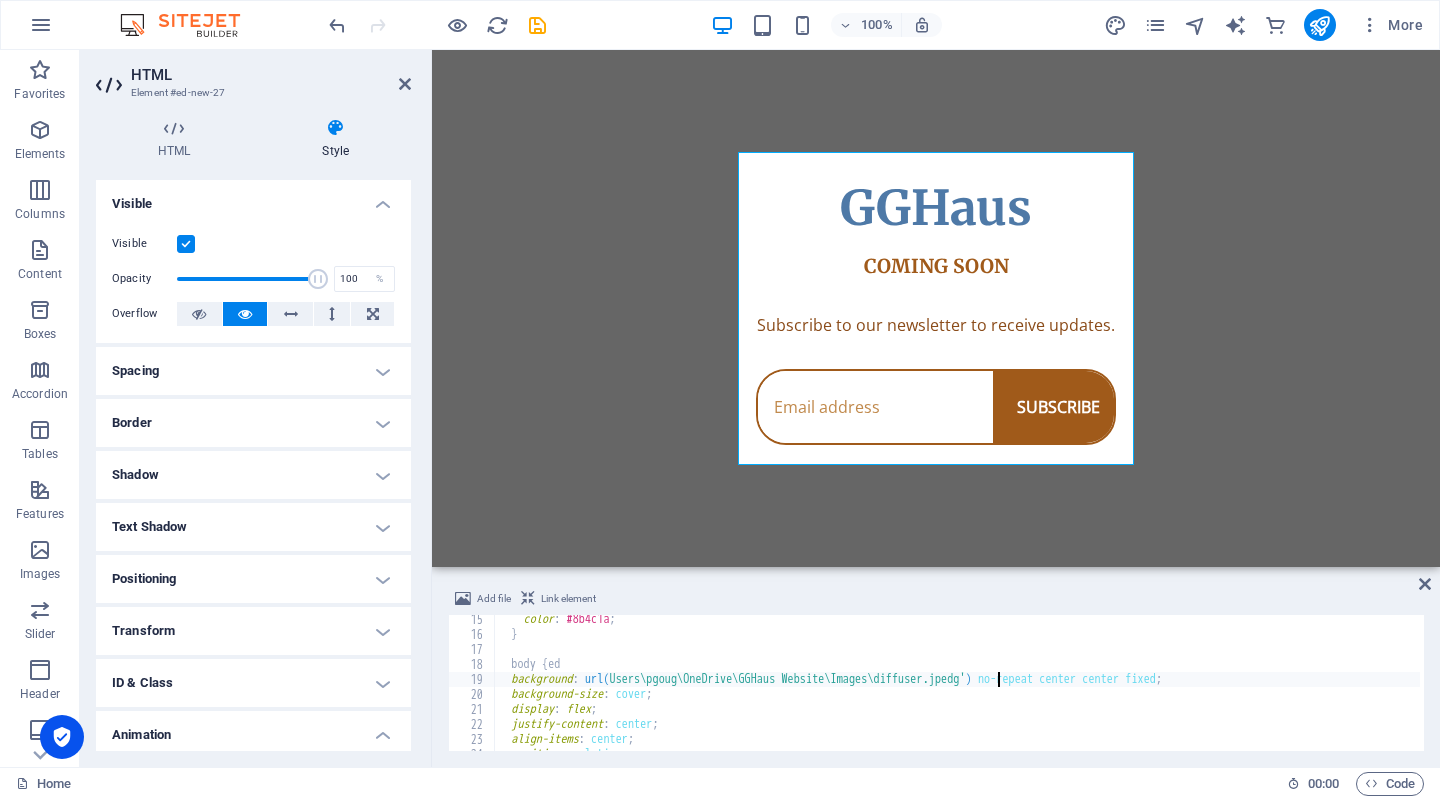 scroll, scrollTop: 0, scrollLeft: 40, axis: horizontal 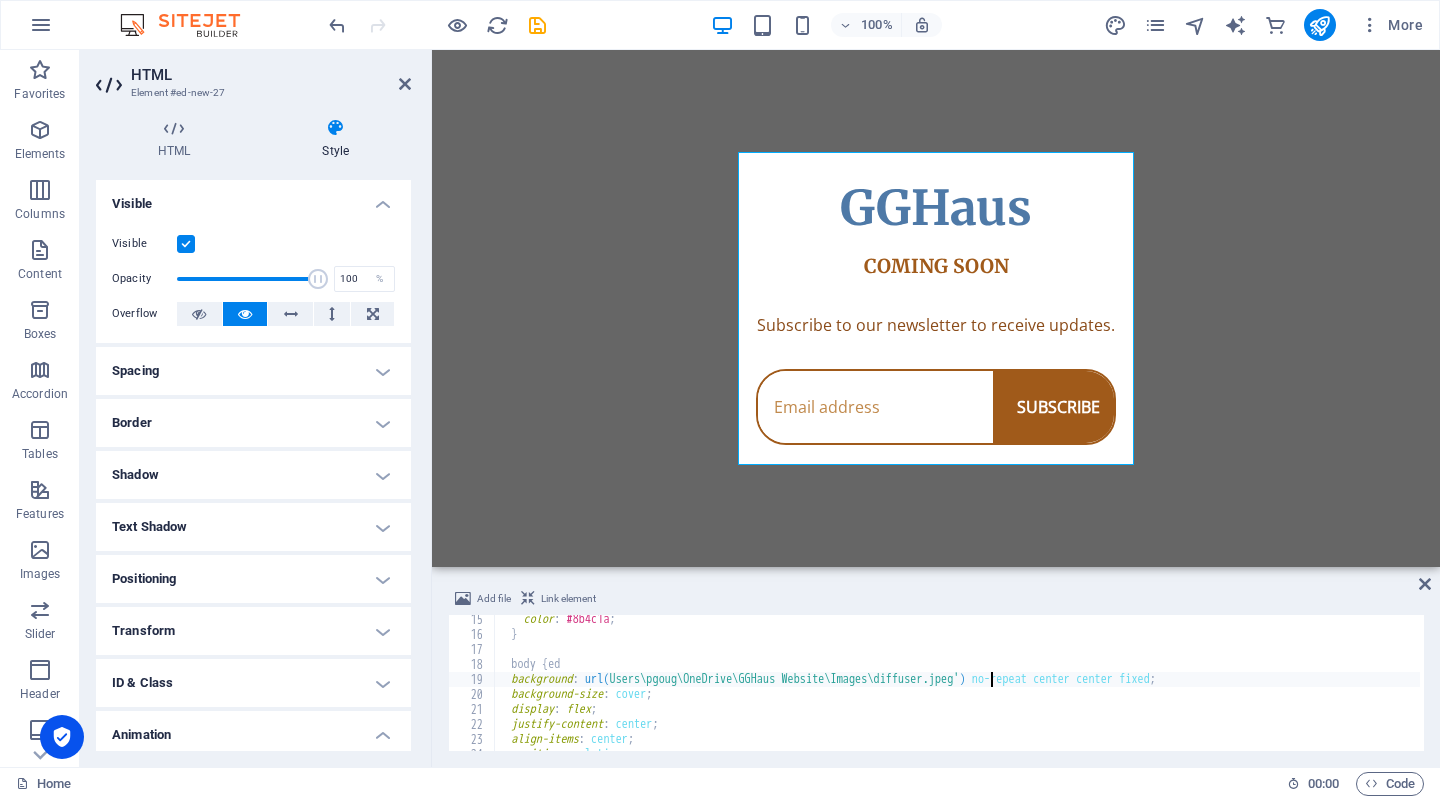 click on "Skip to main content
GGHaus Coming Soon
GGHaus
COMING SOON
Subscribe to our newsletter to receive updates.
SUBSCRIBE" at bounding box center (936, 308) 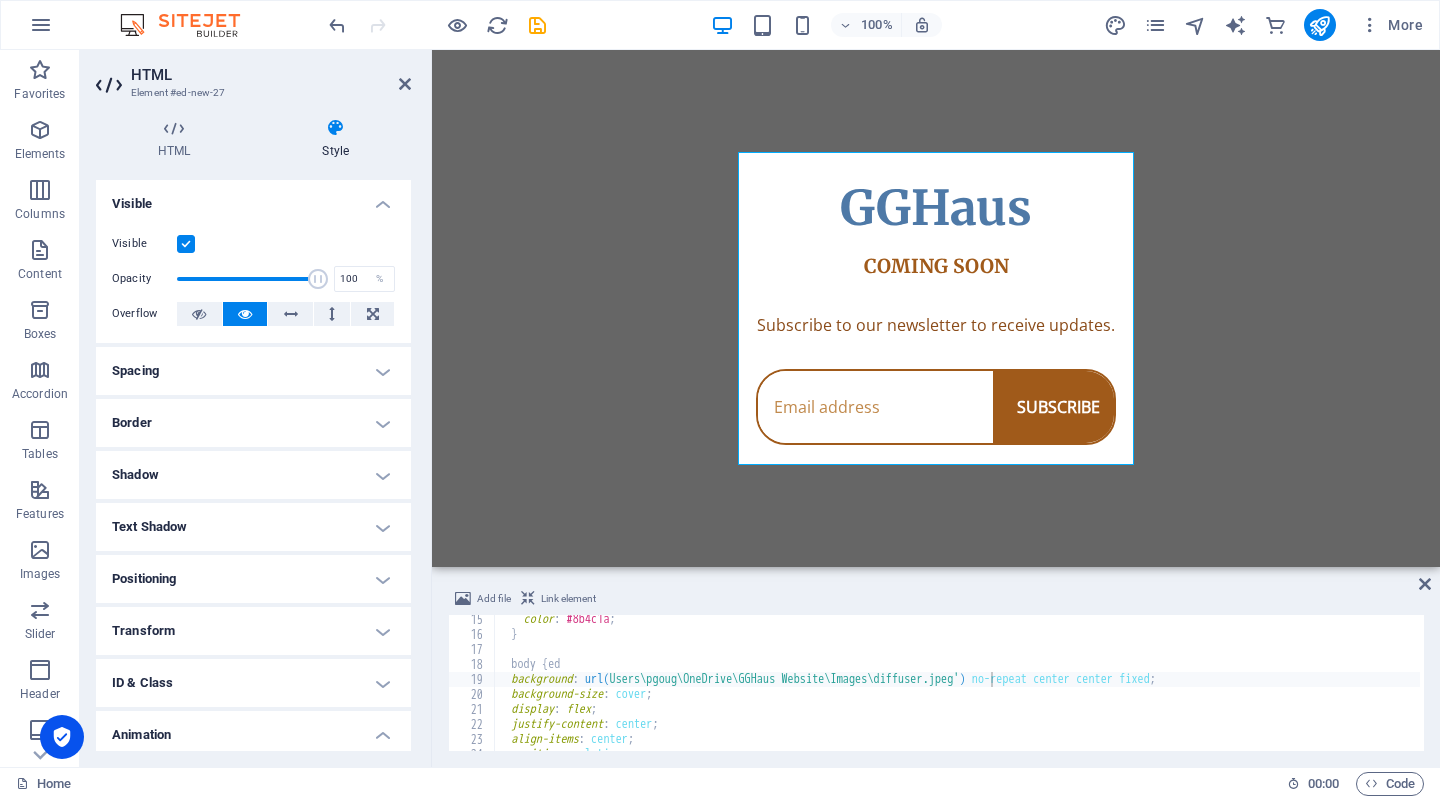 click on "Skip to main content
GGHaus Coming Soon
GGHaus
COMING SOON
Subscribe to our newsletter to receive updates.
SUBSCRIBE" at bounding box center [936, 308] 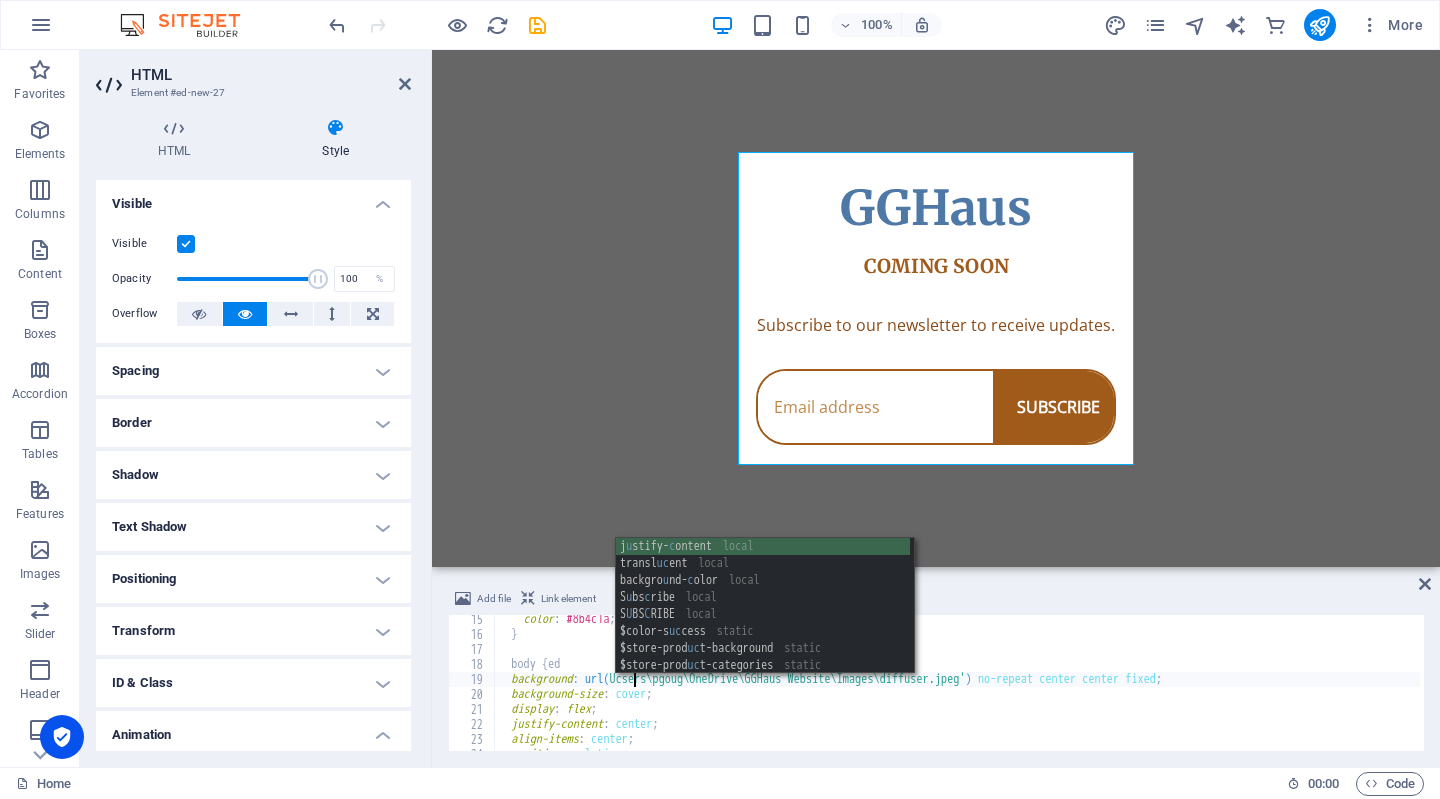scroll, scrollTop: 0, scrollLeft: 12, axis: horizontal 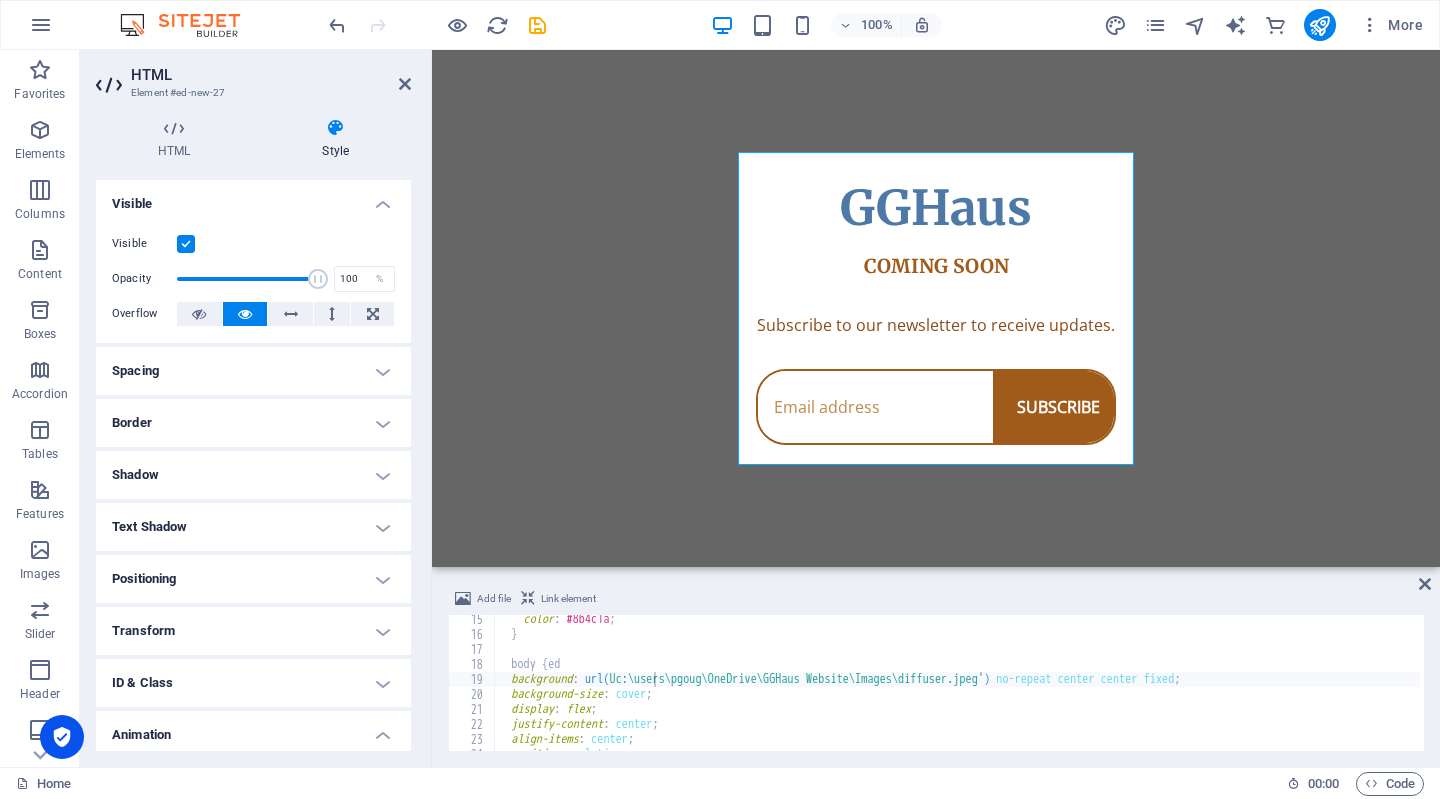 click on "Skip to main content
GGHaus Coming Soon
GGHaus
COMING SOON
Subscribe to our newsletter to receive updates.
SUBSCRIBE" at bounding box center (936, 308) 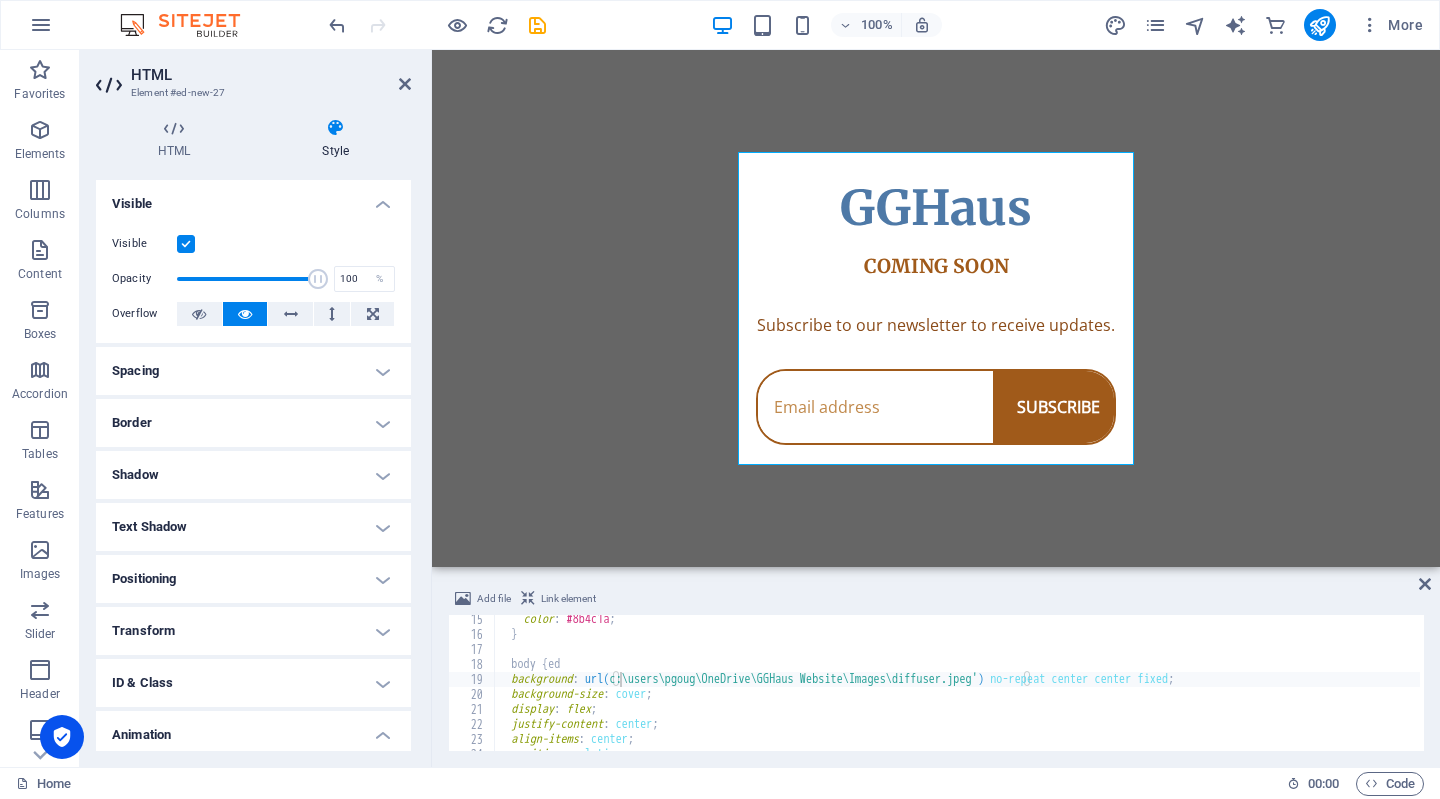 click on "Skip to main content
GGHaus Coming Soon
GGHaus
COMING SOON
Subscribe to our newsletter to receive updates.
SUBSCRIBE" at bounding box center [936, 308] 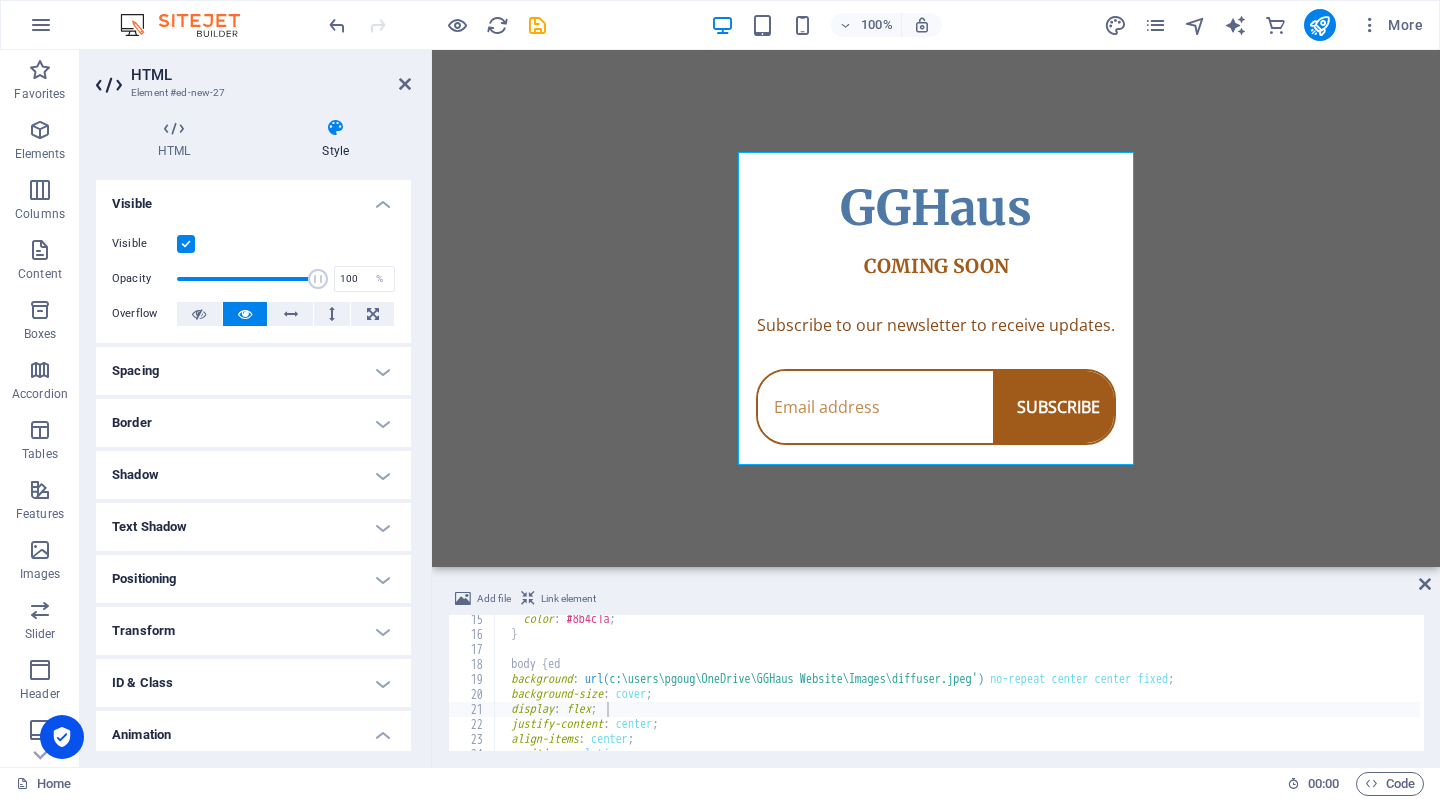 click on "Skip to main content
GGHaus Coming Soon
GGHaus
COMING SOON
Subscribe to our newsletter to receive updates.
SUBSCRIBE" at bounding box center (936, 308) 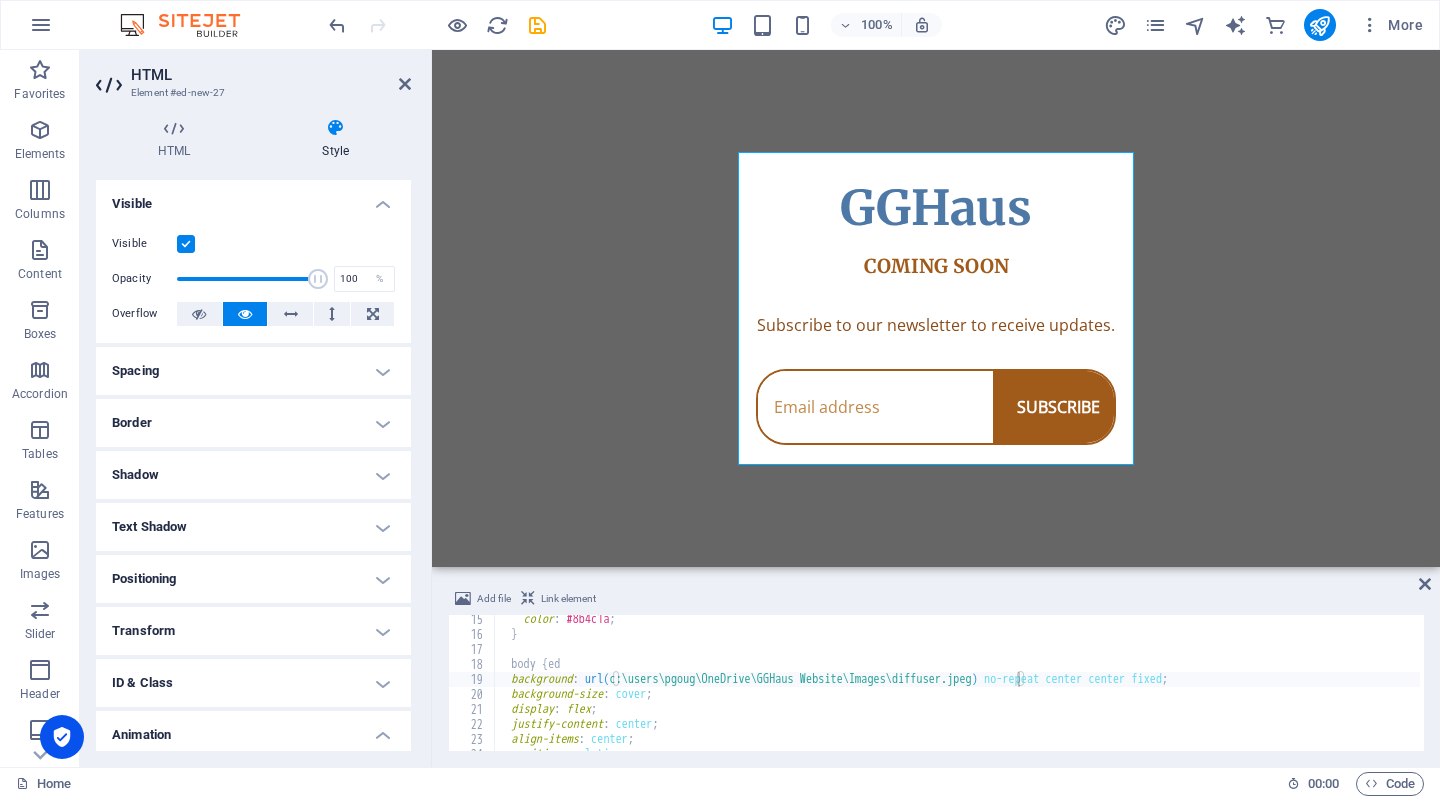 click on "Skip to main content
GGHaus Coming Soon
GGHaus
COMING SOON
Subscribe to our newsletter to receive updates.
SUBSCRIBE" at bounding box center (936, 308) 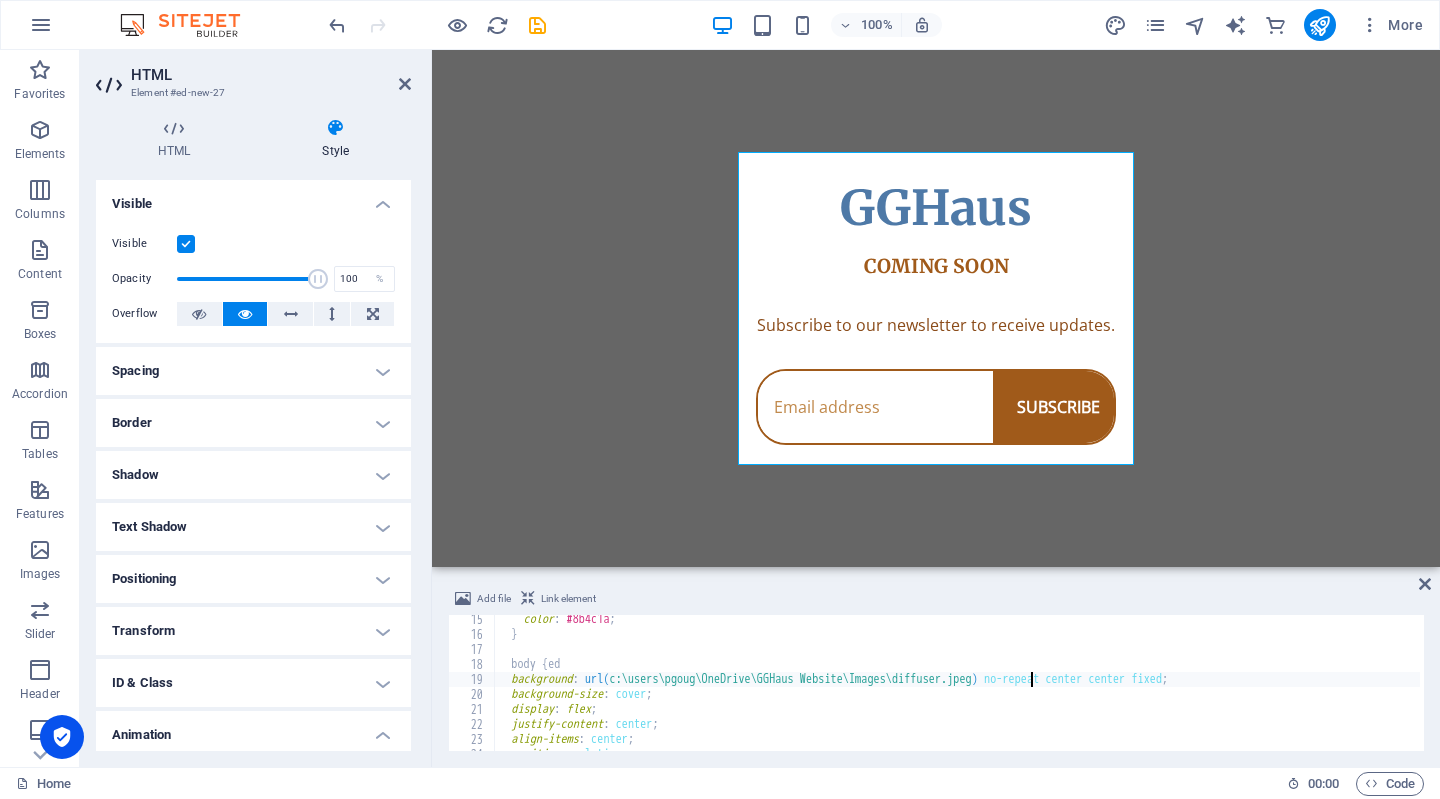 click on "color :   #8b4c1a ;    }    body   { ed    background :   url( c:\users\pgoug\OneDrive\GGHaus Website\Images\diffuser.jpeg )   no-repeat   center   center   fixed ;    background-size :   cover ;    display :   flex ;    justify-content :   center ;    align-items :   center ;    position :   relative ;    overflow :   hidden ;" at bounding box center (957, 695) 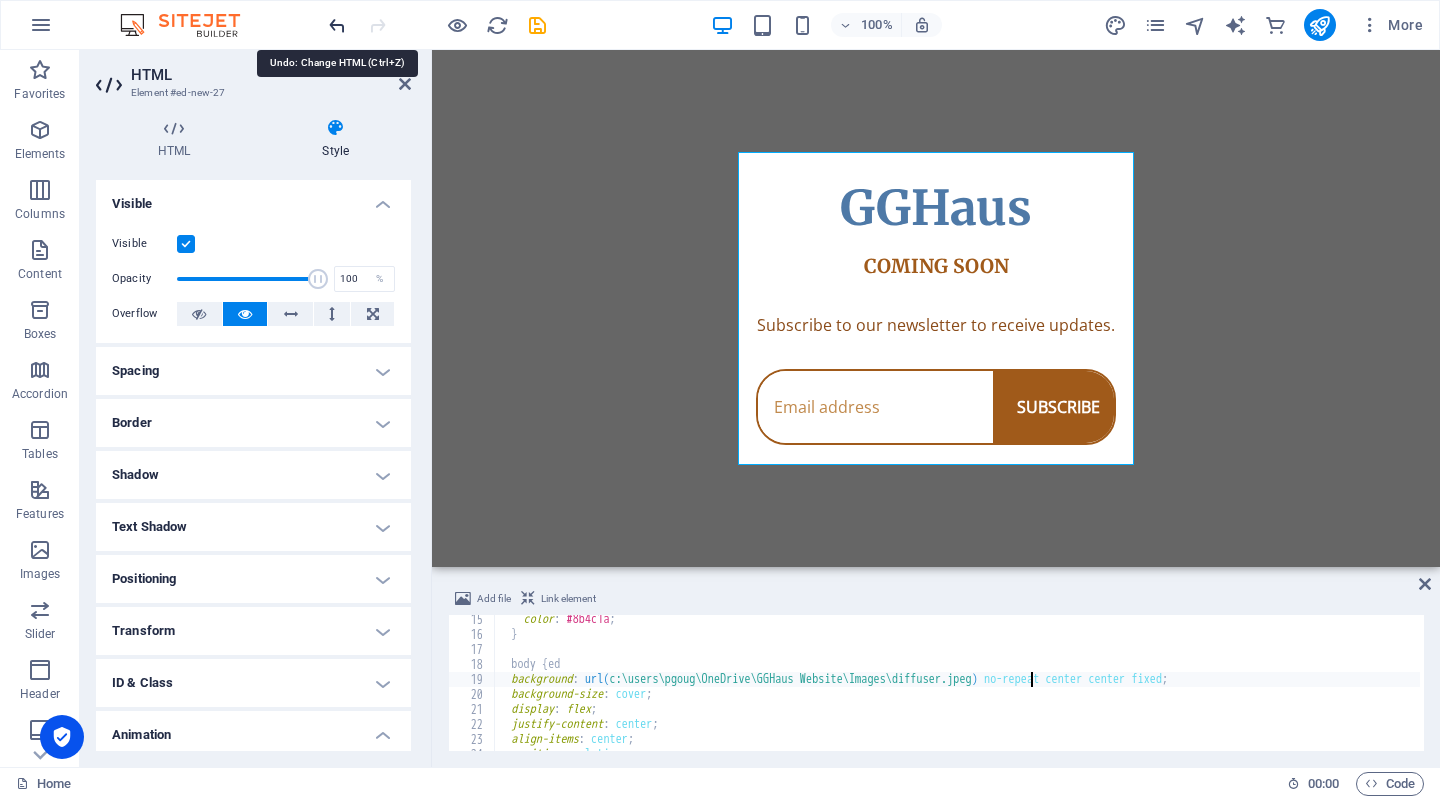 click at bounding box center [337, 25] 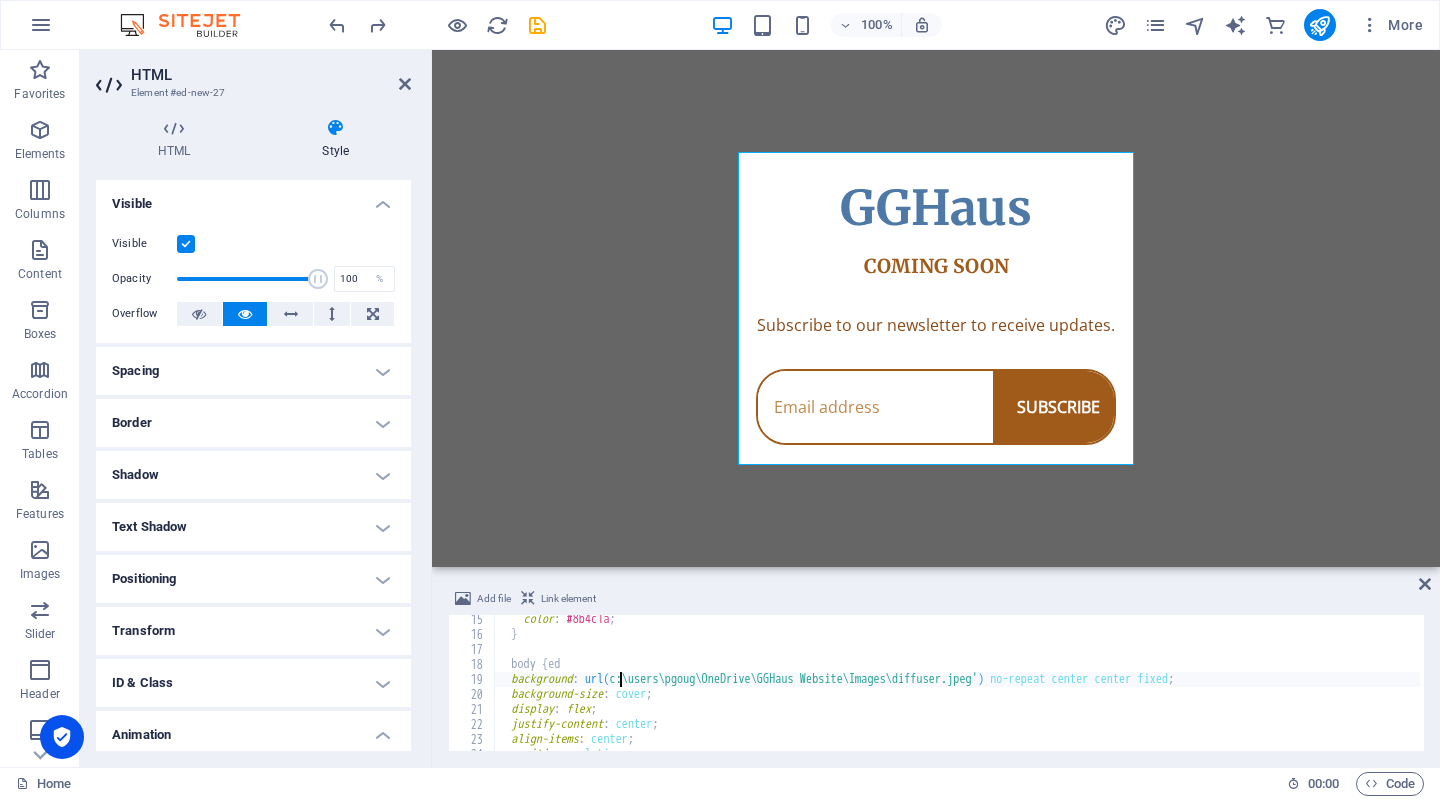 click on "color :   #8b4c1a ;    }    body   { ed    background :   url( c:\users\pgoug\OneDrive\GGHaus Website\Images\diffuser.jpeg' )   no-repeat   center   center   fixed ;    background-size :   cover ;    display :   flex ;    justify-content :   center ;    align-items :   center ;    position :   relative ;    overflow :   hidden ;" at bounding box center (957, 695) 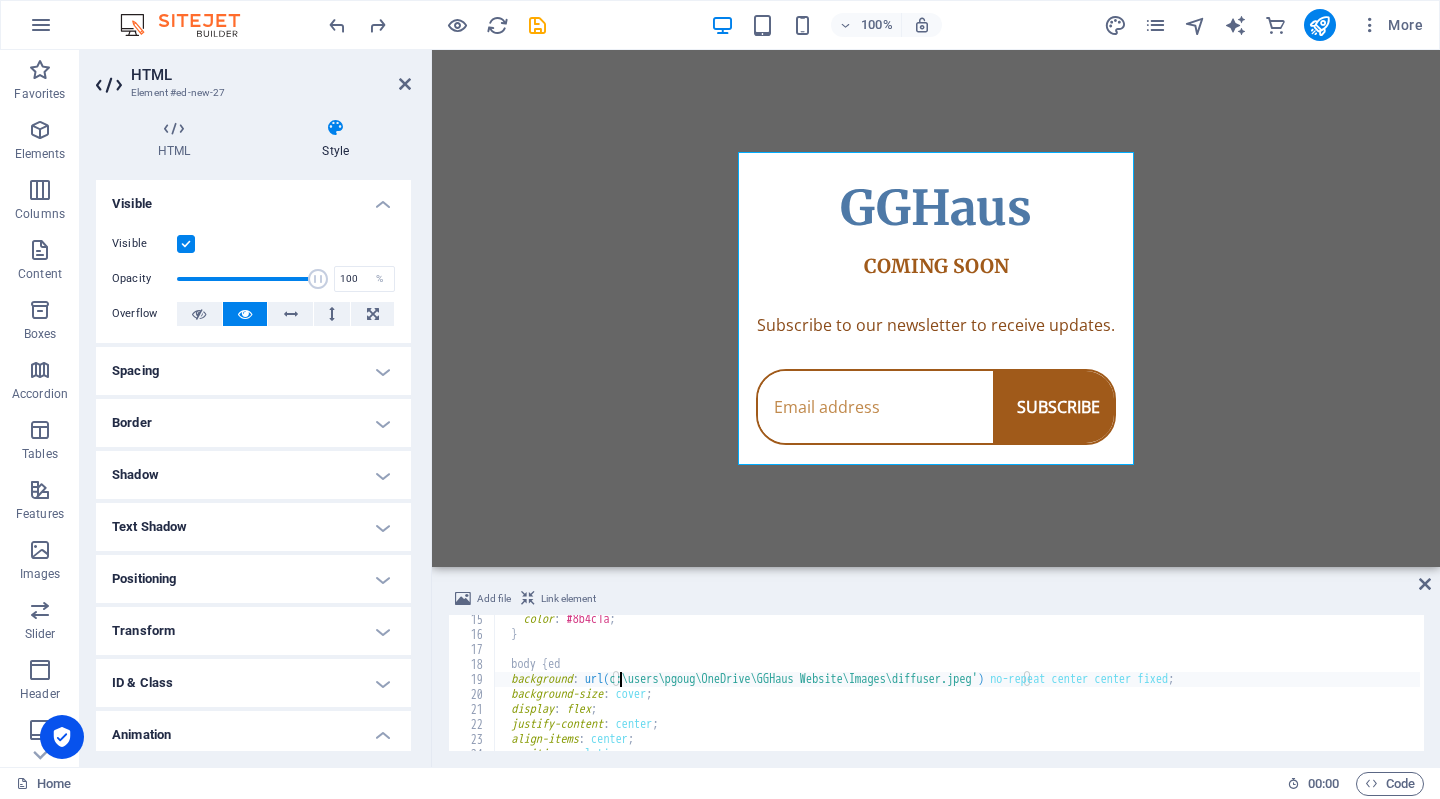 scroll, scrollTop: 0, scrollLeft: 11, axis: horizontal 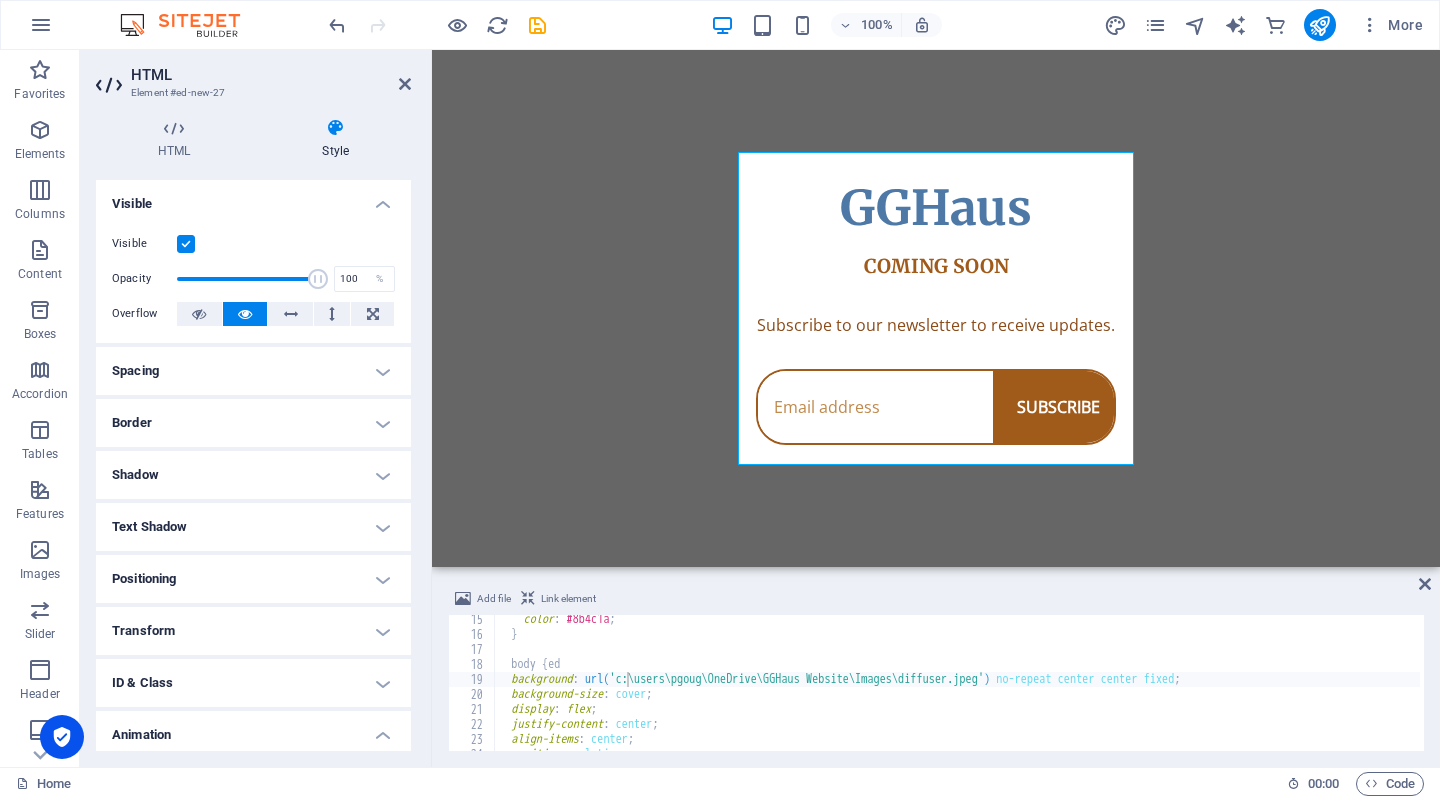 click on "Skip to main content
GGHaus Coming Soon
GGHaus
COMING SOON
Subscribe to our newsletter to receive updates.
SUBSCRIBE" at bounding box center [936, 308] 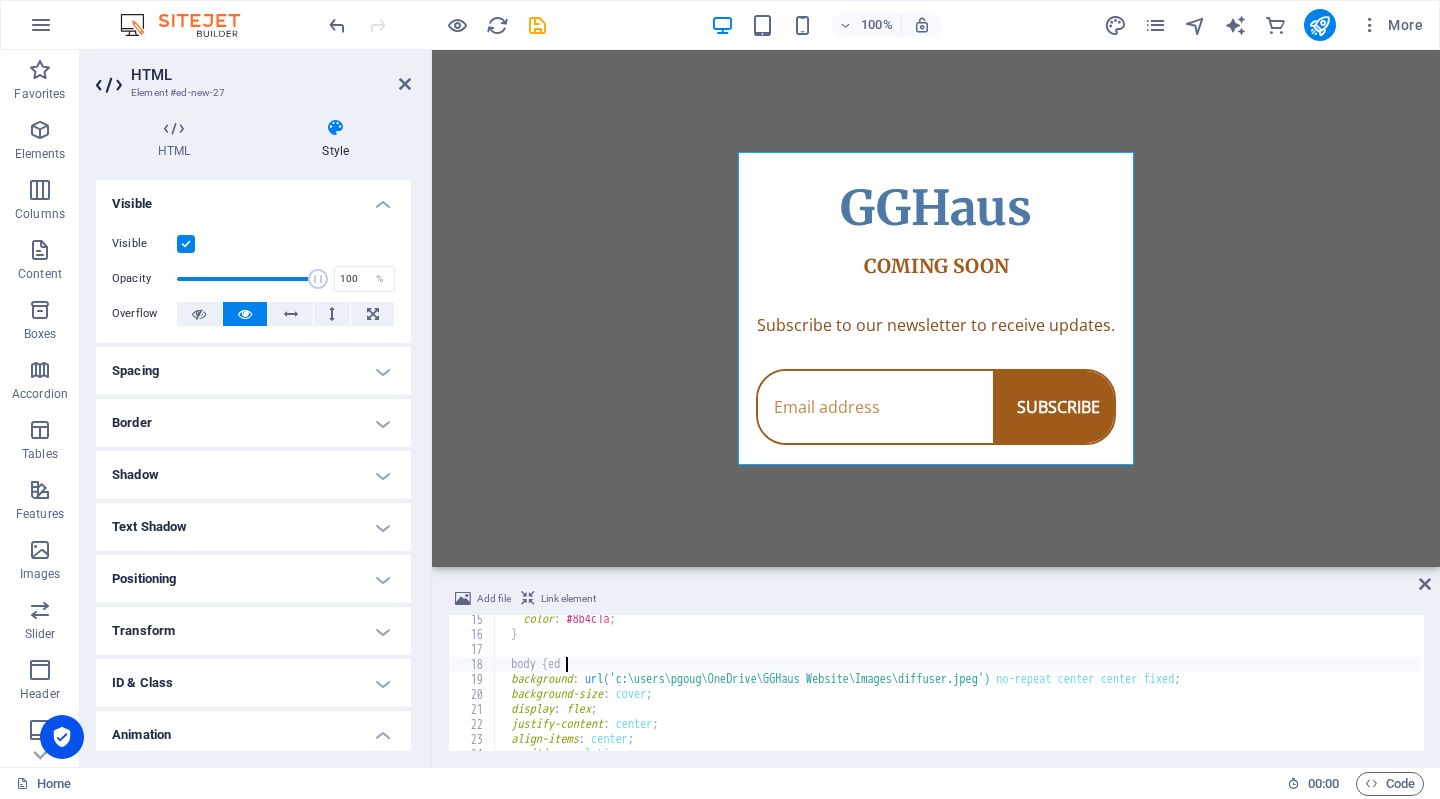 click on "color :   #8b4c1a ;    }    body   { ed    background :   url( 'c:\users\pgoug\OneDrive\GGHaus Website\Images\diffuser.jpeg' )   no-repeat   center   center   fixed ;    background-size :   cover ;    display :   flex ;    justify-content :   center ;    align-items :   center ;    position :   relative ;    overflow :   hidden ;" at bounding box center (957, 695) 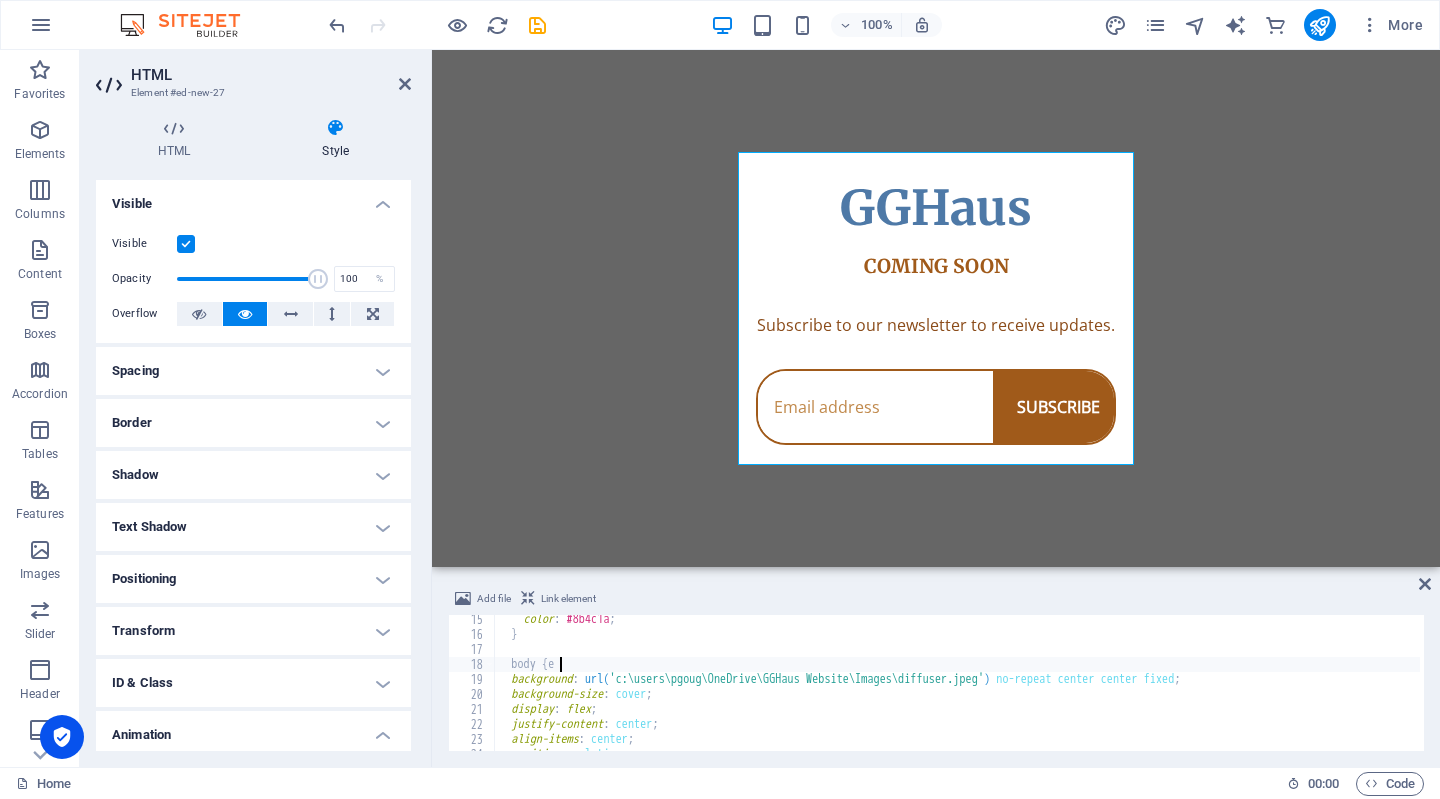 scroll, scrollTop: 0, scrollLeft: 3, axis: horizontal 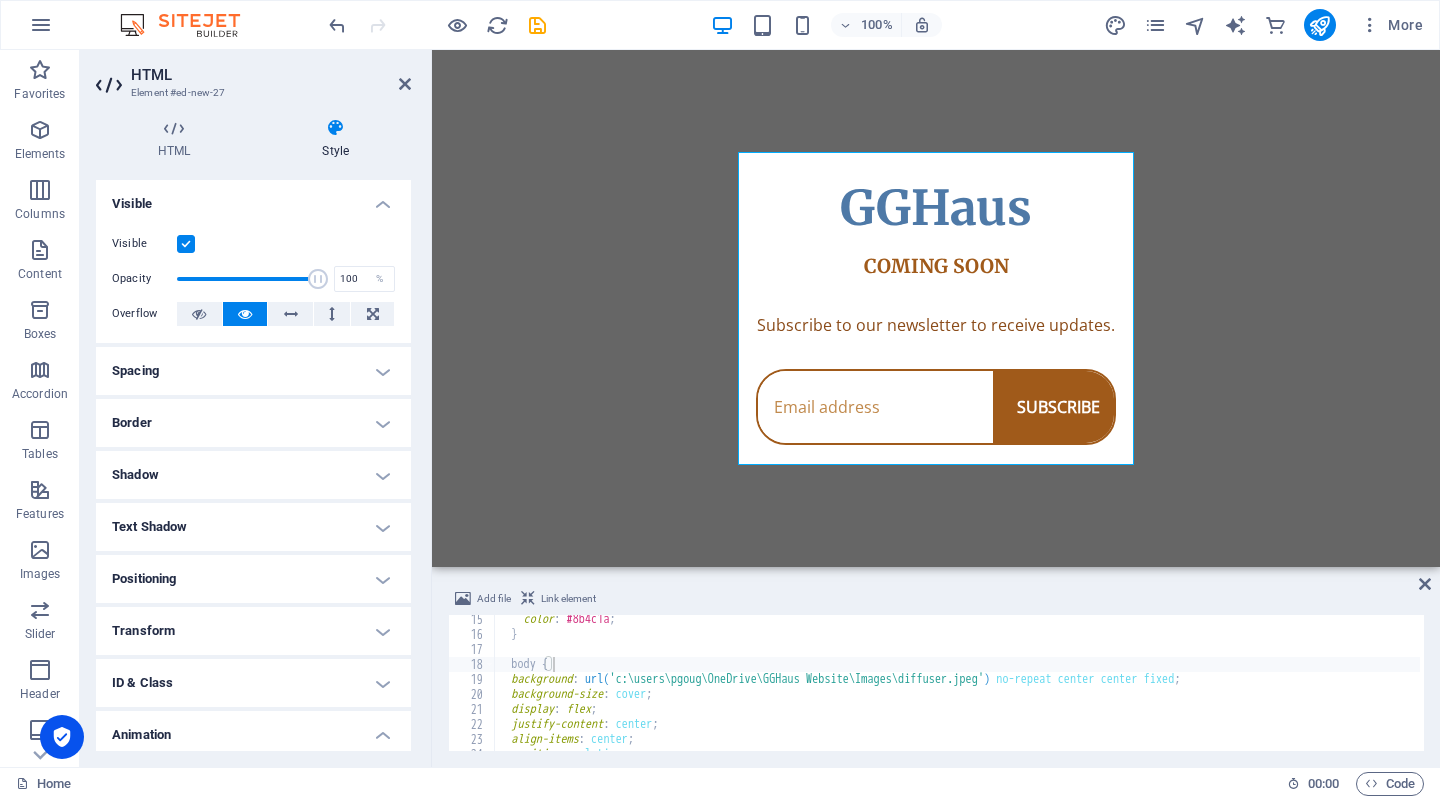 click on "Skip to main content
GGHaus Coming Soon
GGHaus
COMING SOON
Subscribe to our newsletter to receive updates.
SUBSCRIBE" at bounding box center [936, 308] 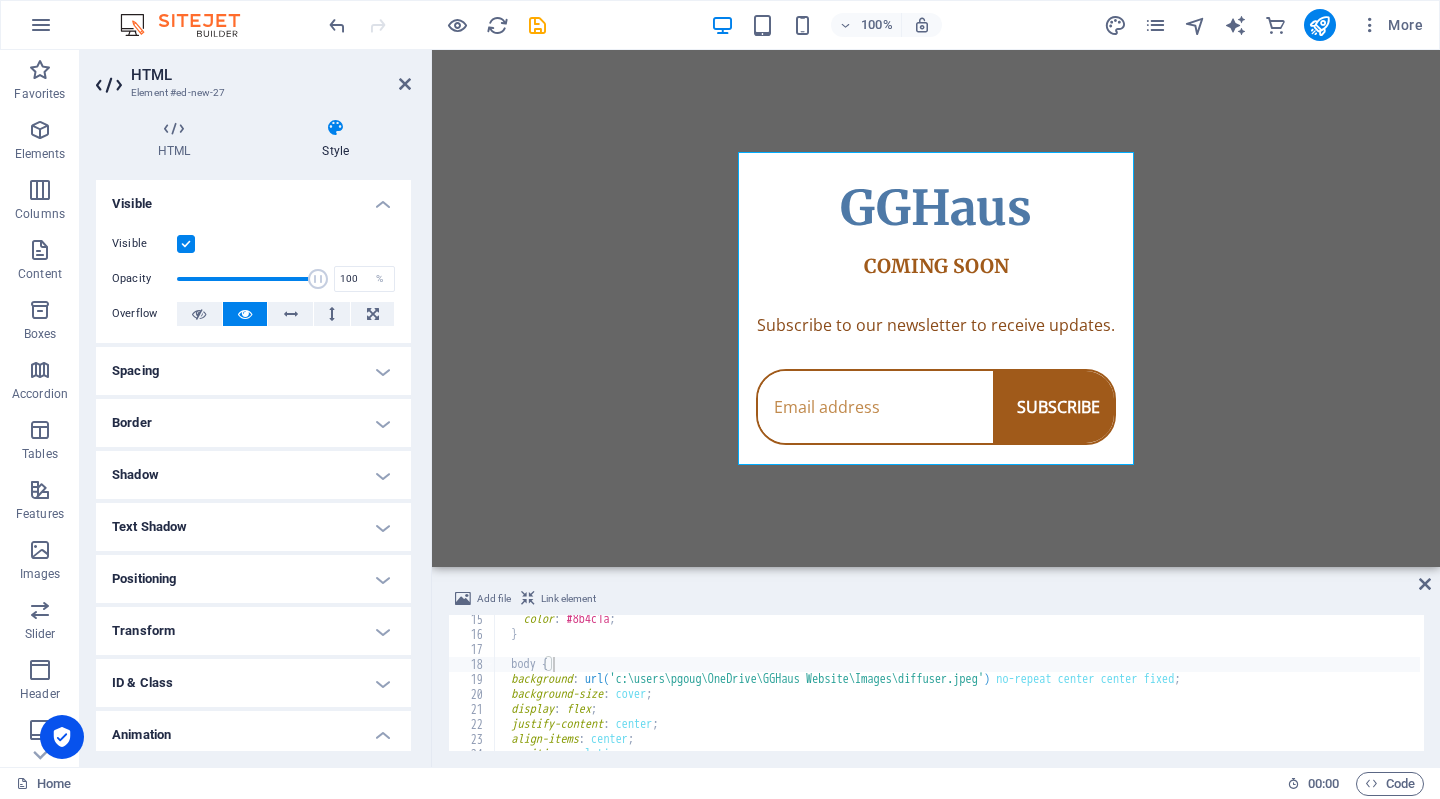 click on "Skip to main content
GGHaus Coming Soon
GGHaus
COMING SOON
Subscribe to our newsletter to receive updates.
SUBSCRIBE" at bounding box center [936, 308] 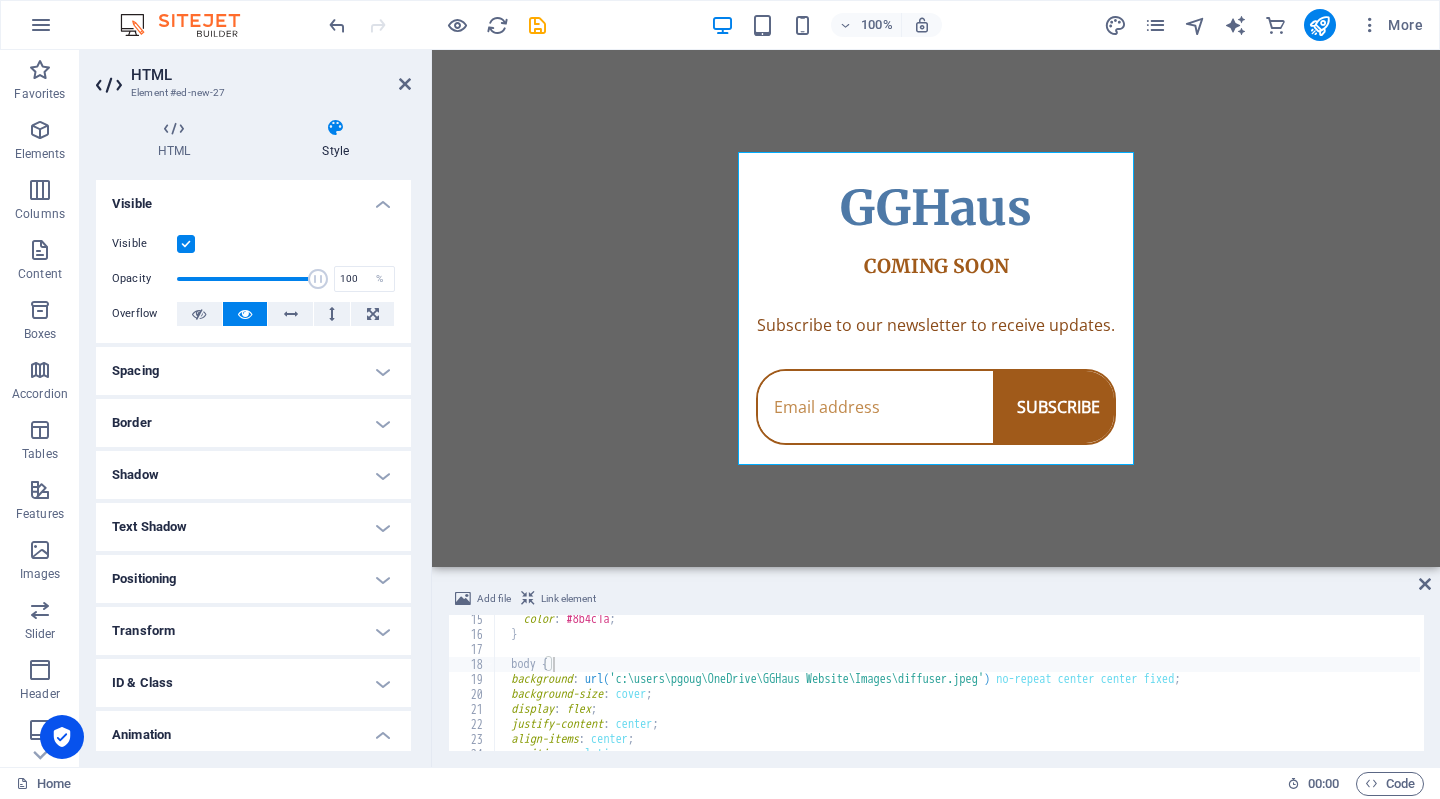 click on "Skip to main content
GGHaus Coming Soon
GGHaus
COMING SOON
Subscribe to our newsletter to receive updates.
SUBSCRIBE" at bounding box center (936, 308) 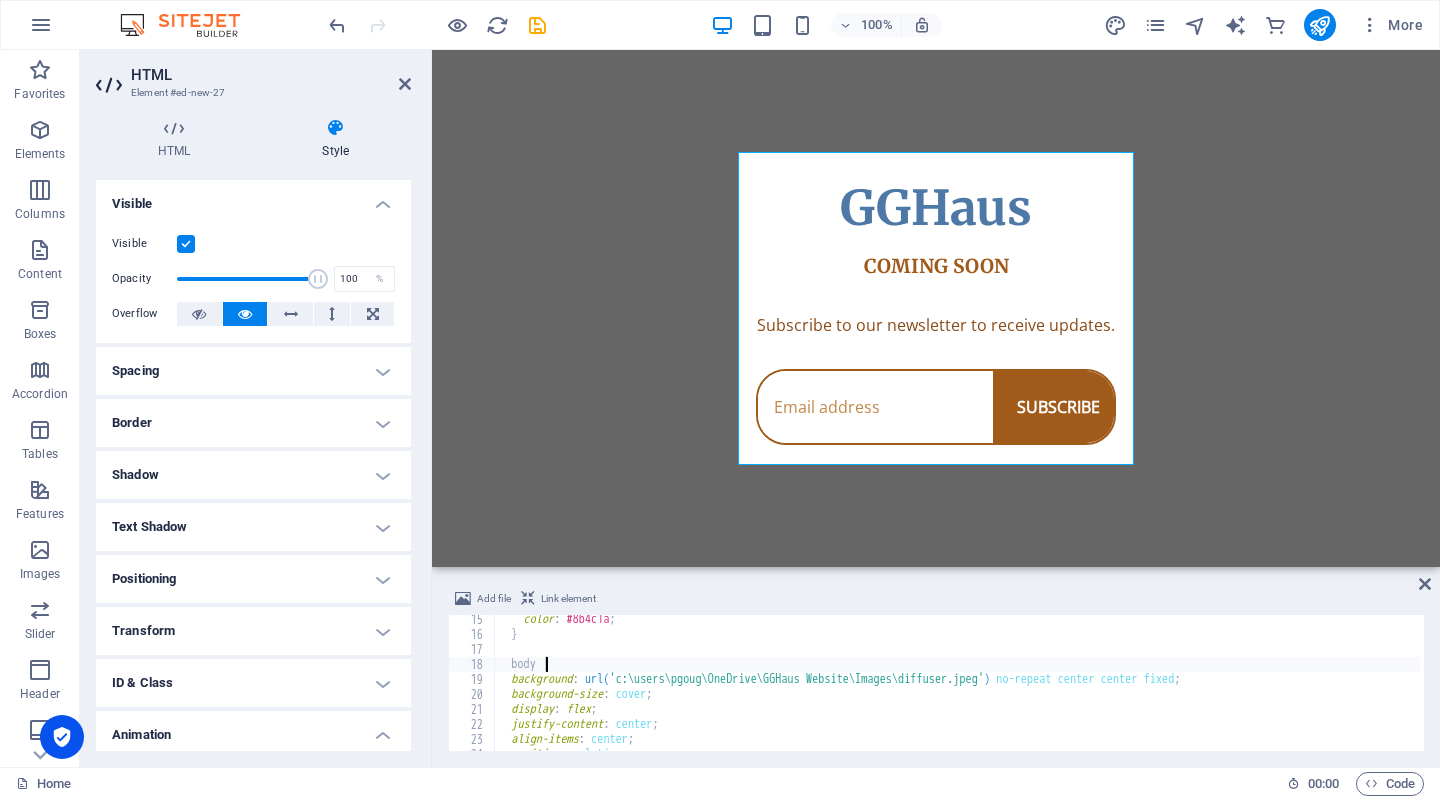 scroll, scrollTop: 0, scrollLeft: 2, axis: horizontal 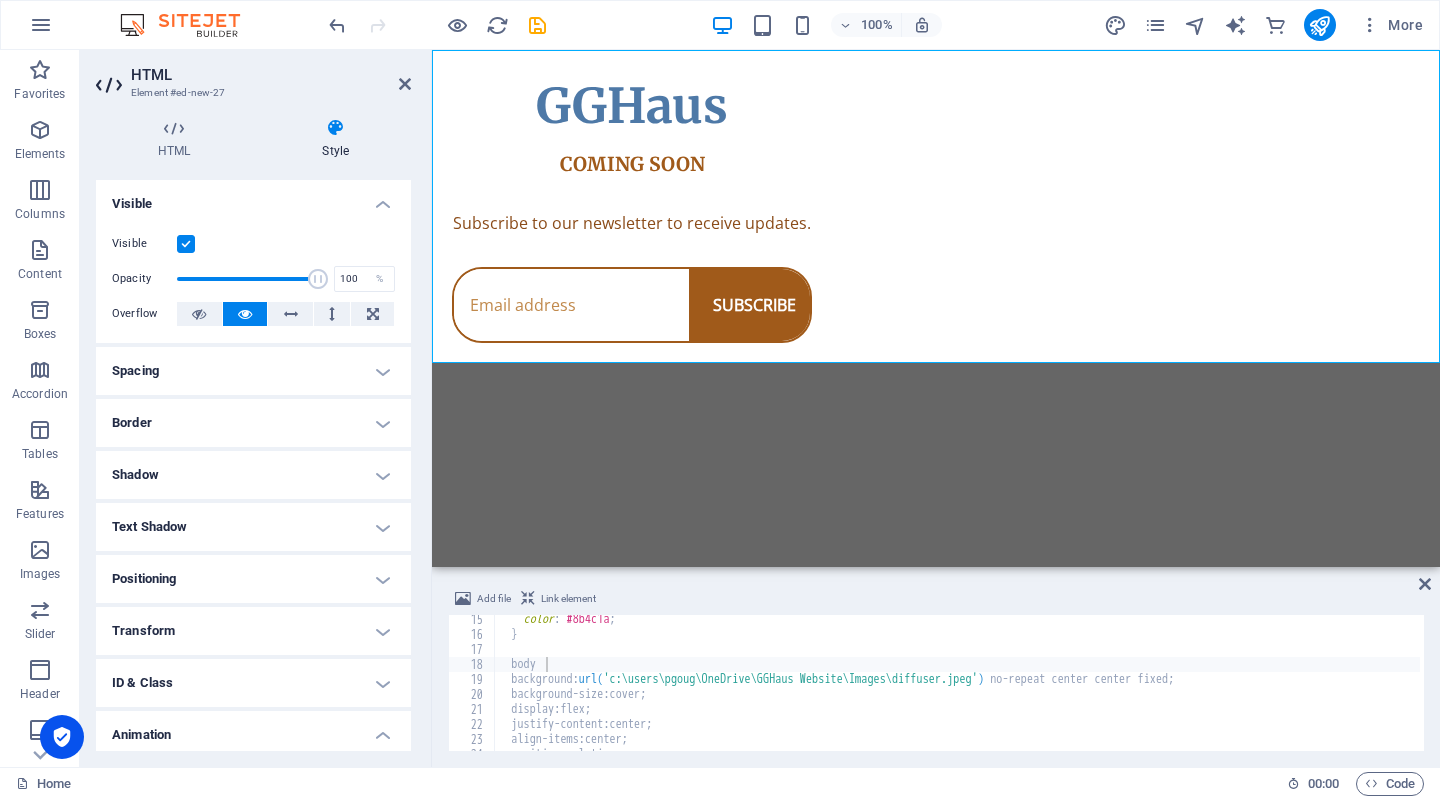 click on "Skip to main content
GGHaus Coming Soon
GGHaus
COMING SOON
Subscribe to our newsletter to receive updates.
SUBSCRIBE" at bounding box center [936, 308] 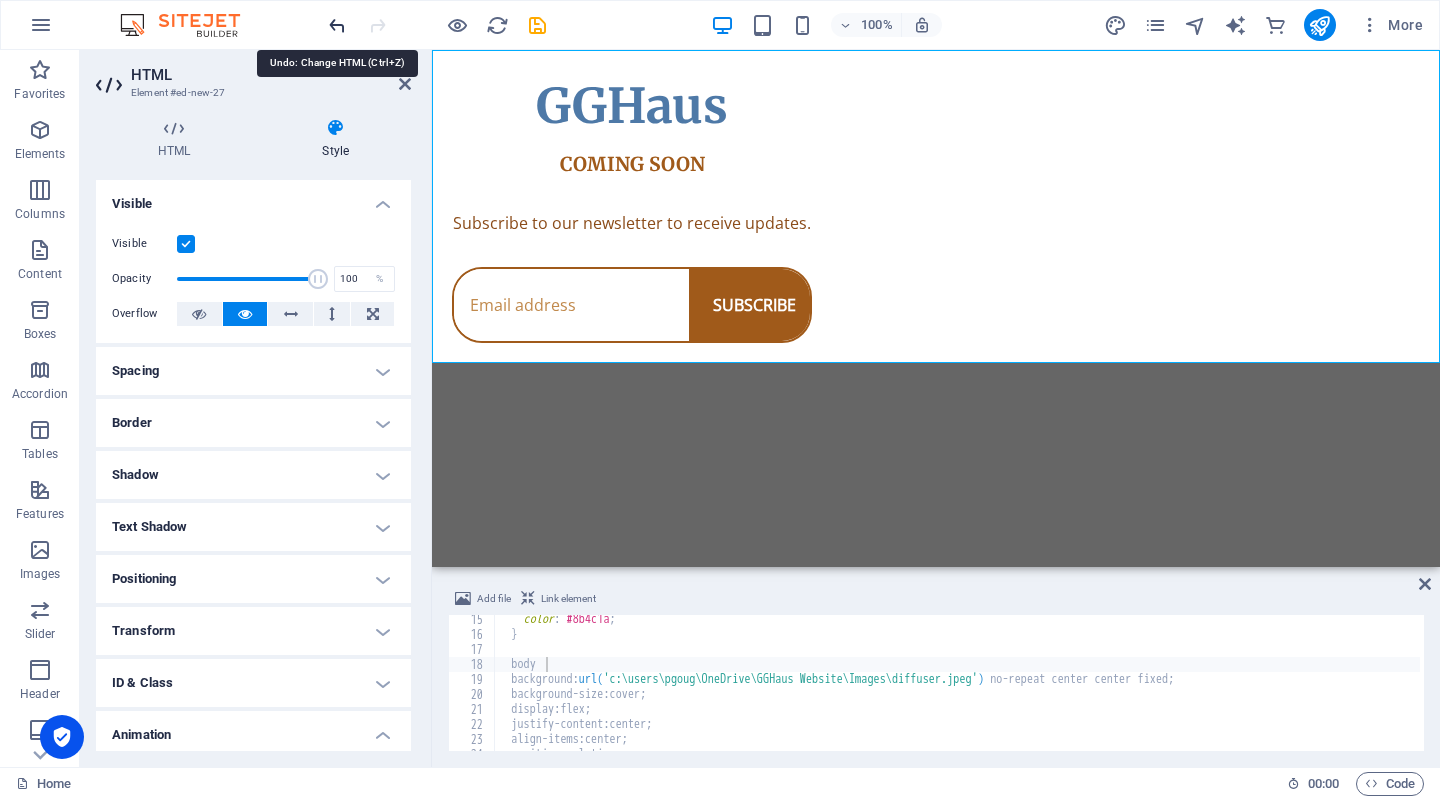 click at bounding box center (337, 25) 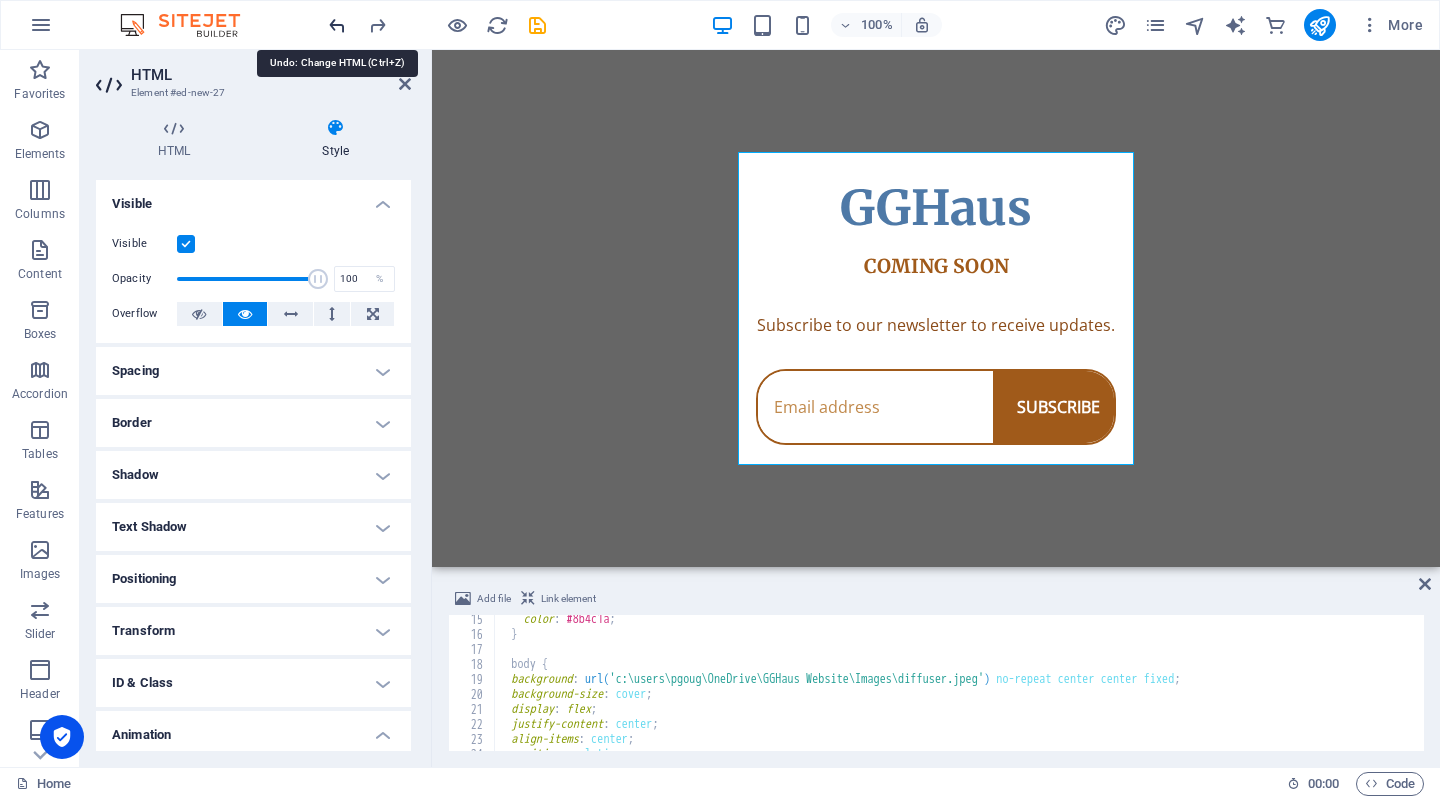 click at bounding box center [337, 25] 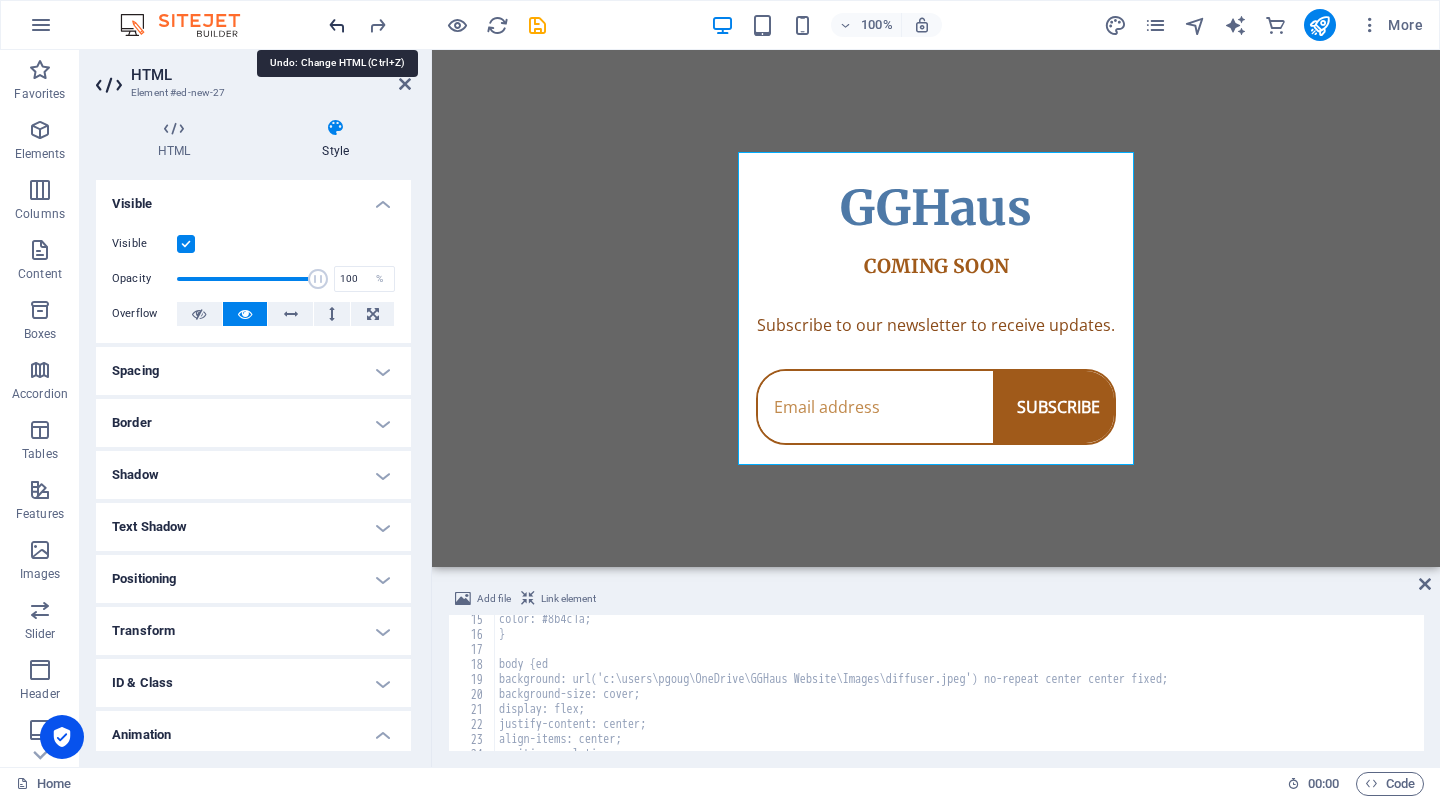 click at bounding box center (337, 25) 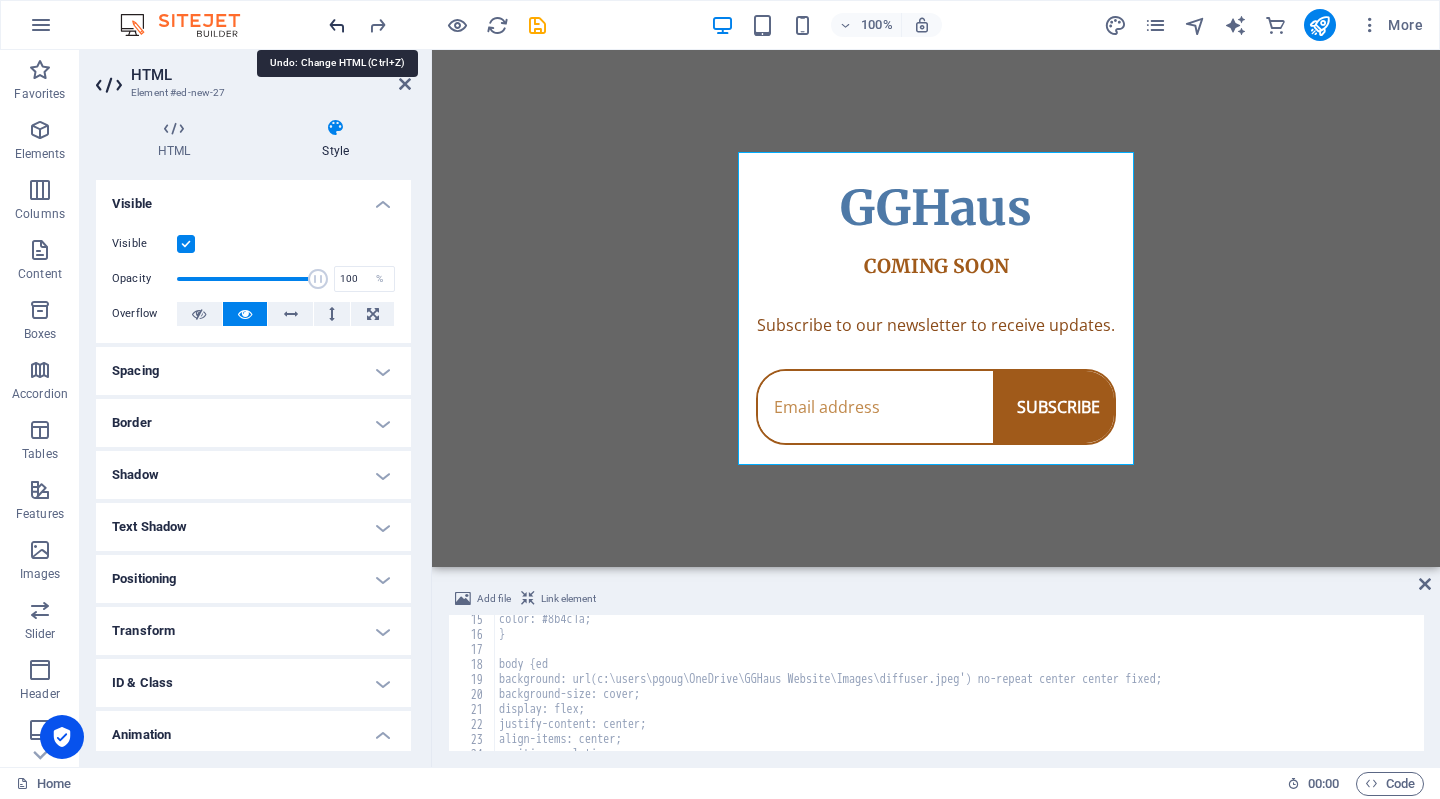click at bounding box center (337, 25) 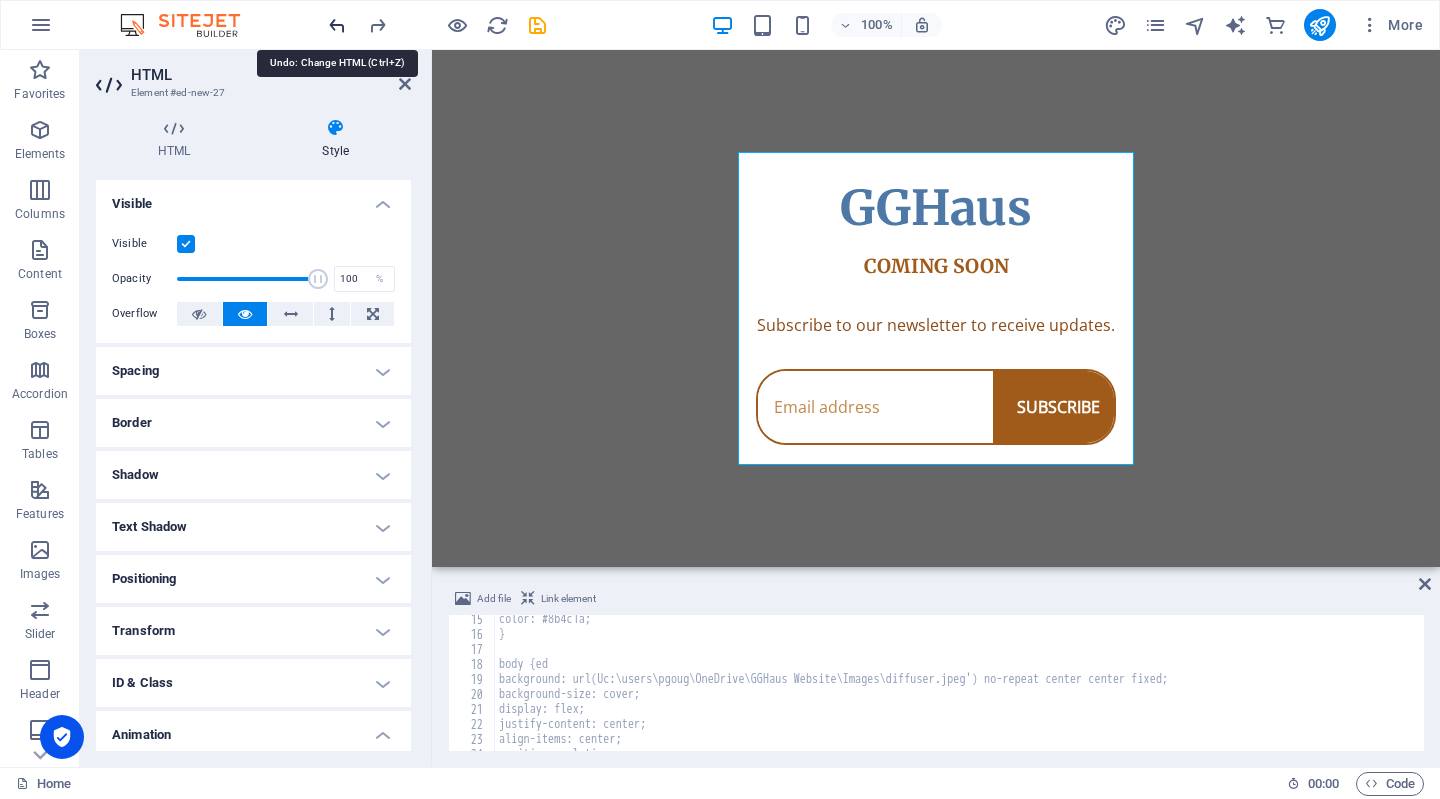 click at bounding box center [337, 25] 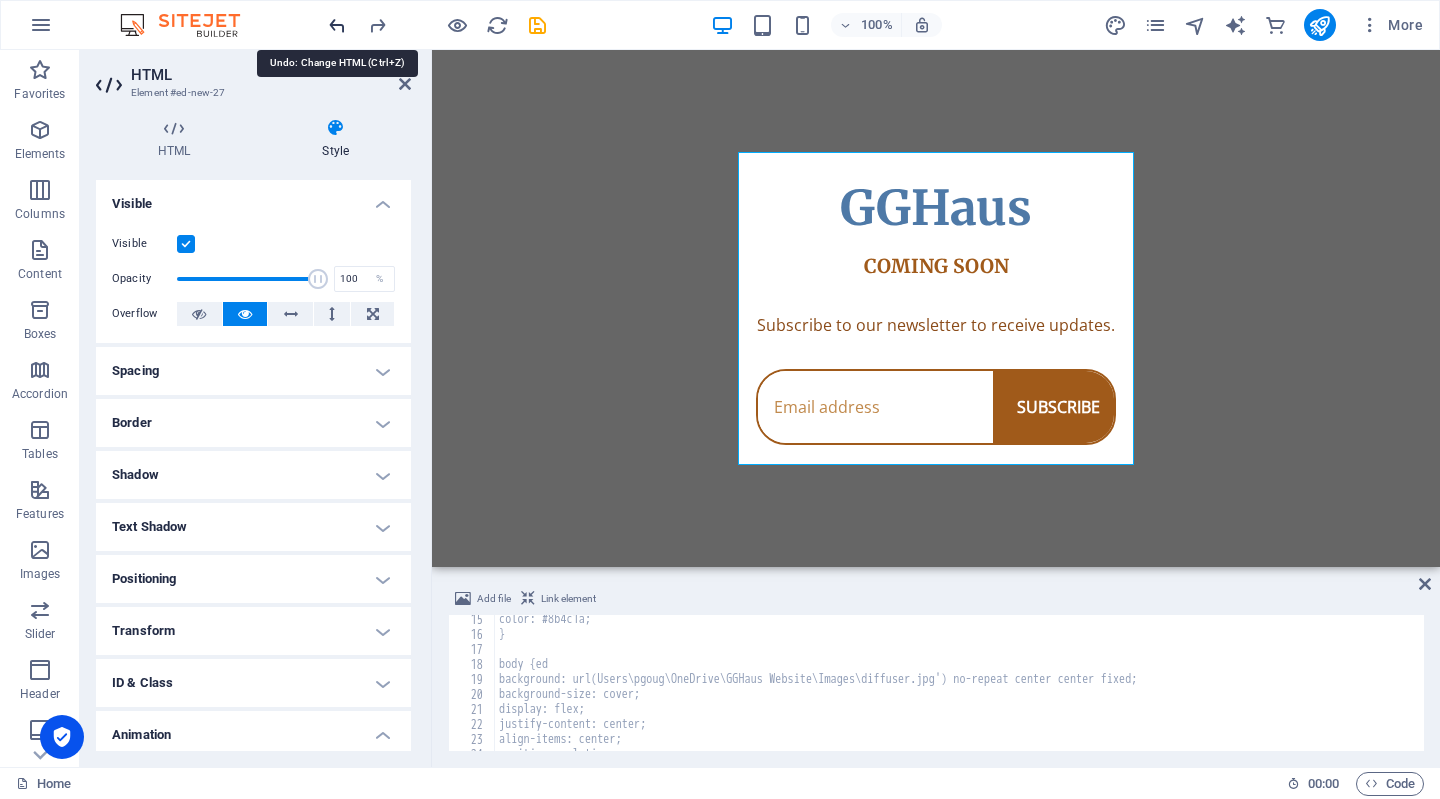 click at bounding box center (337, 25) 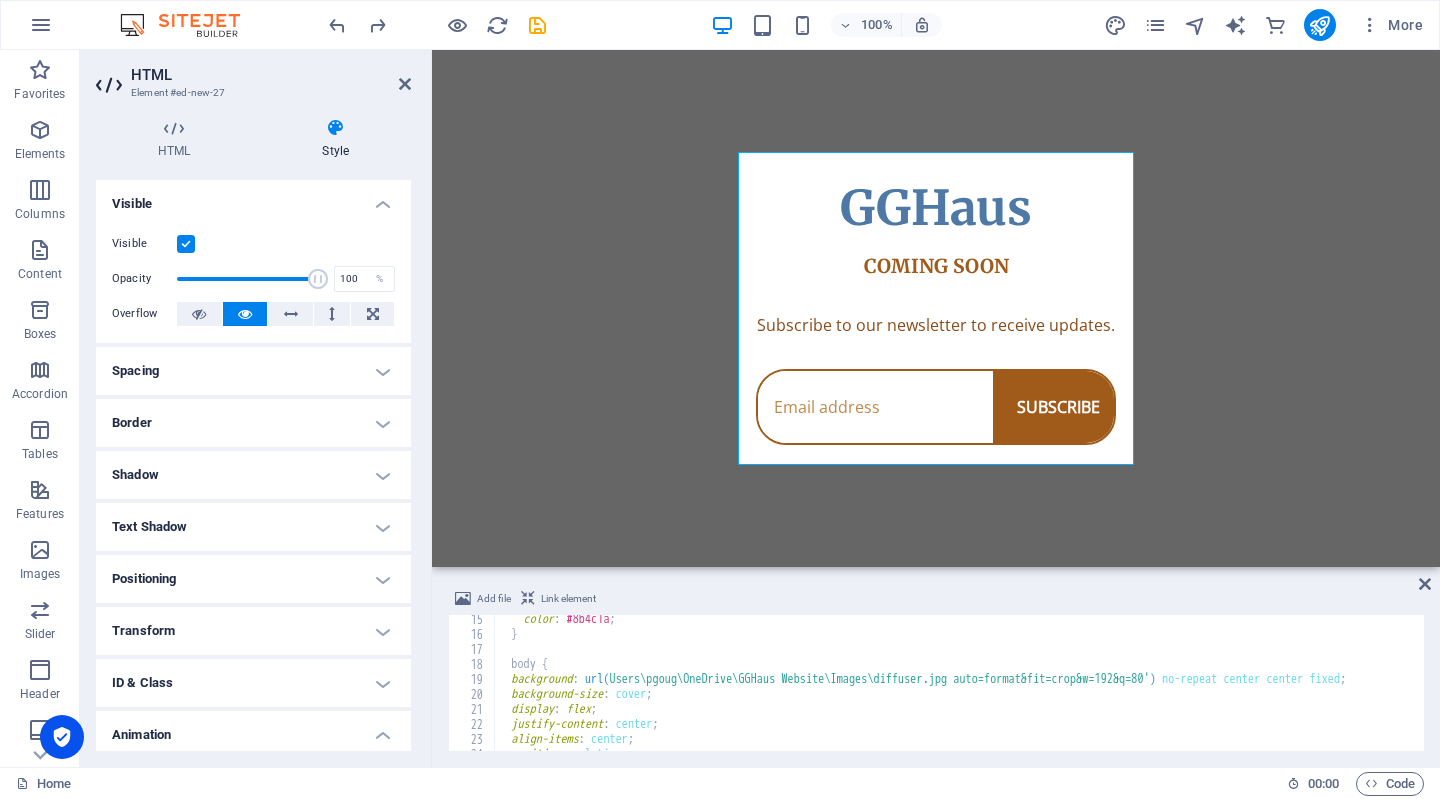 click on "color :   #8b4c1a ;    }    body   {    background :   url( Users\pgoug\OneDrive\GGHaus Website\Images\diffuser.jpg auto=format&fit=crop&w=192&q=80' )   no-repeat   center   center   fixed ;    background-size :   cover ;    display :   flex ;    justify-content :   center ;    align-items :   center ;    position :   relative ;" at bounding box center [964, 693] 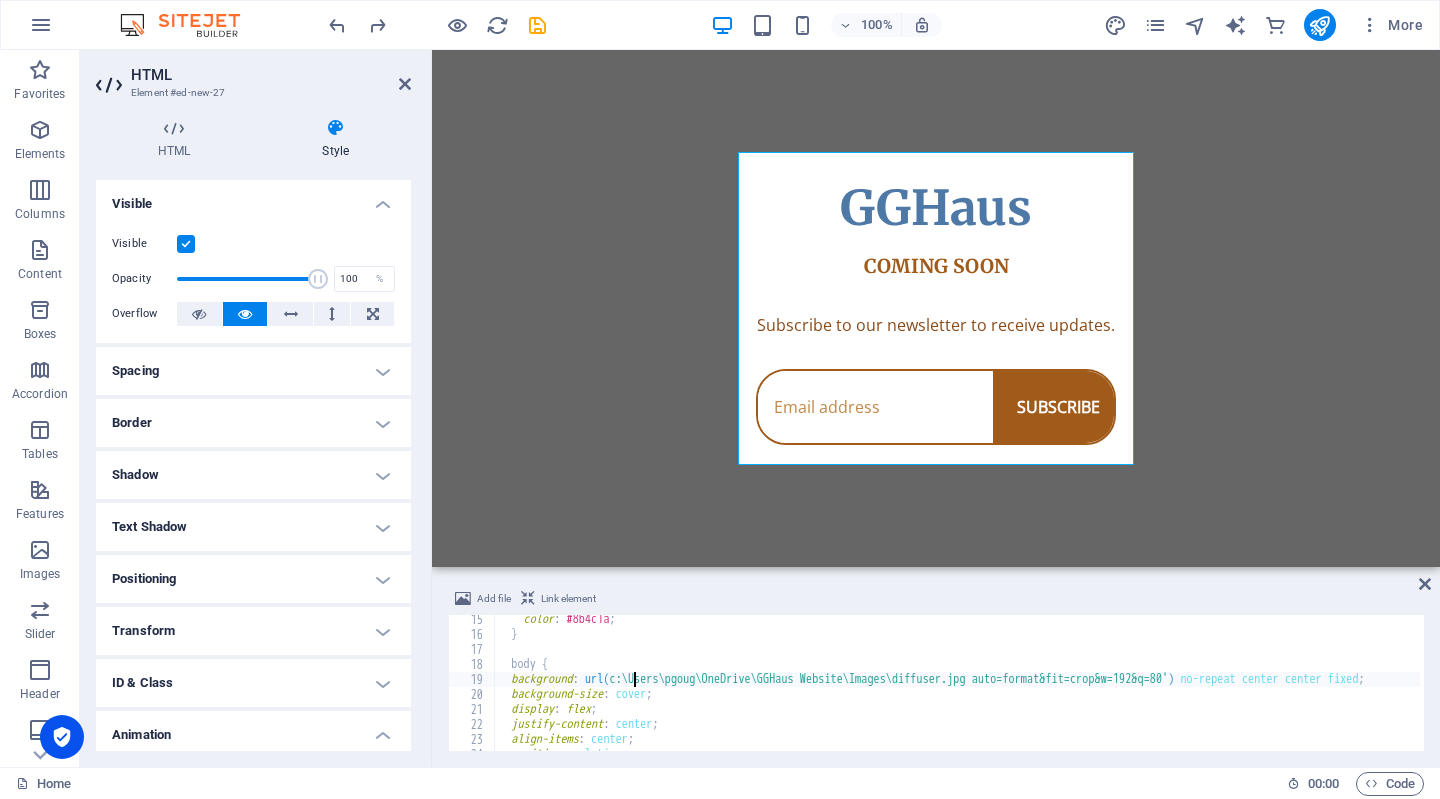 scroll, scrollTop: 0, scrollLeft: 11, axis: horizontal 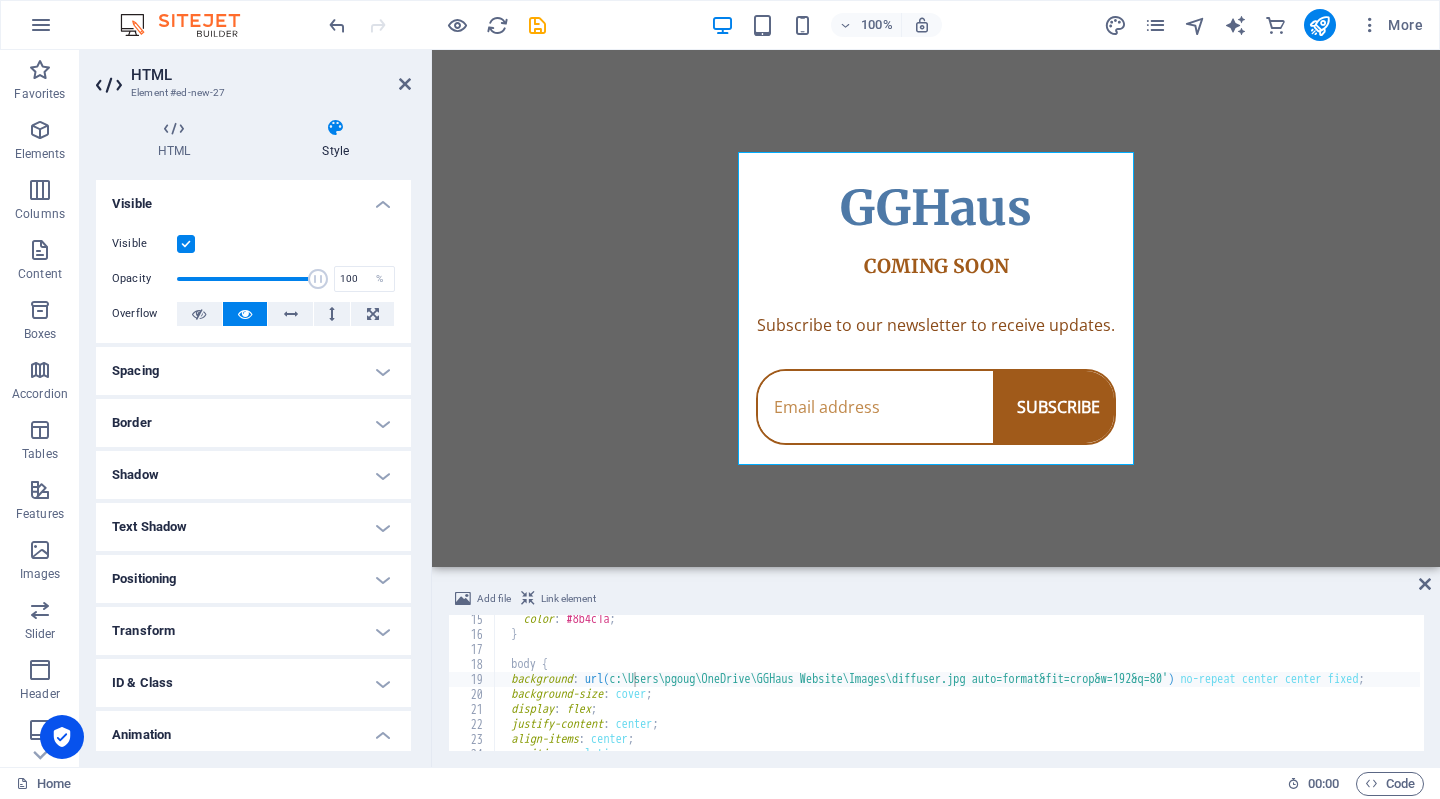 click on "Skip to main content
GGHaus Coming Soon
GGHaus
COMING SOON
Subscribe to our newsletter to receive updates.
SUBSCRIBE" at bounding box center [936, 308] 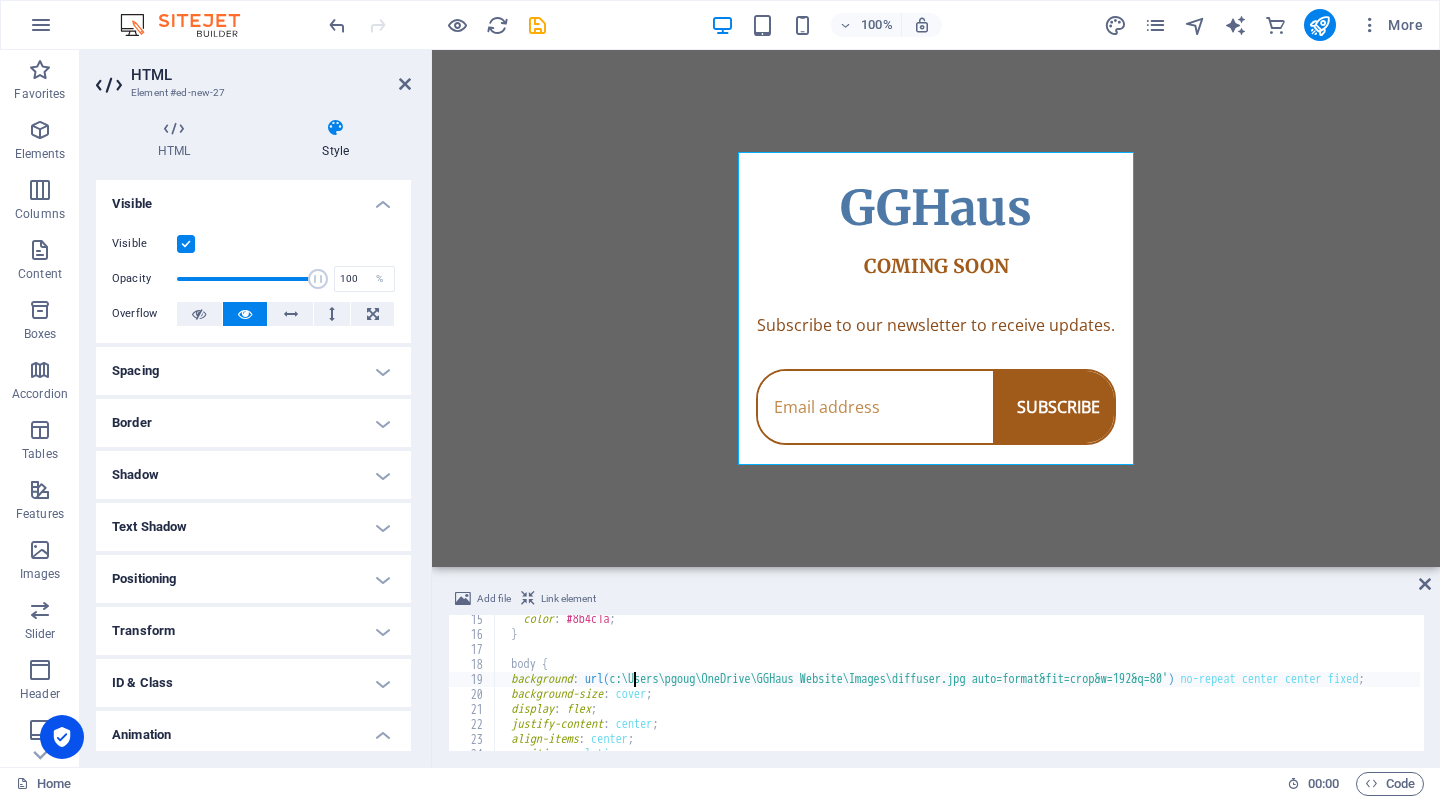 click on "color :   #8b4c1a ;    }    body   {    background :   url( c:\Users\pgoug\OneDrive\GGHaus Website\Images\diffuser.jpg auto=format&fit=crop&w=192&q=80' )   no-repeat   center   center   fixed ;    background-size :   cover ;    display :   flex ;    justify-content :   center ;    align-items :   center ;    position :   relative ;" at bounding box center (974, 693) 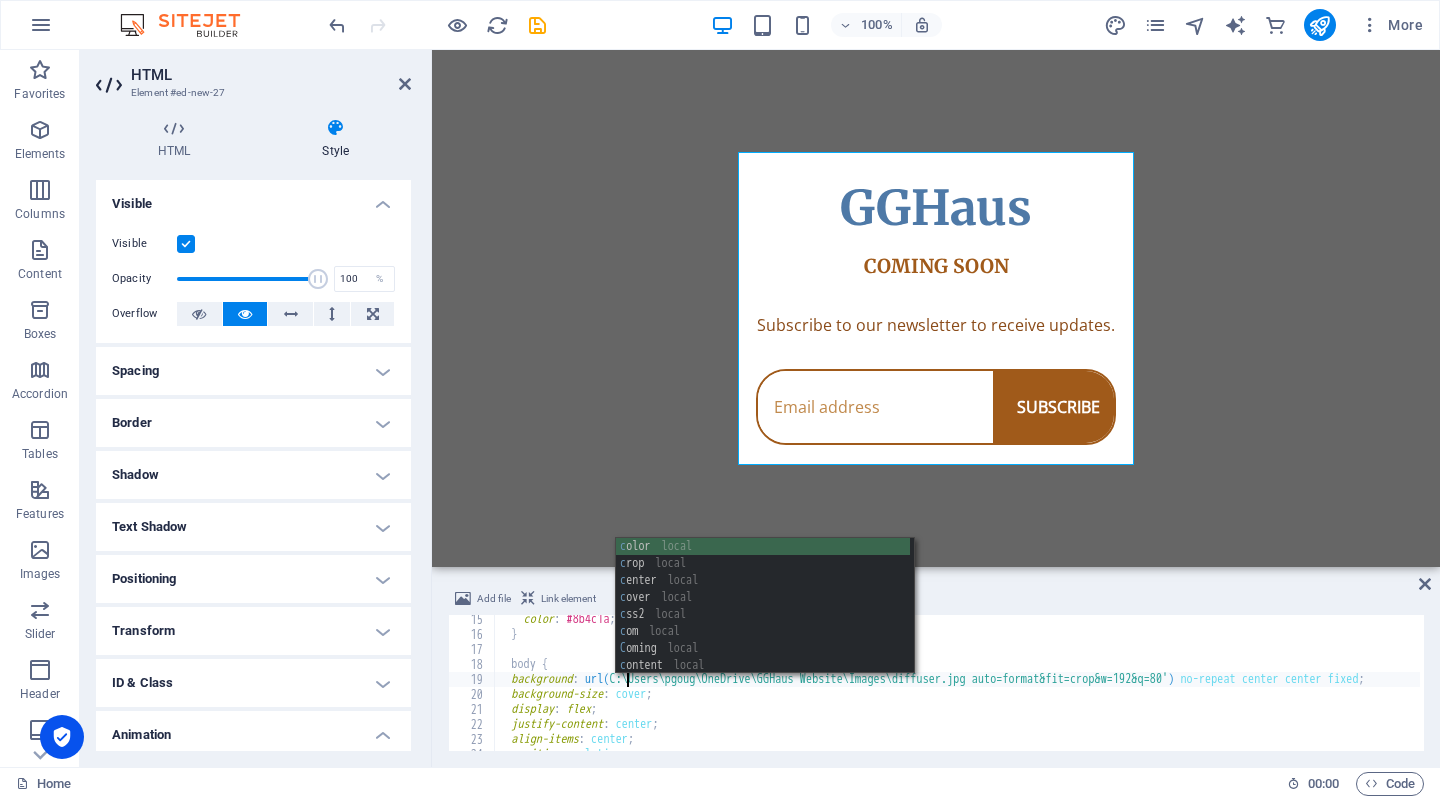 click on "Skip to main content
GGHaus Coming Soon
GGHaus
COMING SOON
Subscribe to our newsletter to receive updates.
SUBSCRIBE" at bounding box center (936, 308) 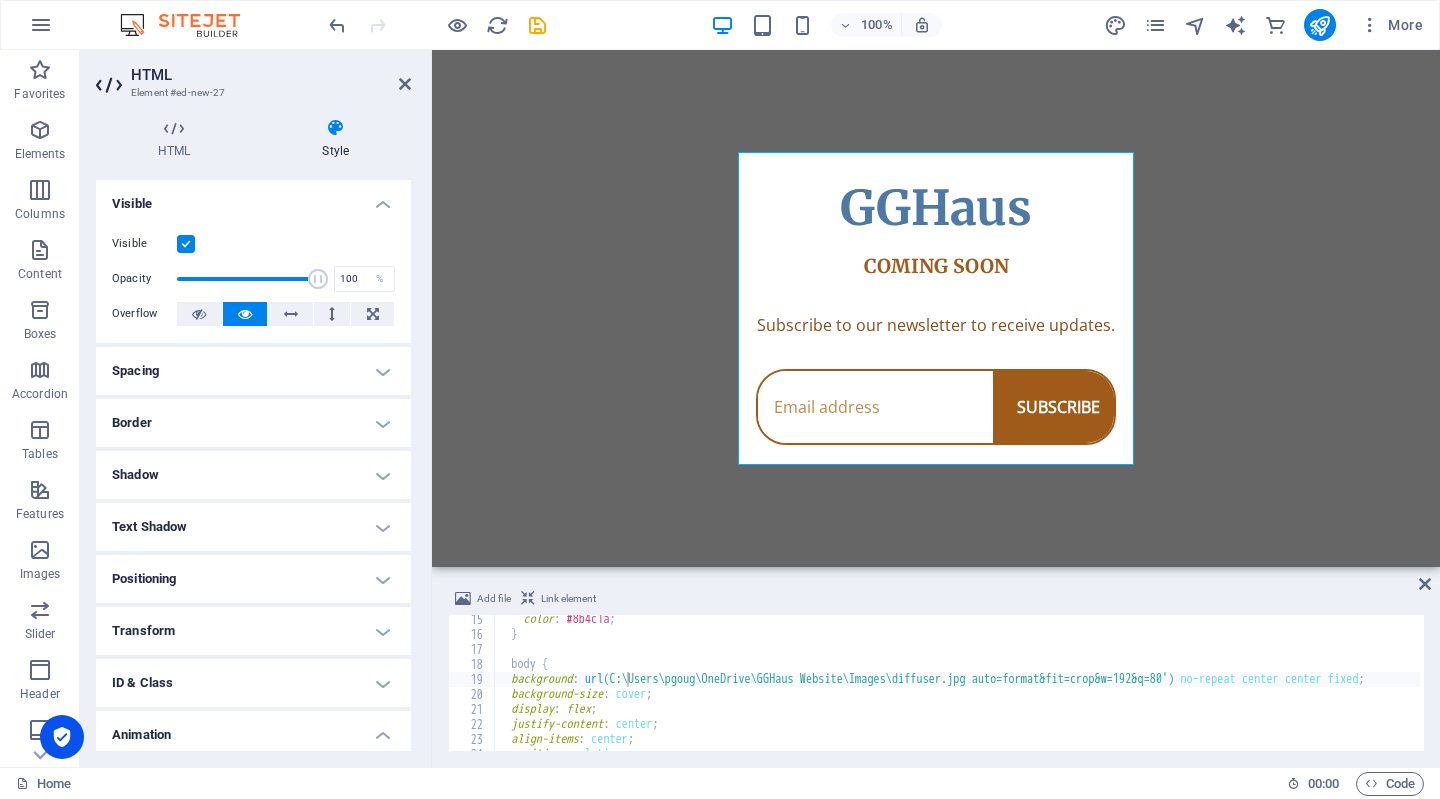 click on "Skip to main content
GGHaus Coming Soon
GGHaus
COMING SOON
Subscribe to our newsletter to receive updates.
SUBSCRIBE" at bounding box center (936, 308) 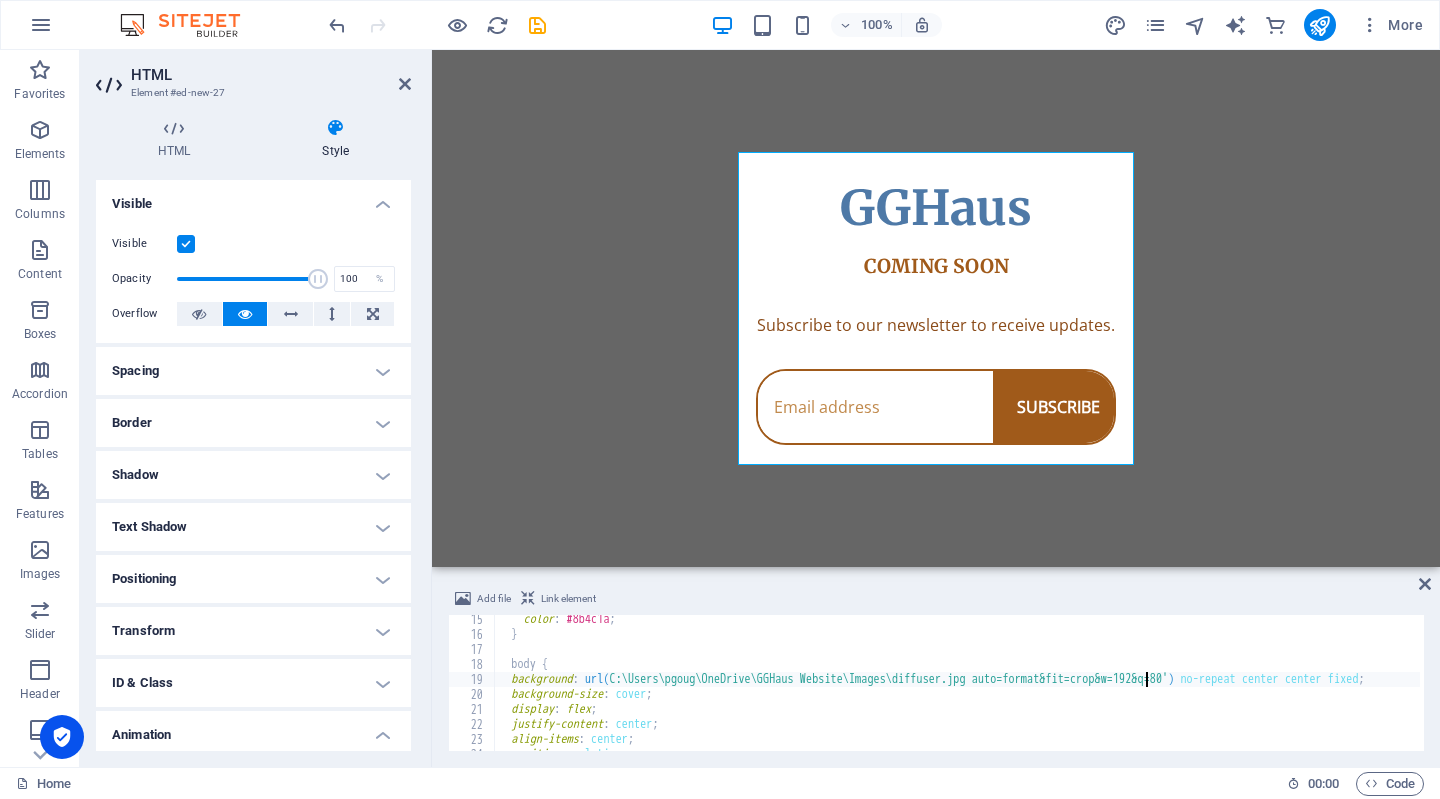click on "color :   #8b4c1a ;    }    body   {    background :   url( C:\Users\pgoug\OneDrive\GGHaus Website\Images\diffuser.jpg auto=format&fit=crop&w=192&q=80' )   no-repeat   center   center   fixed ;    background-size :   cover ;    display :   flex ;    justify-content :   center ;    align-items :   center ;    position :   relative ;" at bounding box center (974, 693) 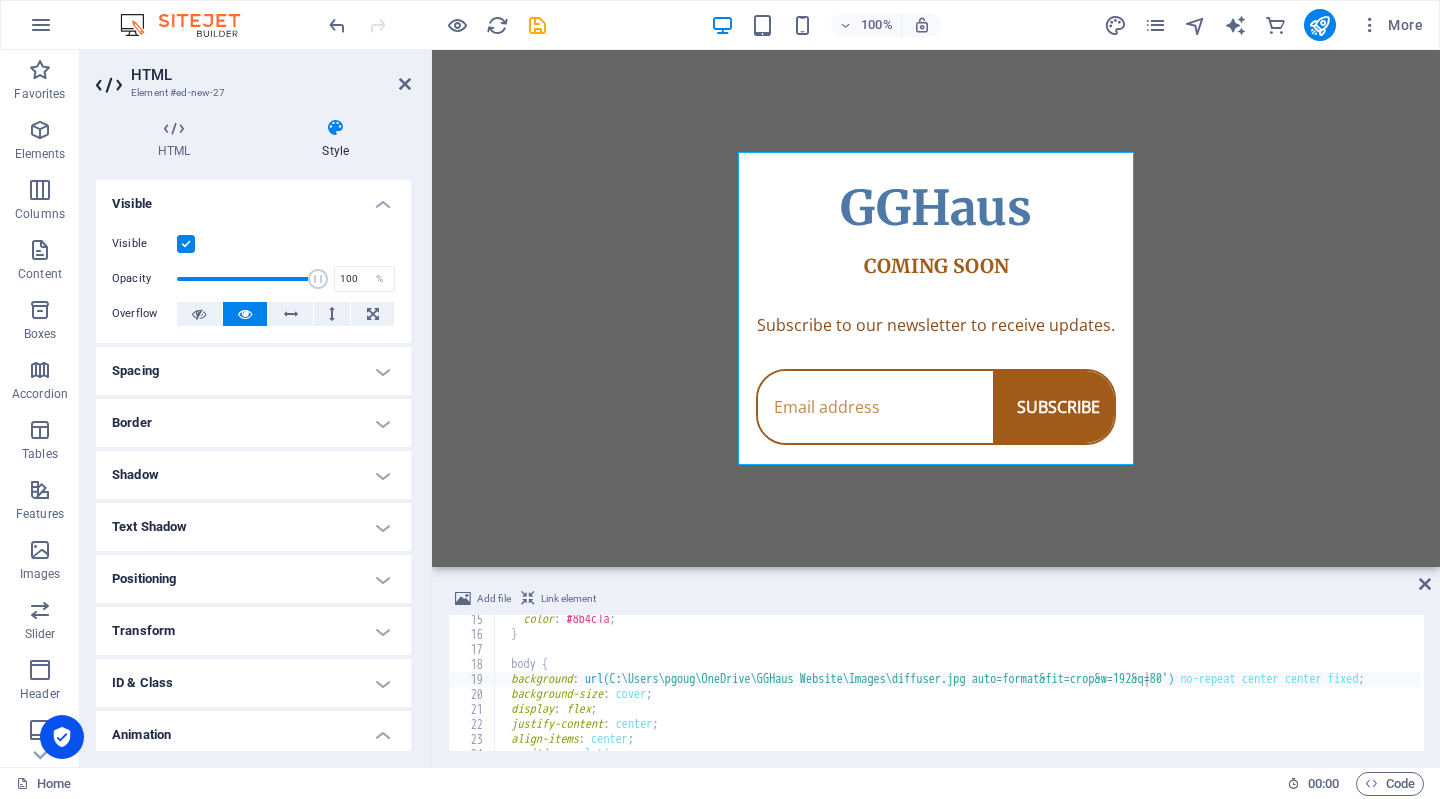 click on "color :   #8b4c1a ;    }    body   {    background :   url( C:\Users\pgoug\OneDrive\GGHaus Website\Images\diffuser.jpg auto=format&fit=crop&w=192&q=80' )   no-repeat   center   center   fixed ;    background-size :   cover ;    display :   flex ;    justify-content :   center ;    align-items :   center ;    position :   relative ;" at bounding box center (974, 693) 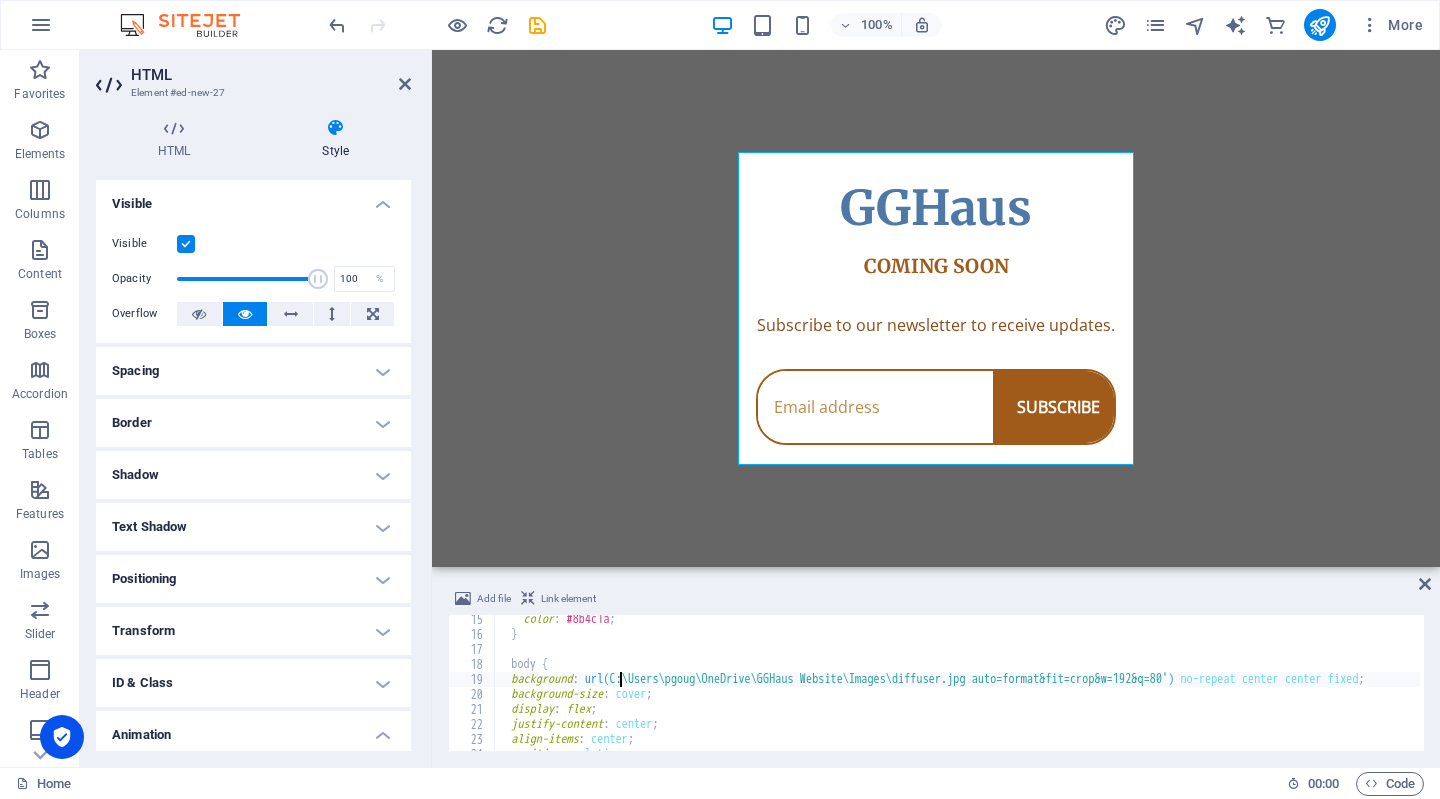drag, startPoint x: 732, startPoint y: 687, endPoint x: 620, endPoint y: 677, distance: 112.44554 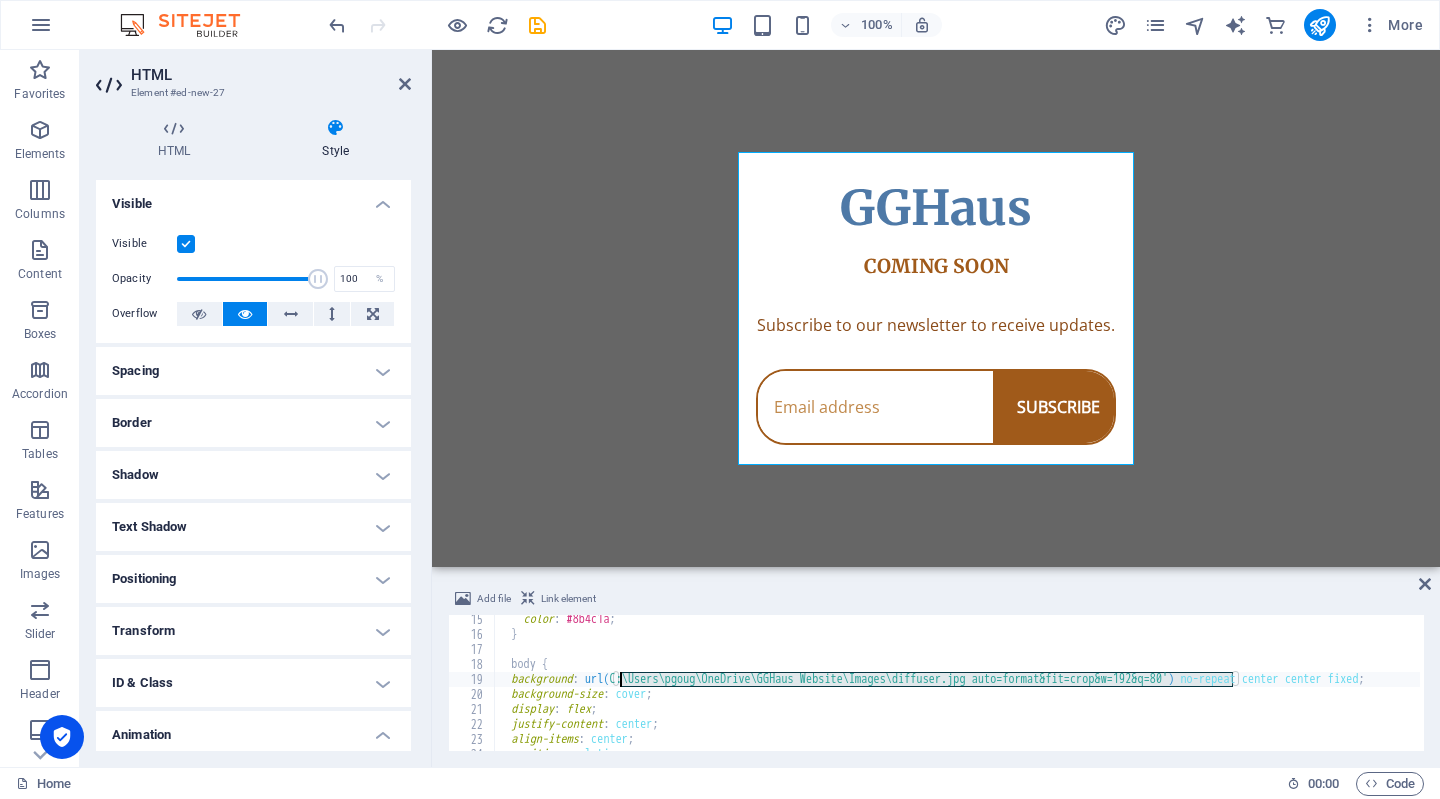 click on "color :   #8b4c1a ;    }    body   {    background :   url( C:\Users\pgoug\OneDrive\GGHaus Website\Images\diffuser.jpg auto=format&fit=crop&w=192&q=80' )   no-repeat   center   center   fixed ;    background-size :   cover ;    display :   flex ;    justify-content :   center ;    align-items :   center ;    position :   relative ;" at bounding box center (974, 693) 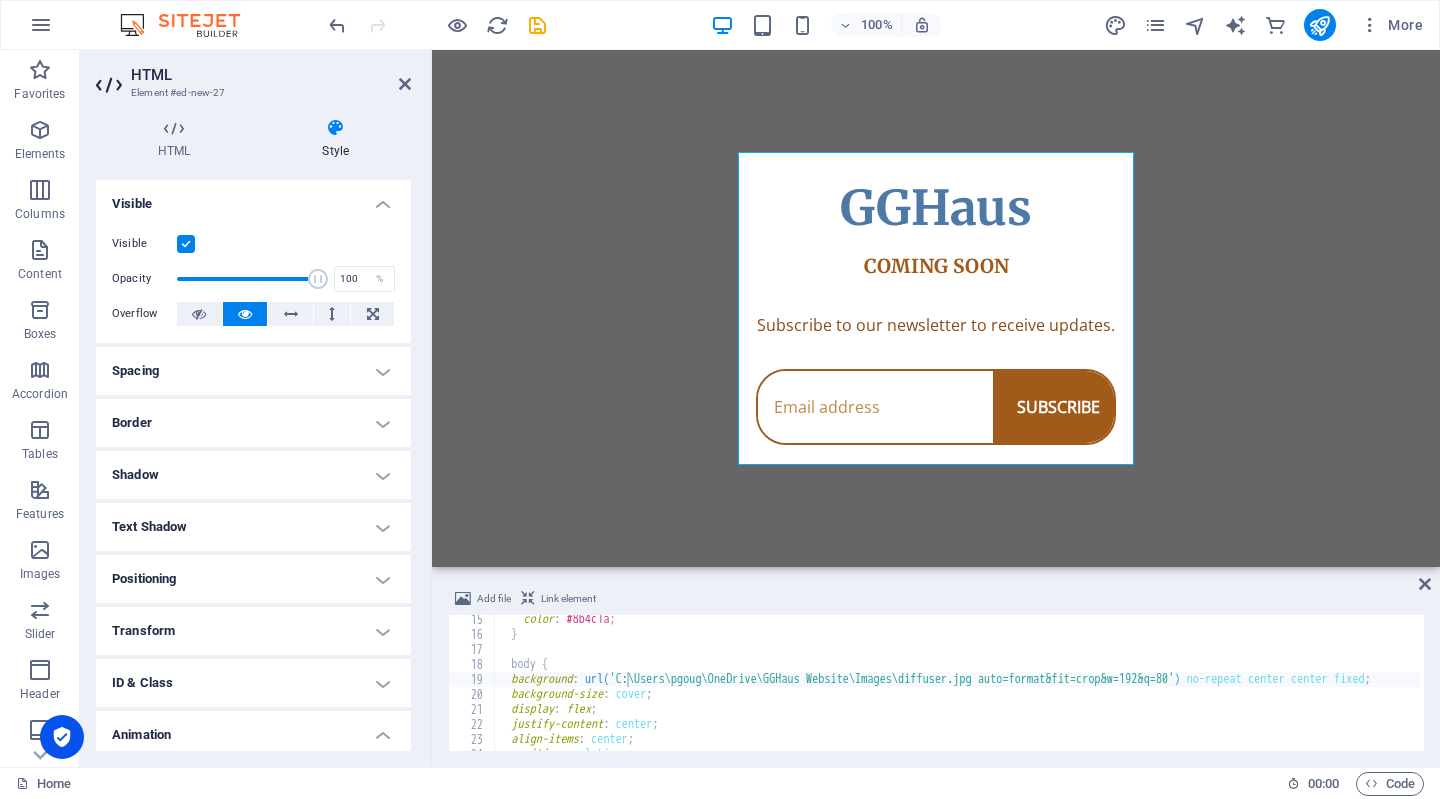 click on "Skip to main content
GGHaus Coming Soon
GGHaus
COMING SOON
Subscribe to our newsletter to receive updates.
SUBSCRIBE" at bounding box center (936, 308) 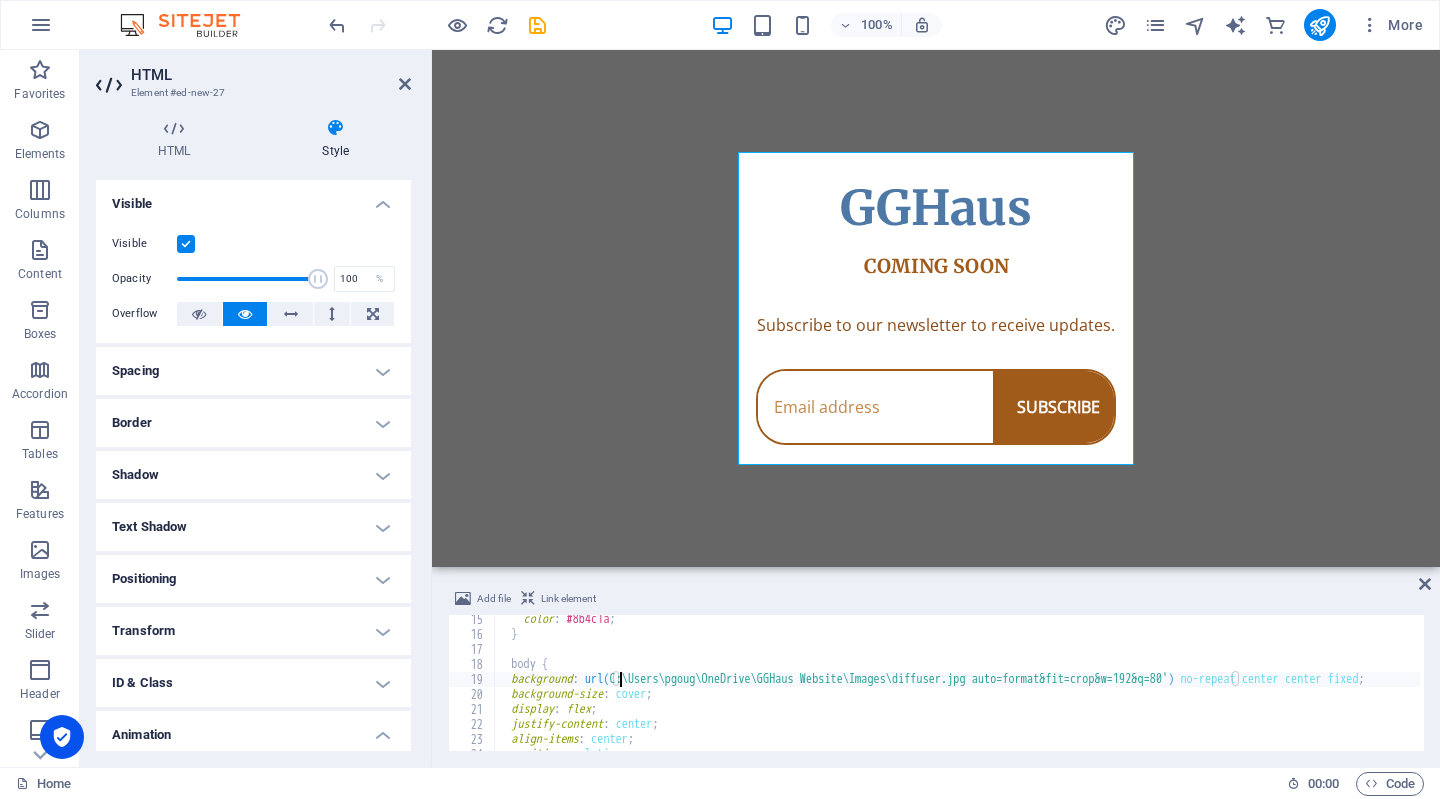 scroll, scrollTop: 0, scrollLeft: 2, axis: horizontal 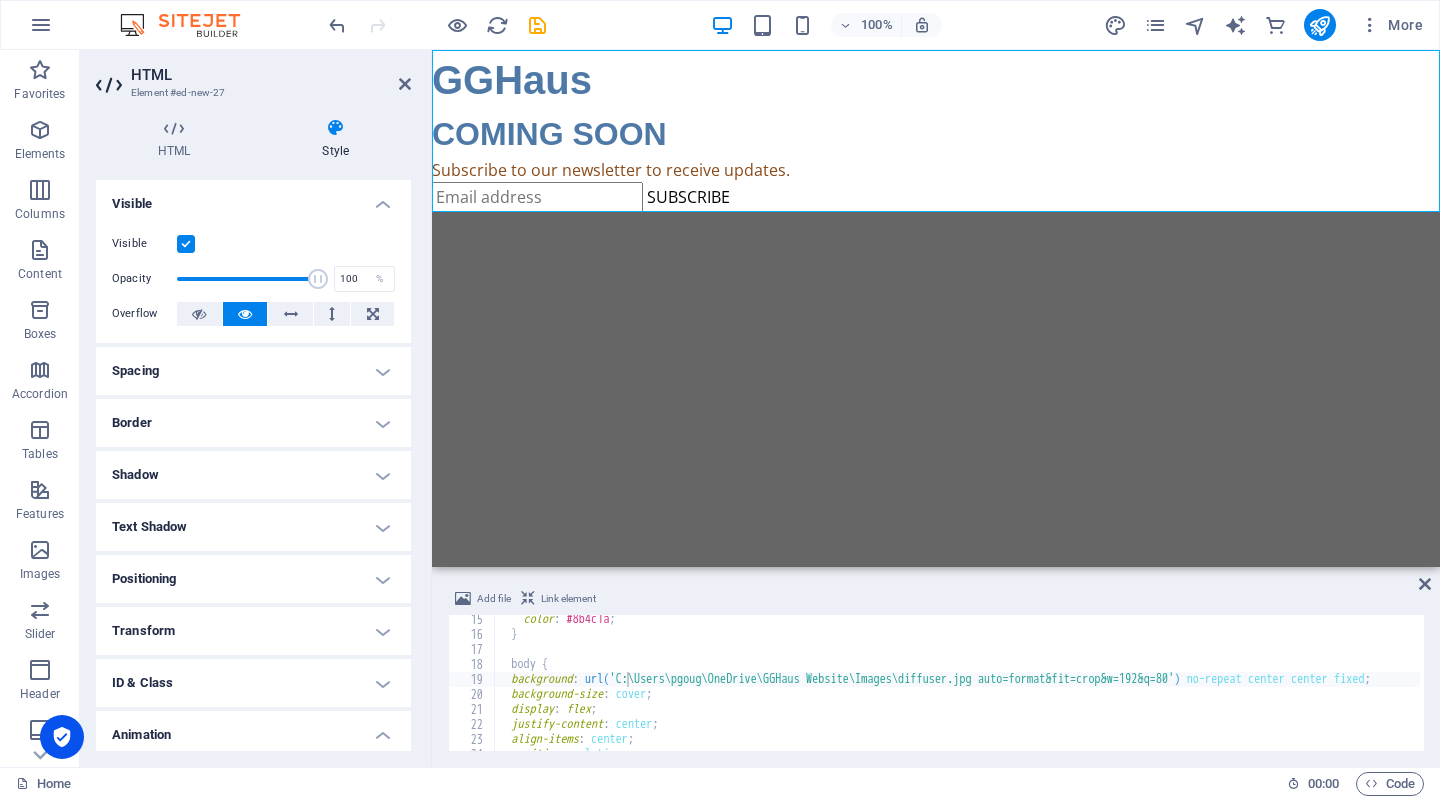 click on "Skip to main content
GGHaus Coming Soon
GGHaus
COMING SOON
Subscribe to our newsletter to receive updates.
SUBSCRIBE" at bounding box center [936, 308] 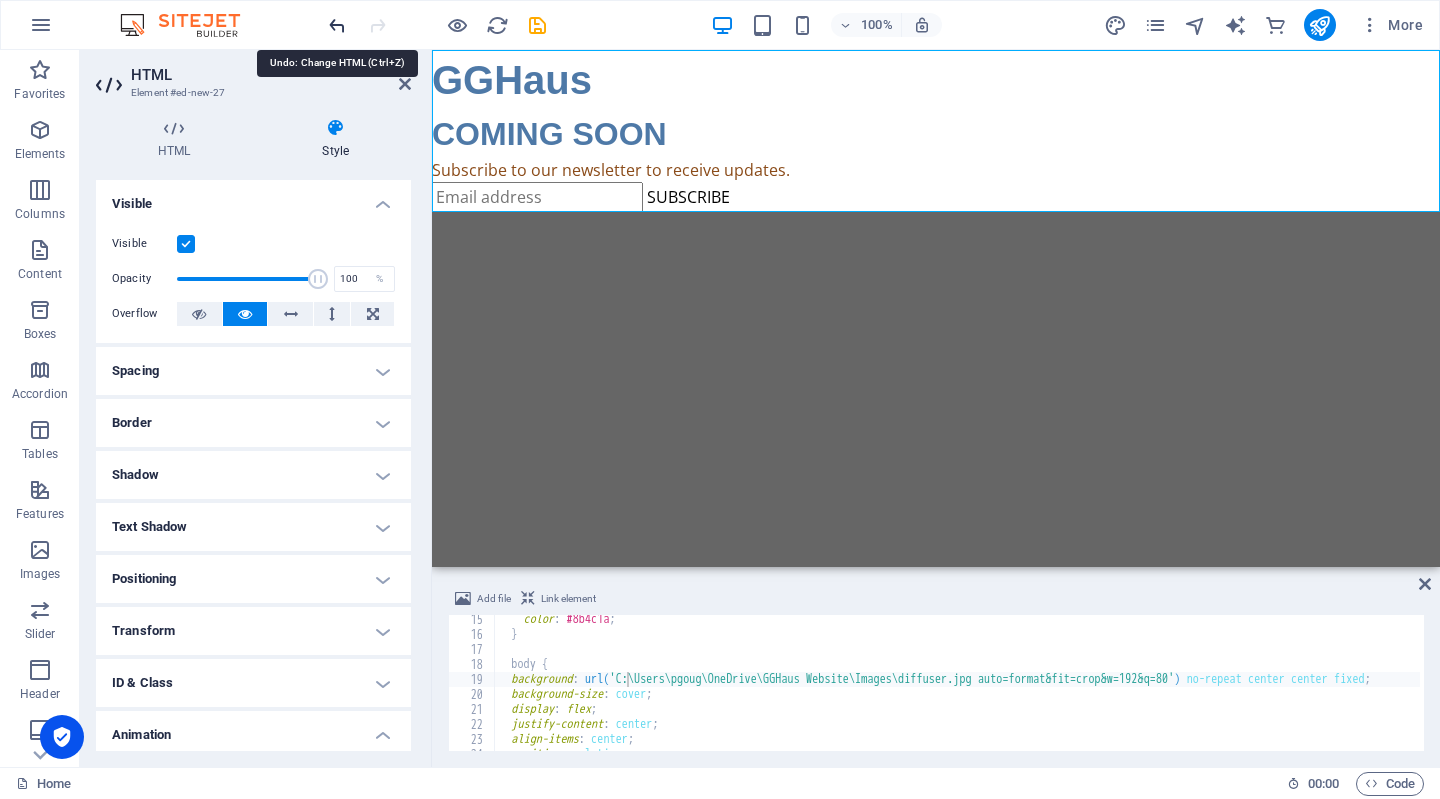 click at bounding box center (337, 25) 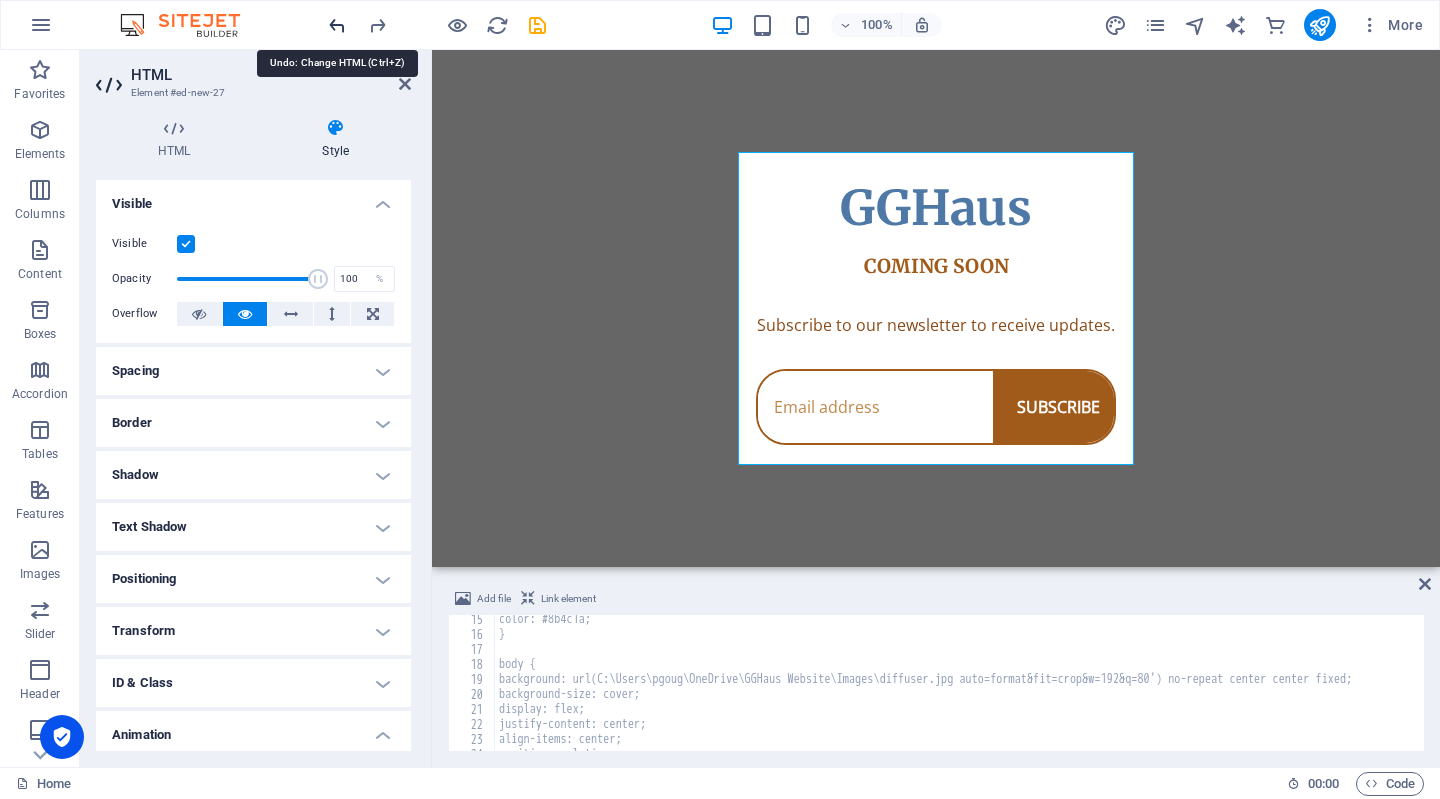 click at bounding box center [337, 25] 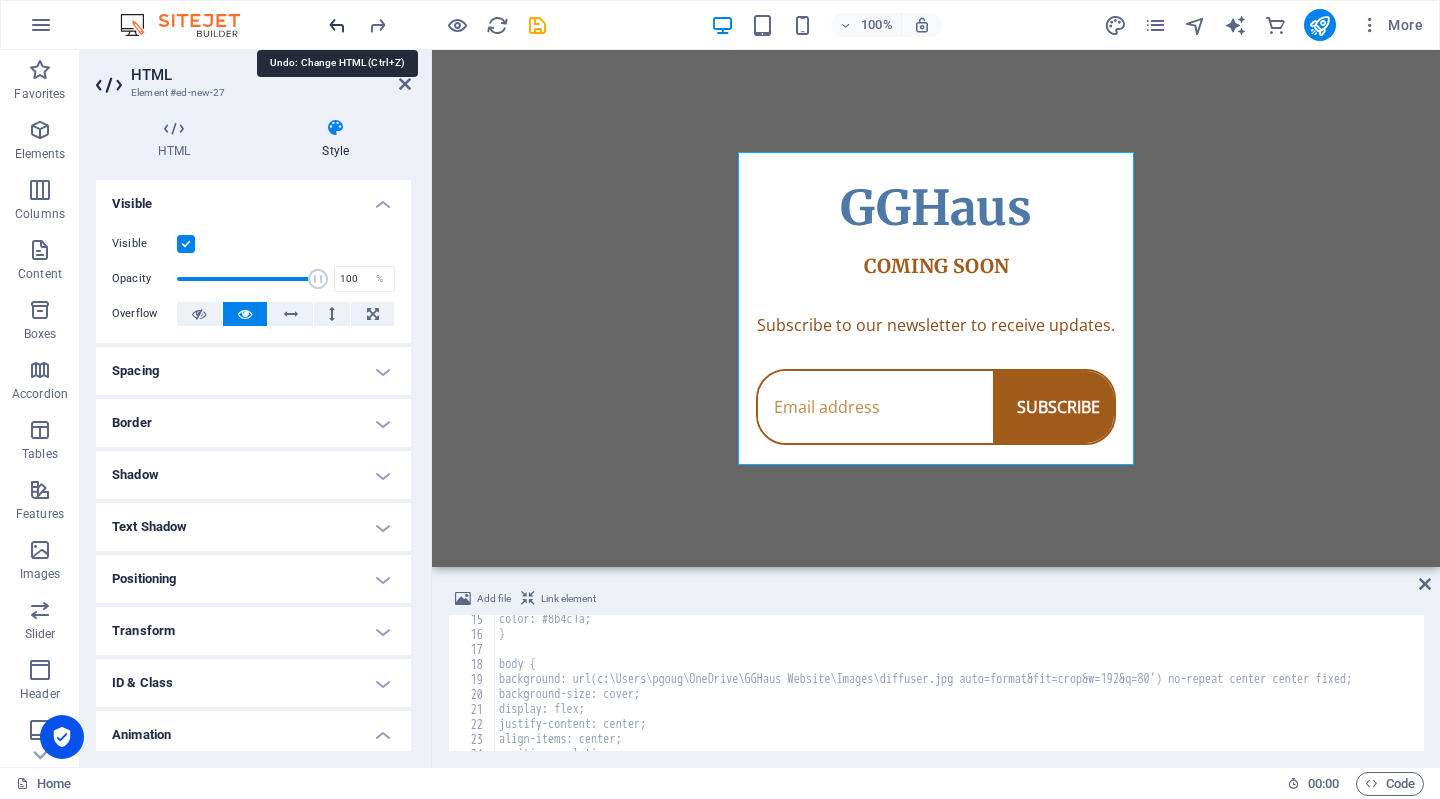click at bounding box center [337, 25] 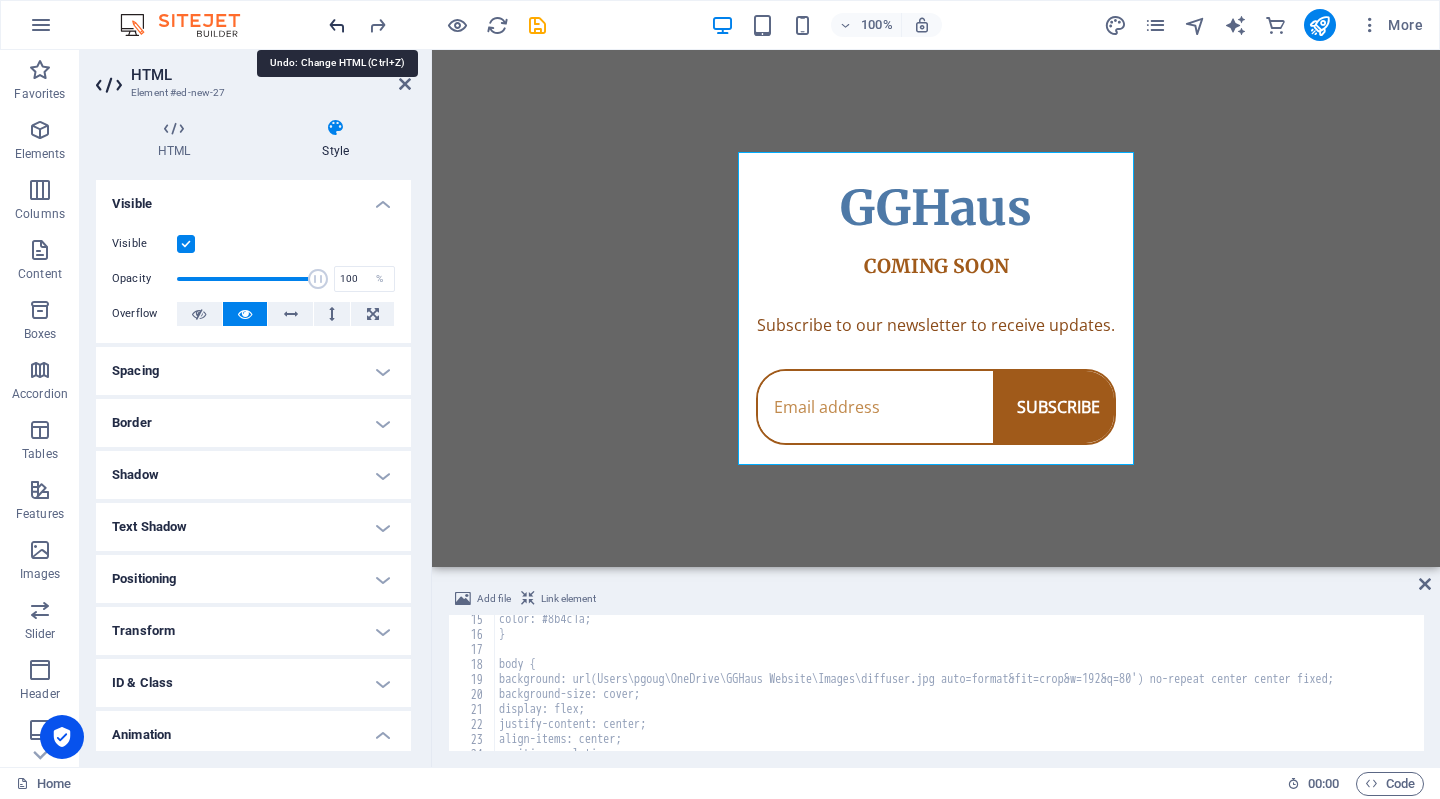 click at bounding box center [337, 25] 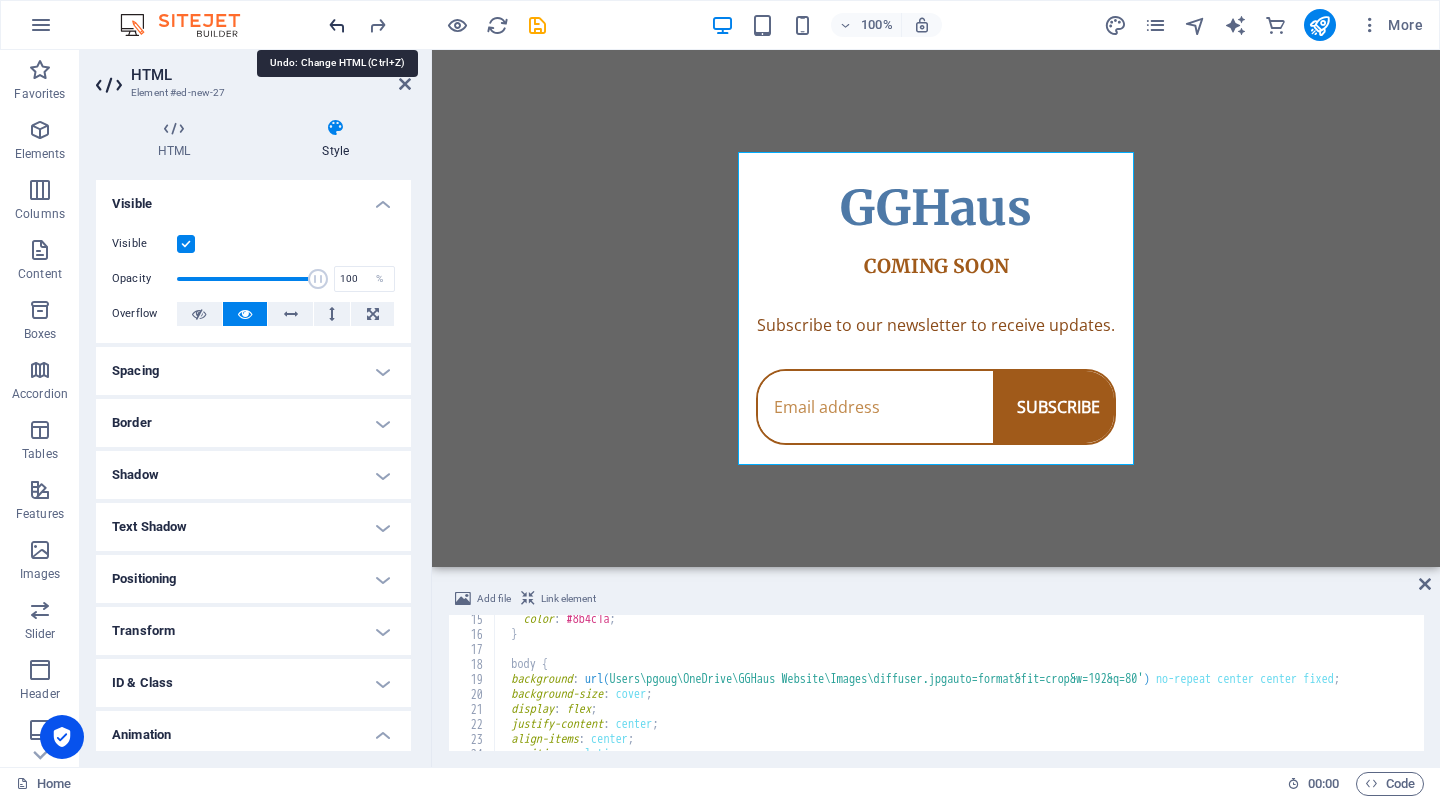 click at bounding box center [337, 25] 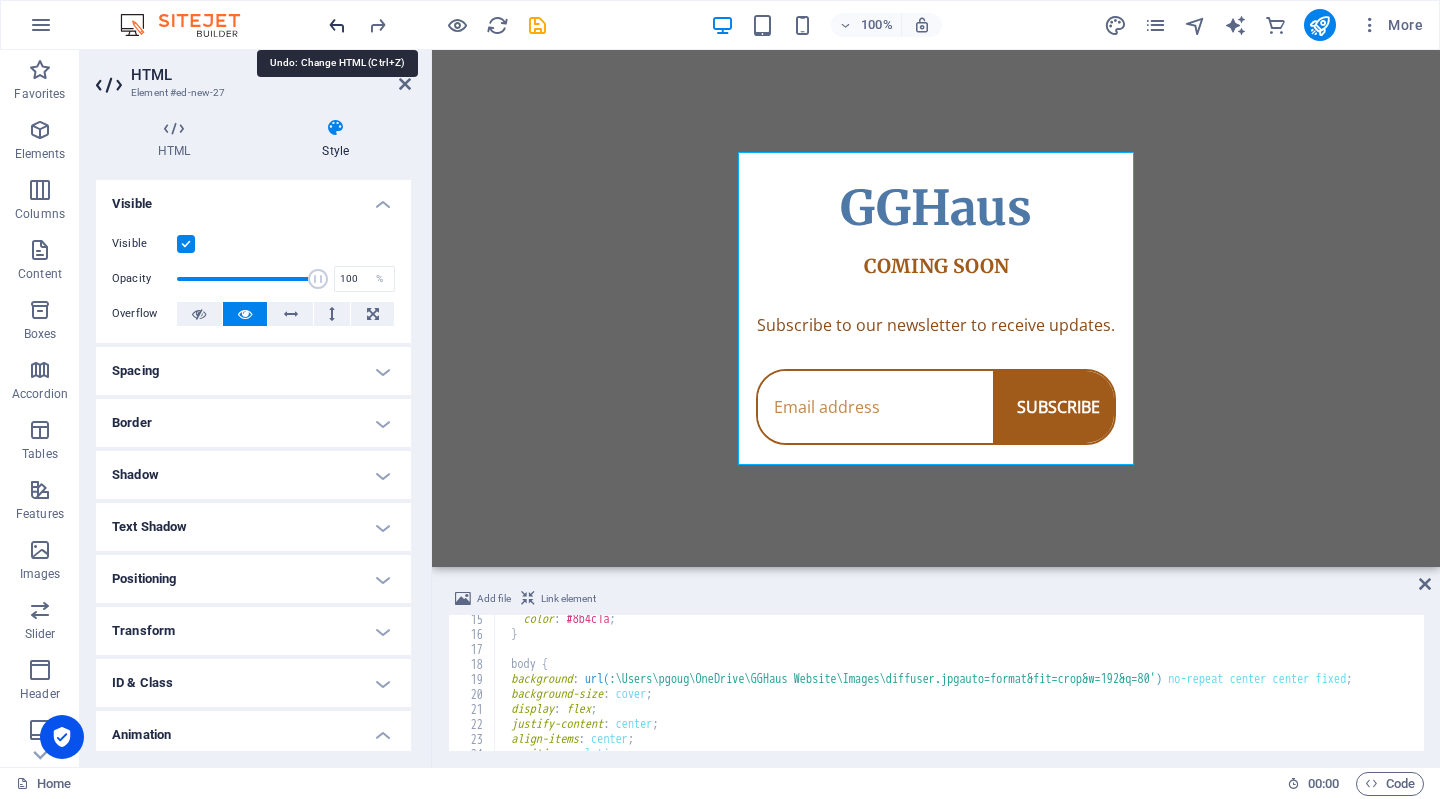 click at bounding box center [337, 25] 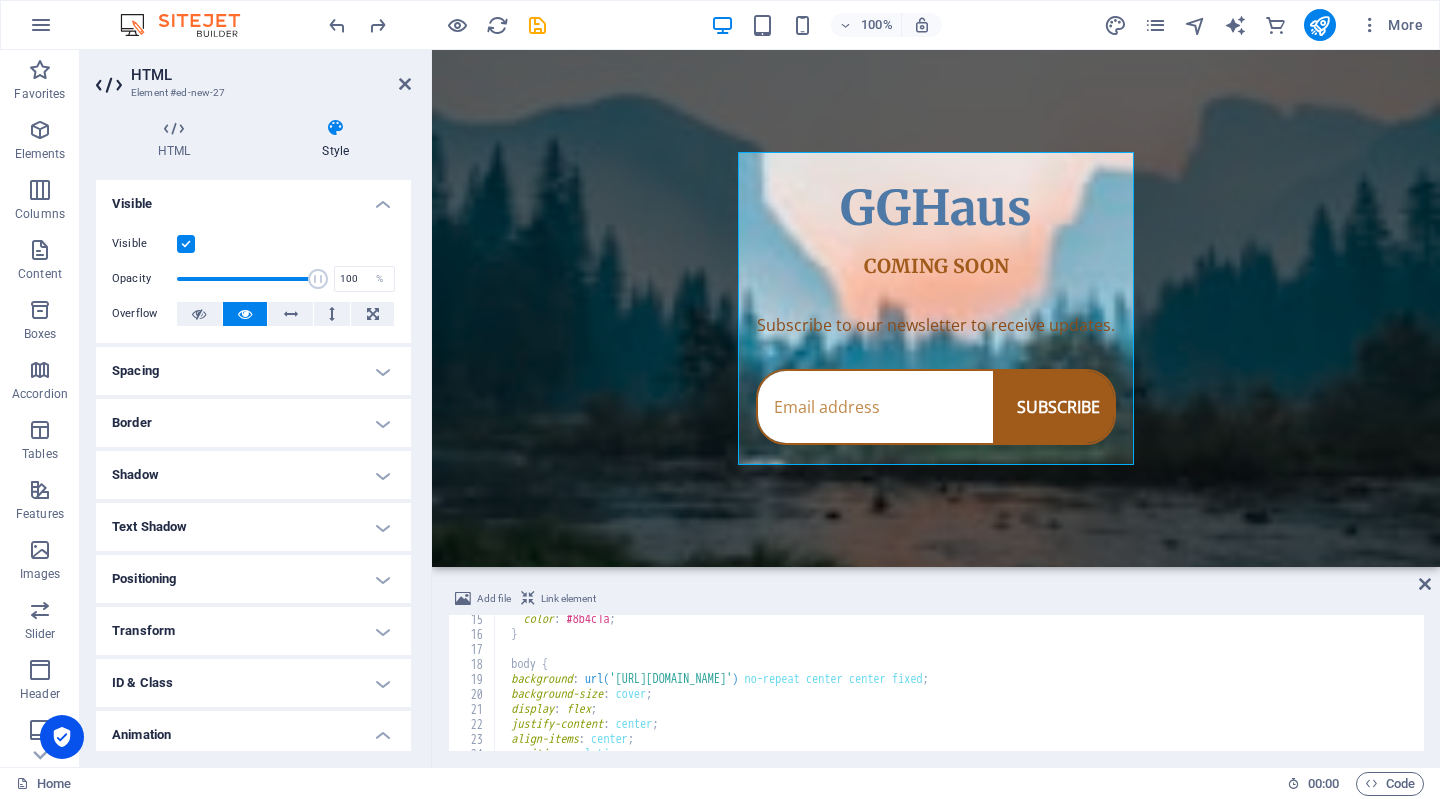 click on "color :   #8b4c1a ;    }    body   {    background :   url( '[URL][DOMAIN_NAME]' )   no-repeat   center   center   fixed ;    background-size :   cover ;    display :   flex ;    justify-content :   center ;    align-items :   center ;    position :   relative ;" at bounding box center [984, 693] 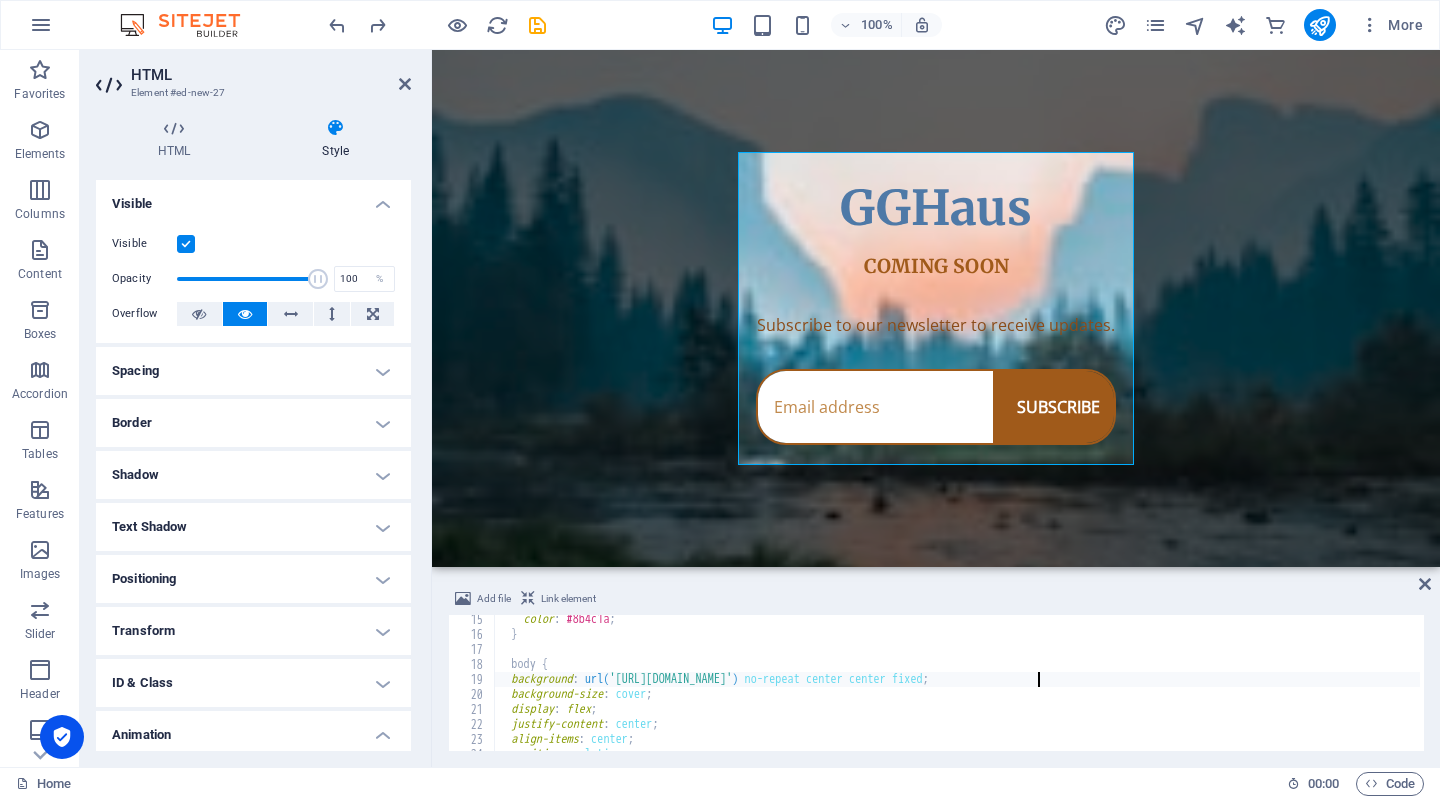 click on "color :   #8b4c1a ;    }    body   {    background :   url( '[URL][DOMAIN_NAME]' )   no-repeat   center   center   fixed ;    background-size :   cover ;    display :   flex ;    justify-content :   center ;    align-items :   center ;    position :   relative ;" at bounding box center (984, 693) 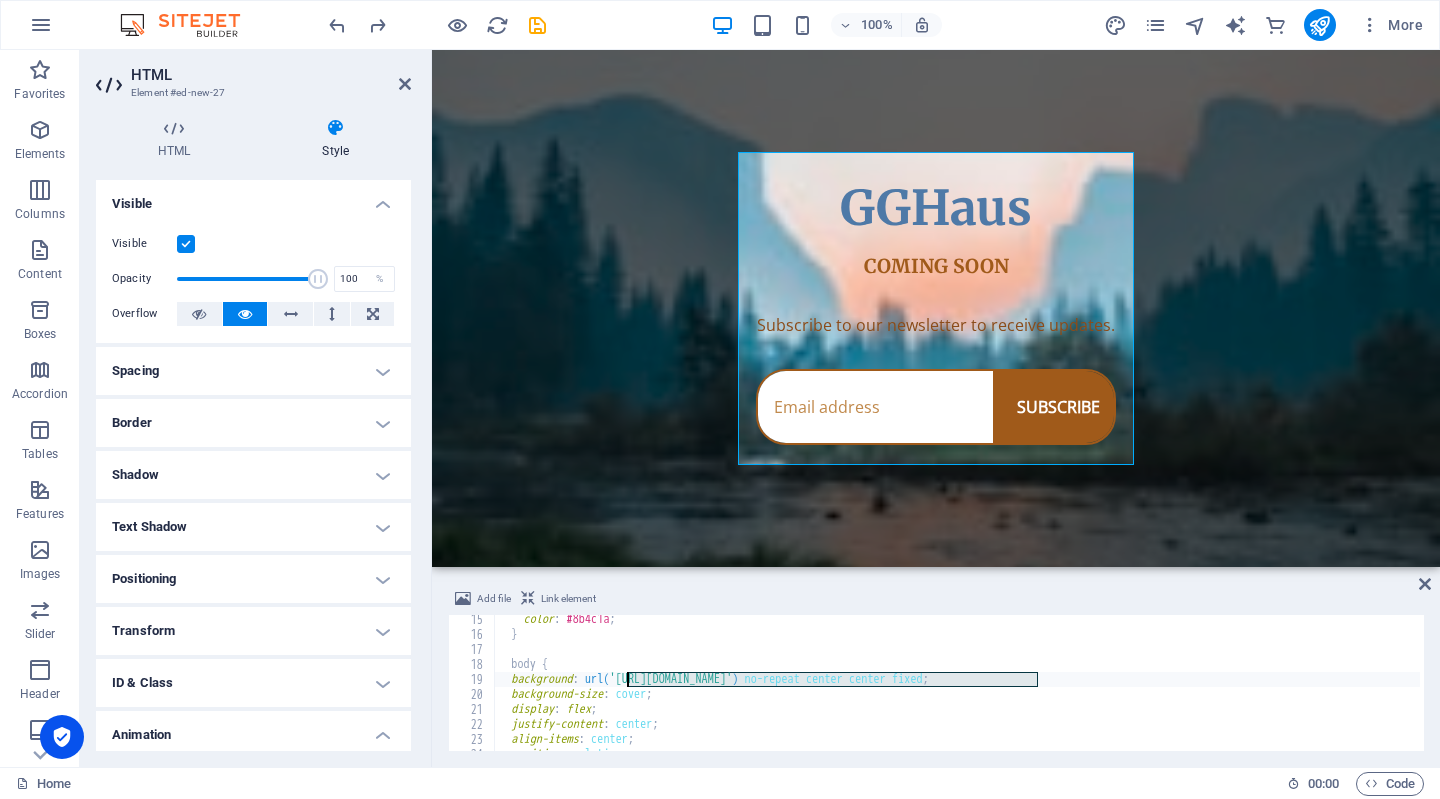 paste on "C:\Users\pgoug\OneDrive\GGHaus Website\Images" 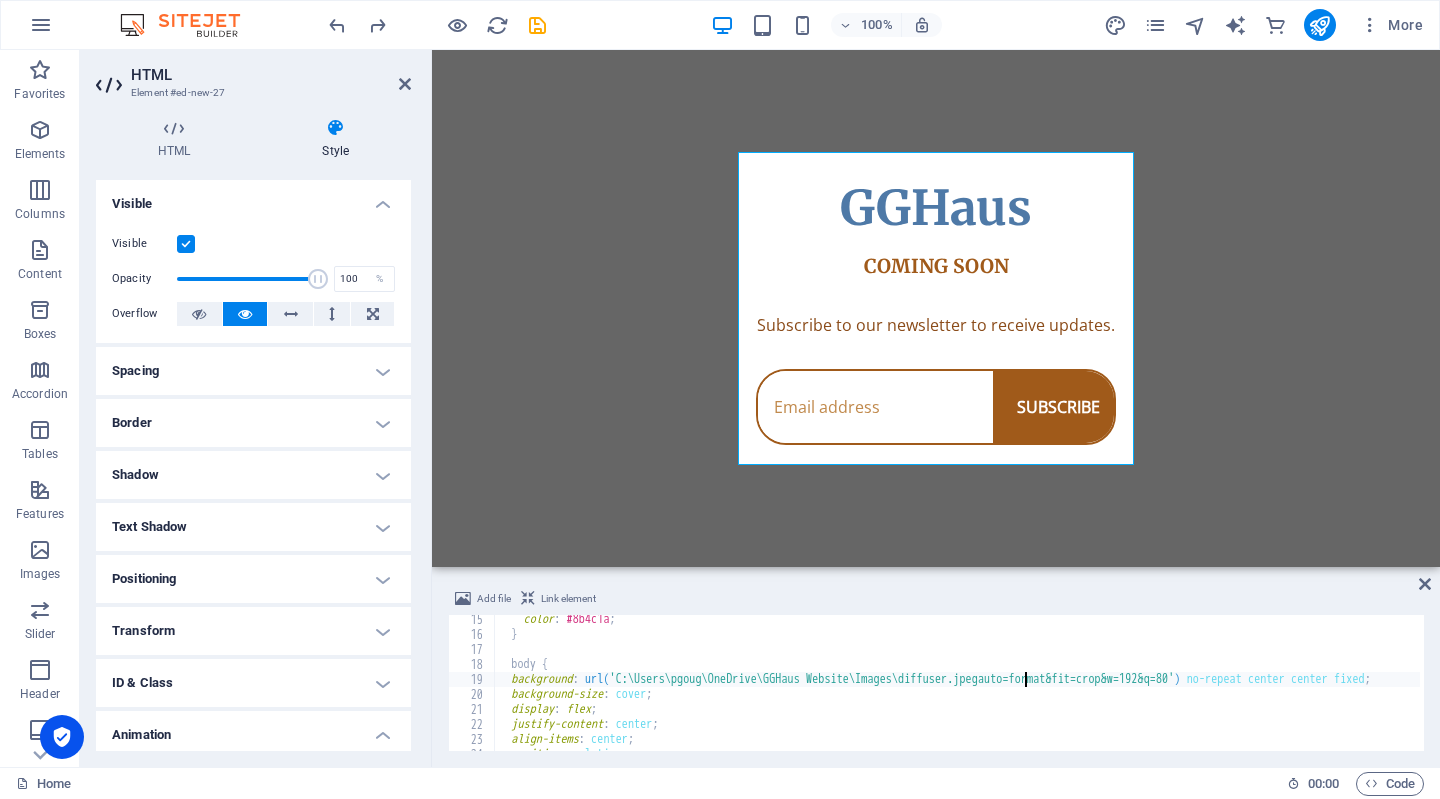 scroll, scrollTop: 0, scrollLeft: 43, axis: horizontal 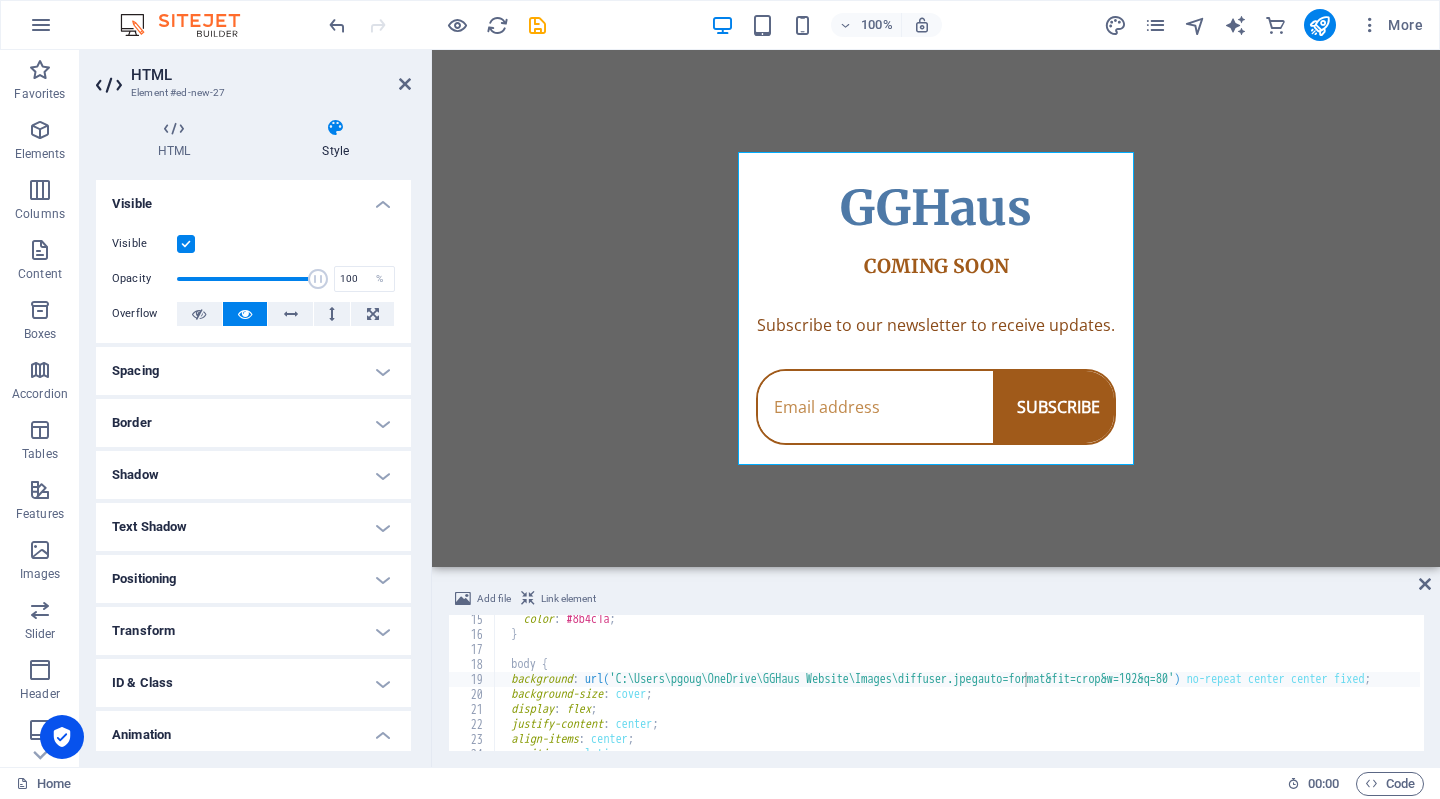 click on "color :   #8b4c1a ;    }    body   {    background :   url( 'C:\Users\pgoug\OneDrive\GGHaus Website\Images\diffuser.jpegauto=format&fit=crop&w=192&q=80' )   no-repeat   center   center   fixed ;    background-size :   cover ;    display :   flex ;    justify-content :   center ;    align-items :   center ;    position :   relative ;" at bounding box center [977, 693] 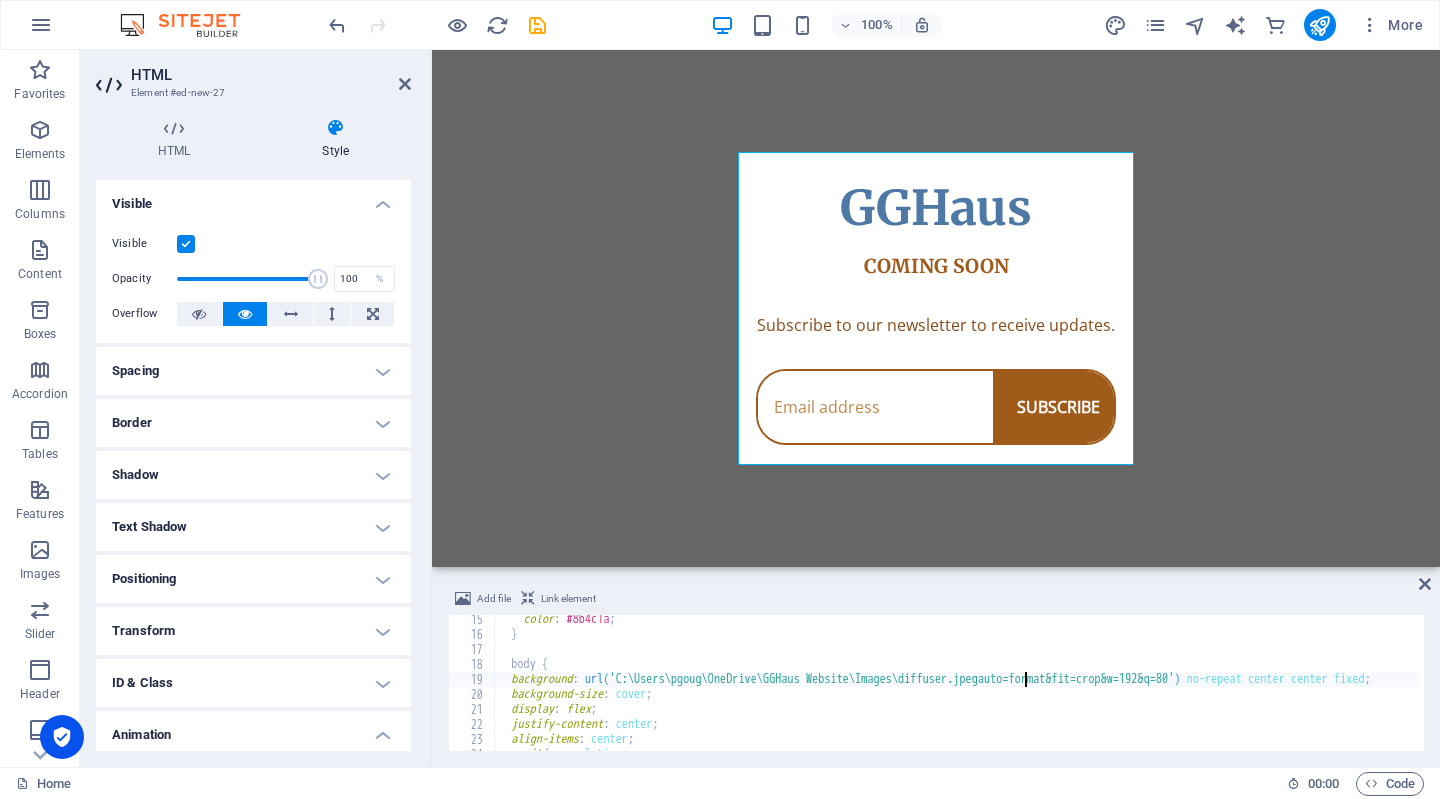 click on "color :   #8b4c1a ;    }    body   {    background :   url( 'C:\Users\pgoug\OneDrive\GGHaus Website\Images\diffuser.jpegauto=format&fit=crop&w=192&q=80' )   no-repeat   center   center   fixed ;    background-size :   cover ;    display :   flex ;    justify-content :   center ;    align-items :   center ;    position :   relative ;" at bounding box center [977, 693] 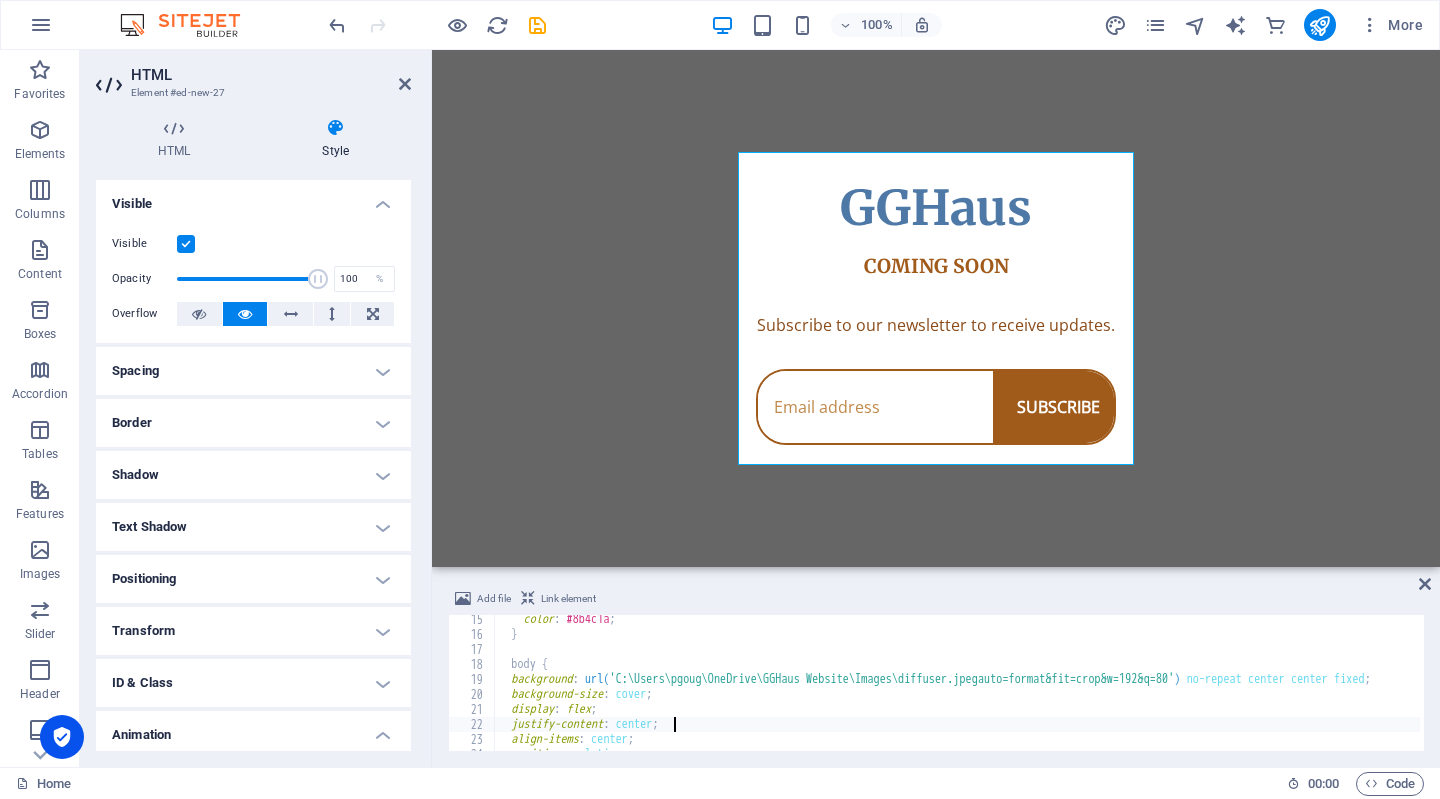 scroll, scrollTop: 0, scrollLeft: 13, axis: horizontal 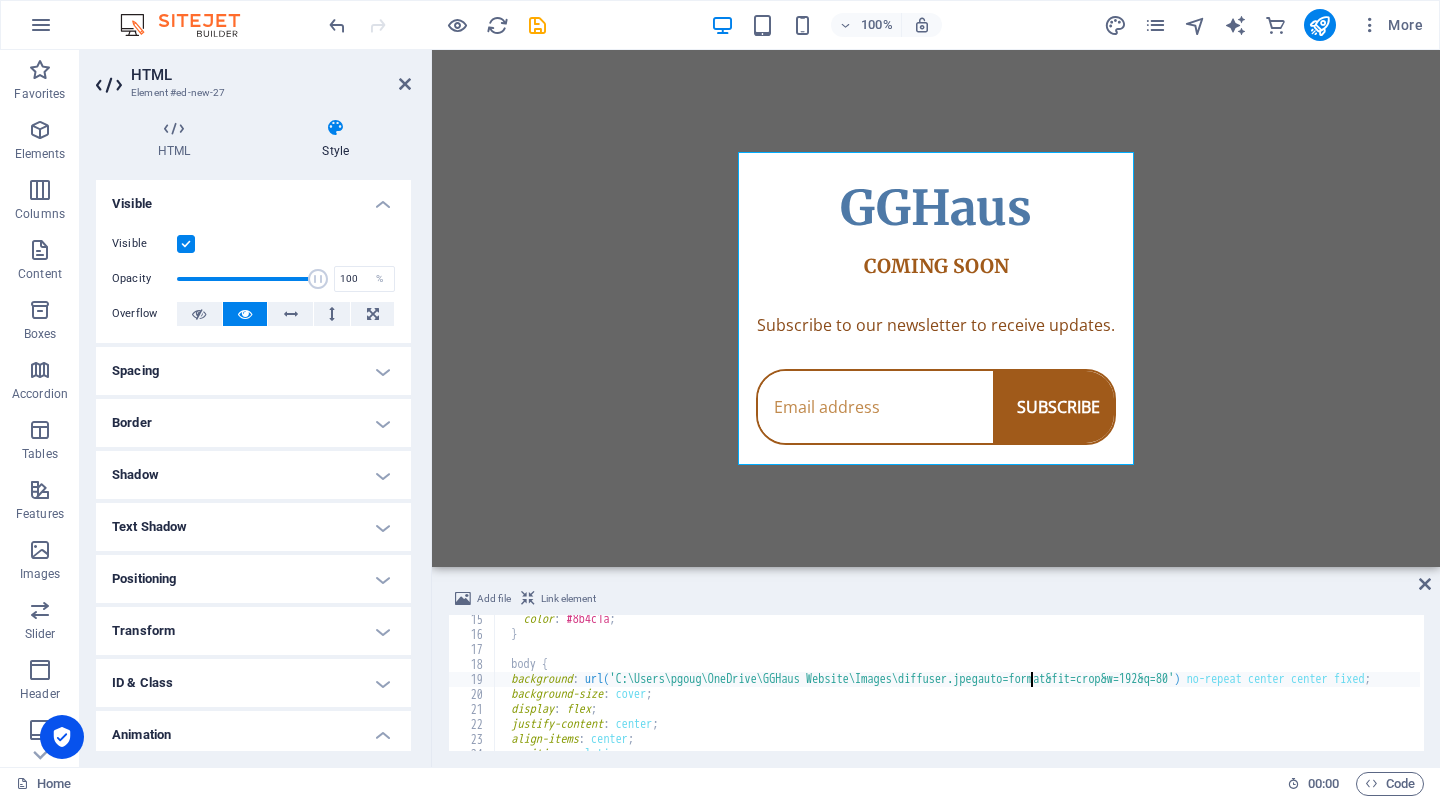 click on "color :   #8b4c1a ;    }    body   {    background :   url( 'C:\Users\pgoug\OneDrive\GGHaus Website\Images\diffuser.jpegauto=format&fit=crop&w=192&q=80' )   no-repeat   center   center   fixed ;    background-size :   cover ;    display :   flex ;    justify-content :   center ;    align-items :   center ;    position :   relative ;" at bounding box center [977, 693] 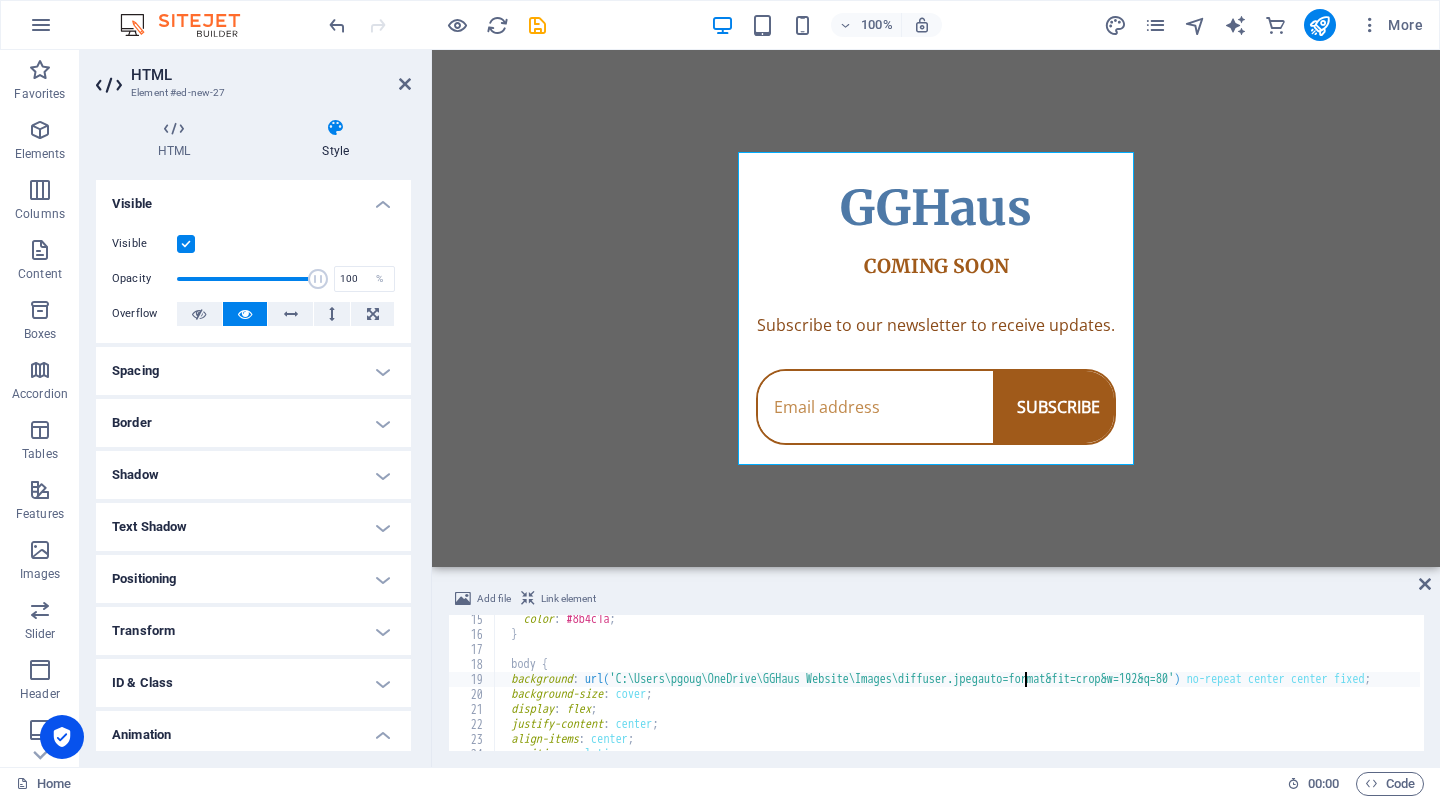 scroll, scrollTop: 0, scrollLeft: 42, axis: horizontal 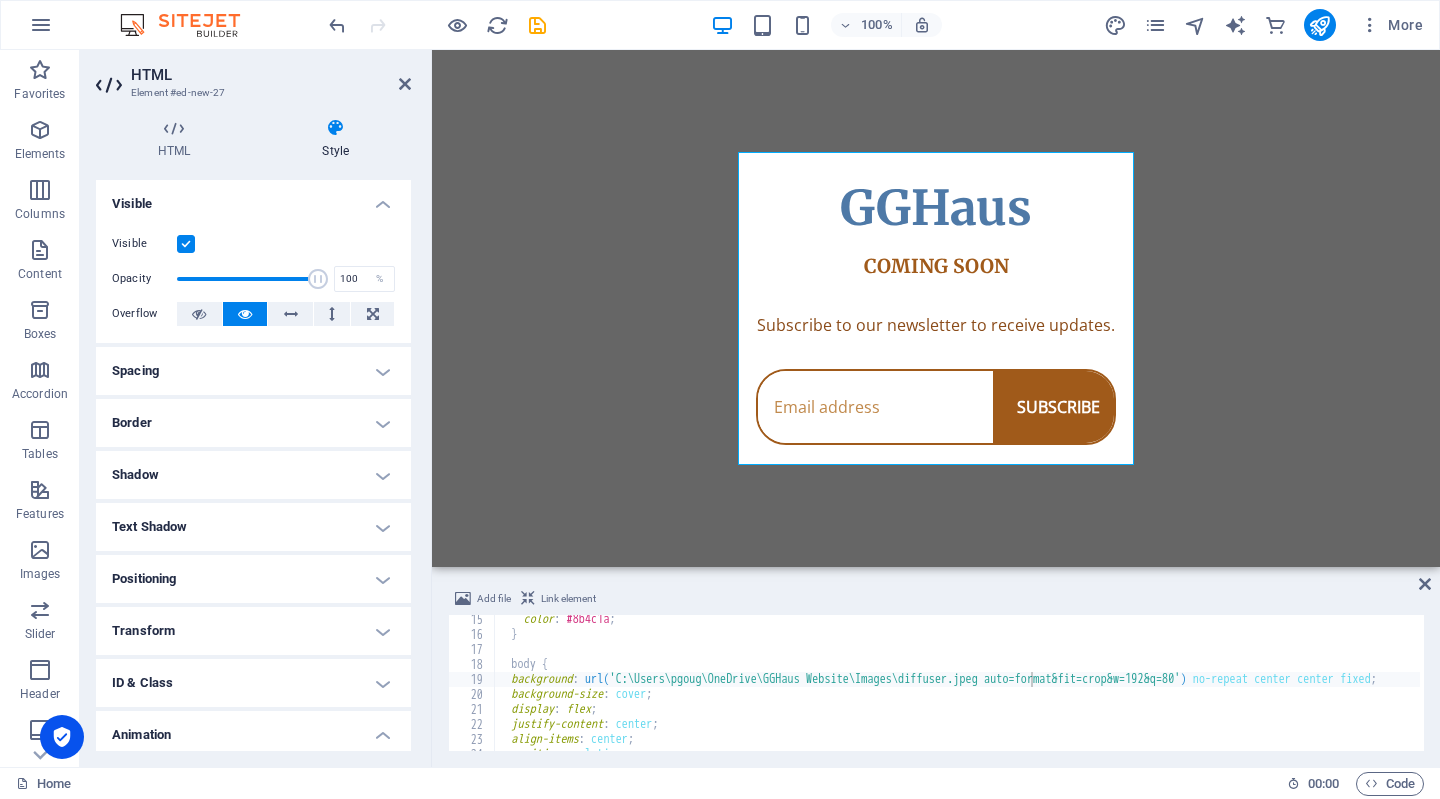 click on "Skip to main content
GGHaus Coming Soon
GGHaus
COMING SOON
Subscribe to our newsletter to receive updates.
SUBSCRIBE" at bounding box center (936, 308) 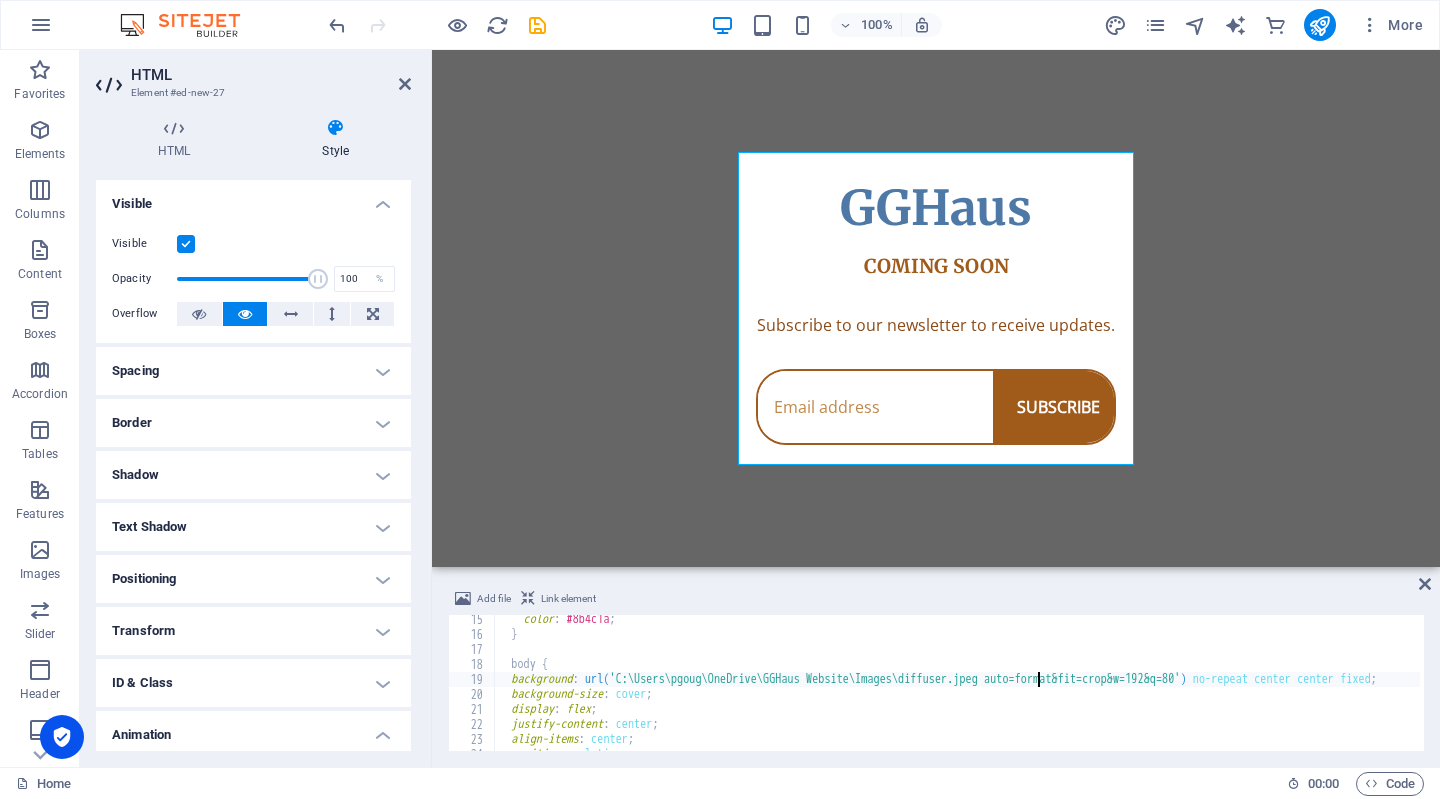 click on "color :   #8b4c1a ;    }    body   {    background :   url( 'C:\Users\pgoug\OneDrive\GGHaus Website\Images\diffuser.jpeg auto=format&fit=crop&w=192&q=80' )   no-repeat   center   center   fixed ;    background-size :   cover ;    display :   flex ;    justify-content :   center ;    align-items :   center ;    position :   relative ;" at bounding box center (981, 693) 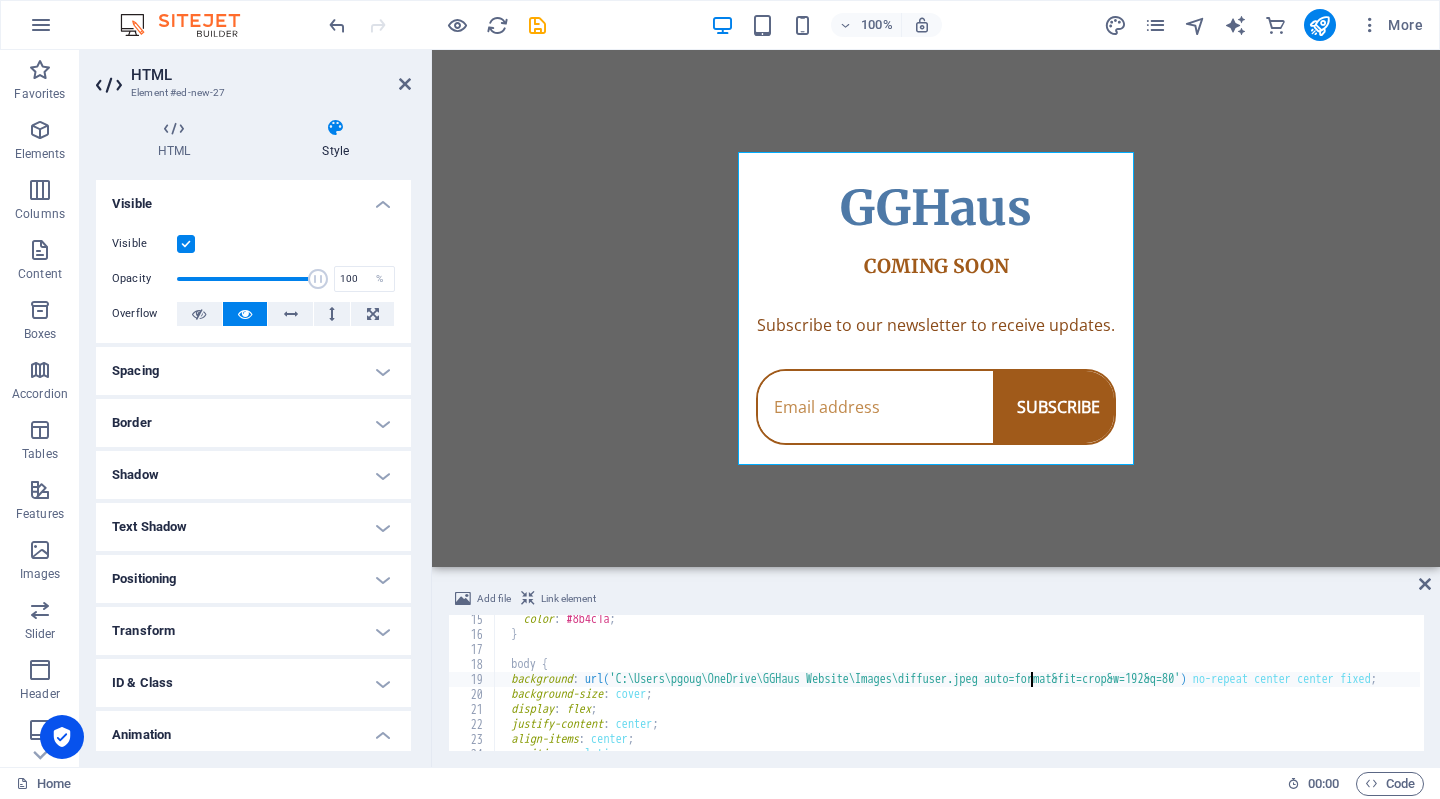 click on "color :   #8b4c1a ;    }    body   {    background :   url( 'C:\Users\pgoug\OneDrive\GGHaus Website\Images\diffuser.jpeg auto=format&fit=crop&w=192&q=80' )   no-repeat   center   center   fixed ;    background-size :   cover ;    display :   flex ;    justify-content :   center ;    align-items :   center ;    position :   relative ;" at bounding box center (981, 693) 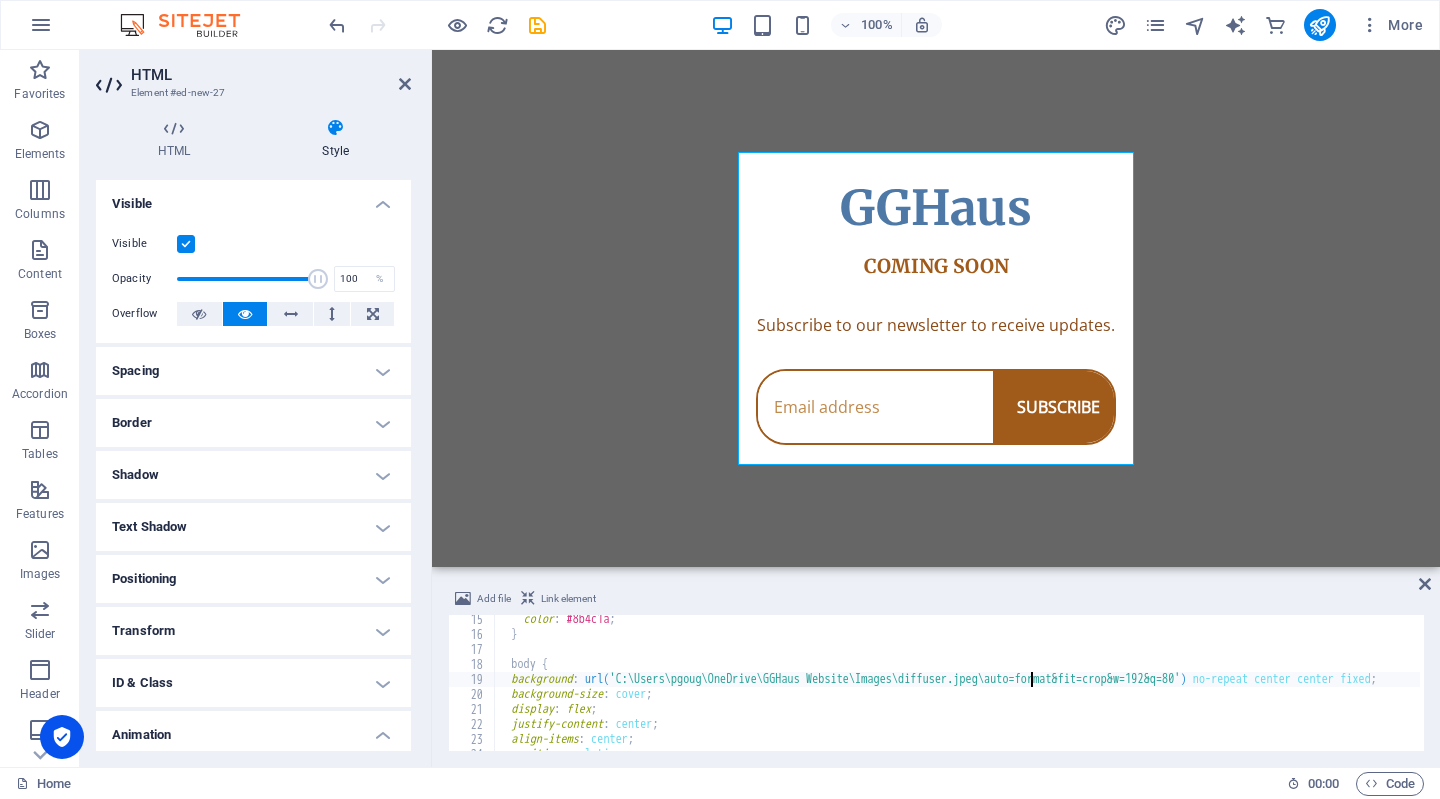 type on "background: url('C:\Users\pgoug\OneDrive\GGHaus Website\Images\diffuser.jpeg\auto=format&fit=crop&w=192&q=80') no-repeat center center fixed;" 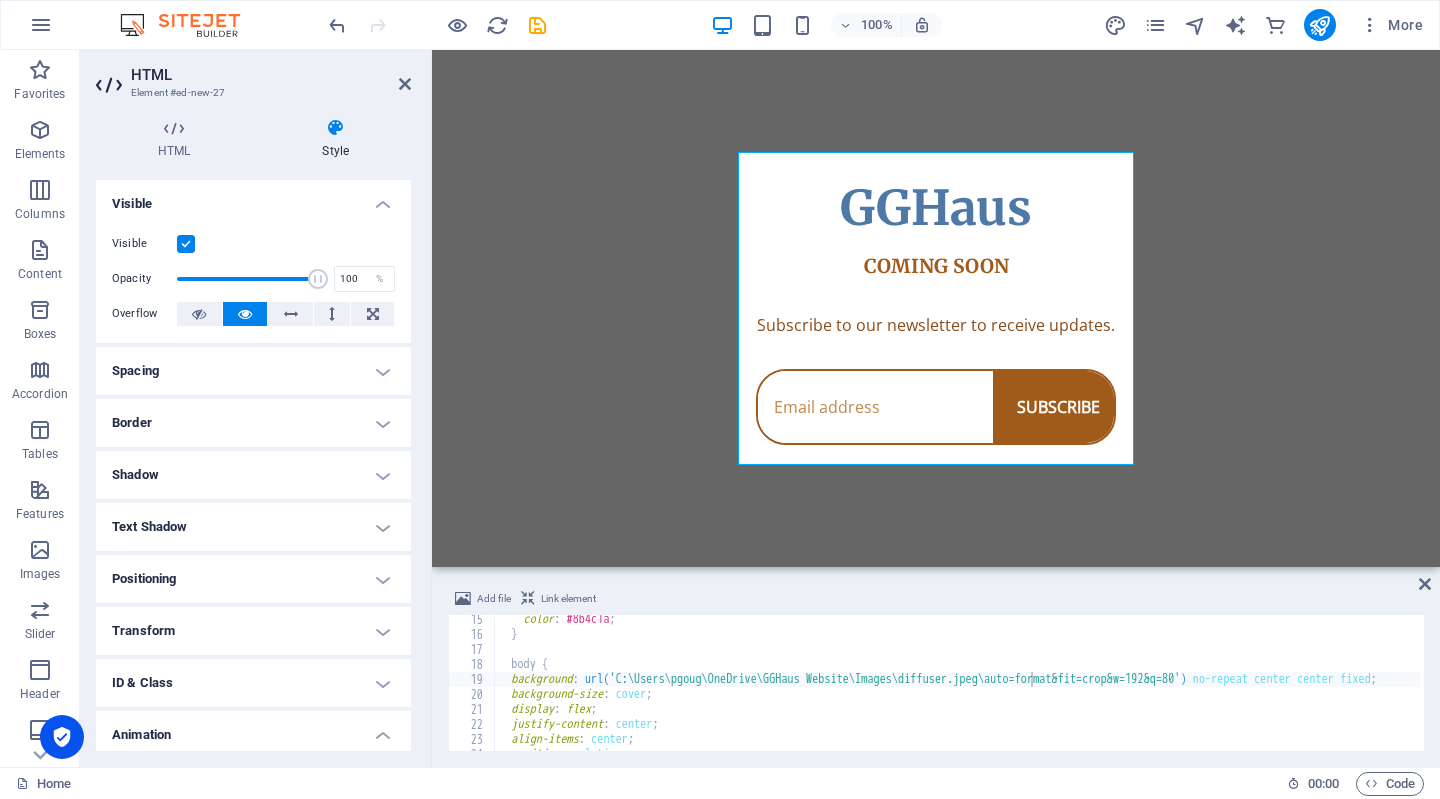 click on "Skip to main content
GGHaus Coming Soon
GGHaus
COMING SOON
Subscribe to our newsletter to receive updates.
SUBSCRIBE" at bounding box center [936, 308] 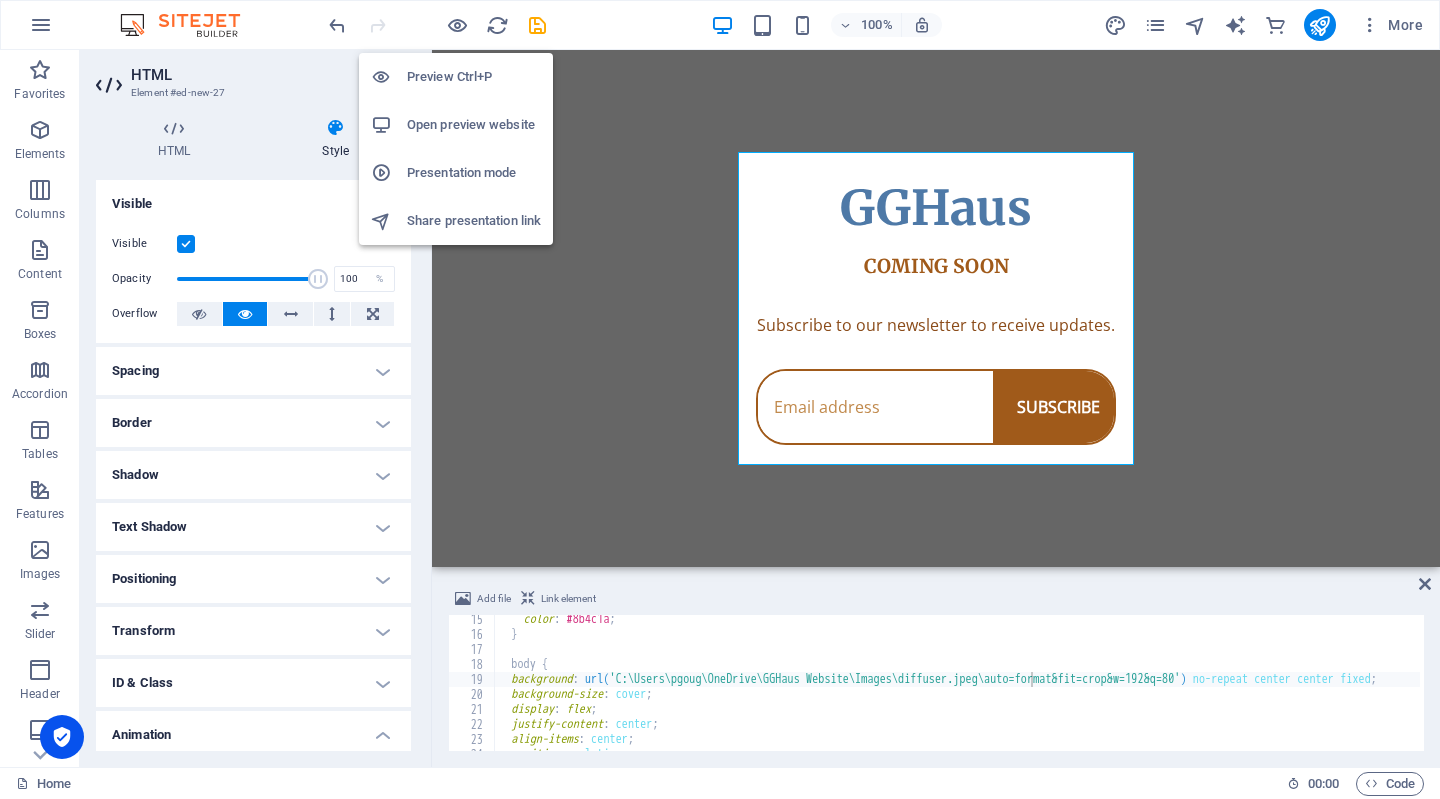 click on "Preview Ctrl+P" at bounding box center (474, 77) 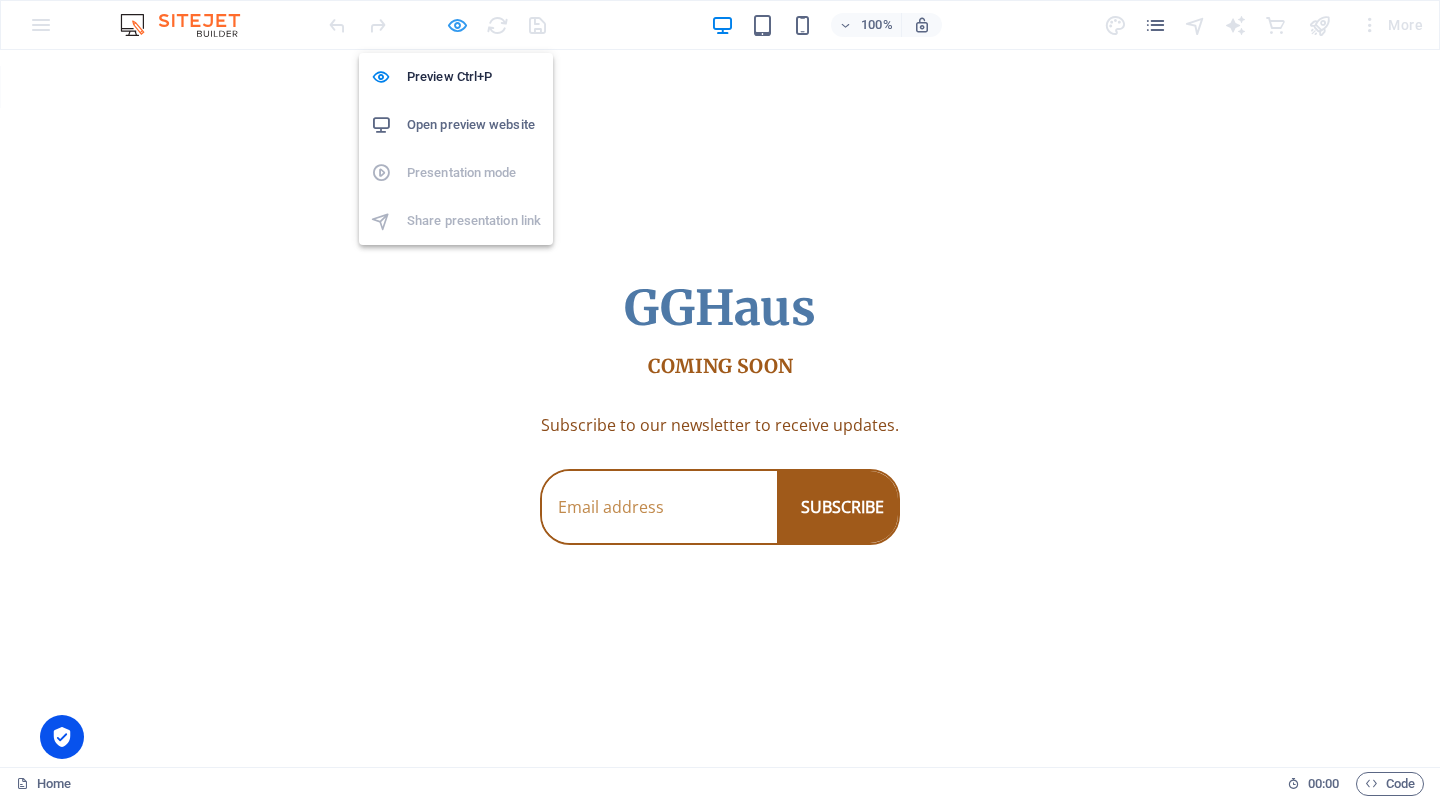 click at bounding box center [457, 25] 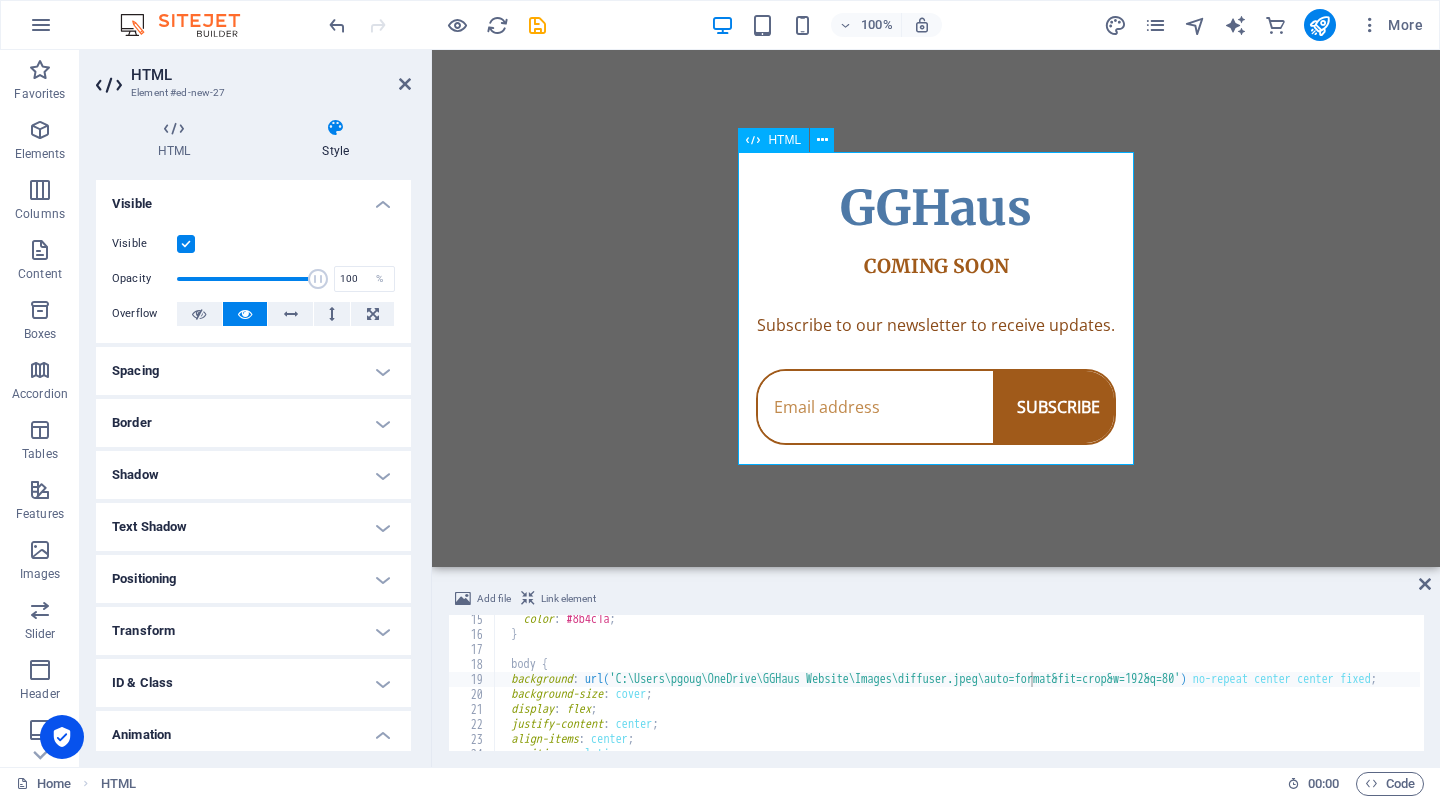 click on "GGHaus Coming Soon
GGHaus
COMING SOON
Subscribe to our newsletter to receive updates.
SUBSCRIBE" at bounding box center [936, 308] 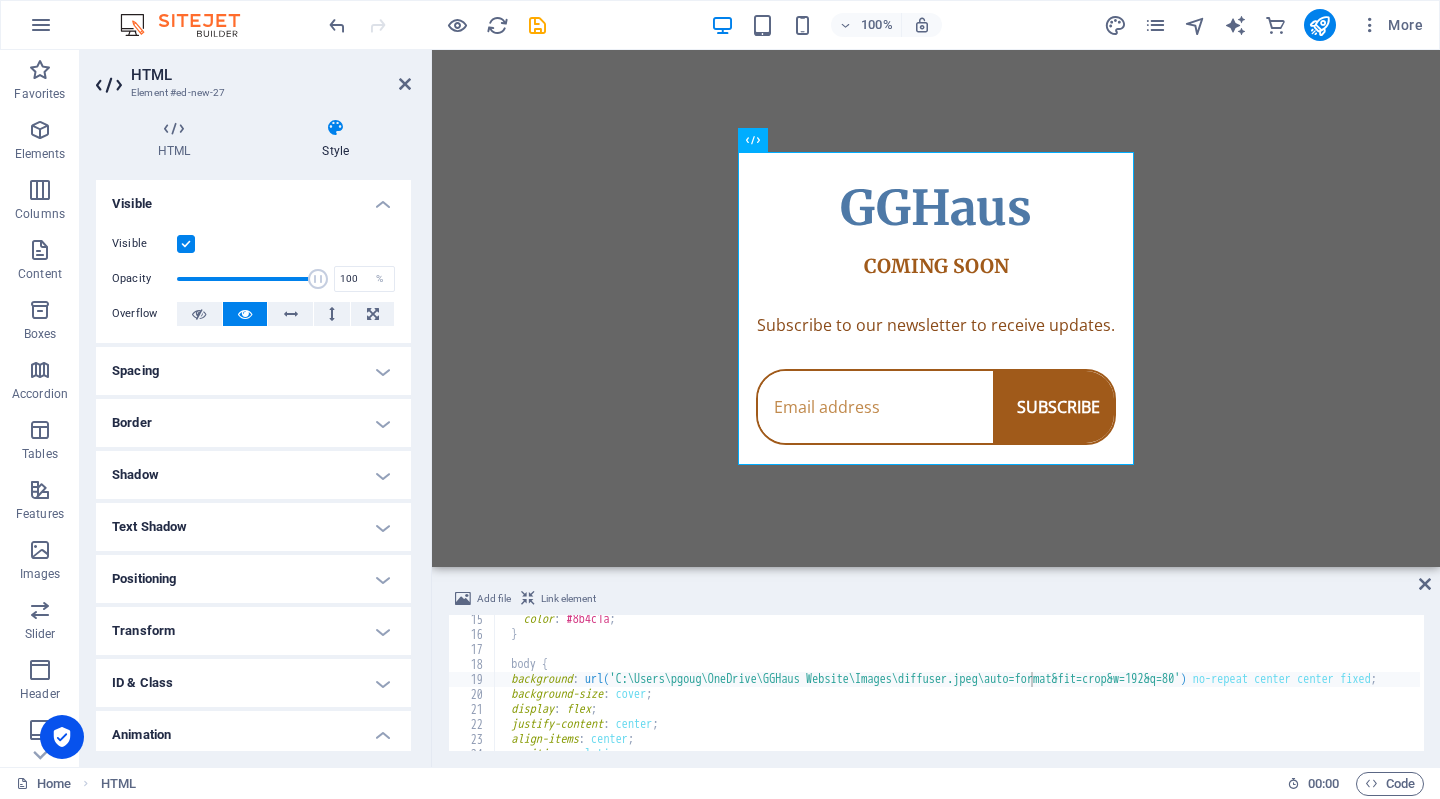 click on "Skip to main content
GGHaus Coming Soon
GGHaus
COMING SOON
Subscribe to our newsletter to receive updates.
SUBSCRIBE" at bounding box center (936, 308) 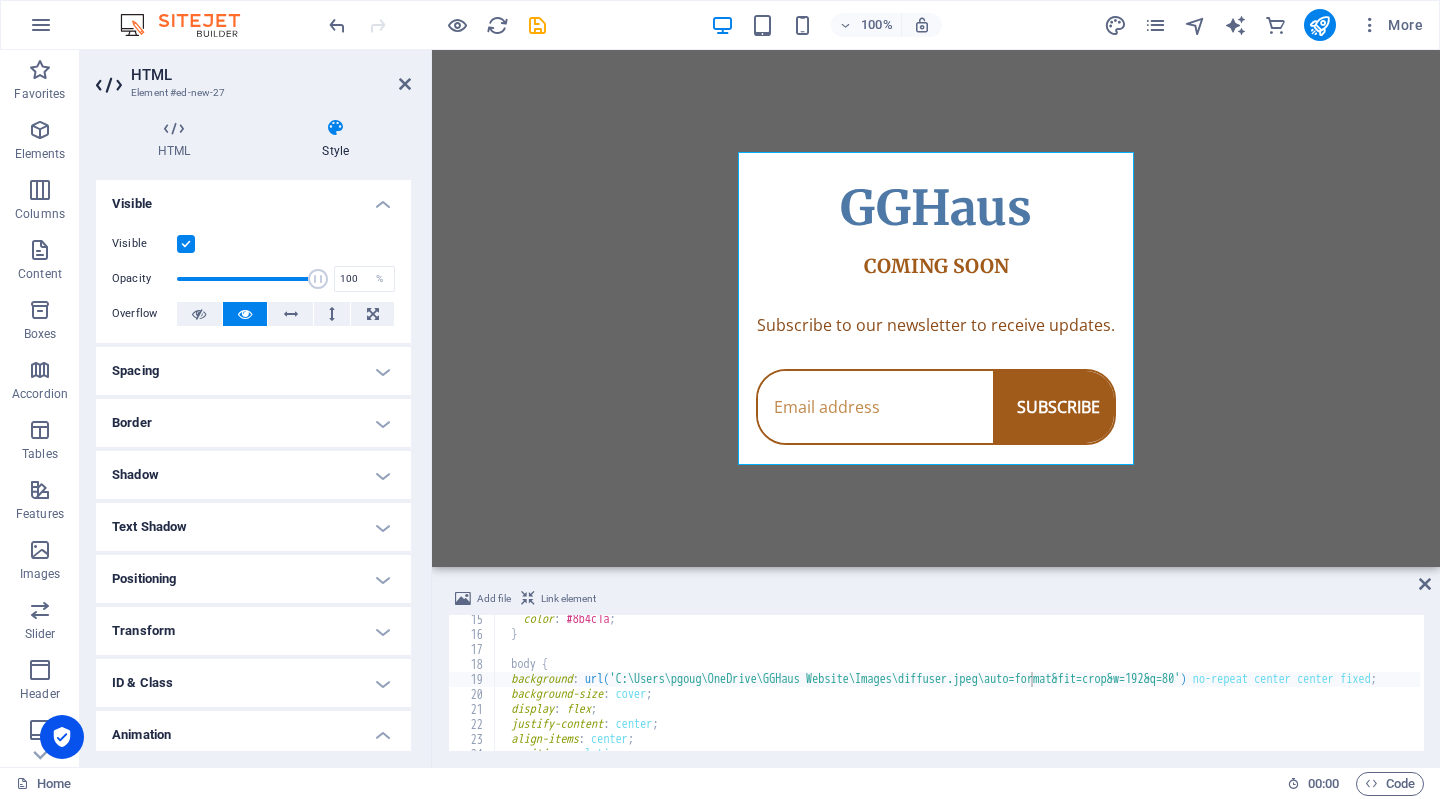 click on "Skip to main content
GGHaus Coming Soon
GGHaus
COMING SOON
Subscribe to our newsletter to receive updates.
SUBSCRIBE" at bounding box center (936, 308) 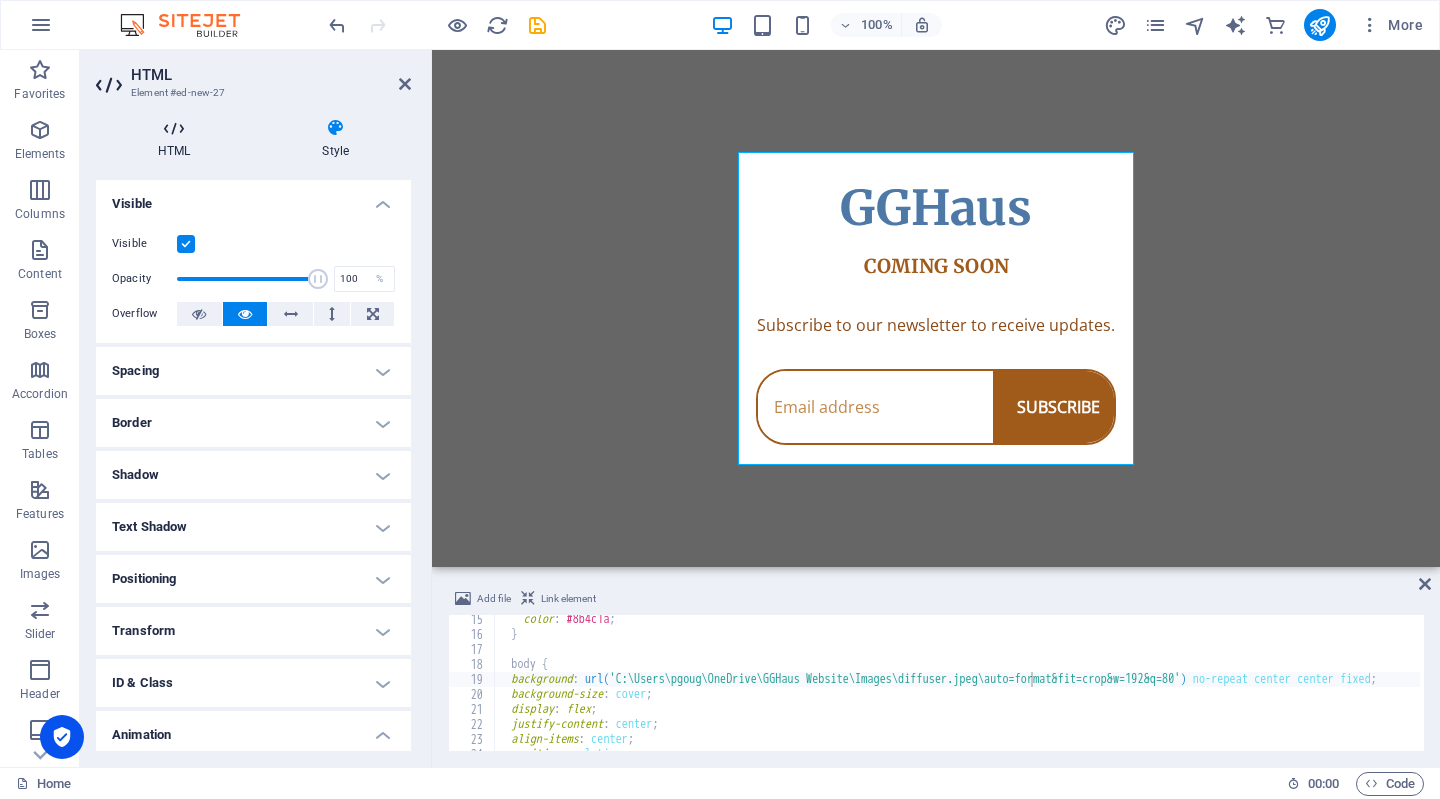 click at bounding box center (174, 128) 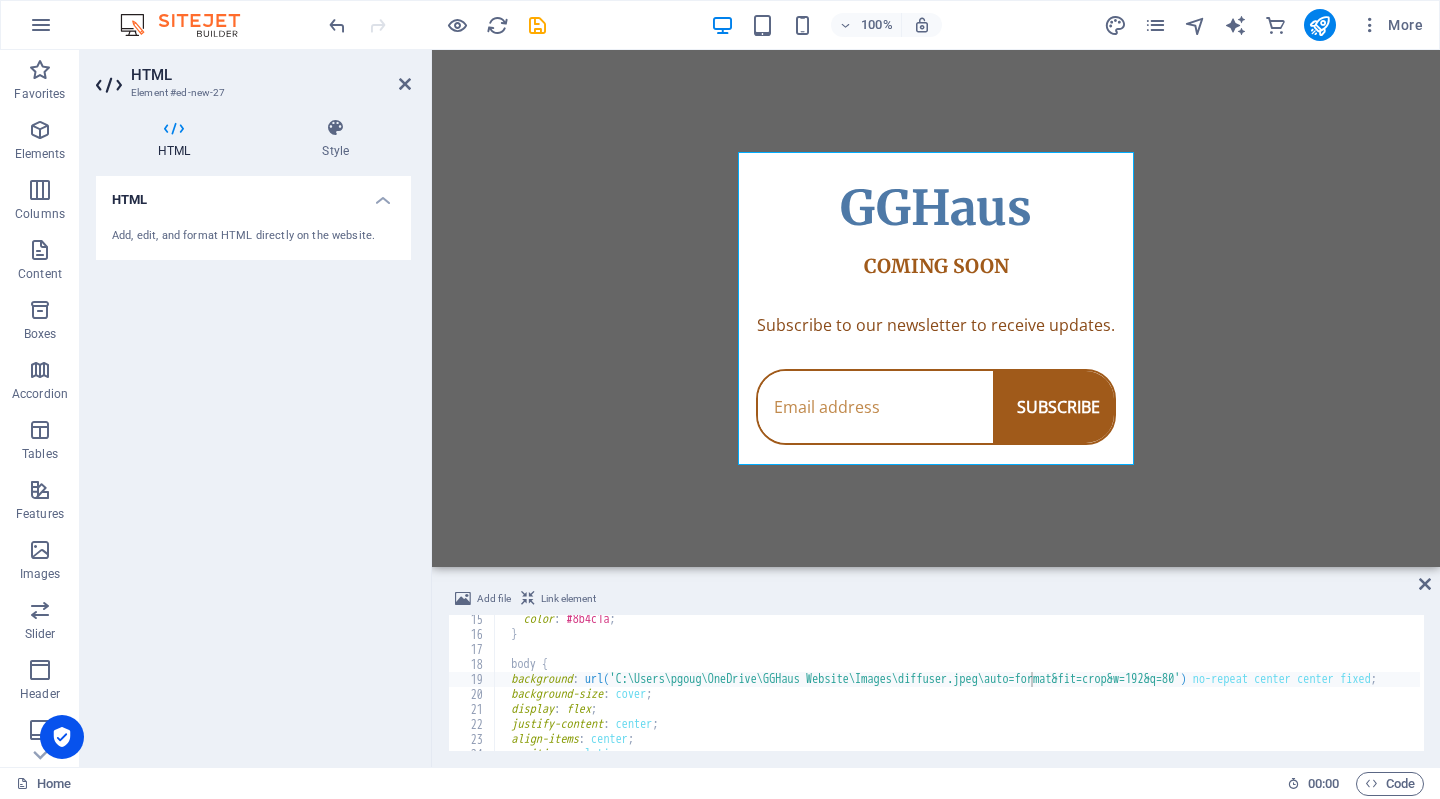 click on "Add, edit, and format HTML directly on the website." at bounding box center (253, 236) 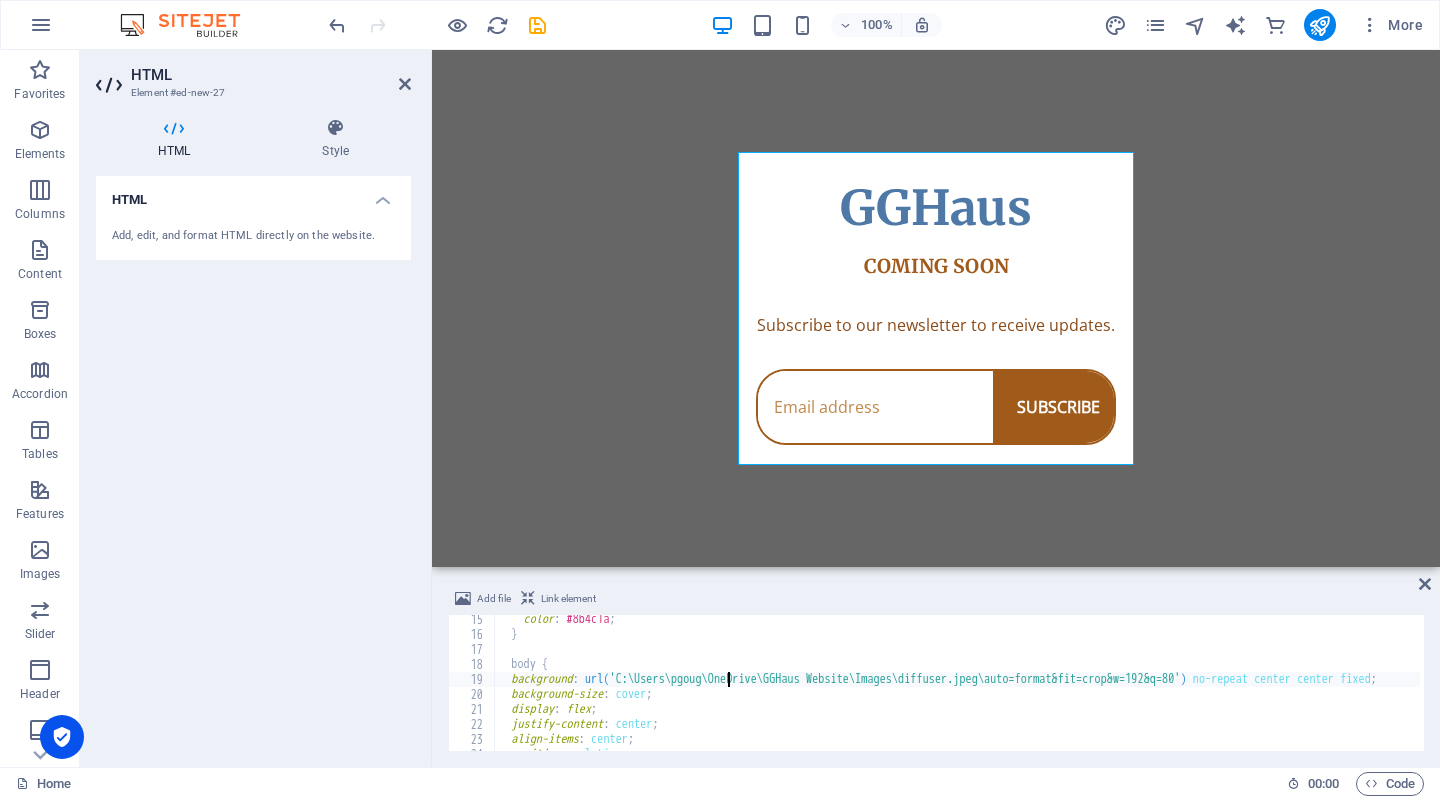 click on "color :   #8b4c1a ;    }    body   {    background :   url( 'C:\Users\pgoug\OneDrive\GGHaus Website\Images\diffuser.jpeg\auto=format&fit=crop&w=192&q=80' )   no-repeat   center   center   fixed ;    background-size :   cover ;    display :   flex ;    justify-content :   center ;    align-items :   center ;    position :   relative ;" at bounding box center (981, 693) 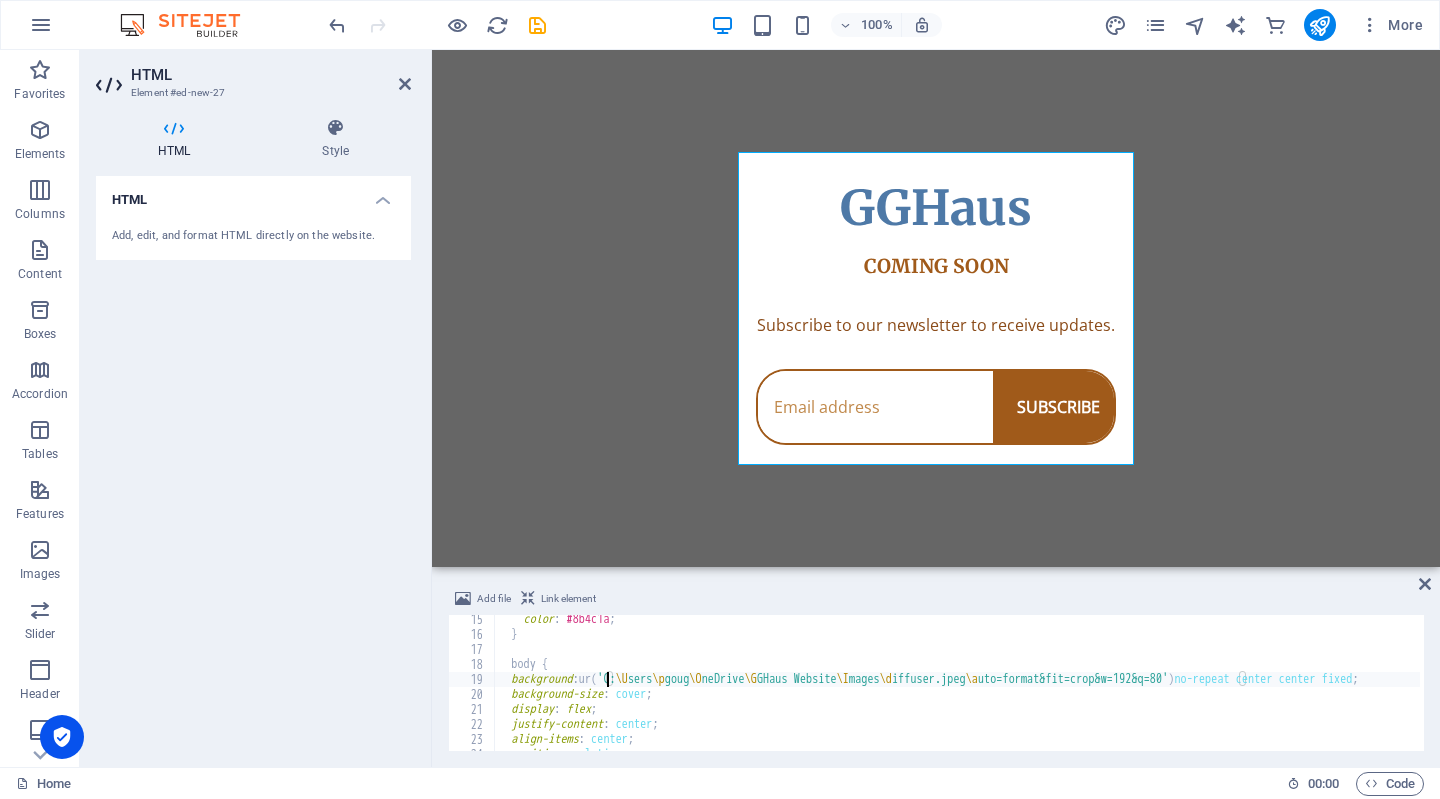 scroll, scrollTop: 213, scrollLeft: 0, axis: vertical 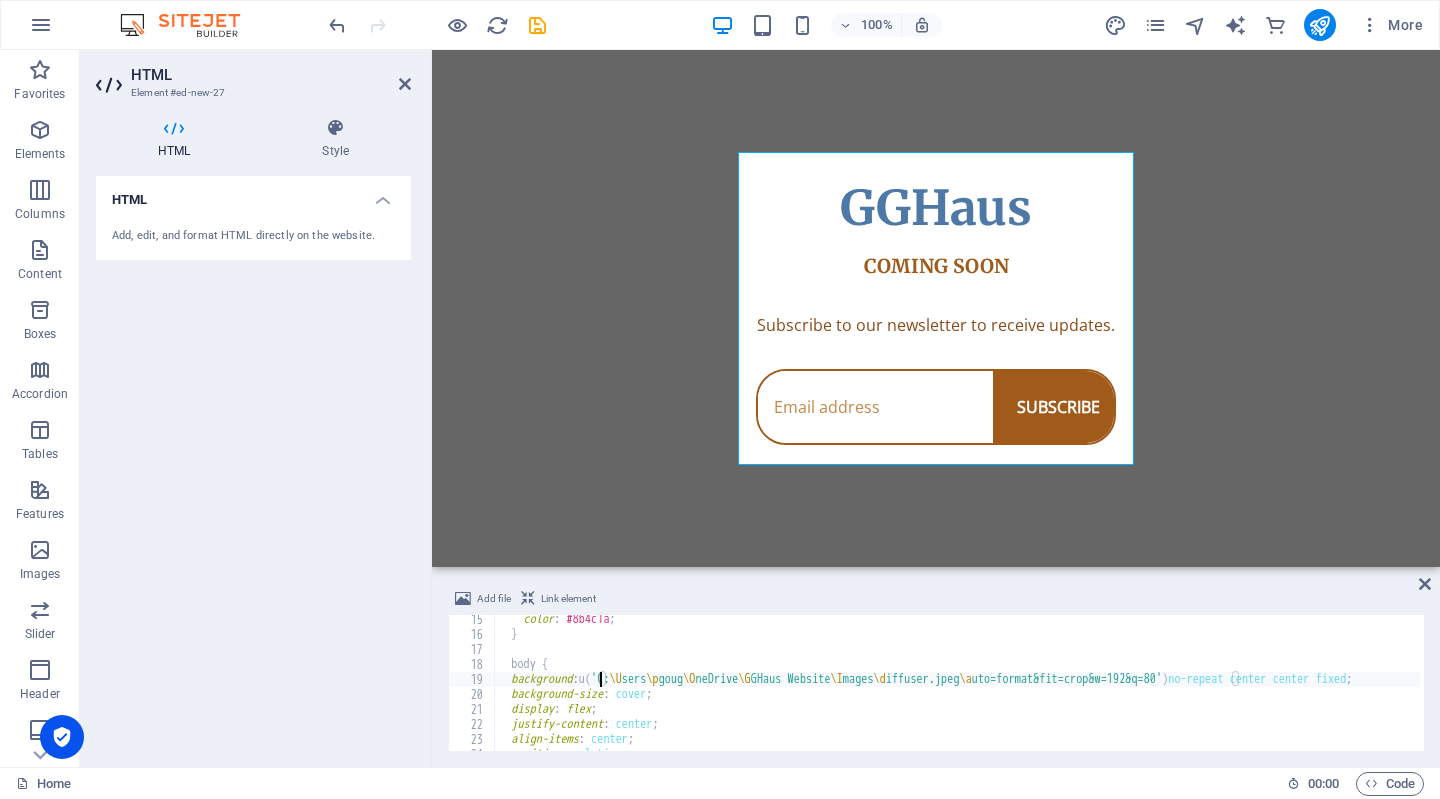 type on "background: ('C:\Users\pgoug\OneDrive\GGHaus Website\Images\diffuser.jpeg\auto=format&fit=crop&w=192&q=80') no-repeat center center fixed;" 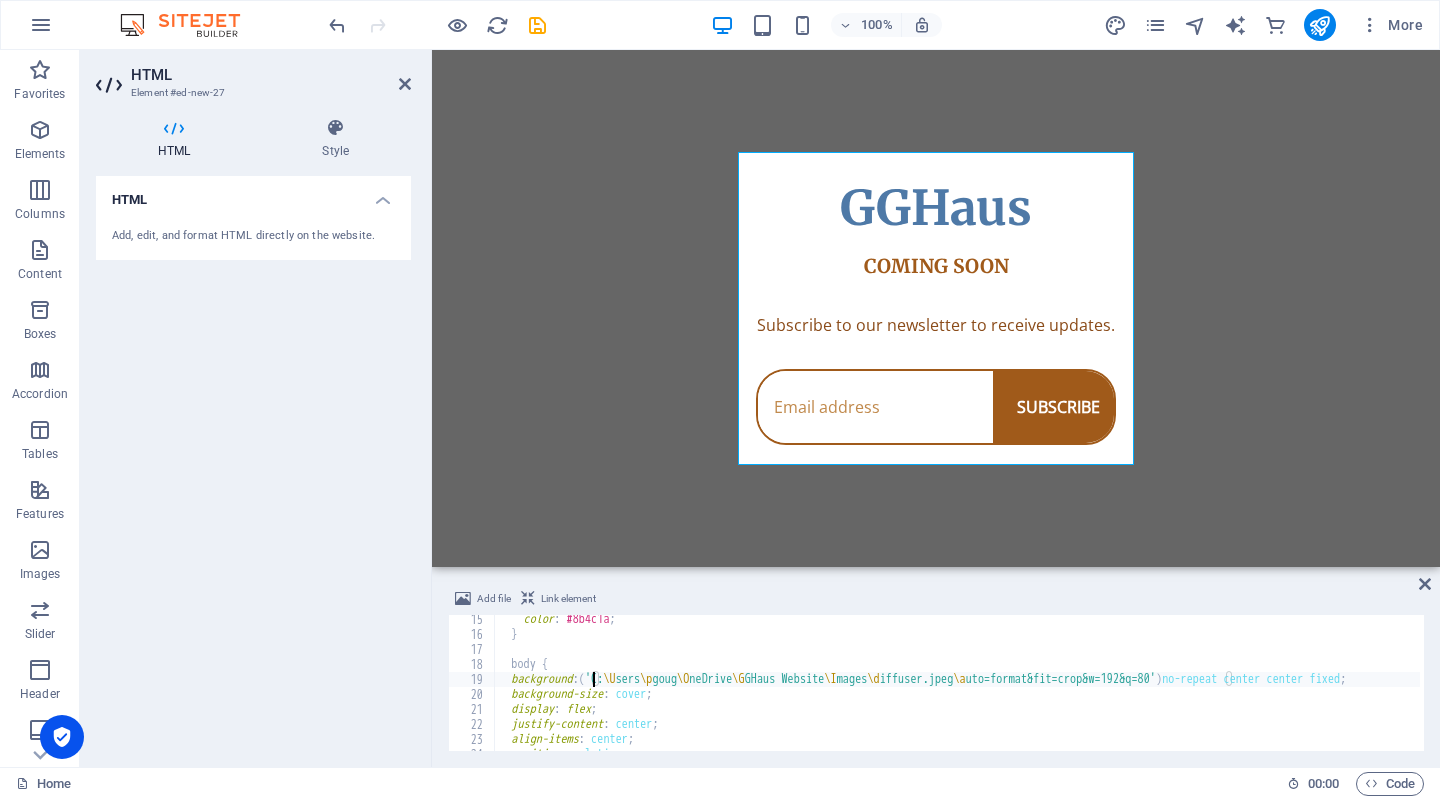 click on "Skip to main content
GGHaus Coming Soon
GGHaus
COMING SOON
Subscribe to our newsletter to receive updates.
SUBSCRIBE" at bounding box center (936, 308) 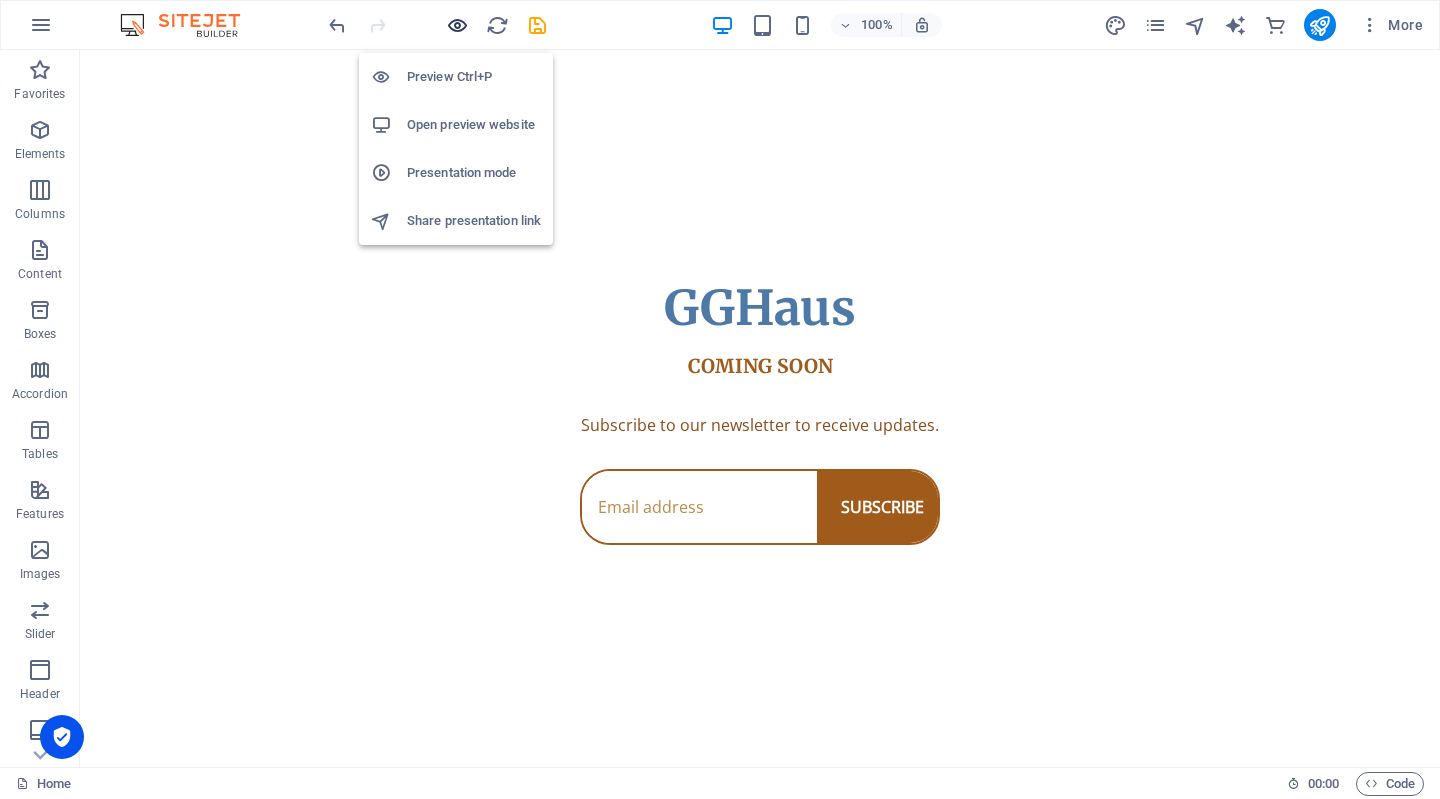 click at bounding box center (457, 25) 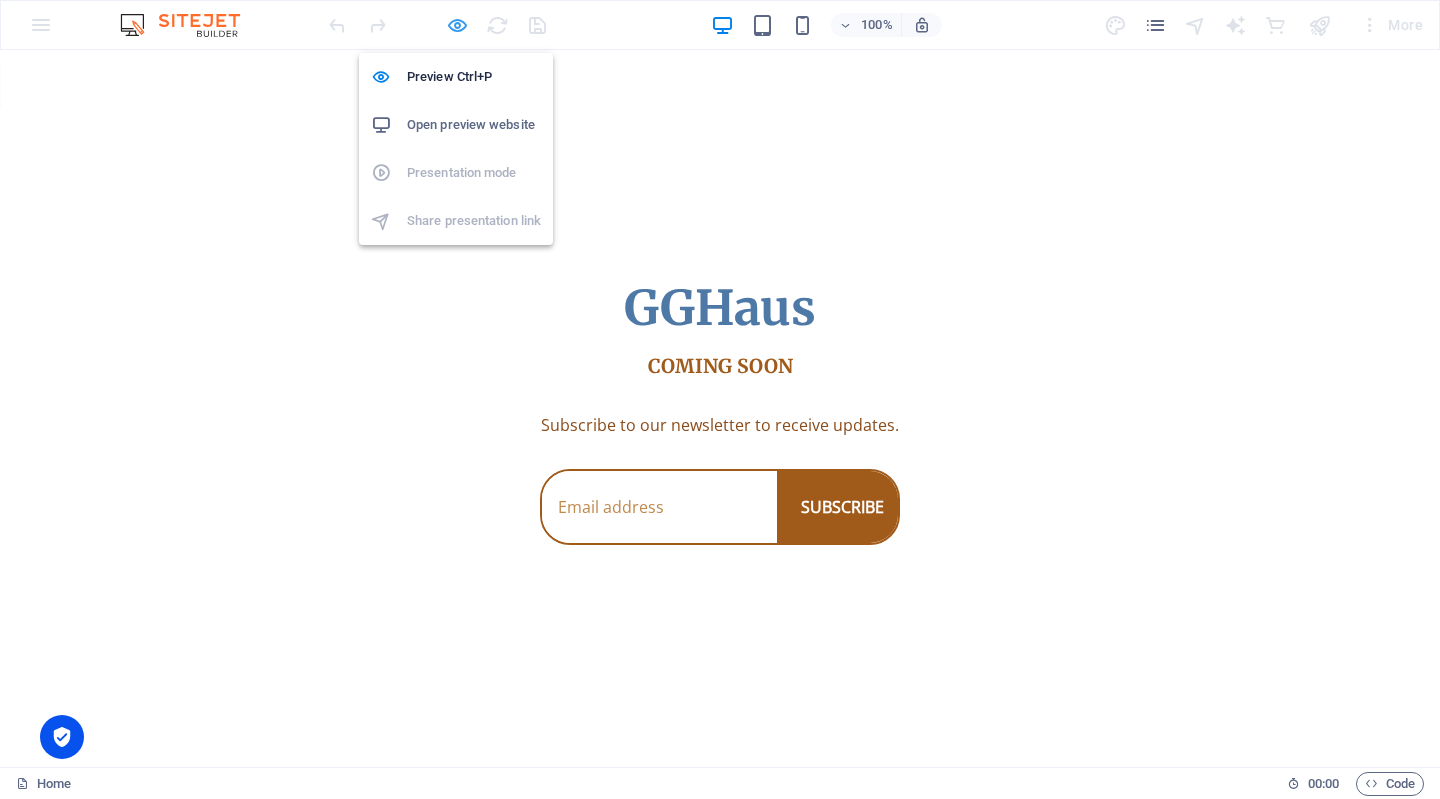 click at bounding box center [457, 25] 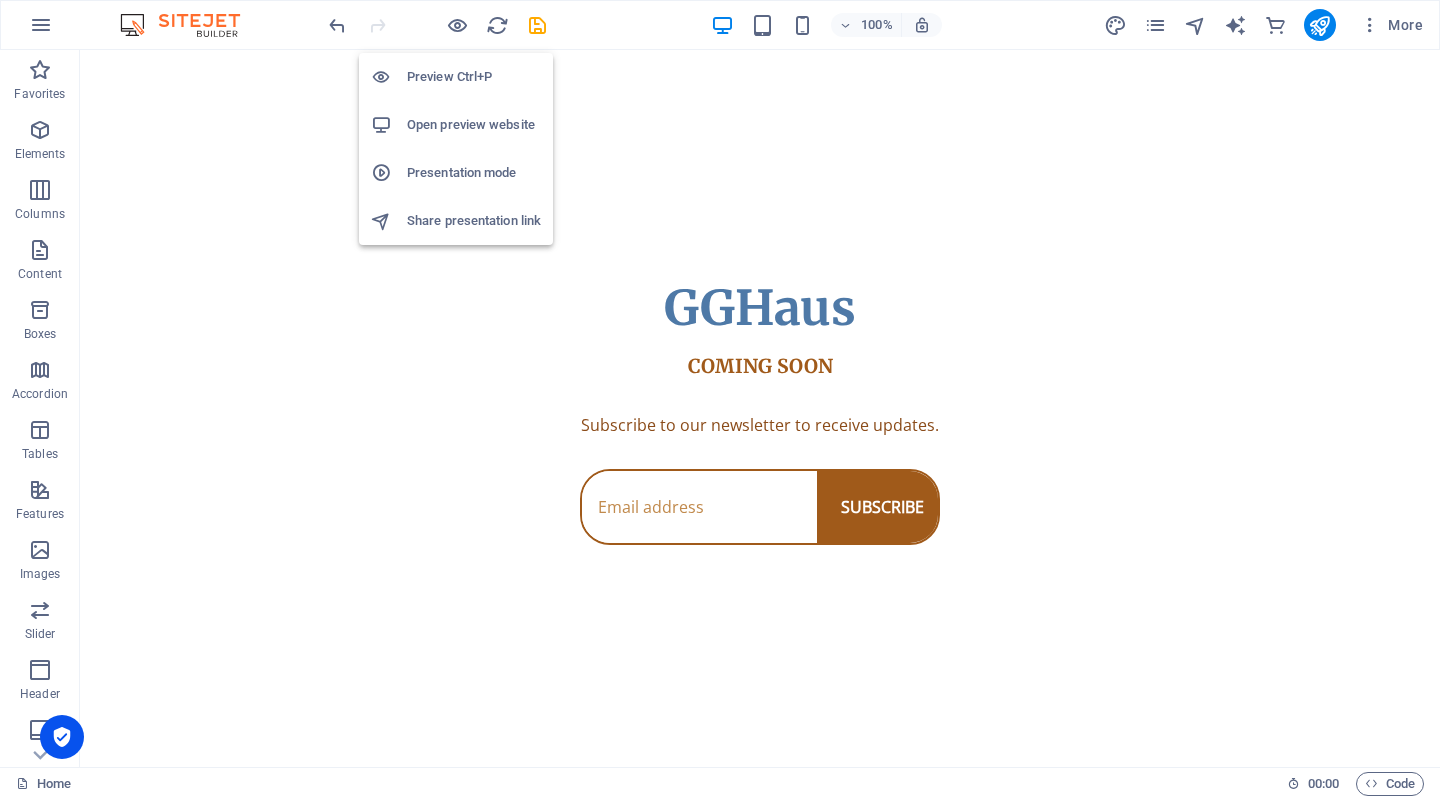 click on "Preview Ctrl+P" at bounding box center [474, 77] 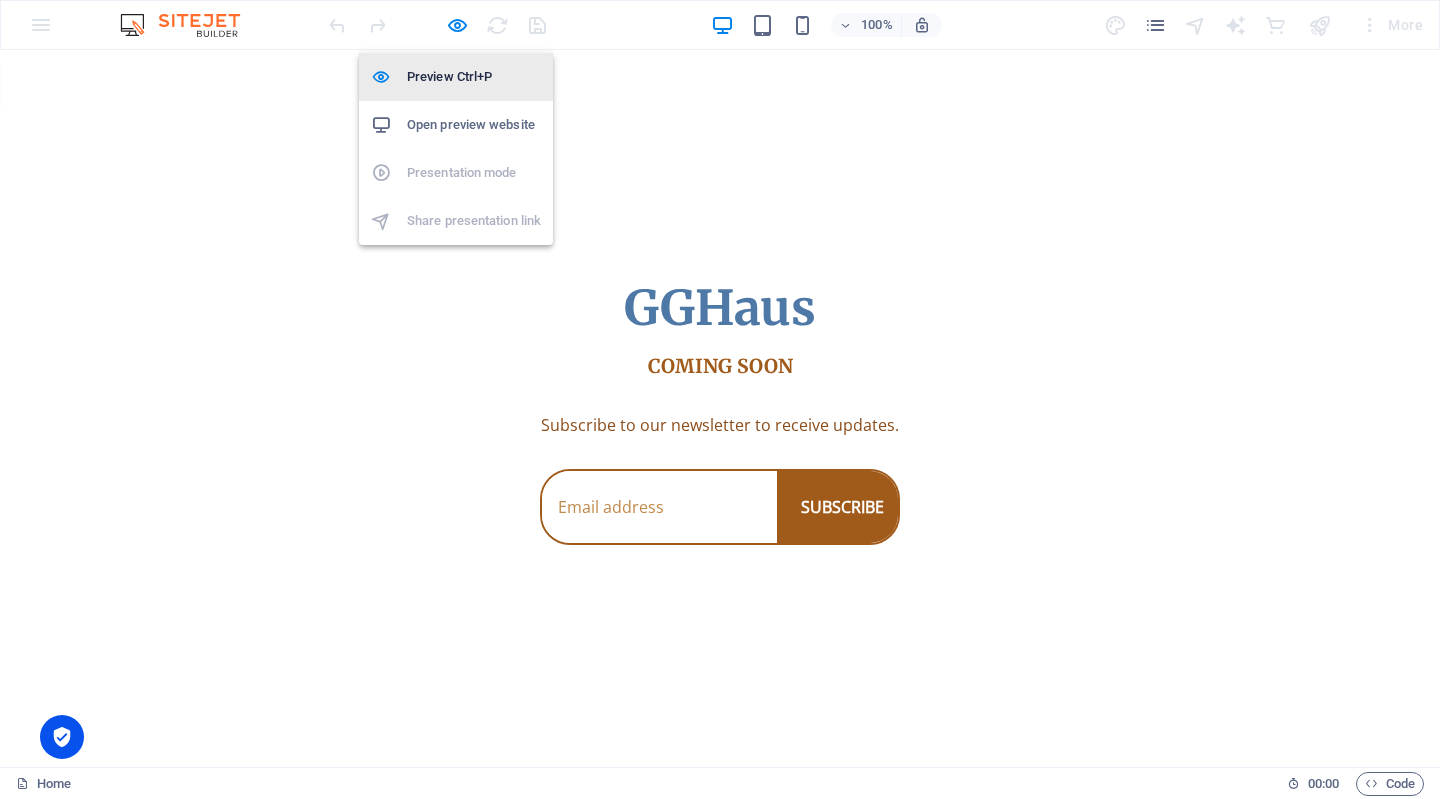 click on "Preview Ctrl+P" at bounding box center (474, 77) 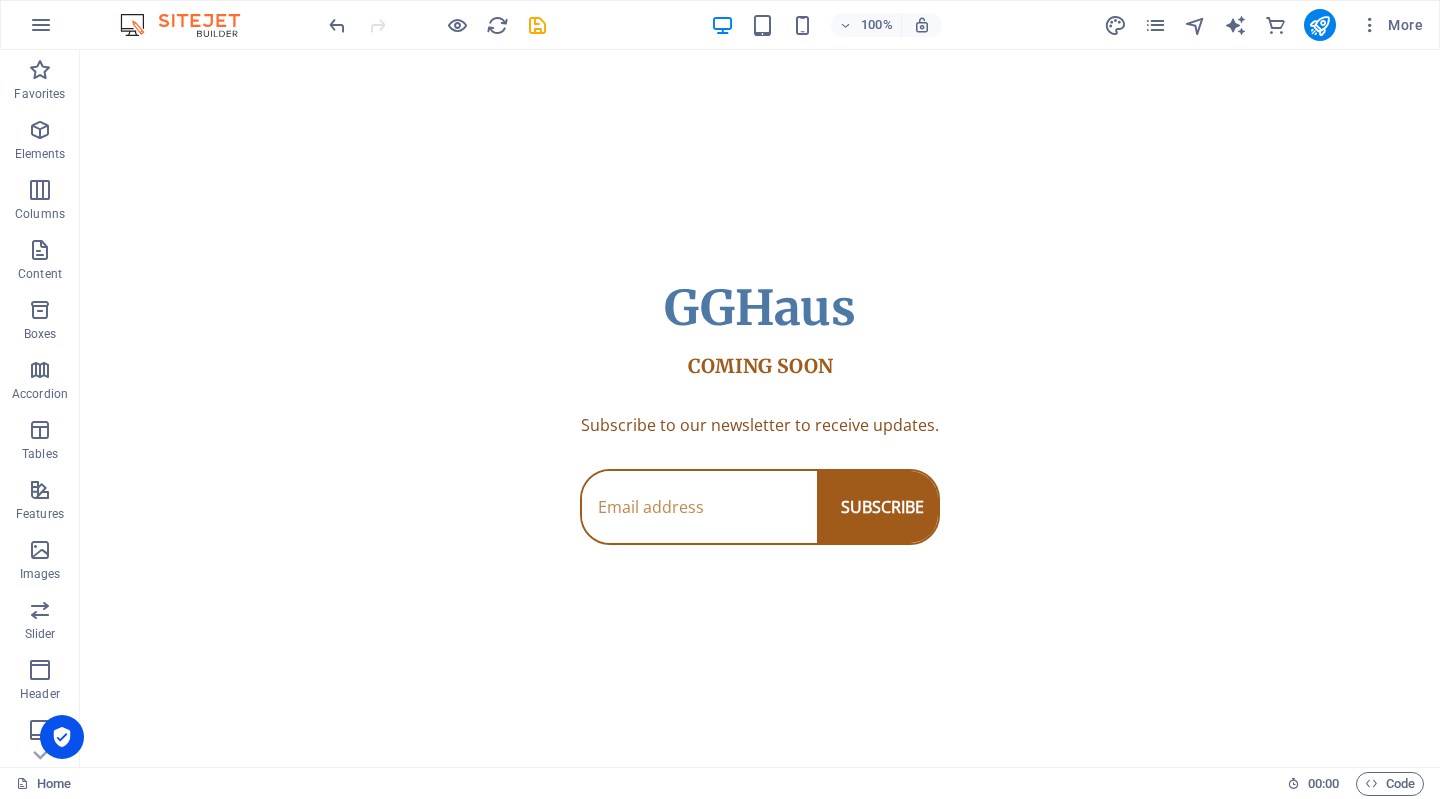 click on "Skip to main content
GGHaus Coming Soon
GGHaus
COMING SOON
Subscribe to our newsletter to receive updates.
SUBSCRIBE" at bounding box center [760, 408] 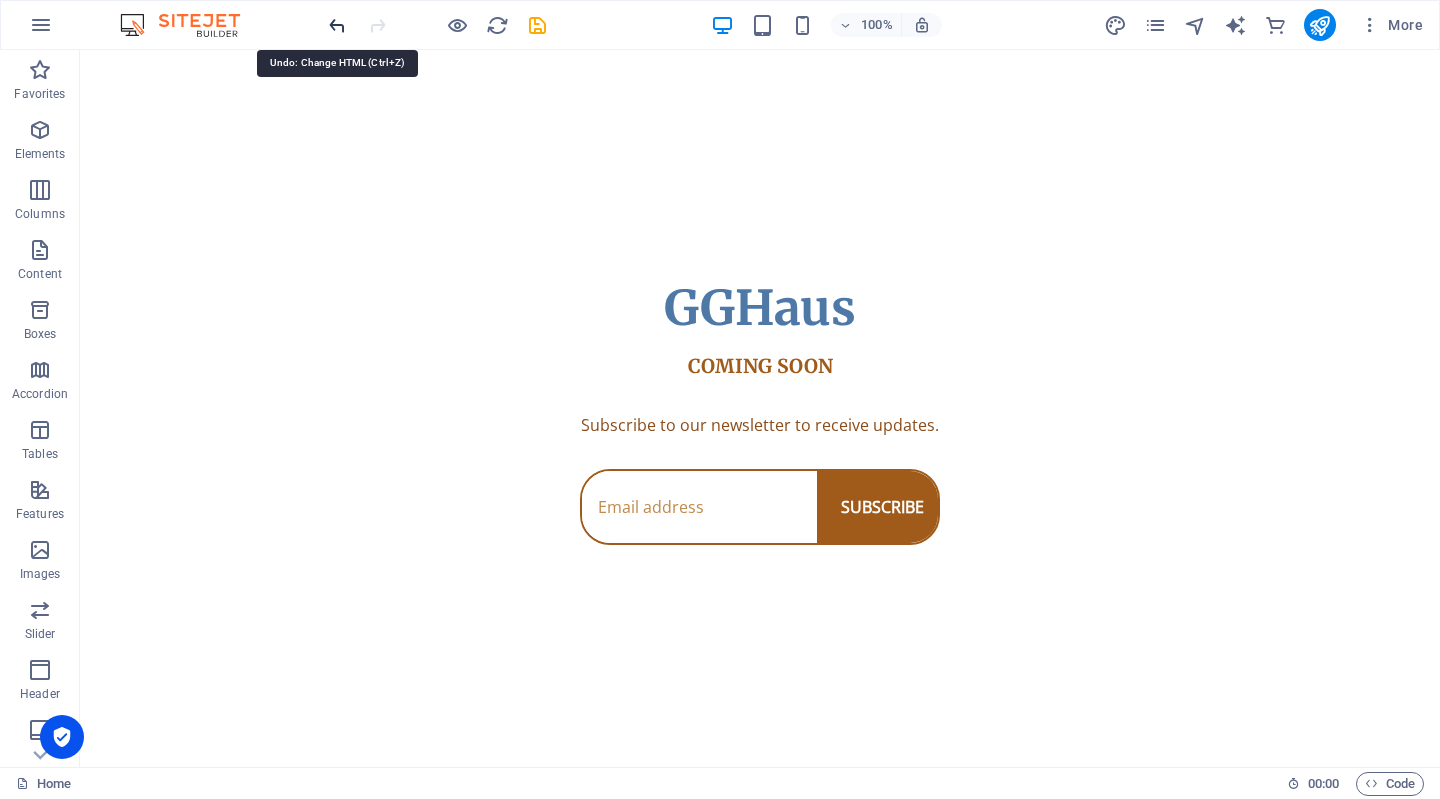 click at bounding box center (337, 25) 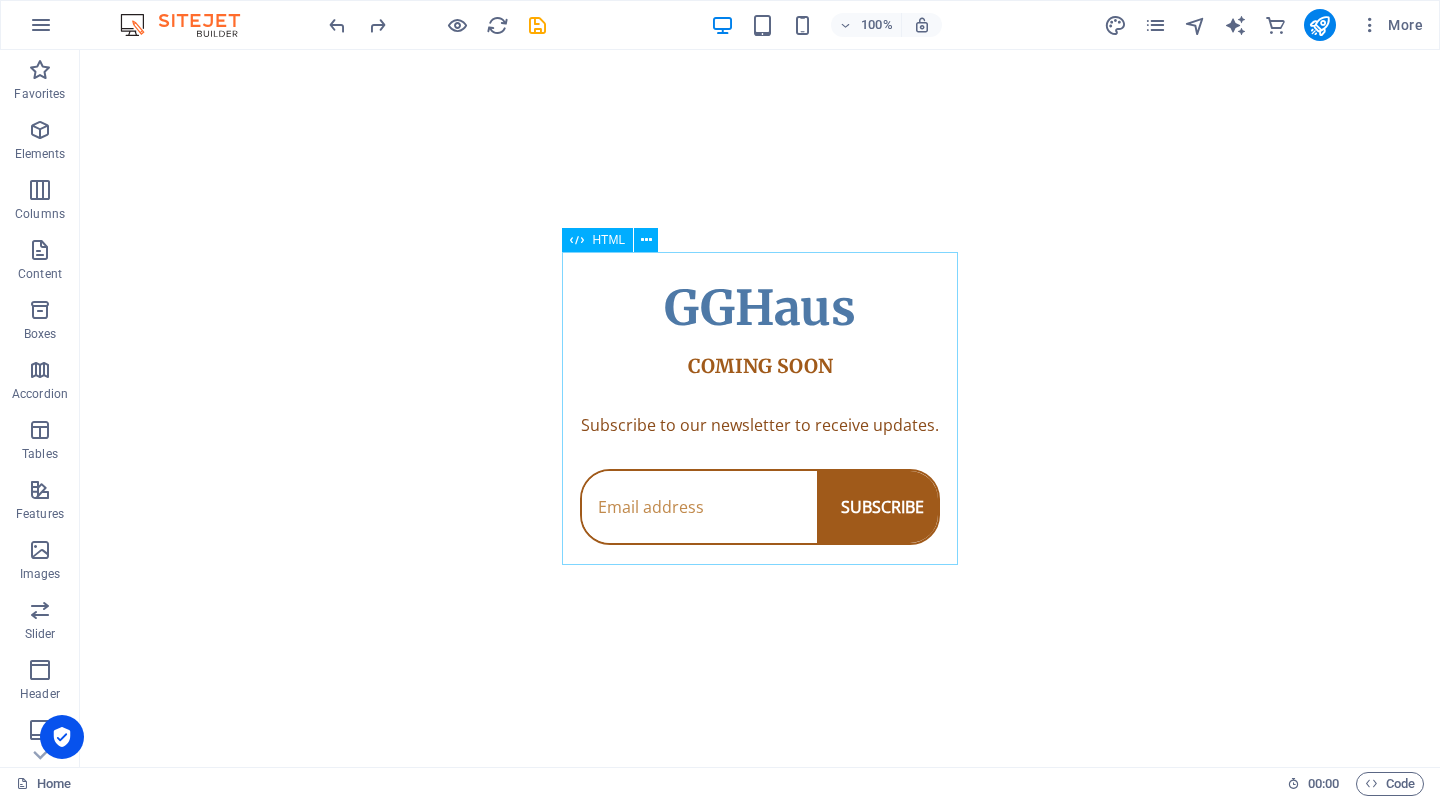 click on "HTML" at bounding box center [597, 240] 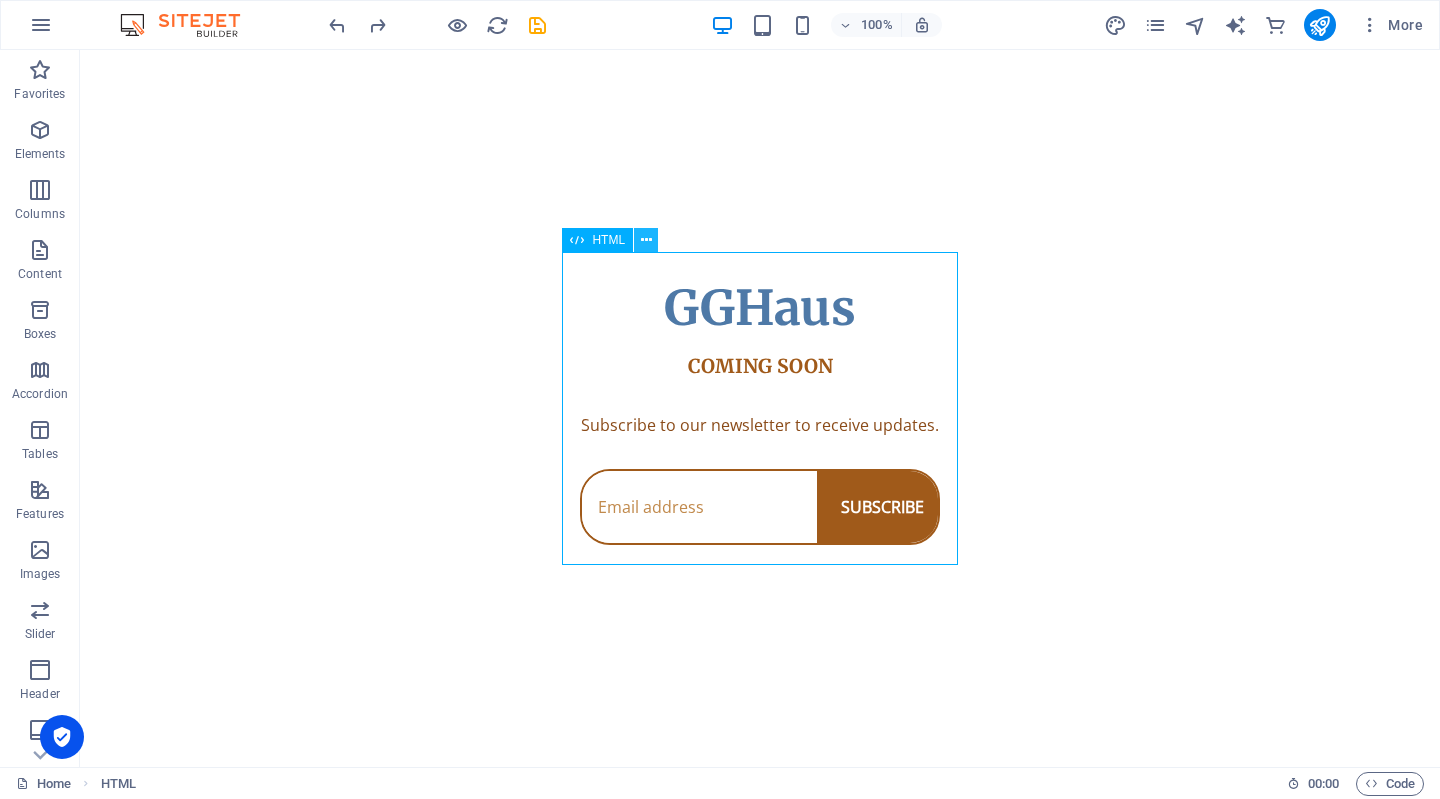 click at bounding box center (646, 240) 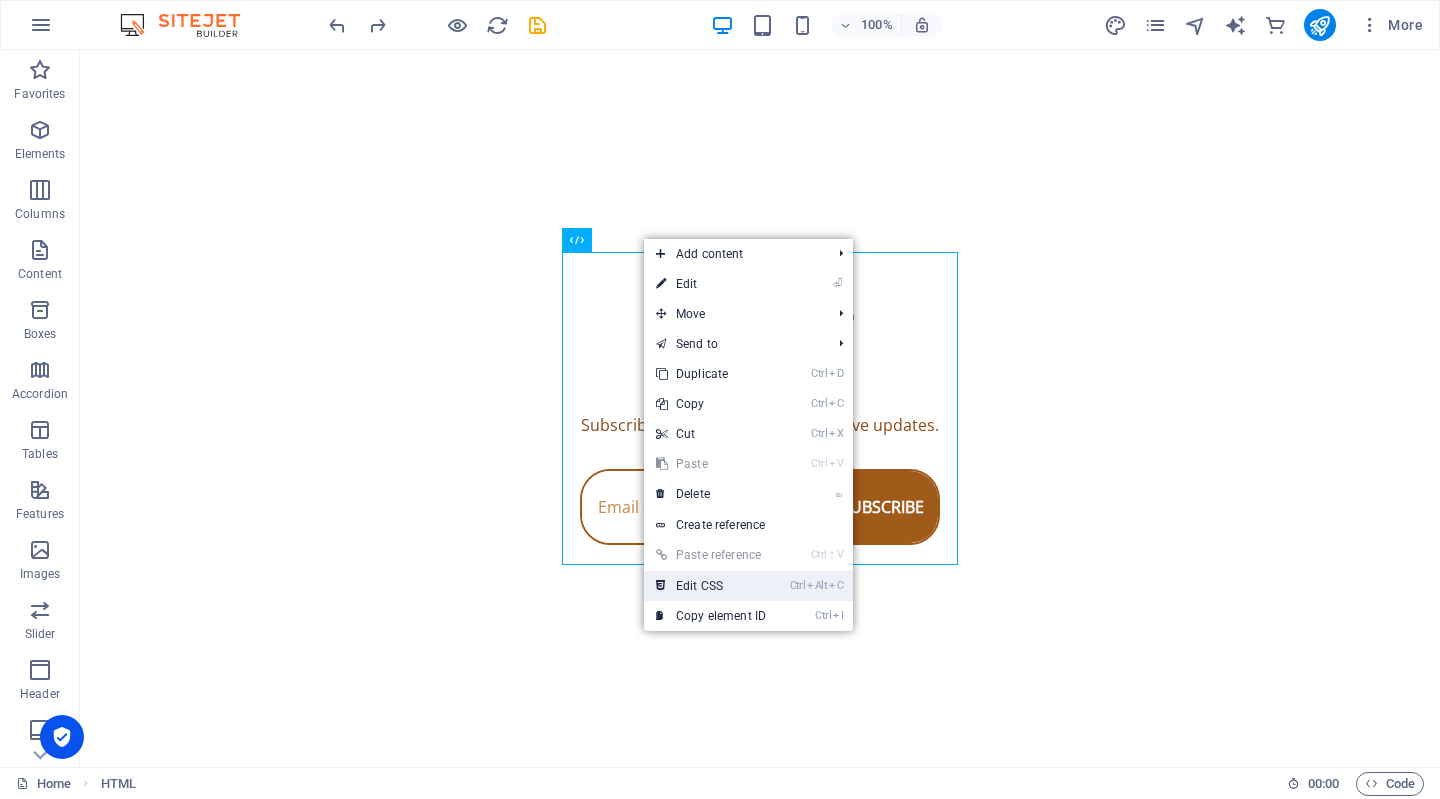 click on "Ctrl Alt C  Edit CSS" at bounding box center [711, 586] 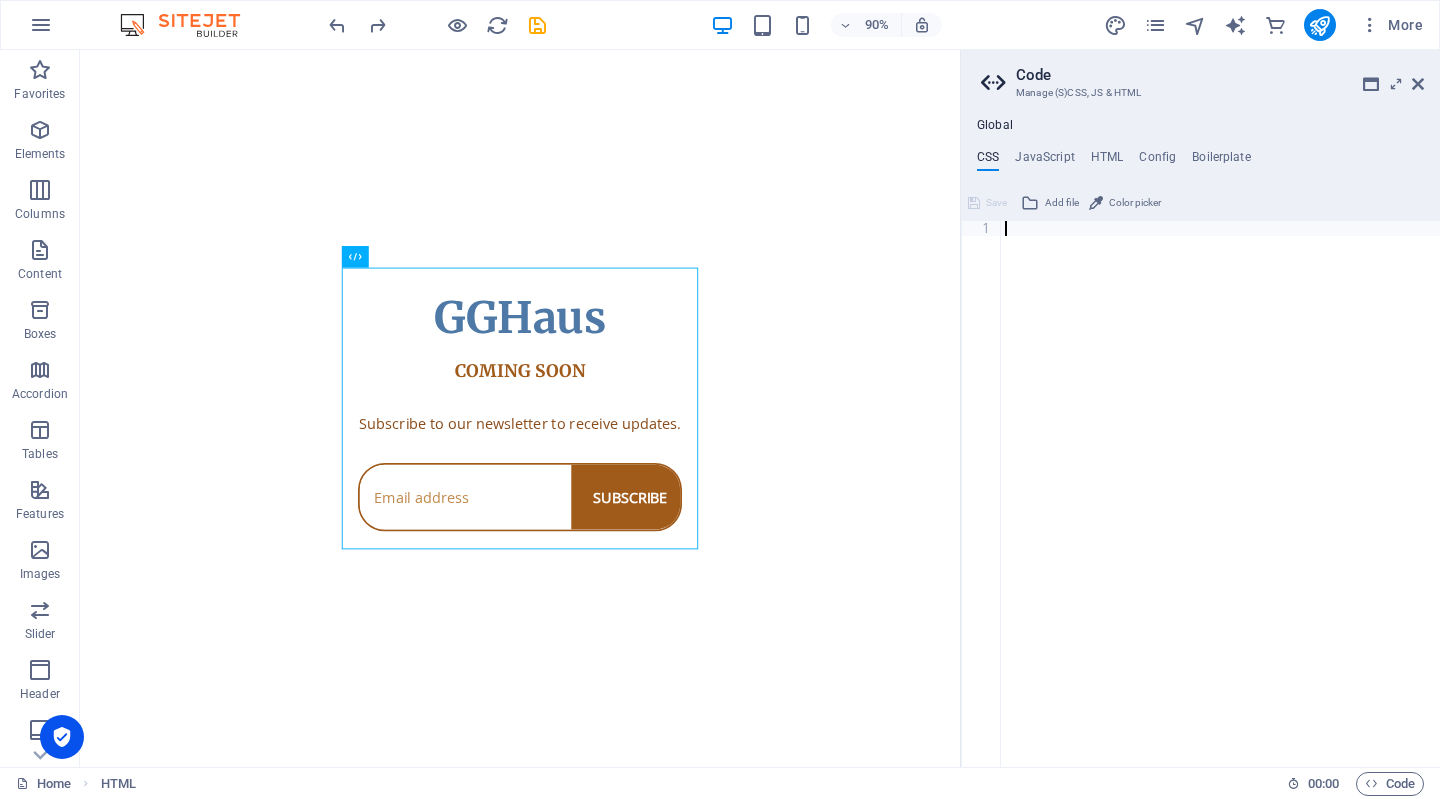click on "Global CSS JavaScript HTML Config Boilerplate 1     הההההההההההההההההההההההההההההההההההההההההההההההההההההההההההההההההההההההההההההההההההההההההההההההההההההההההההההההההההההההההההההההההההההההההההההההההההההההההההההההההההההההההההההההההההההההההההההההההההההההההההההההההההההההההההההההההההההההההההההההההההההההההההההההה XXXXXXXXXXXXXXXXXXXXXXXXXXXXXXXXXXXXXXXXXXXXXXXXXXXXXXXXXXXXXXXXXXXXXXXXXXXXXXXXXXXXXXXXXXXXXXXXXXXXXXXXXXXXXXXXXXXXXXXXXXXXXXXXXXXXXXXXXXXXXXXXXXXXXXXXXXXXXXXXXXXXXXXXXXXXXXXXXXXXXXXXXXXXXXXXXXXXXXXXXXXXXXXXXXXXXXXXXXXXXXXXXXXXXXXXXXXXXXXXXXXXXXXXXXXXXXXX Save Add file Color picker     Save Add file <a href="#main-content" class="wv-link-content button">Skip to main content</a> 1 2 < a   href = "#main-content"   class = "wv-link-content button" > </" at bounding box center [1200, 442] 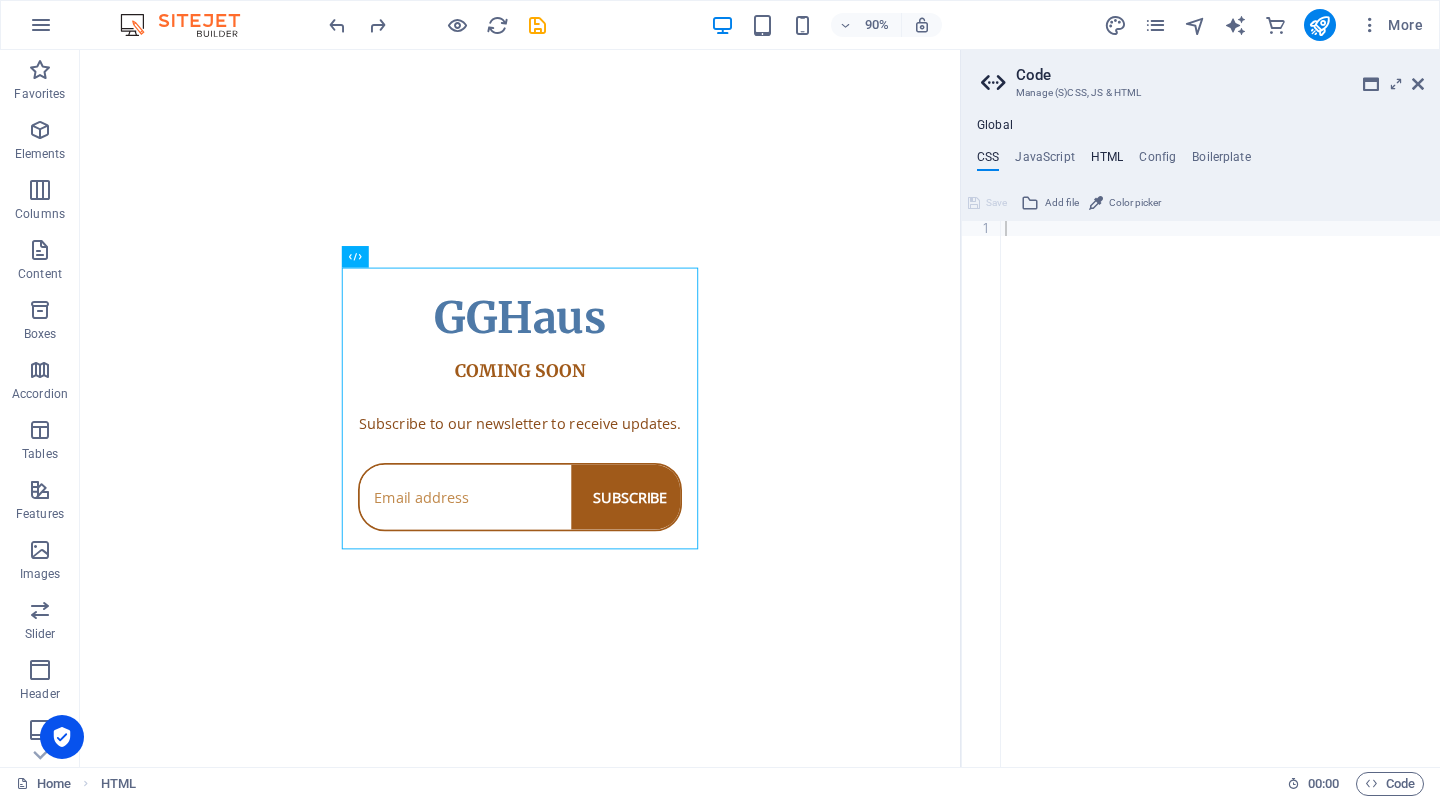 click on "HTML" at bounding box center (1107, 161) 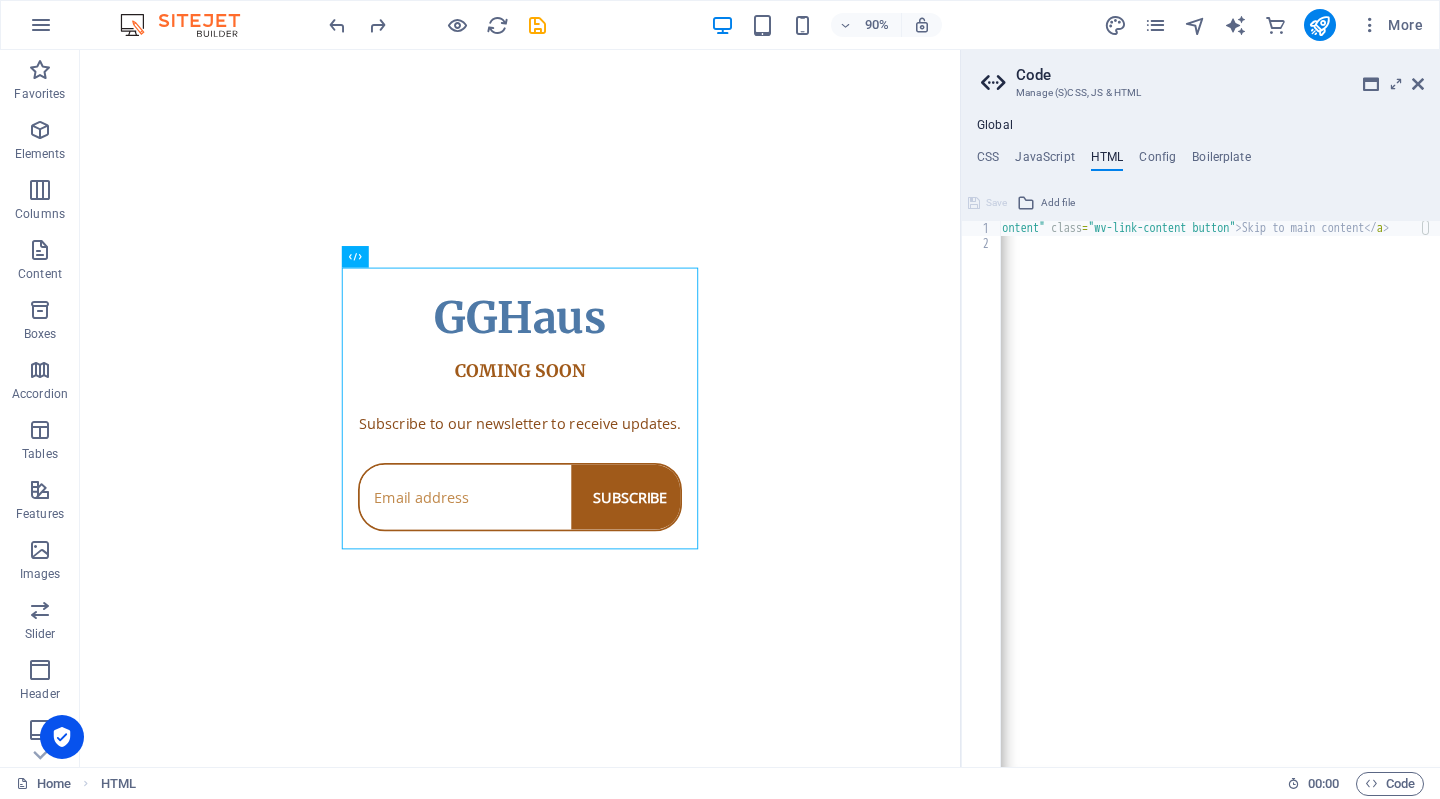 scroll, scrollTop: 0, scrollLeft: 0, axis: both 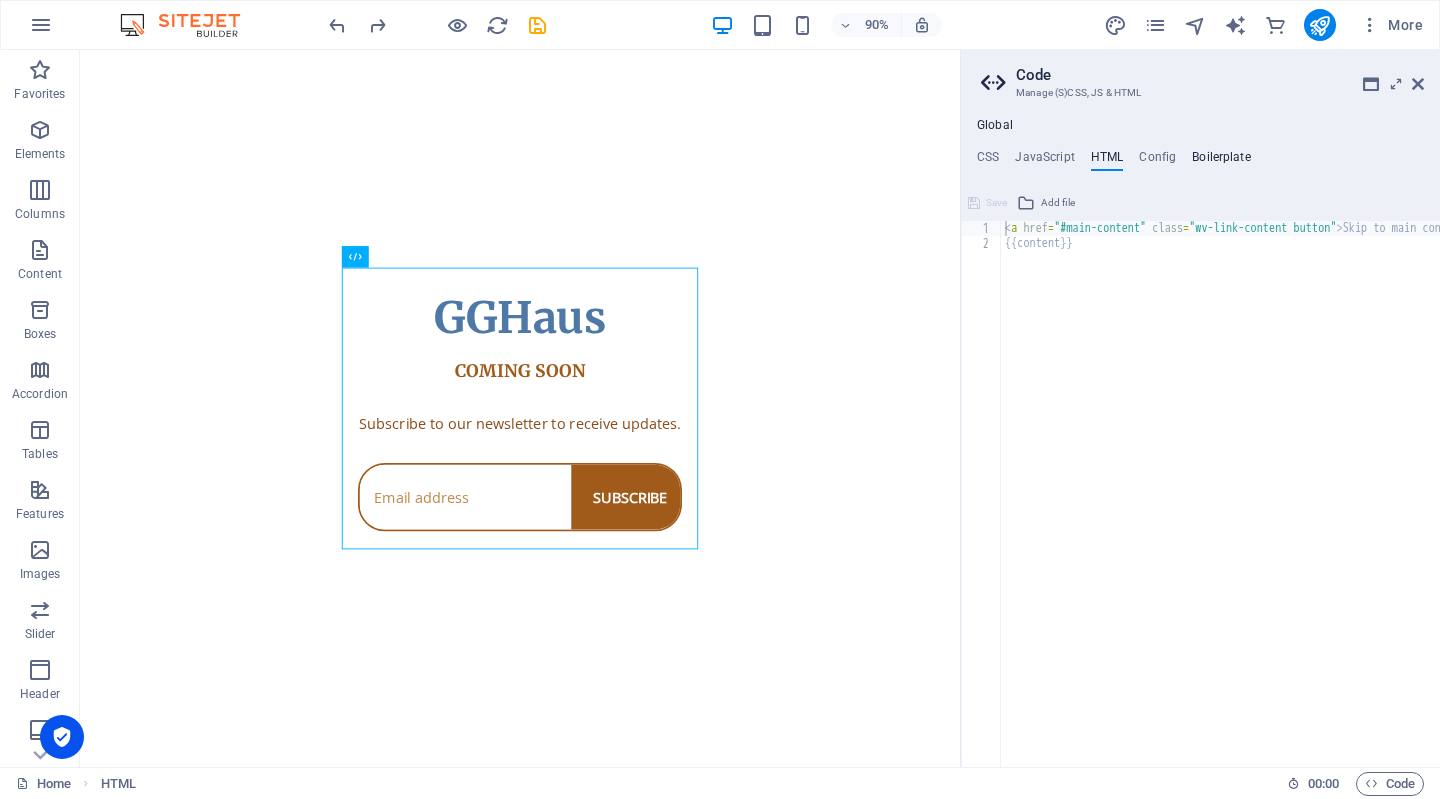 click on "Boilerplate" at bounding box center (1221, 161) 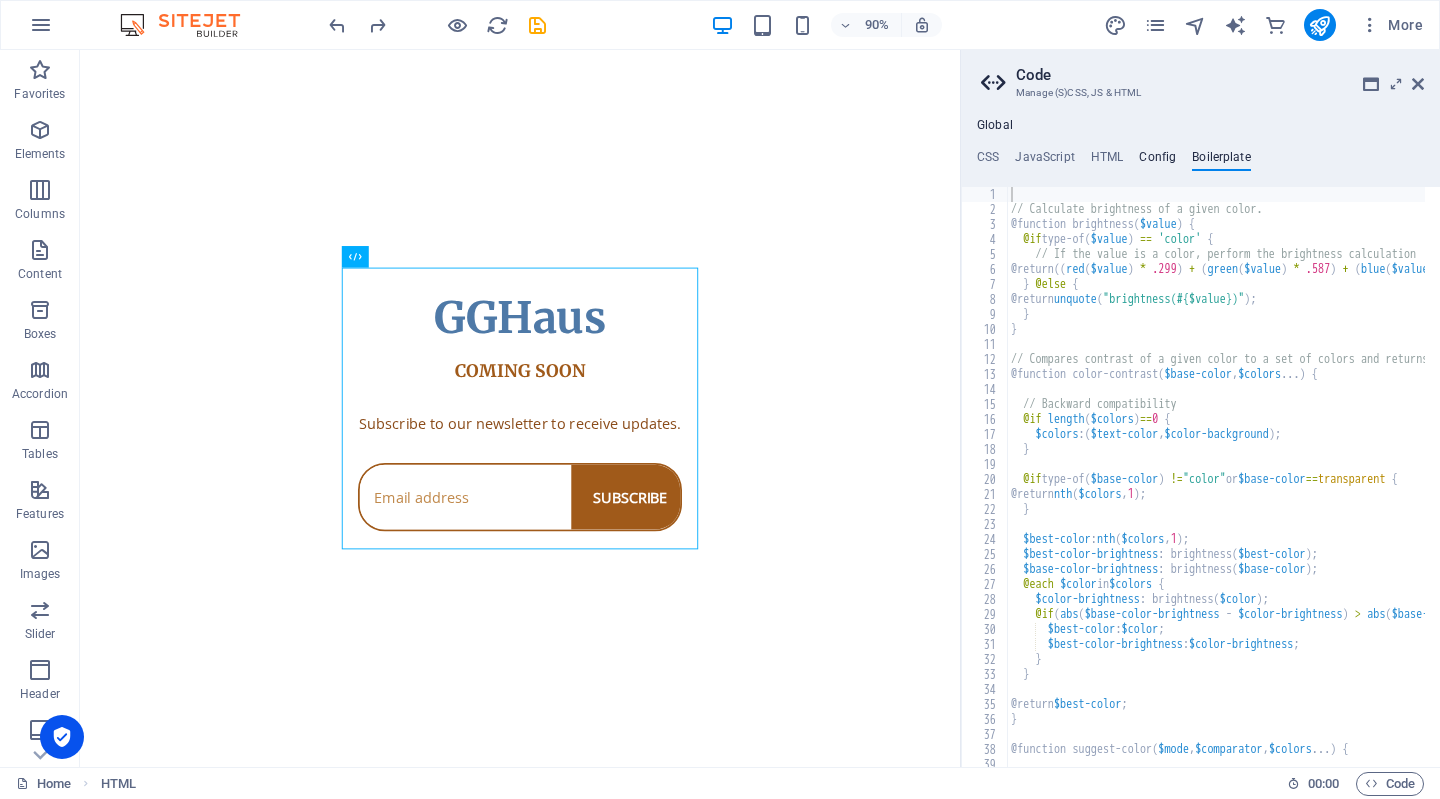 click on "Config" at bounding box center [1157, 161] 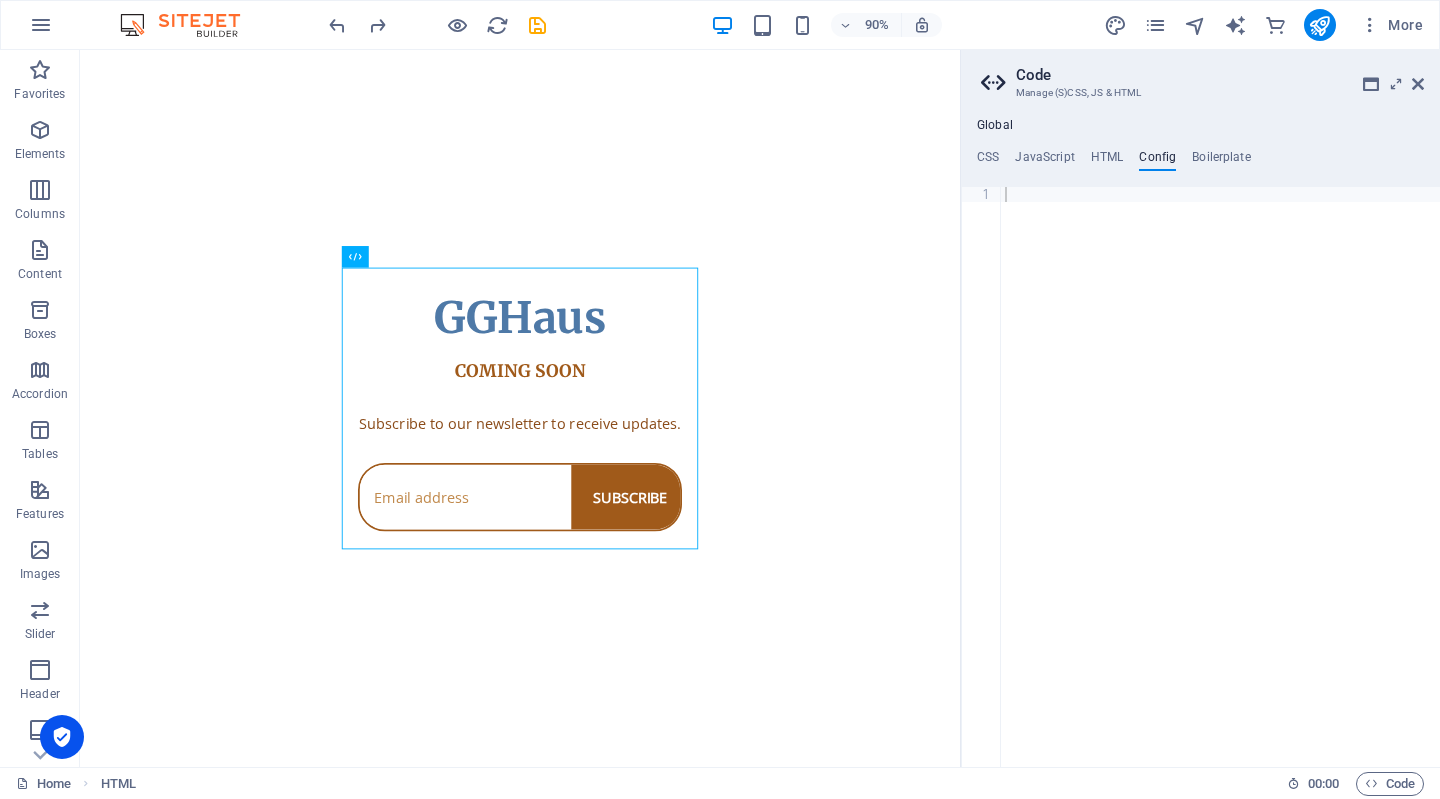 click on "Config" at bounding box center (1157, 161) 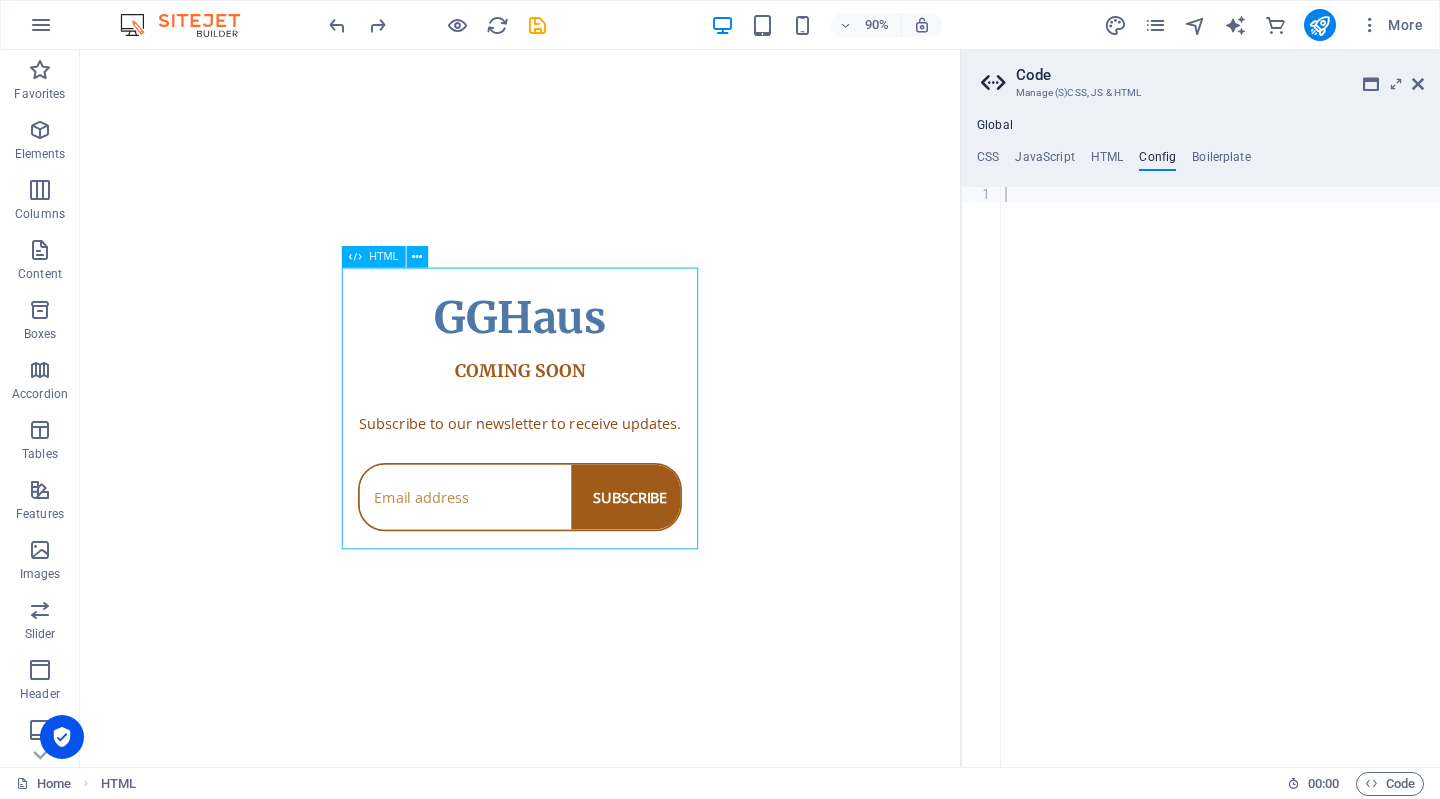 click on "HTML" at bounding box center [383, 257] 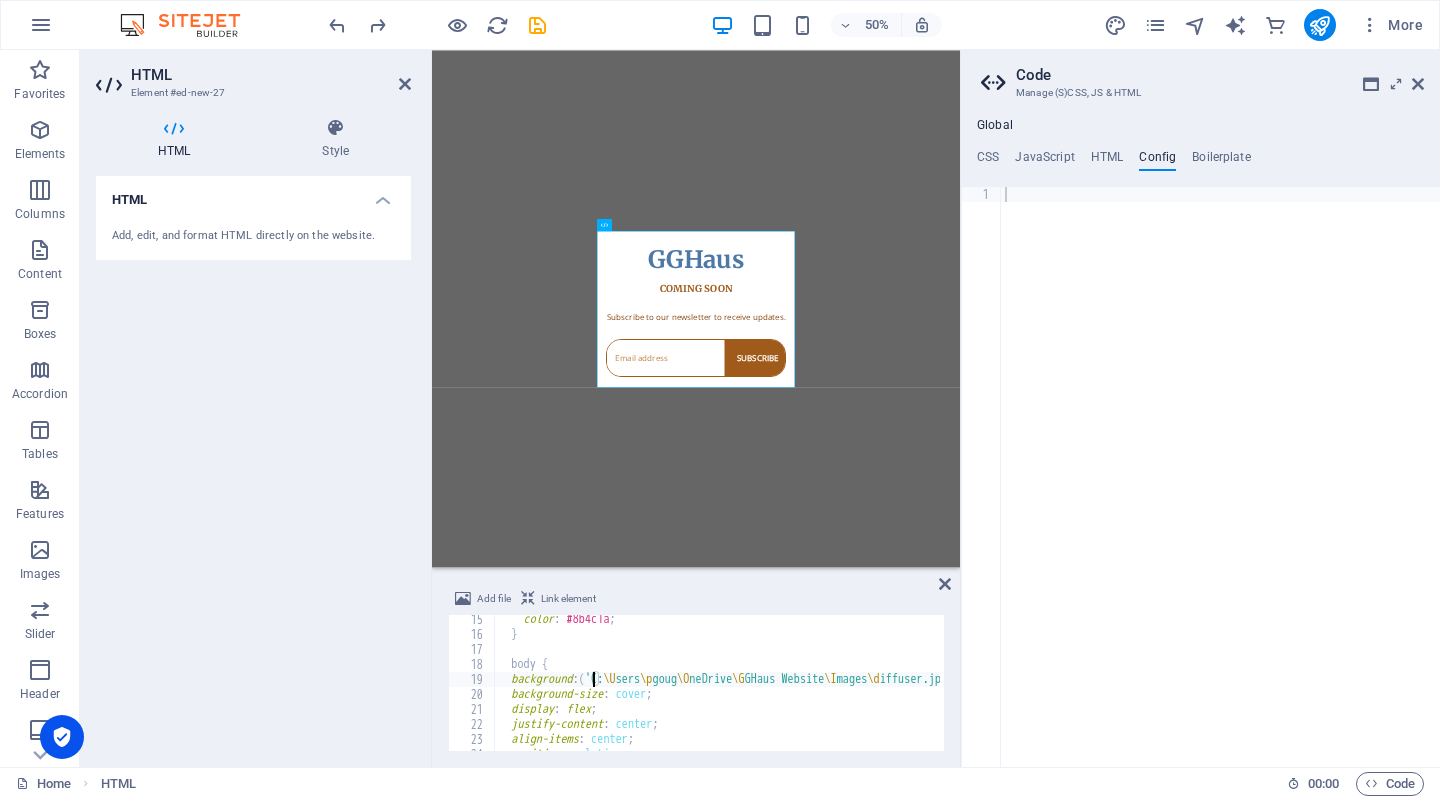 scroll, scrollTop: 213, scrollLeft: 0, axis: vertical 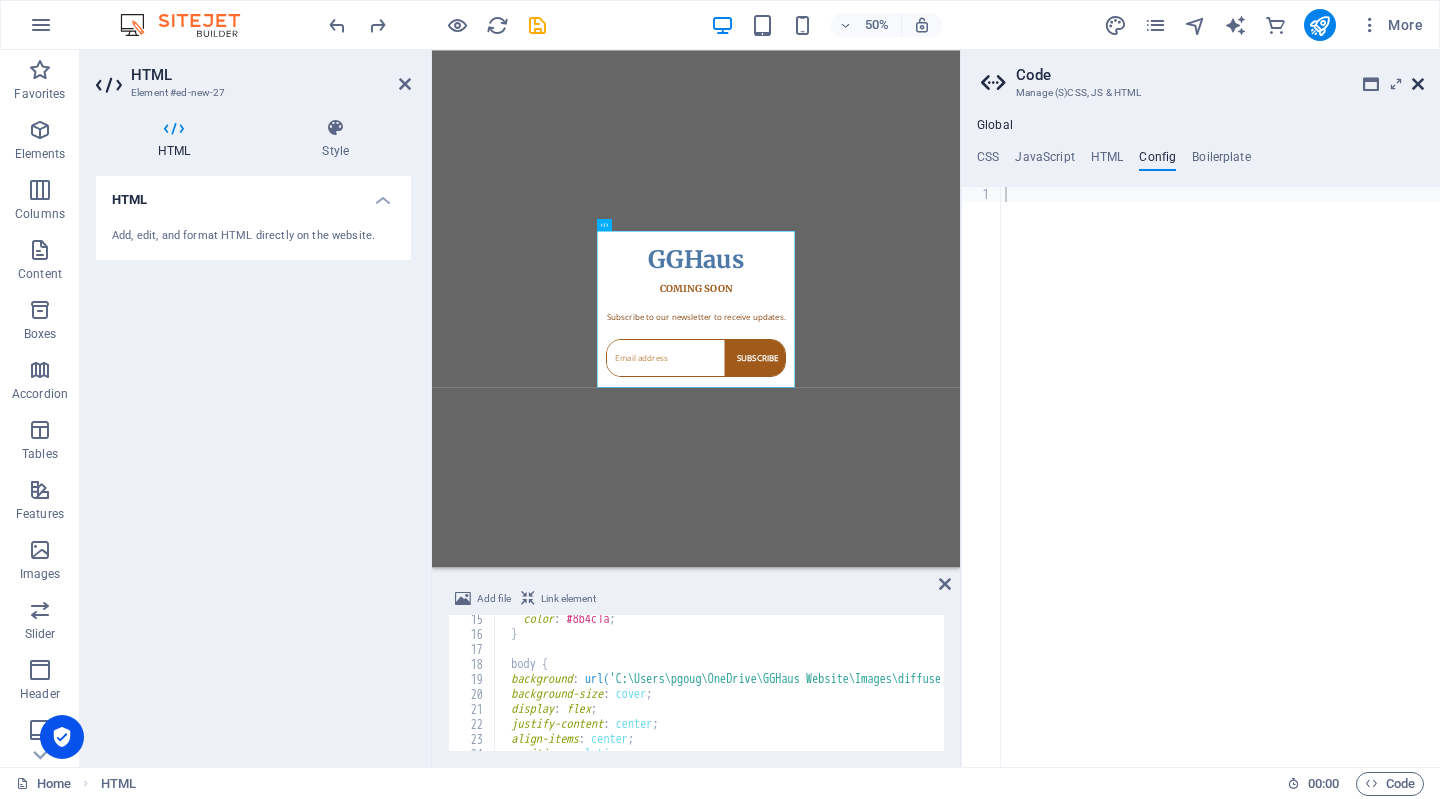 click at bounding box center [1418, 84] 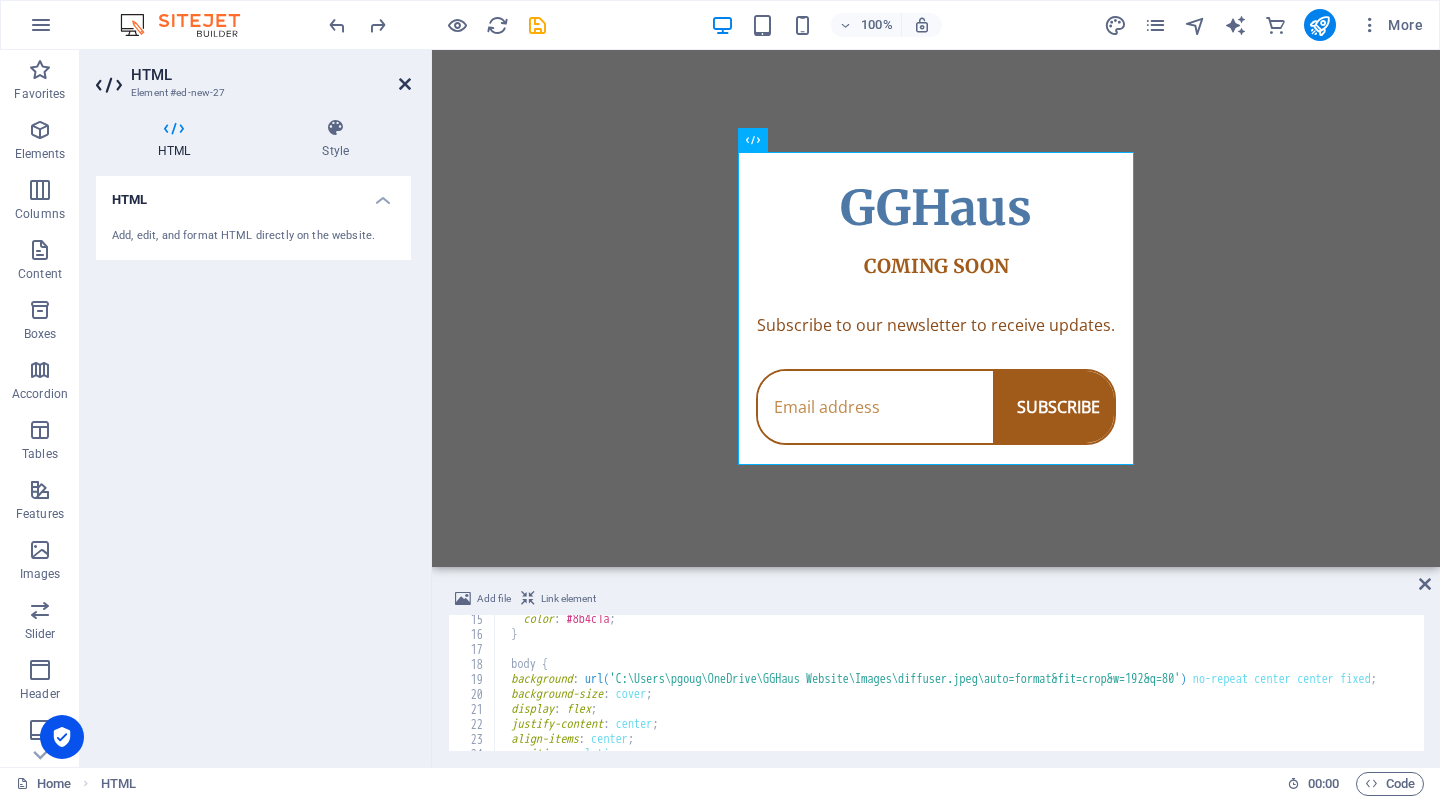 click at bounding box center (405, 84) 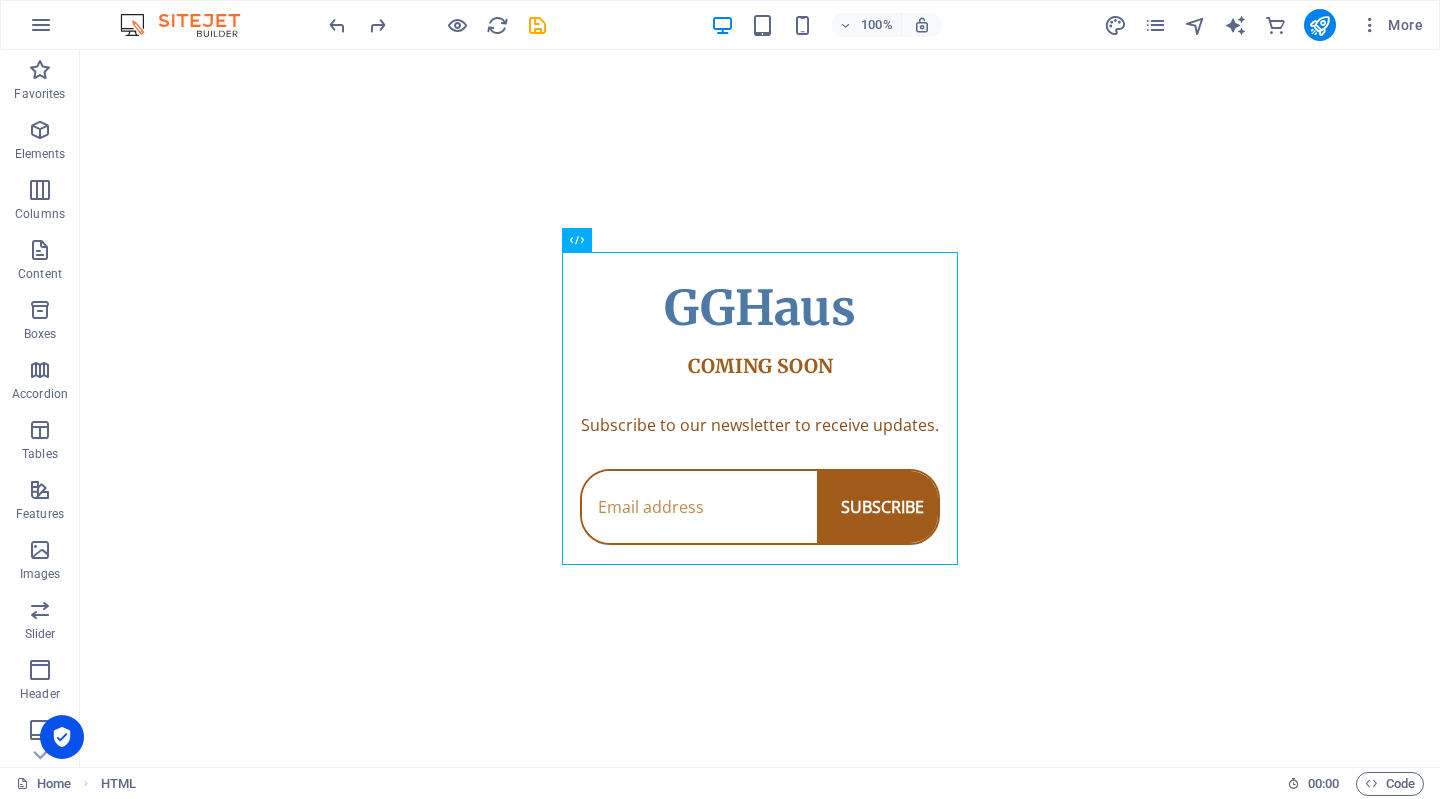 click on "Skip to main content
GGHaus Coming Soon
GGHaus
COMING SOON
Subscribe to our newsletter to receive updates.
SUBSCRIBE" at bounding box center (760, 408) 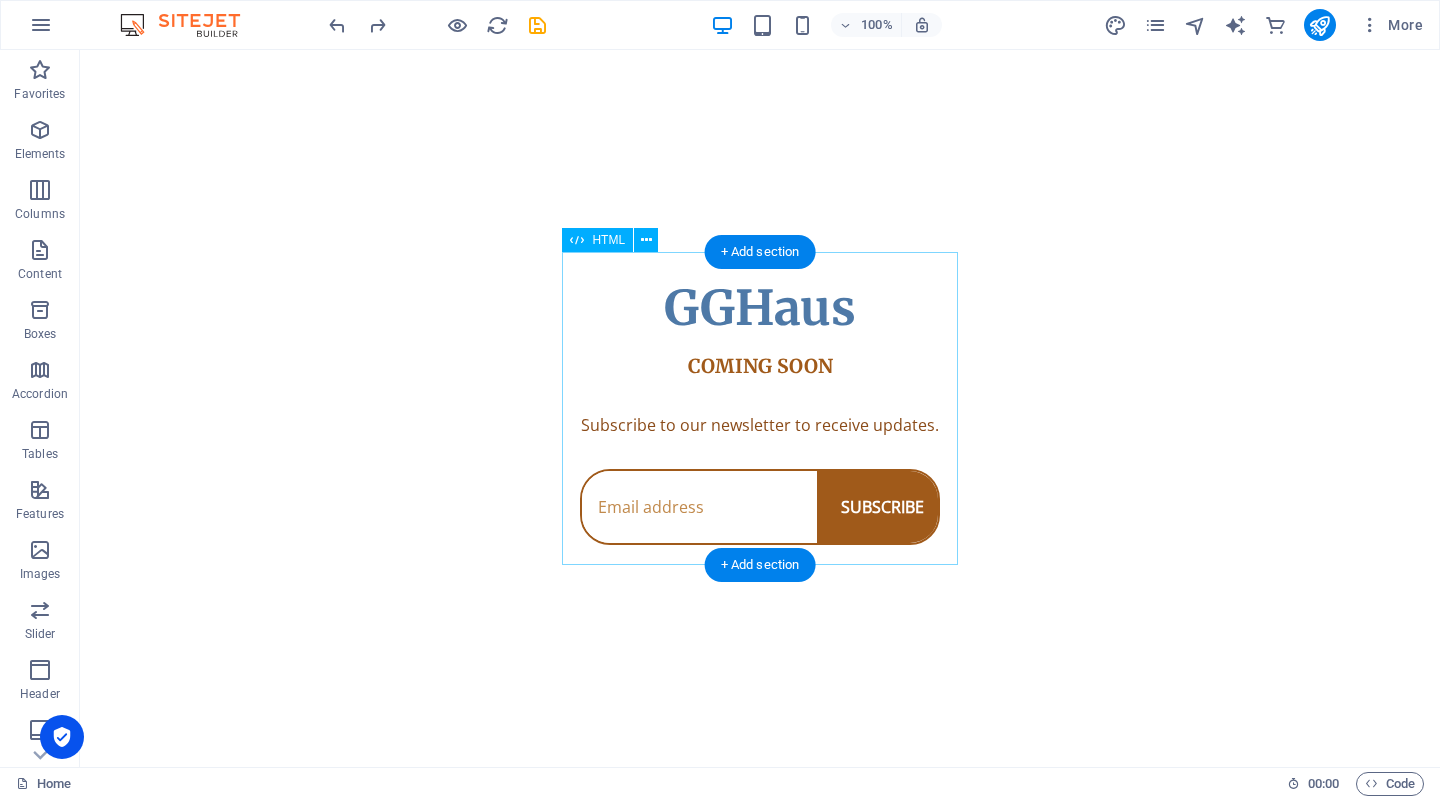 click on "GGHaus Coming Soon
GGHaus
COMING SOON
Subscribe to our newsletter to receive updates.
SUBSCRIBE" at bounding box center (760, 408) 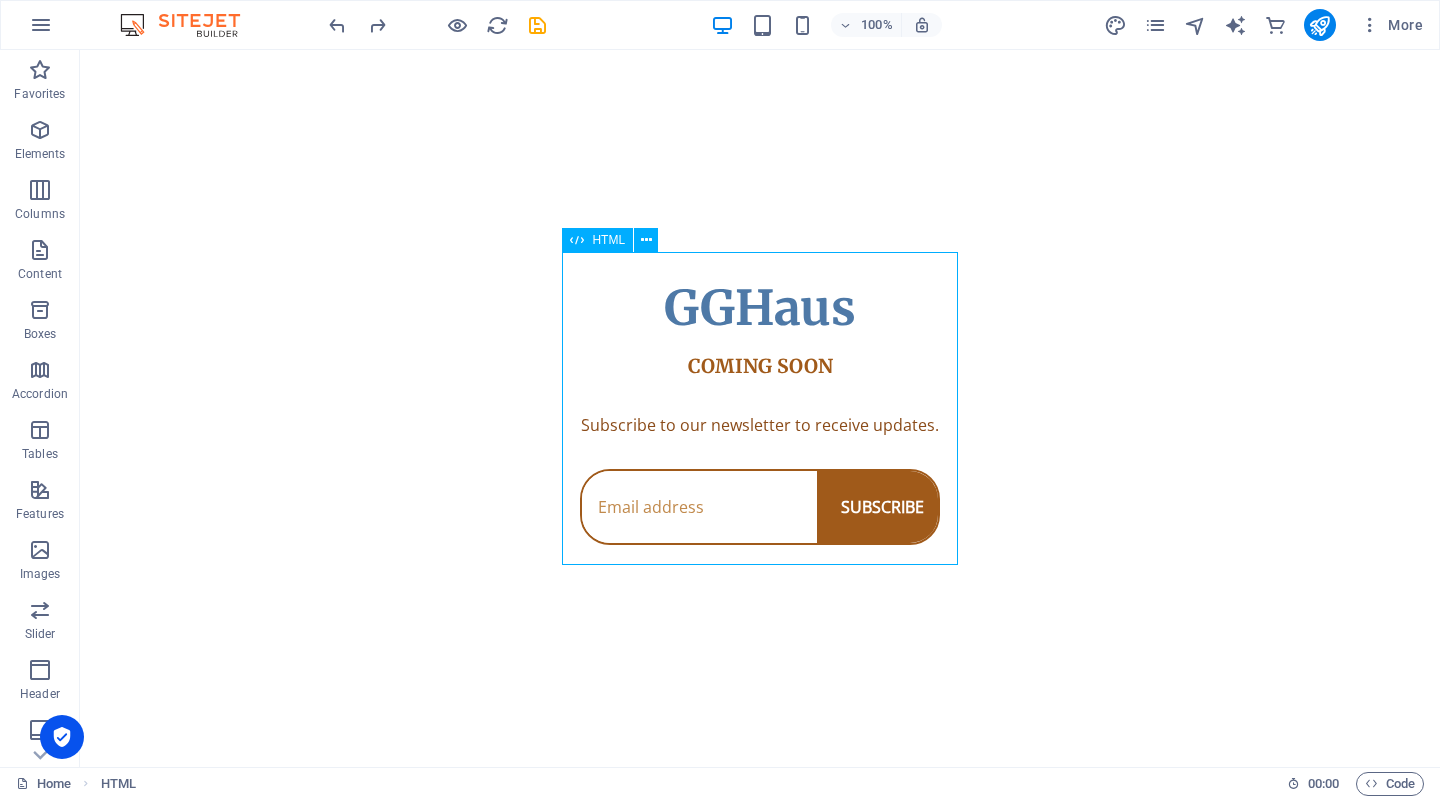 click on "HTML" at bounding box center [608, 240] 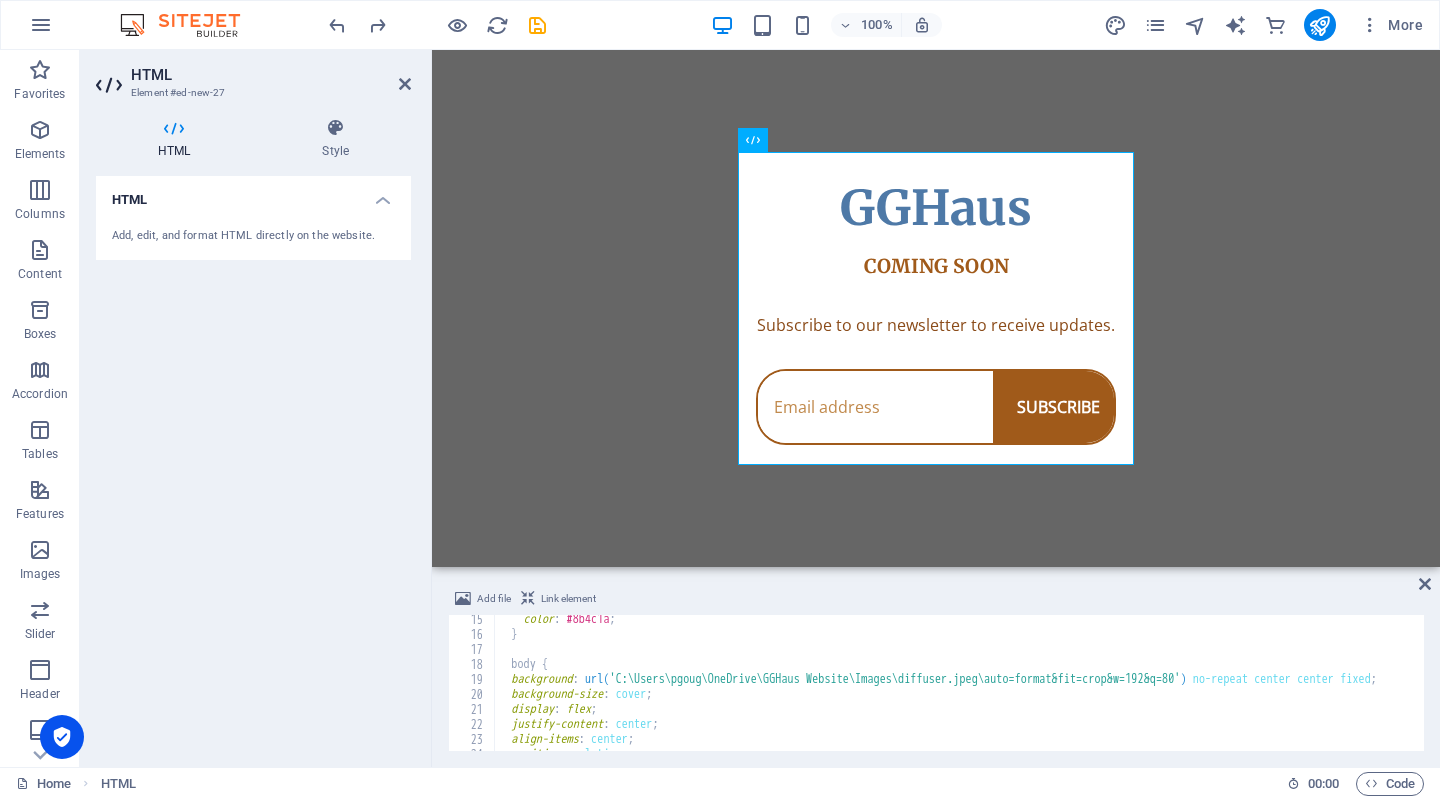 scroll, scrollTop: 213, scrollLeft: 0, axis: vertical 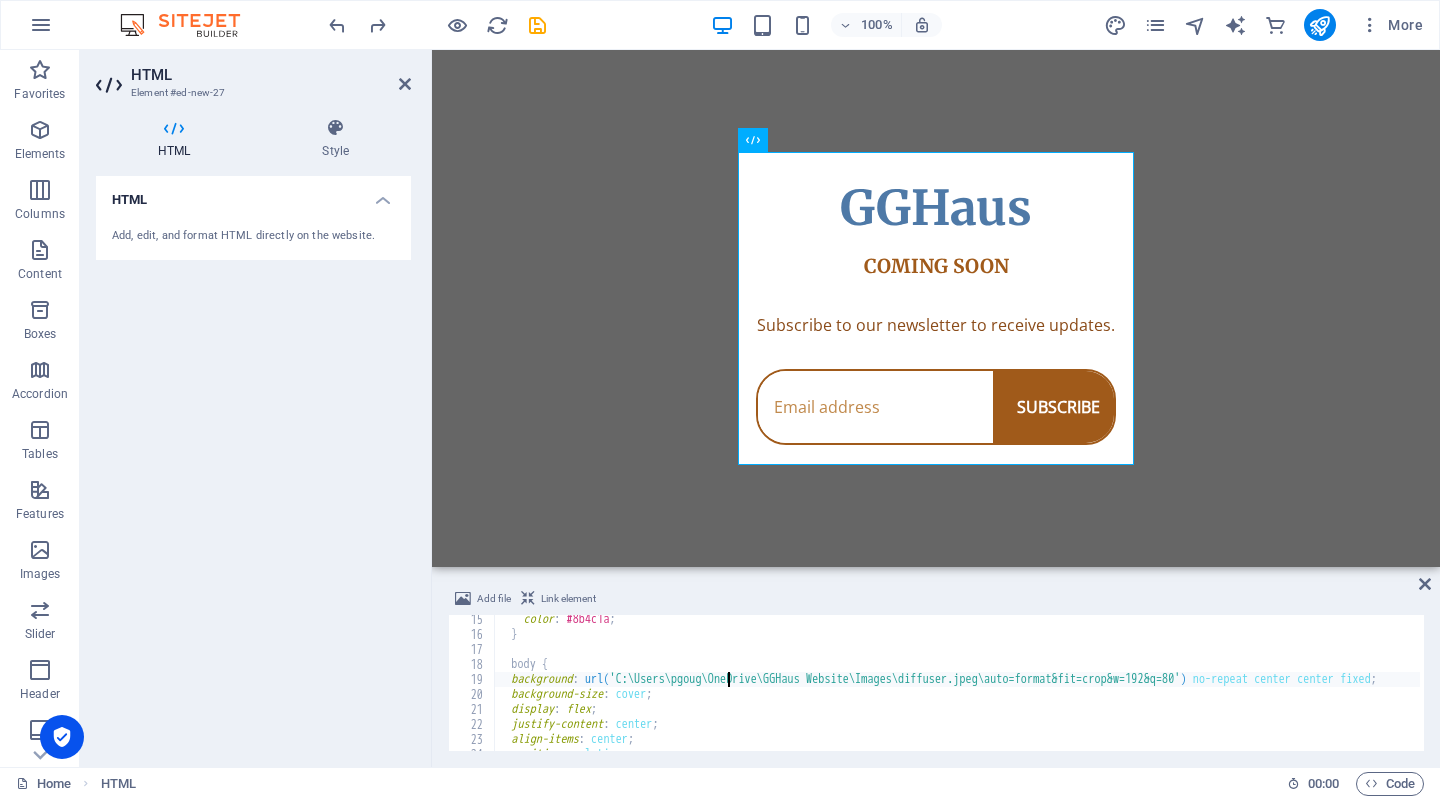 click on "color :   #8b4c1a ;    }    body   {    background :   url( 'C:\Users\pgoug\OneDrive\GGHaus Website\Images\diffuser.jpeg\auto=format&fit=crop&w=192&q=80' )   no-repeat   center   center   fixed ;    background-size :   cover ;    display :   flex ;    justify-content :   center ;    align-items :   center ;    position :   relative ;" at bounding box center [981, 693] 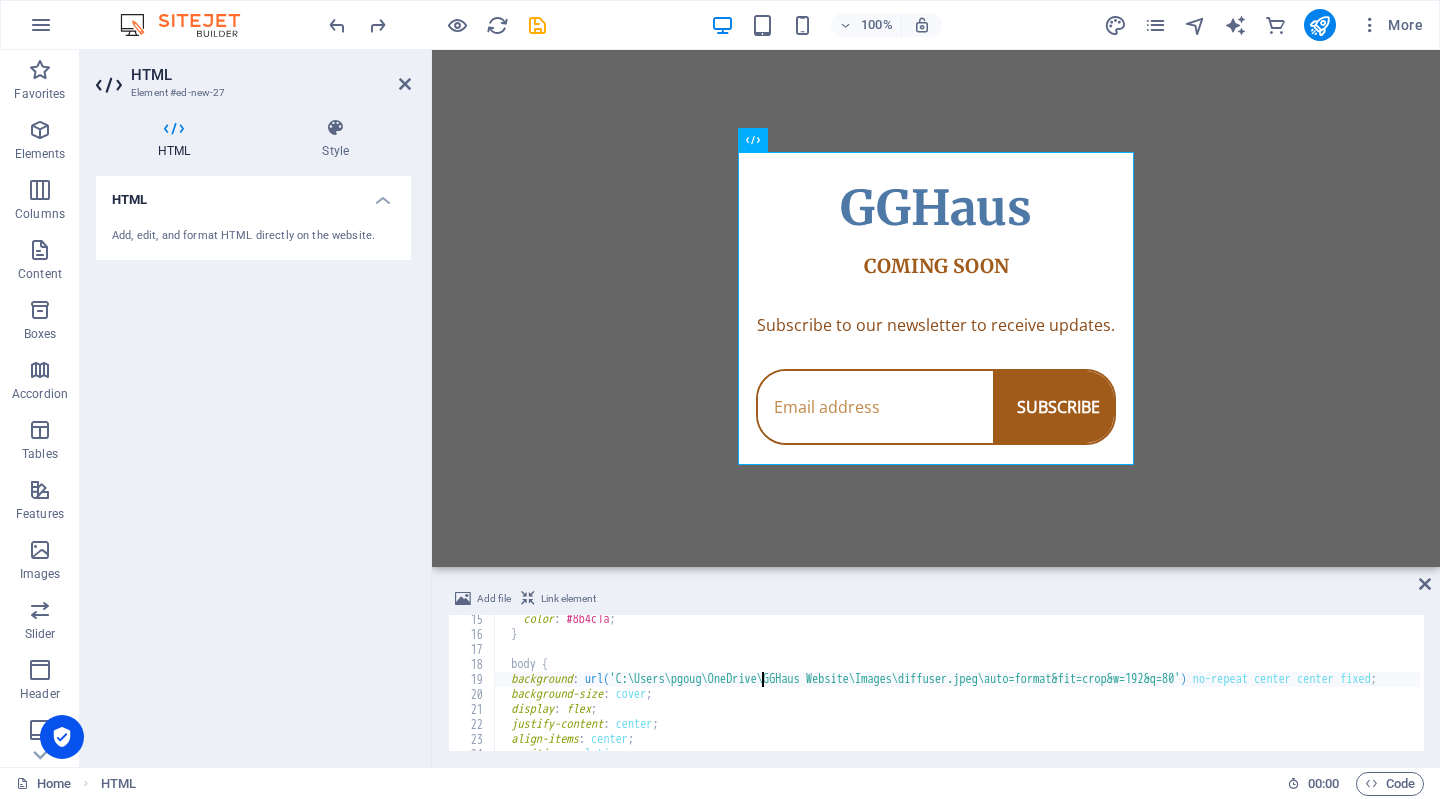 click on "color :   #8b4c1a ;    }    body   {    background :   url( 'C:\Users\pgoug\OneDrive\GGHaus Website\Images\diffuser.jpeg\auto=format&fit=crop&w=192&q=80' )   no-repeat   center   center   fixed ;    background-size :   cover ;    display :   flex ;    justify-content :   center ;    align-items :   center ;    position :   relative ;" at bounding box center [981, 693] 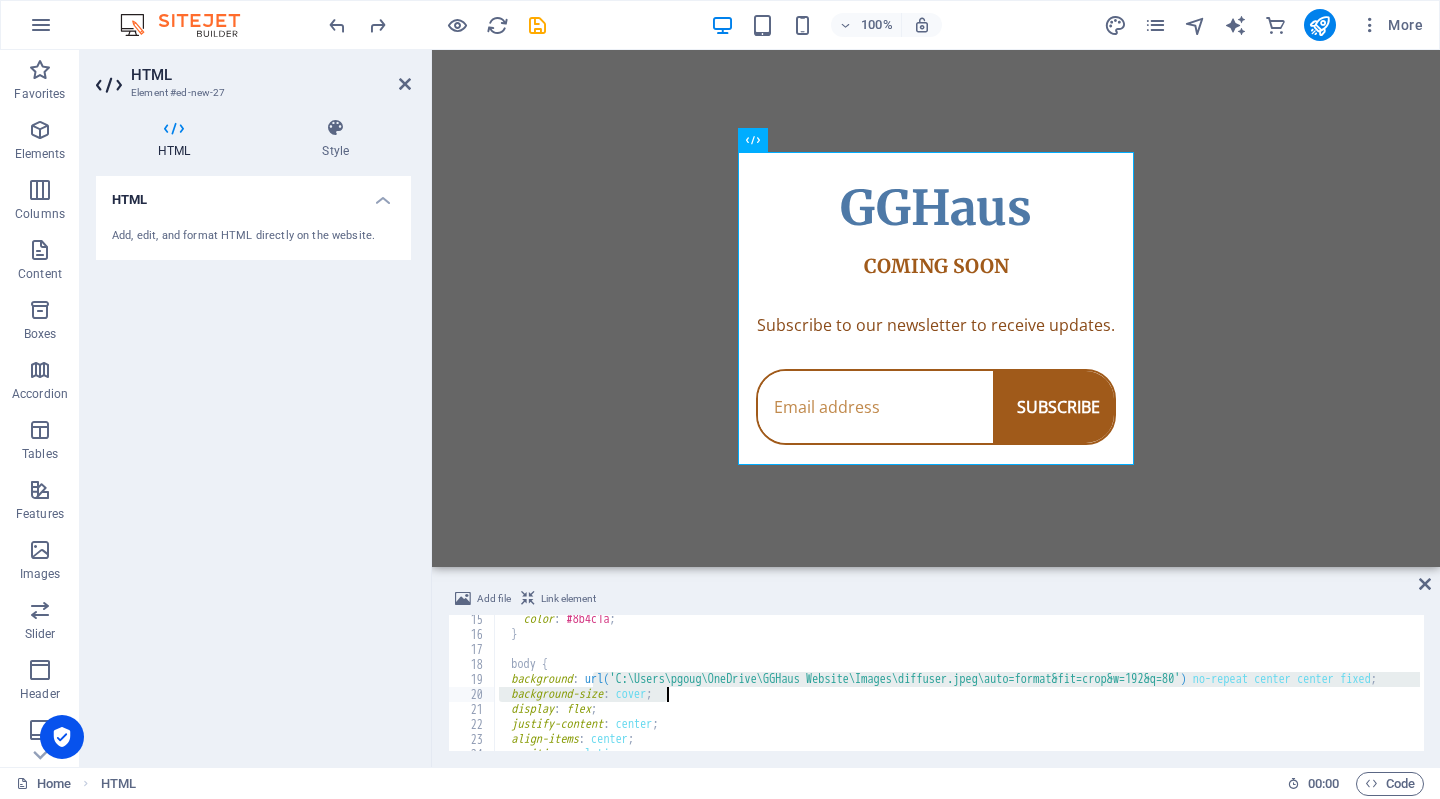 drag, startPoint x: 591, startPoint y: 683, endPoint x: 827, endPoint y: 691, distance: 236.13556 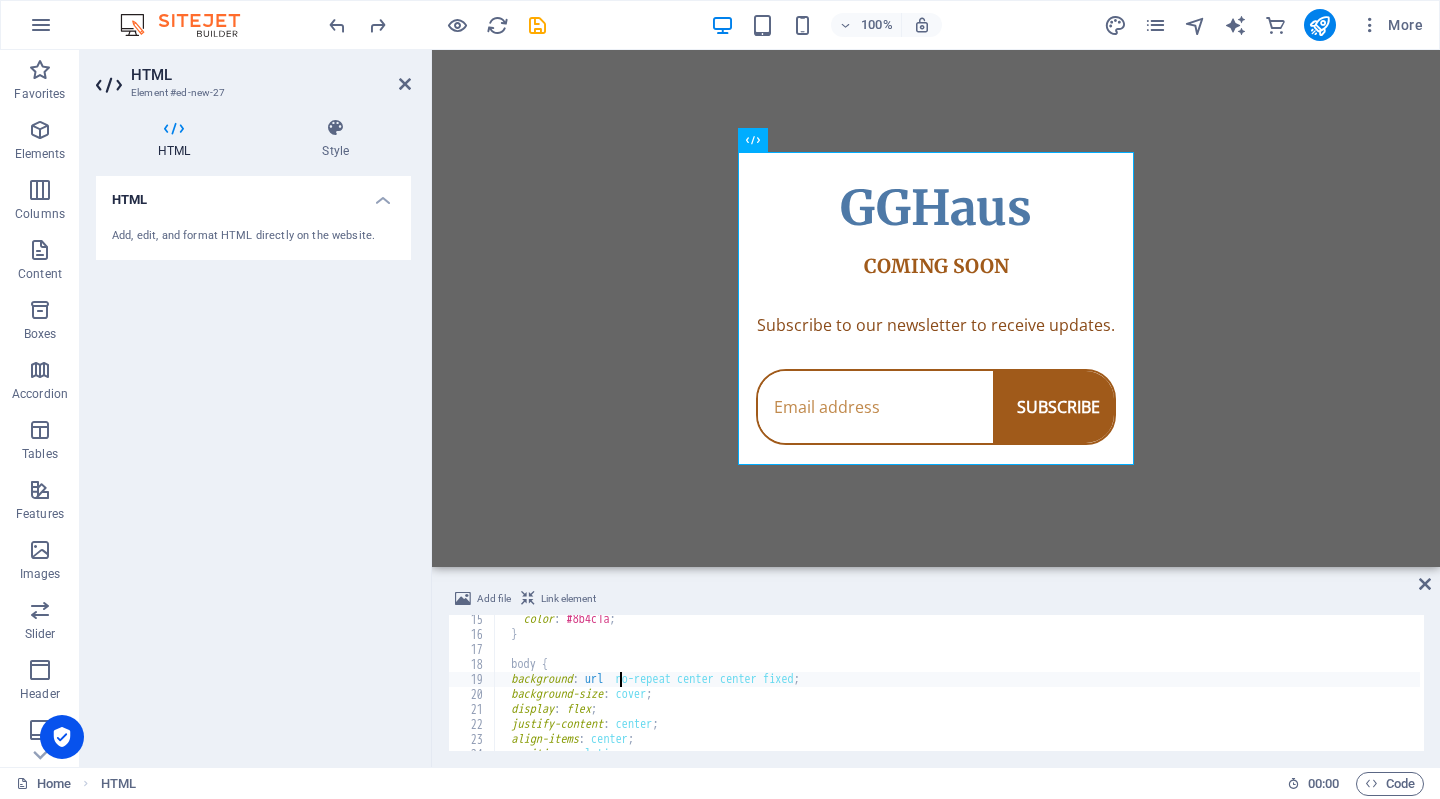 scroll, scrollTop: 0, scrollLeft: 10, axis: horizontal 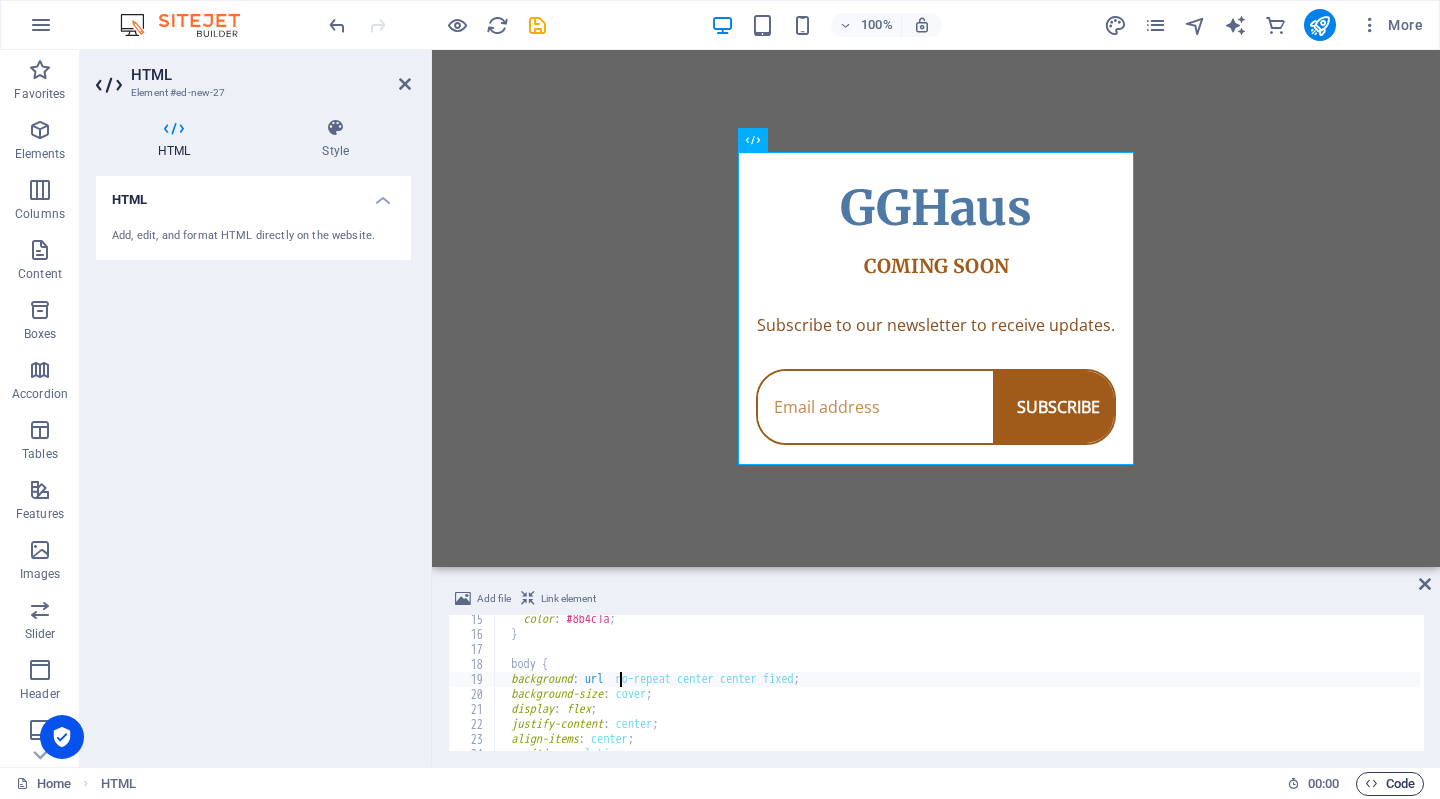 click on "Code" at bounding box center [1390, 784] 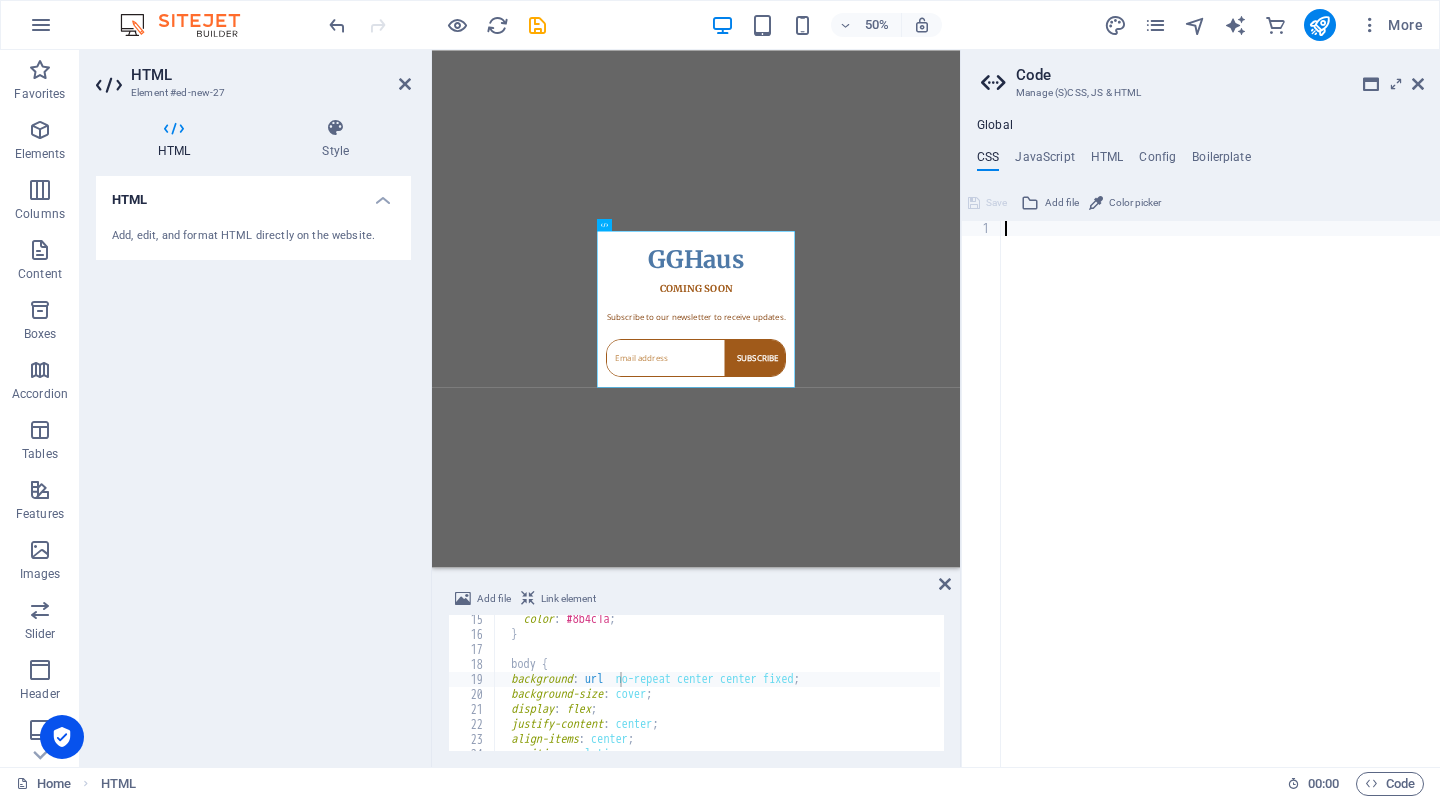 click at bounding box center [1220, 509] 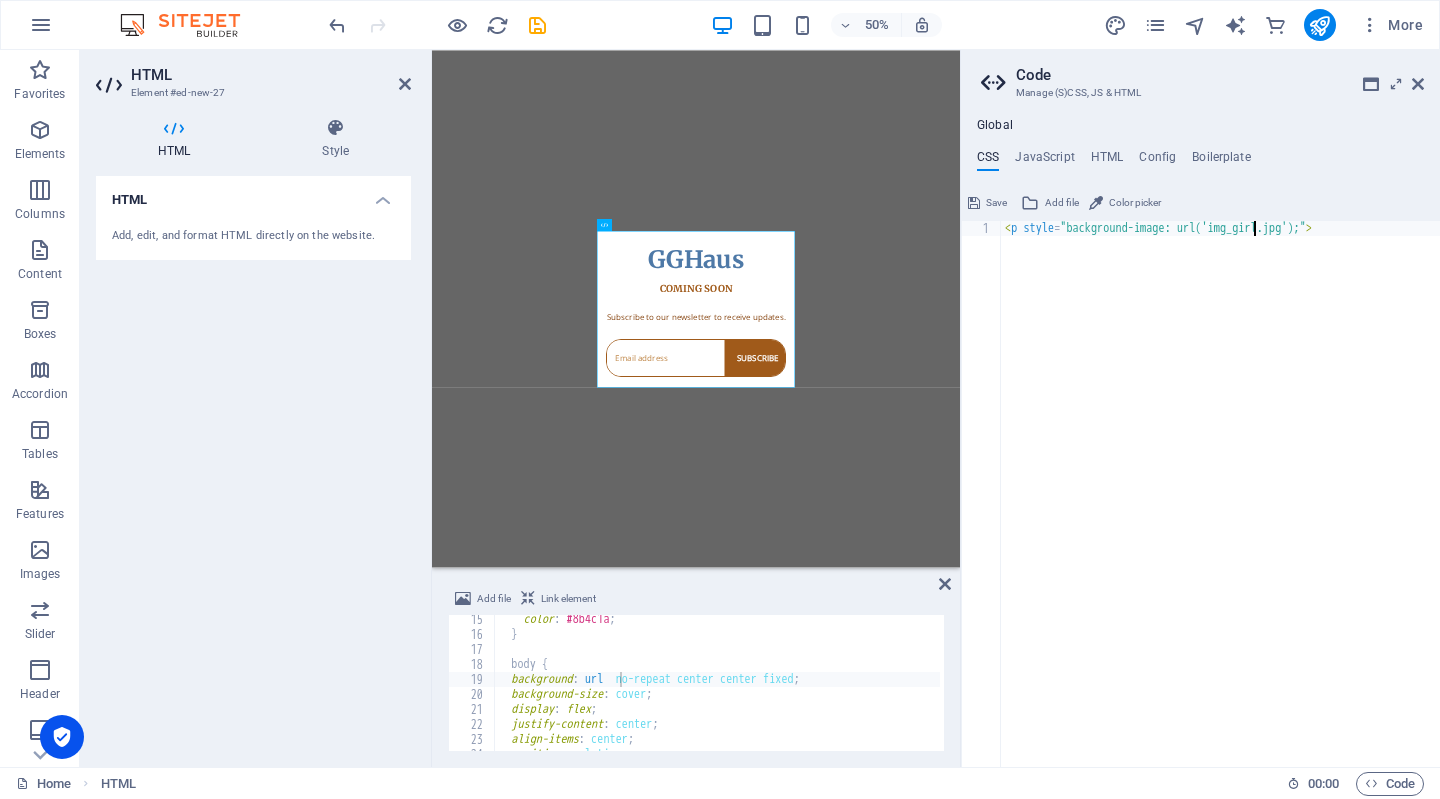 click on "< p   style = "background-image: url('img_girl.jpg');" >" at bounding box center (1220, 509) 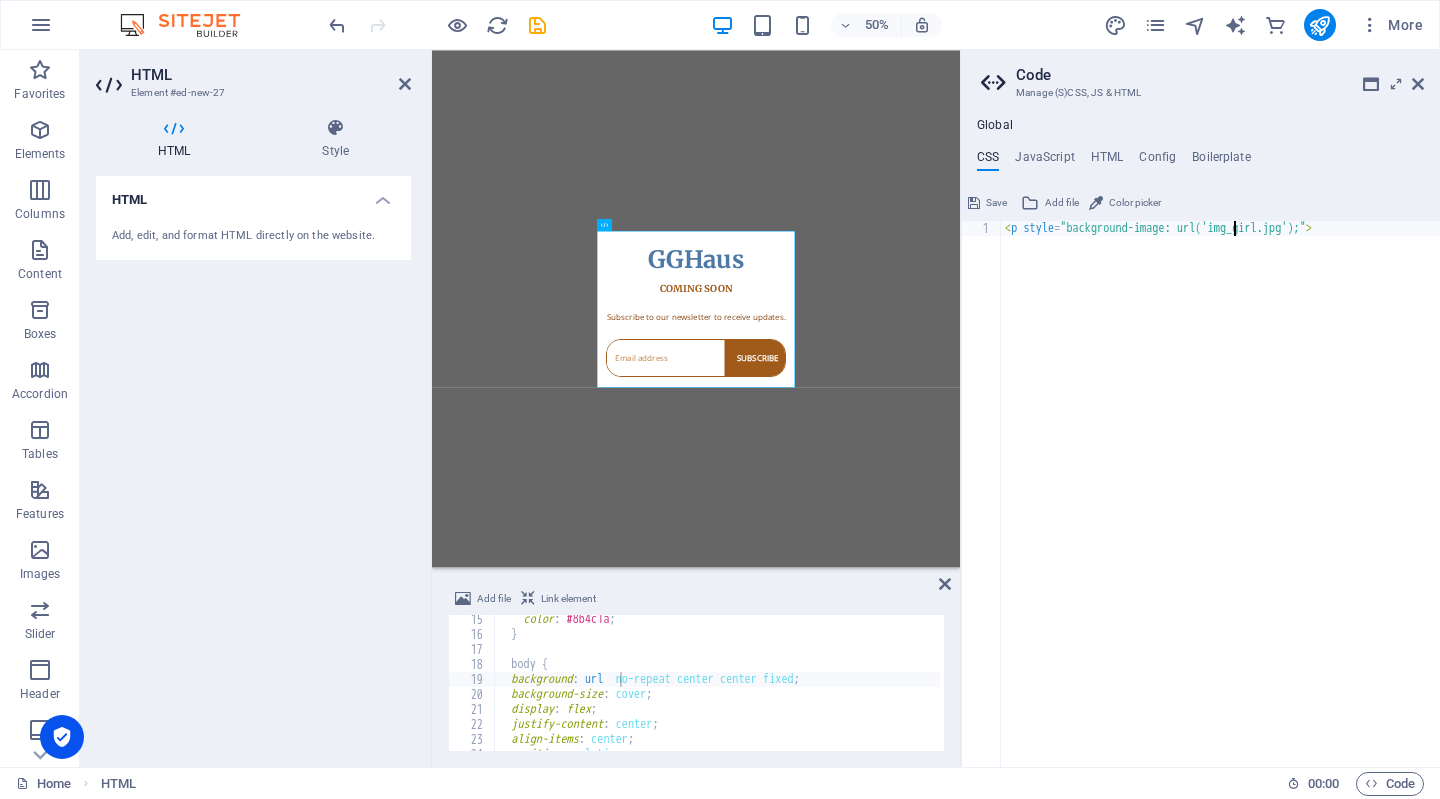 click on "< p   style = "background-image: url('img_girl.jpg');" >" at bounding box center (1220, 509) 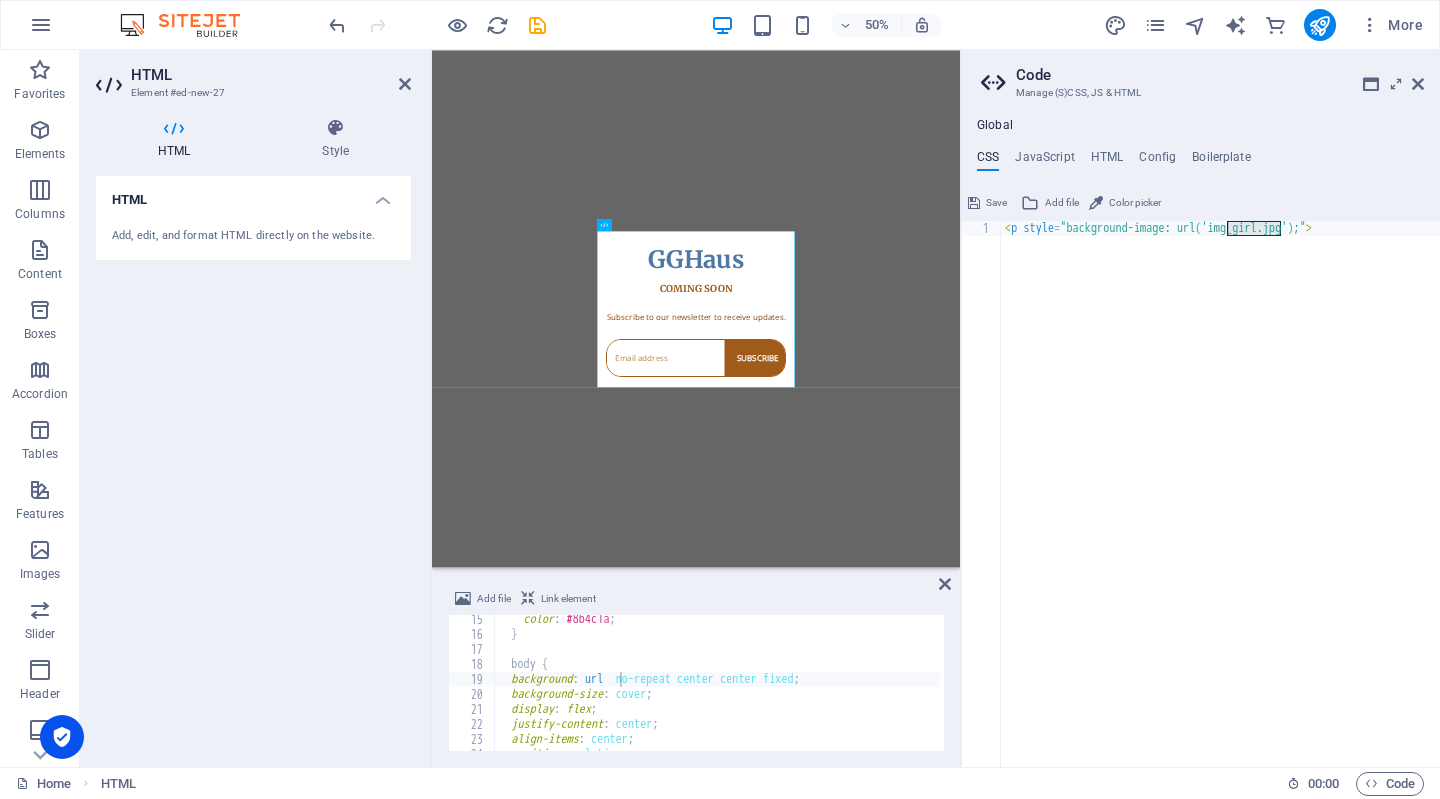 click on "Skip to main content
GGHaus Coming Soon
GGHaus
COMING SOON
Subscribe to our newsletter to receive updates.
SUBSCRIBE" at bounding box center (960, 567) 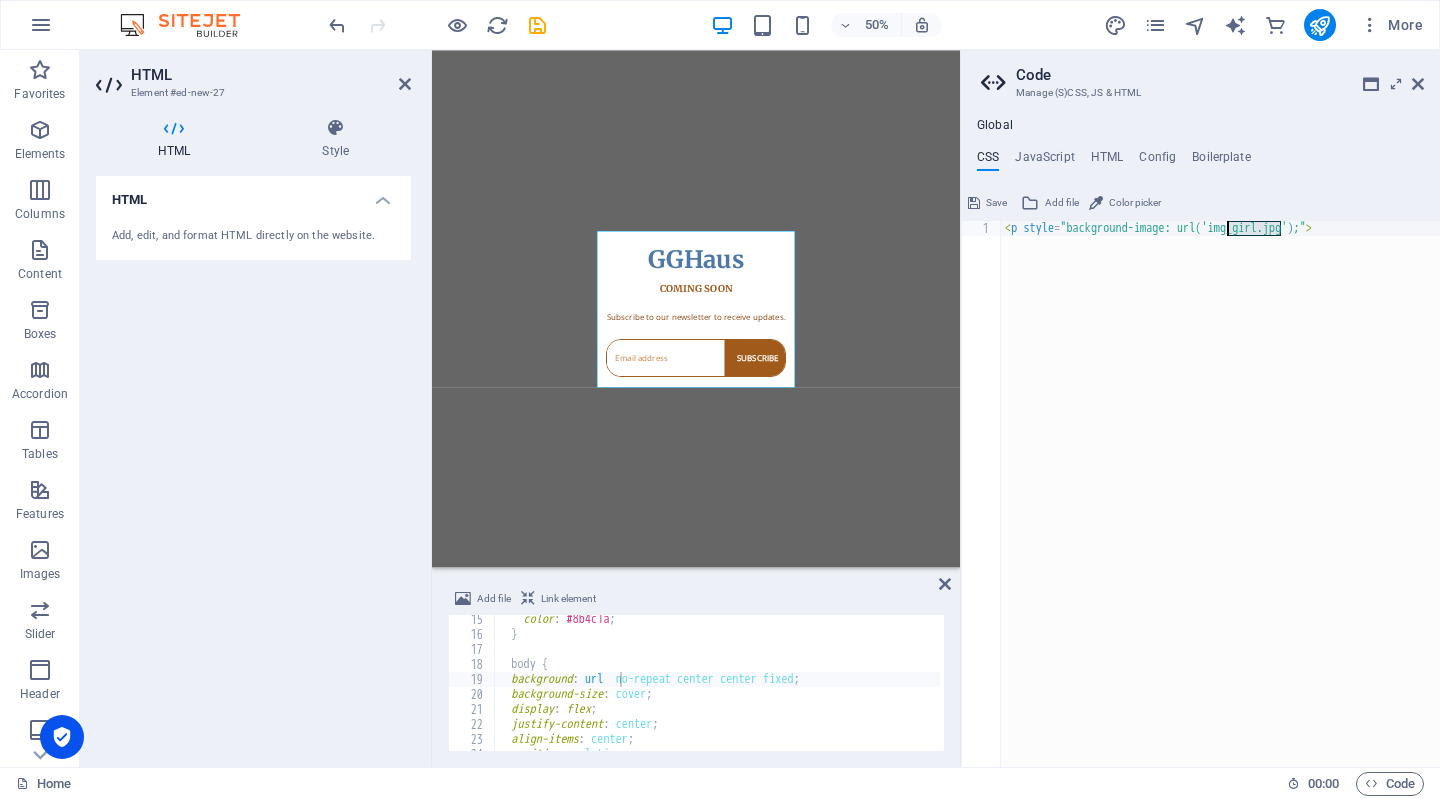 click on "< p   style = "background-image: url('img_girl.jpg');" >" at bounding box center [1220, 494] 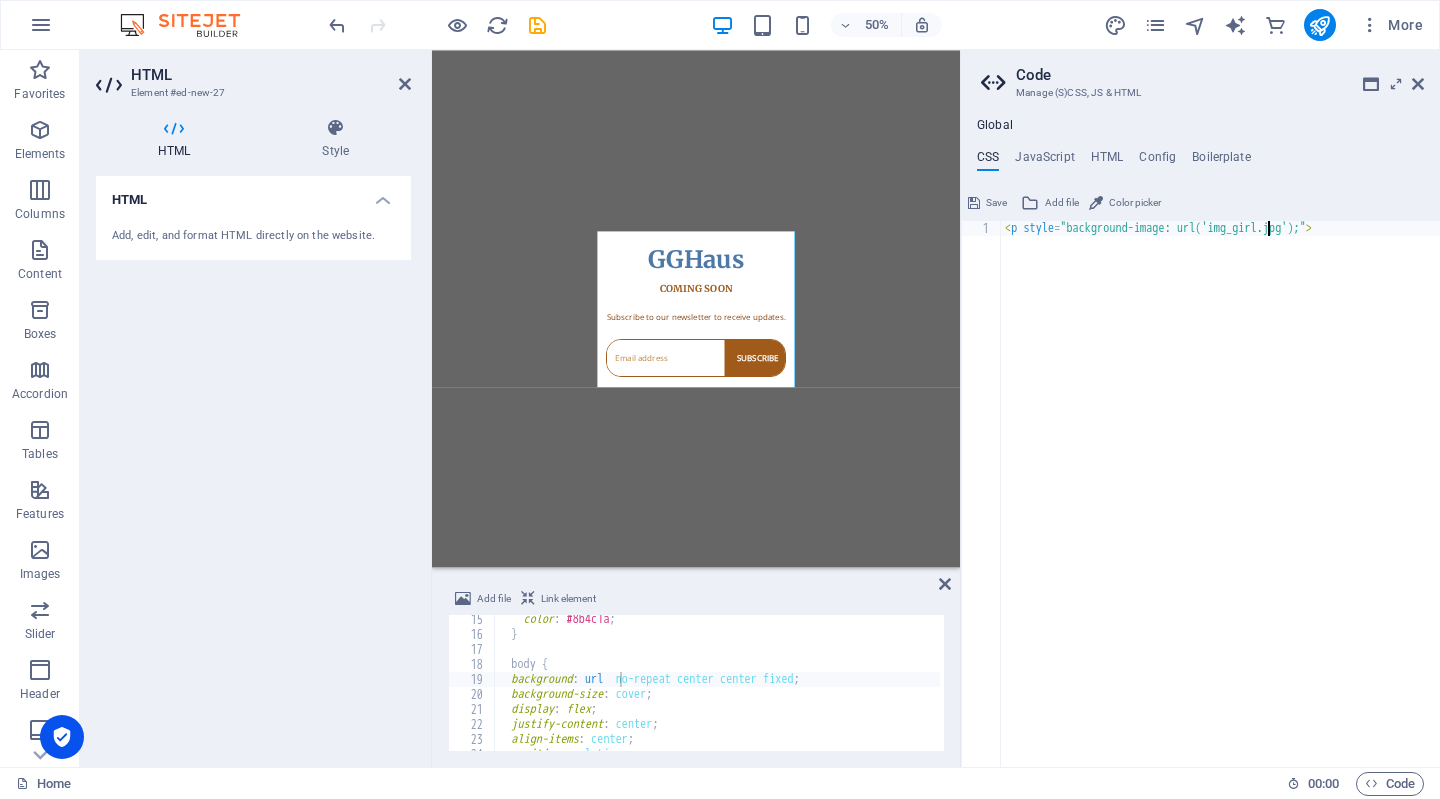 click on "< p   style = "background-image: url('img_girl.jpg');" >" at bounding box center [1220, 509] 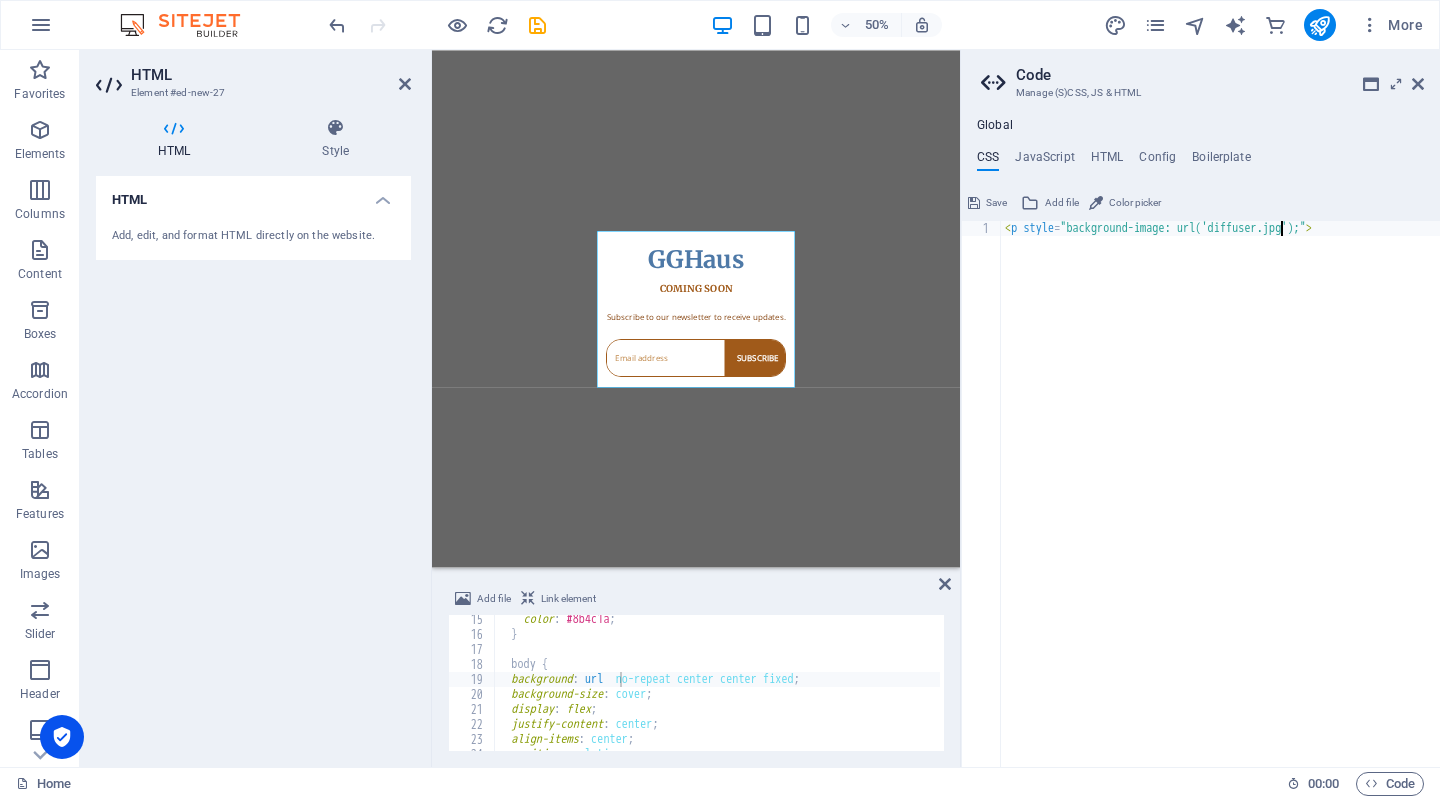 scroll, scrollTop: 0, scrollLeft: 22, axis: horizontal 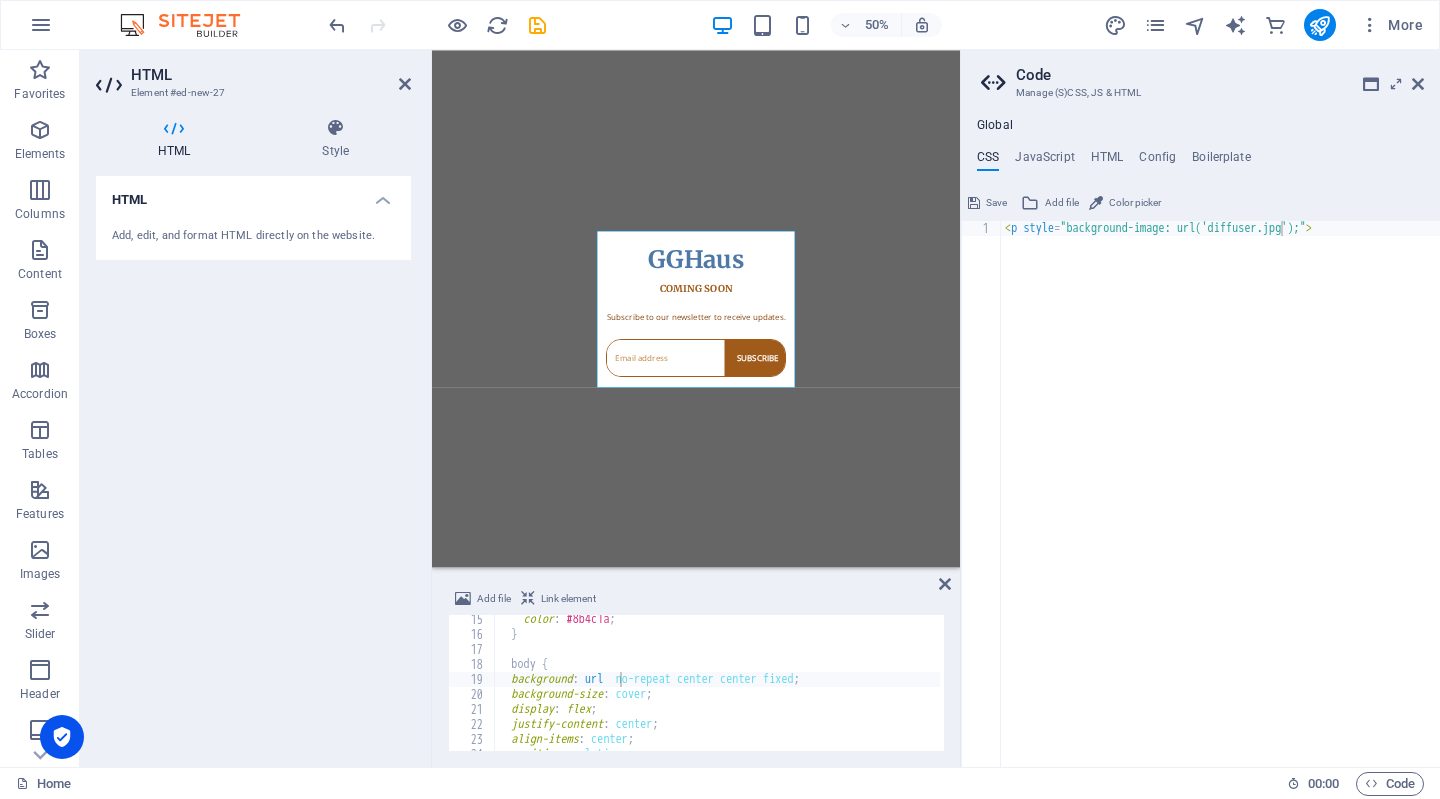 click on "Skip to main content
GGHaus Coming Soon
GGHaus
COMING SOON
Subscribe to our newsletter to receive updates.
SUBSCRIBE" at bounding box center [960, 567] 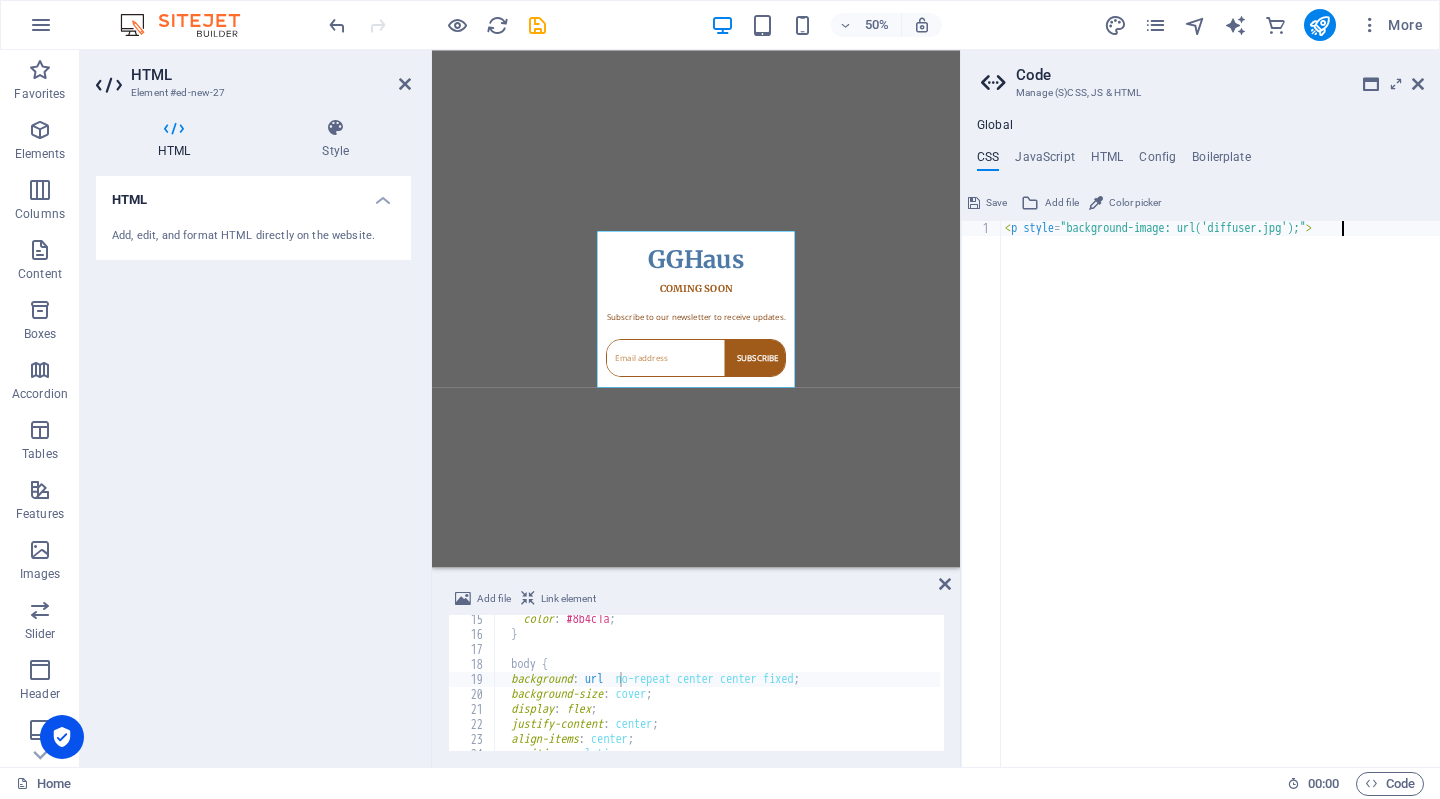 click on "< p   style = "background-image: url('diffuser.jpg');" >" at bounding box center [1220, 509] 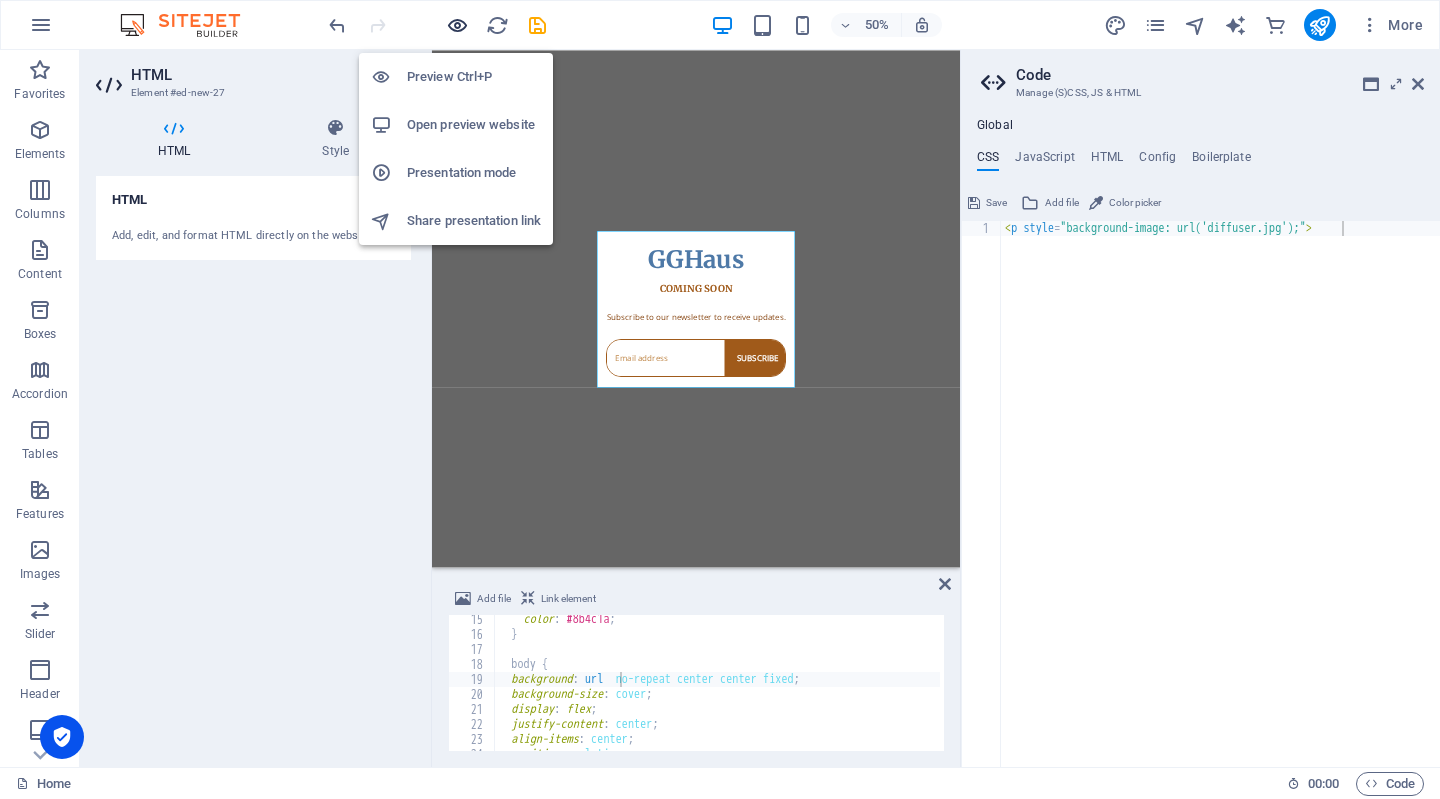 click at bounding box center (457, 25) 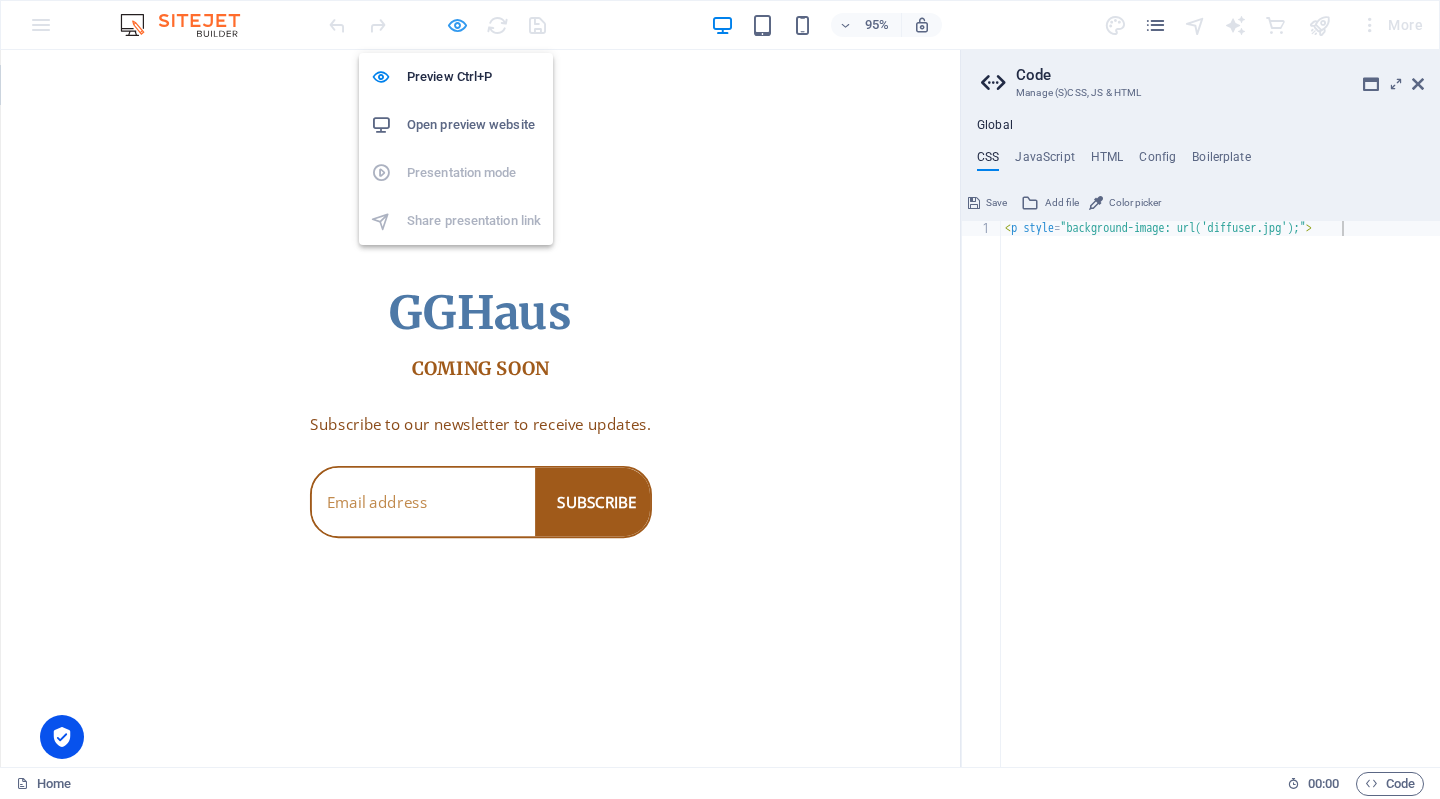 click at bounding box center (457, 25) 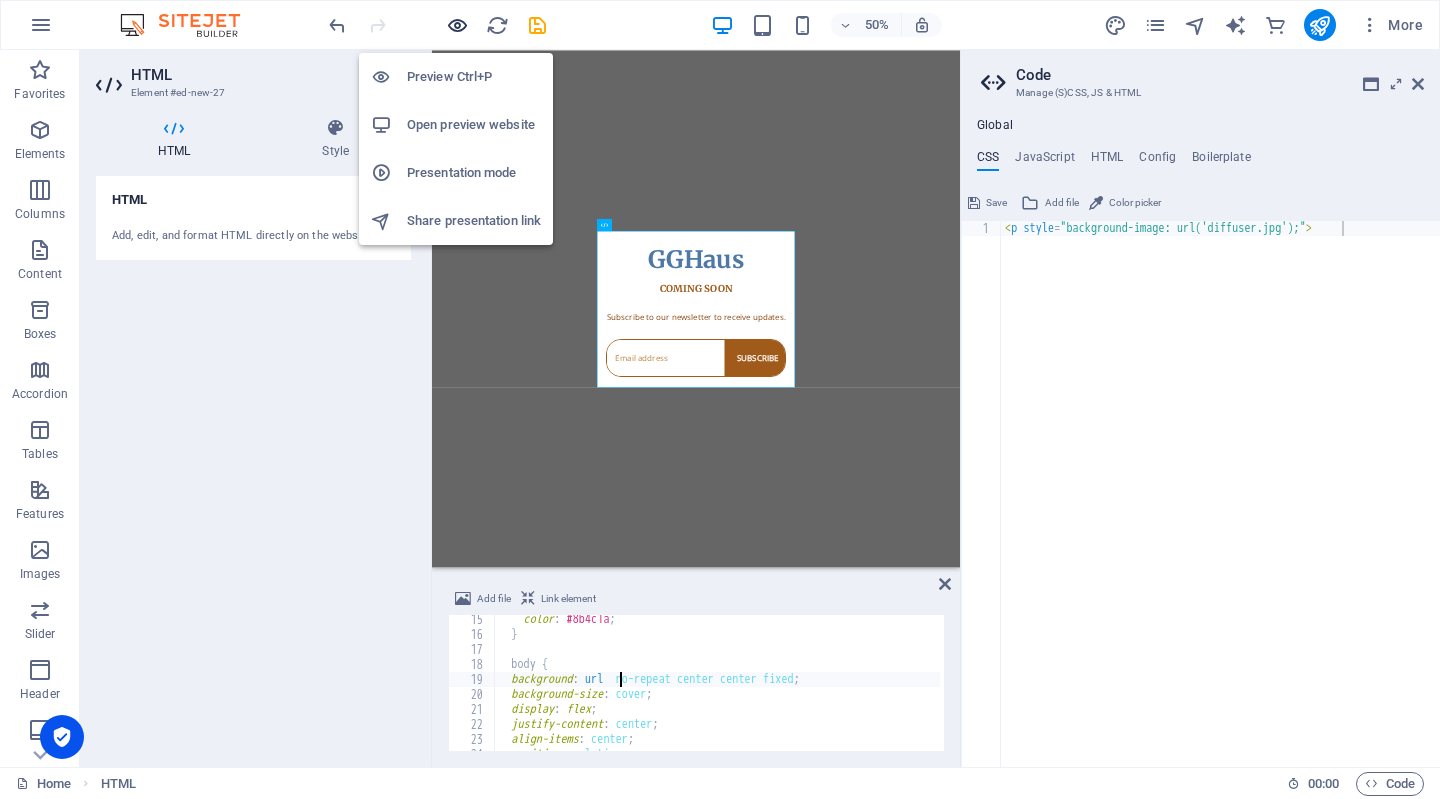 scroll, scrollTop: 213, scrollLeft: 0, axis: vertical 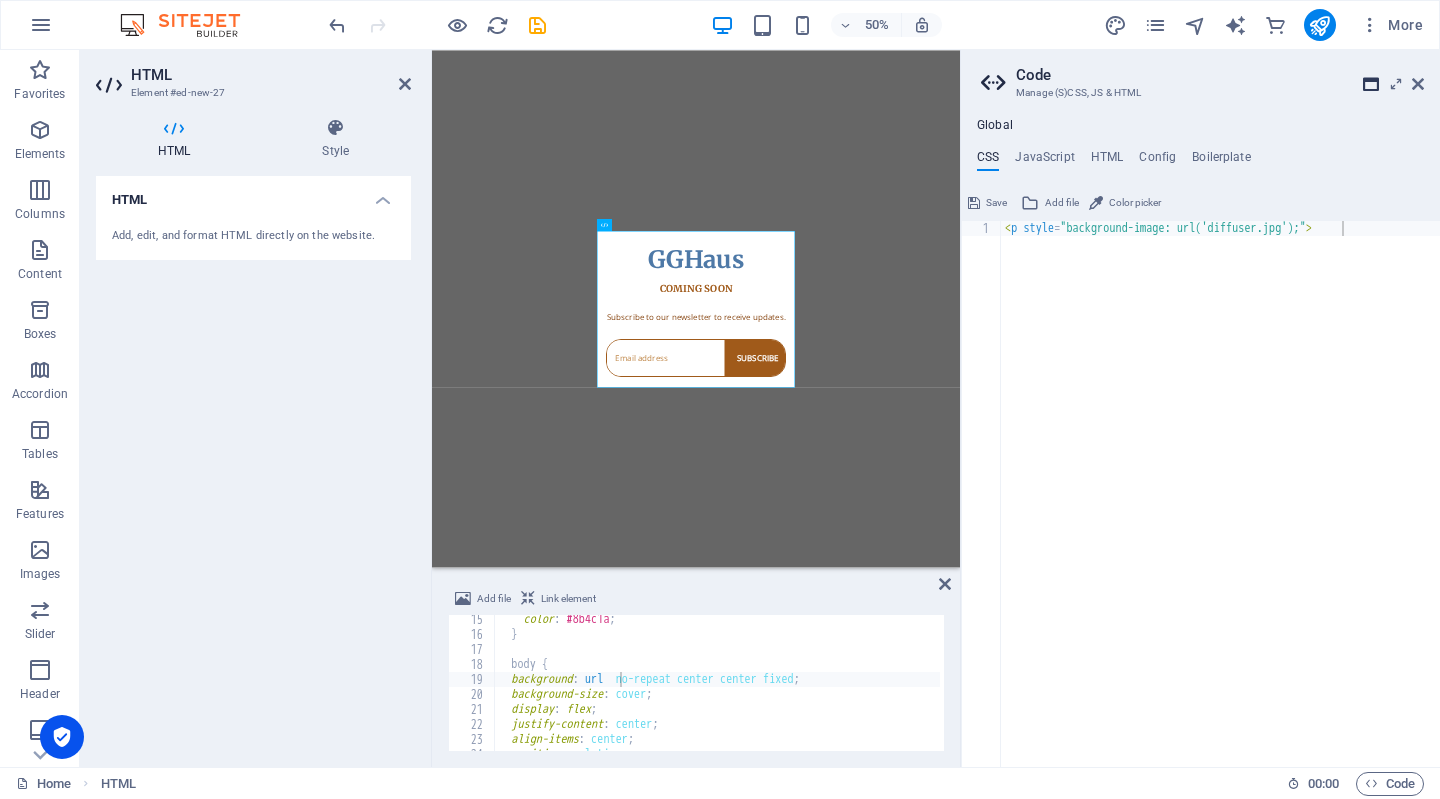 click at bounding box center [1371, 84] 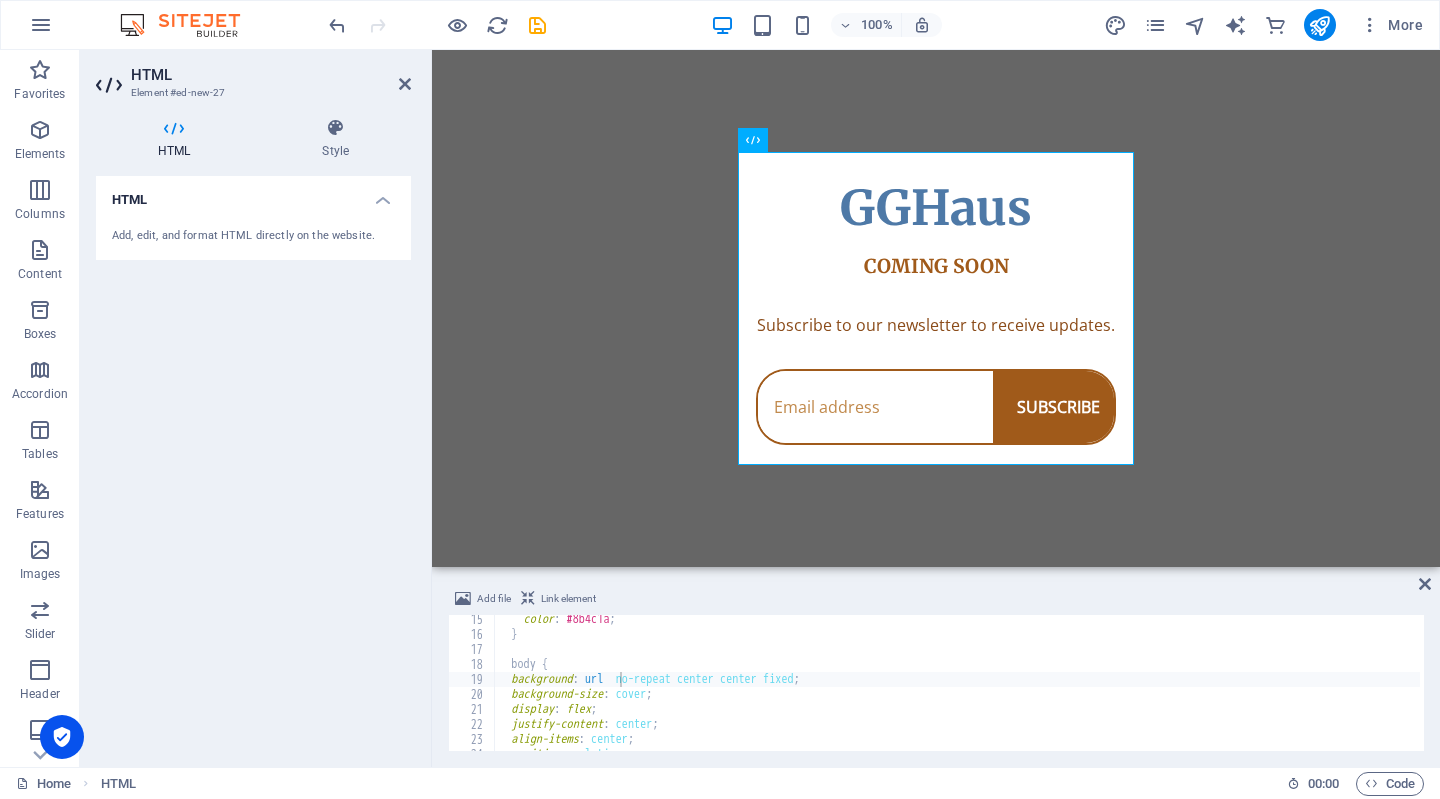 click on "Skip to main content
GGHaus Coming Soon
GGHaus
COMING SOON
Subscribe to our newsletter to receive updates.
SUBSCRIBE" at bounding box center (936, 308) 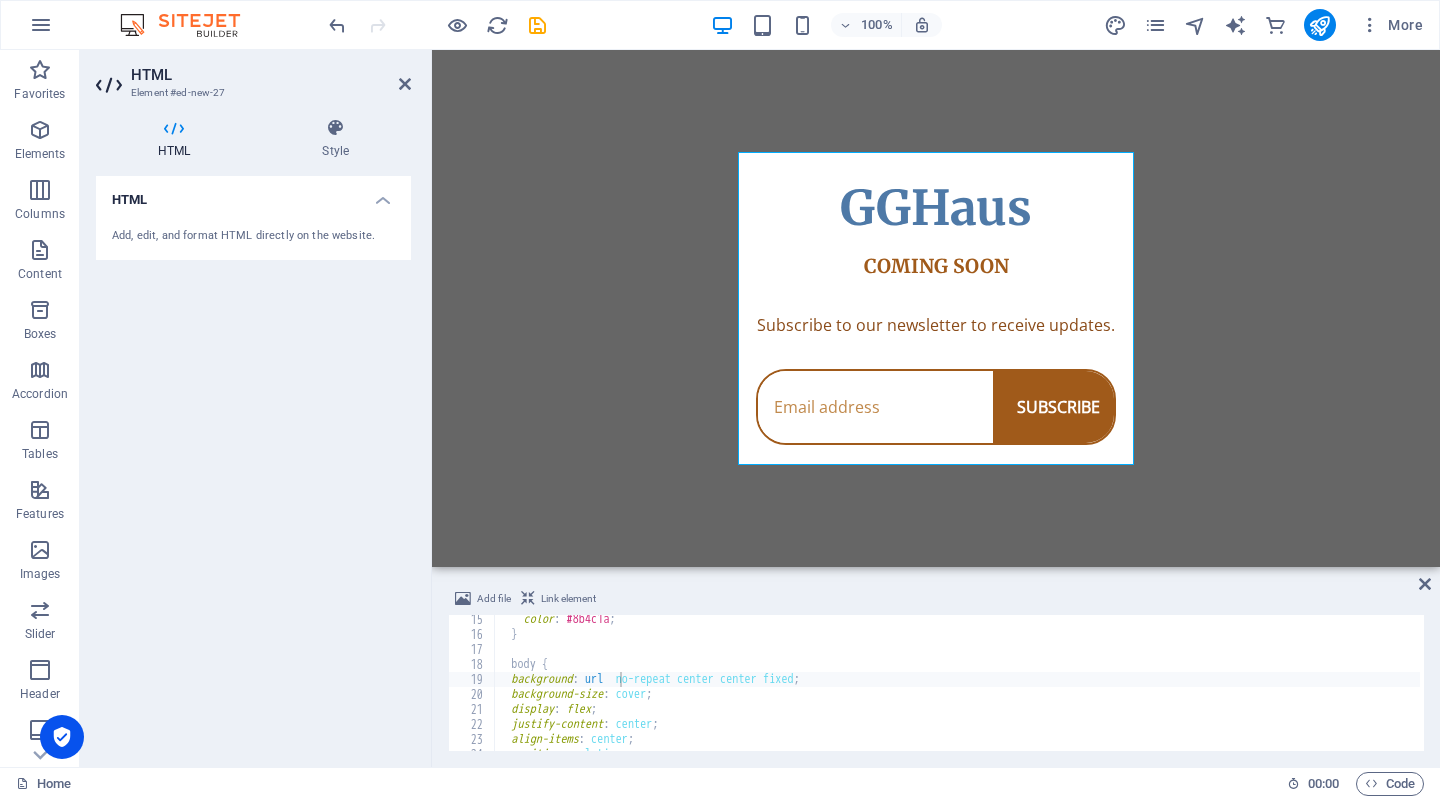 click on "Skip to main content
GGHaus Coming Soon
GGHaus
COMING SOON
Subscribe to our newsletter to receive updates.
SUBSCRIBE" at bounding box center [936, 308] 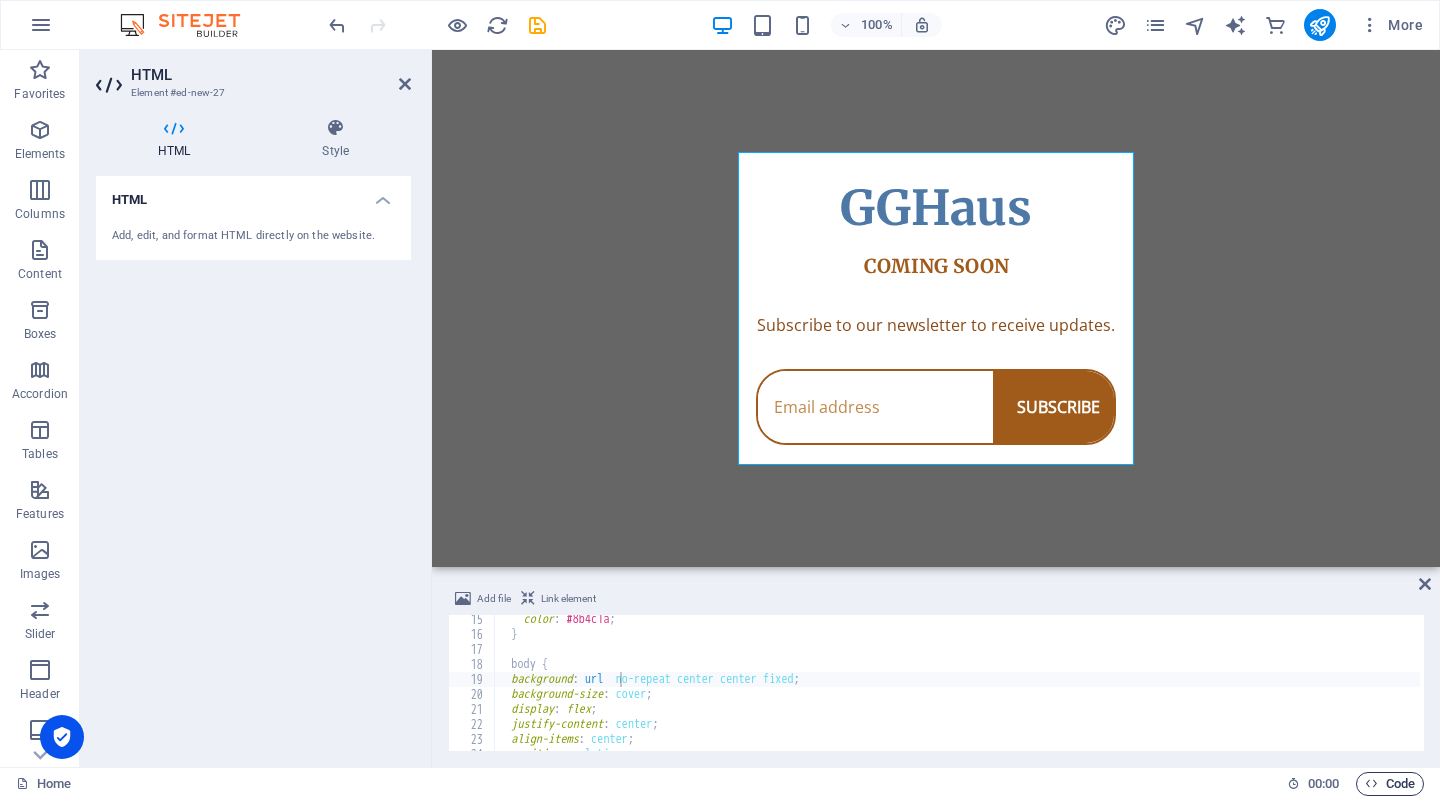 click on "Code" at bounding box center (1390, 784) 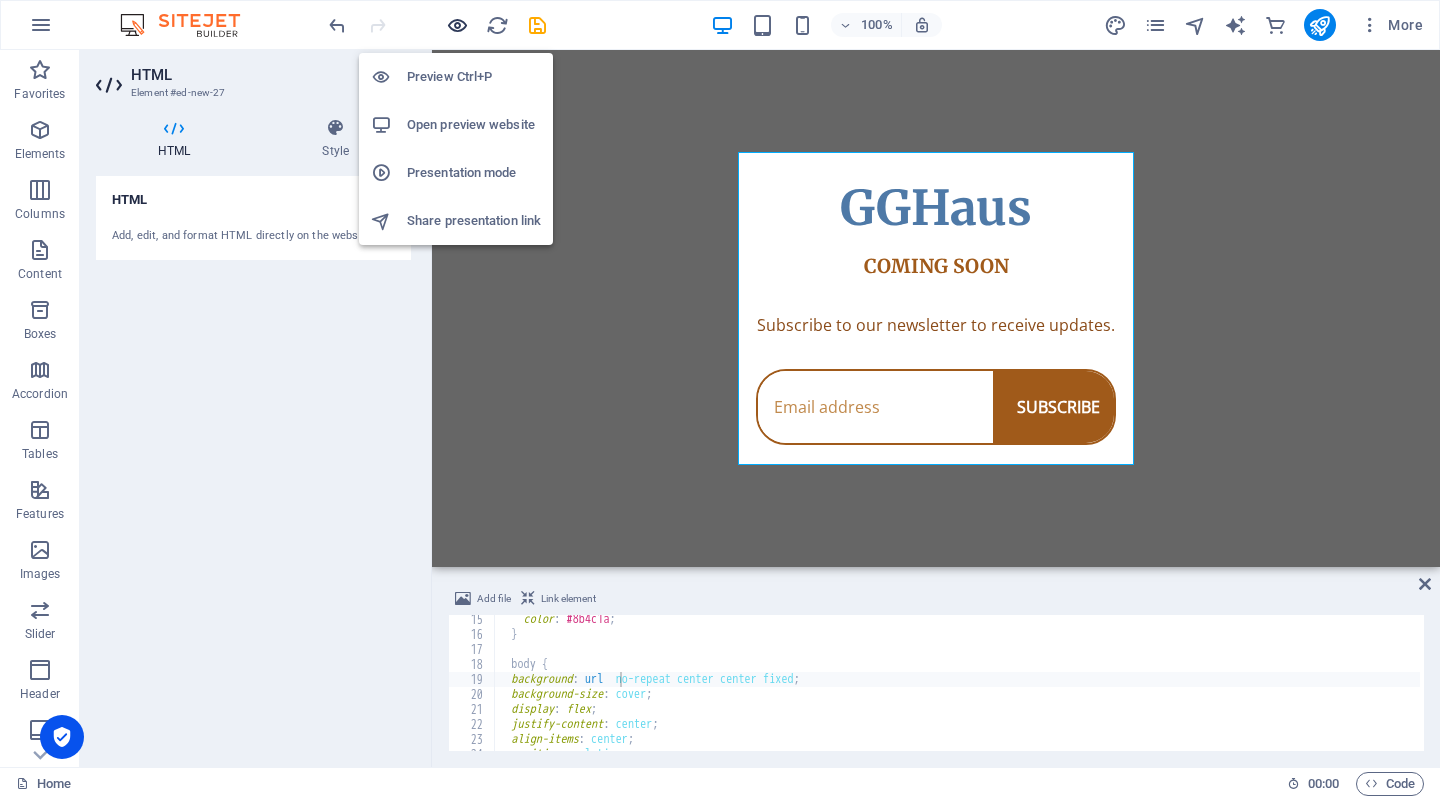 click at bounding box center [457, 25] 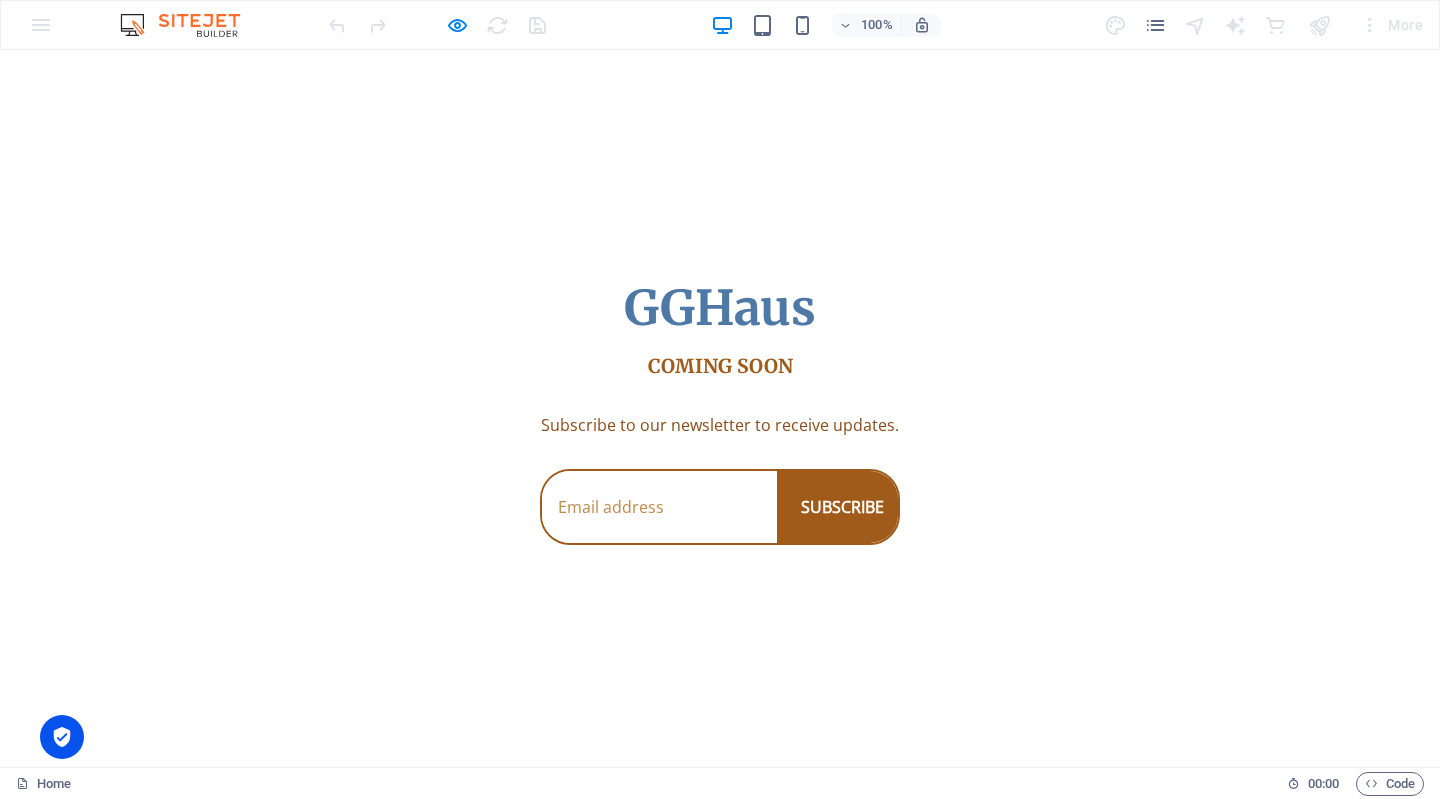 click on "Skip to main content
GGHaus Coming Soon
GGHaus
COMING SOON
Subscribe to our newsletter to receive updates.
SUBSCRIBE" at bounding box center (720, 408) 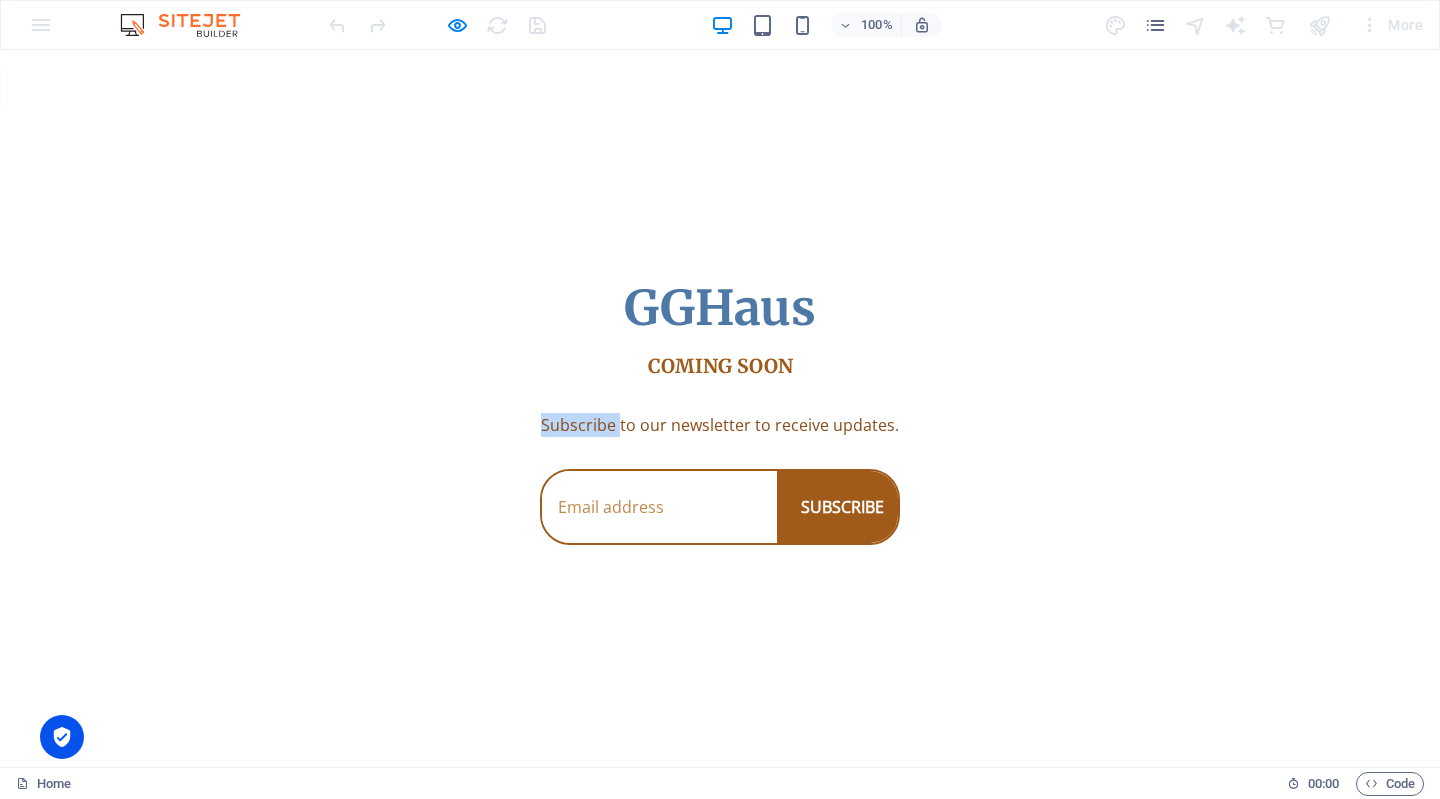 click on "Skip to main content
GGHaus Coming Soon
GGHaus
COMING SOON
Subscribe to our newsletter to receive updates.
SUBSCRIBE" at bounding box center (720, 408) 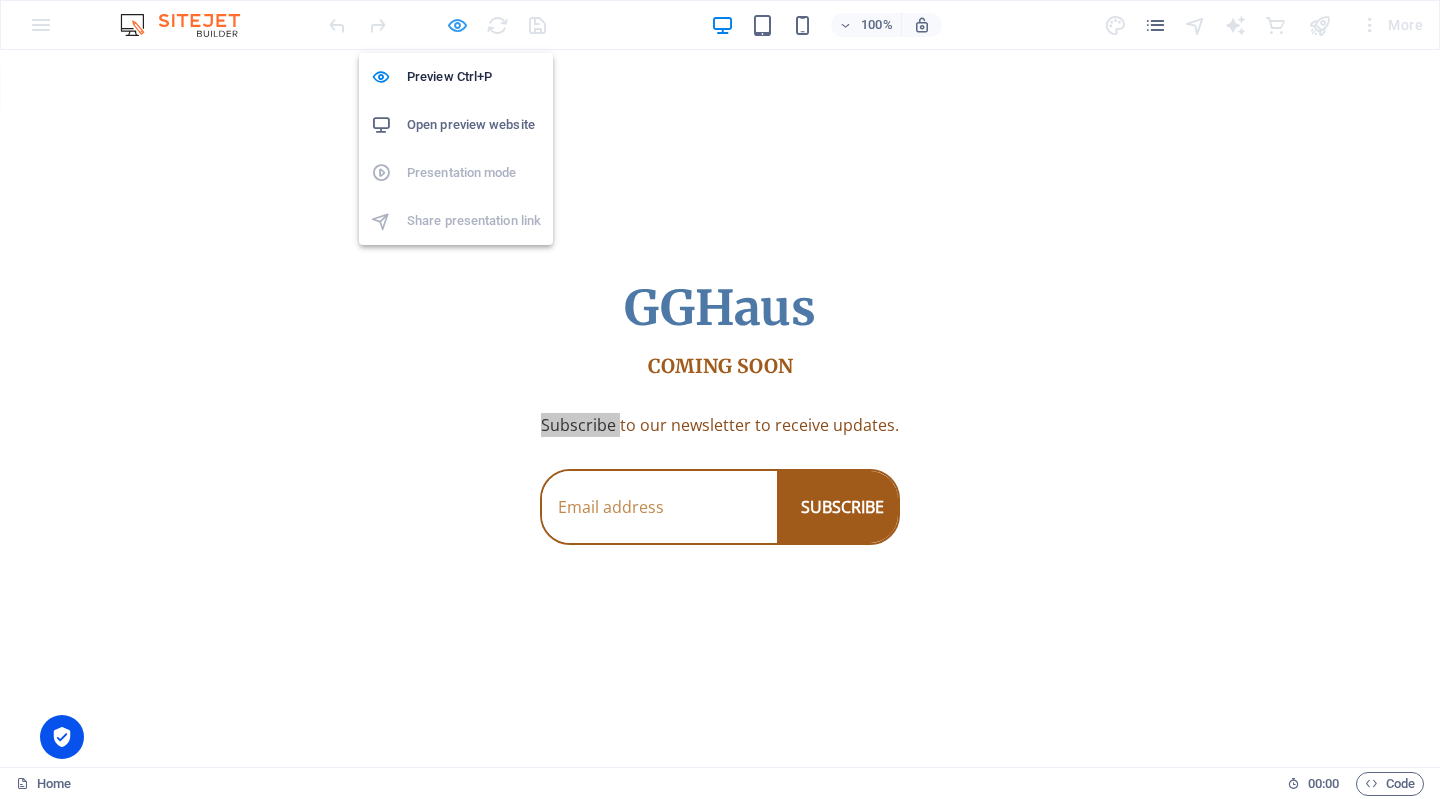 click at bounding box center (457, 25) 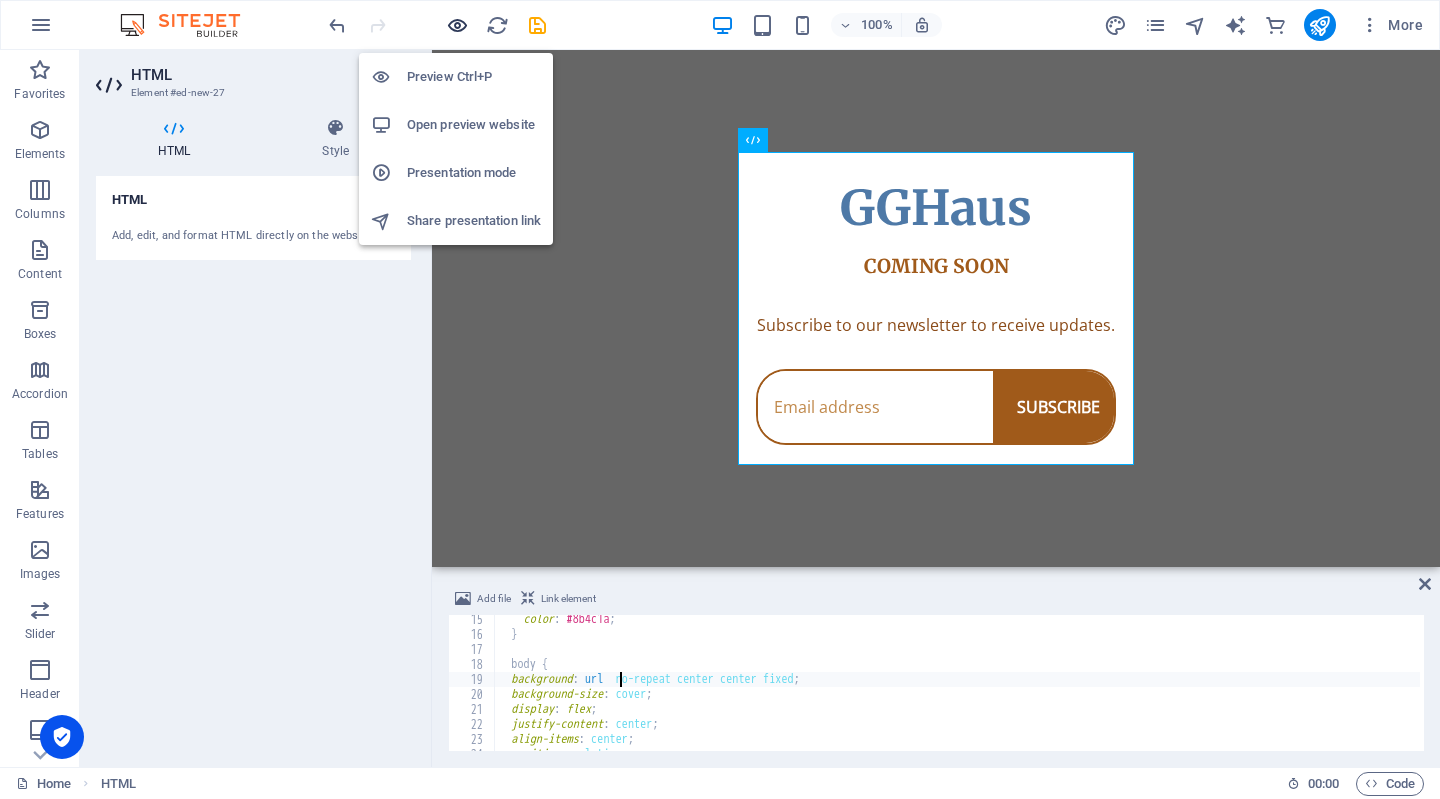 scroll, scrollTop: 213, scrollLeft: 0, axis: vertical 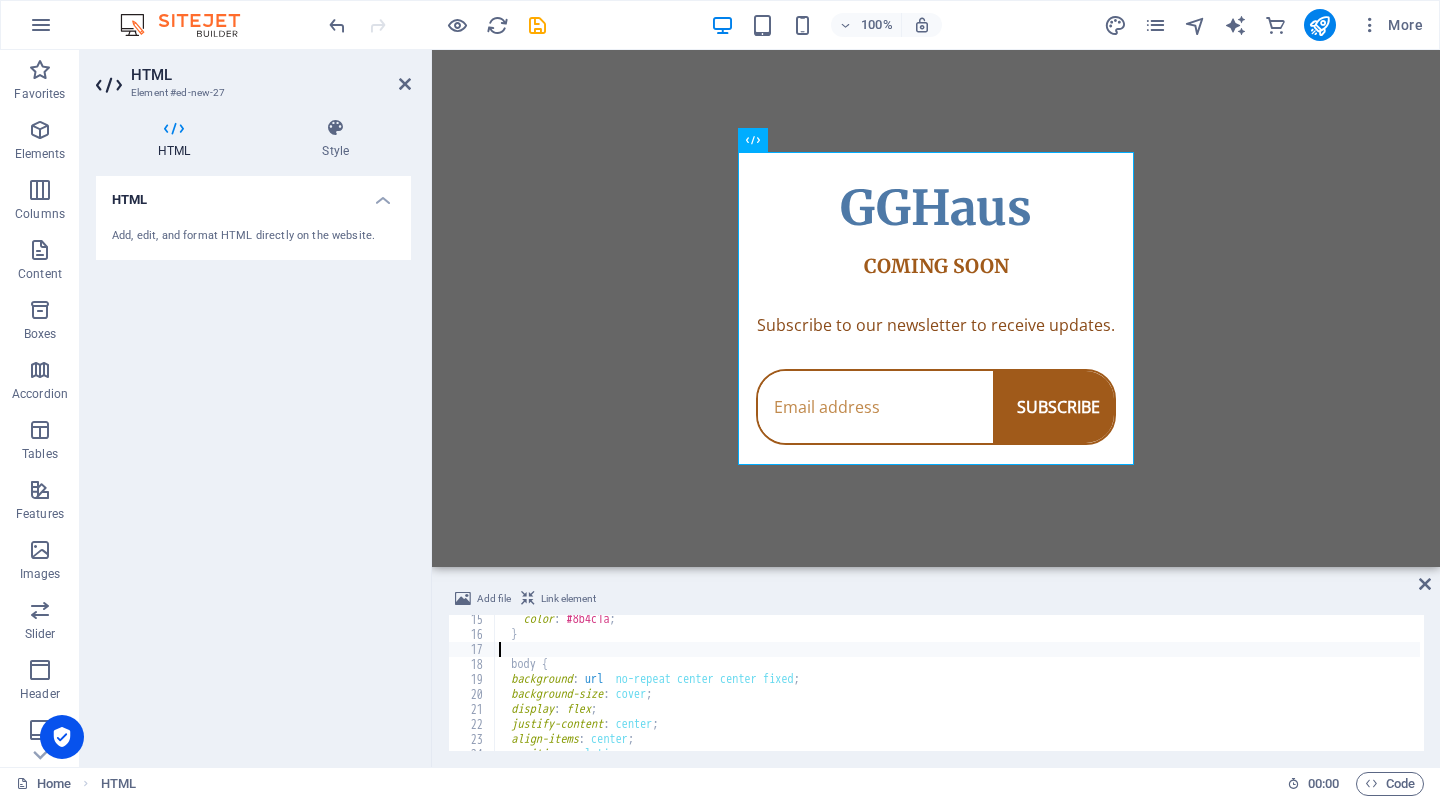 click on "color :   #8b4c1a ;    }    body   {    background :   url    no-repeat   center   center   fixed ;    background-size :   cover ;    display :   flex ;    justify-content :   center ;    align-items :   center ;    position :   relative ;" at bounding box center [957, 693] 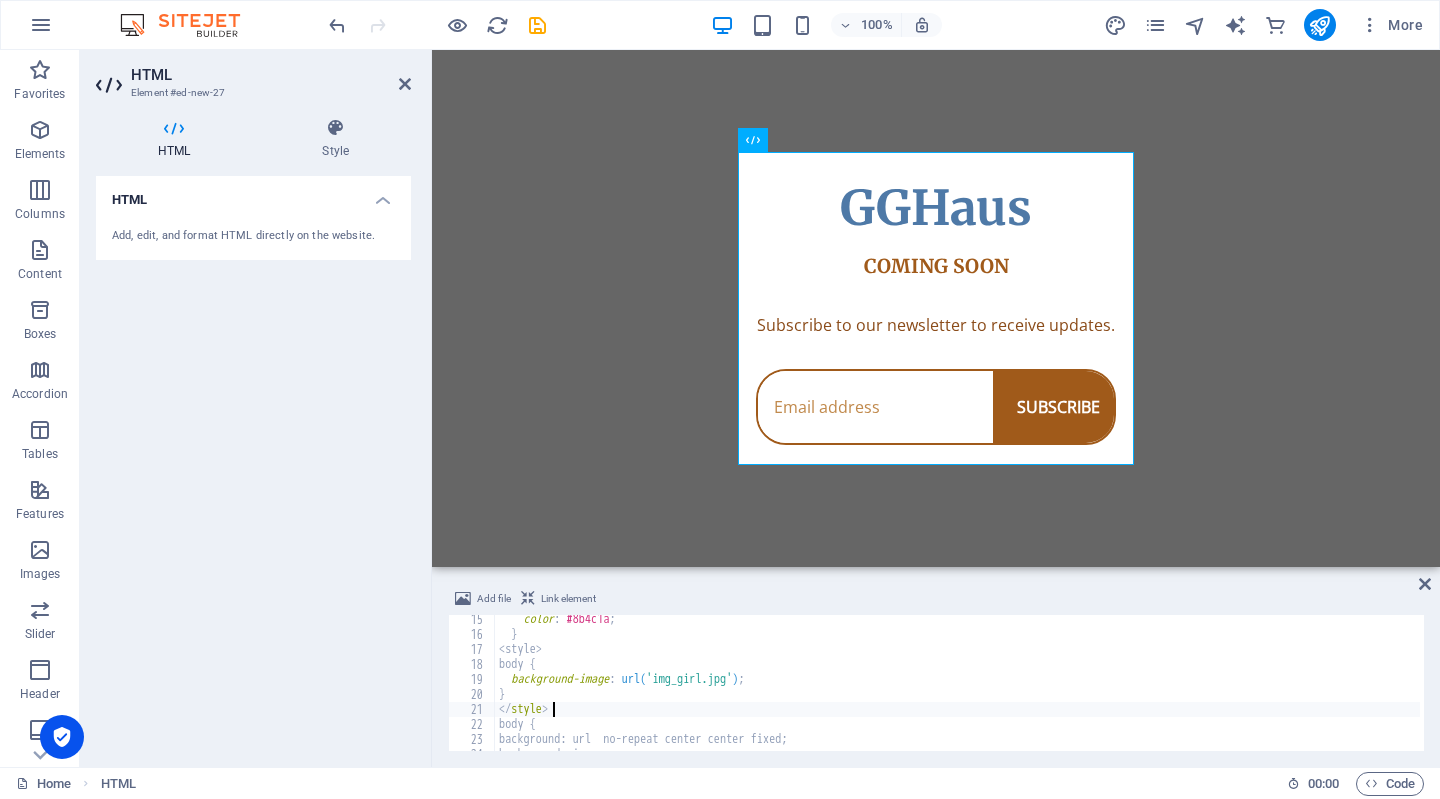 click on "Skip to main content
GGHaus Coming Soon
GGHaus
COMING SOON
Subscribe to our newsletter to receive updates.
SUBSCRIBE" at bounding box center (936, 308) 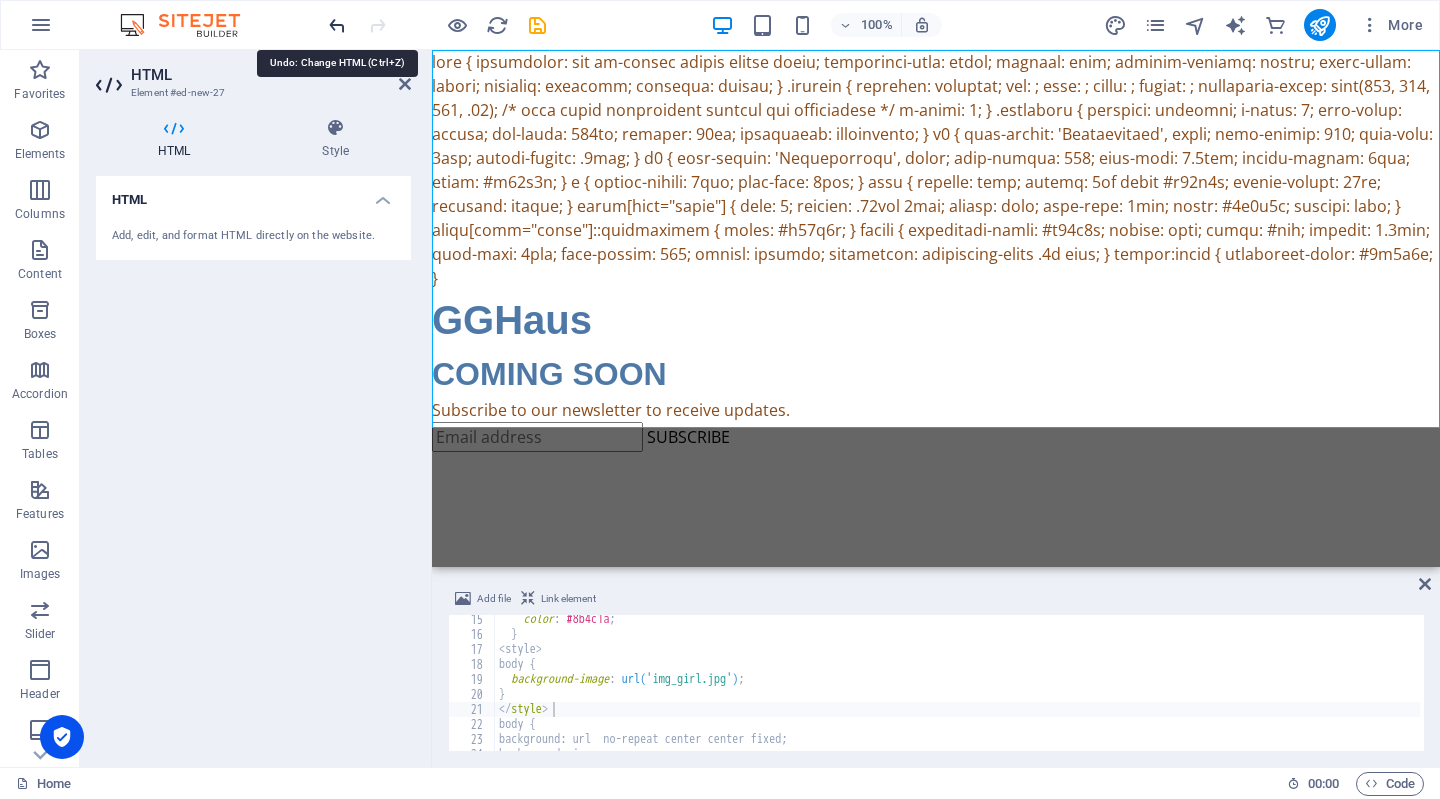 click at bounding box center (337, 25) 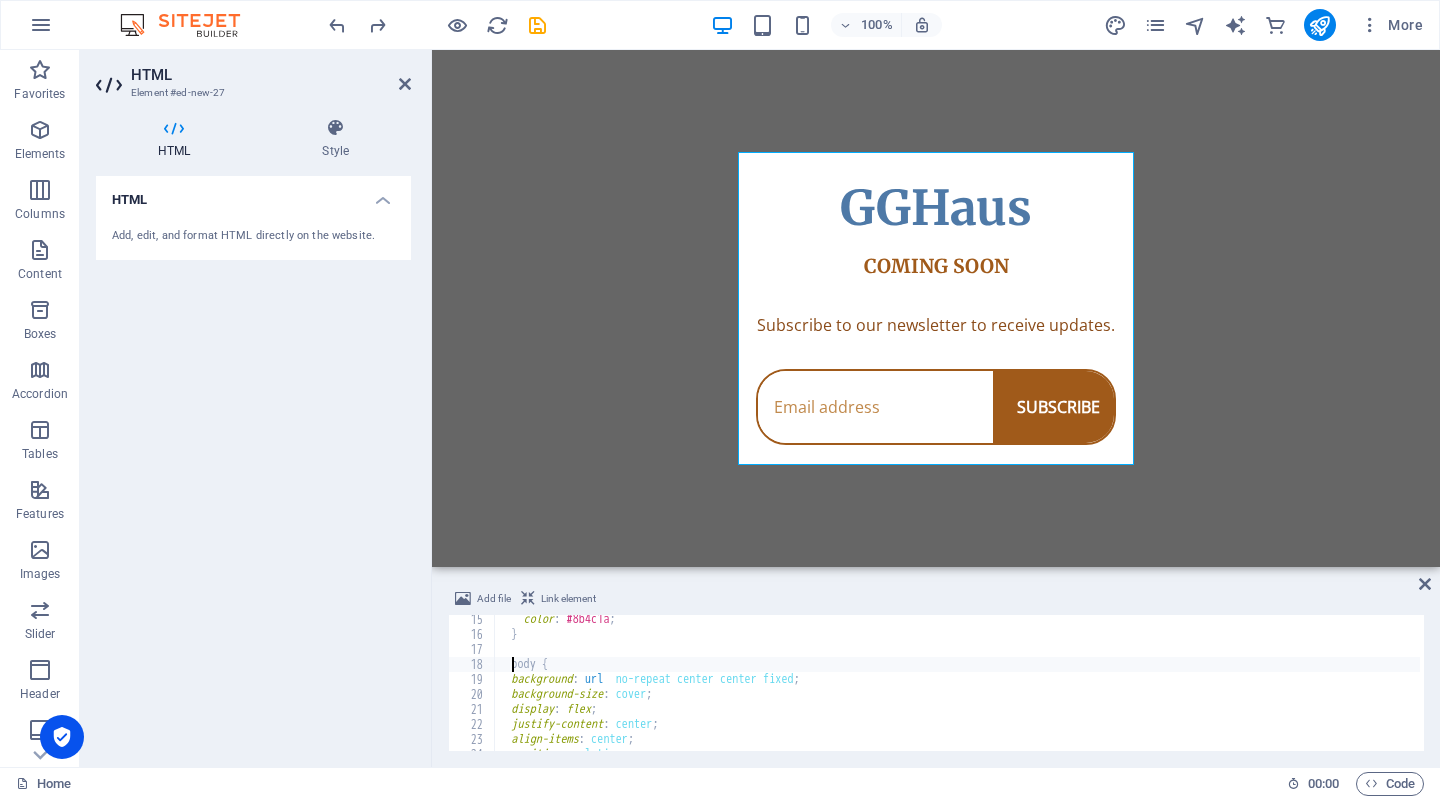 click on "color :   #8b4c1a ;    }    body   {    background :   url    no-repeat   center   center   fixed ;    background-size :   cover ;    display :   flex ;    justify-content :   center ;    align-items :   center ;    position :   relative ;    overflow :   hidden ;" at bounding box center [957, 695] 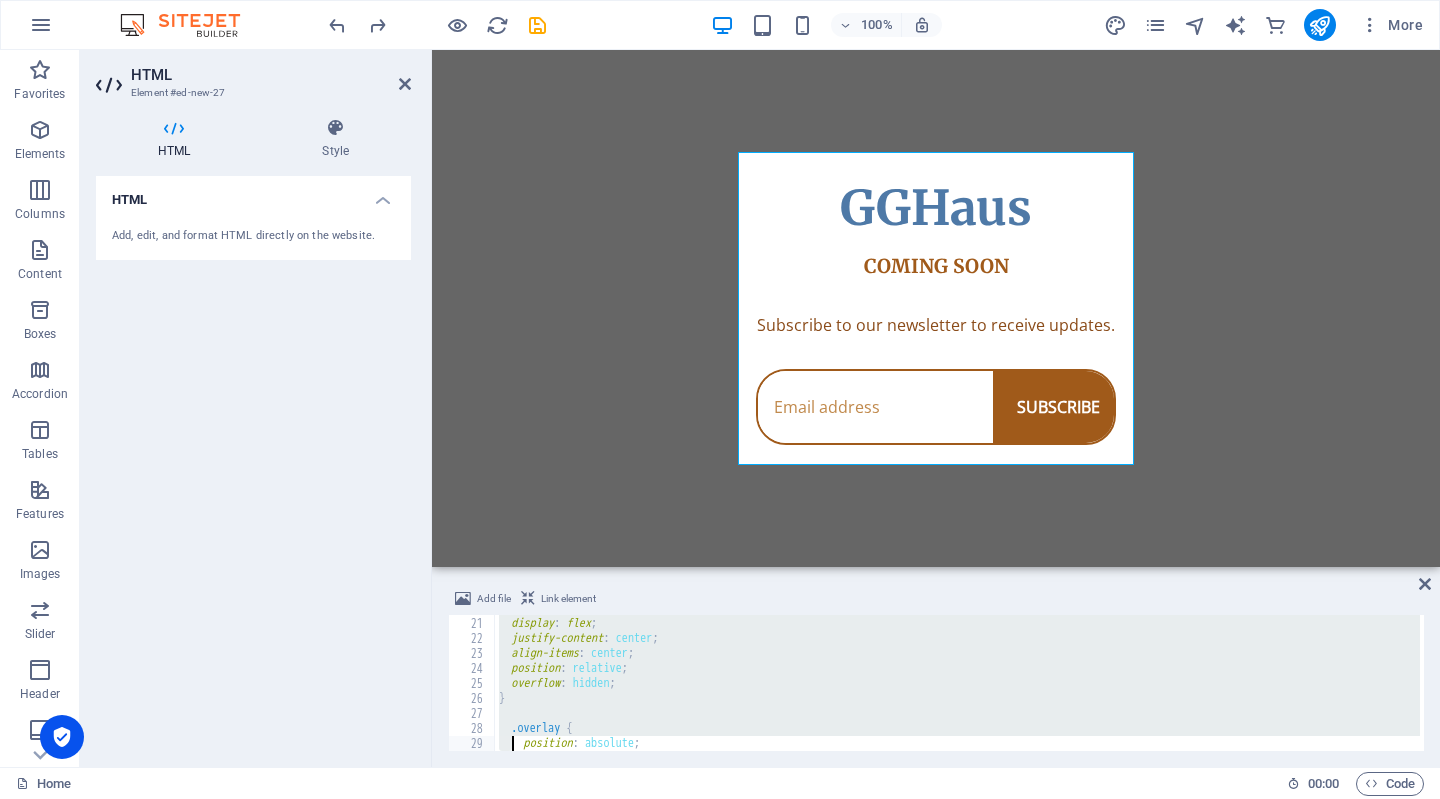 scroll, scrollTop: 344, scrollLeft: 0, axis: vertical 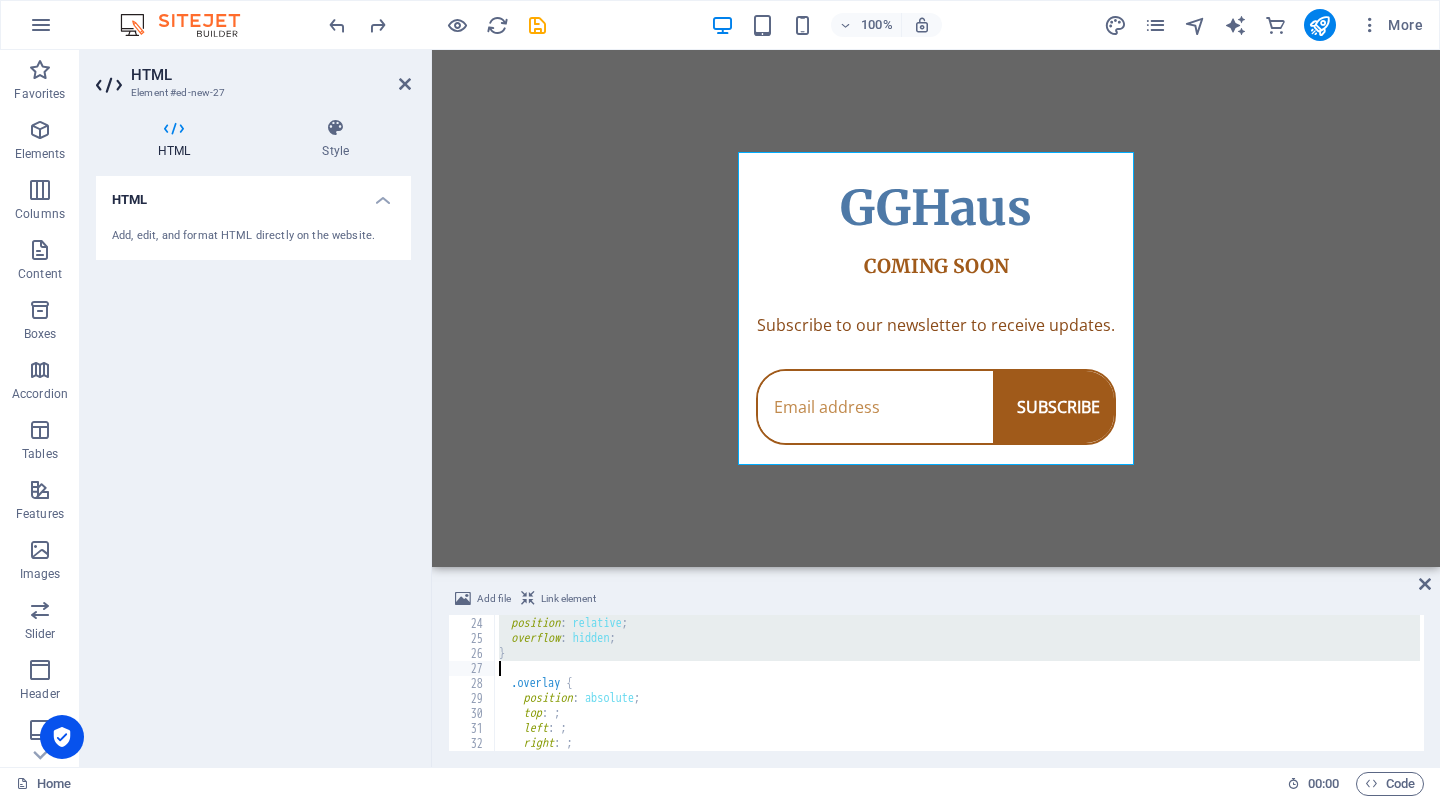 paste on "</style>" 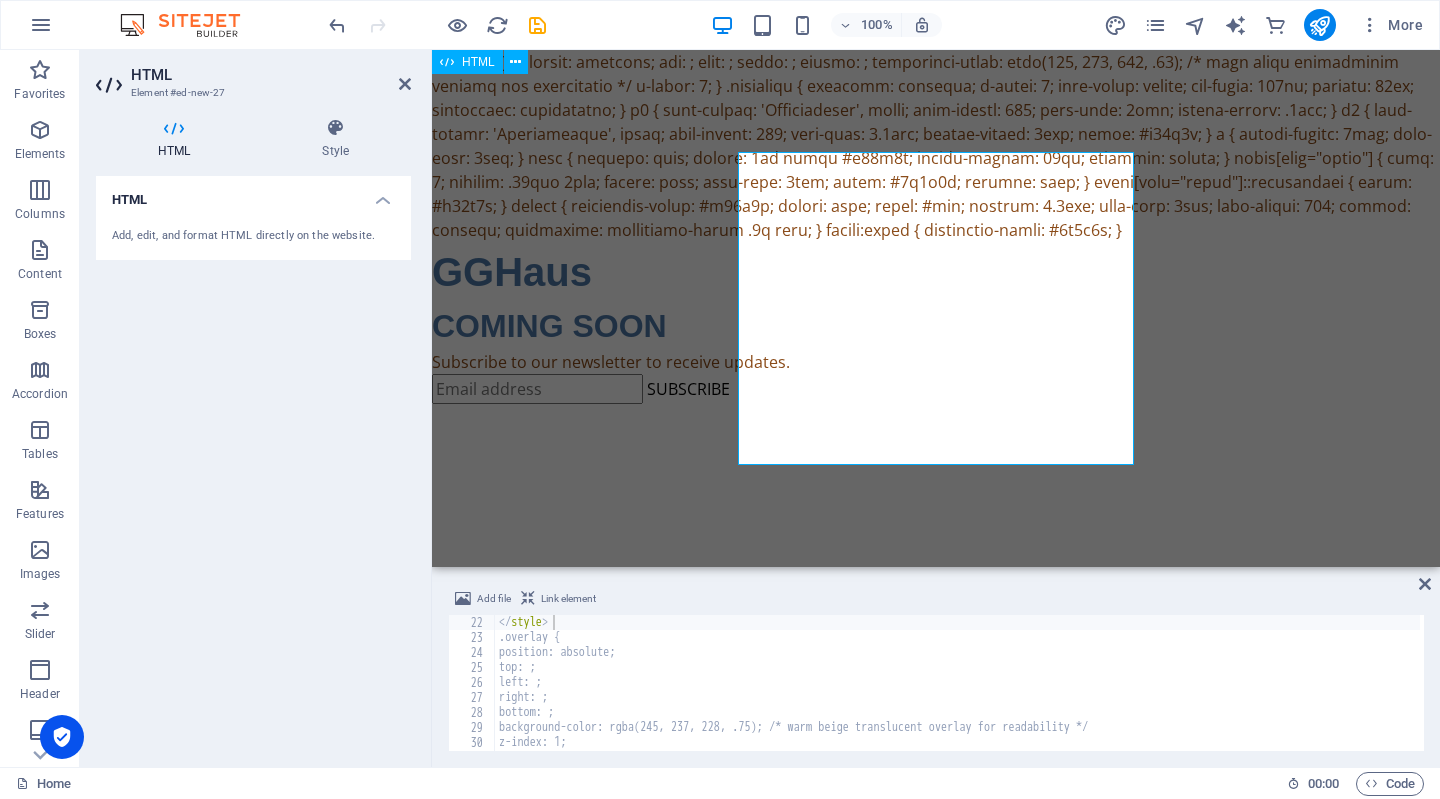 click on "Skip to main content
GGHaus Coming Soon
GGHaus
COMING SOON
Subscribe to our newsletter to receive updates.
SUBSCRIBE" at bounding box center (936, 308) 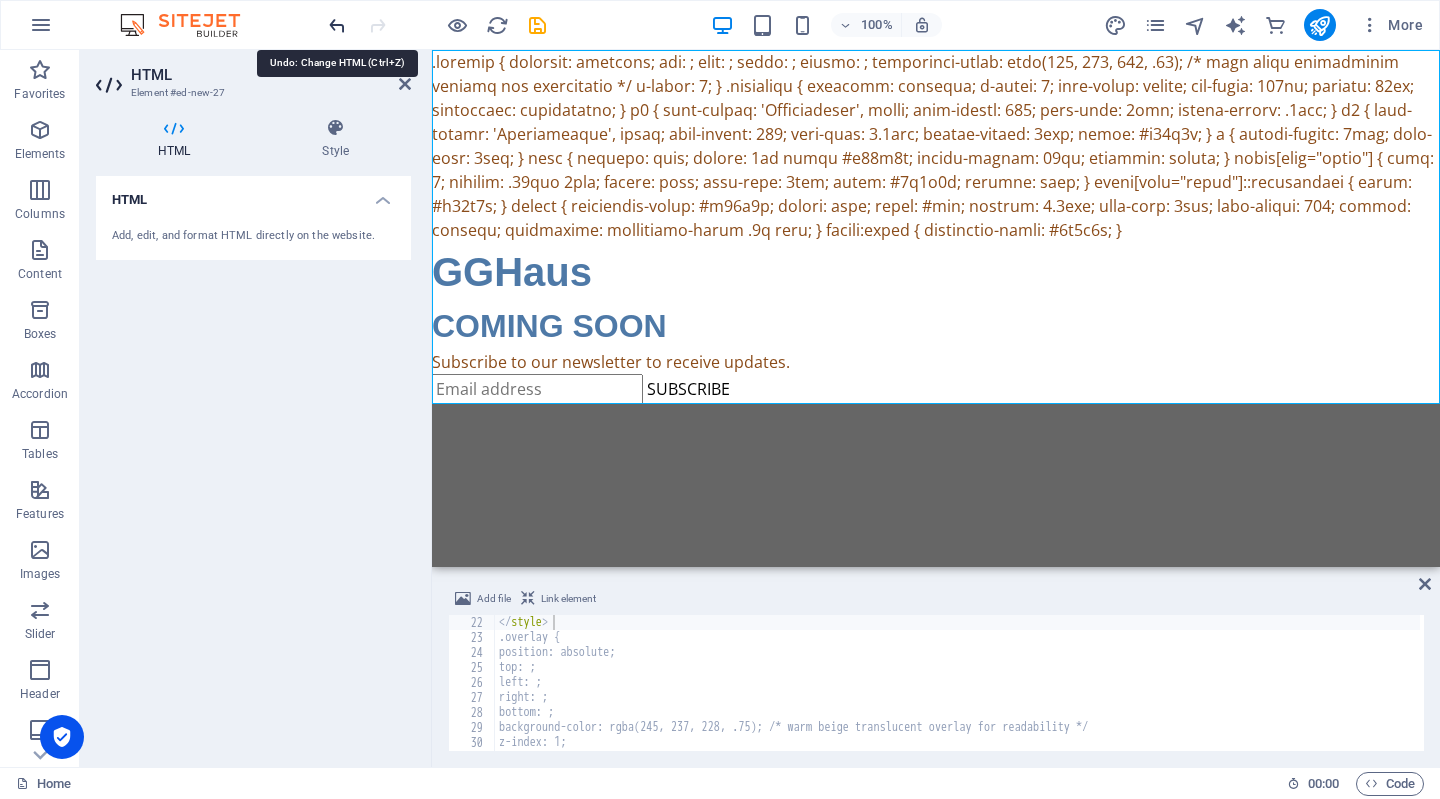 click at bounding box center [337, 25] 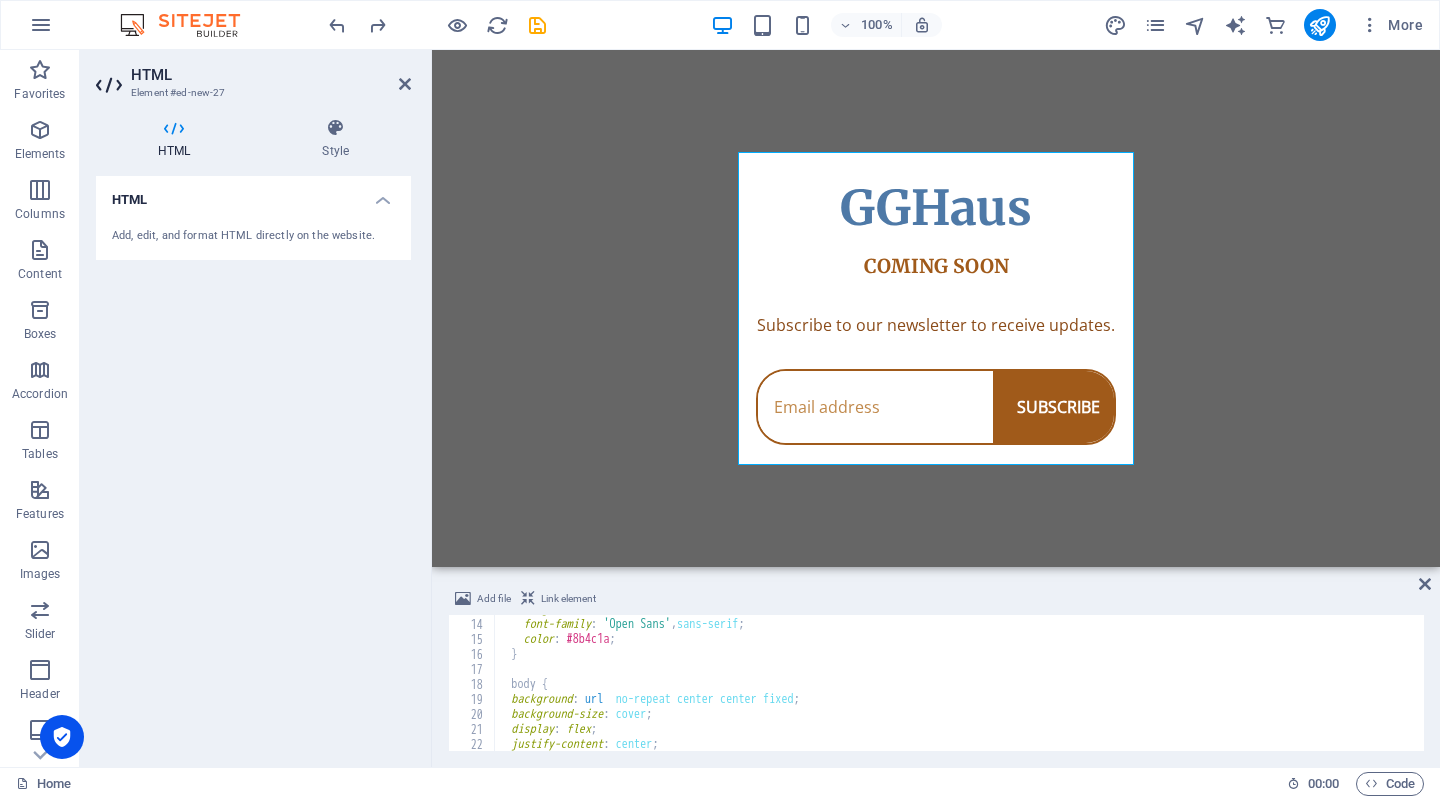 scroll, scrollTop: 220, scrollLeft: 0, axis: vertical 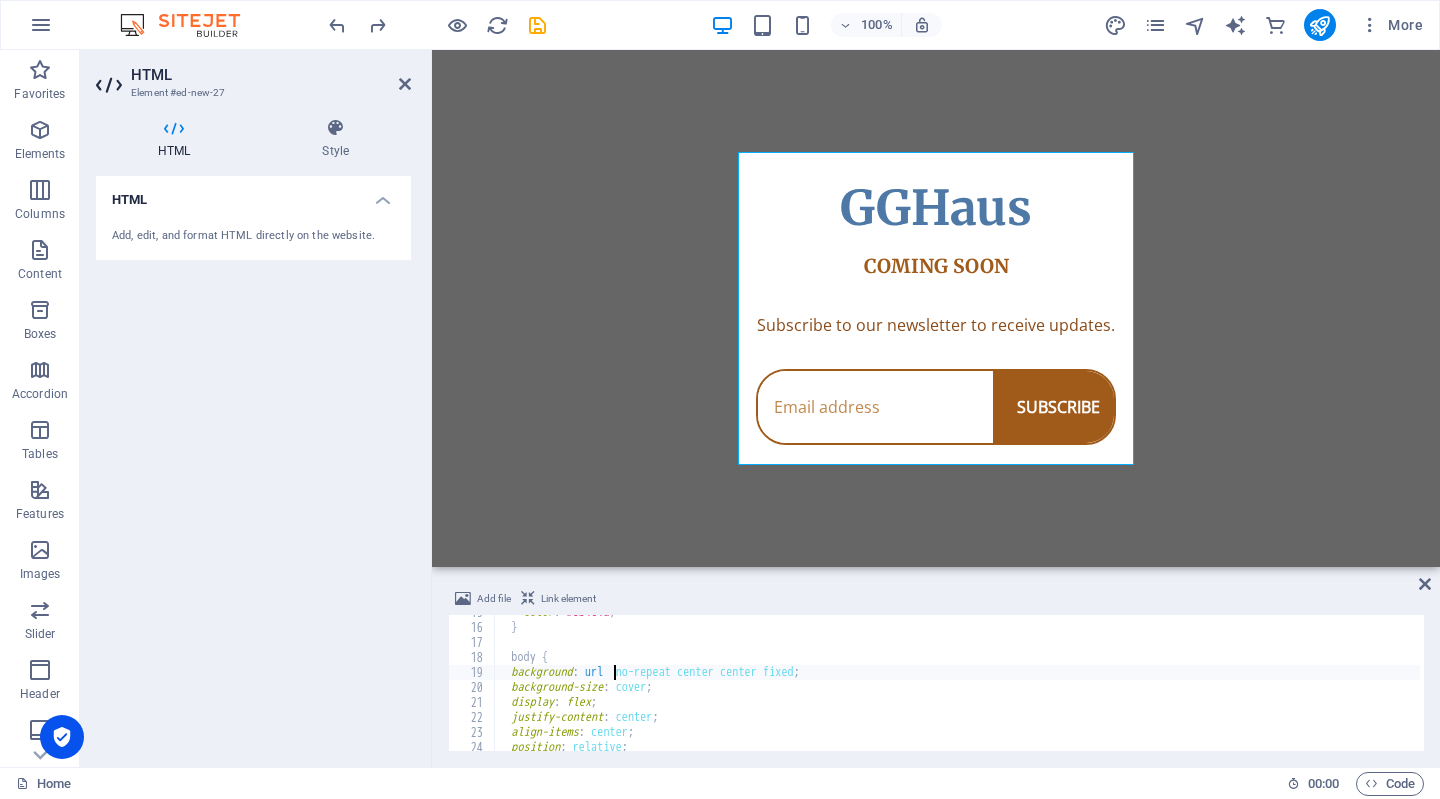 click on "color :   #8b4c1a ;    }    body   {    background :   url    no-repeat   center   center   fixed ;    background-size :   cover ;    display :   flex ;    justify-content :   center ;    align-items :   center ;    position :   relative ;    overflow :   hidden ;" at bounding box center [957, 688] 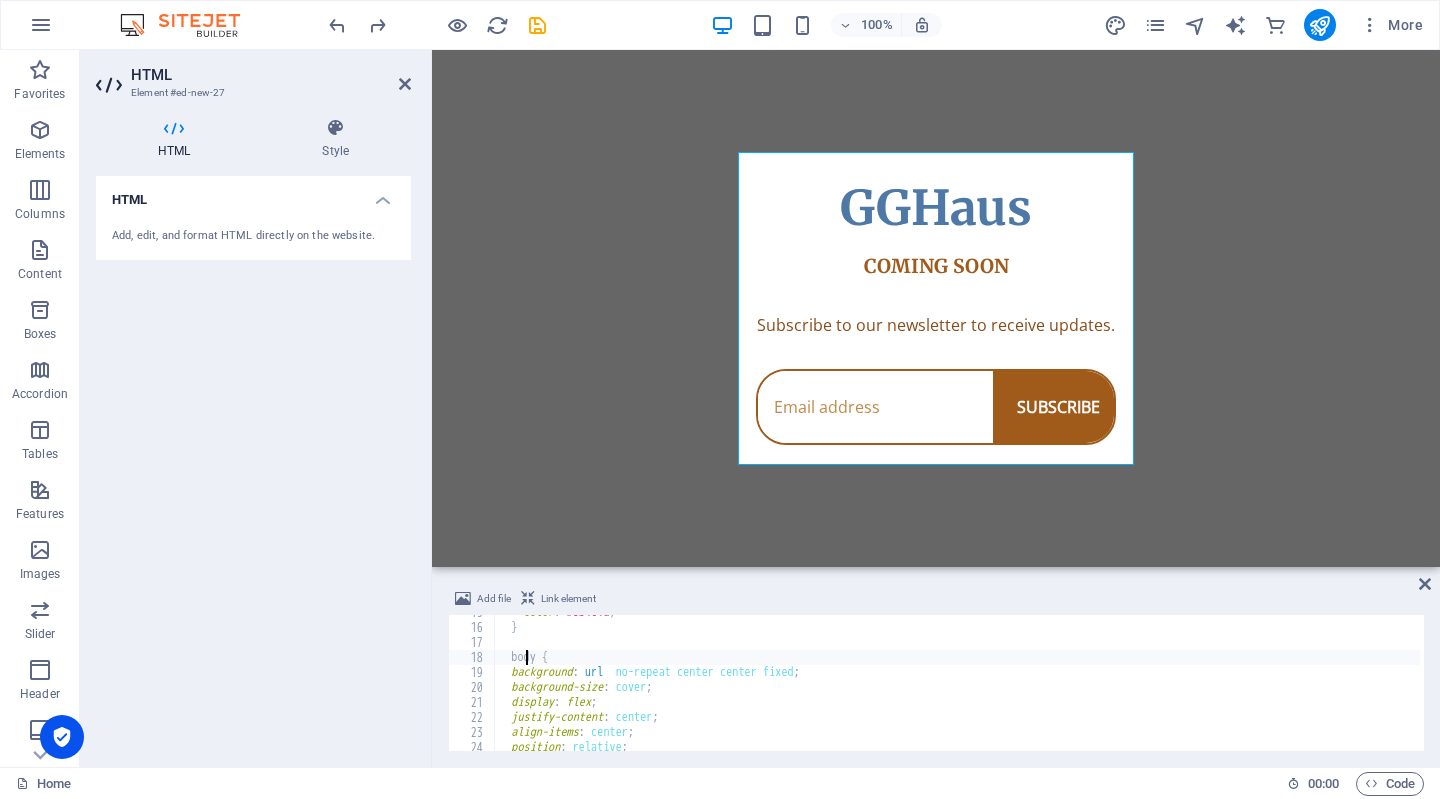 drag, startPoint x: 616, startPoint y: 673, endPoint x: 524, endPoint y: 653, distance: 94.14882 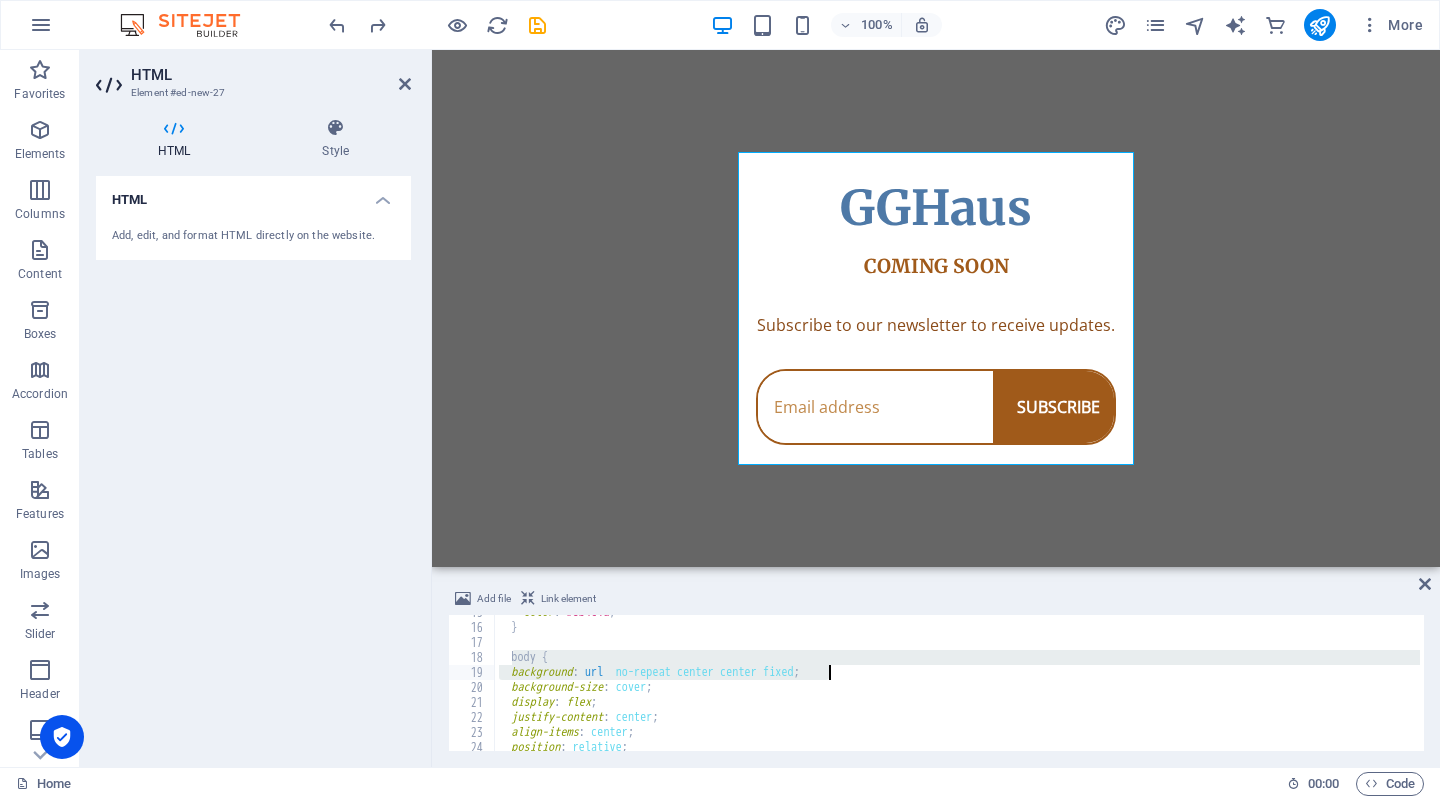 drag, startPoint x: 512, startPoint y: 657, endPoint x: 848, endPoint y: 679, distance: 336.71948 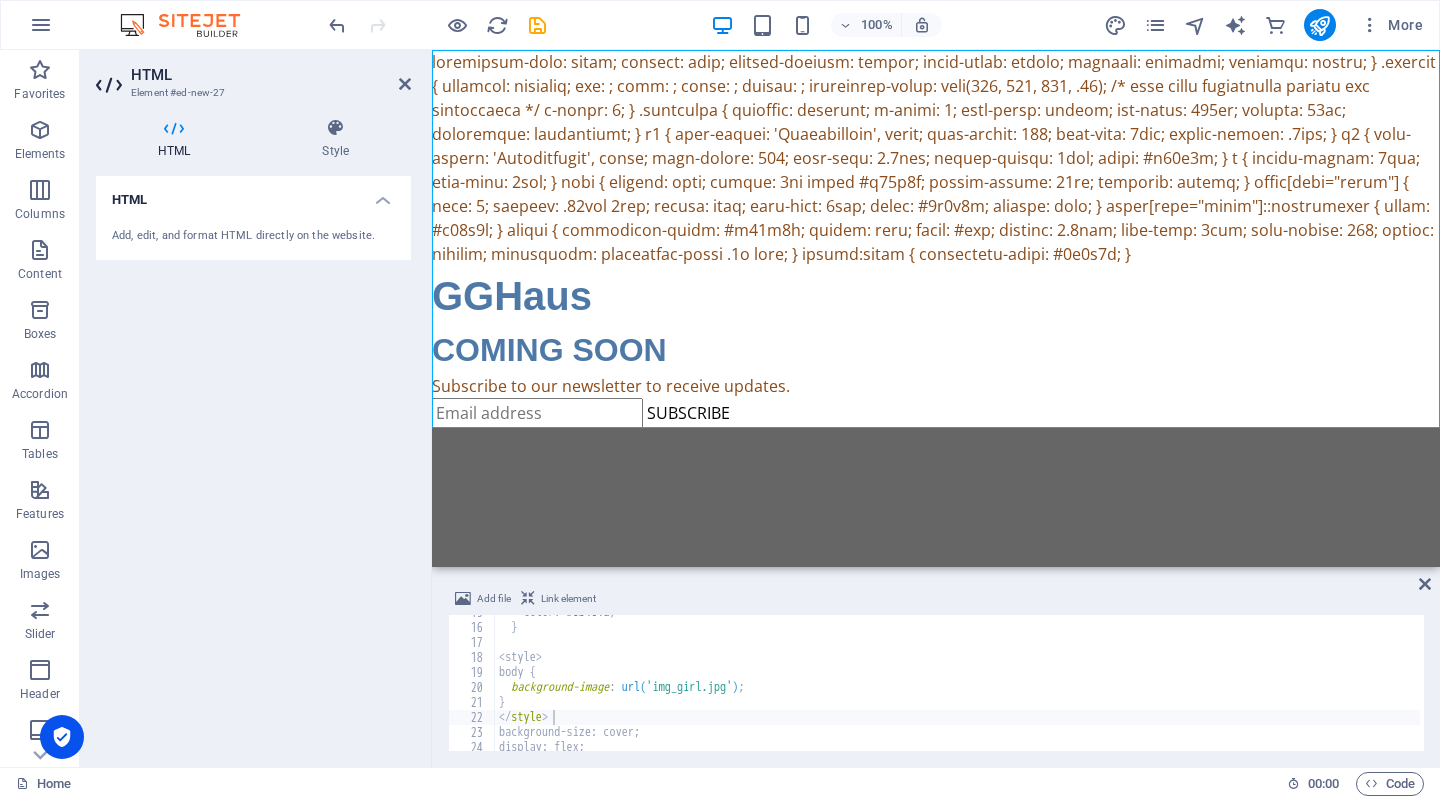 click on "Skip to main content
GGHaus Coming Soon
GGHaus
COMING SOON
Subscribe to our newsletter to receive updates.
SUBSCRIBE" at bounding box center (936, 308) 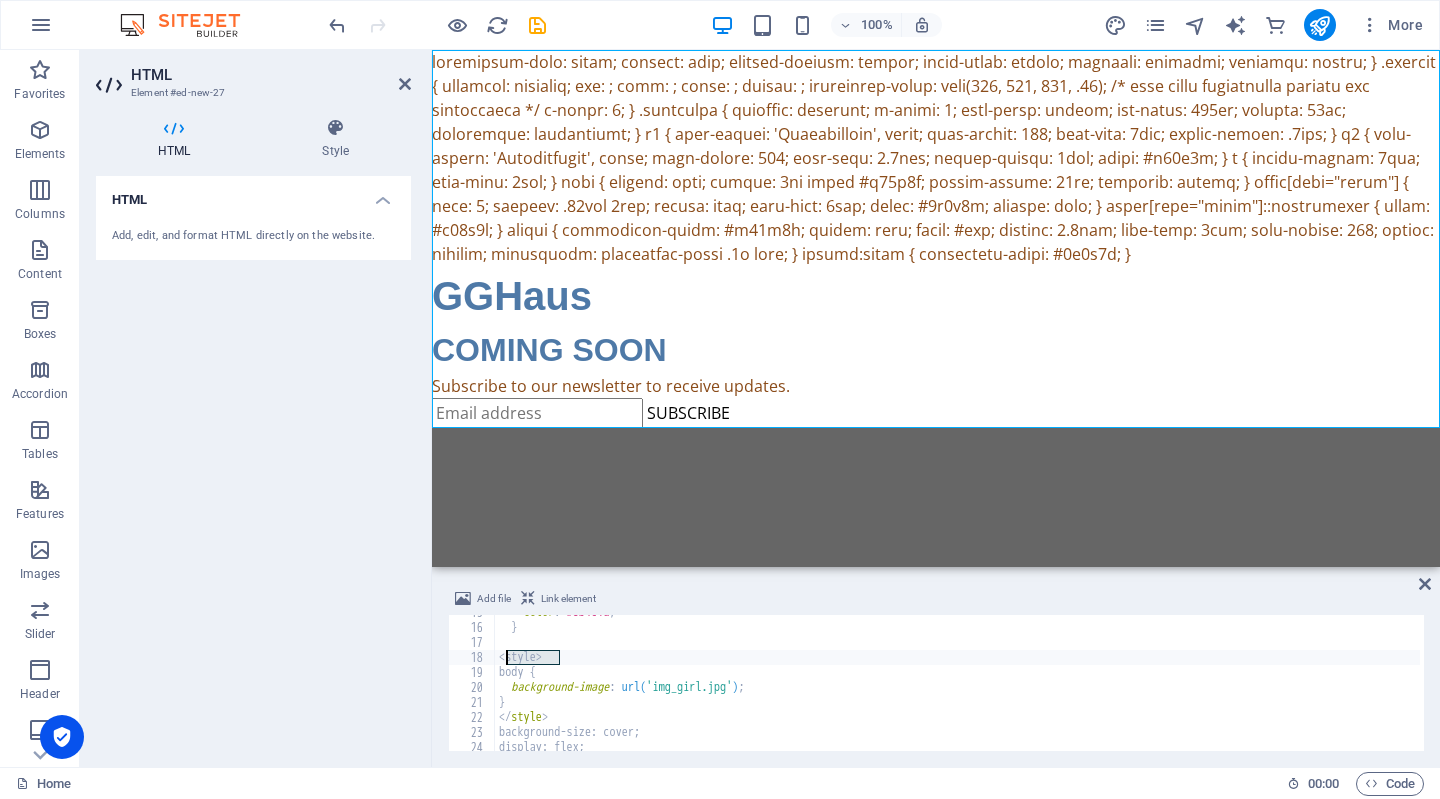 drag, startPoint x: 574, startPoint y: 661, endPoint x: 505, endPoint y: 657, distance: 69.115845 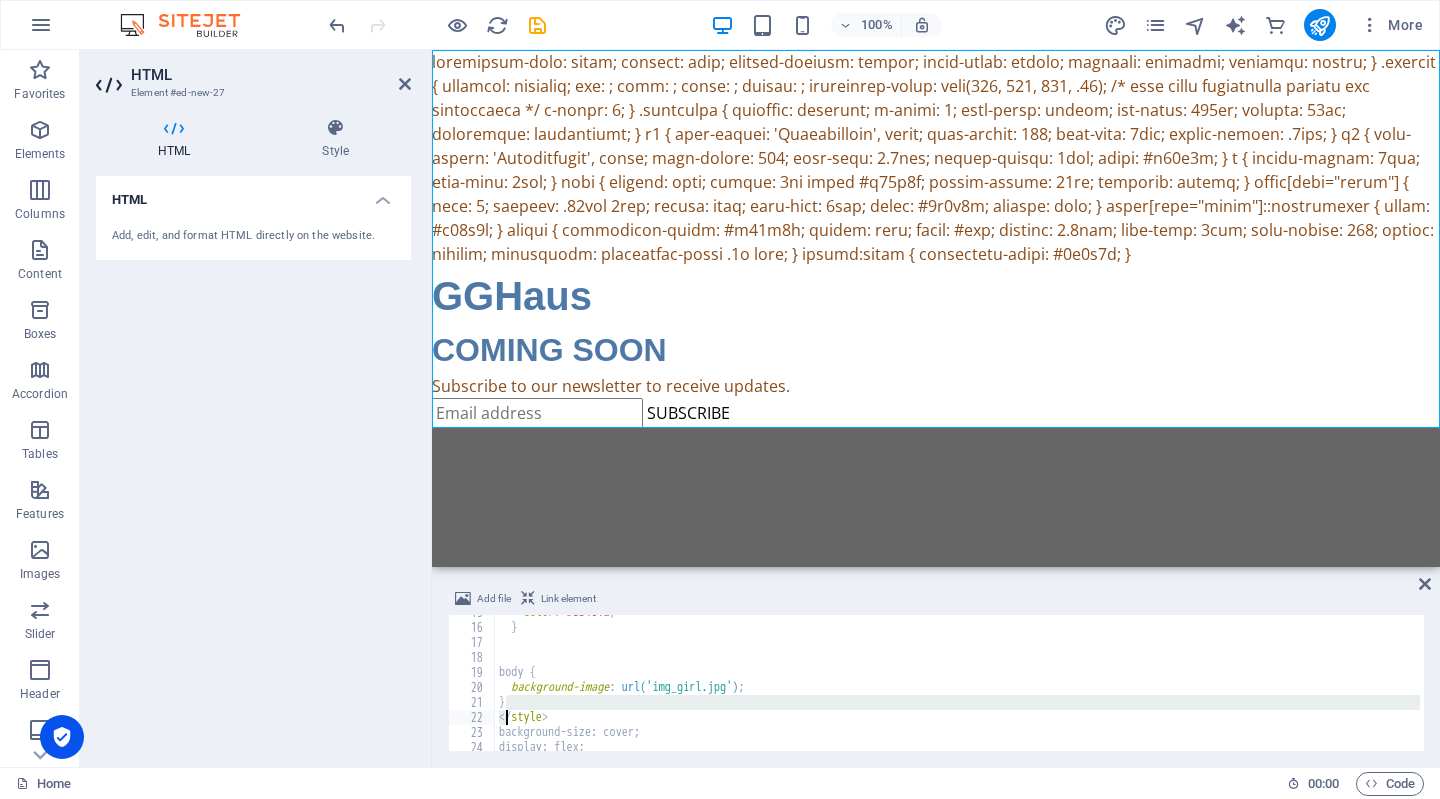 drag, startPoint x: 568, startPoint y: 708, endPoint x: 507, endPoint y: 723, distance: 62.817196 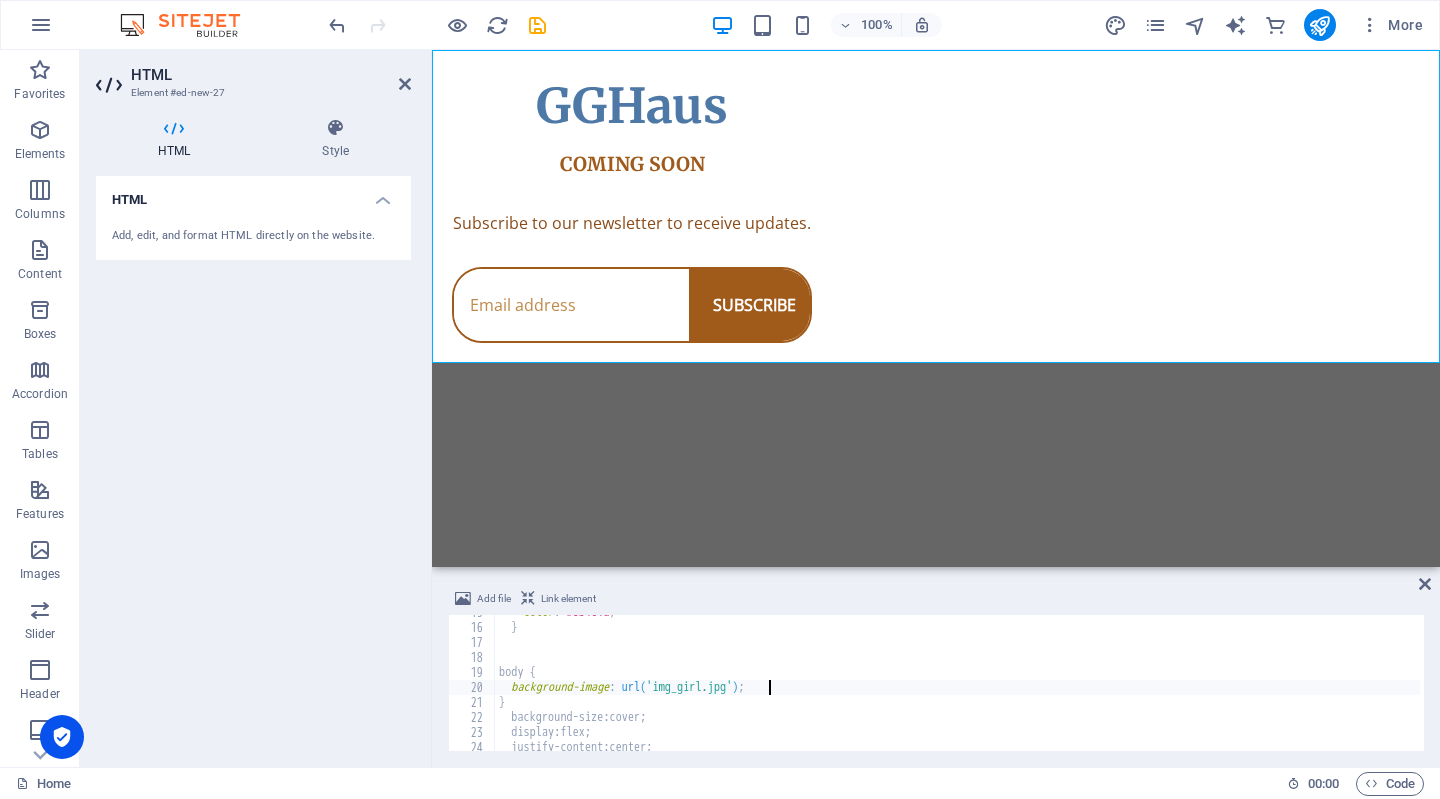 click on "color :   #8b4c1a ;    }   body   {    background-image :   url( 'img_girl.jpg' ) ; }    background-size :  cover ;    display :  flex ;    justify-content :  center ;    align-items :  center ;" at bounding box center (957, 688) 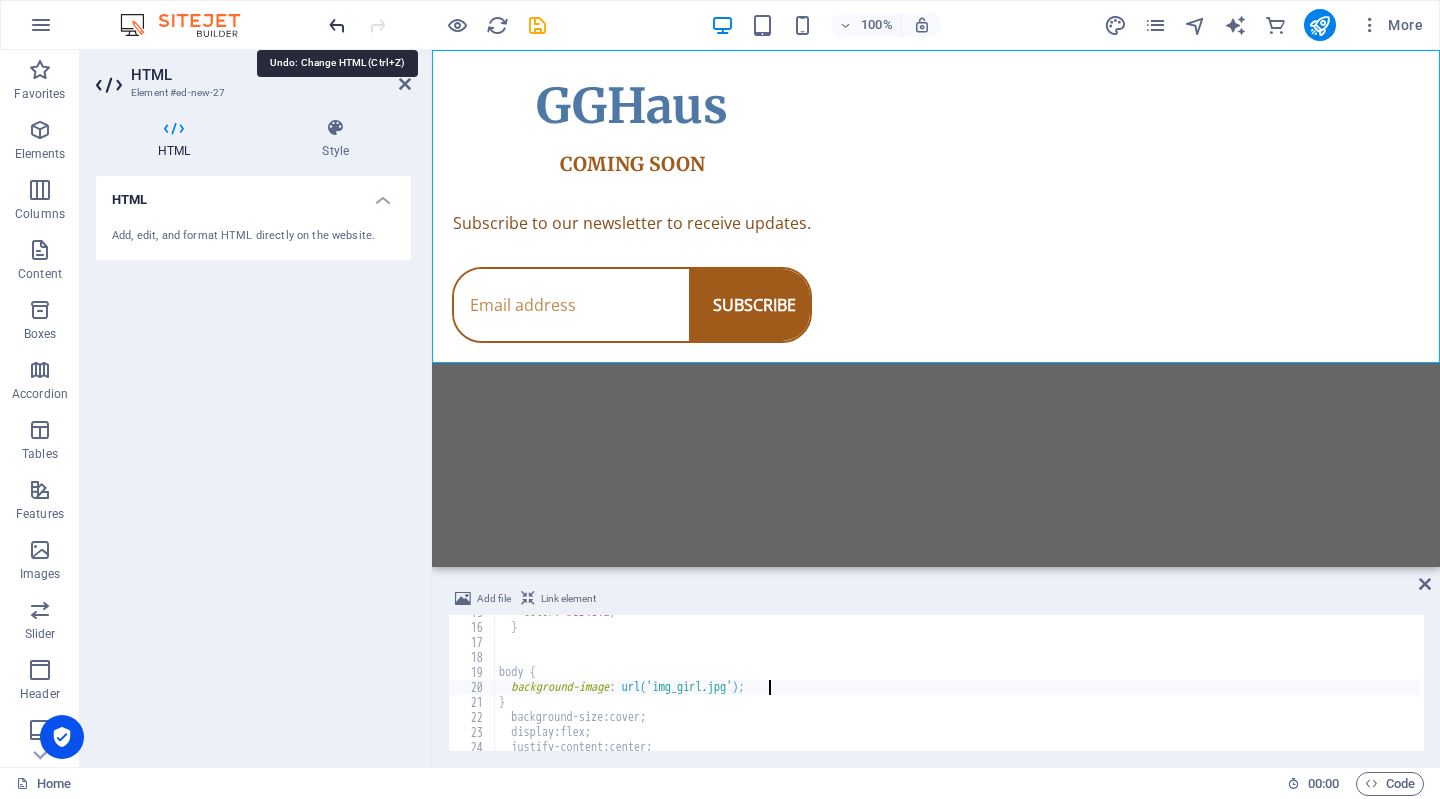 click at bounding box center [337, 25] 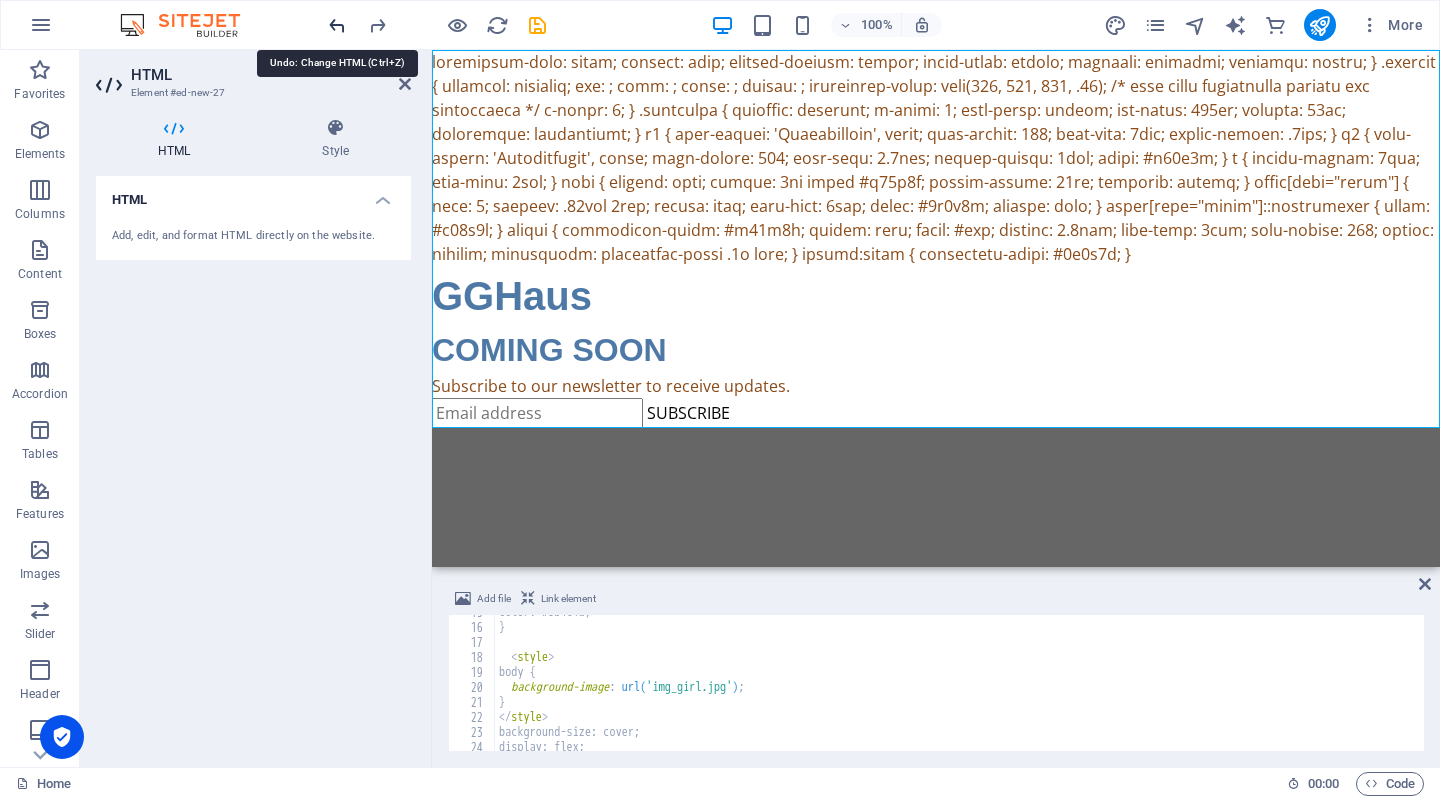 click at bounding box center [337, 25] 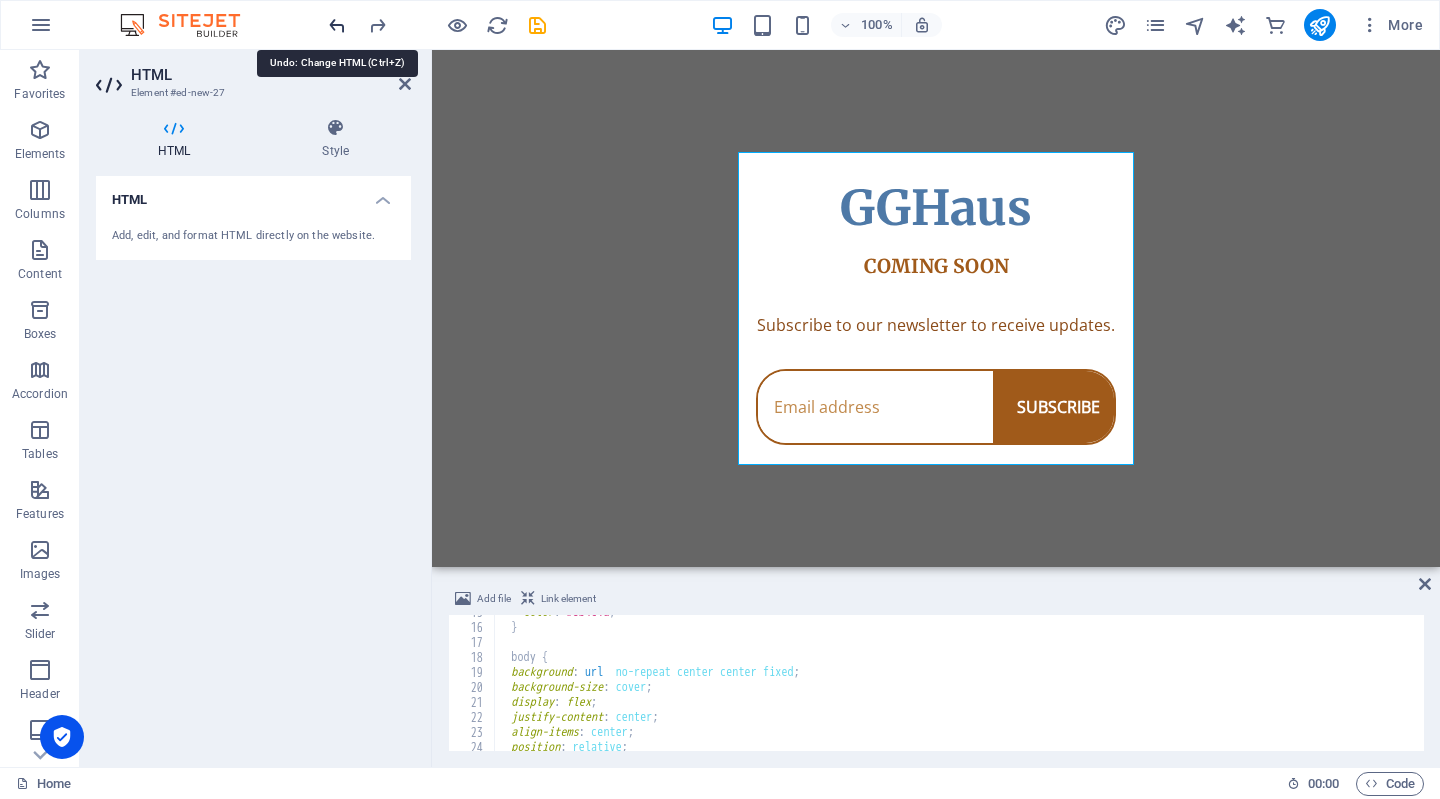 click at bounding box center (337, 25) 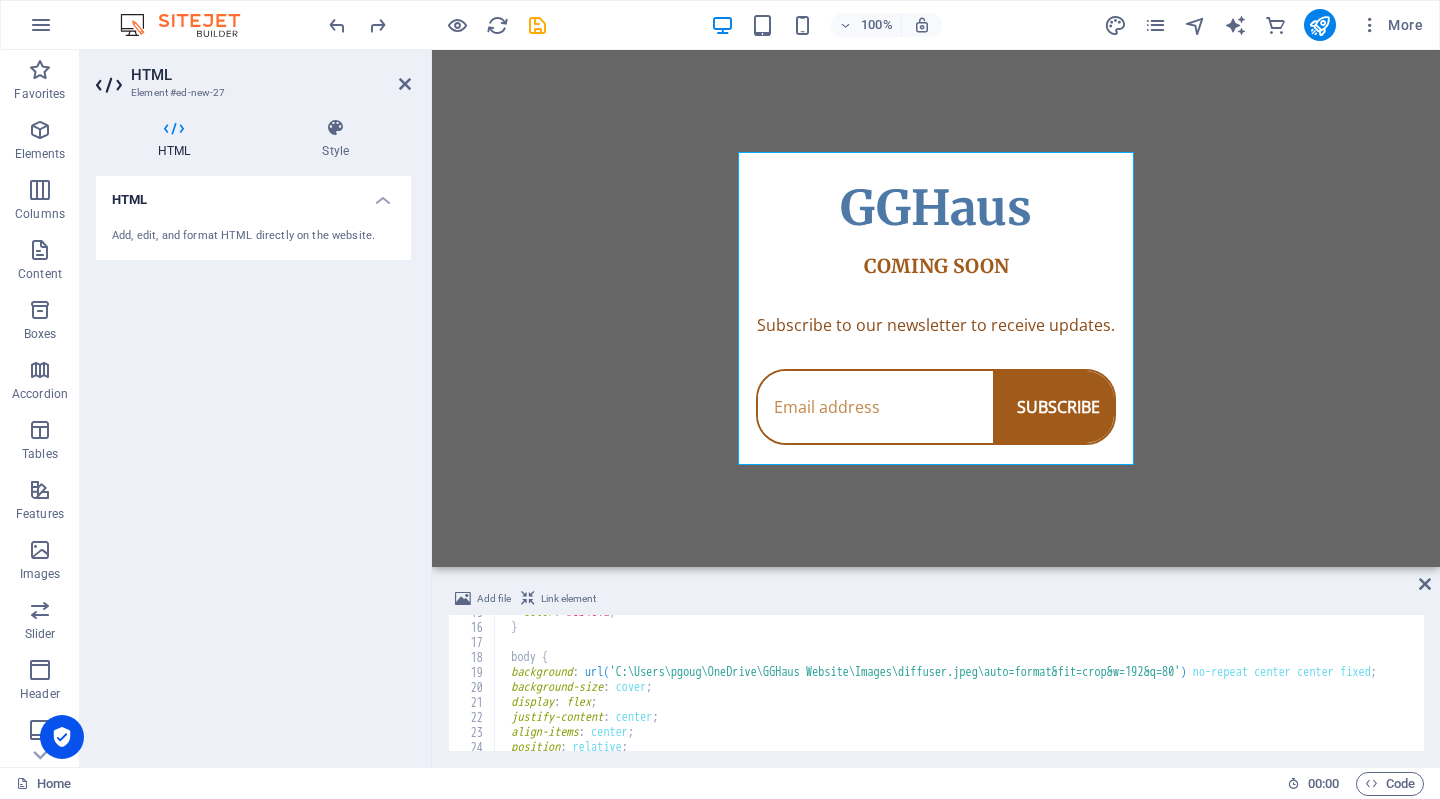 click on "Skip to main content
GGHaus Coming Soon
GGHaus
COMING SOON
Subscribe to our newsletter to receive updates.
SUBSCRIBE" at bounding box center [936, 308] 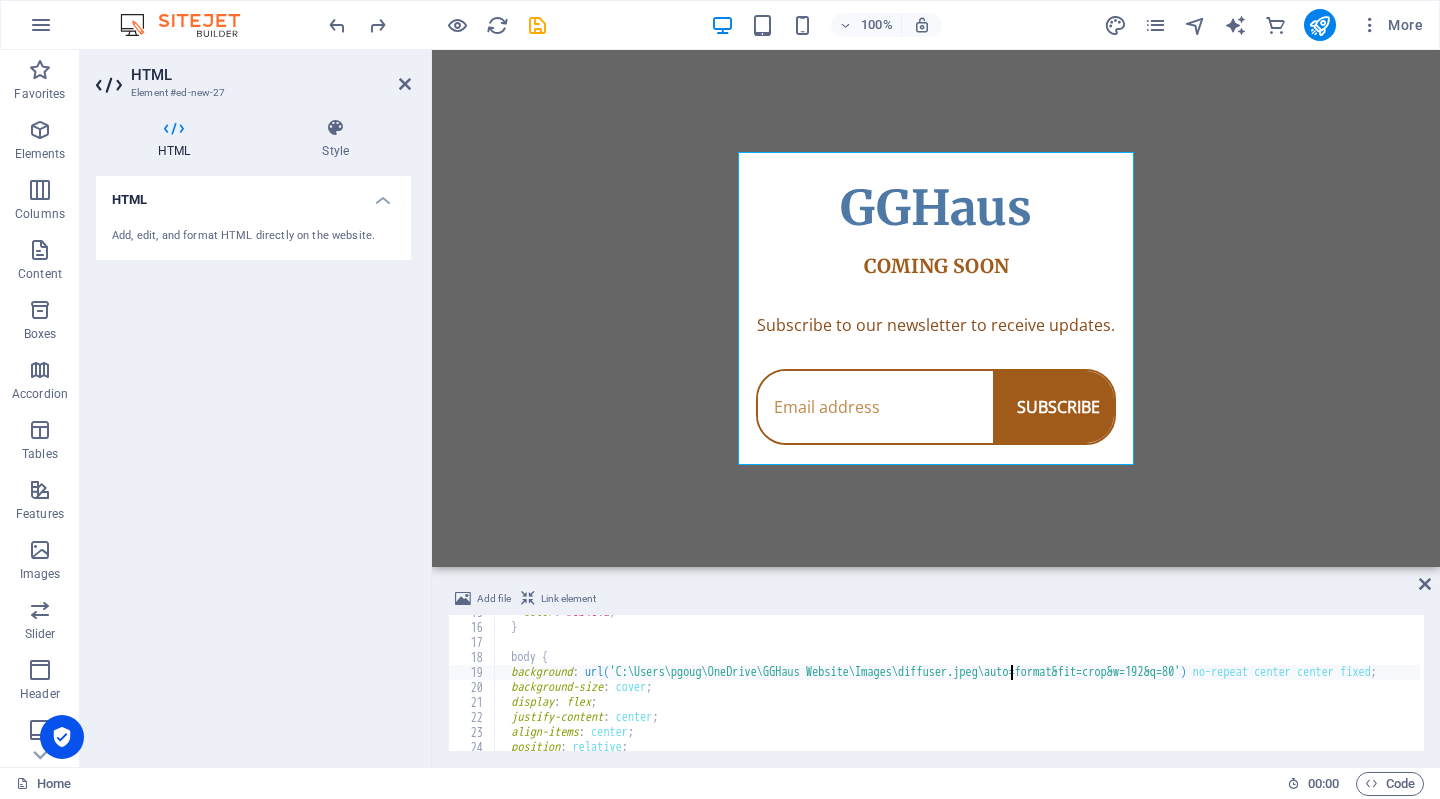 click on "color :   #8b4c1a ;    }    body   {    background :   url( 'C:\Users\pgoug\OneDrive\GGHaus Website\Images\diffuser.jpeg\auto=format&fit=crop&w=192&q=80' )   no-repeat   center   center   fixed ;    background-size :   cover ;    display :   flex ;    justify-content :   center ;    align-items :   center ;    position :   relative ;" at bounding box center [981, 686] 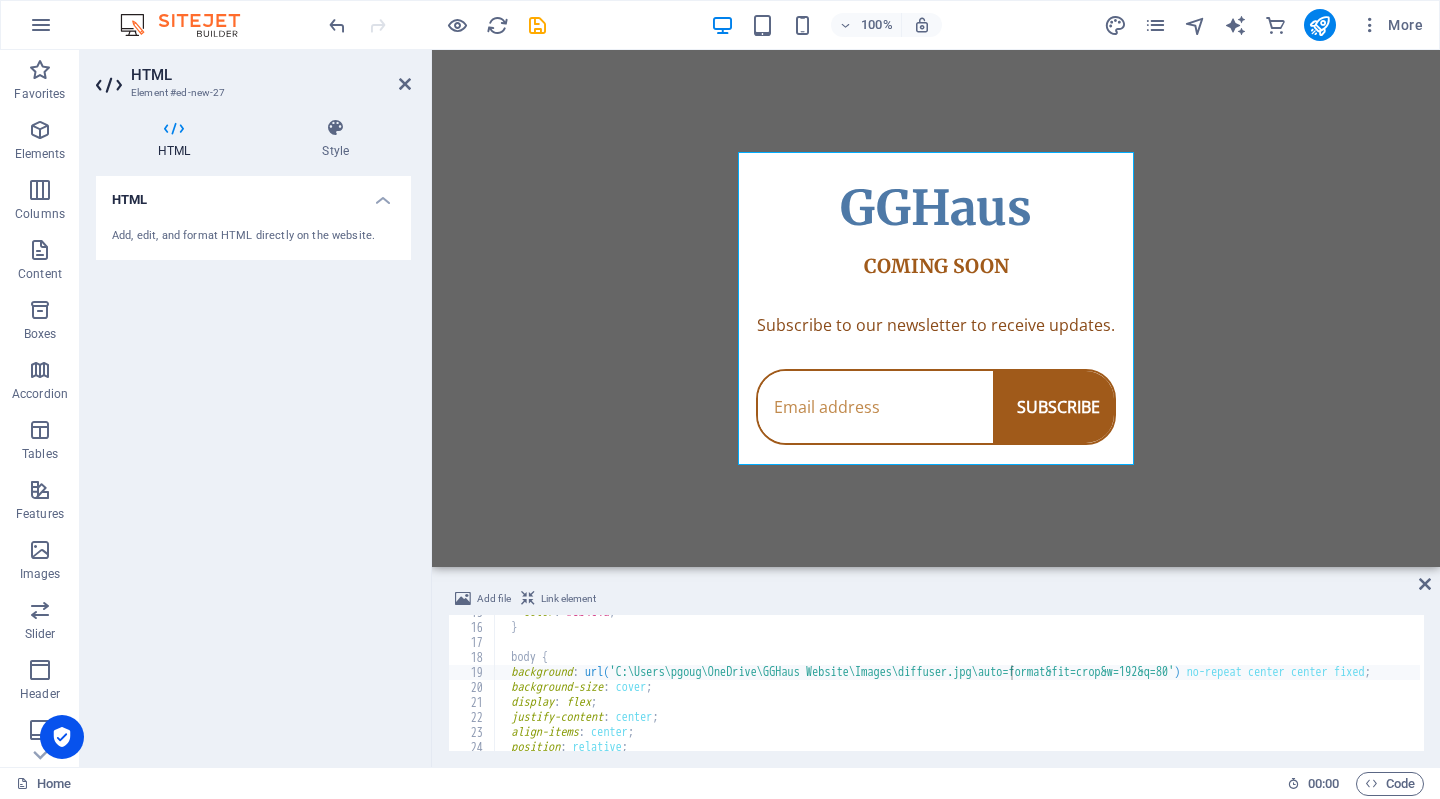 click on "Skip to main content
GGHaus Coming Soon
GGHaus
COMING SOON
Subscribe to our newsletter to receive updates.
SUBSCRIBE" at bounding box center (936, 308) 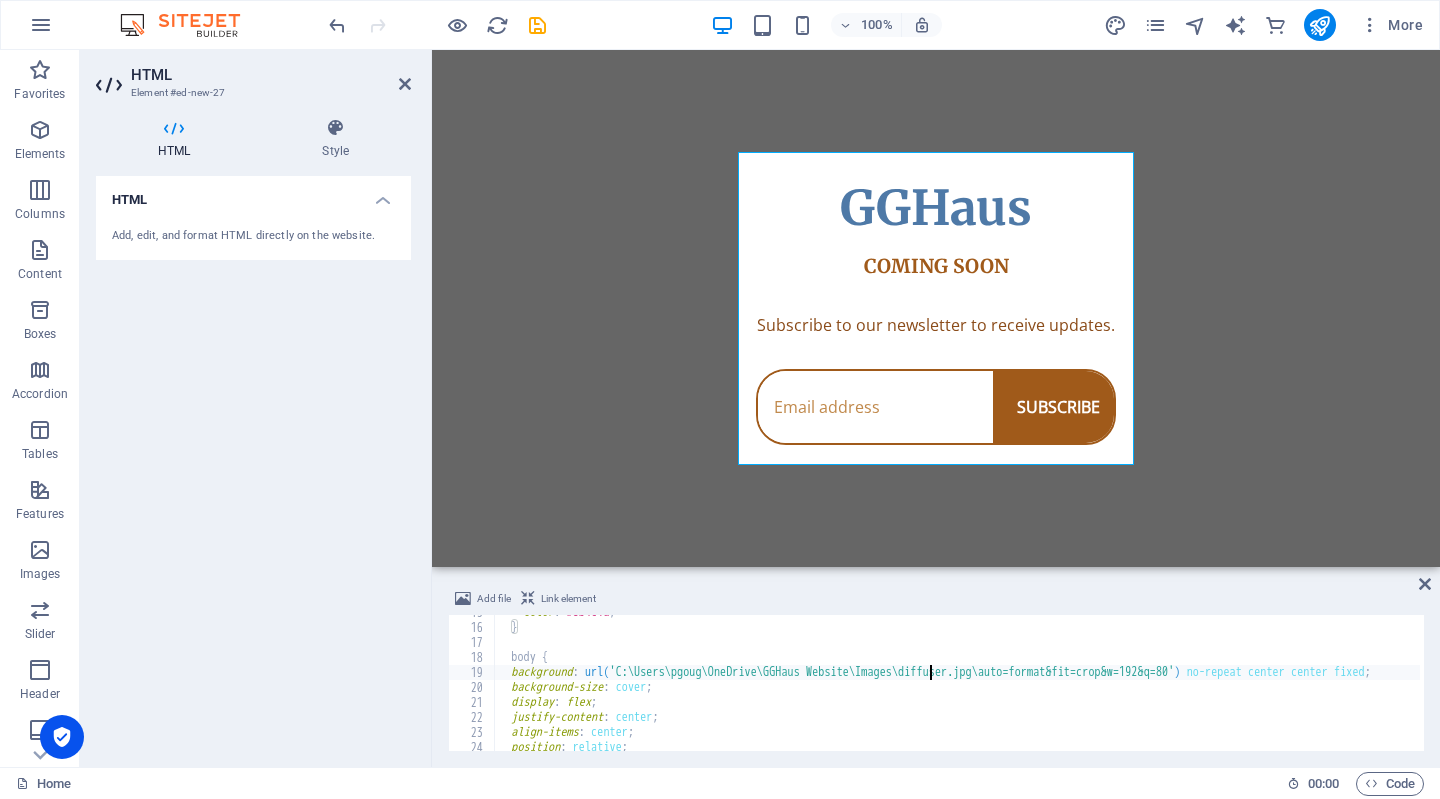 click on "color :   #8b4c1a ;    }    body   {    background :   url( 'C:\Users\pgoug\OneDrive\GGHaus Website\Images\diffuser.jpg\auto=format&fit=crop&w=192&q=80' )   no-repeat   center   center   fixed ;    background-size :   cover ;    display :   flex ;    justify-content :   center ;    align-items :   center ;    position :   relative ;" at bounding box center (977, 686) 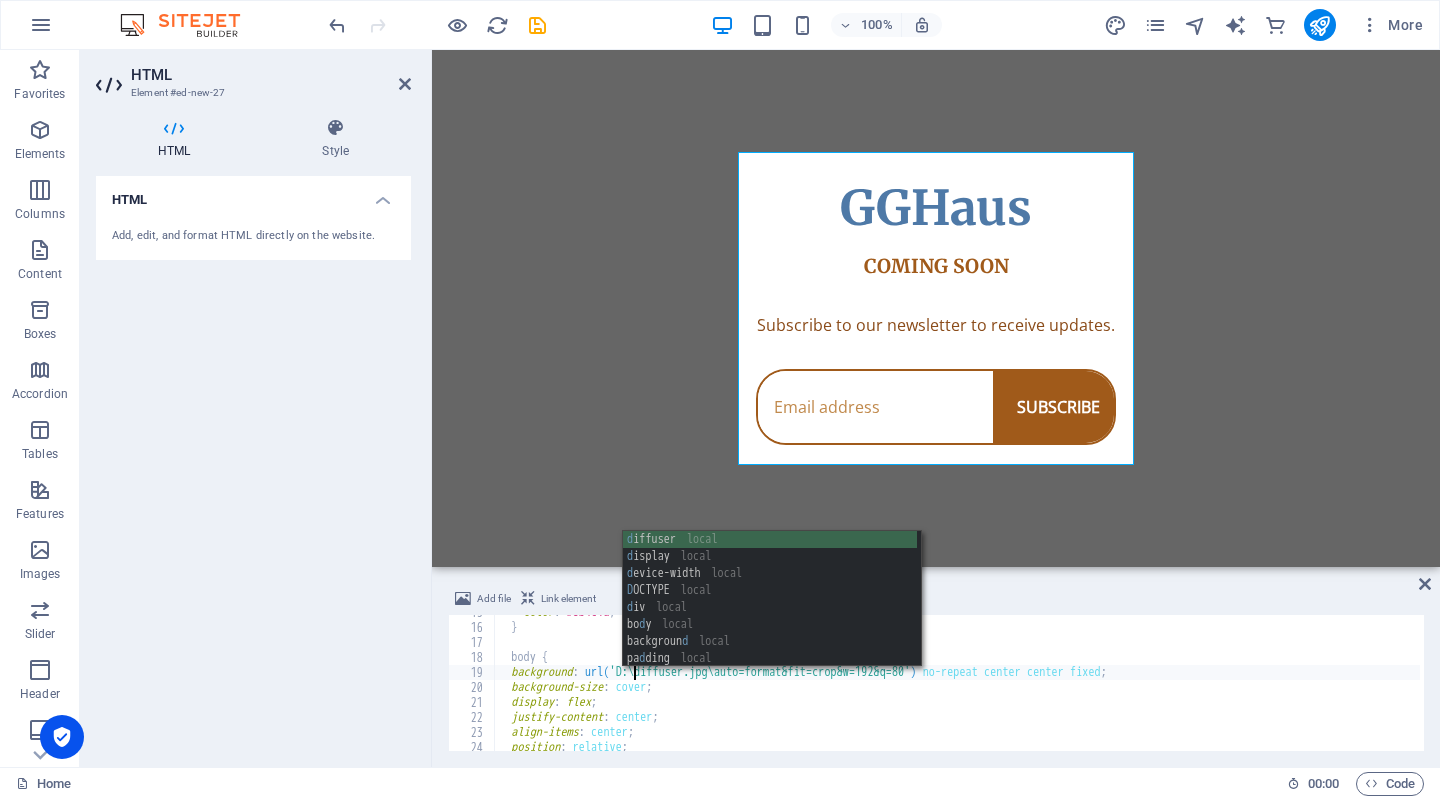 scroll, scrollTop: 0, scrollLeft: 10, axis: horizontal 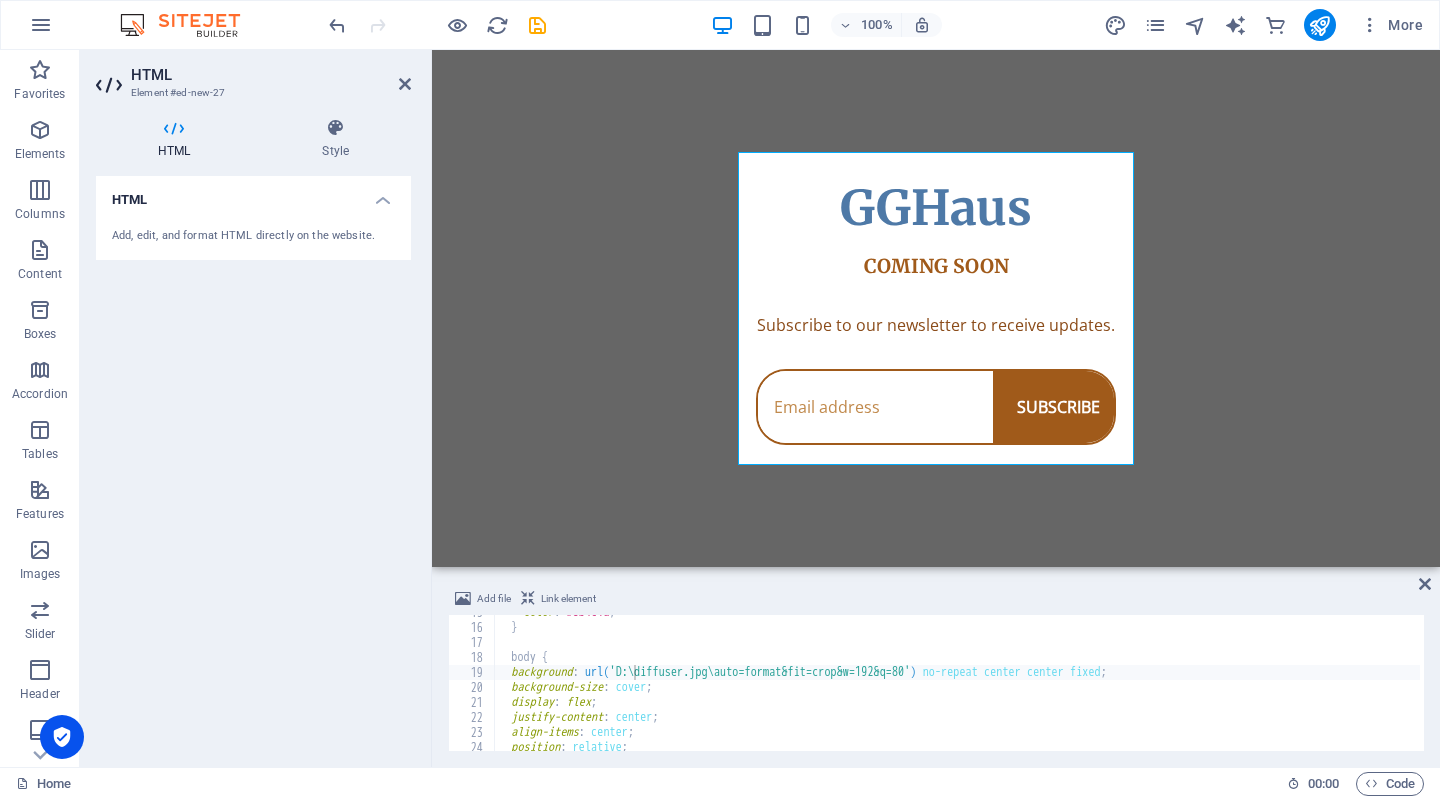 click on "Skip to main content
GGHaus Coming Soon
GGHaus
COMING SOON
Subscribe to our newsletter to receive updates.
SUBSCRIBE" at bounding box center [936, 308] 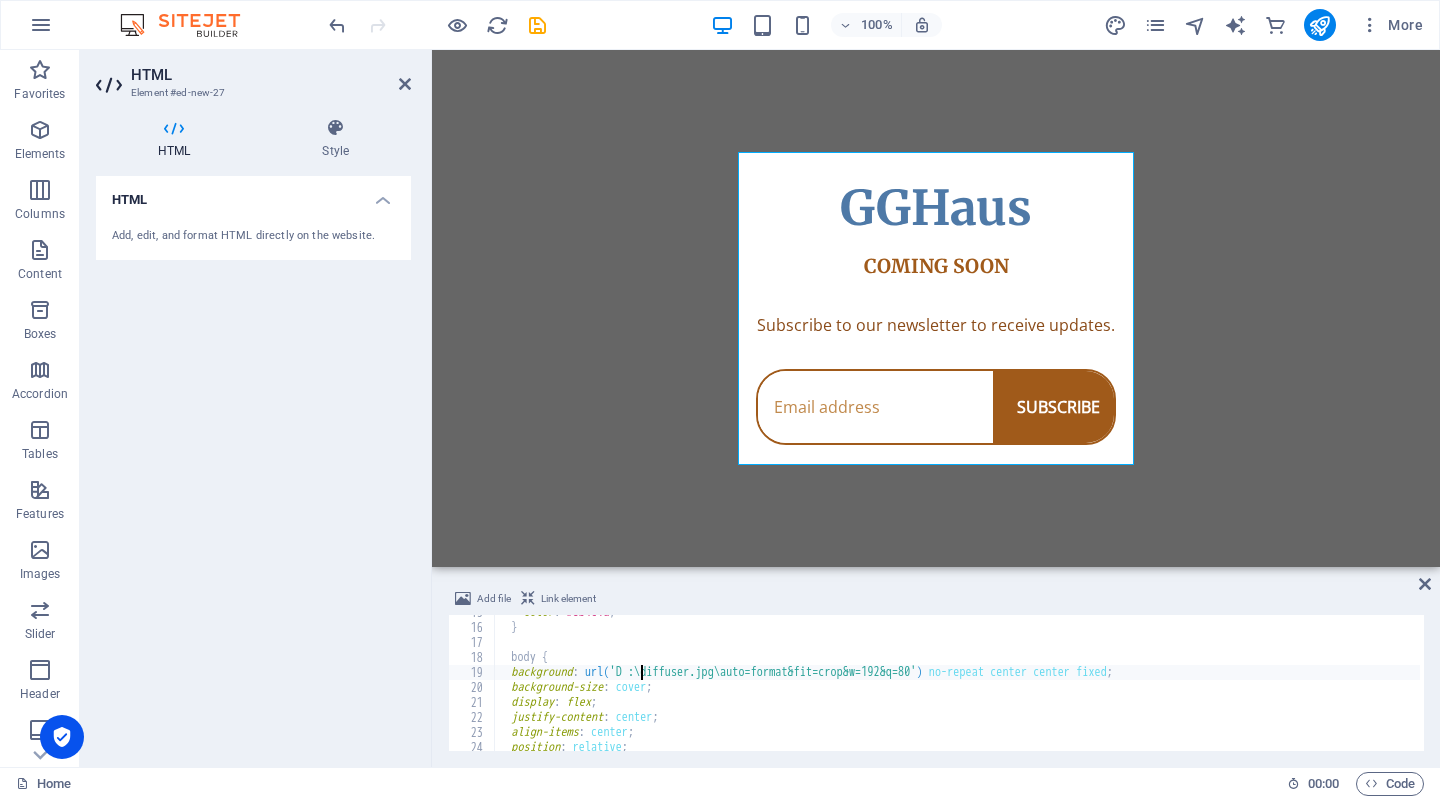 scroll, scrollTop: 0, scrollLeft: 12, axis: horizontal 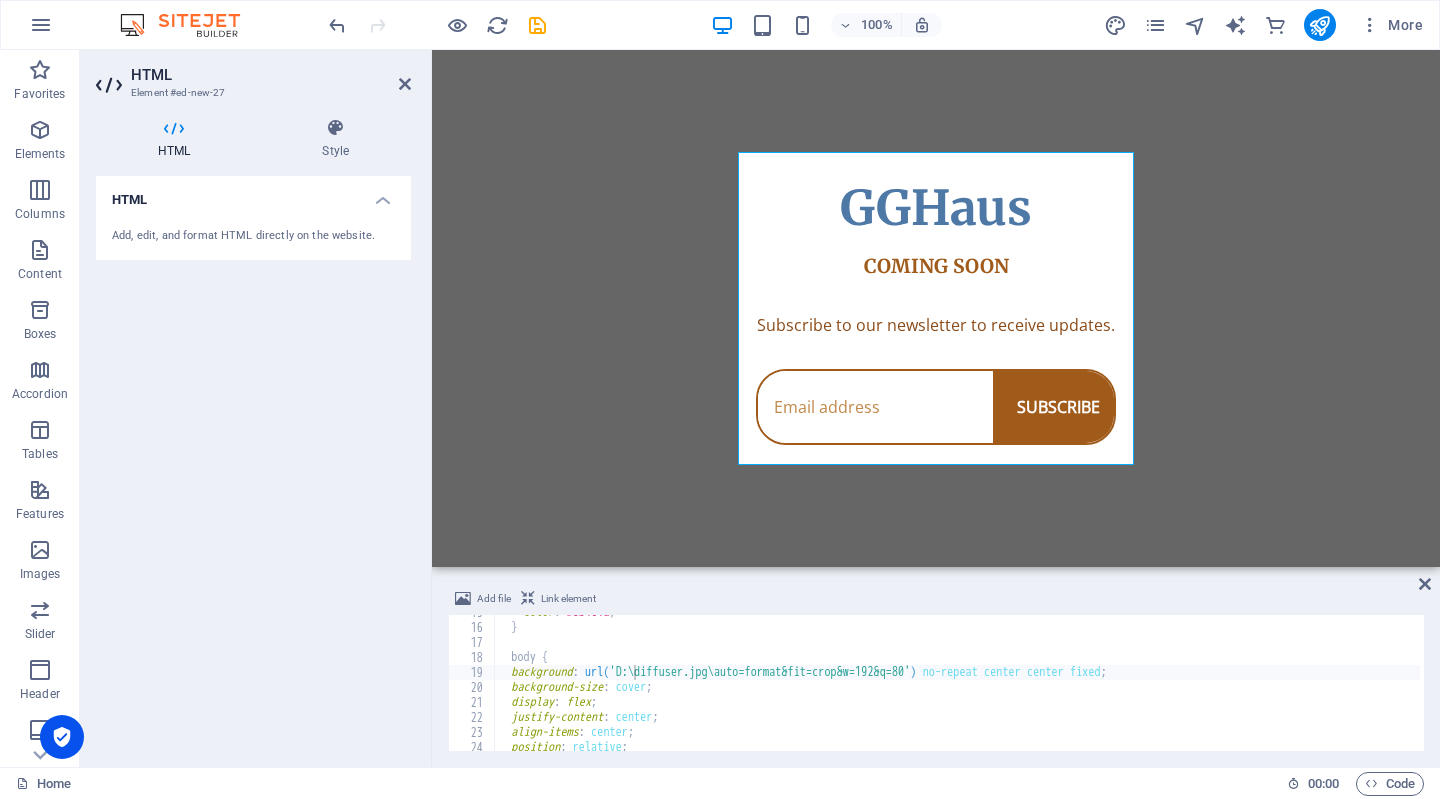 click on "Skip to main content
GGHaus Coming Soon
GGHaus
COMING SOON
Subscribe to our newsletter to receive updates.
SUBSCRIBE" at bounding box center [936, 308] 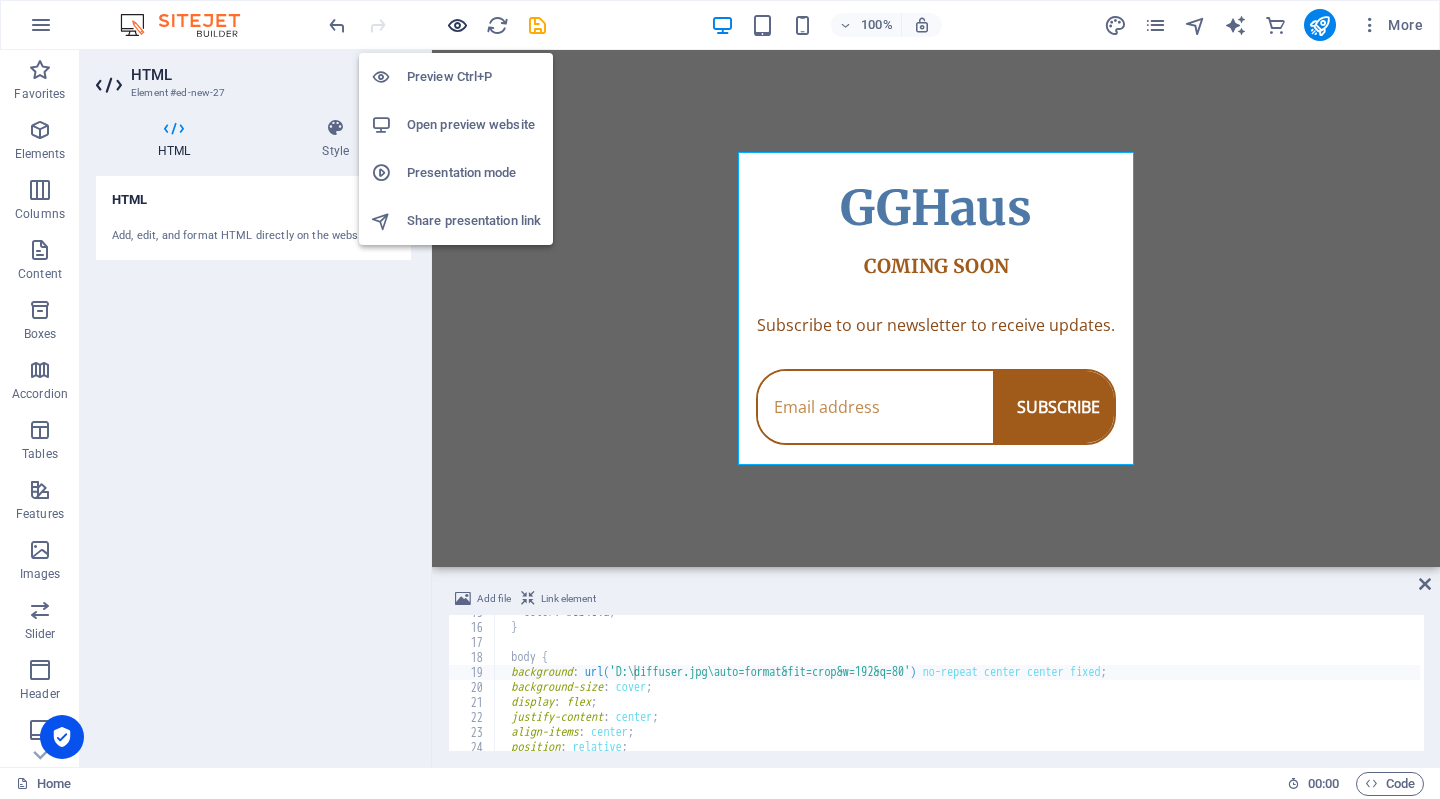 click at bounding box center [457, 25] 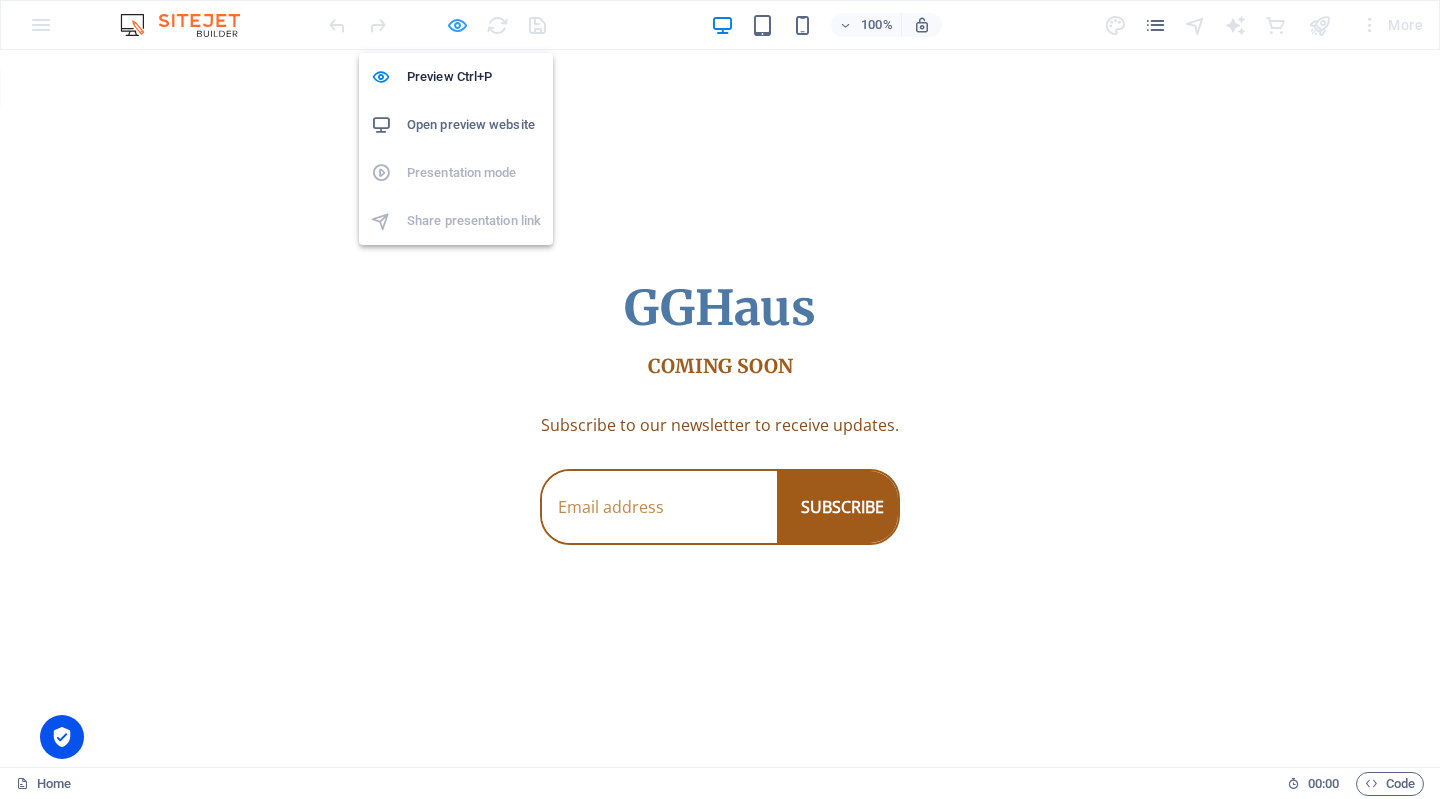 click at bounding box center (457, 25) 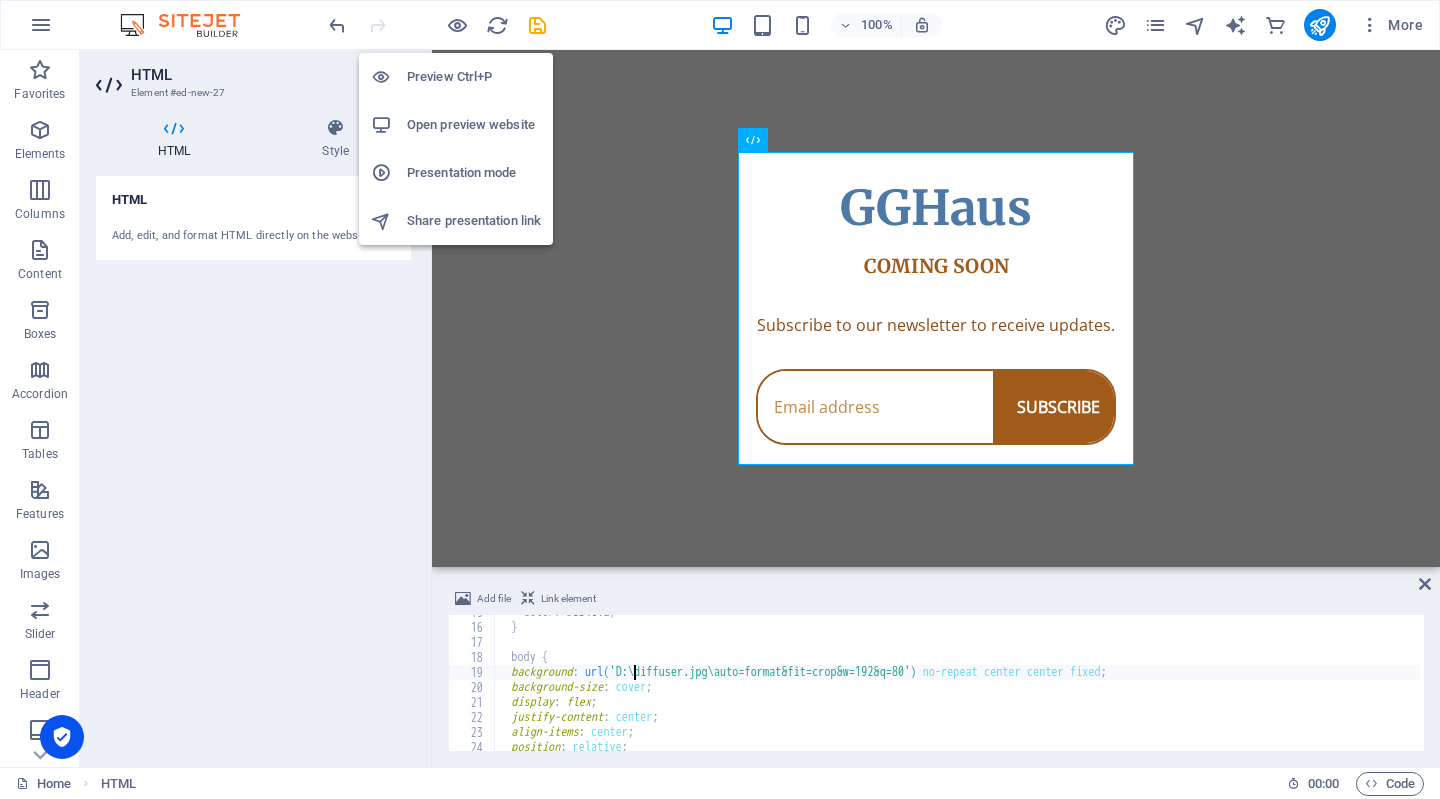 click on "Open preview website" at bounding box center [474, 125] 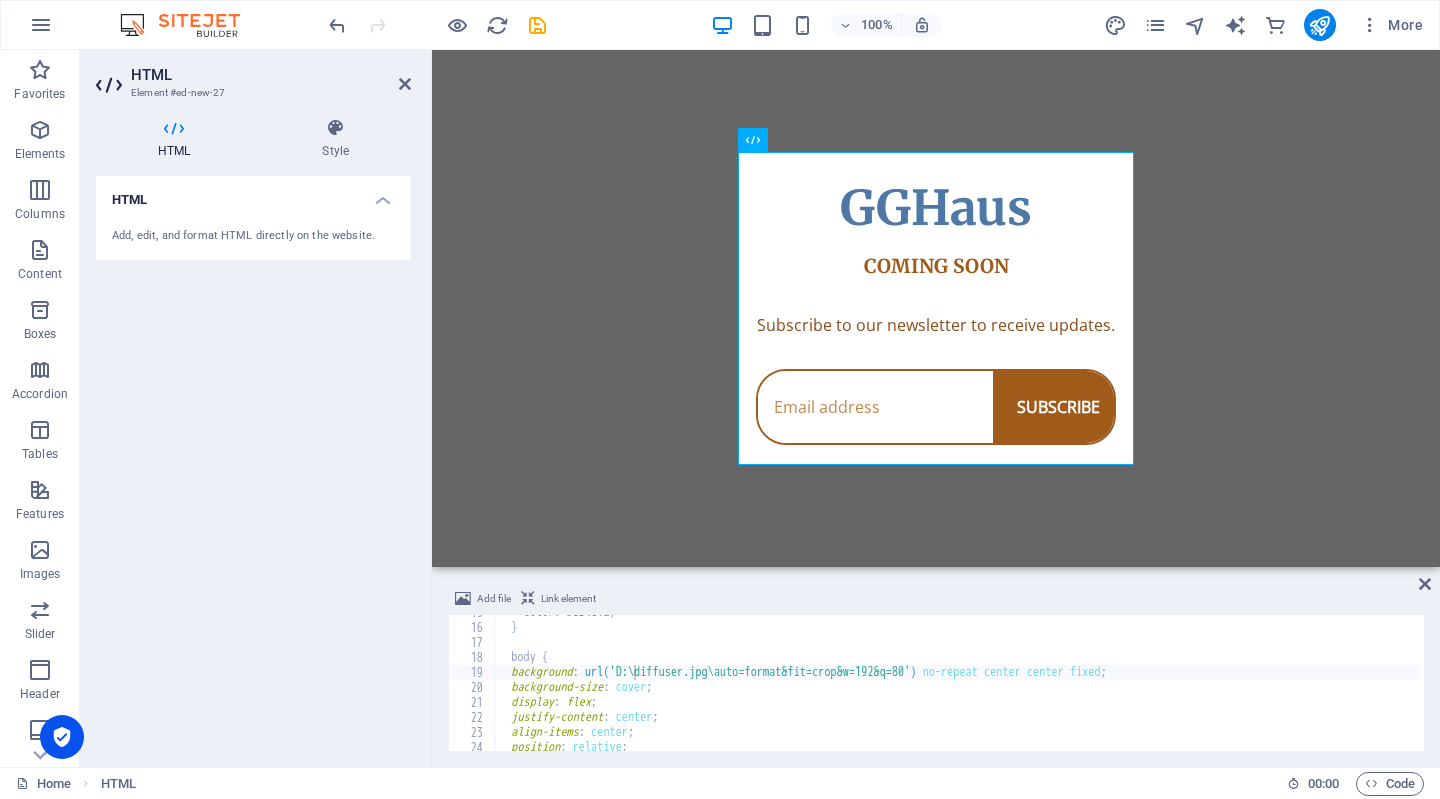click on "color :   #8b4c1a ;    }    body   {    background :   url( 'D:\diffuser.jpg\auto=format&fit=crop&w=192&q=80' )   no-repeat   center   center   fixed ;    background-size :   cover ;    display :   flex ;    justify-content :   center ;    align-items :   center ;    position :   relative ;    overflow :   hidden ;" at bounding box center [957, 688] 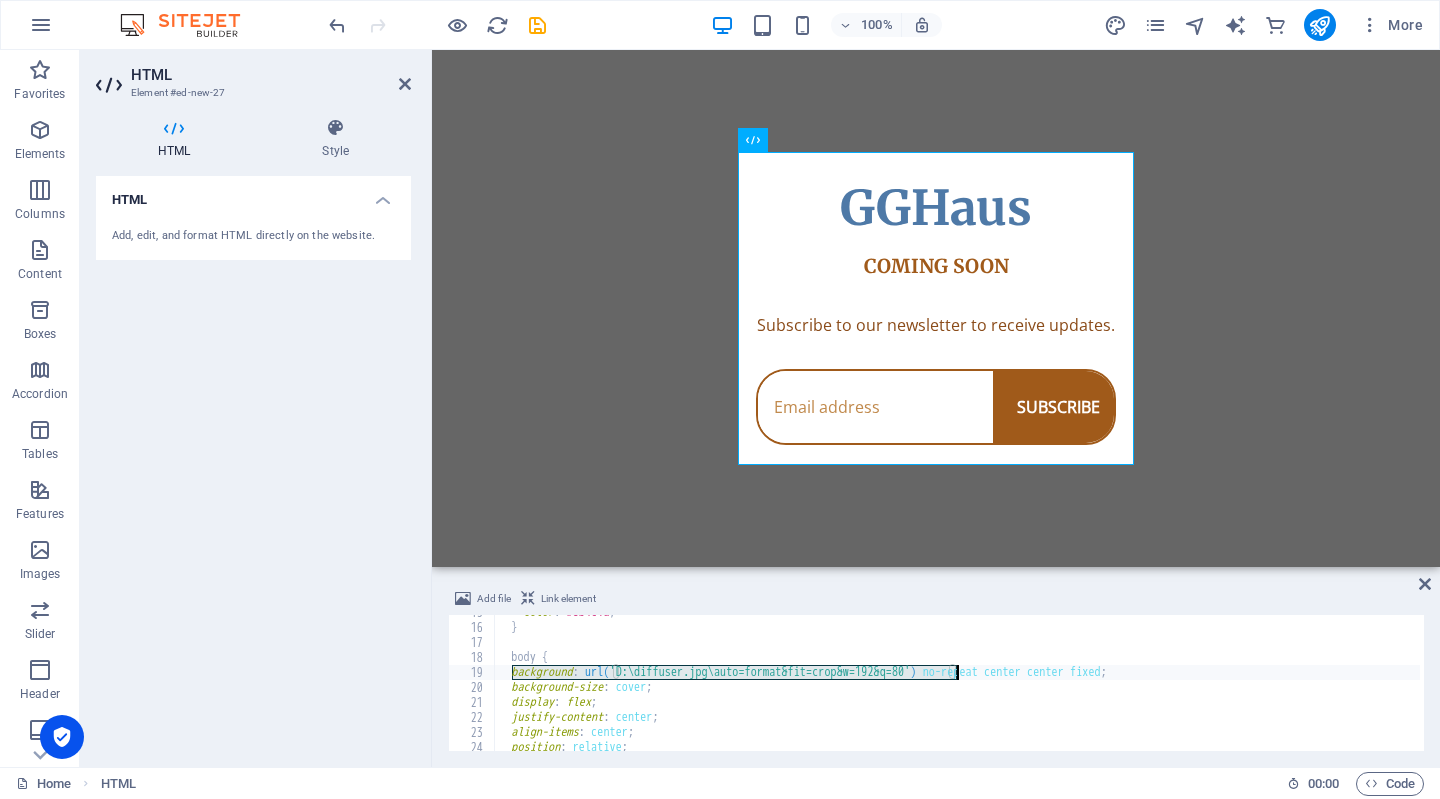 drag, startPoint x: 514, startPoint y: 674, endPoint x: 954, endPoint y: 679, distance: 440.0284 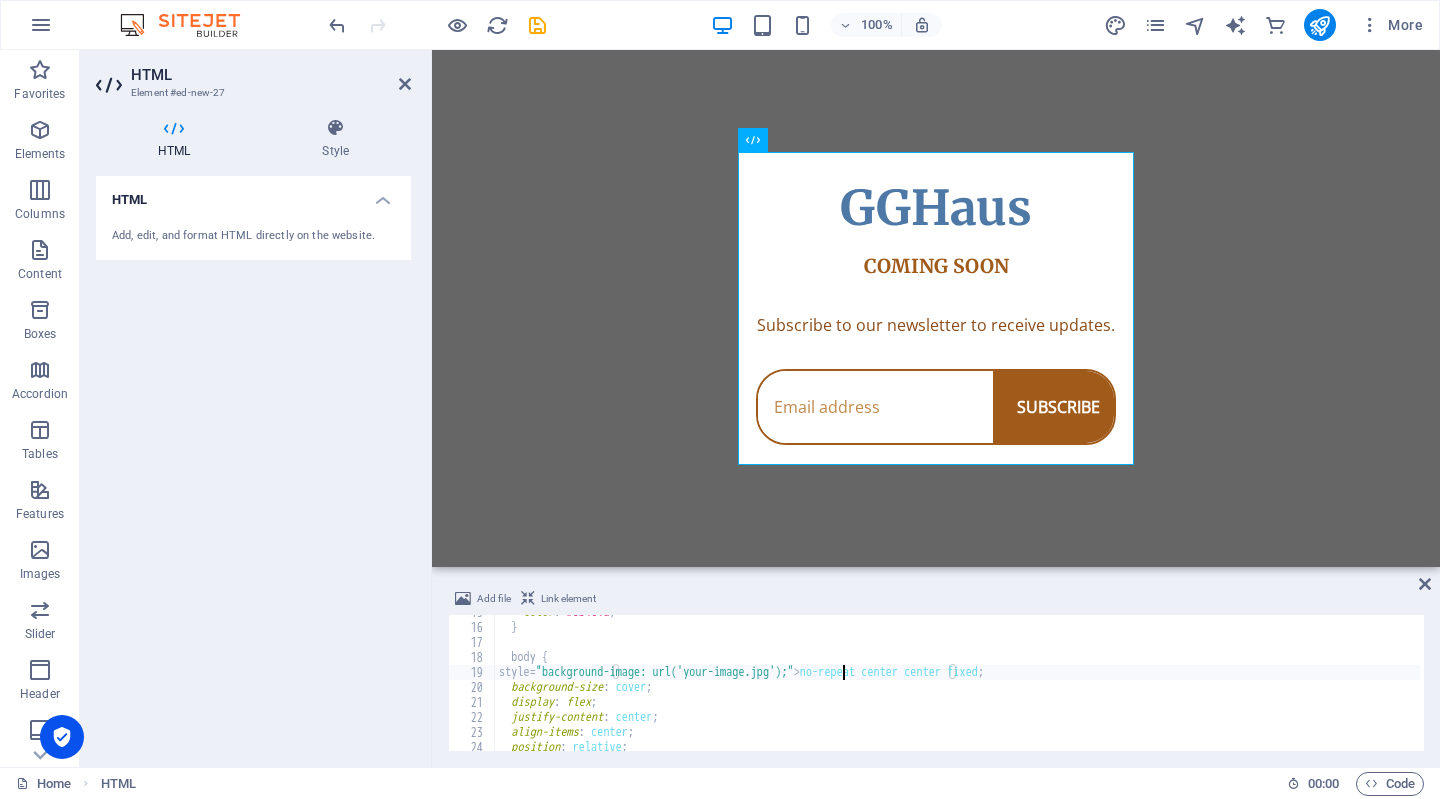 scroll, scrollTop: 220, scrollLeft: 0, axis: vertical 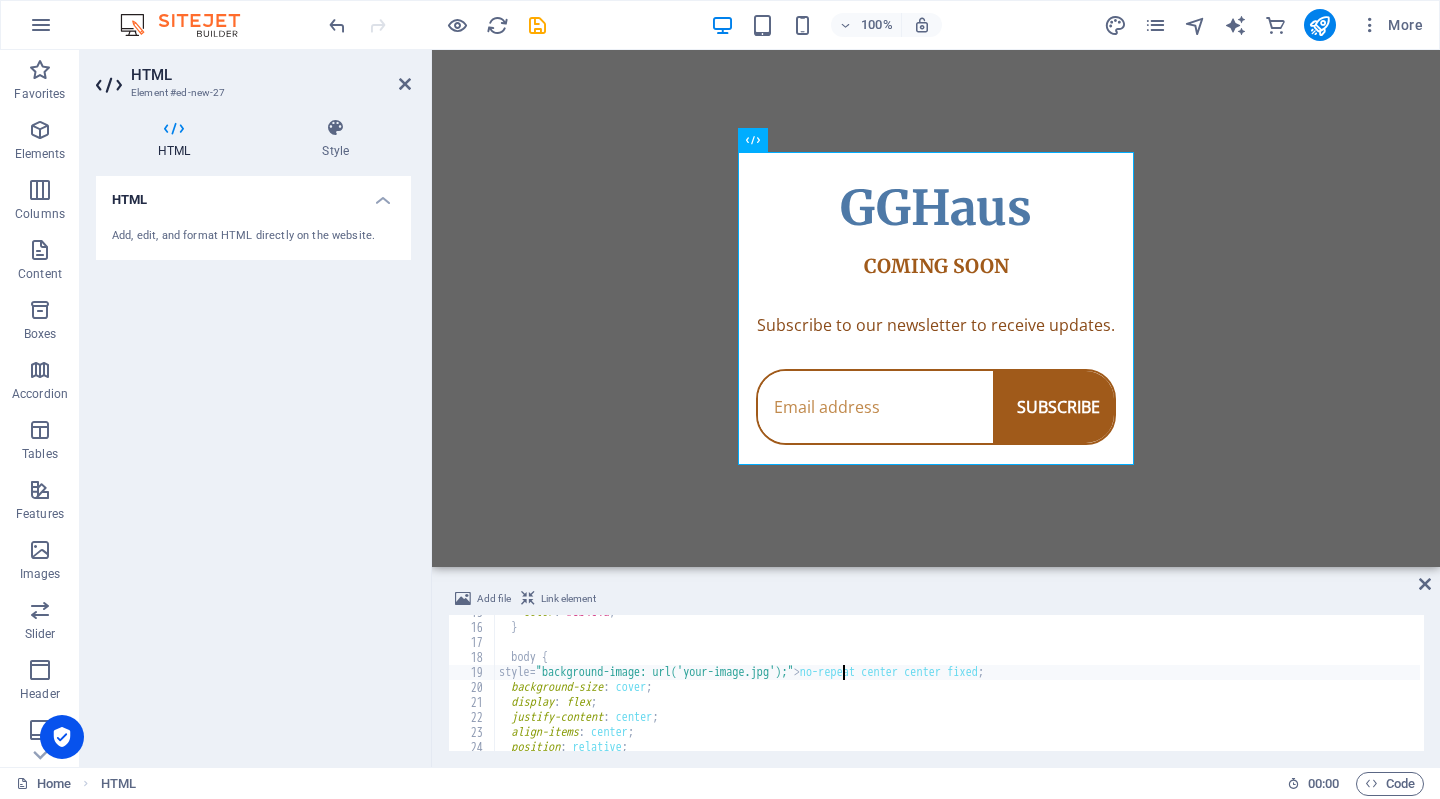 click on "color :   #8b4c1a ;    }    body   {   style= " background-image: url('your-image.jpg'); " >  no-repeat   center   center   fixed ;    background-size :   cover ;    display :   flex ;    justify-content :   center ;    align-items :   center ;    position :   relative ;    overflow :   hidden ;" at bounding box center (957, 688) 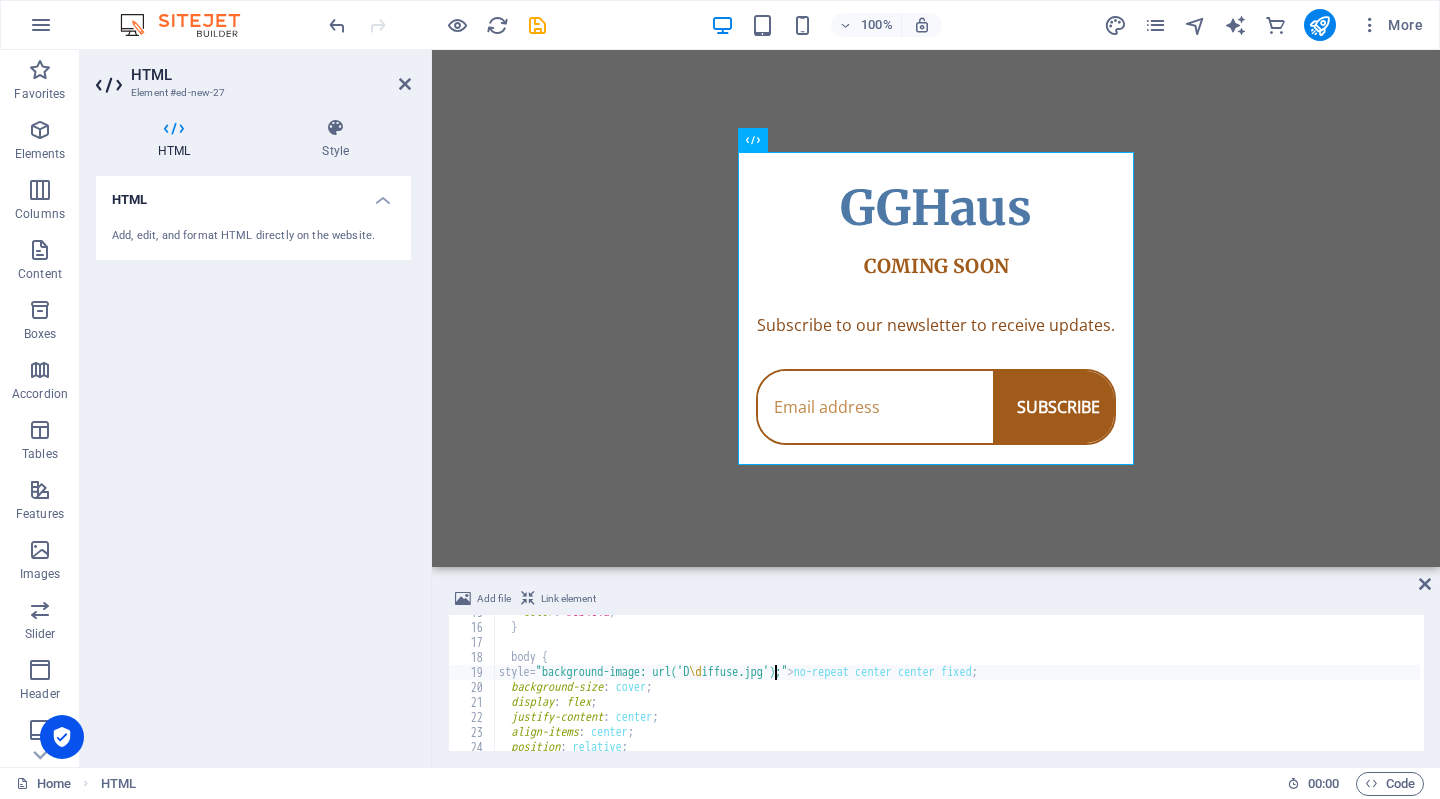 scroll, scrollTop: 0, scrollLeft: 22, axis: horizontal 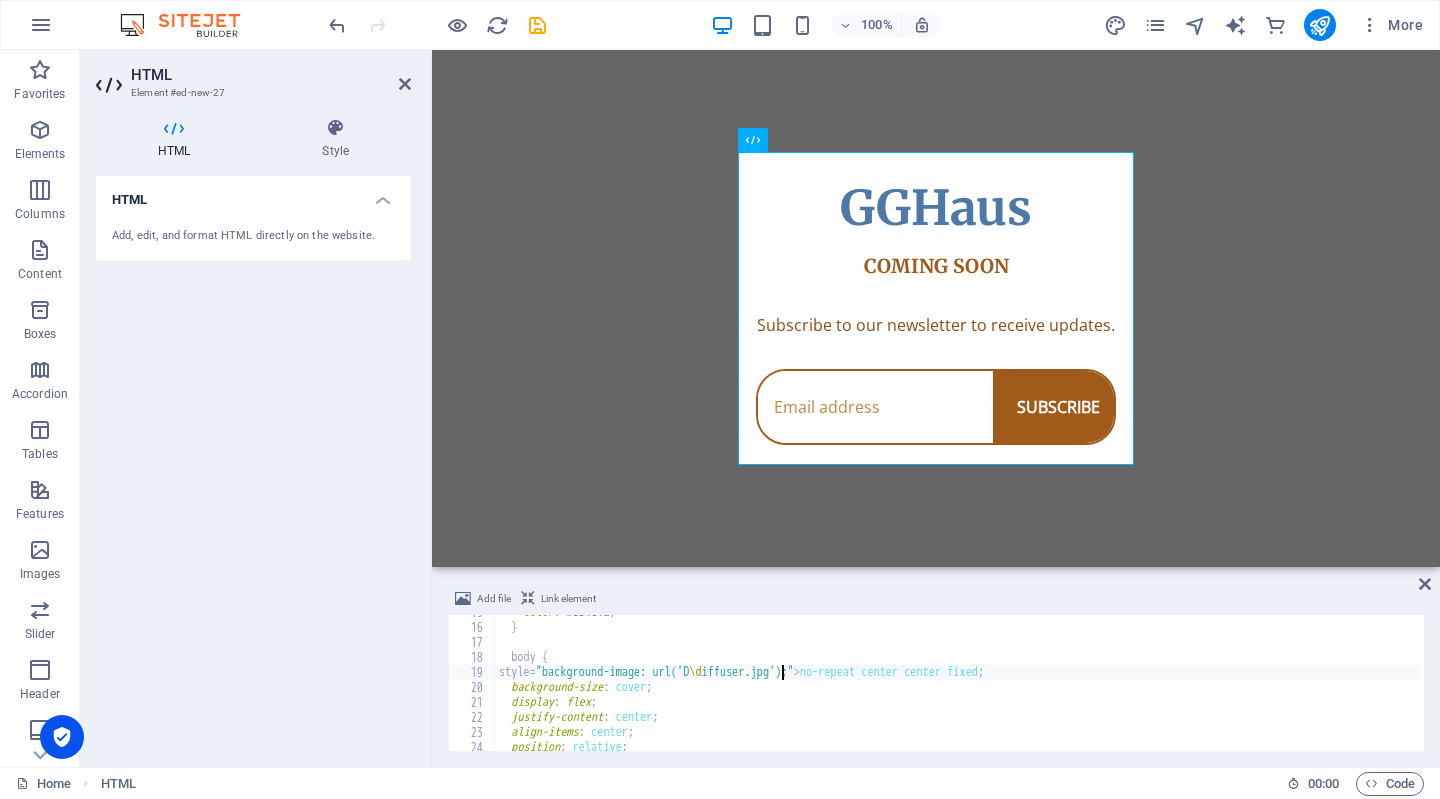 click on "Skip to main content
GGHaus Coming Soon
GGHaus
COMING SOON
Subscribe to our newsletter to receive updates.
SUBSCRIBE" at bounding box center [936, 308] 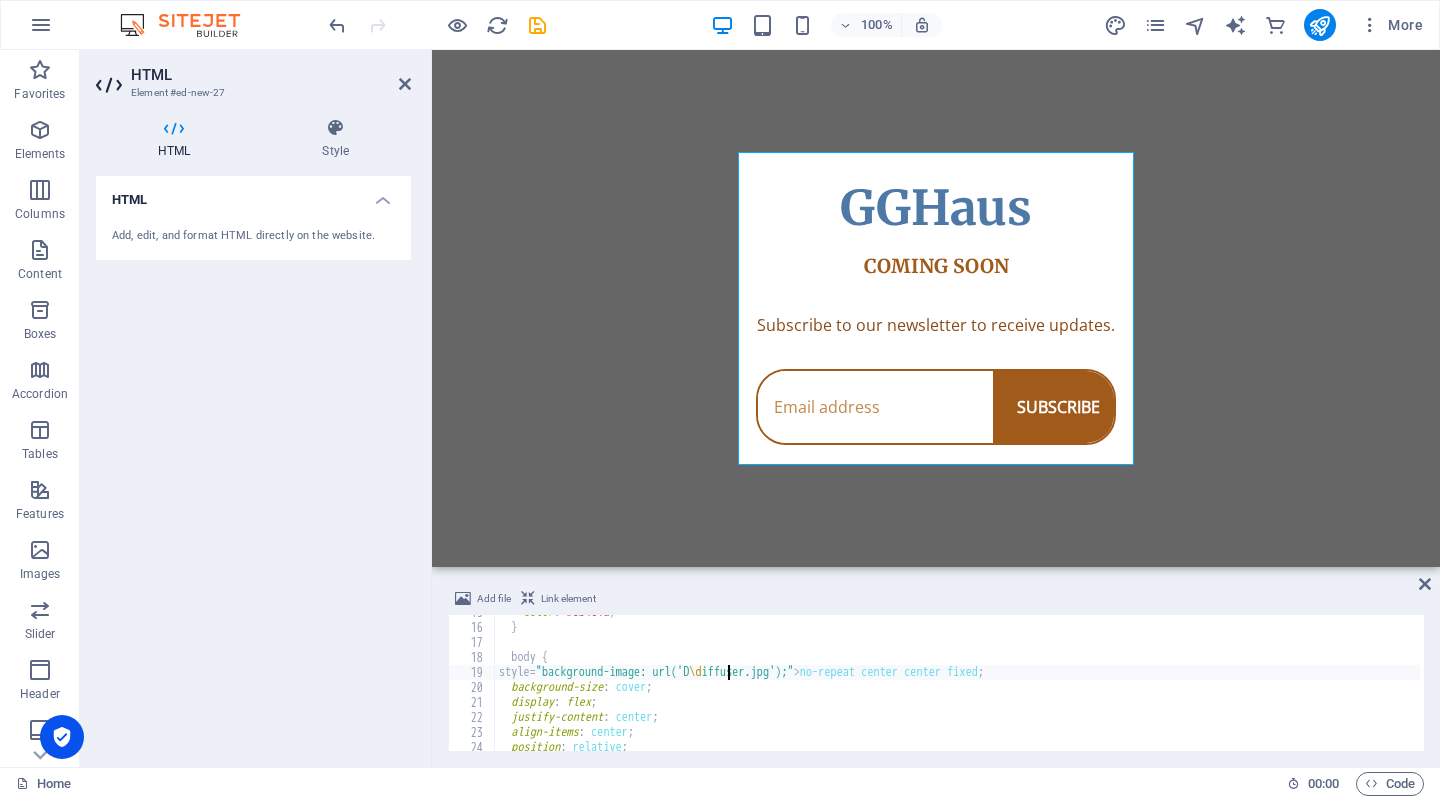 click on "color :   #8b4c1a ;    }    body   {   style= " background-image: url('D \d iffuser.jpg'); " >  no-repeat   center   center   fixed ;    background-size :   cover ;    display :   flex ;    justify-content :   center ;    align-items :   center ;    position :   relative ;    overflow :   hidden ;" at bounding box center [957, 688] 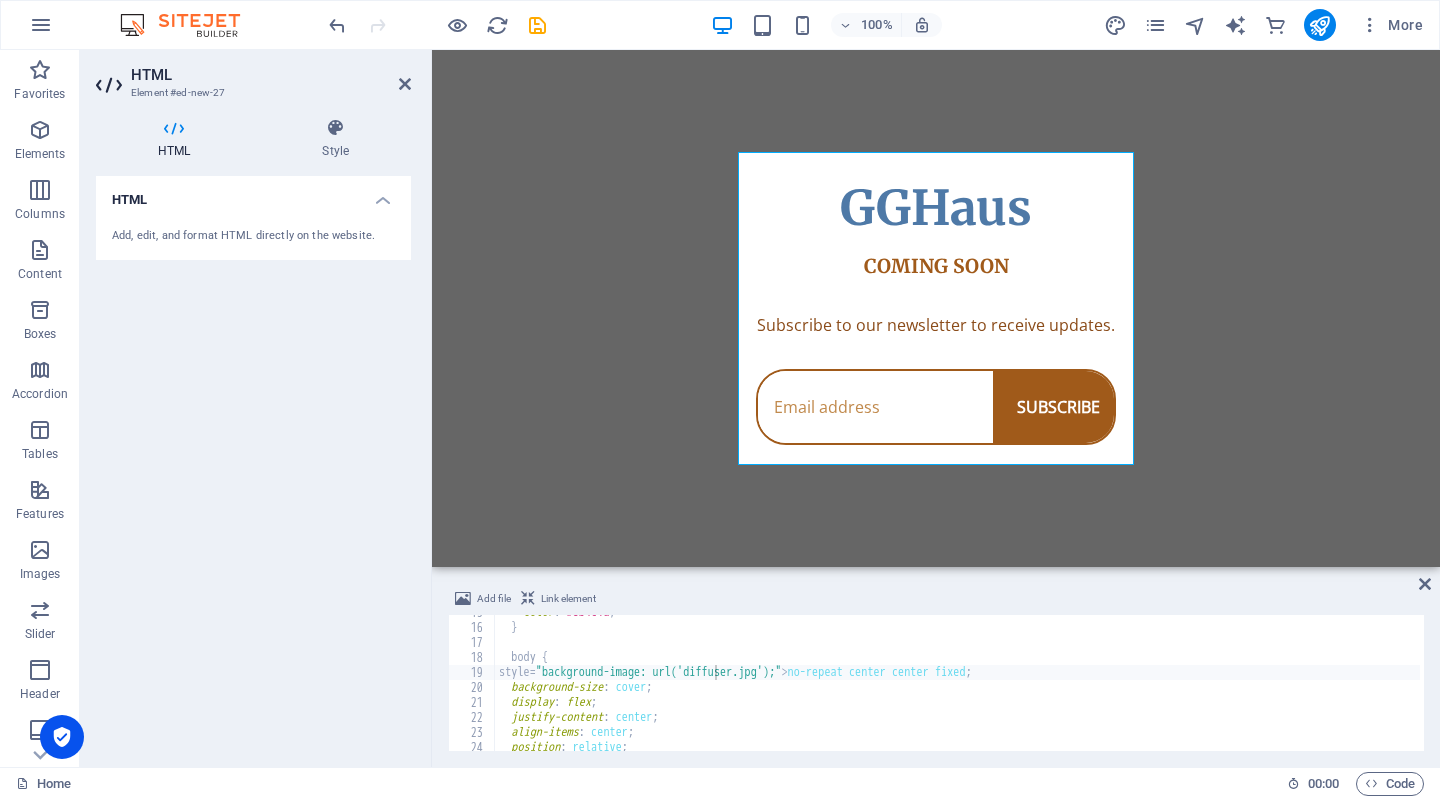 click on "Skip to main content
GGHaus Coming Soon
GGHaus
COMING SOON
Subscribe to our newsletter to receive updates.
SUBSCRIBE" at bounding box center [936, 308] 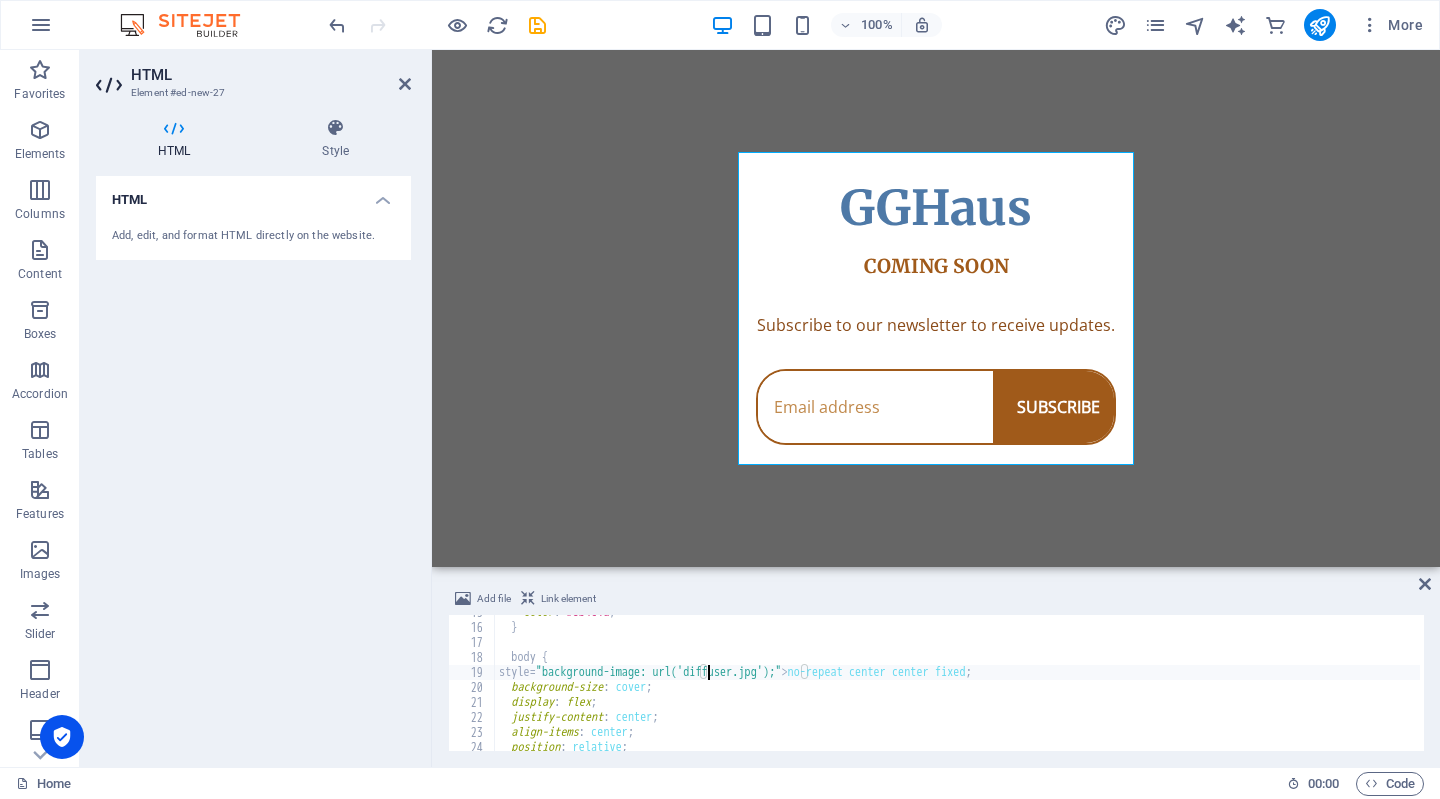 click on "color :   #8b4c1a ;    }    body   {   style= " background-image: url('diffuser.jpg'); " >  no-repeat   center   center   fixed ;    background-size :   cover ;    display :   flex ;    justify-content :   center ;    align-items :   center ;    position :   relative ;    overflow :   hidden ;" at bounding box center [957, 688] 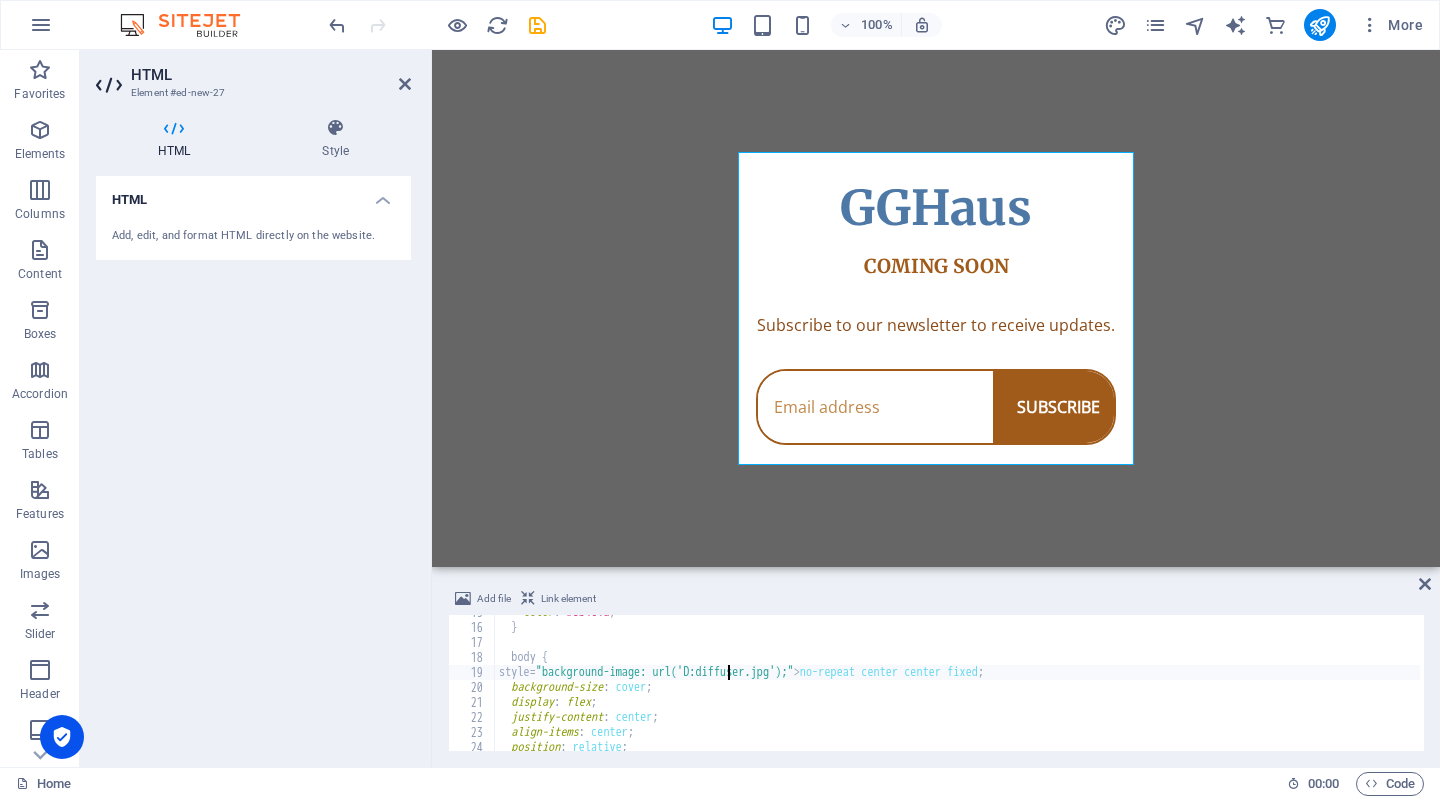 scroll, scrollTop: 0, scrollLeft: 19, axis: horizontal 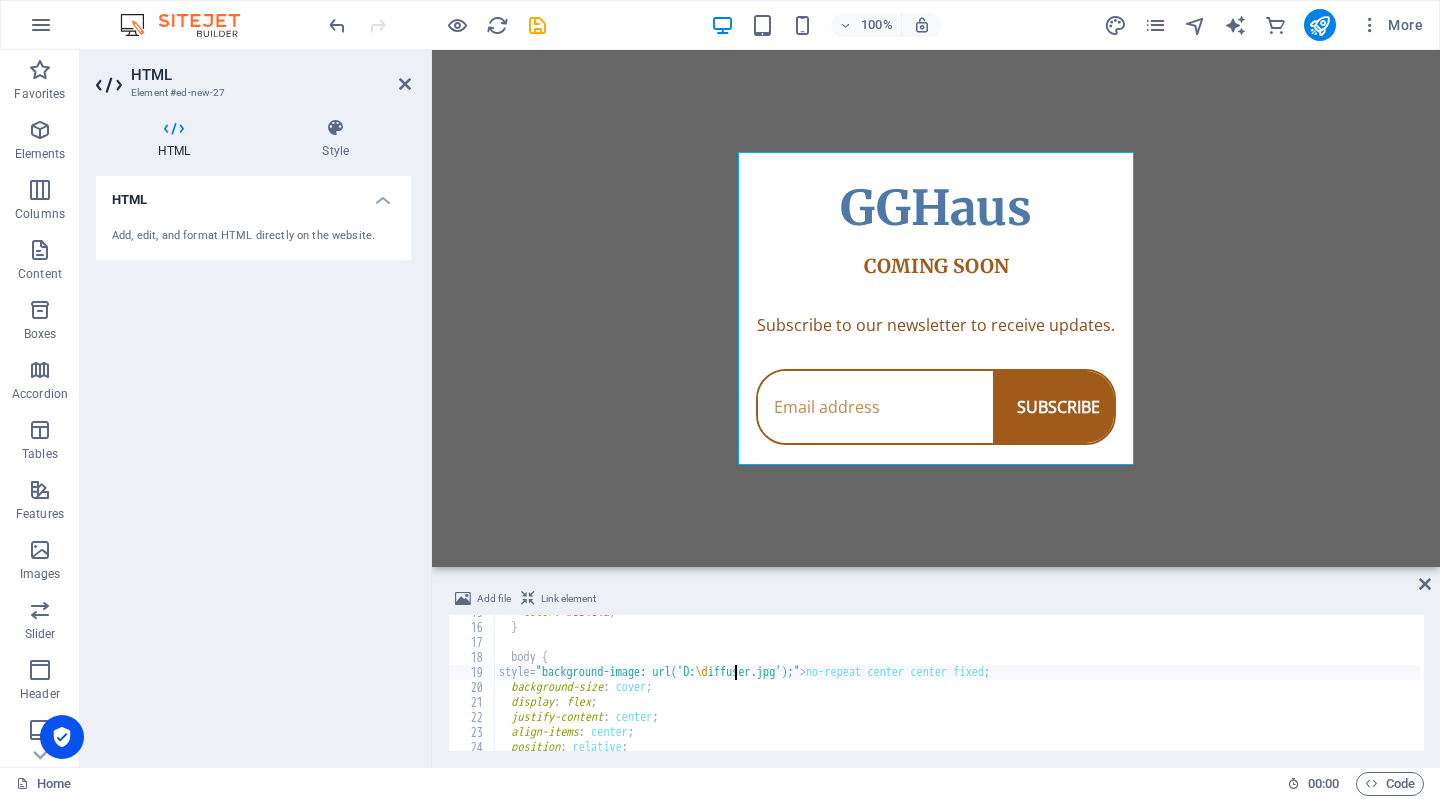 click on "Skip to main content
GGHaus Coming Soon
GGHaus
COMING SOON
Subscribe to our newsletter to receive updates.
SUBSCRIBE" at bounding box center (936, 308) 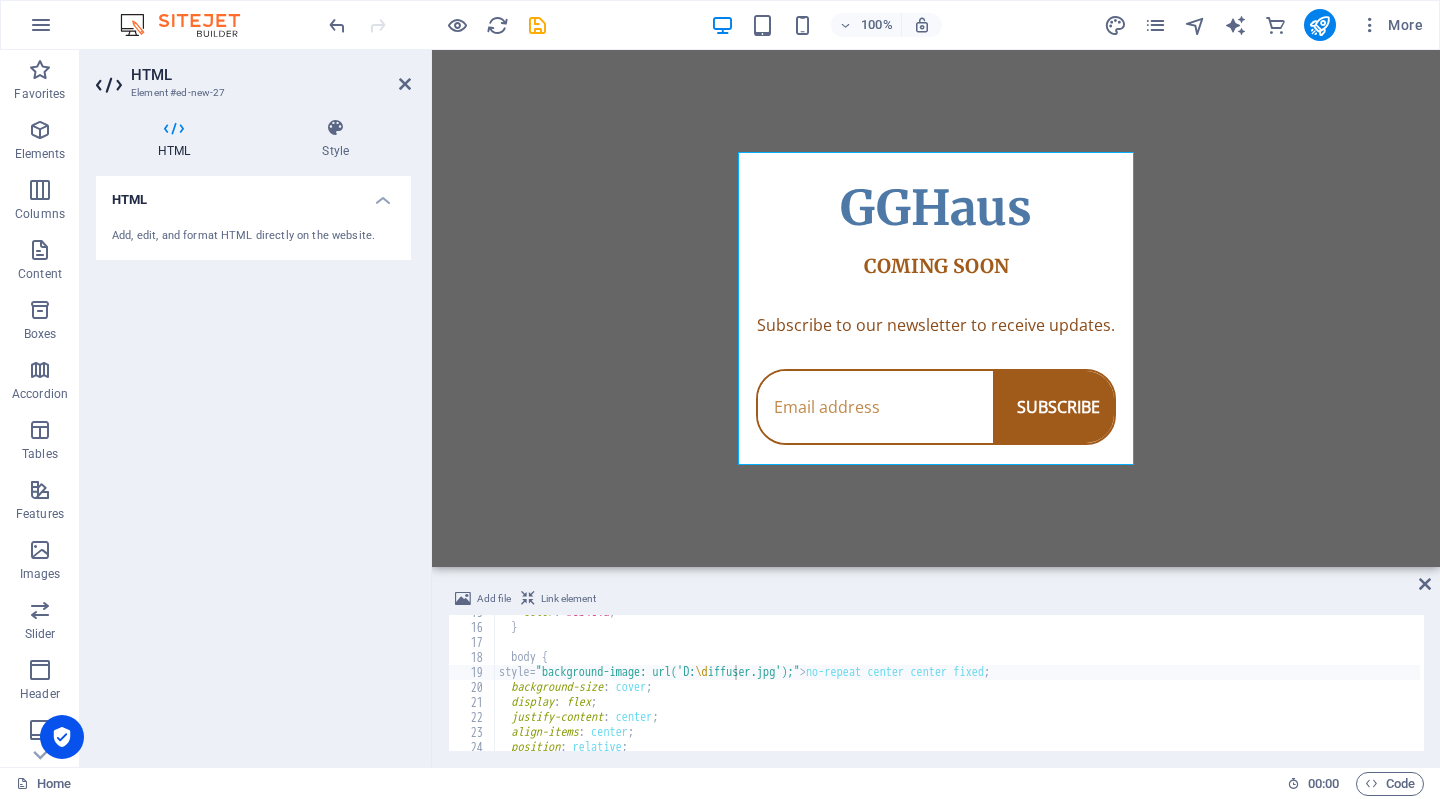 click on "Skip to main content
GGHaus Coming Soon
GGHaus
COMING SOON
Subscribe to our newsletter to receive updates.
SUBSCRIBE" at bounding box center [936, 308] 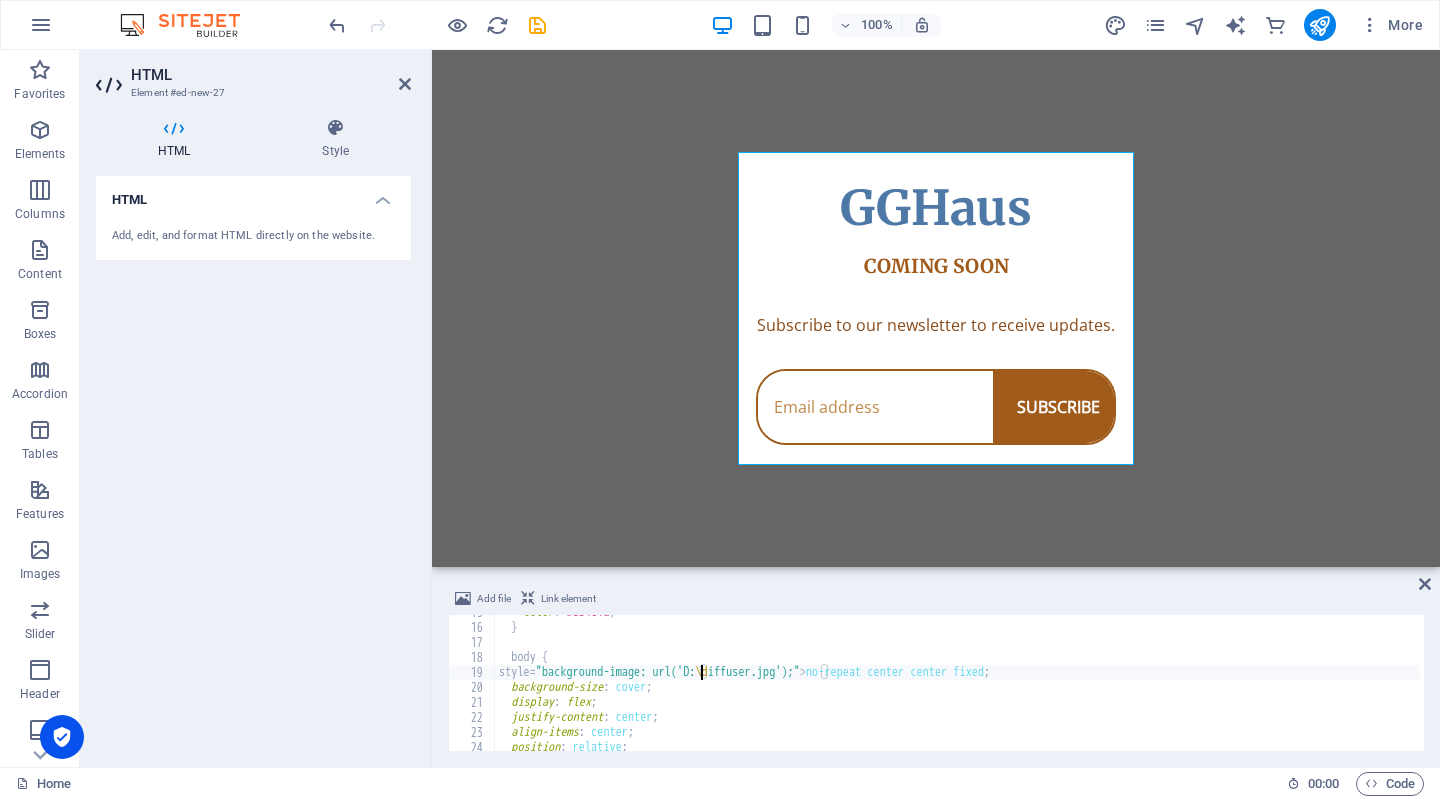 click on "color :   #8b4c1a ;    }    body   {   style= " background-image: url('D: \d iffuser.jpg'); " >  no-repeat   center   center   fixed ;    background-size :   cover ;    display :   flex ;    justify-content :   center ;    align-items :   center ;    position :   relative ;    overflow :   hidden ;" at bounding box center [957, 688] 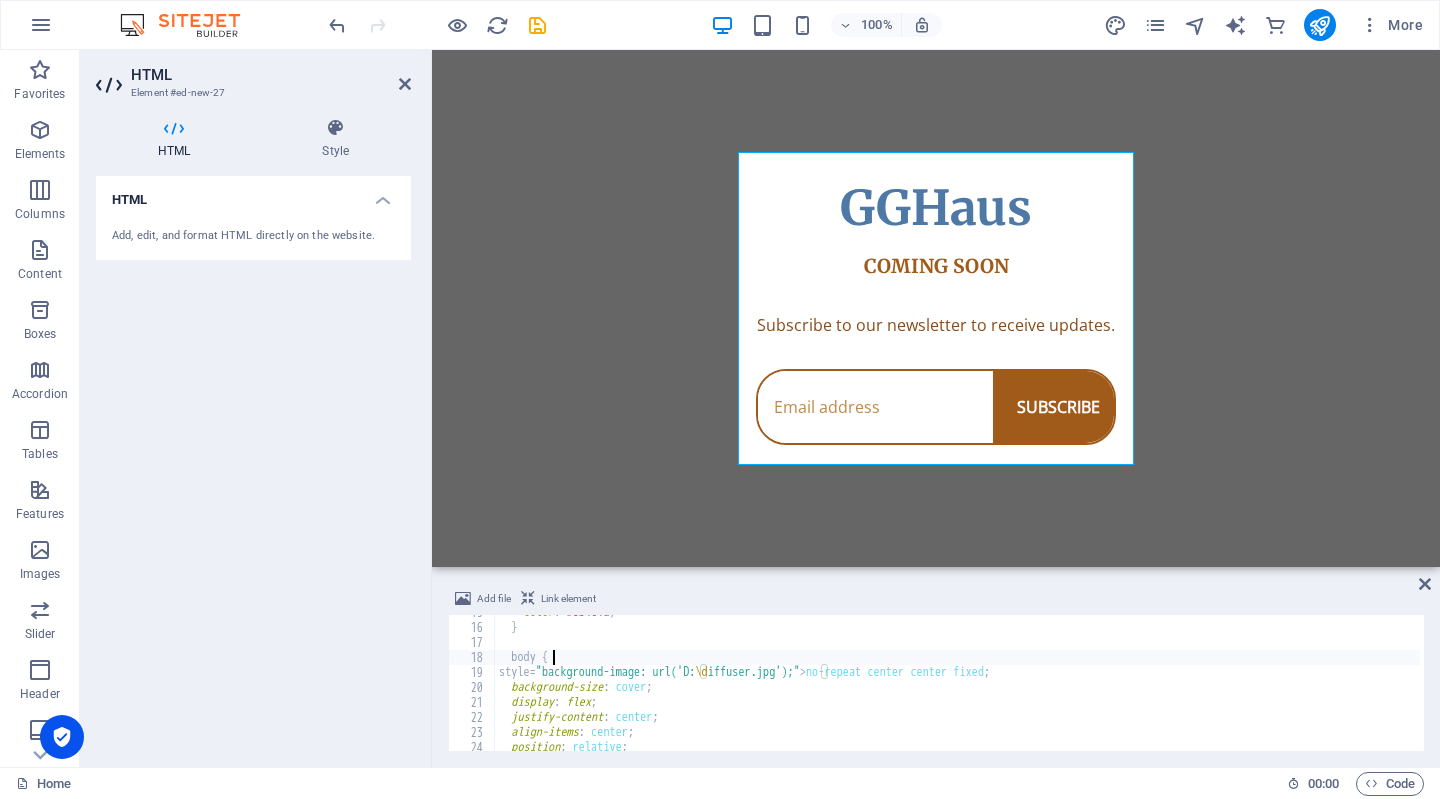 click on "color :   #8b4c1a ;    }    body   {   style= " background-image: url('D: \d iffuser.jpg'); " >  no-repeat   center   center   fixed ;    background-size :   cover ;    display :   flex ;    justify-content :   center ;    align-items :   center ;    position :   relative ;    overflow :   hidden ;" at bounding box center (957, 688) 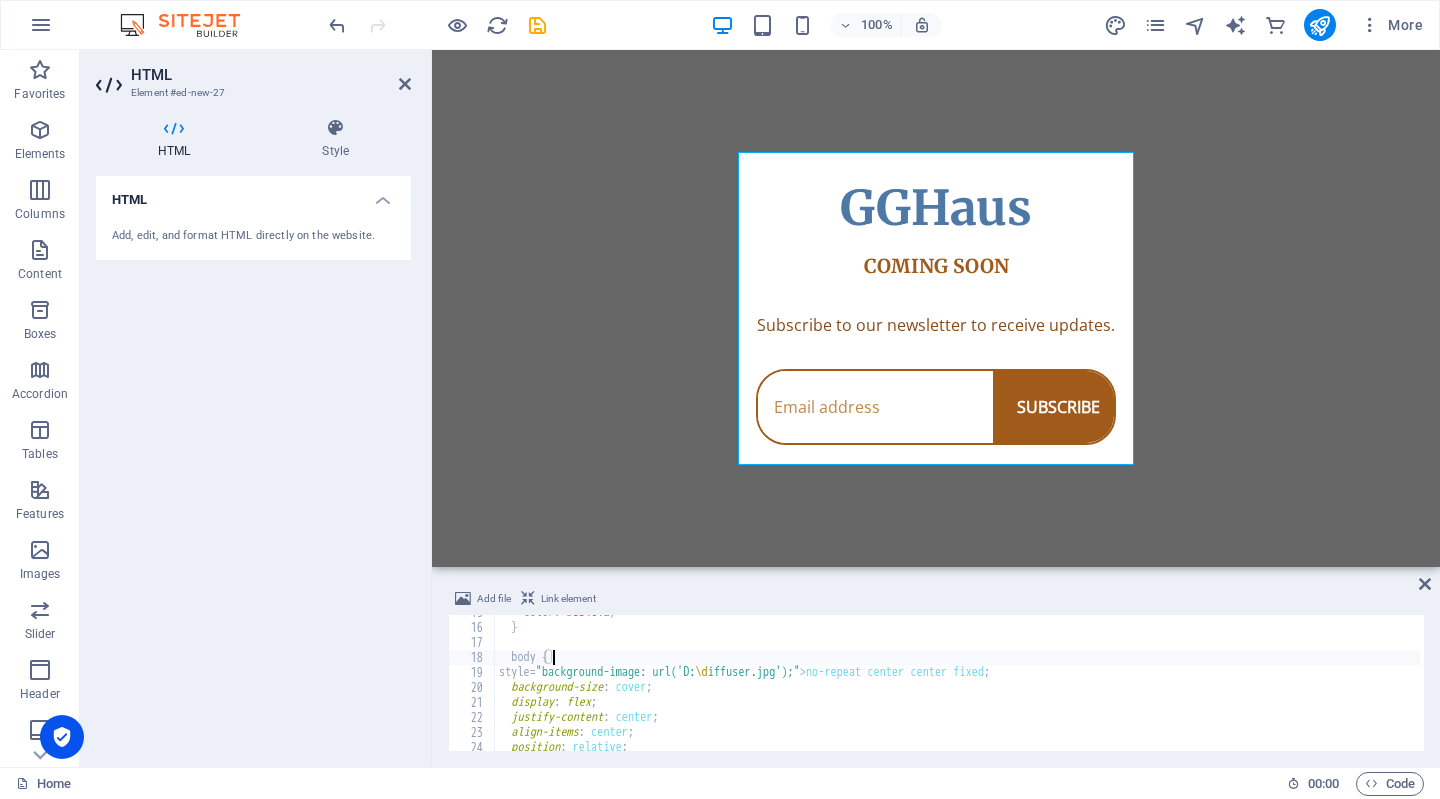 scroll, scrollTop: 0, scrollLeft: 0, axis: both 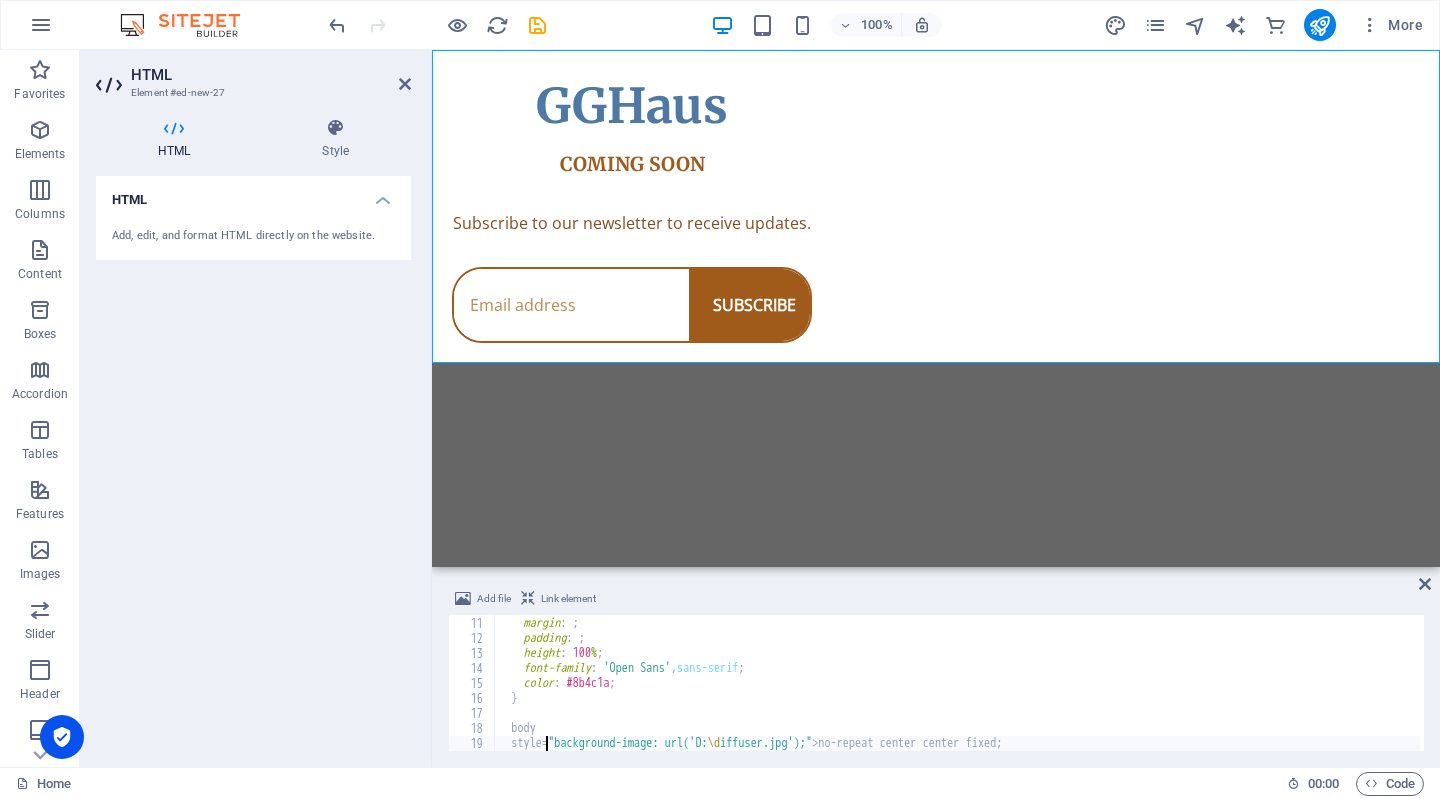 type on "body" 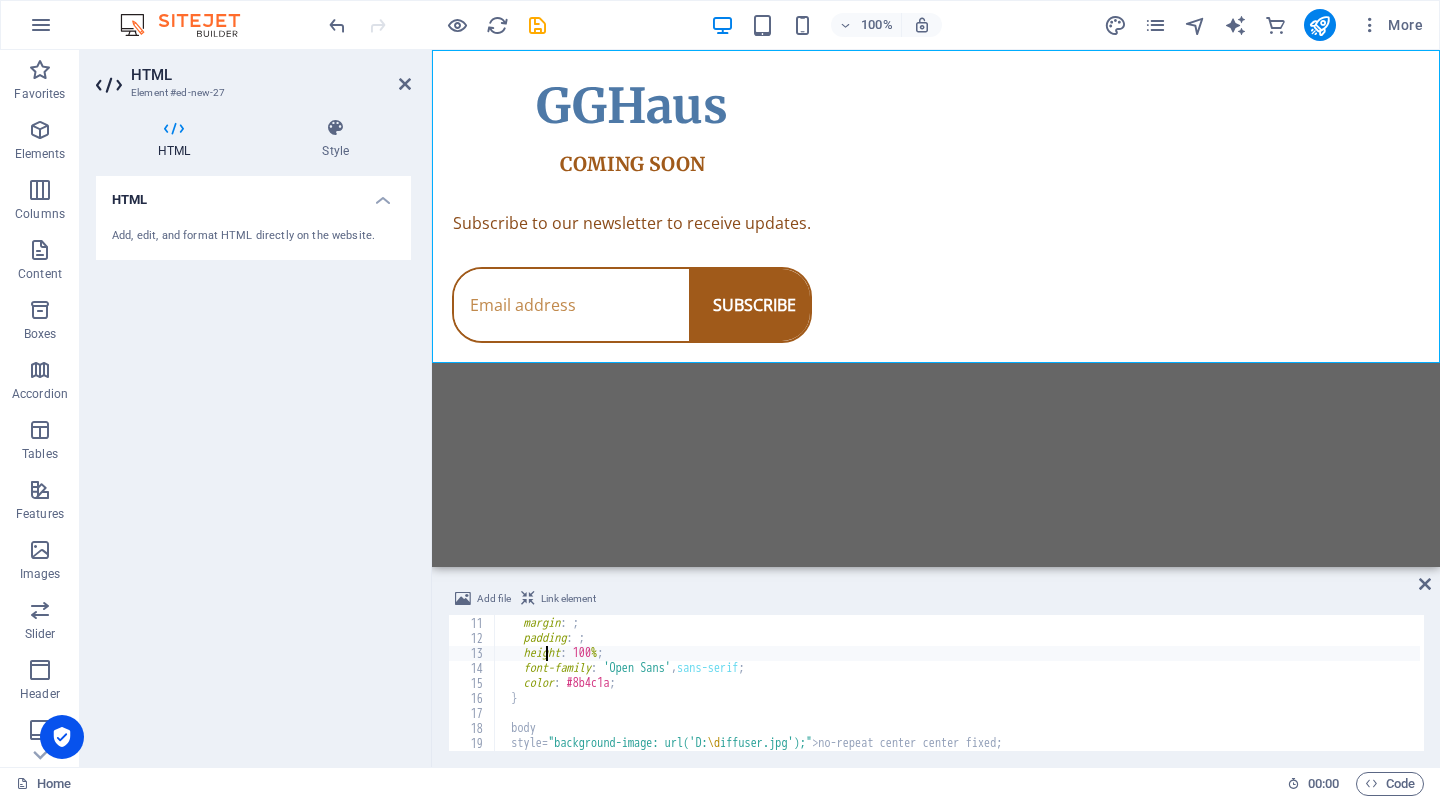 type on "body, html {" 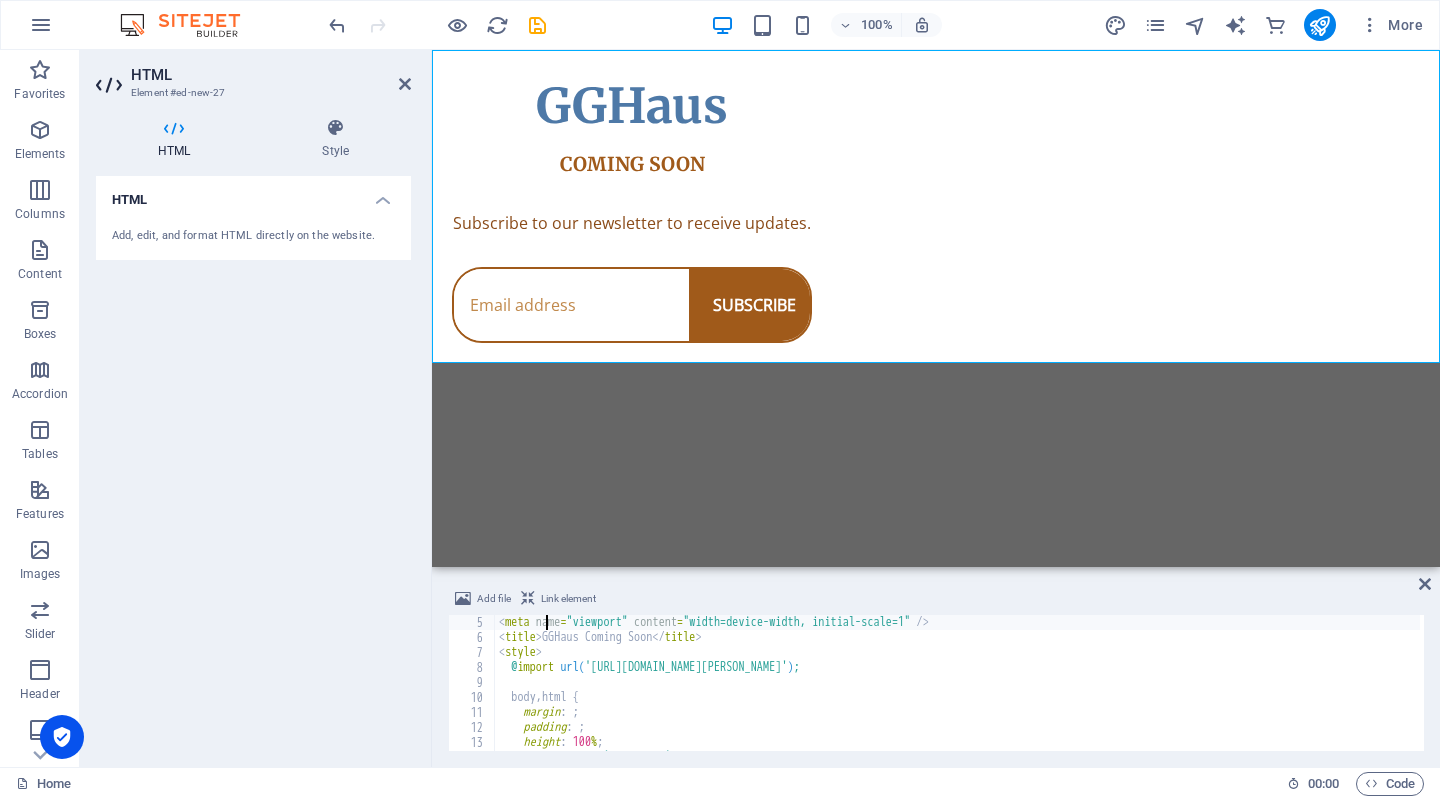 scroll, scrollTop: 0, scrollLeft: 0, axis: both 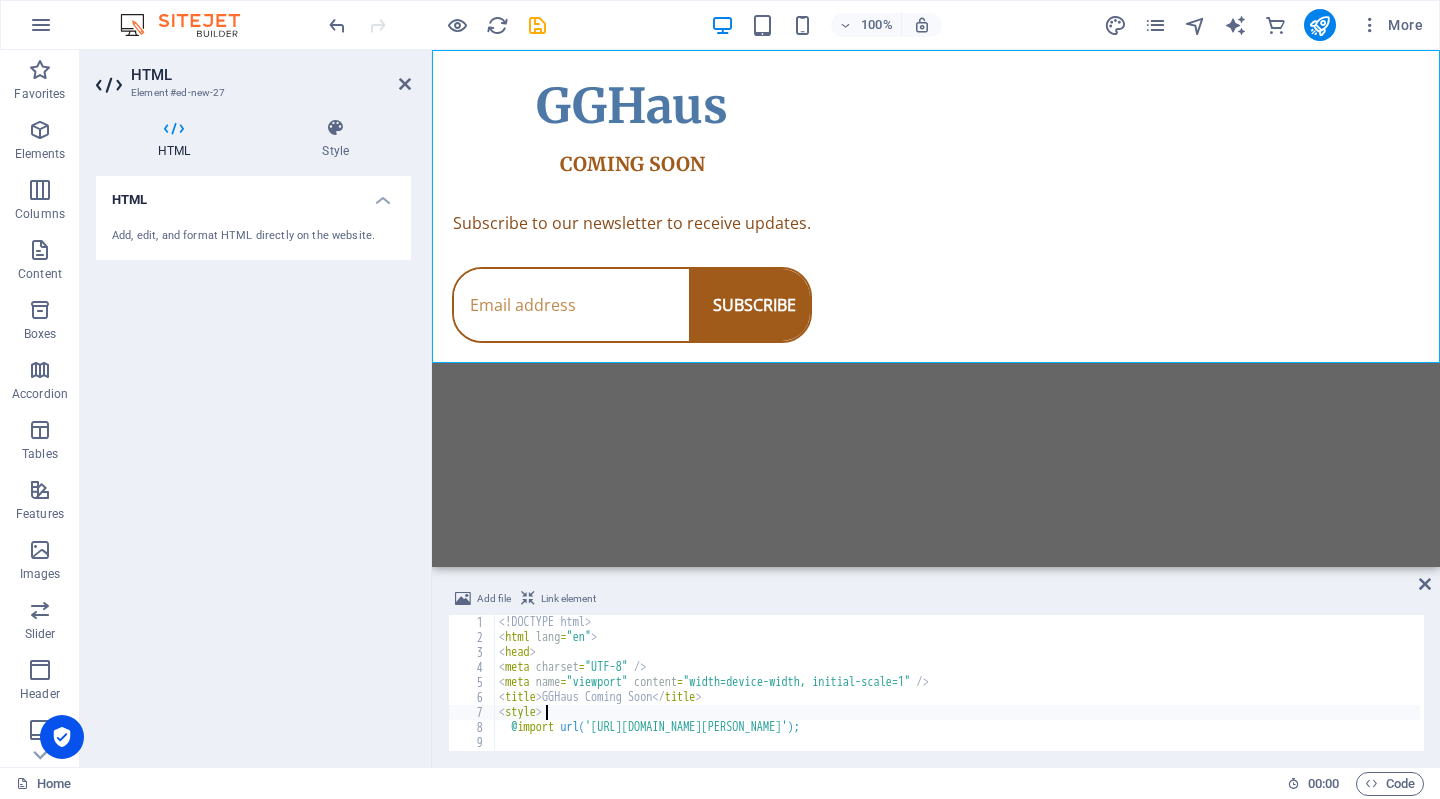 type on "@import url('[URL][DOMAIN_NAME][PERSON_NAME]);" 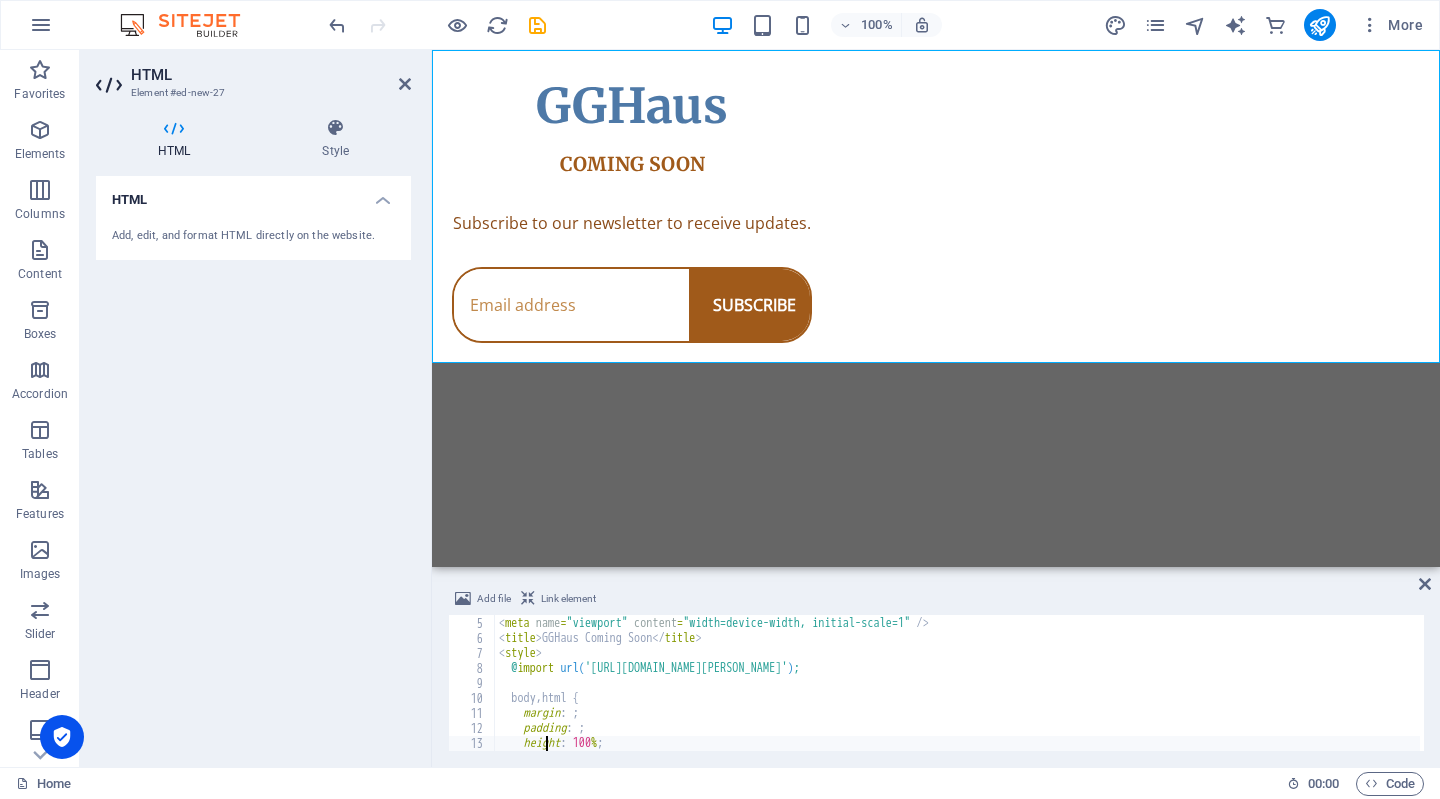 scroll, scrollTop: 59, scrollLeft: 0, axis: vertical 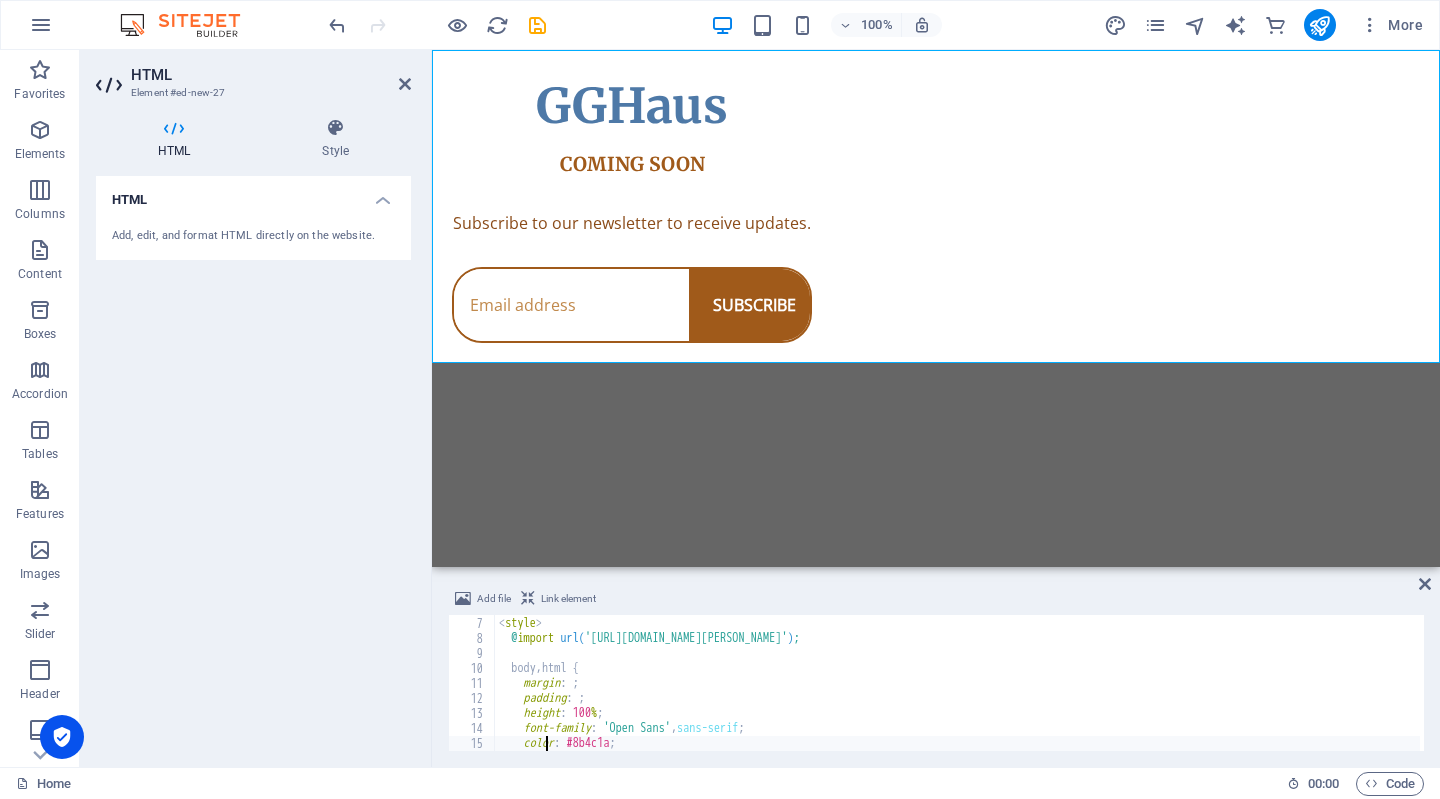 type on "}" 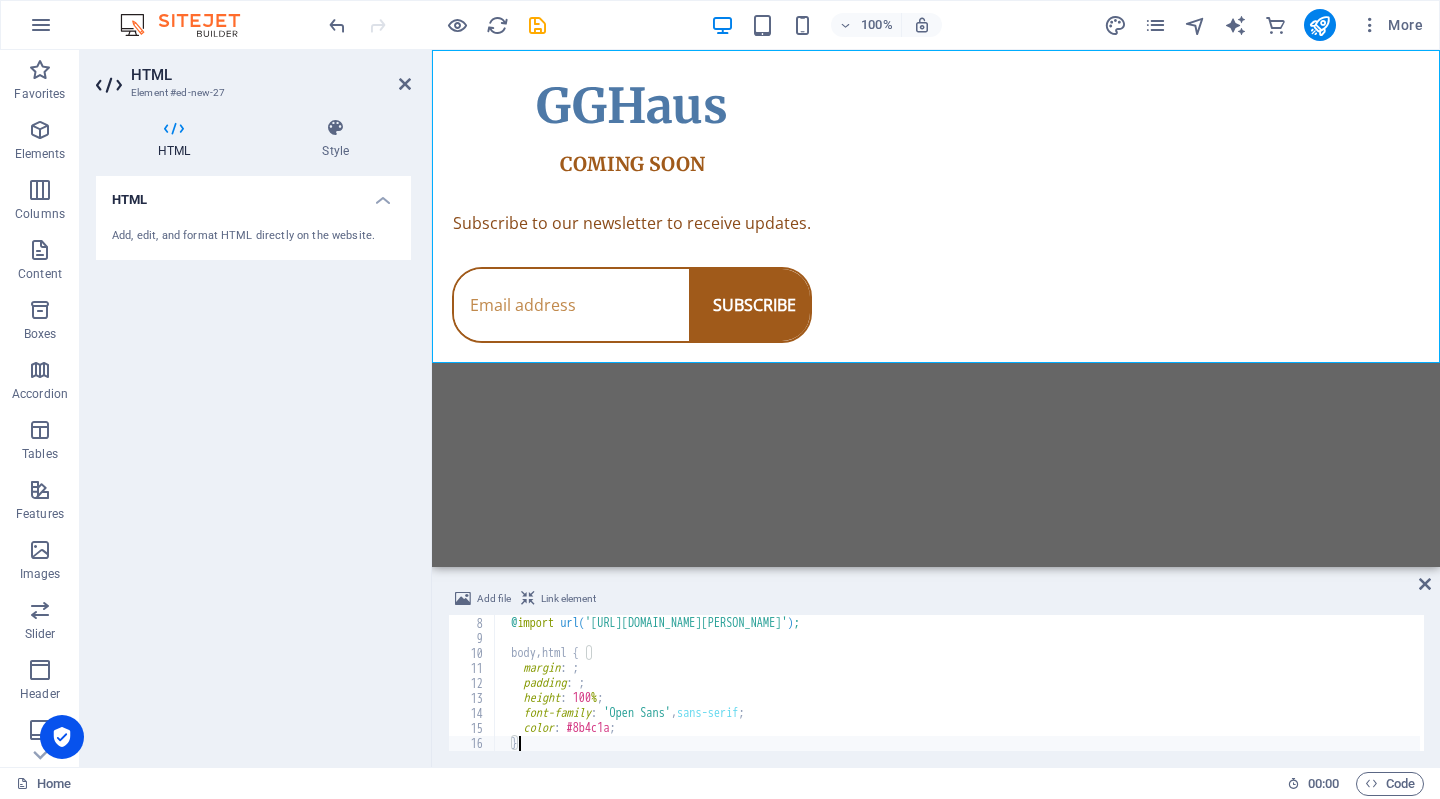 scroll, scrollTop: 119, scrollLeft: 0, axis: vertical 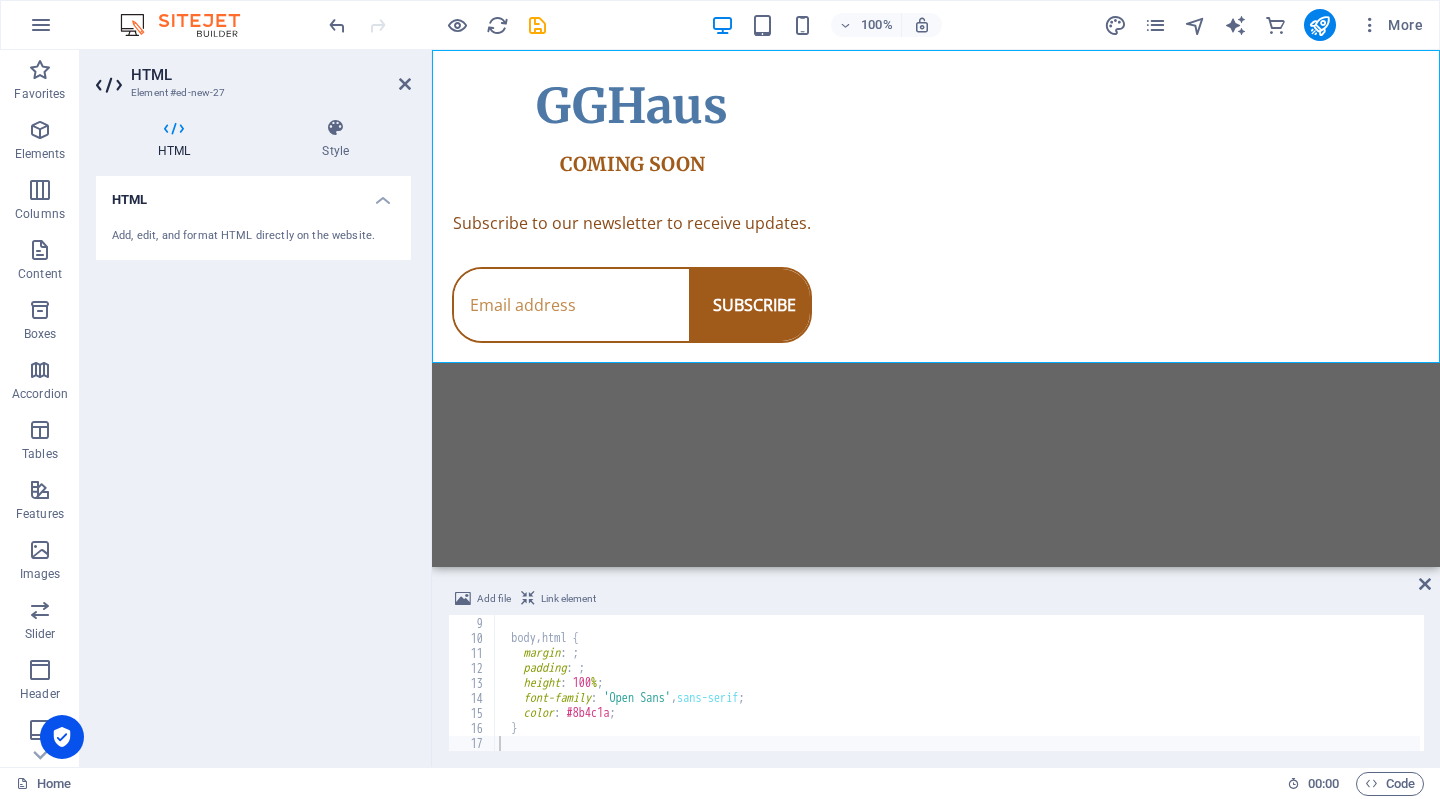 click on "Add file Link element" at bounding box center [936, 601] 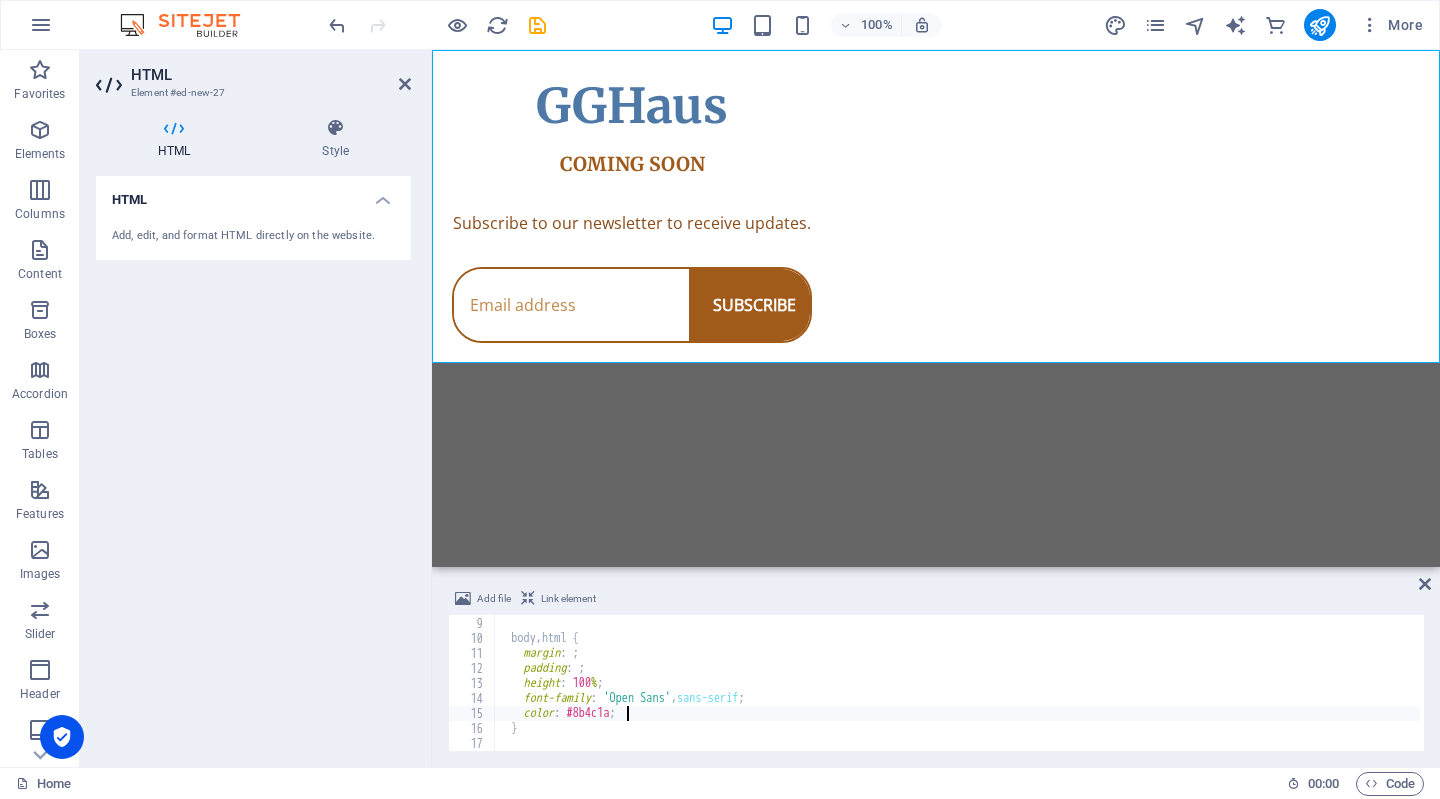 click on "@ import   url( '[URL][DOMAIN_NAME][PERSON_NAME]' ) ;    body ,  html   {      margin :   ;      padding :   ;      height :   100 % ;      font-family :   ' Open Sans ' ,  sans-serif ;      color :   #8b4c1a ;    }    body" at bounding box center (957, 684) 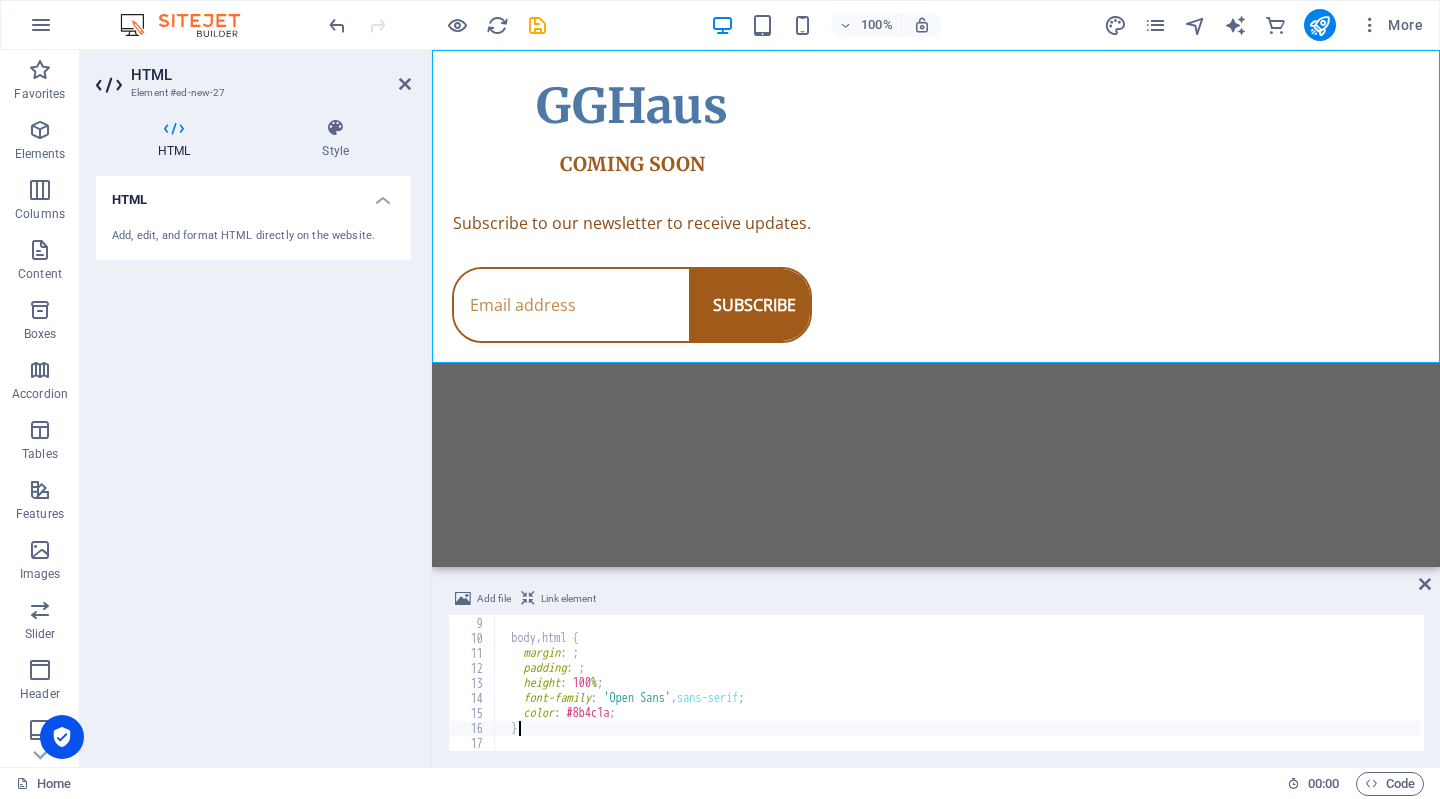 type on "}" 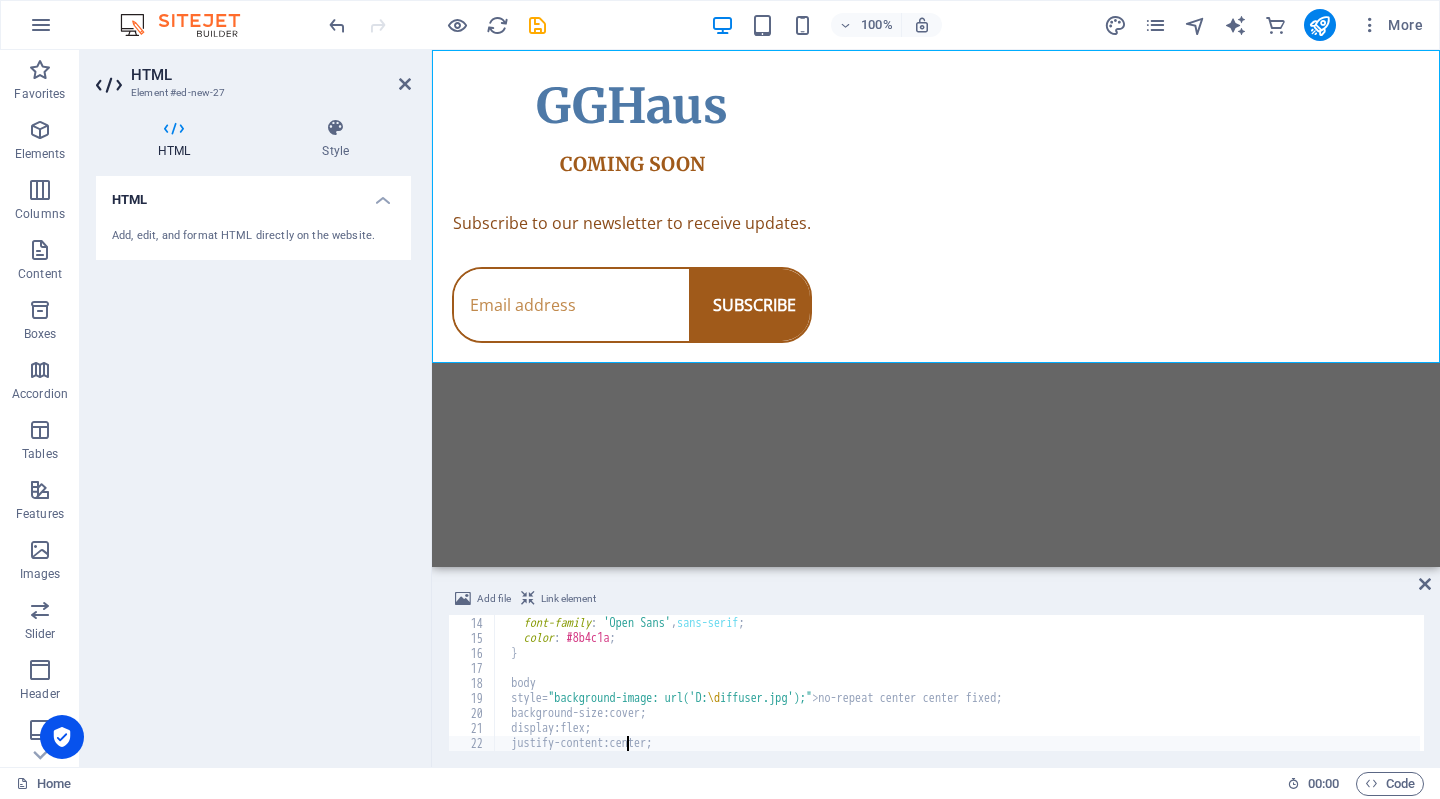 scroll, scrollTop: 194, scrollLeft: 0, axis: vertical 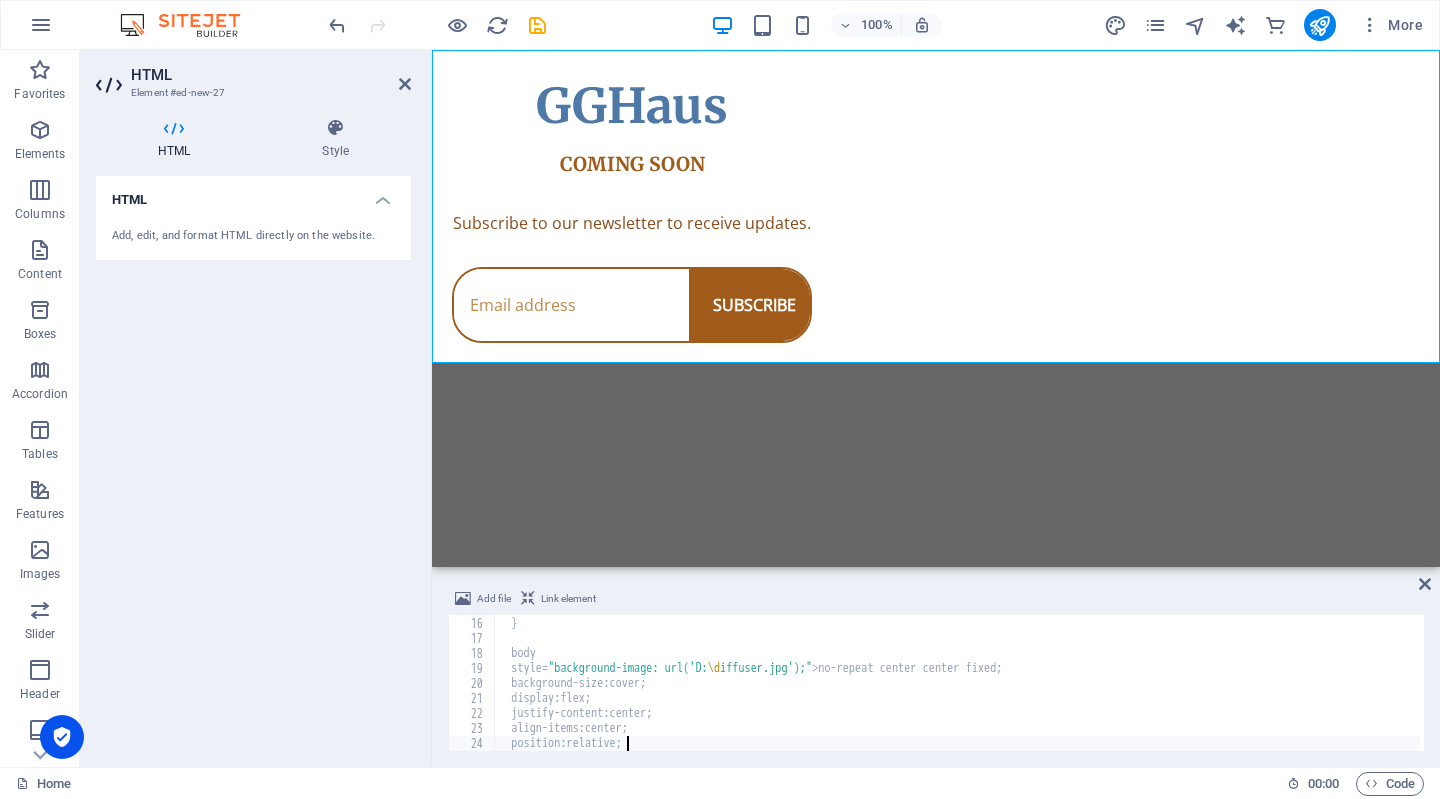 type on "}" 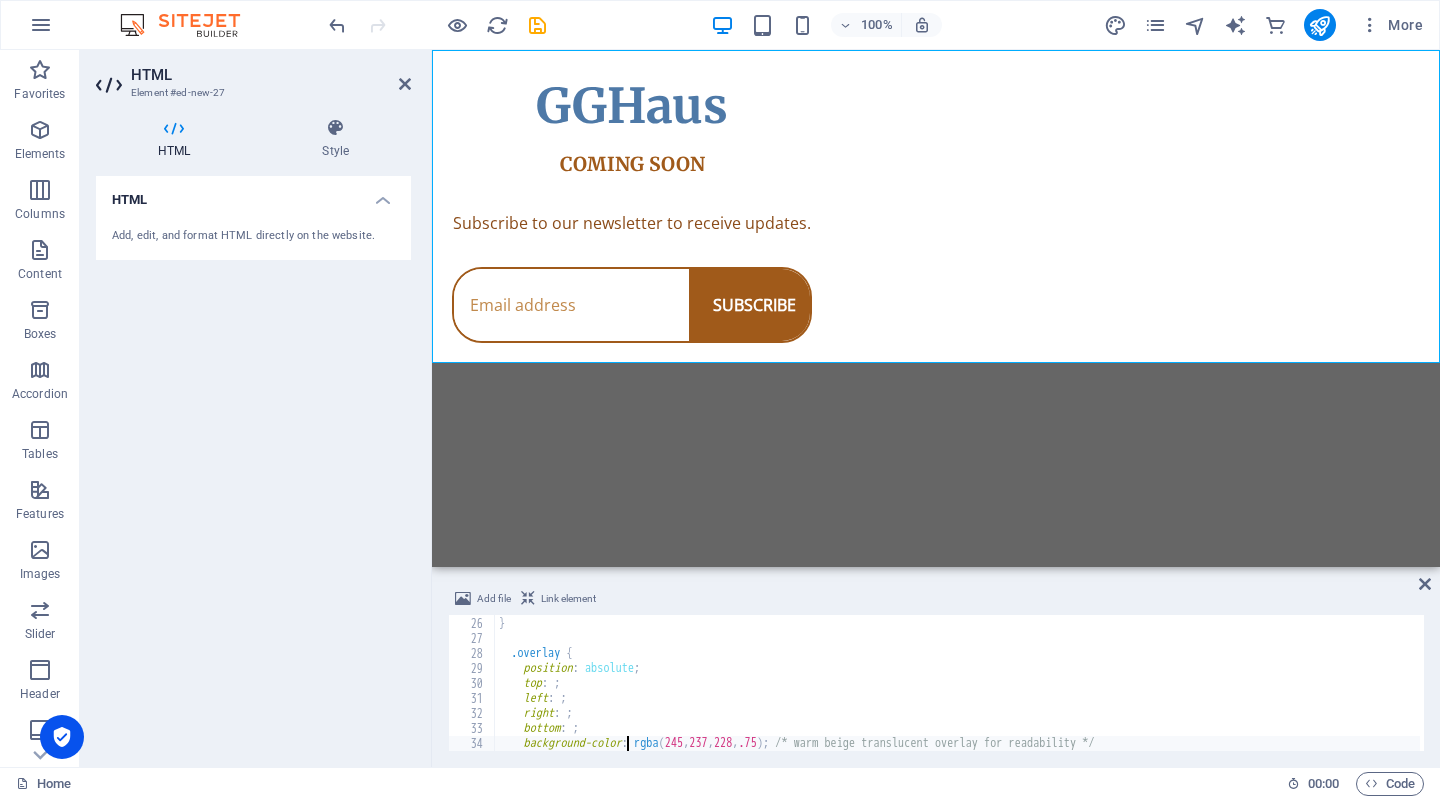 type on "}" 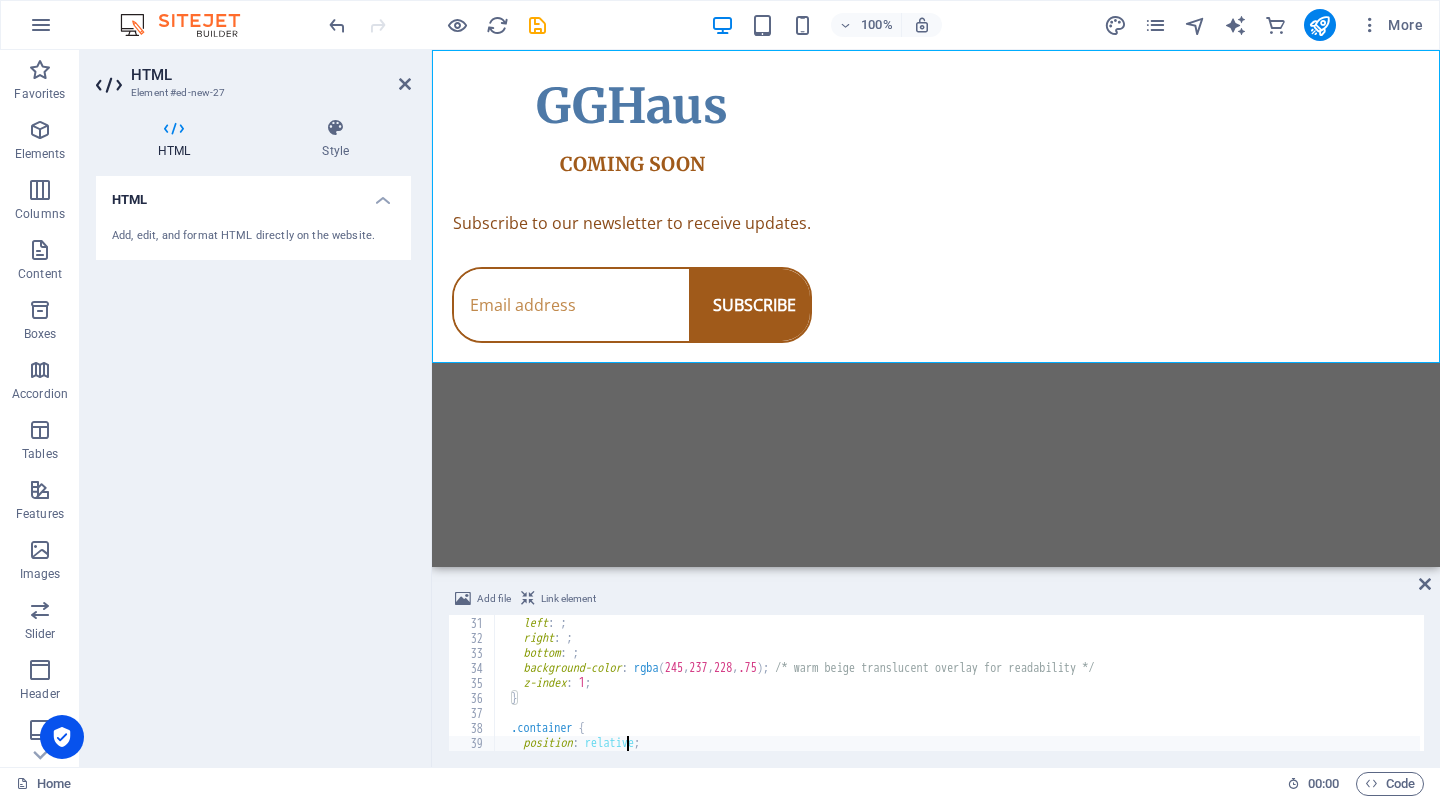 scroll, scrollTop: 449, scrollLeft: 0, axis: vertical 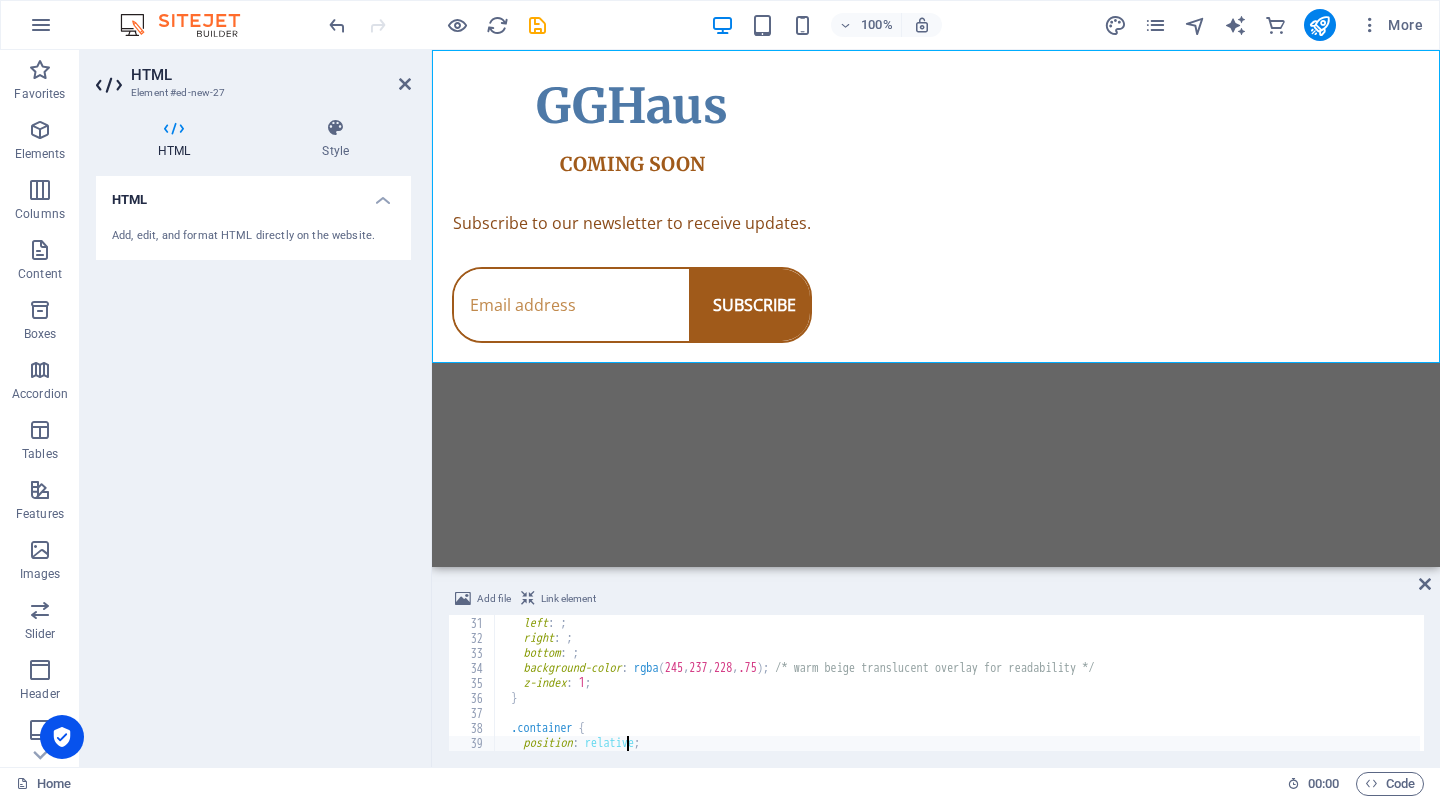 type on ".container {" 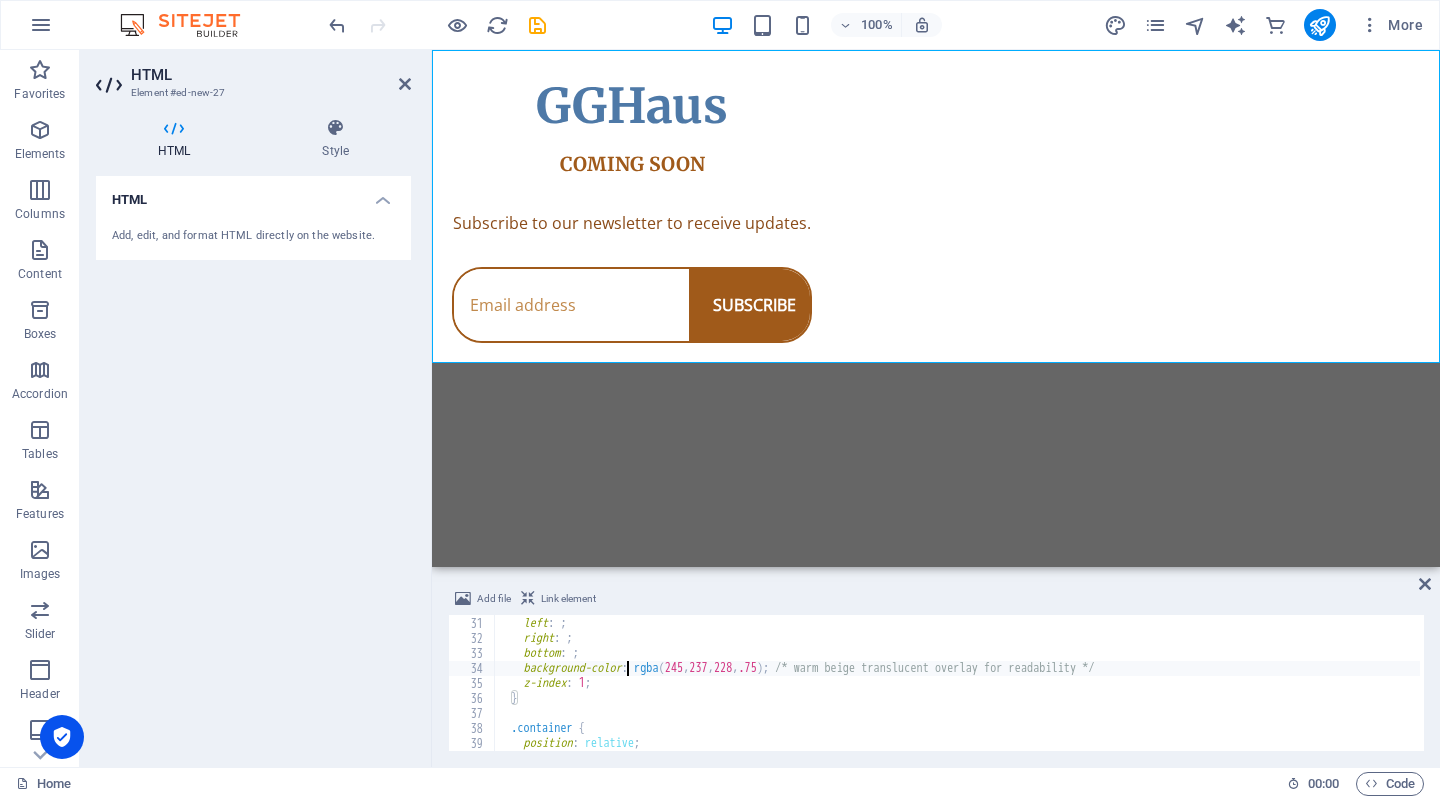 type on ".overlay {" 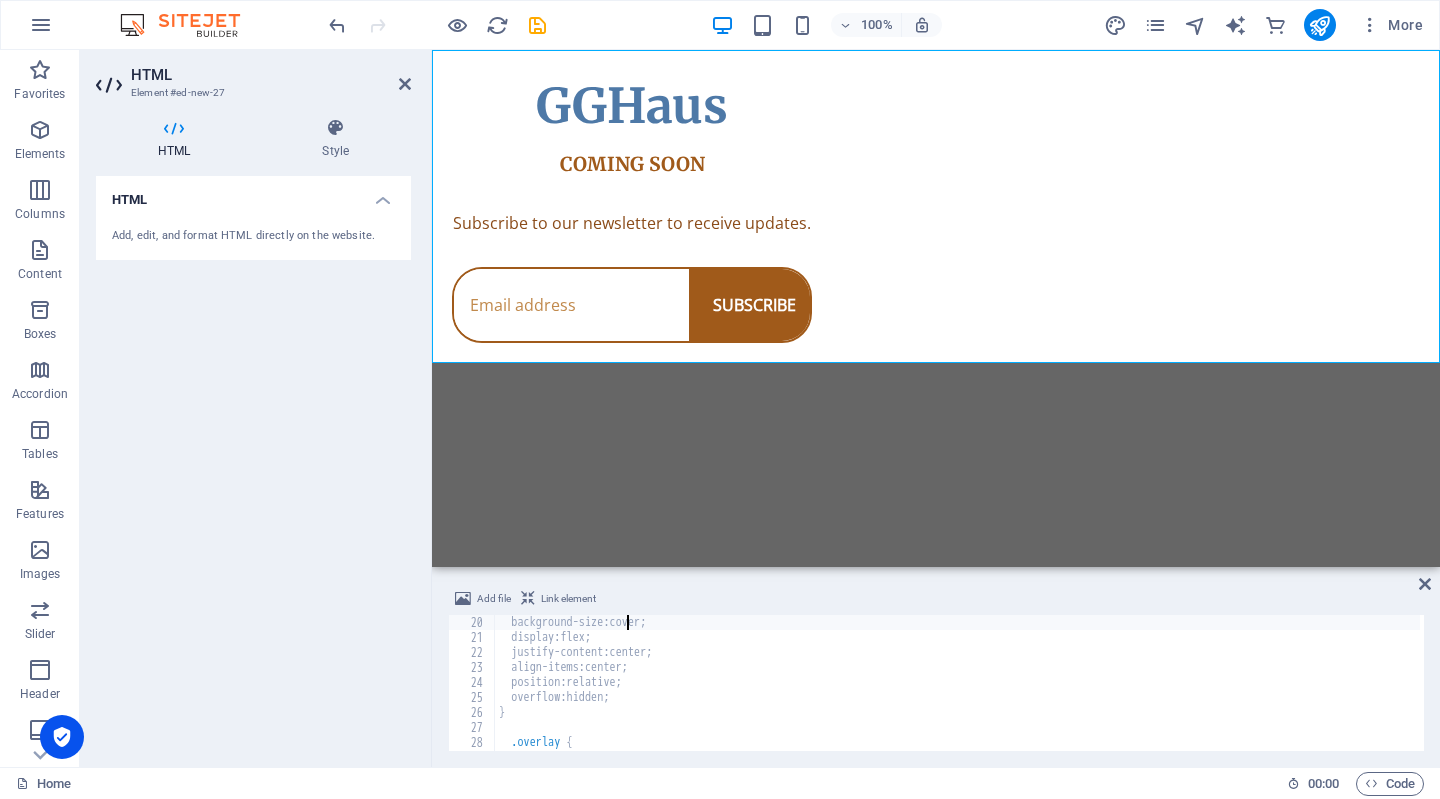 type on "body" 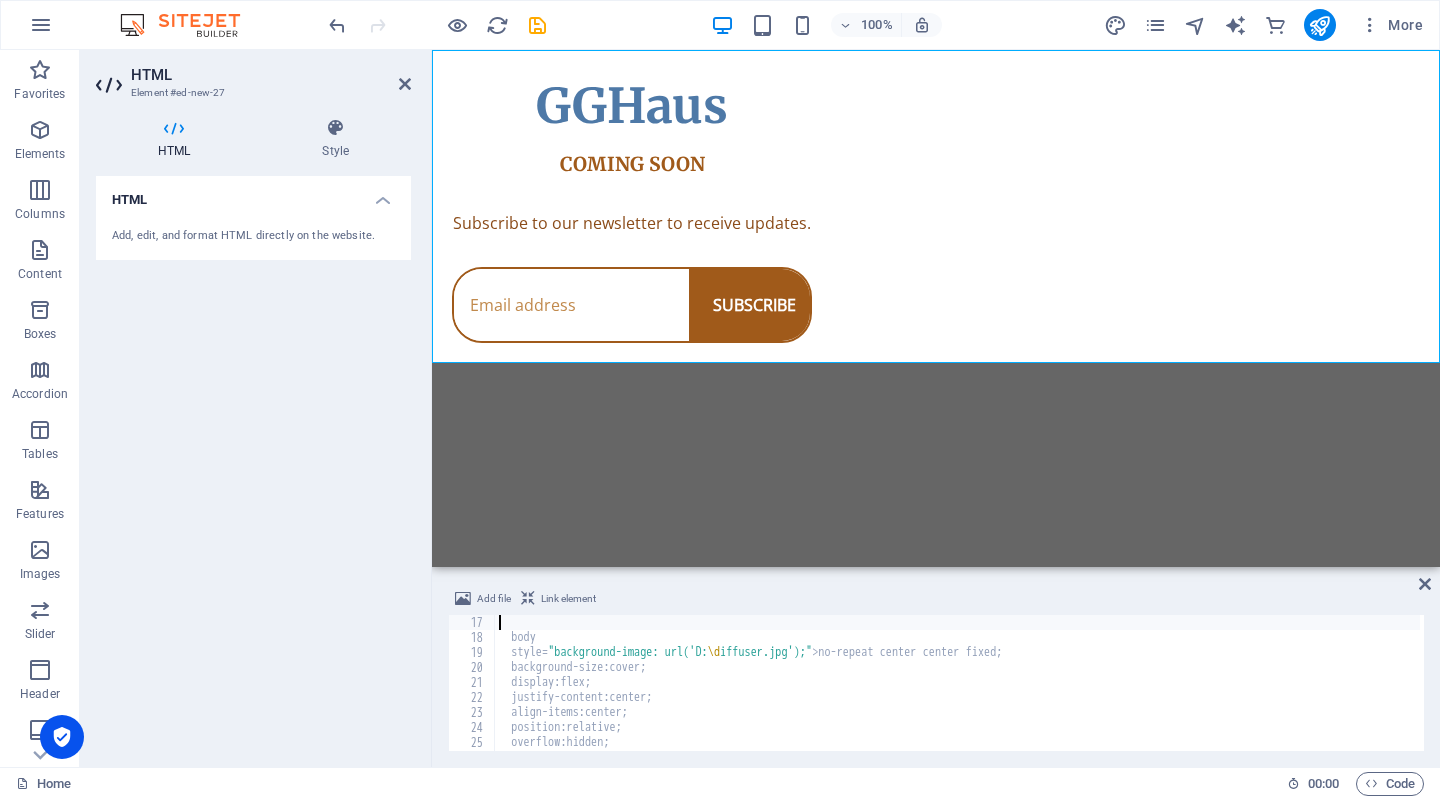 type on "}" 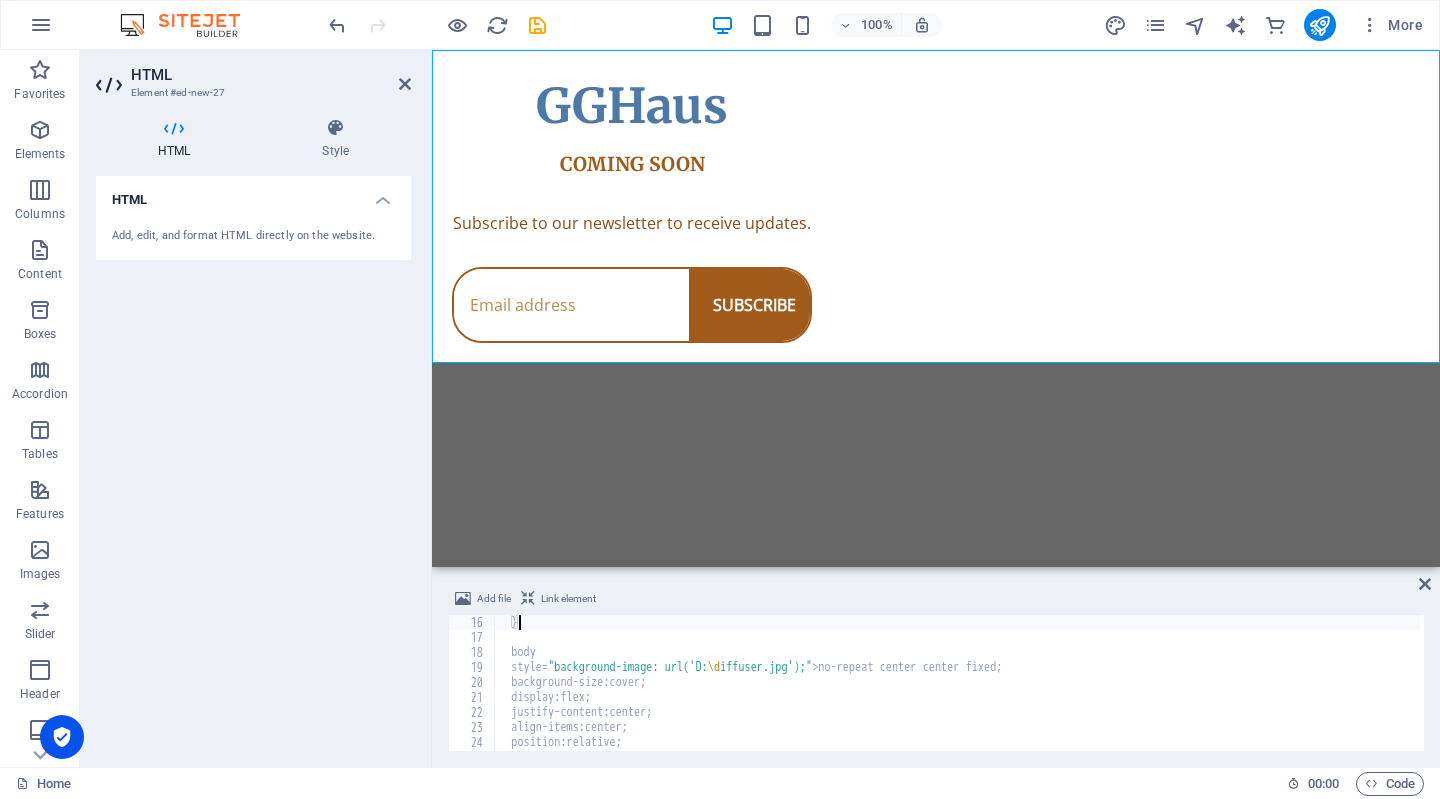 scroll, scrollTop: 225, scrollLeft: 0, axis: vertical 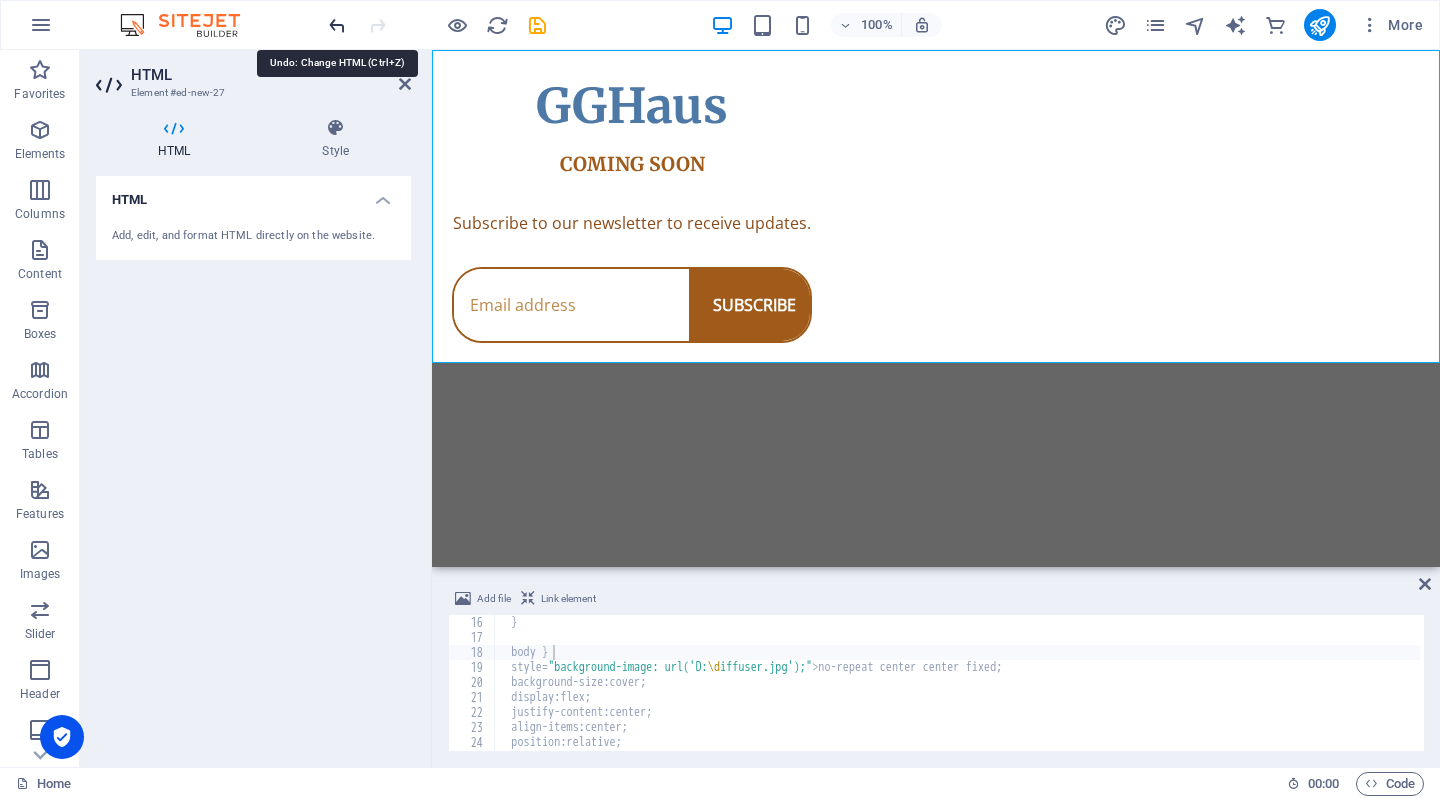 click at bounding box center (337, 25) 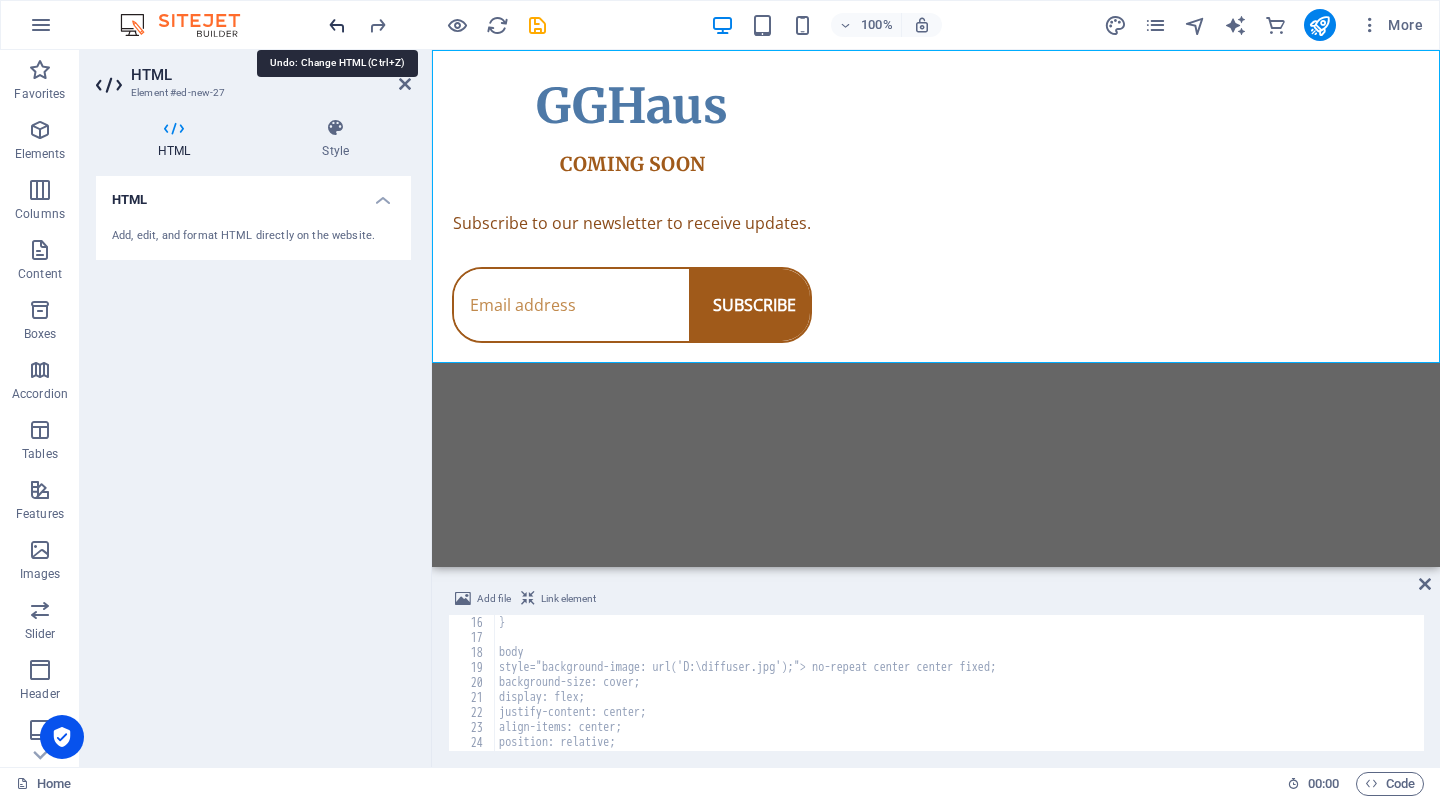 click at bounding box center [337, 25] 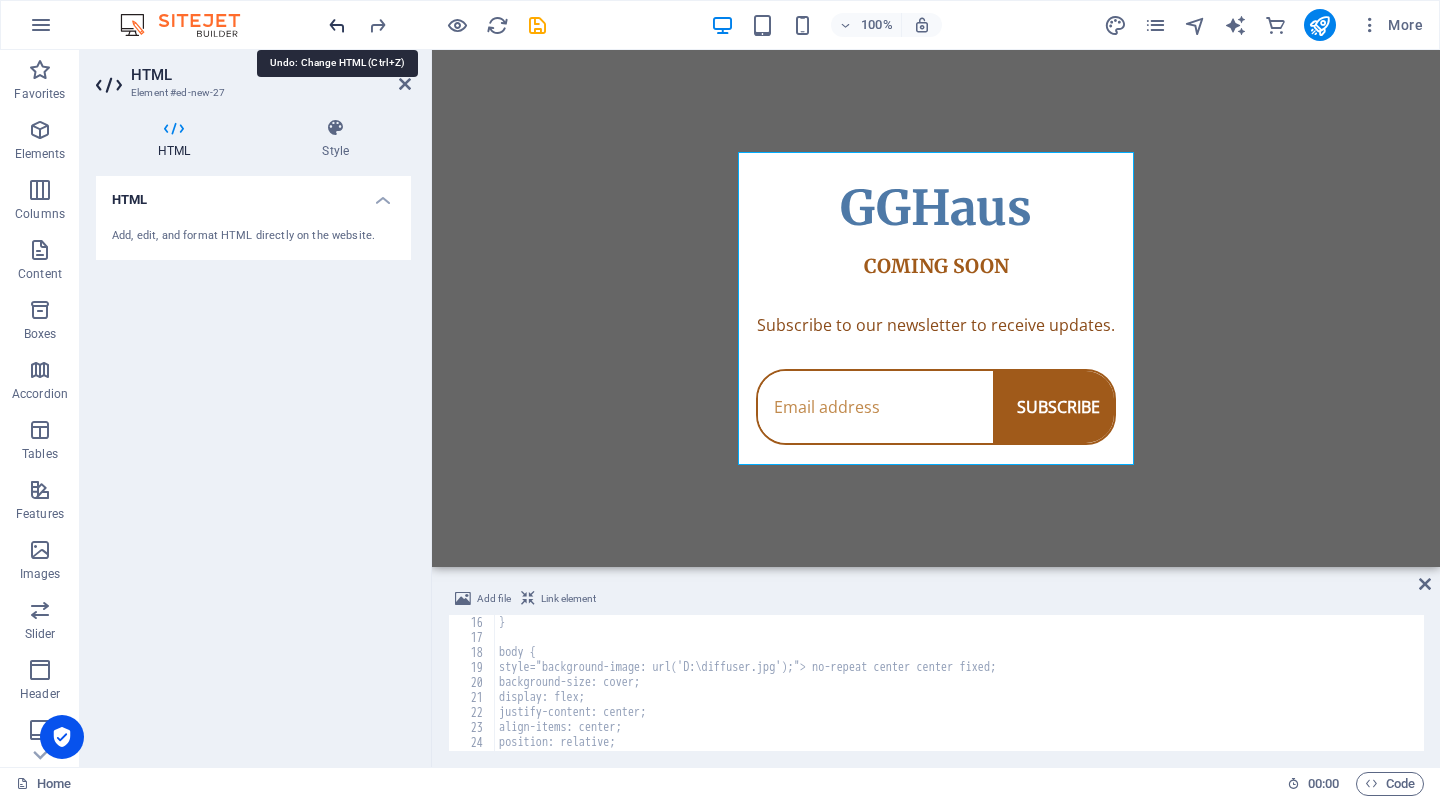 click at bounding box center (337, 25) 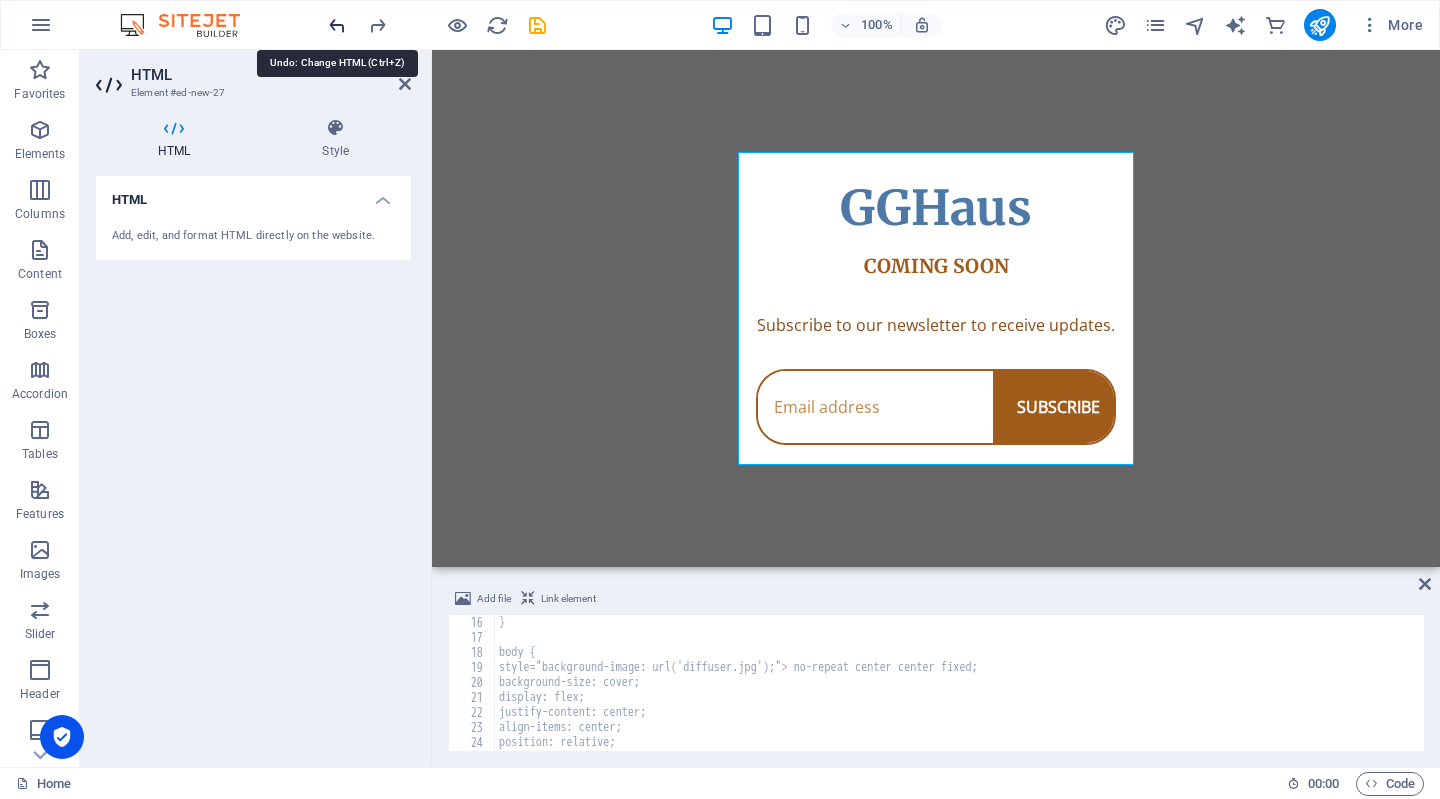click at bounding box center [337, 25] 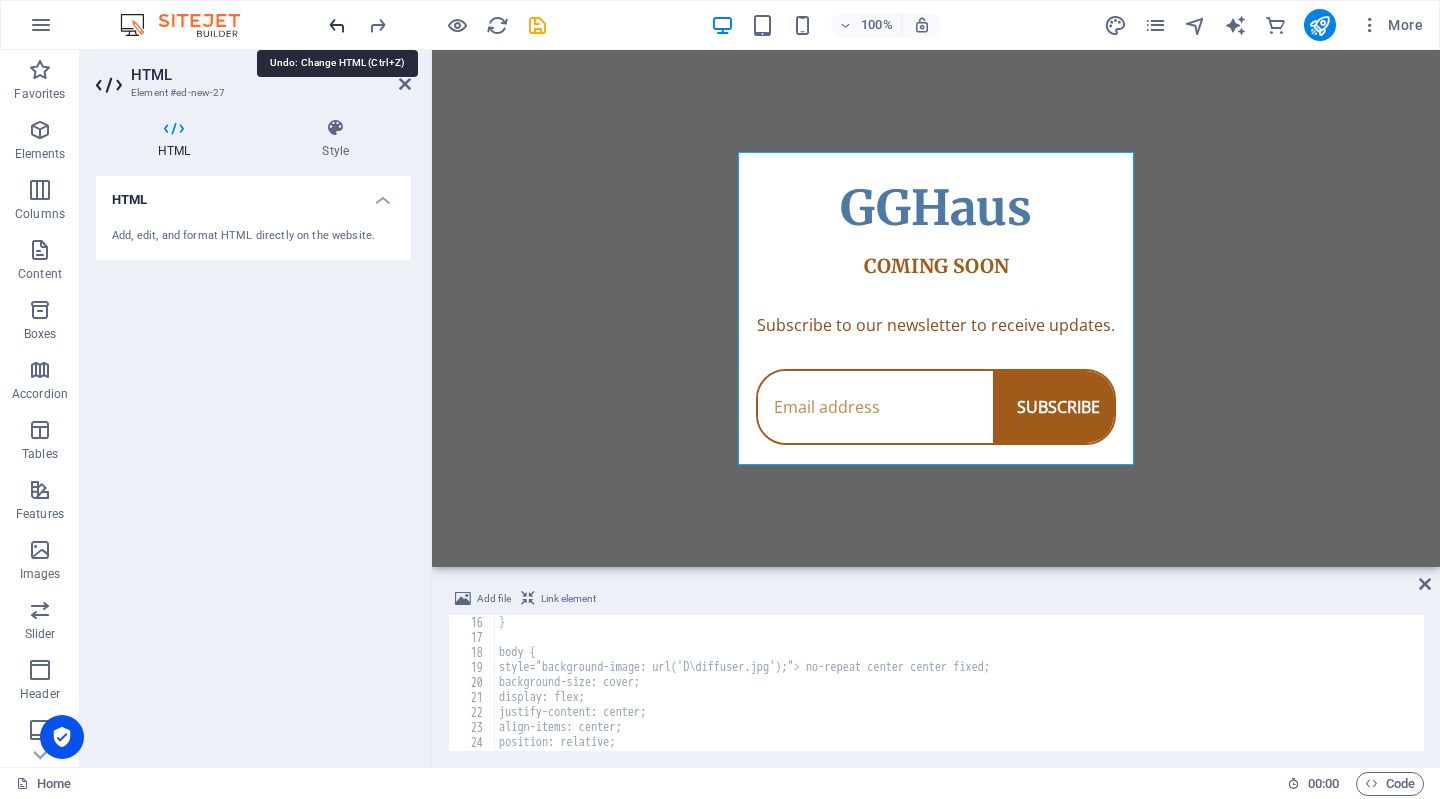 click at bounding box center [337, 25] 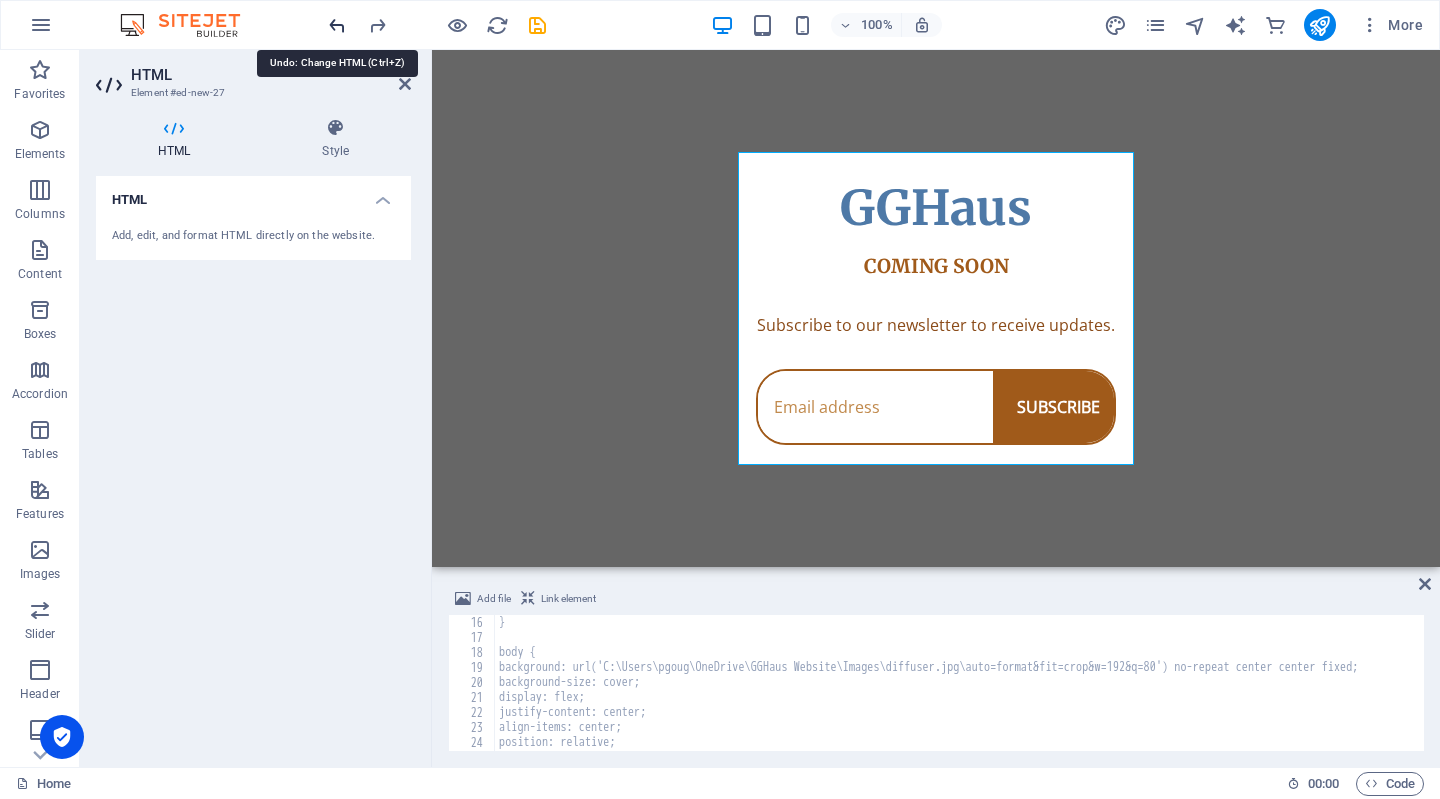 click at bounding box center [337, 25] 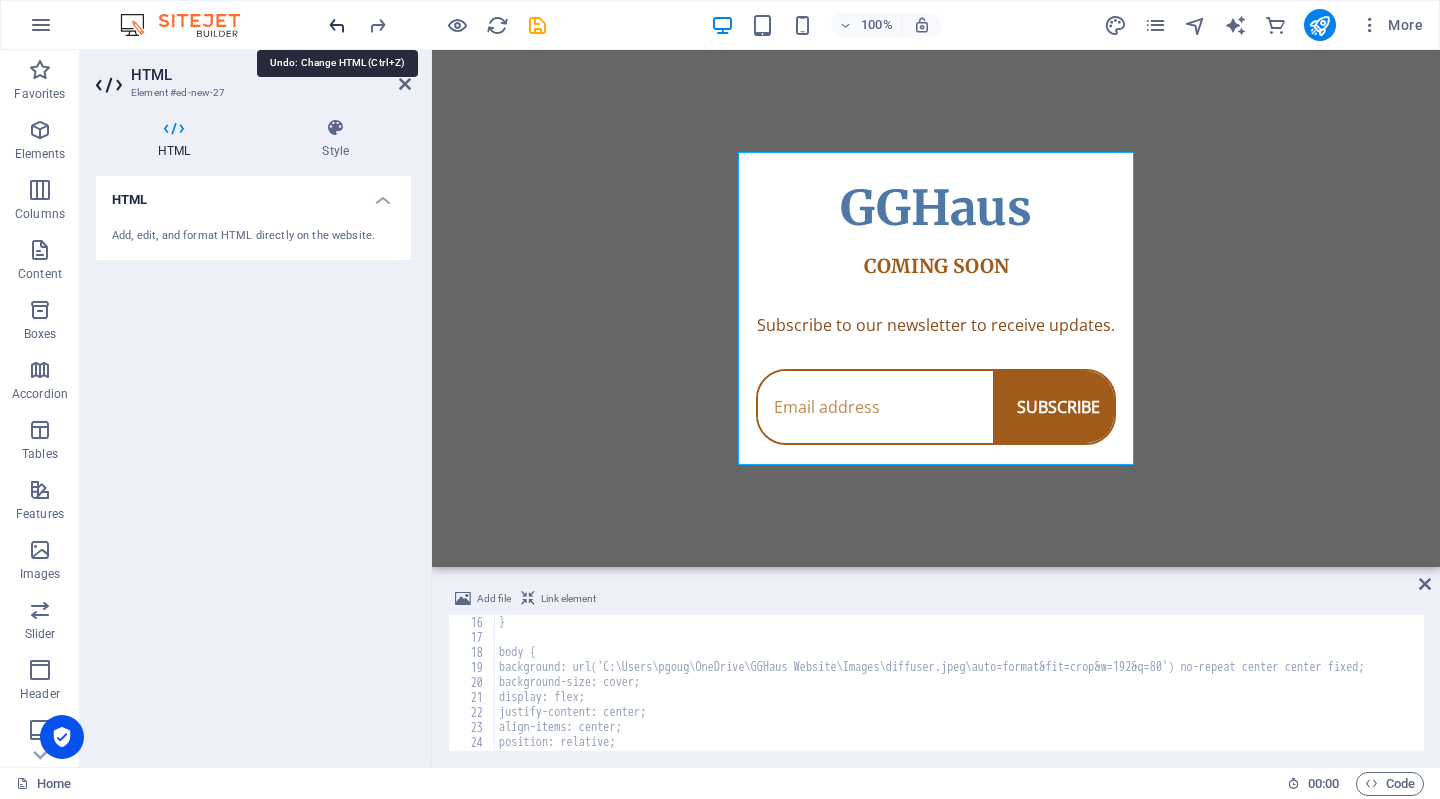 click at bounding box center [337, 25] 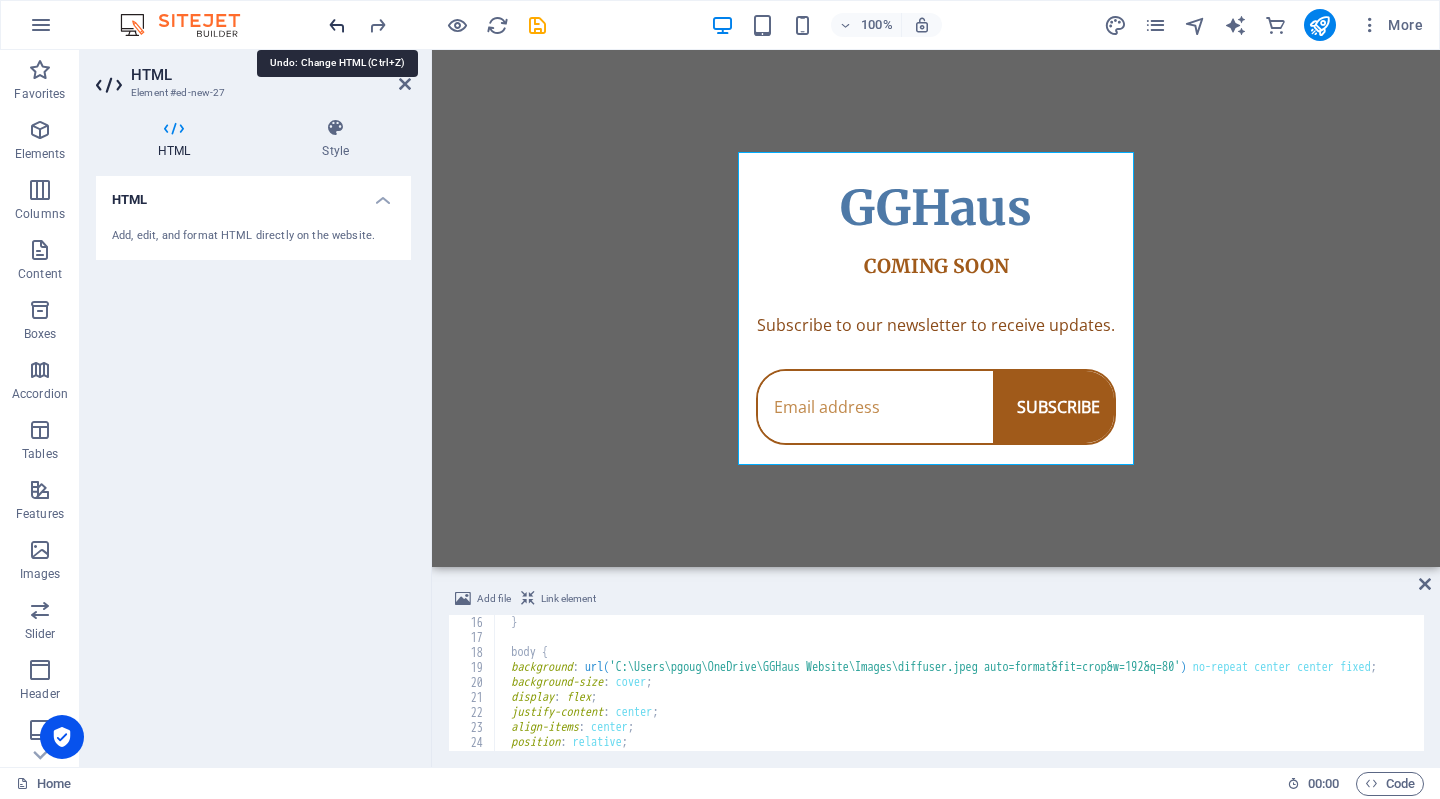 click at bounding box center (337, 25) 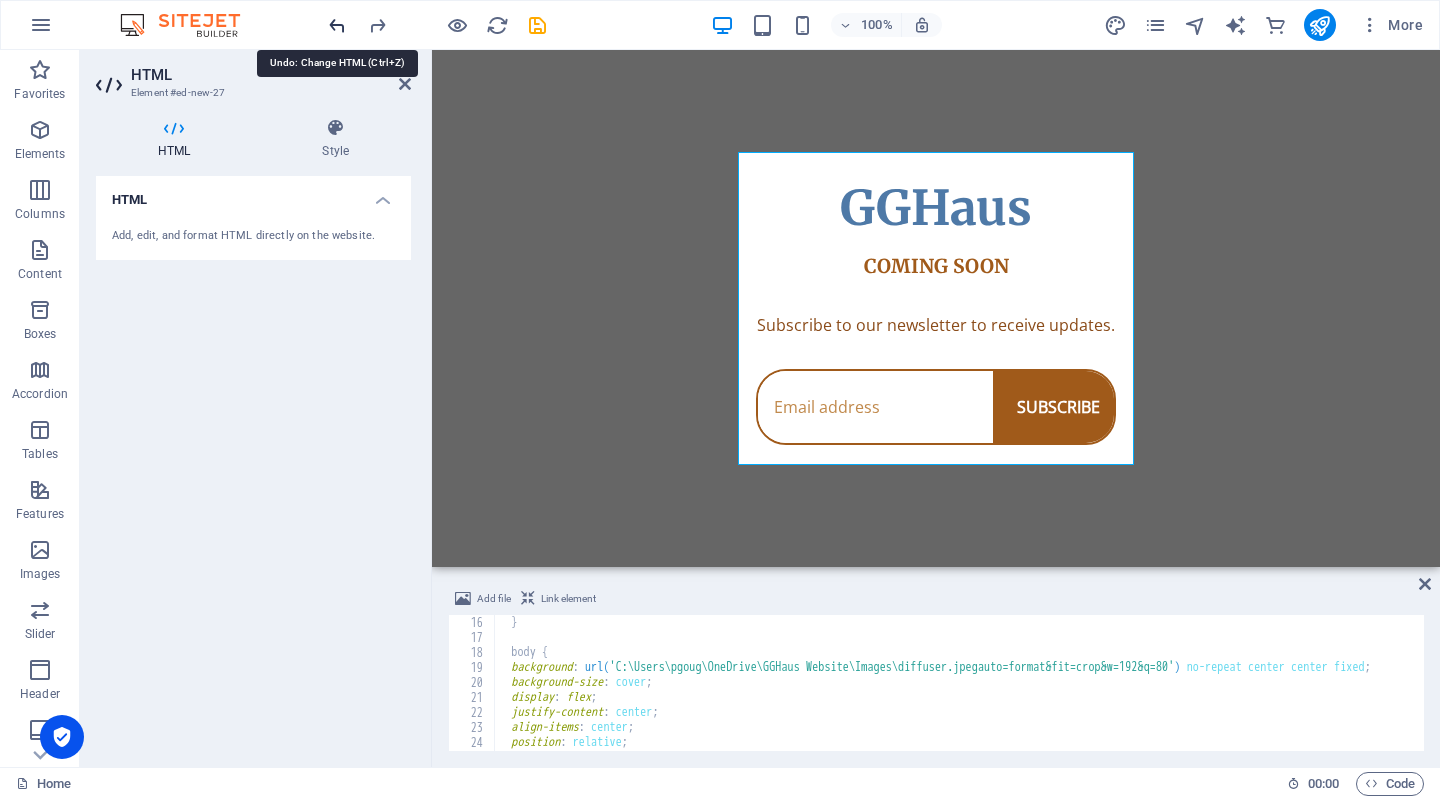 click at bounding box center (337, 25) 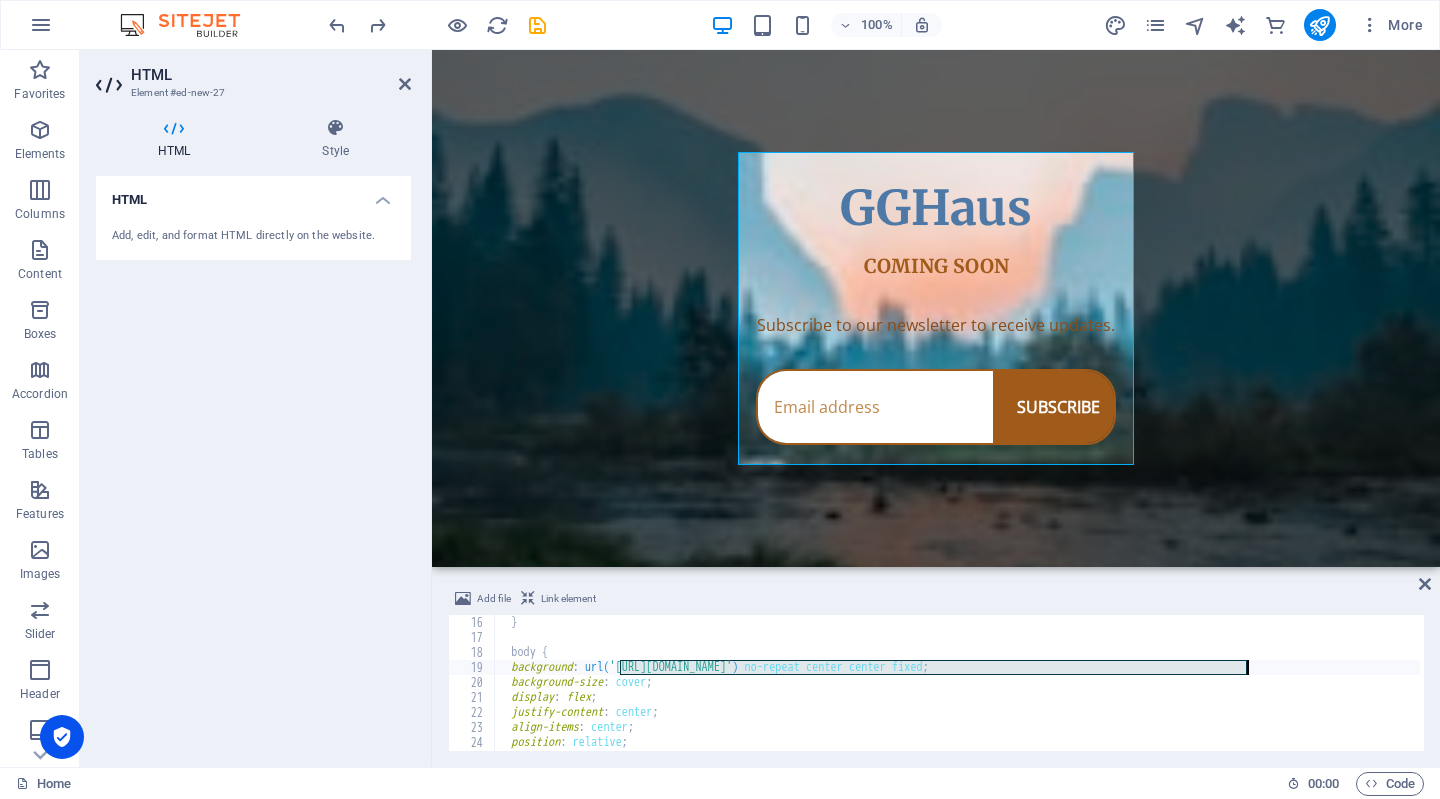 drag, startPoint x: 623, startPoint y: 667, endPoint x: 1248, endPoint y: 663, distance: 625.0128 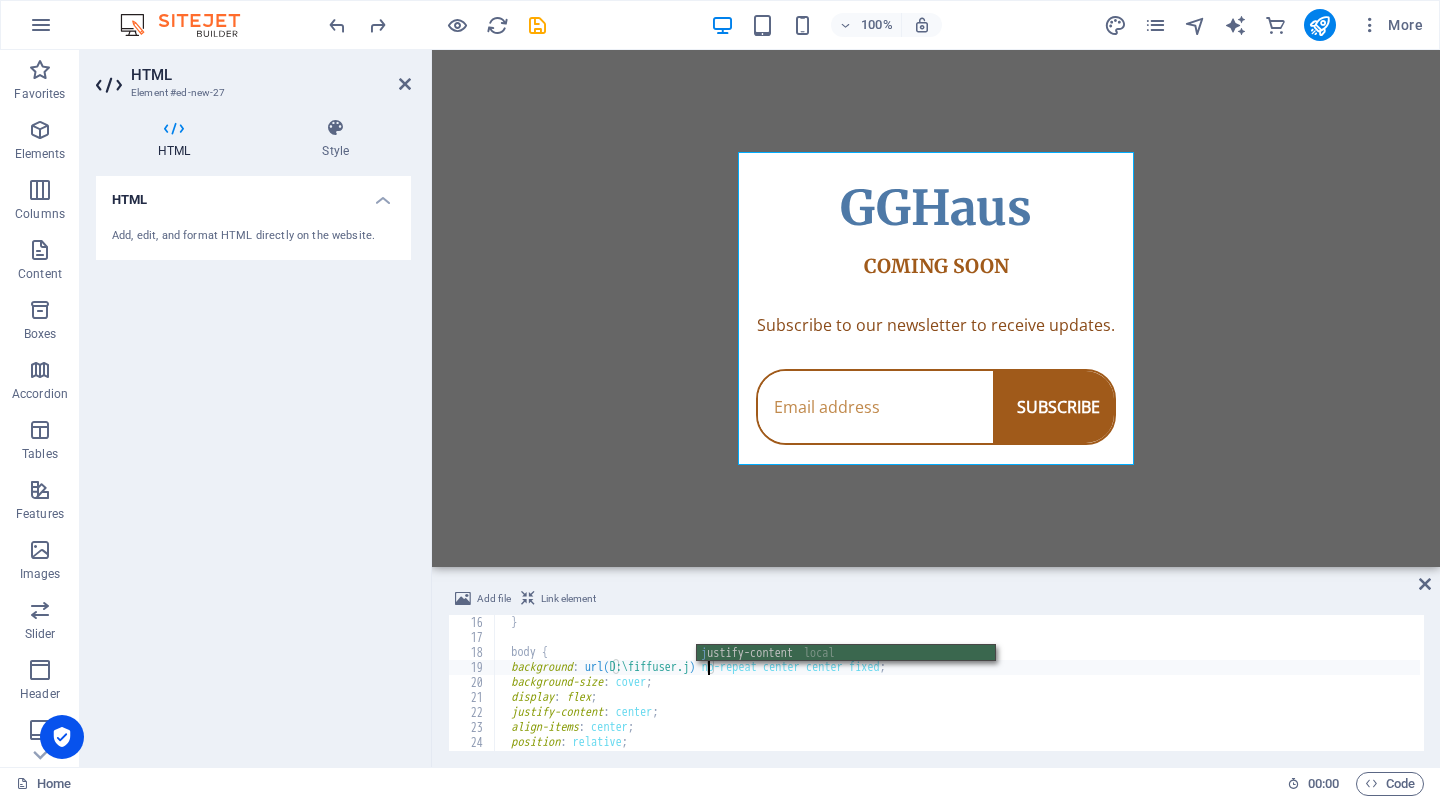 scroll, scrollTop: 0, scrollLeft: 18, axis: horizontal 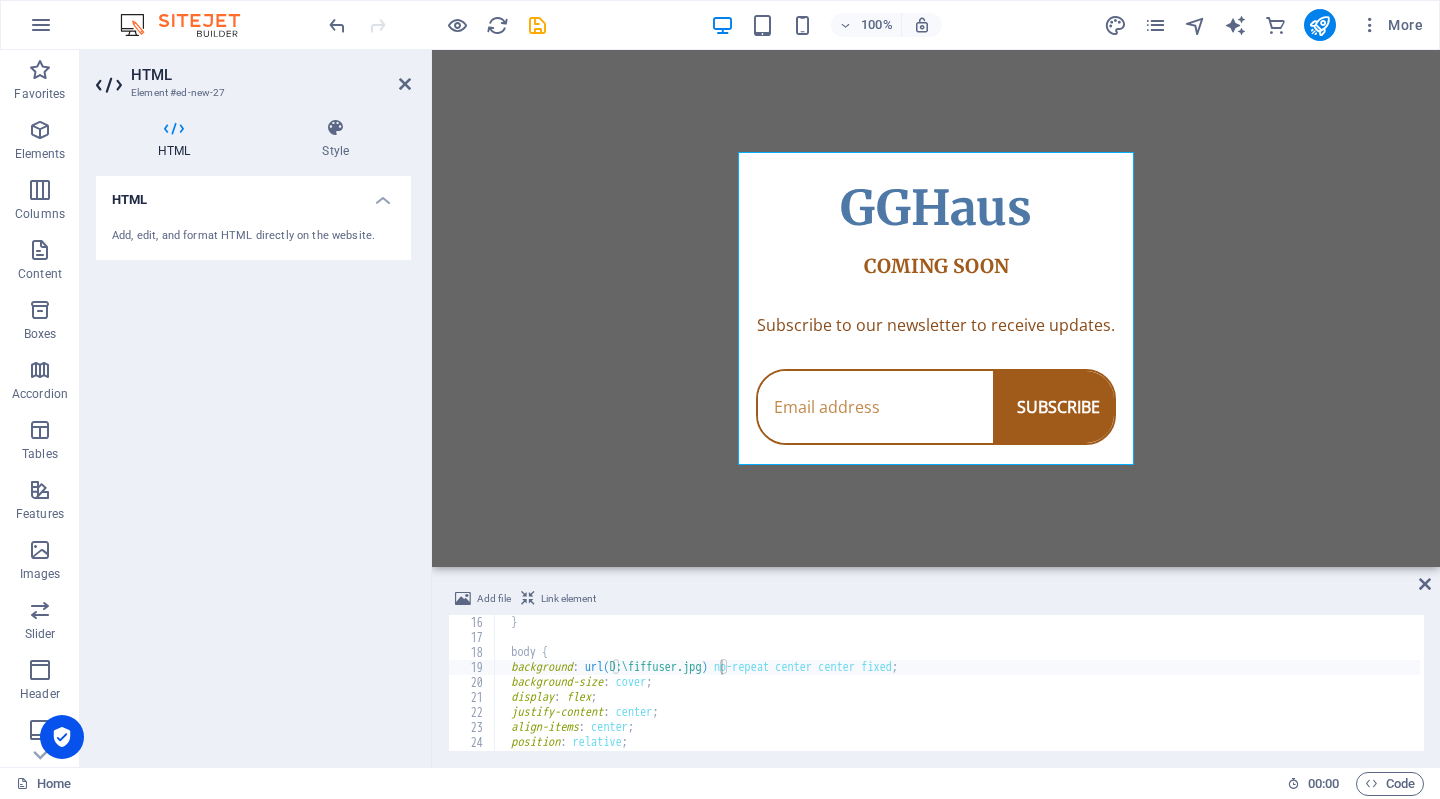 click on "Skip to main content
GGHaus Coming Soon
GGHaus
COMING SOON
Subscribe to our newsletter to receive updates.
SUBSCRIBE" at bounding box center [936, 308] 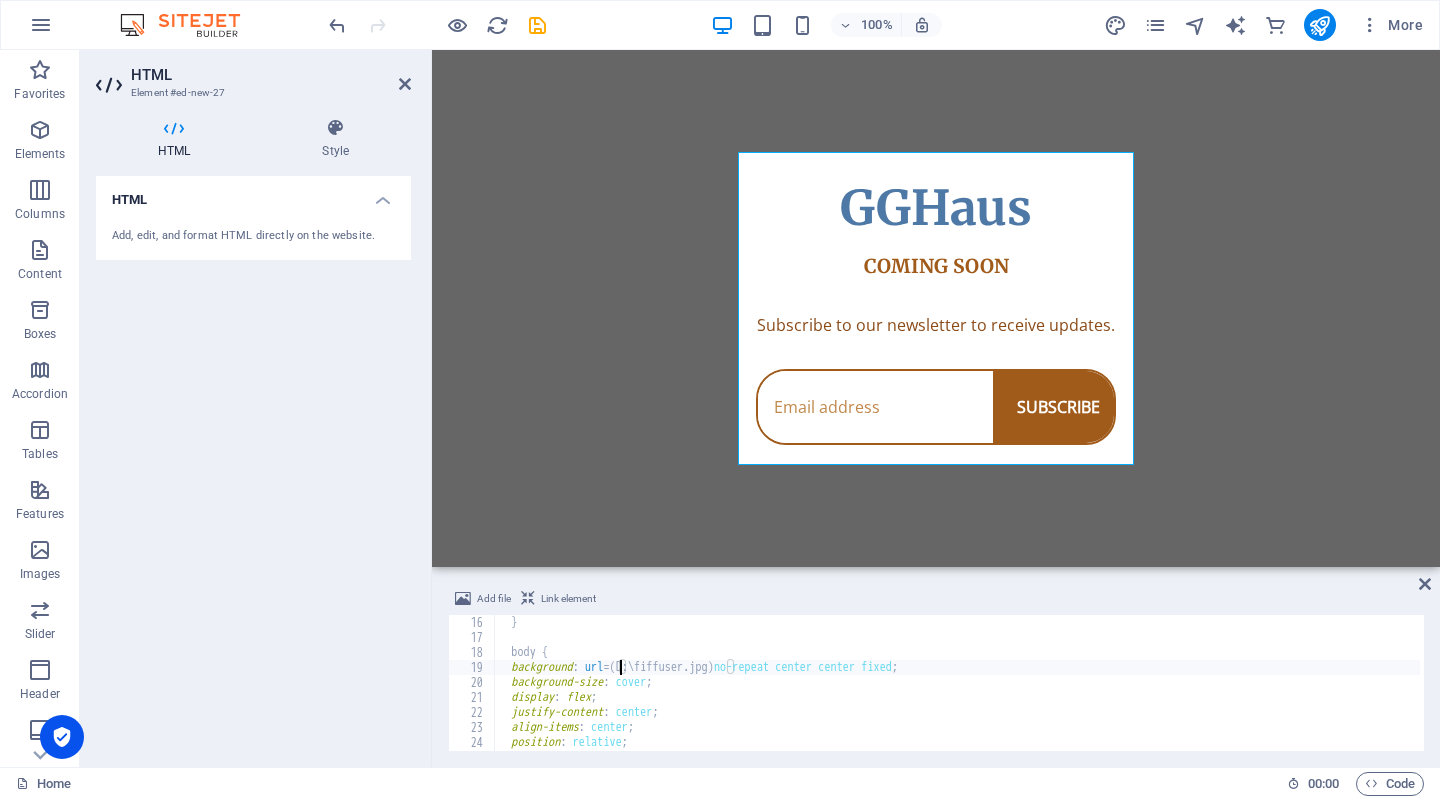 scroll, scrollTop: 0, scrollLeft: 10, axis: horizontal 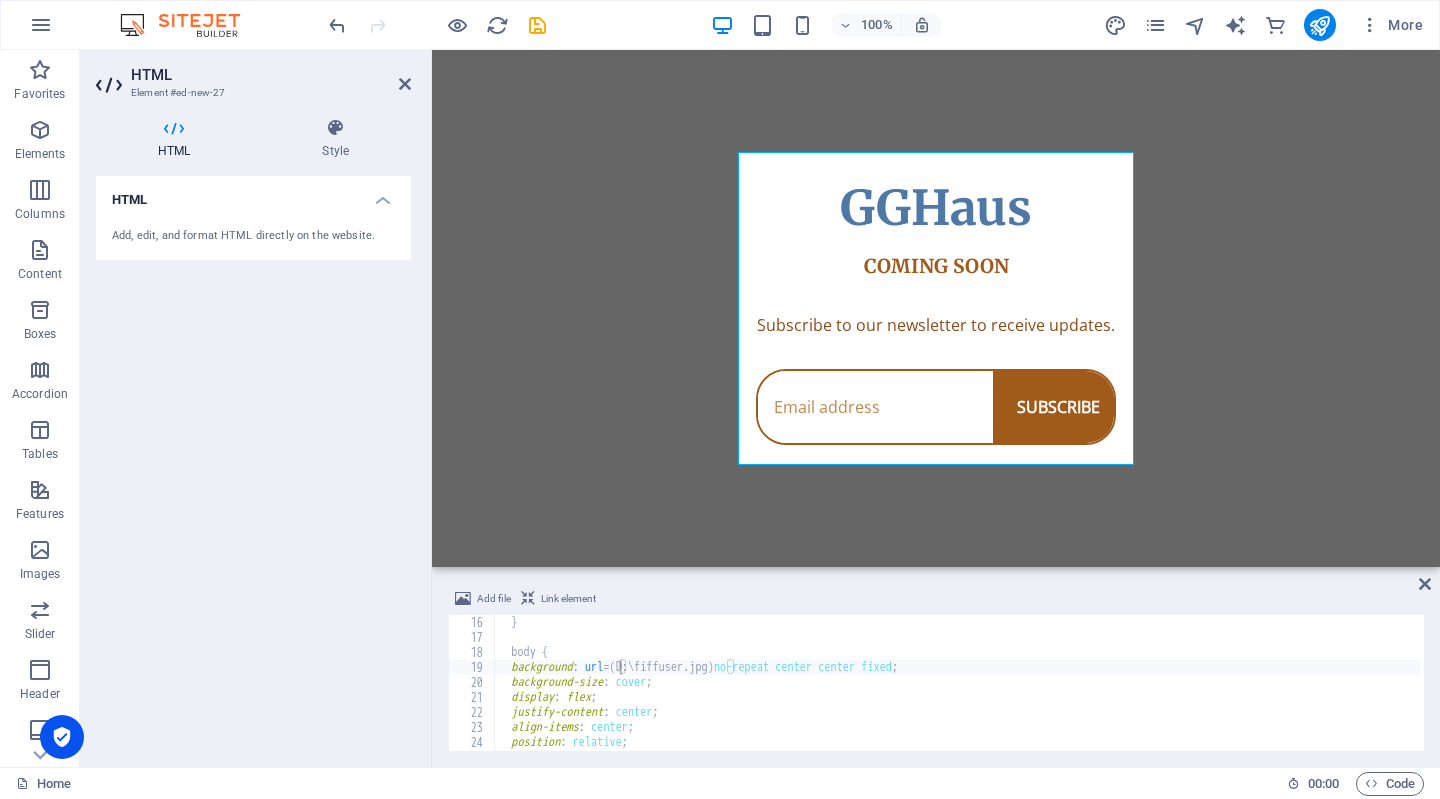click on "Skip to main content
GGHaus Coming Soon
GGHaus
COMING SOON
Subscribe to our newsletter to receive updates.
SUBSCRIBE" at bounding box center [936, 308] 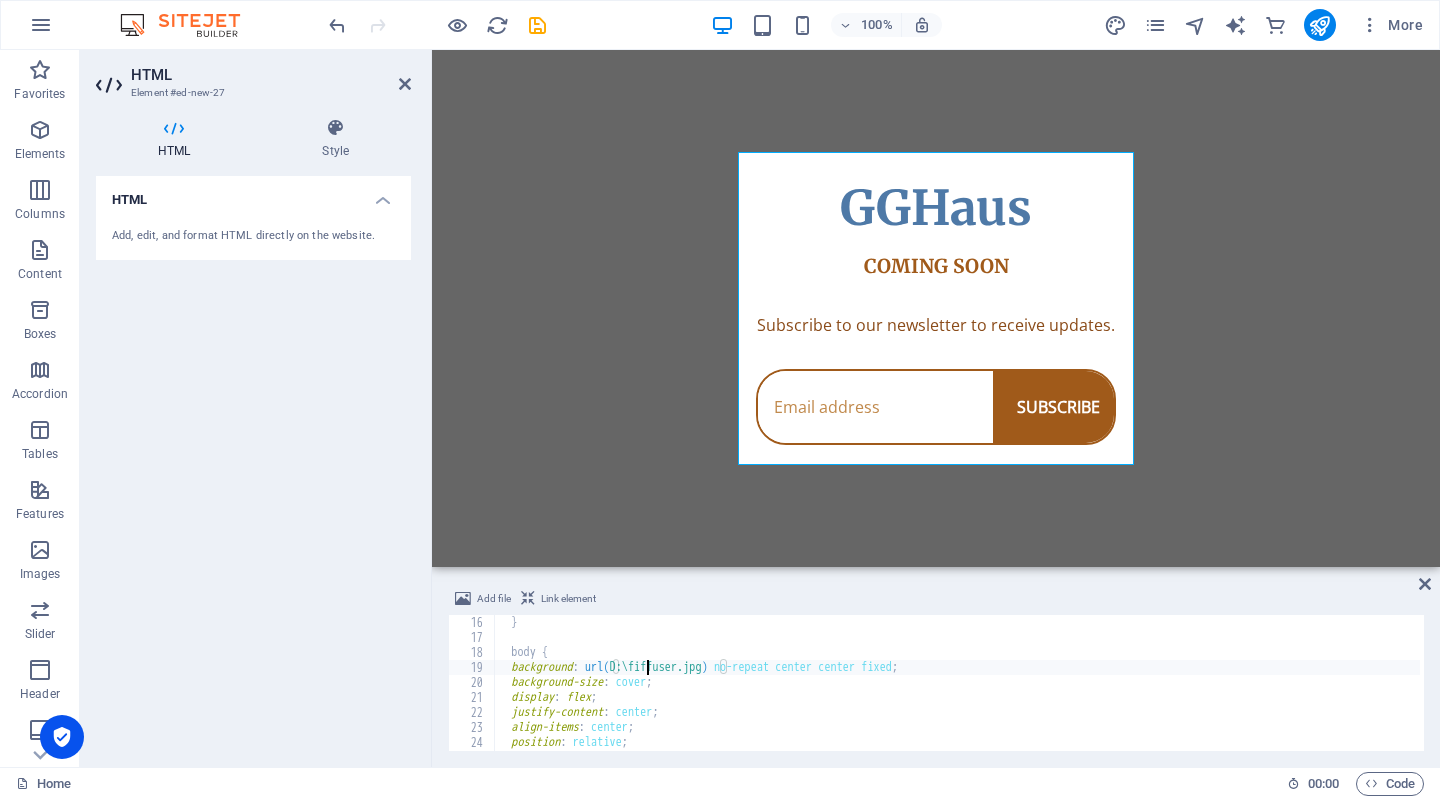 click on "}    body   {    background :   url( D:\fiffuser.jpg )   no-repeat   center   center   fixed ;    background-size :   cover ;    display :   flex ;    justify-content :   center ;    align-items :   center ;    position :   relative ;    overflow :   hidden ; }" at bounding box center (957, 698) 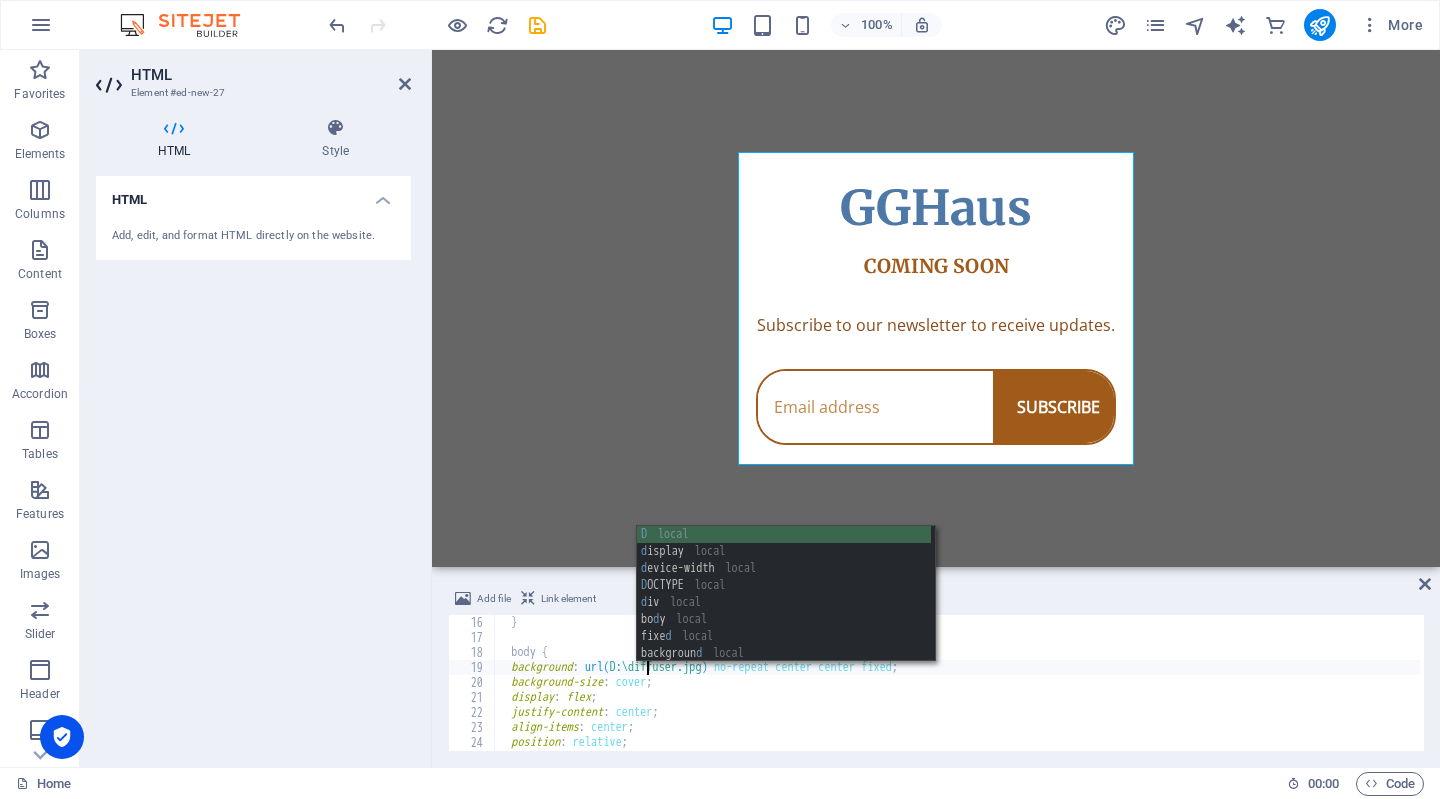 scroll, scrollTop: 0, scrollLeft: 11, axis: horizontal 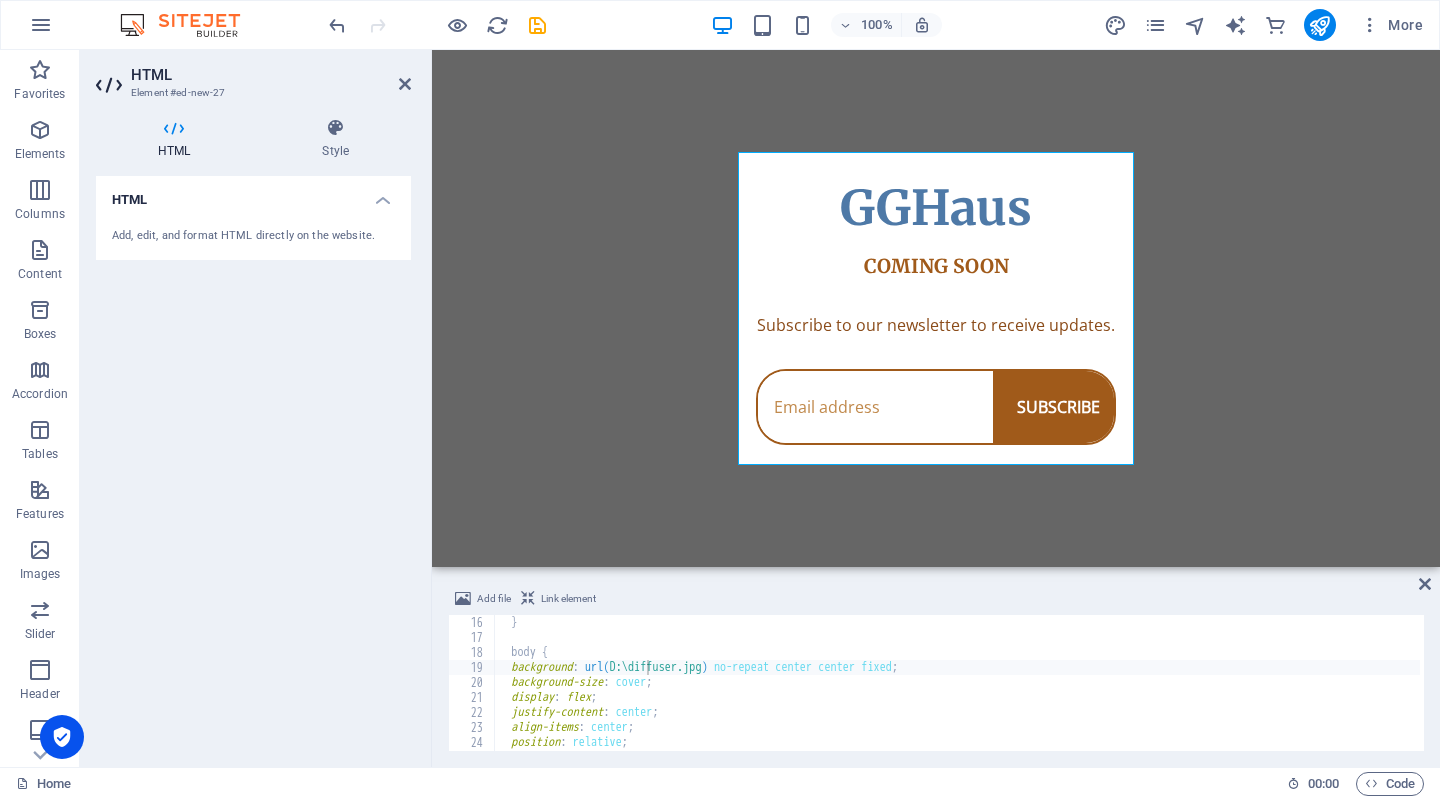 click on "Skip to main content
GGHaus Coming Soon
GGHaus
COMING SOON
Subscribe to our newsletter to receive updates.
SUBSCRIBE" at bounding box center (936, 308) 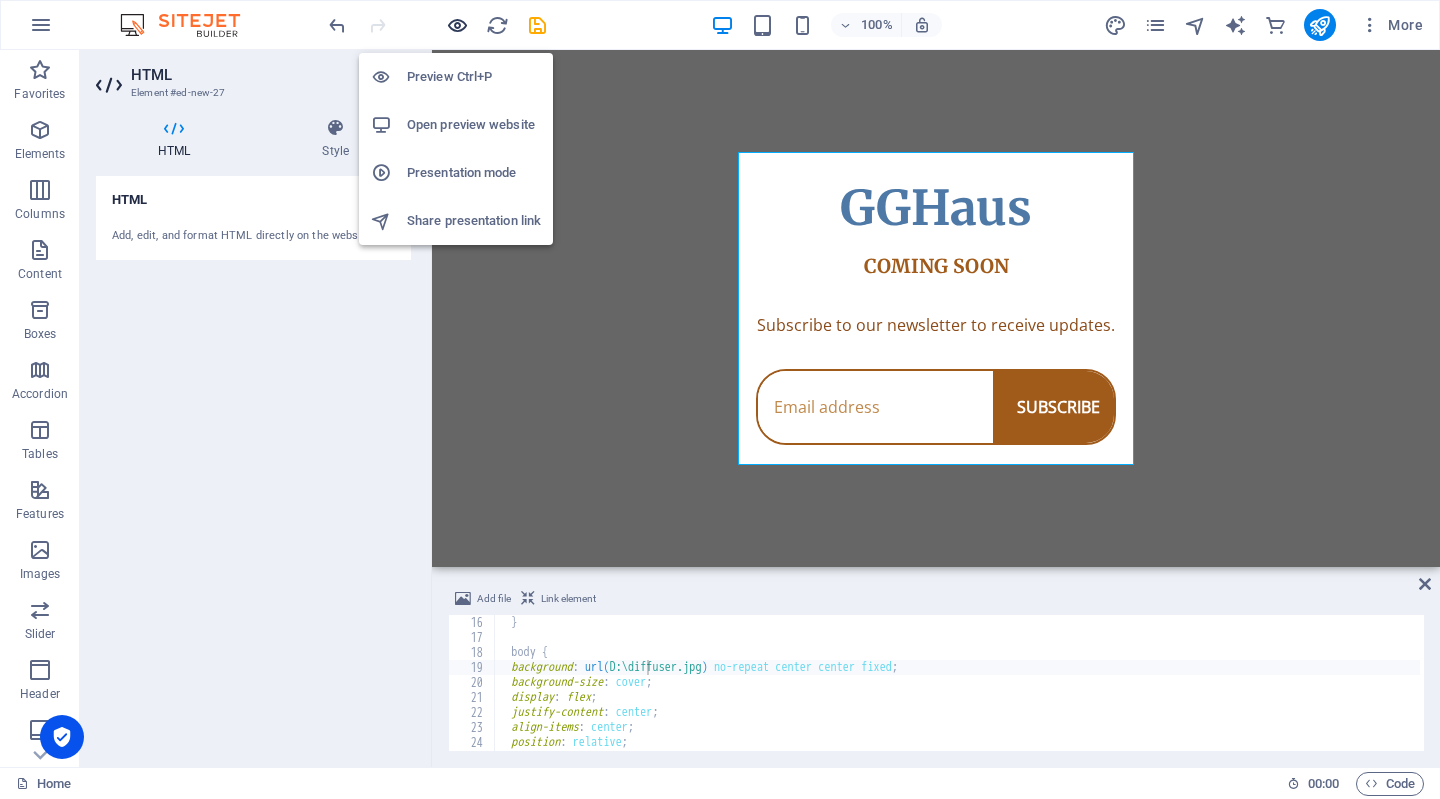 click at bounding box center [457, 25] 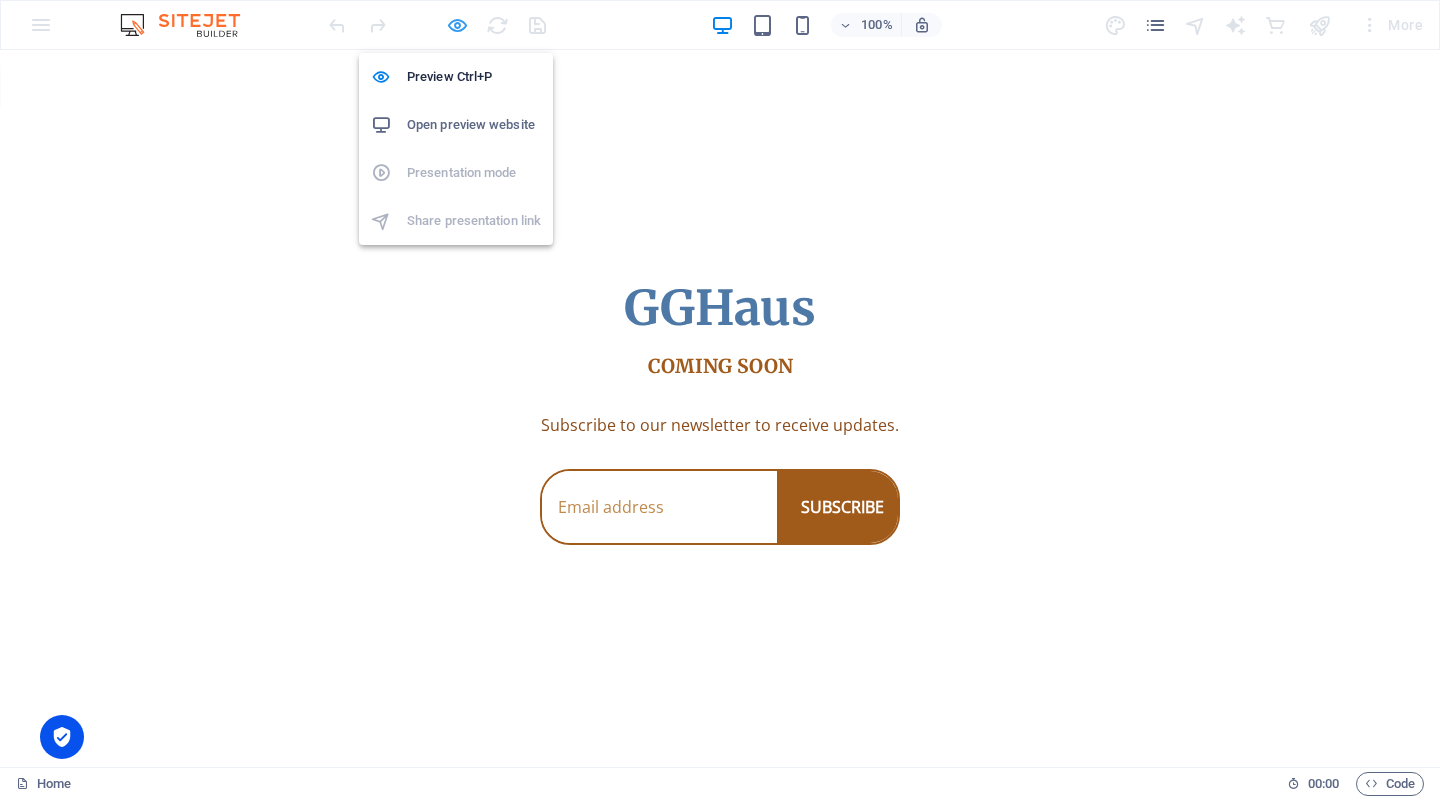 click at bounding box center [457, 25] 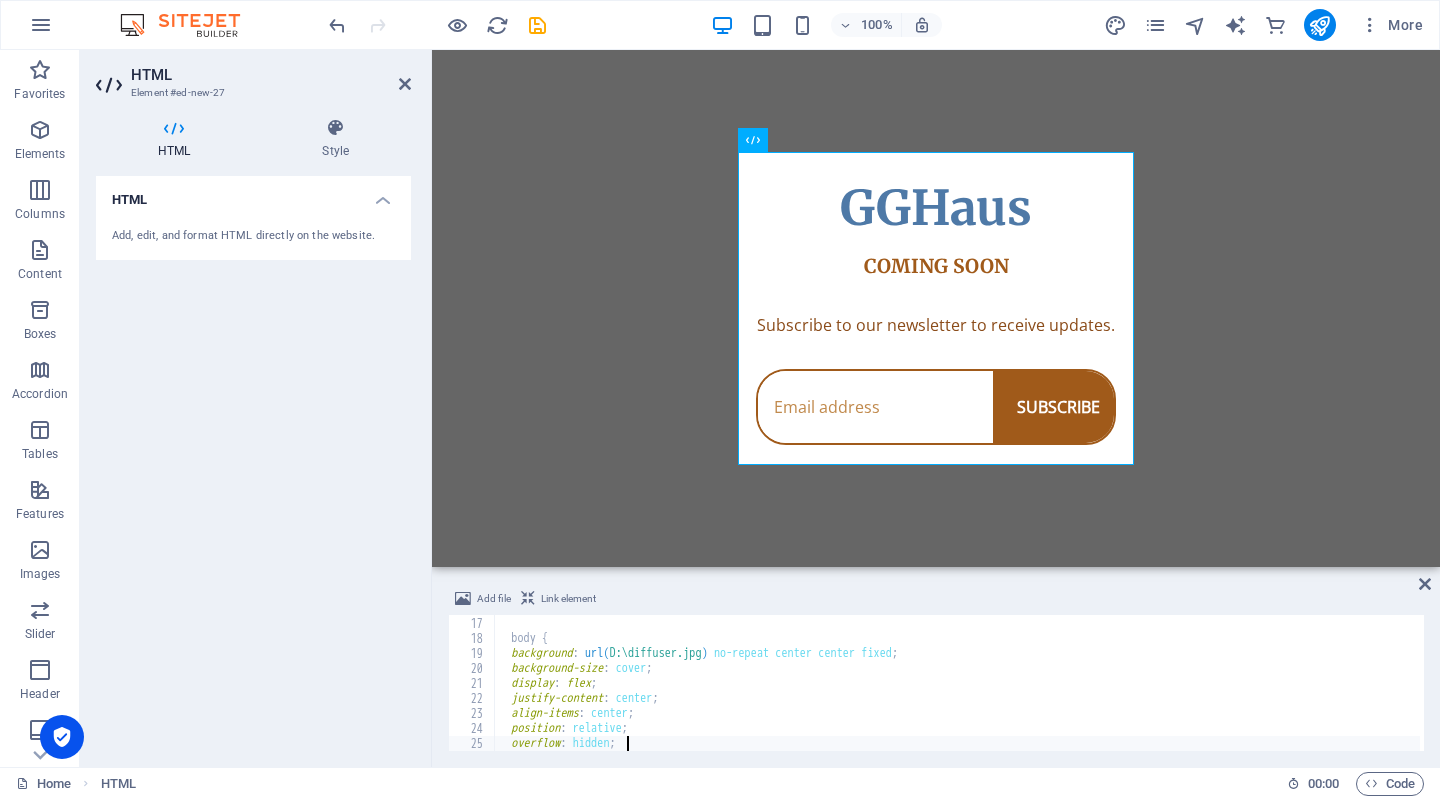 type on "}" 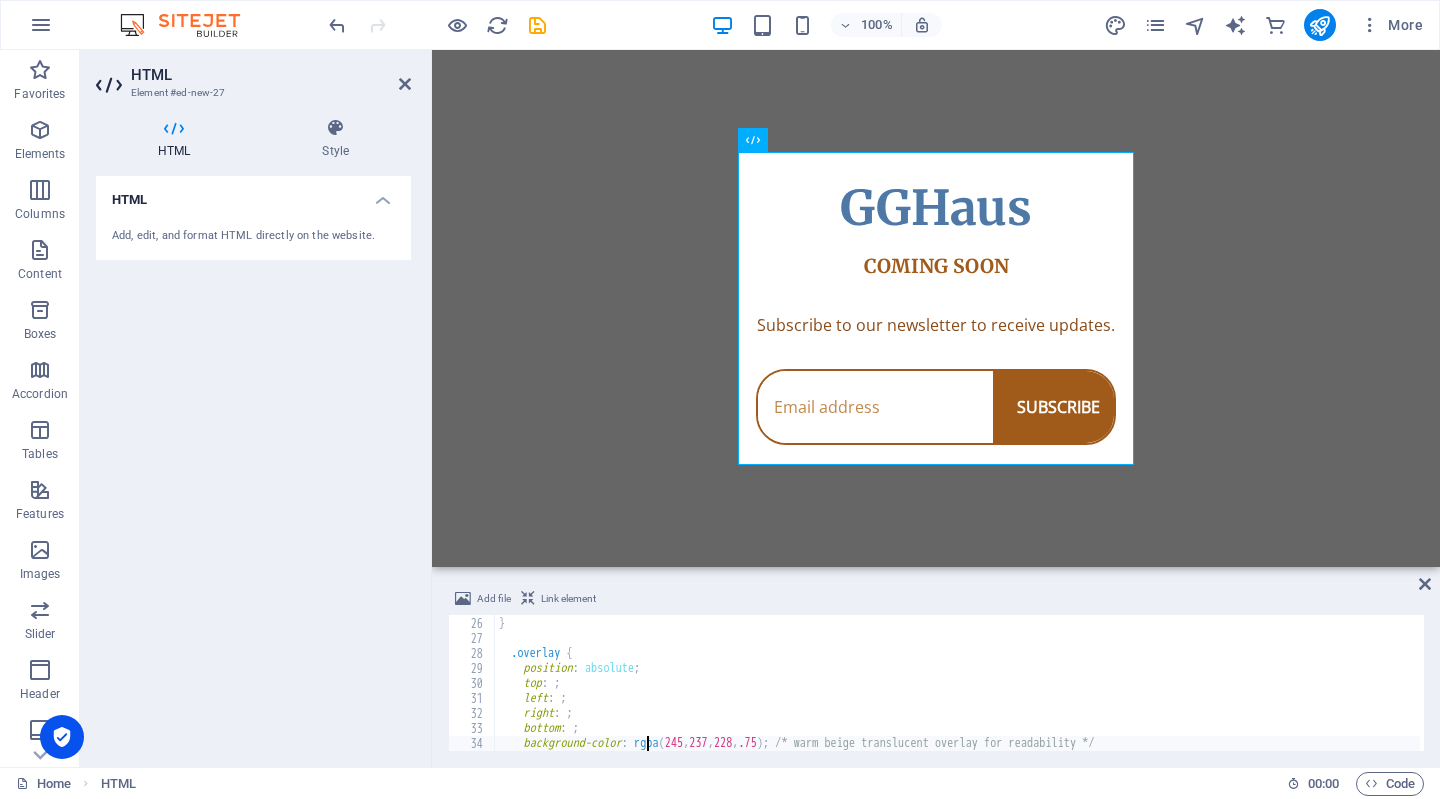 type on "}" 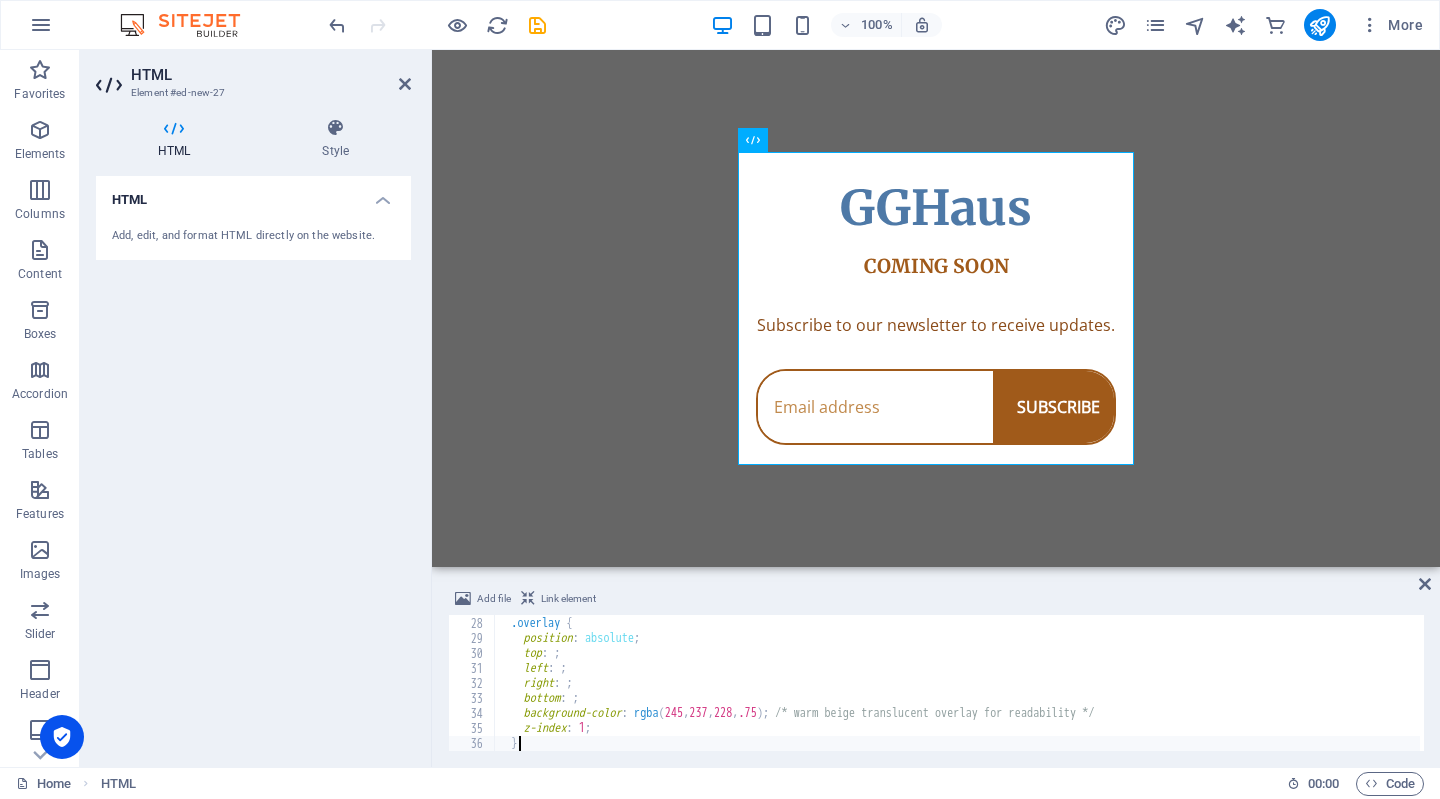 scroll, scrollTop: 404, scrollLeft: 0, axis: vertical 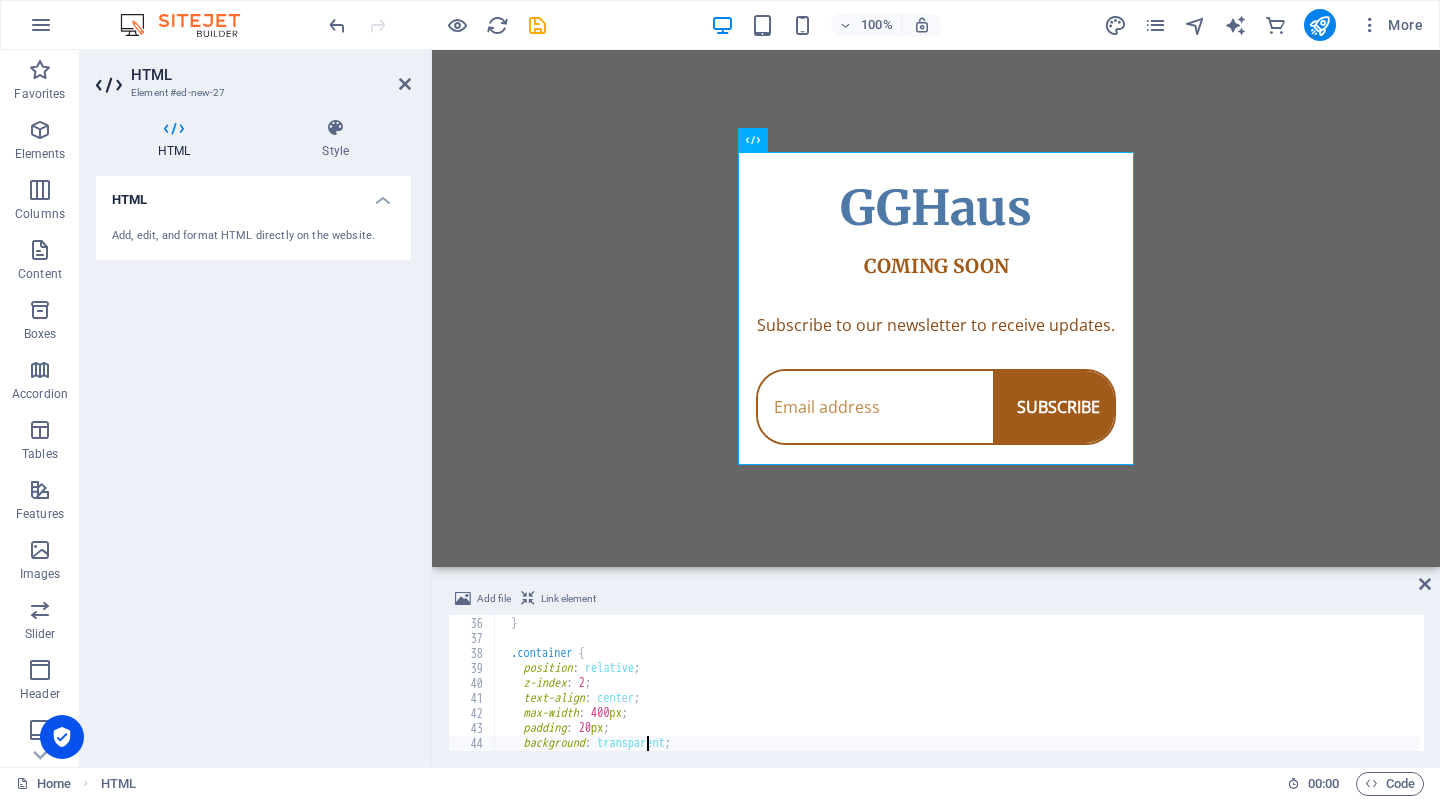 type on "}" 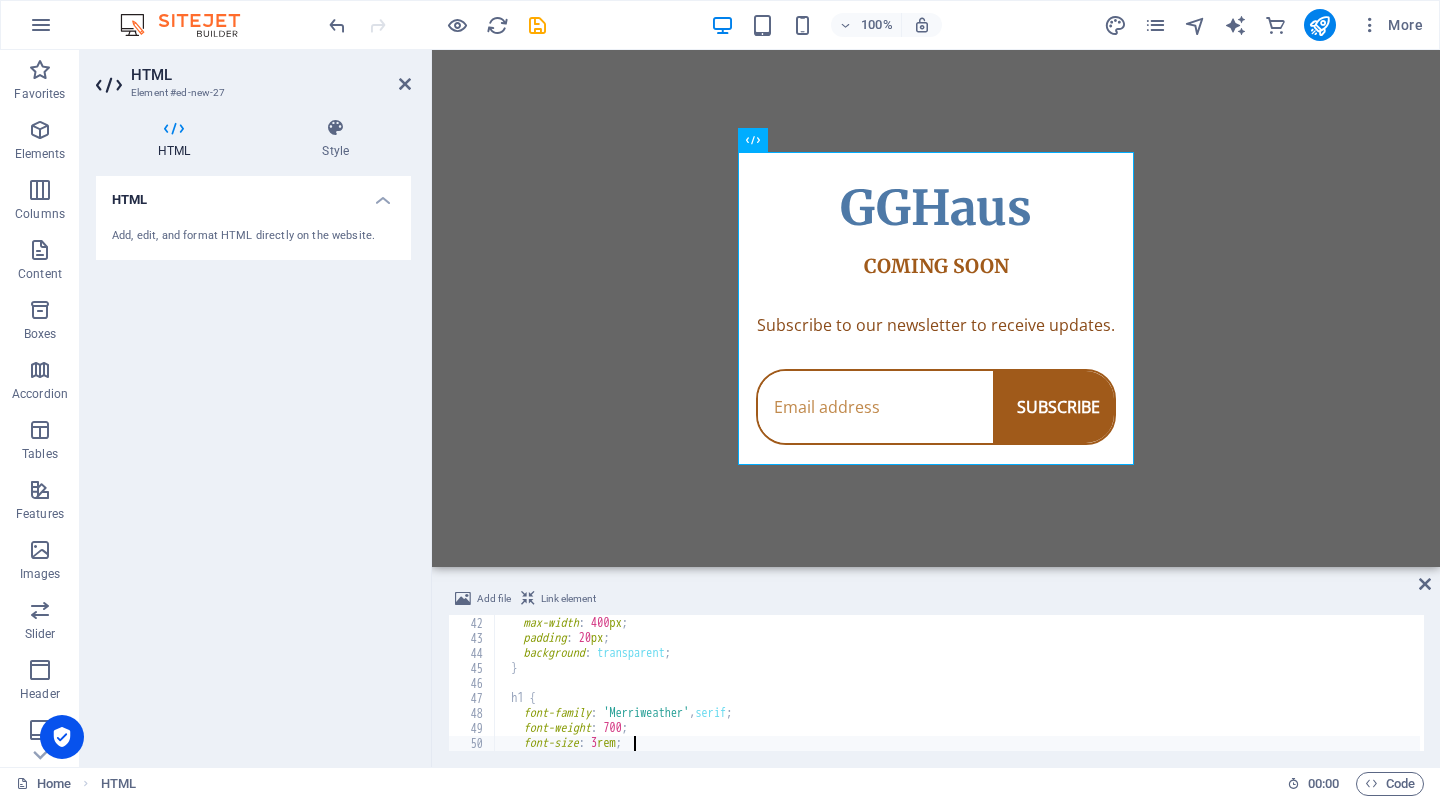 type on "}" 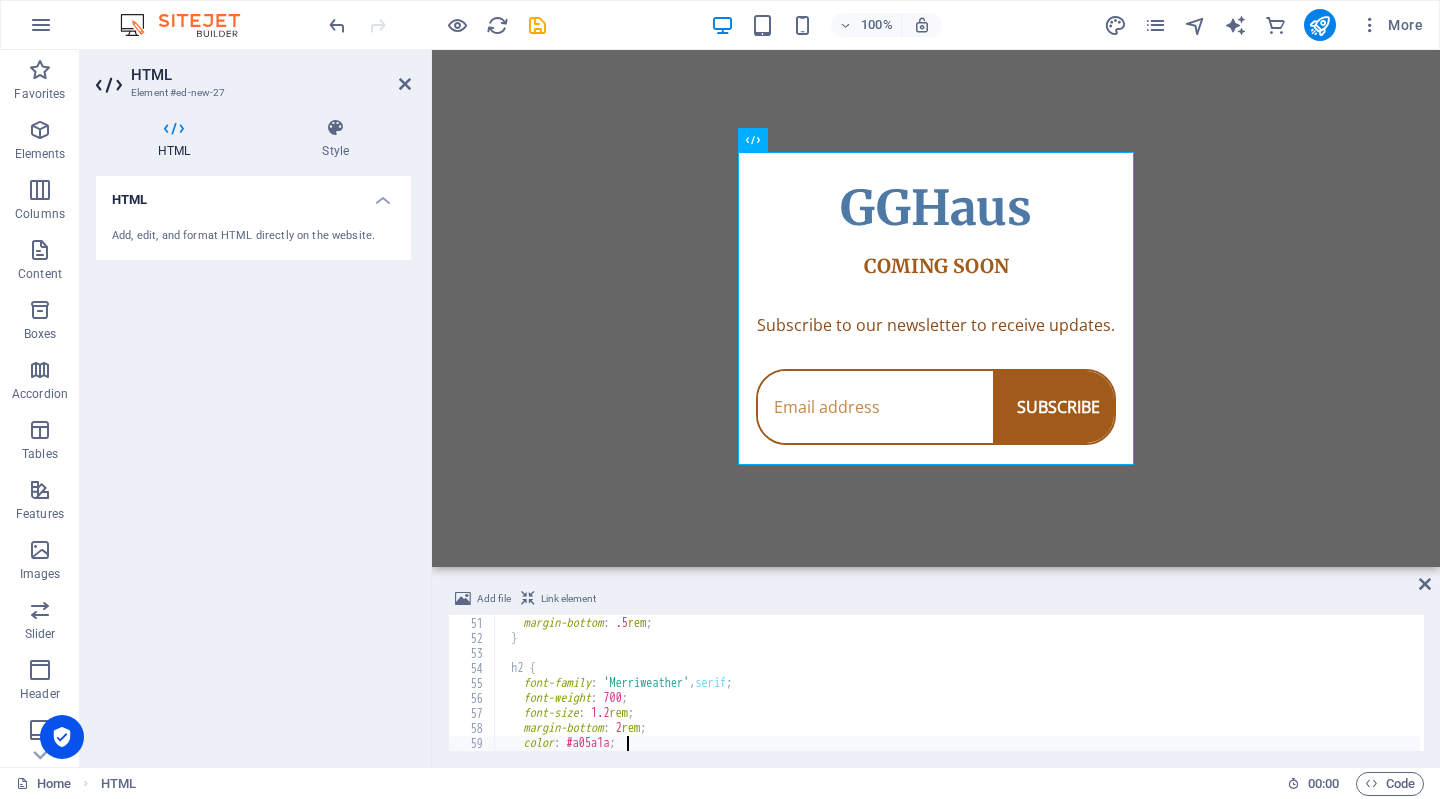 type on "}" 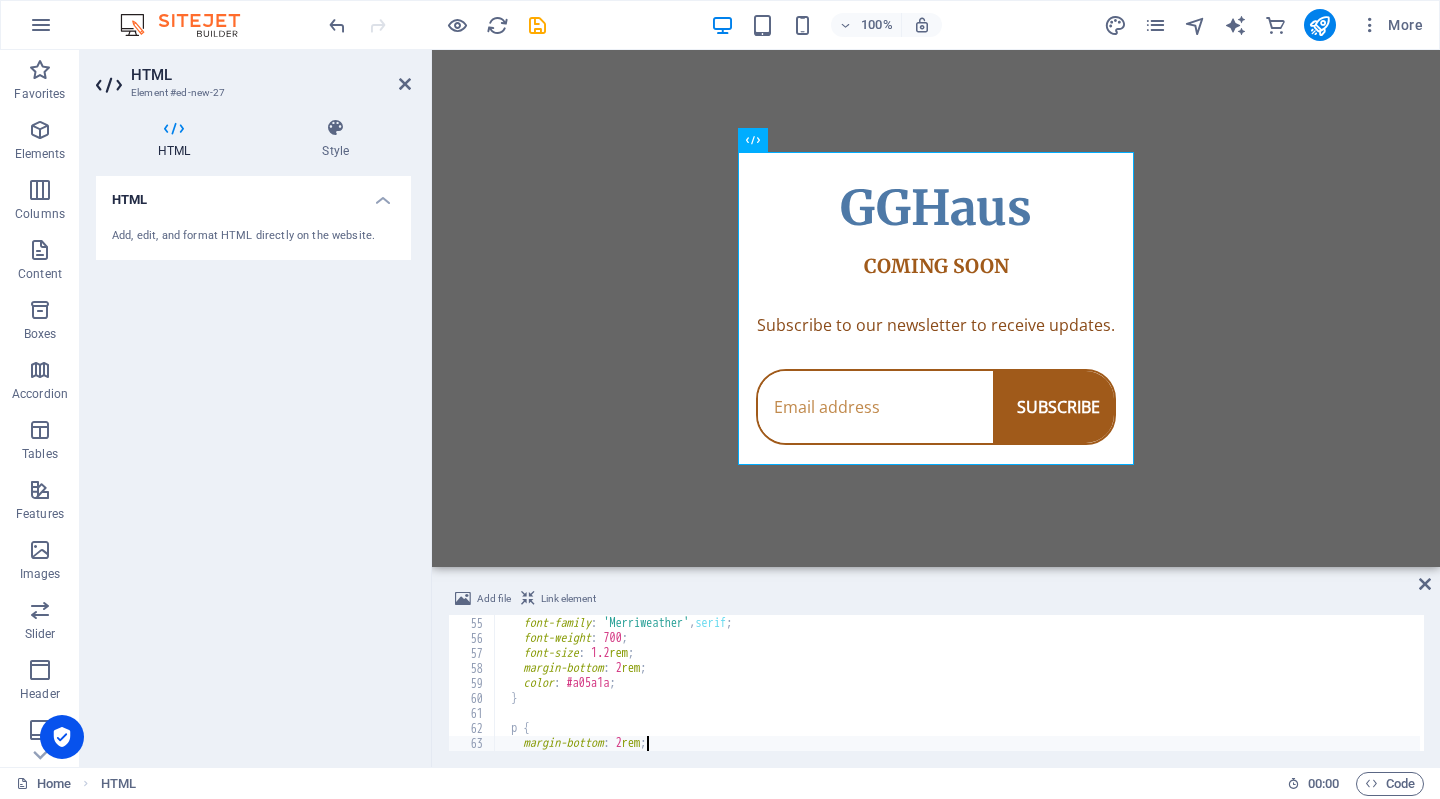 type on "}" 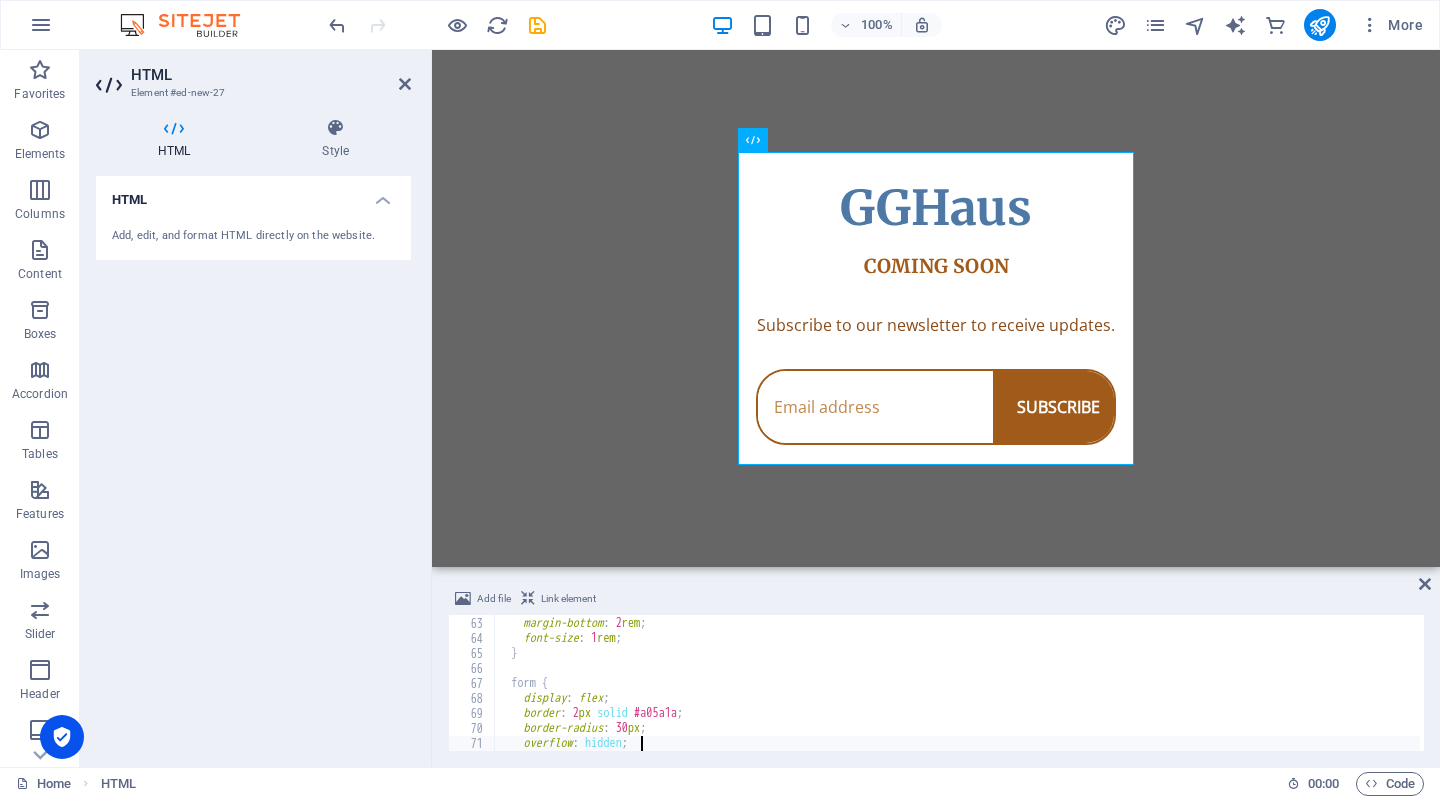 type on "}" 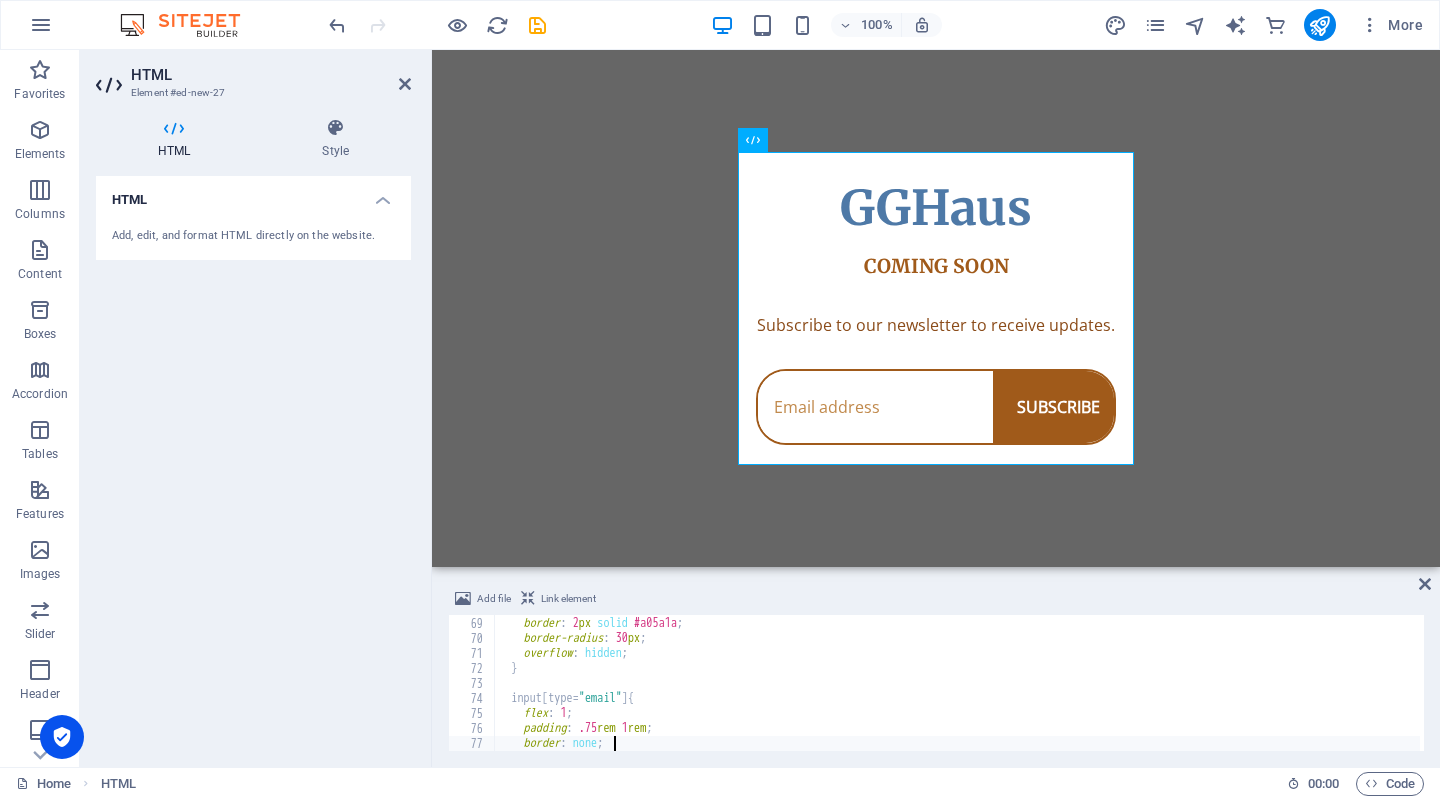 type on "}" 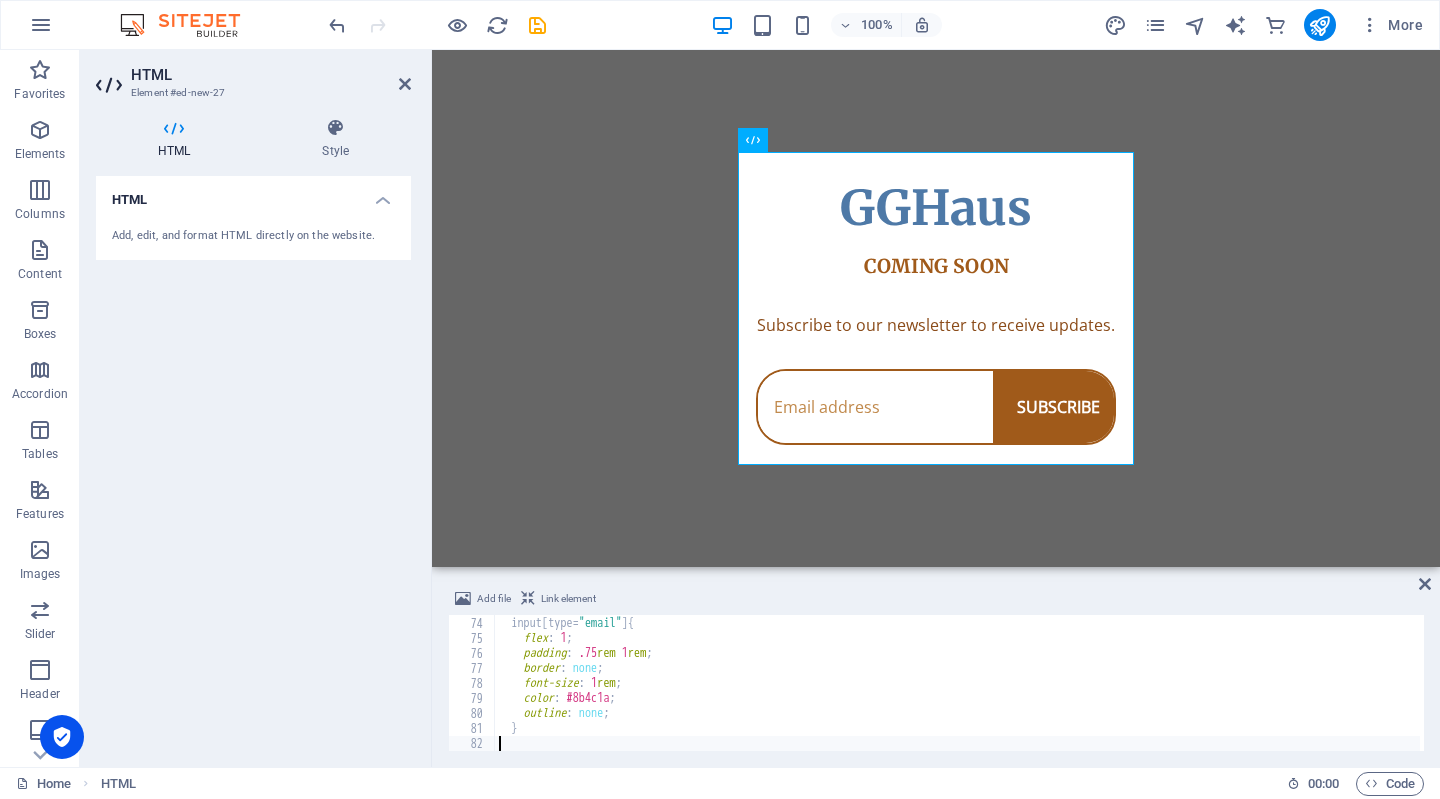 type on "input[type="email"]::placeholder {" 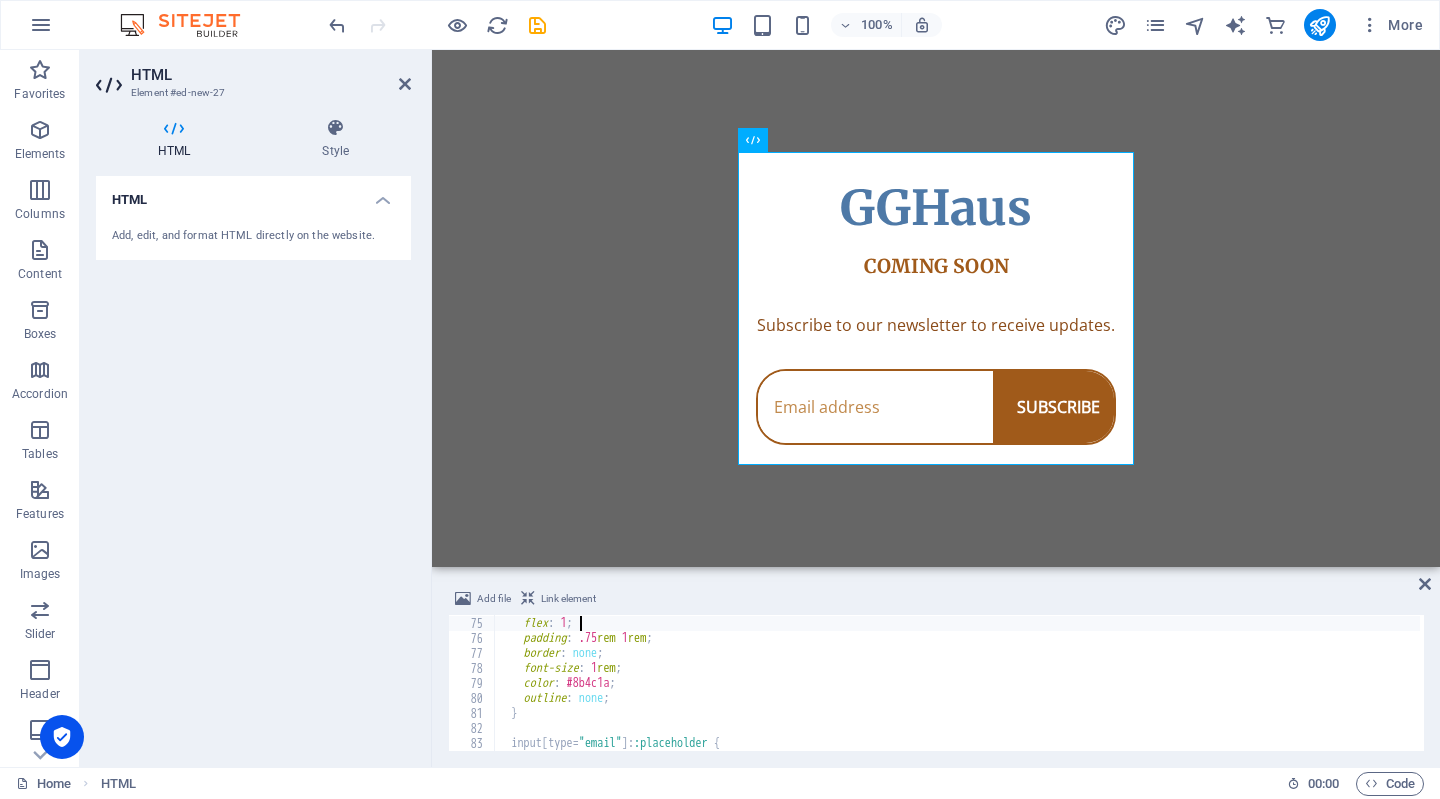 type on "input[type="email"] {" 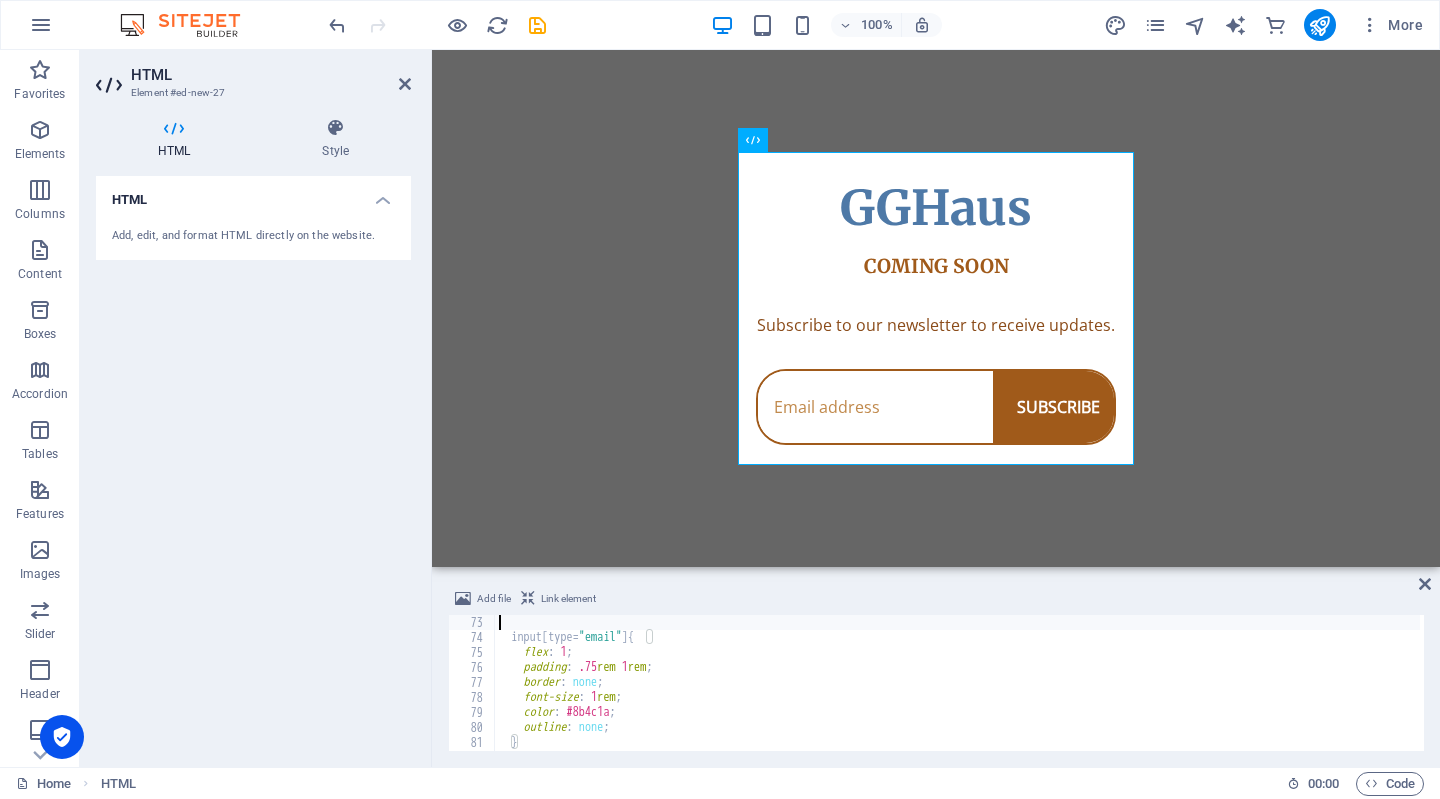 scroll, scrollTop: 1080, scrollLeft: 0, axis: vertical 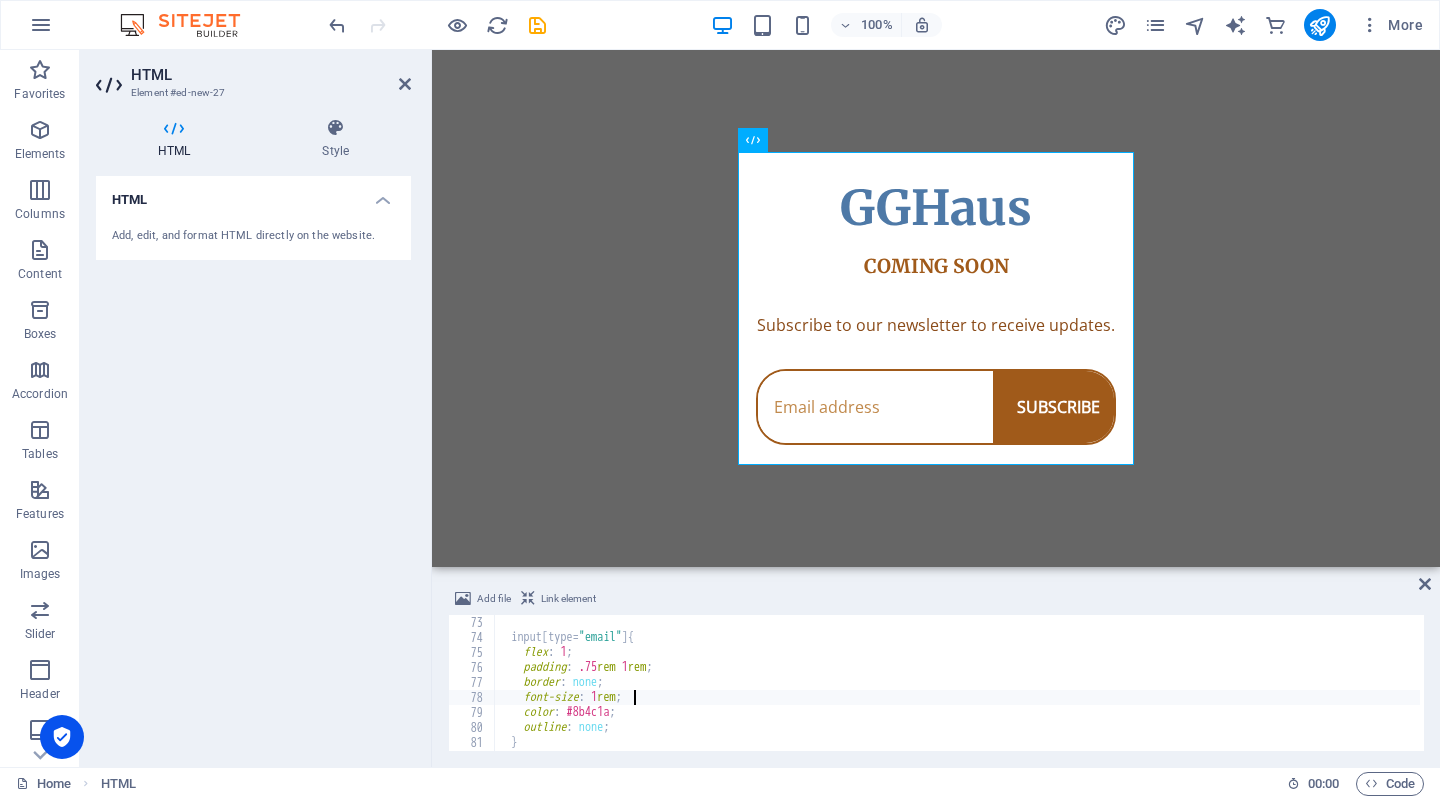 type on "}" 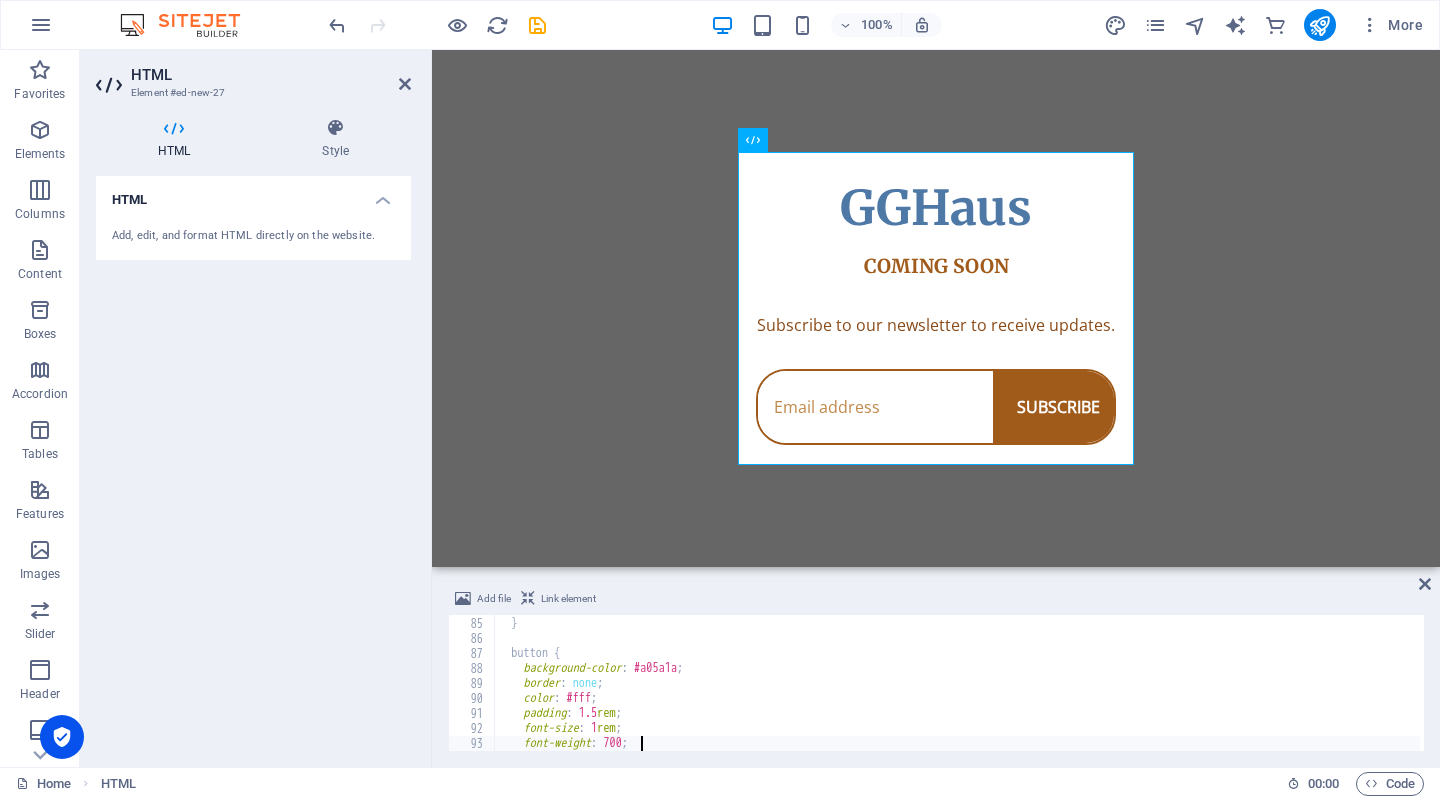 scroll, scrollTop: 1274, scrollLeft: 0, axis: vertical 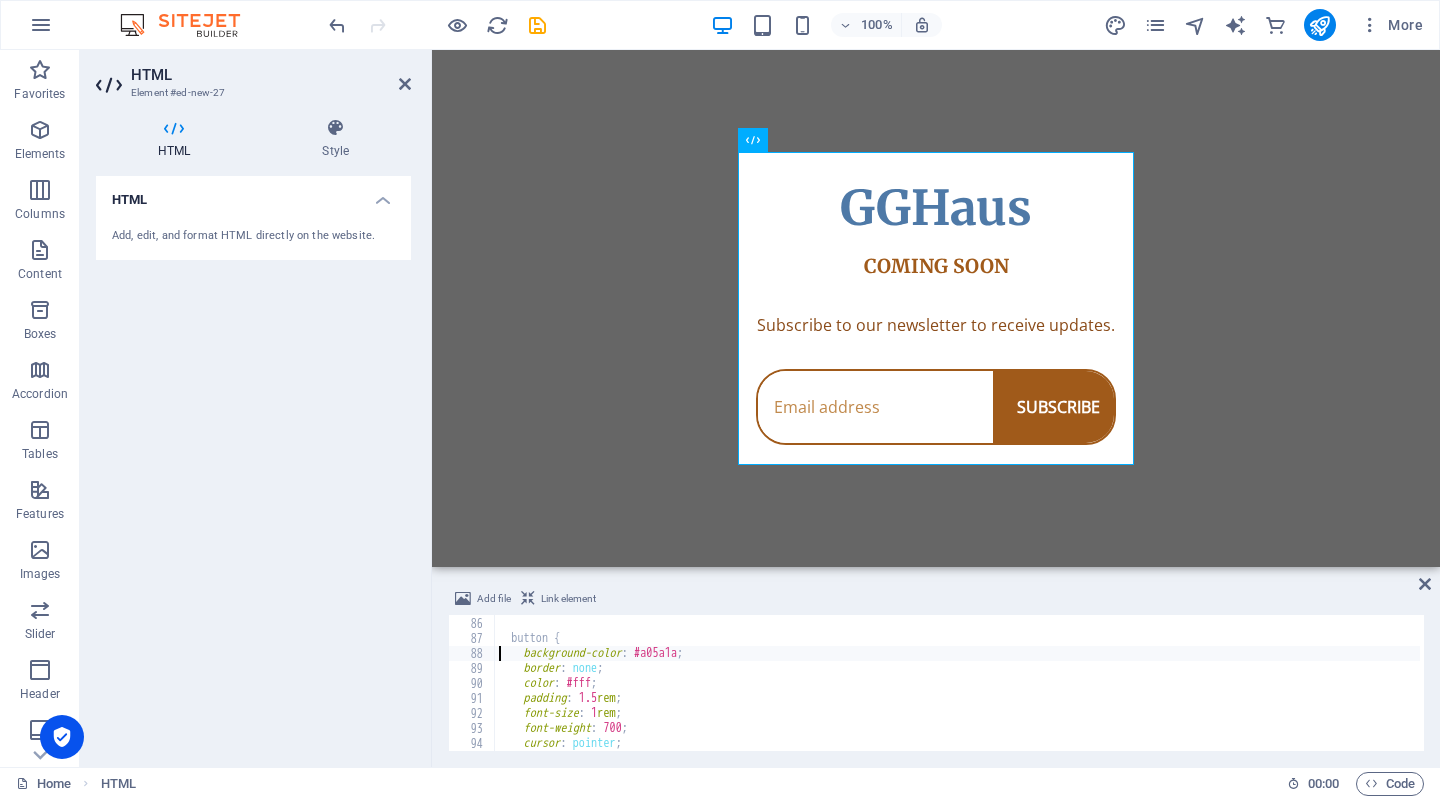 type on "button {" 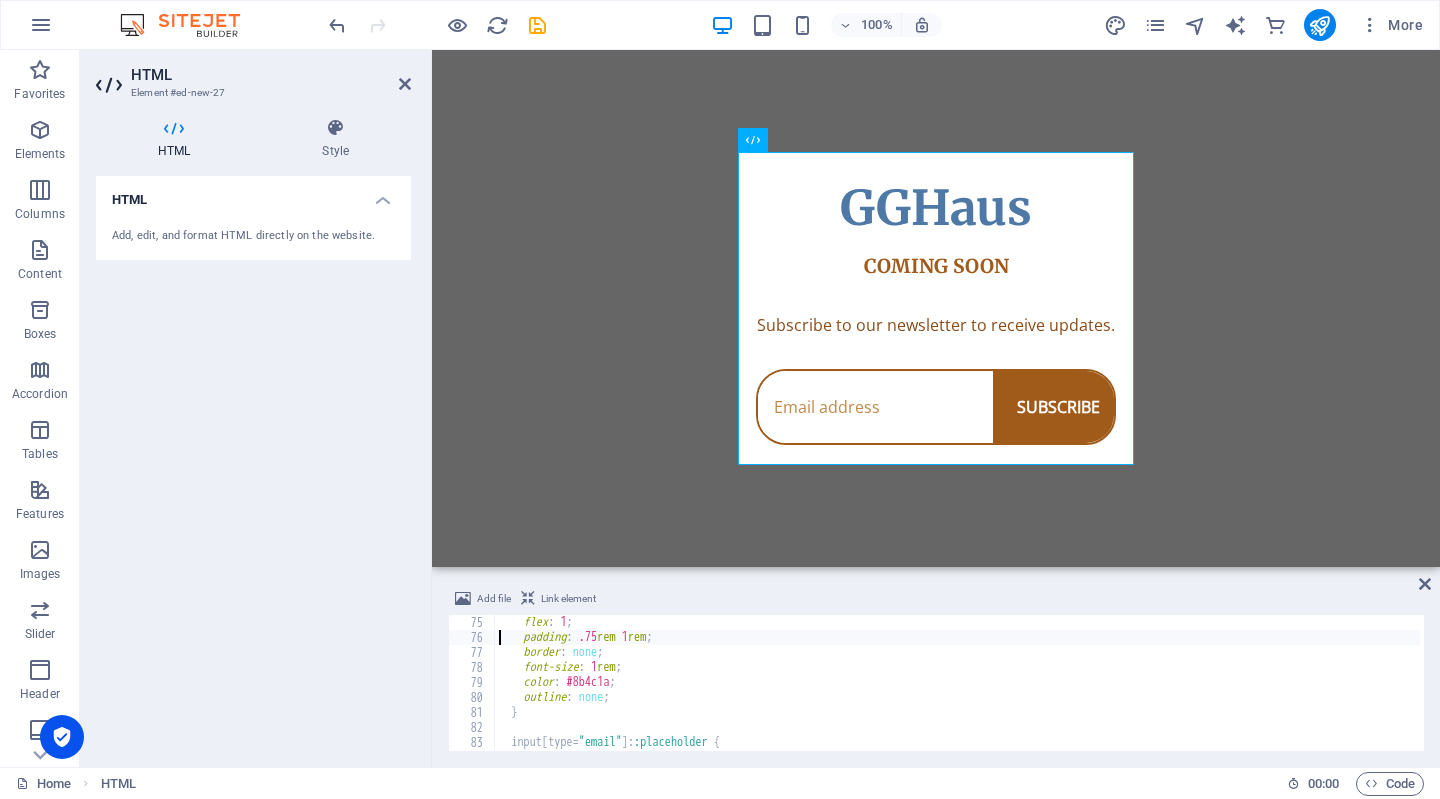 scroll, scrollTop: 1110, scrollLeft: 0, axis: vertical 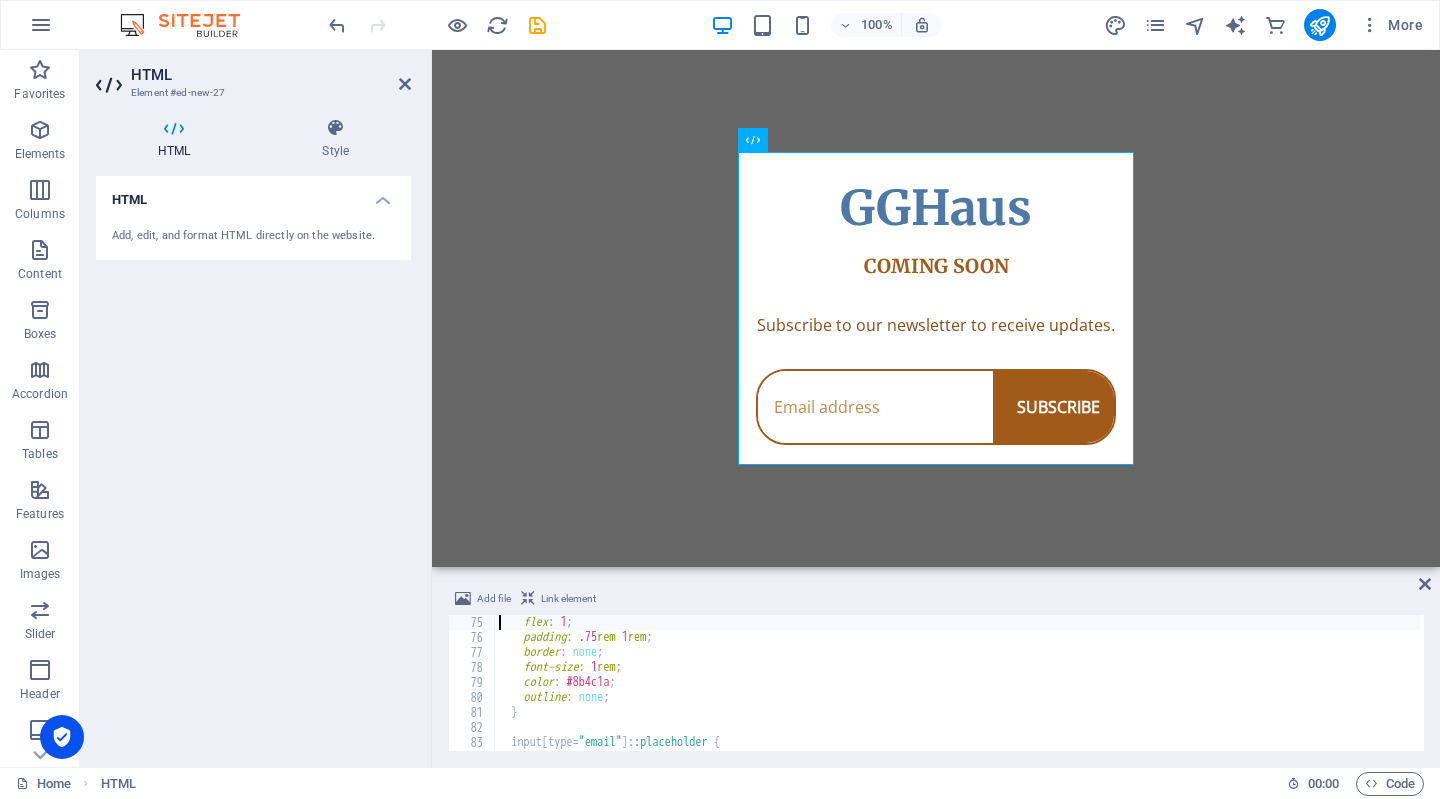 type on "input[type="email"] {" 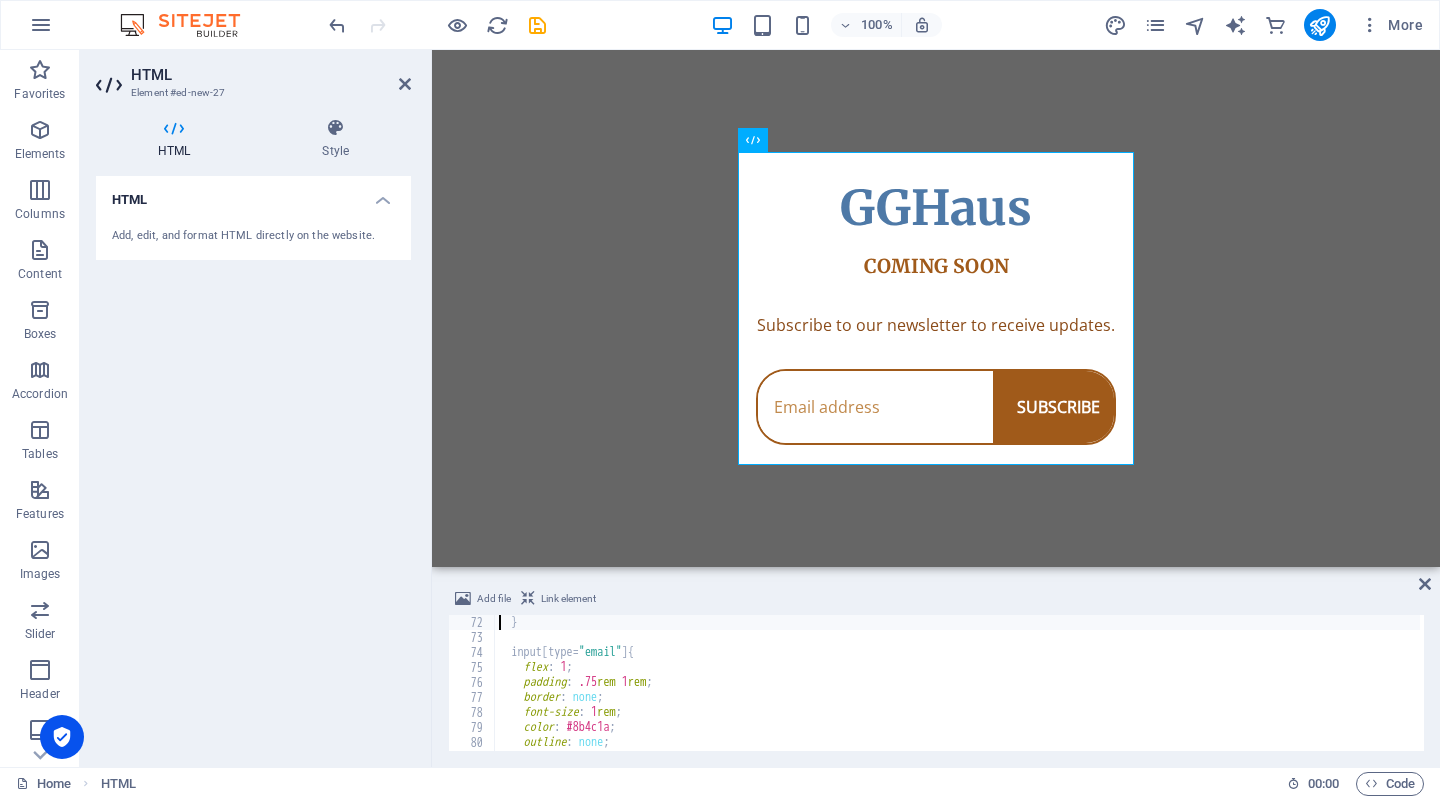 type on "form {" 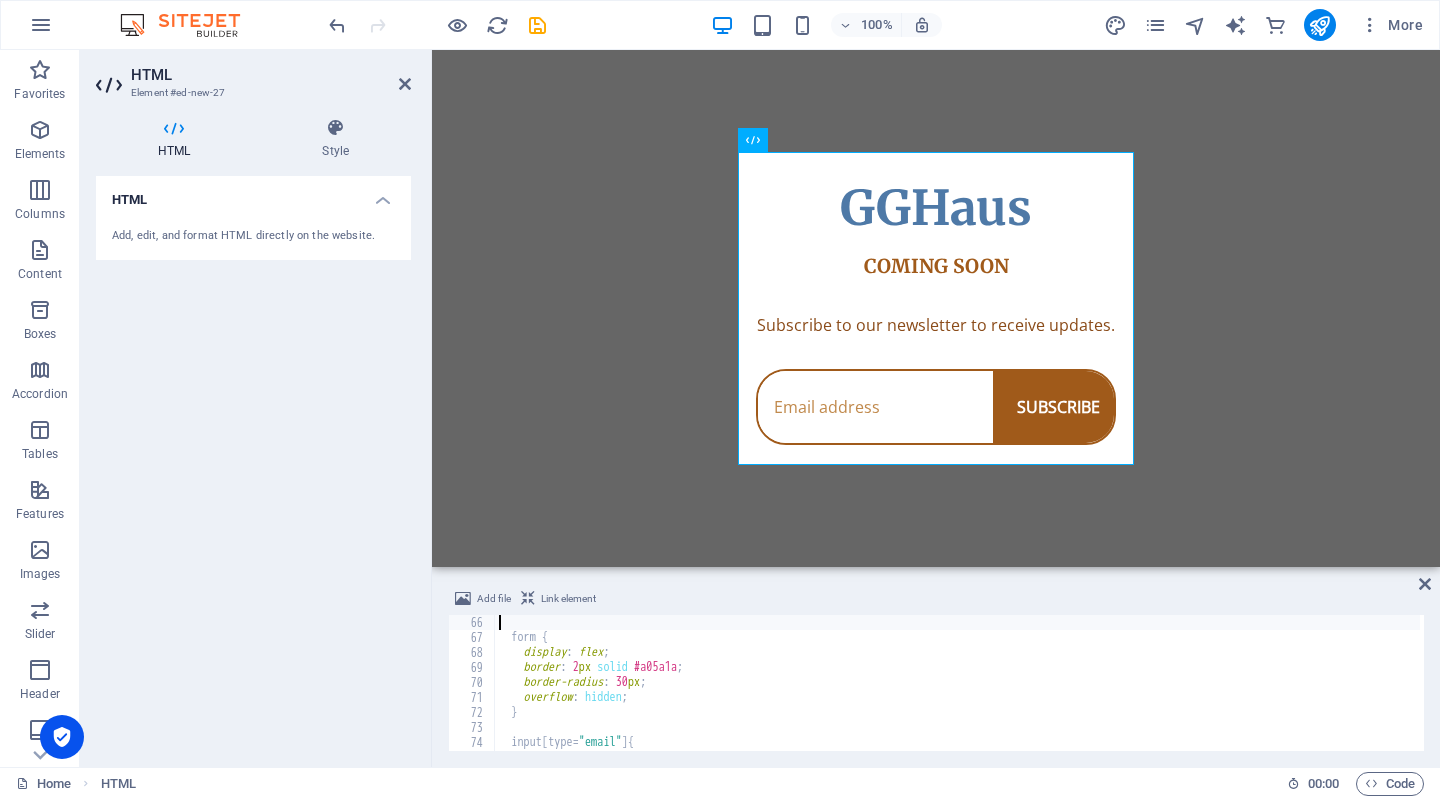 type on "p {" 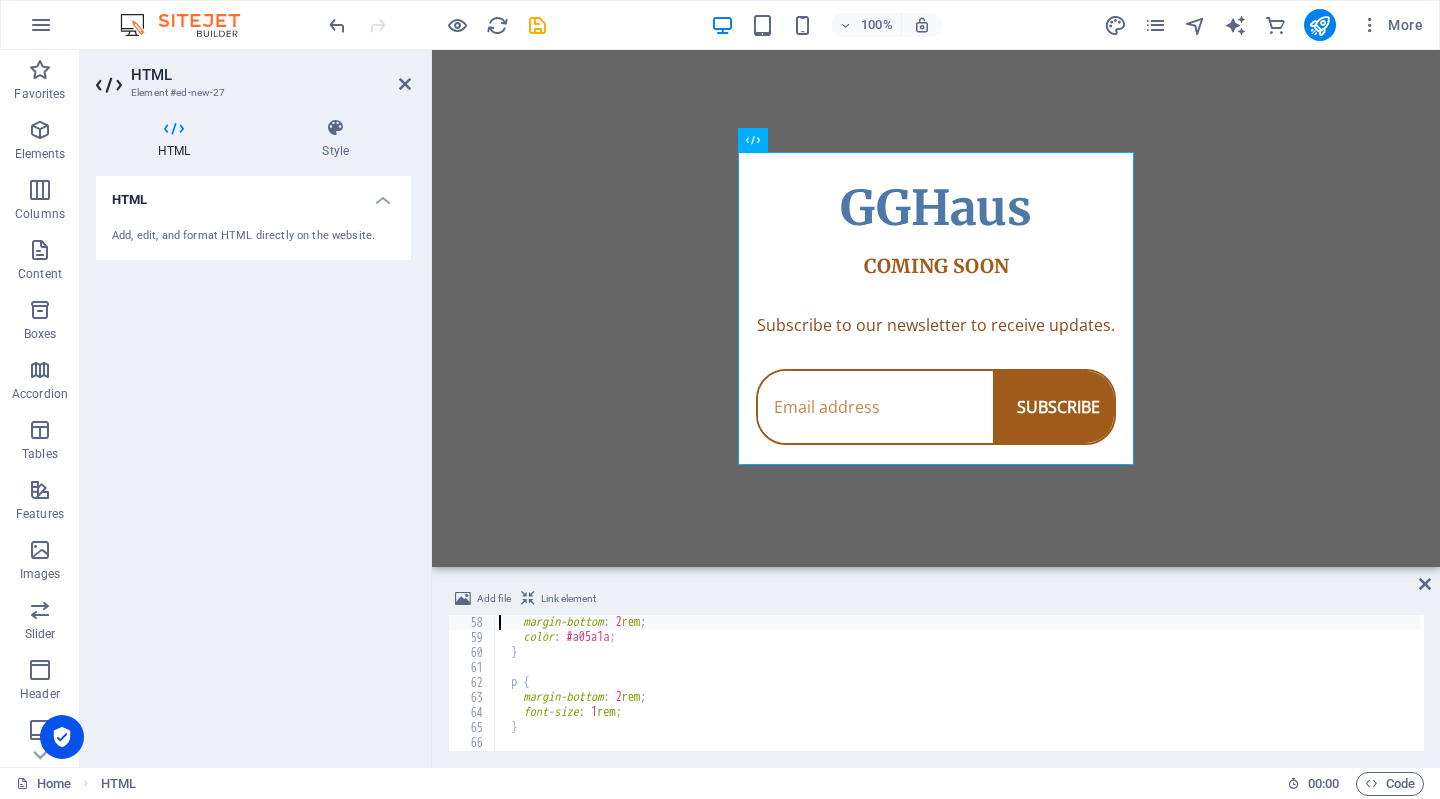 type on "h2 {" 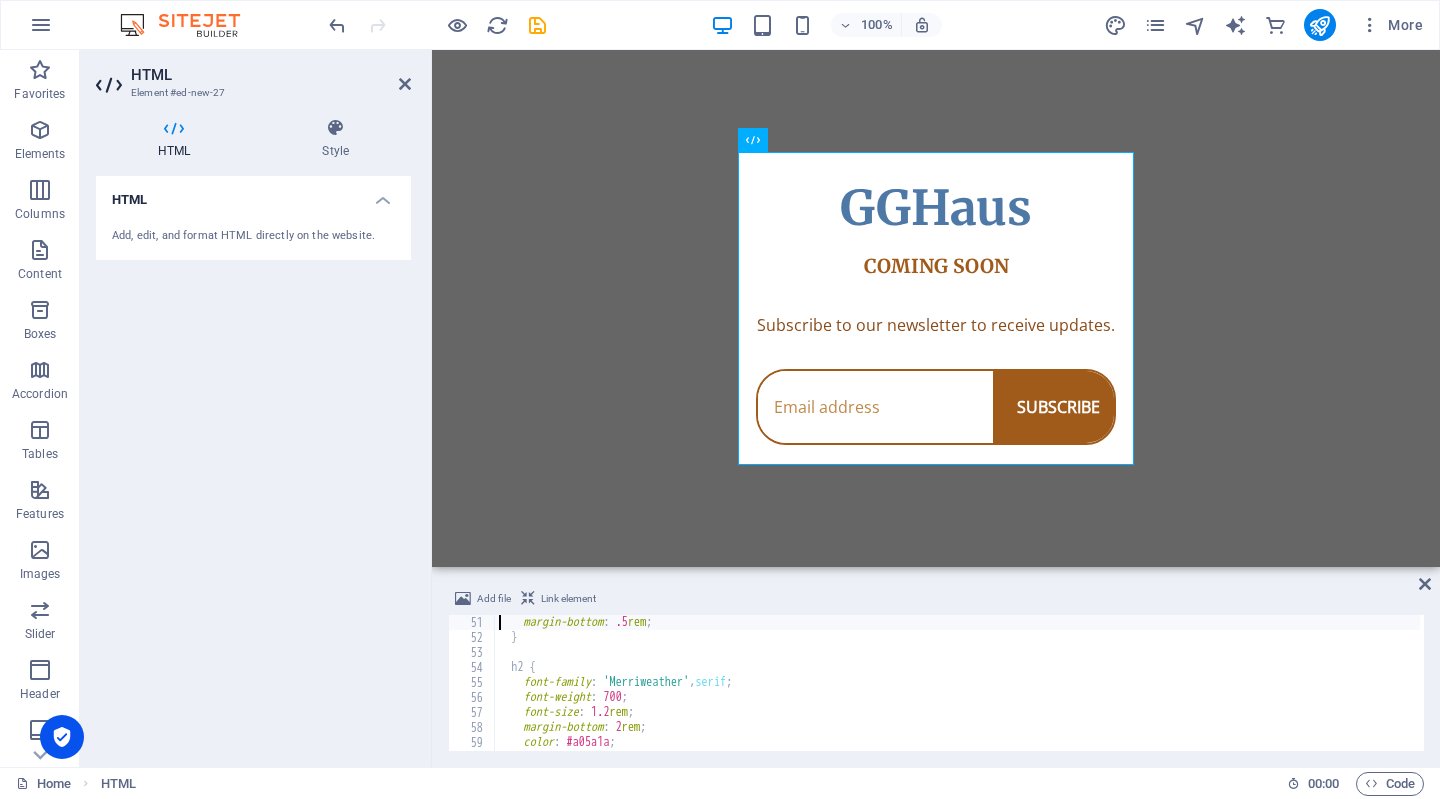 type on "h1 {" 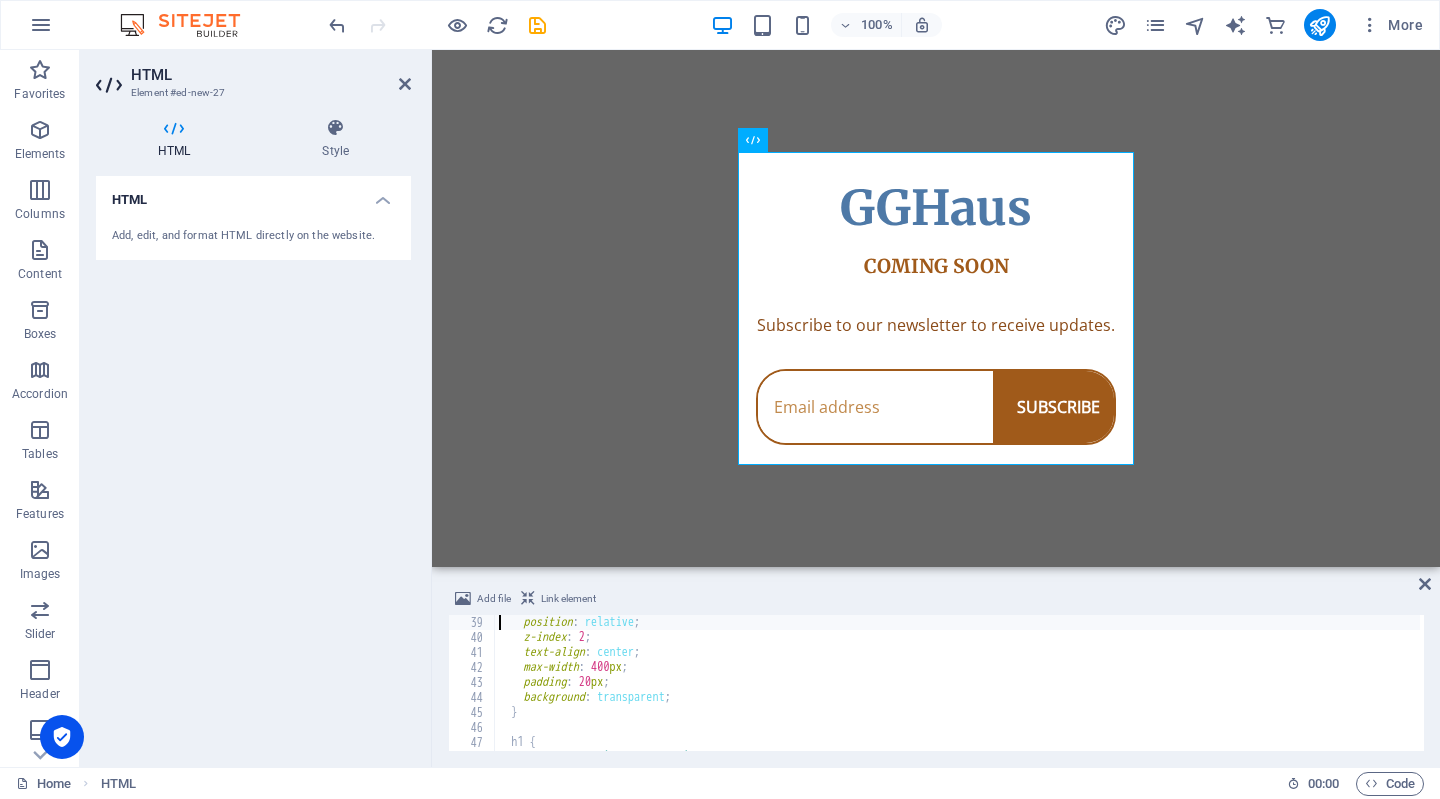 type on ".container {" 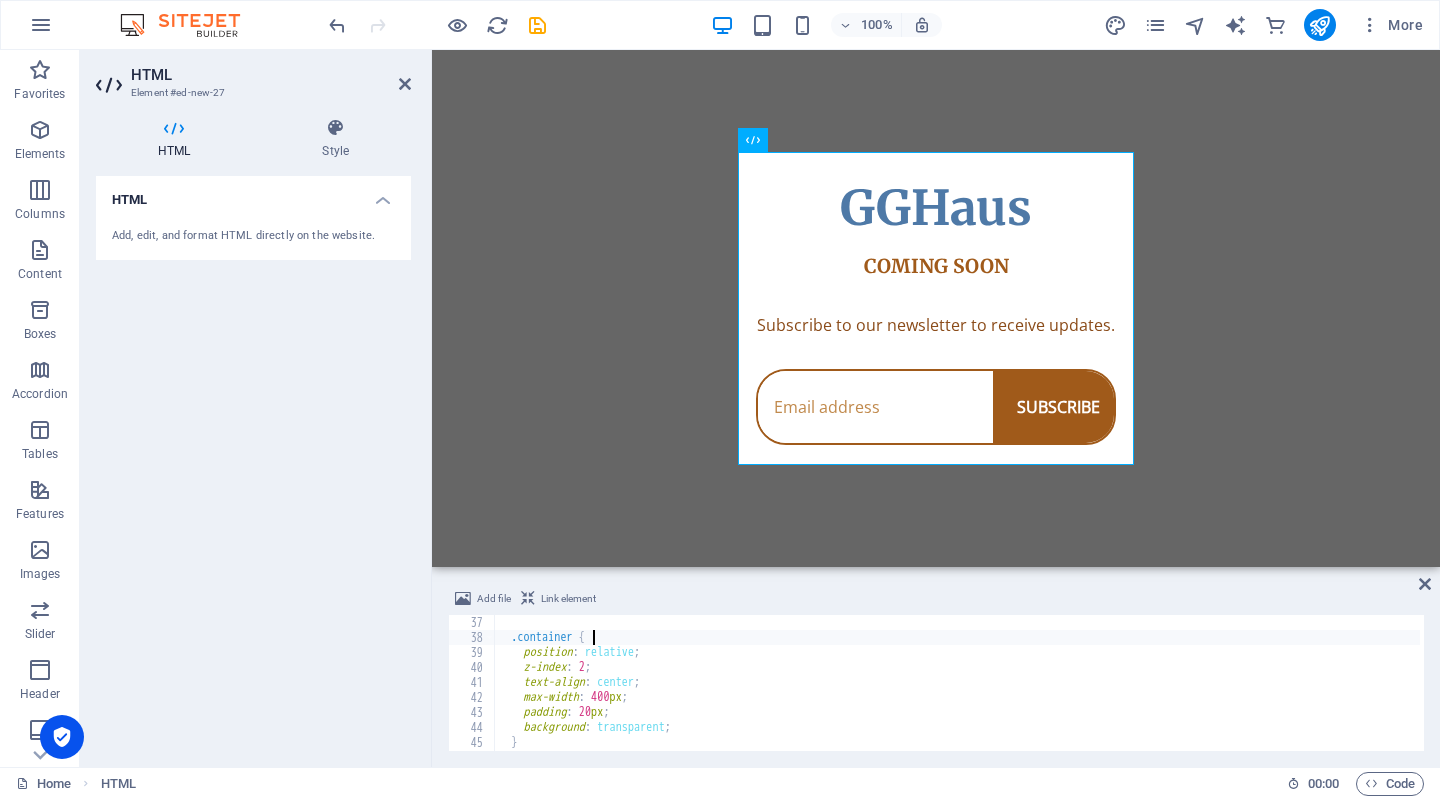 scroll, scrollTop: 540, scrollLeft: 0, axis: vertical 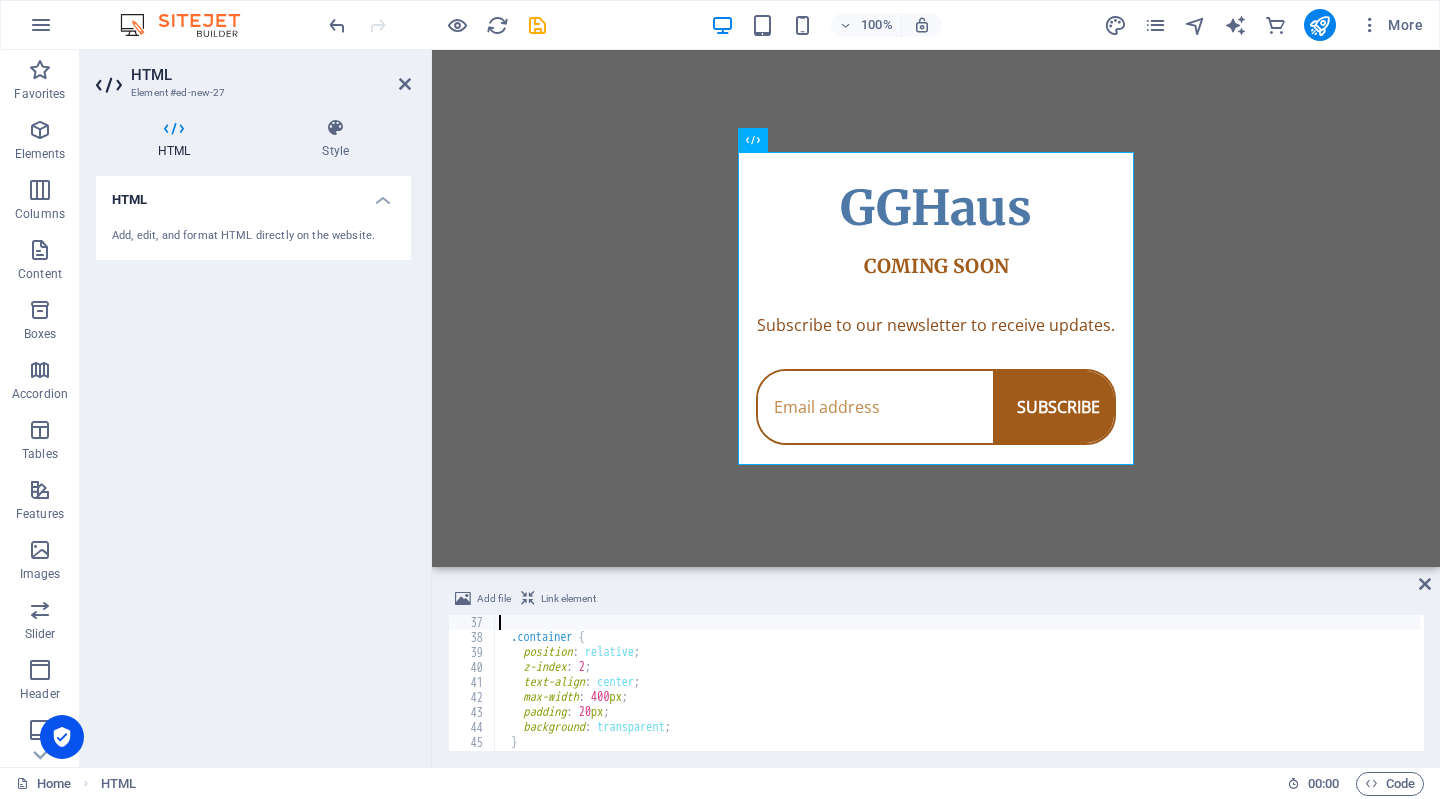 click at bounding box center [1419, 937] 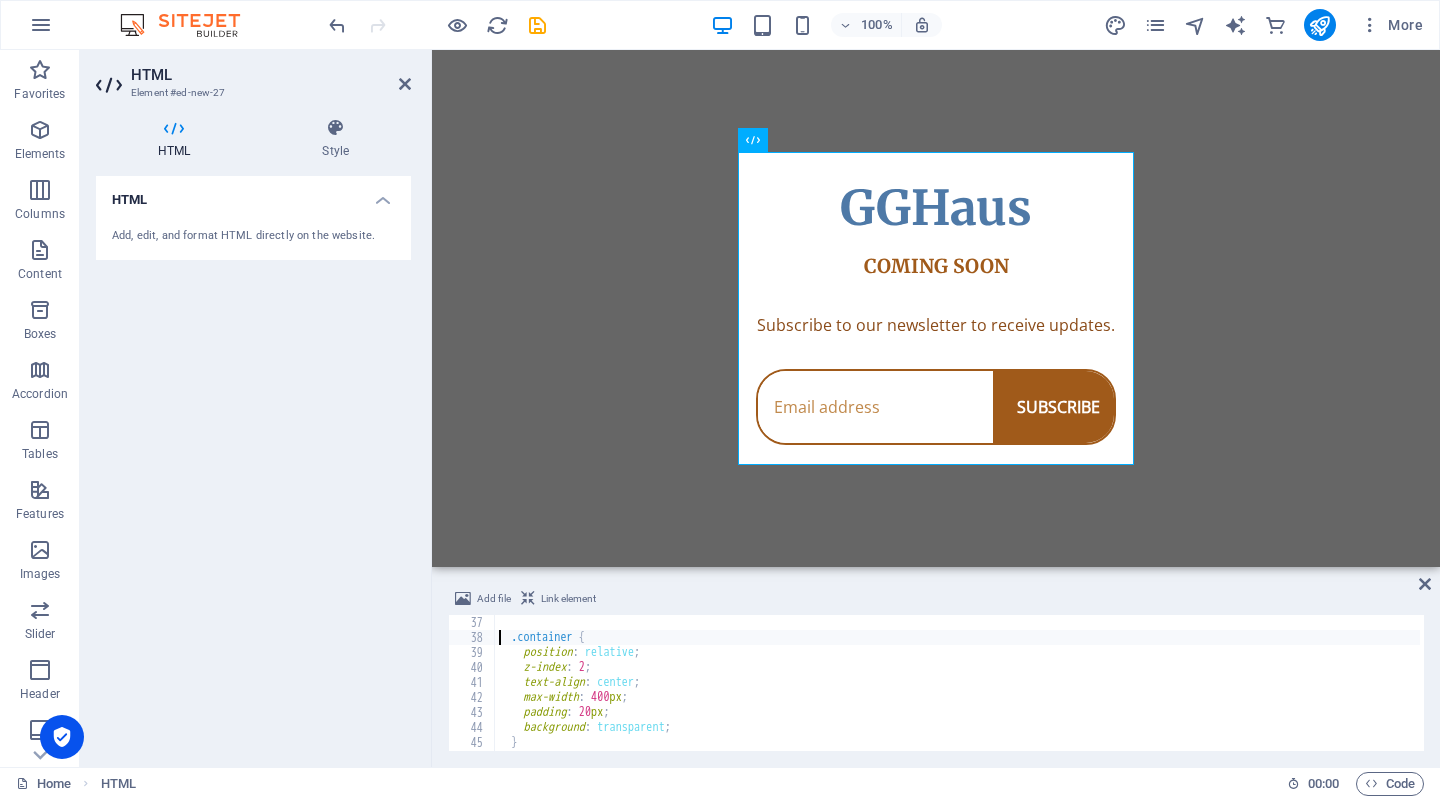 click at bounding box center [1419, 937] 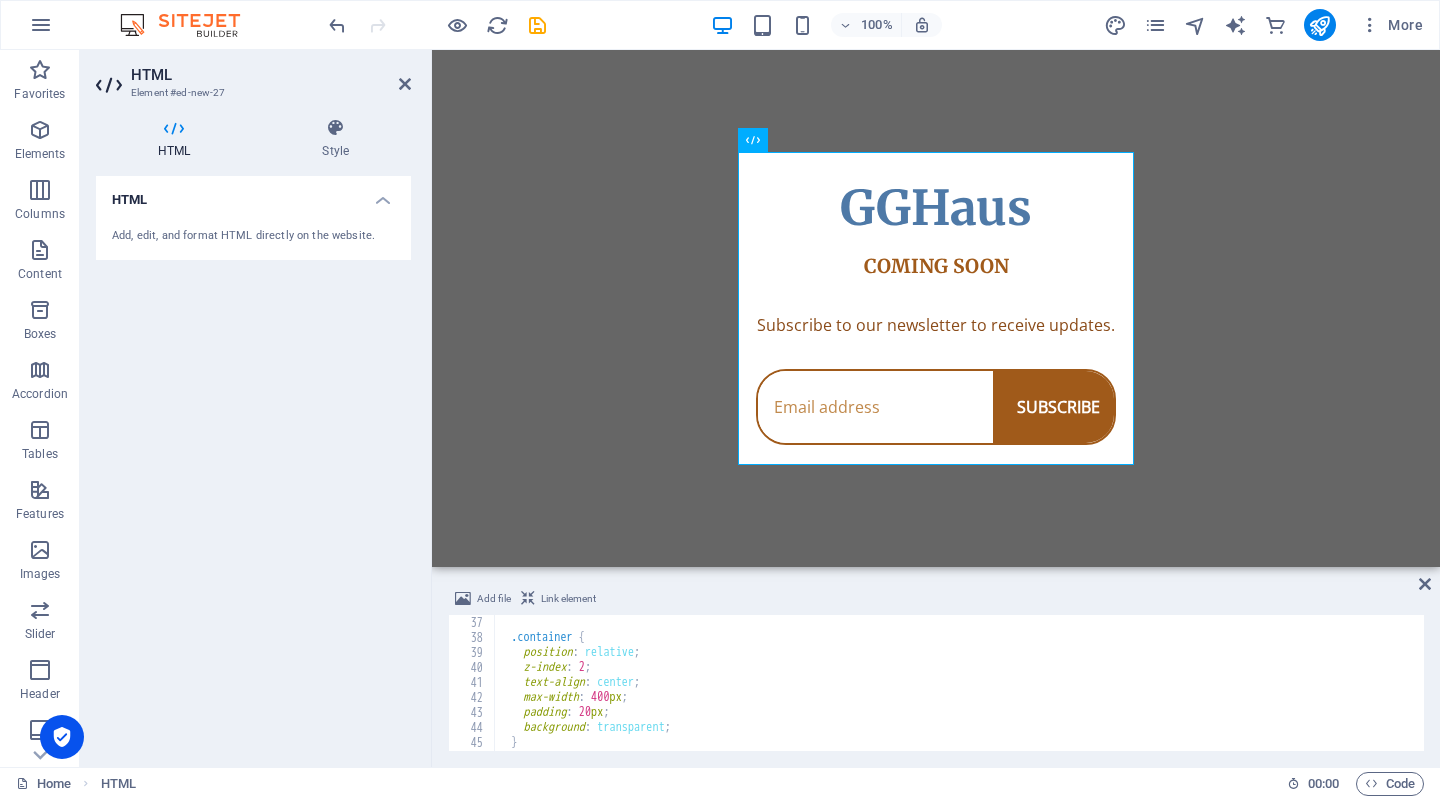 click at bounding box center [1419, 937] 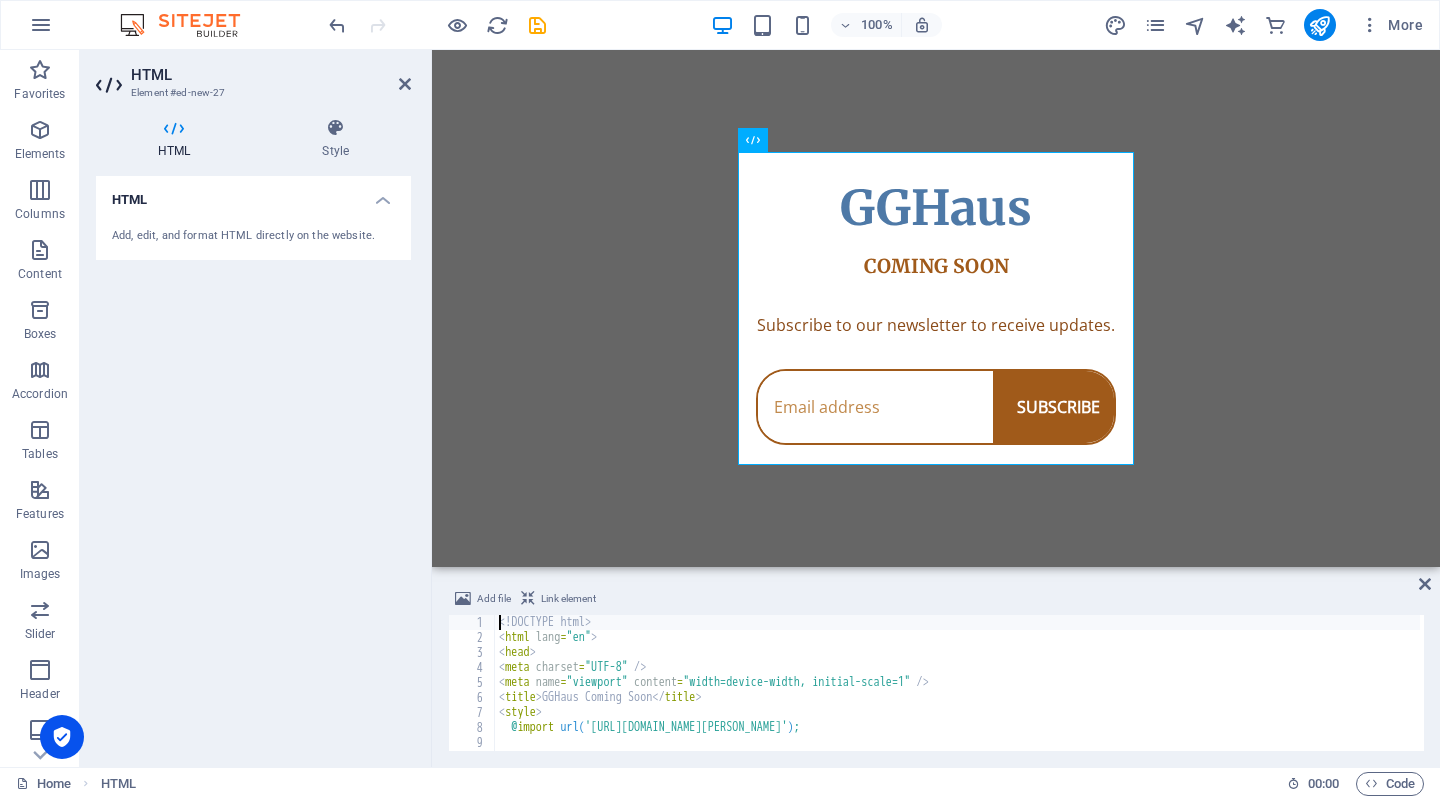 scroll, scrollTop: 0, scrollLeft: 0, axis: both 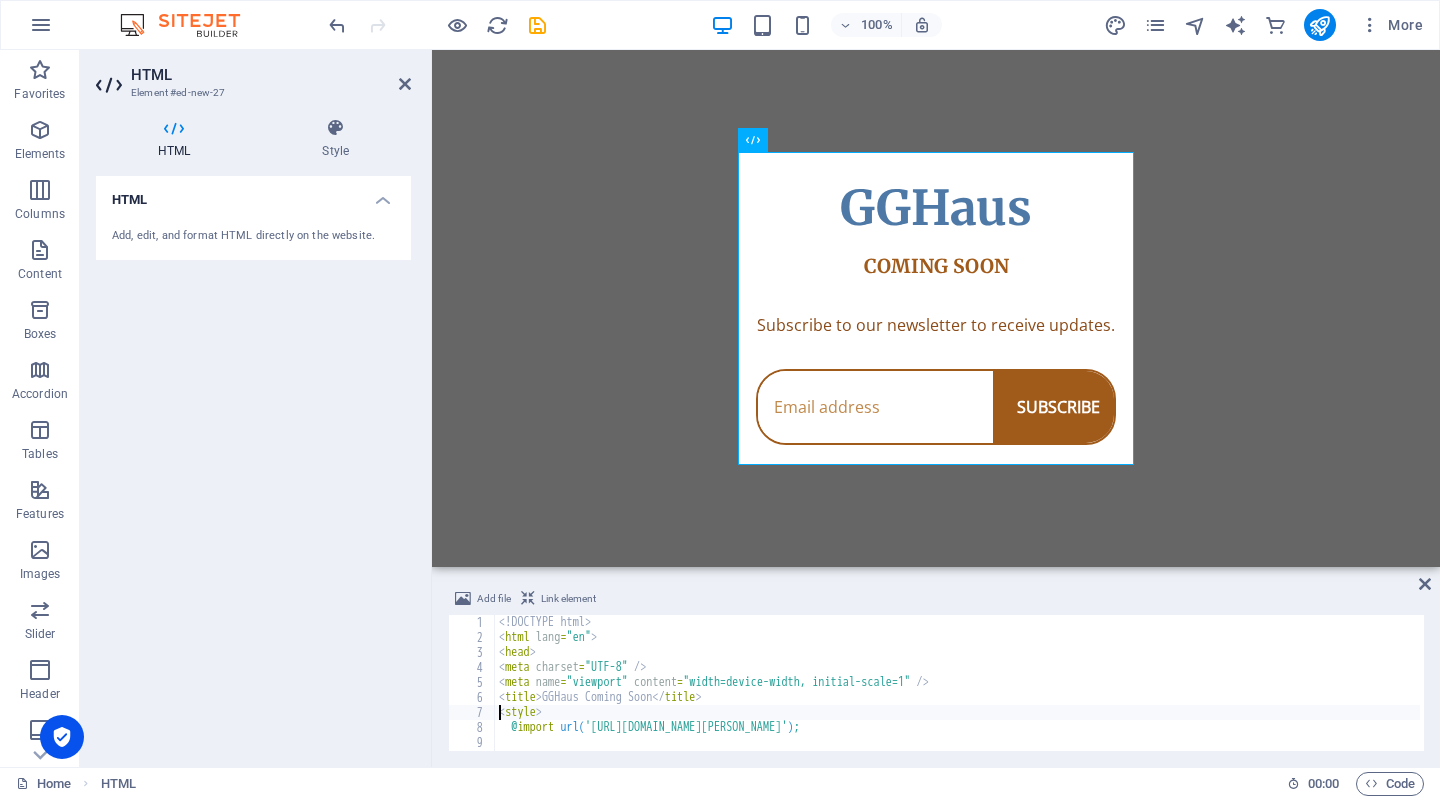 type on "@import url('[URL][DOMAIN_NAME][PERSON_NAME]);" 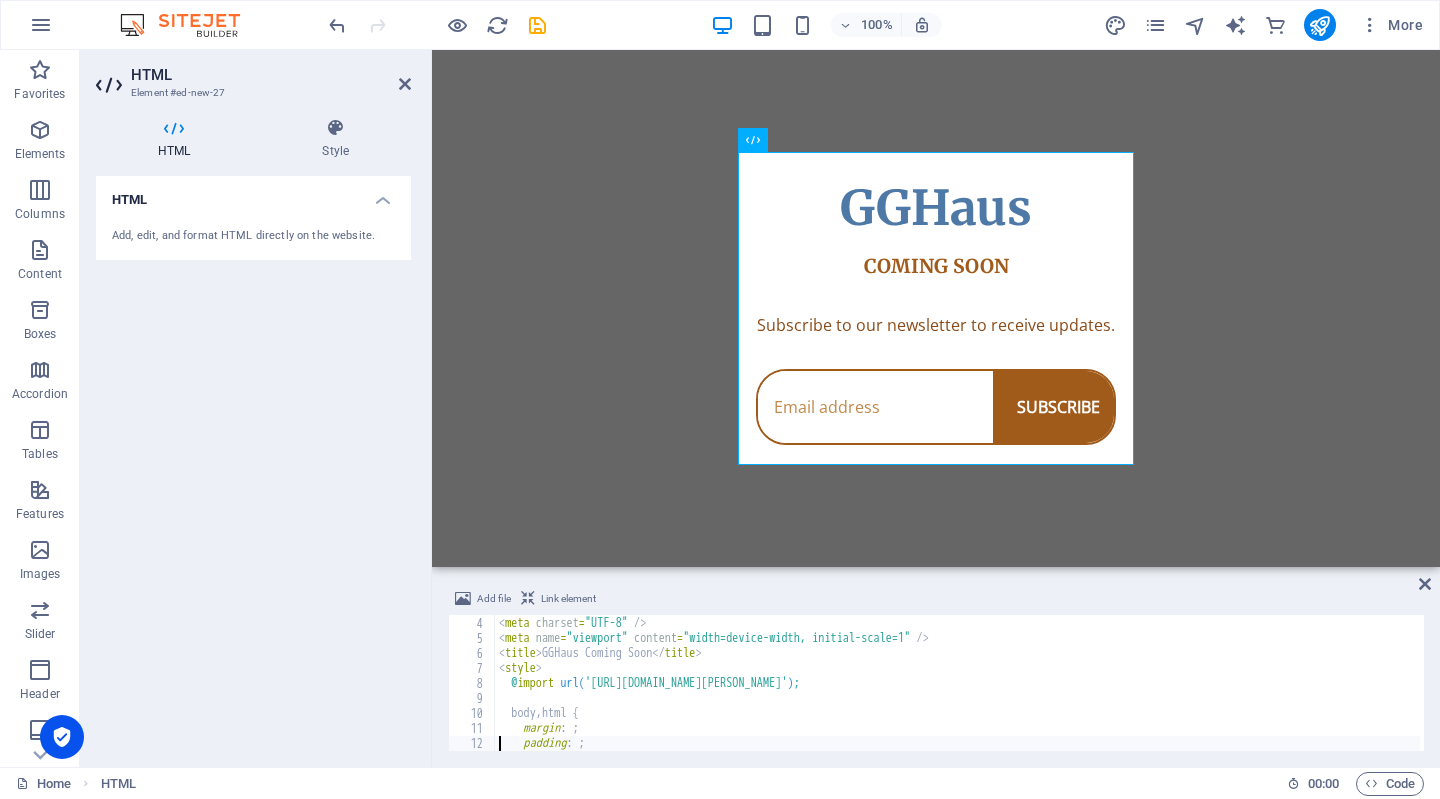 scroll, scrollTop: 44, scrollLeft: 0, axis: vertical 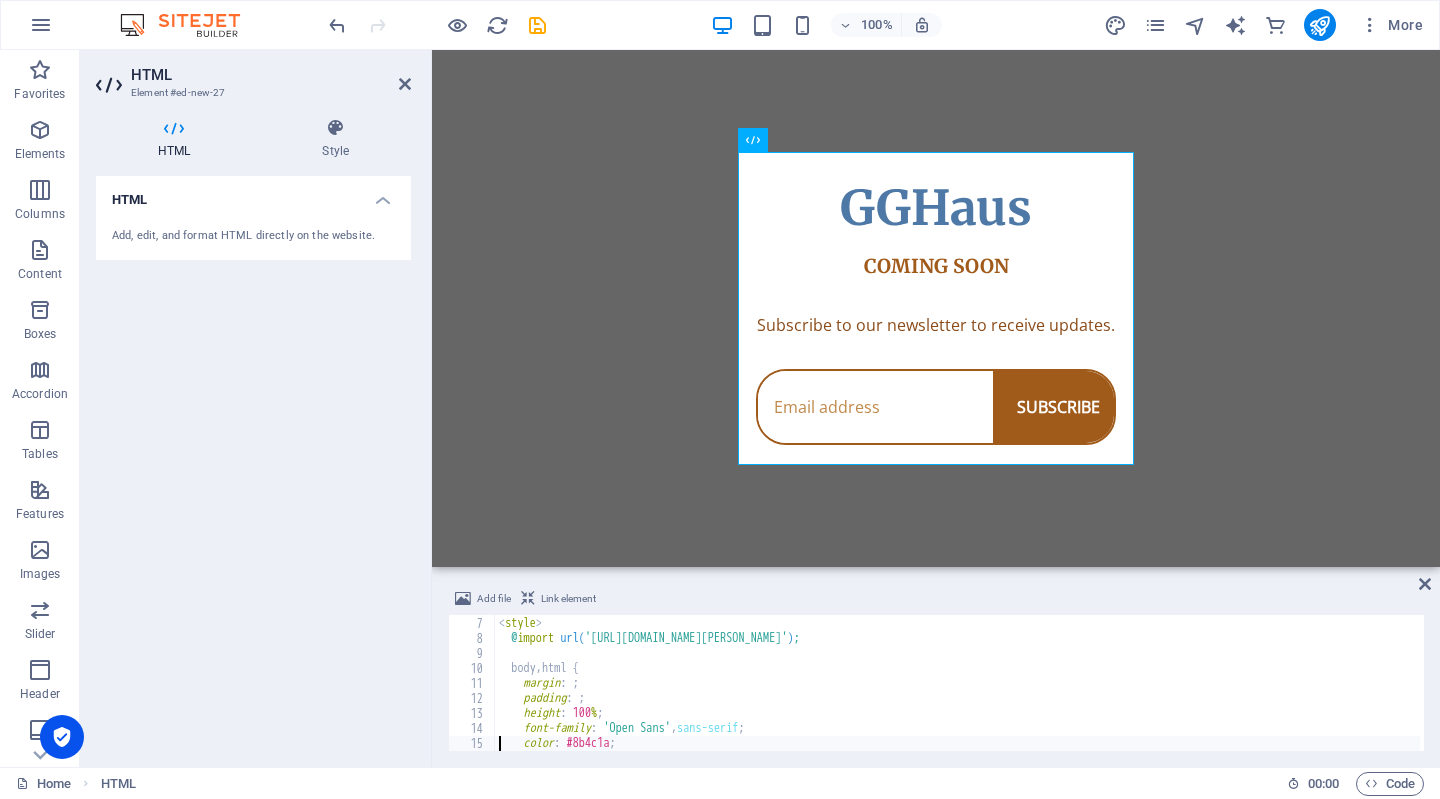 type on "}" 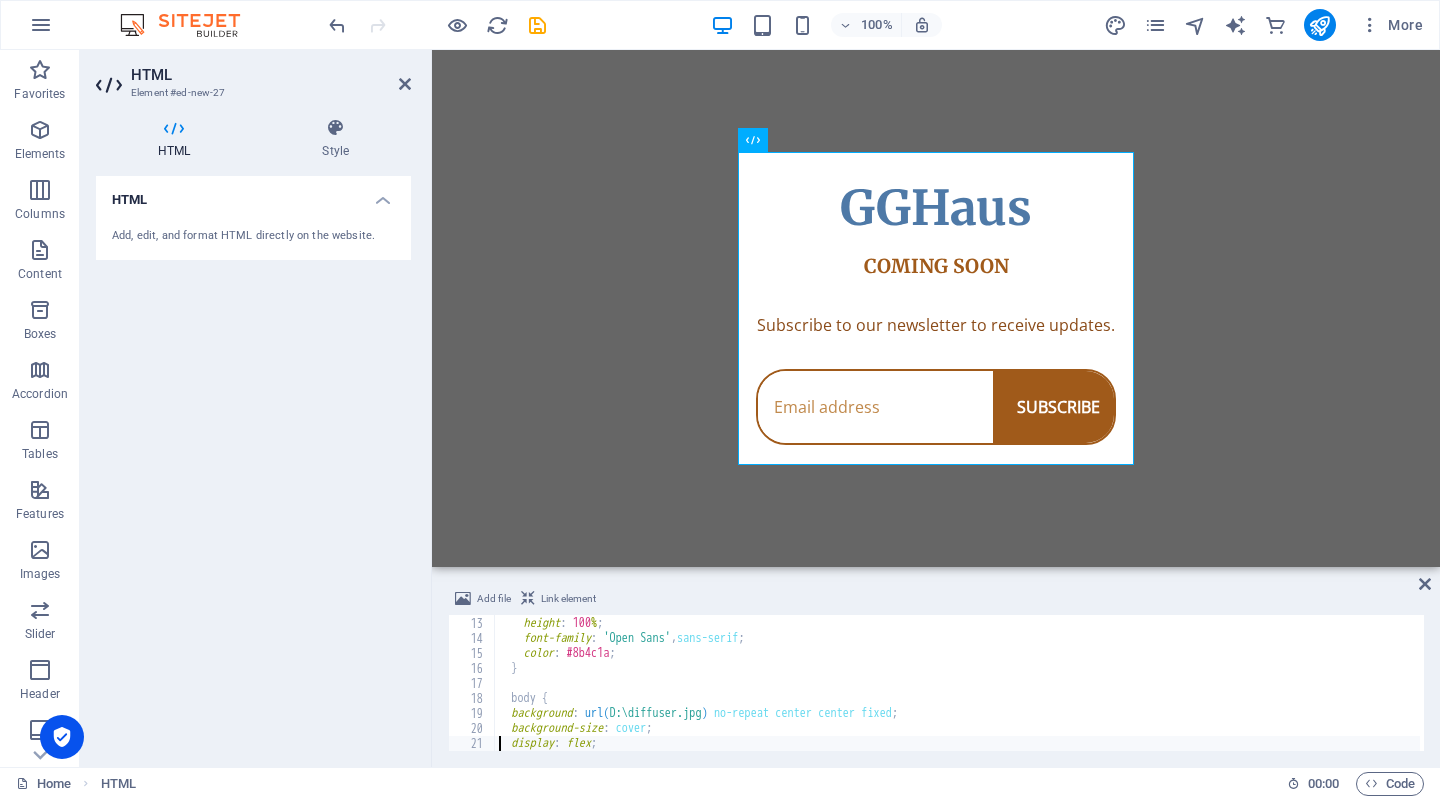 scroll, scrollTop: 194, scrollLeft: 0, axis: vertical 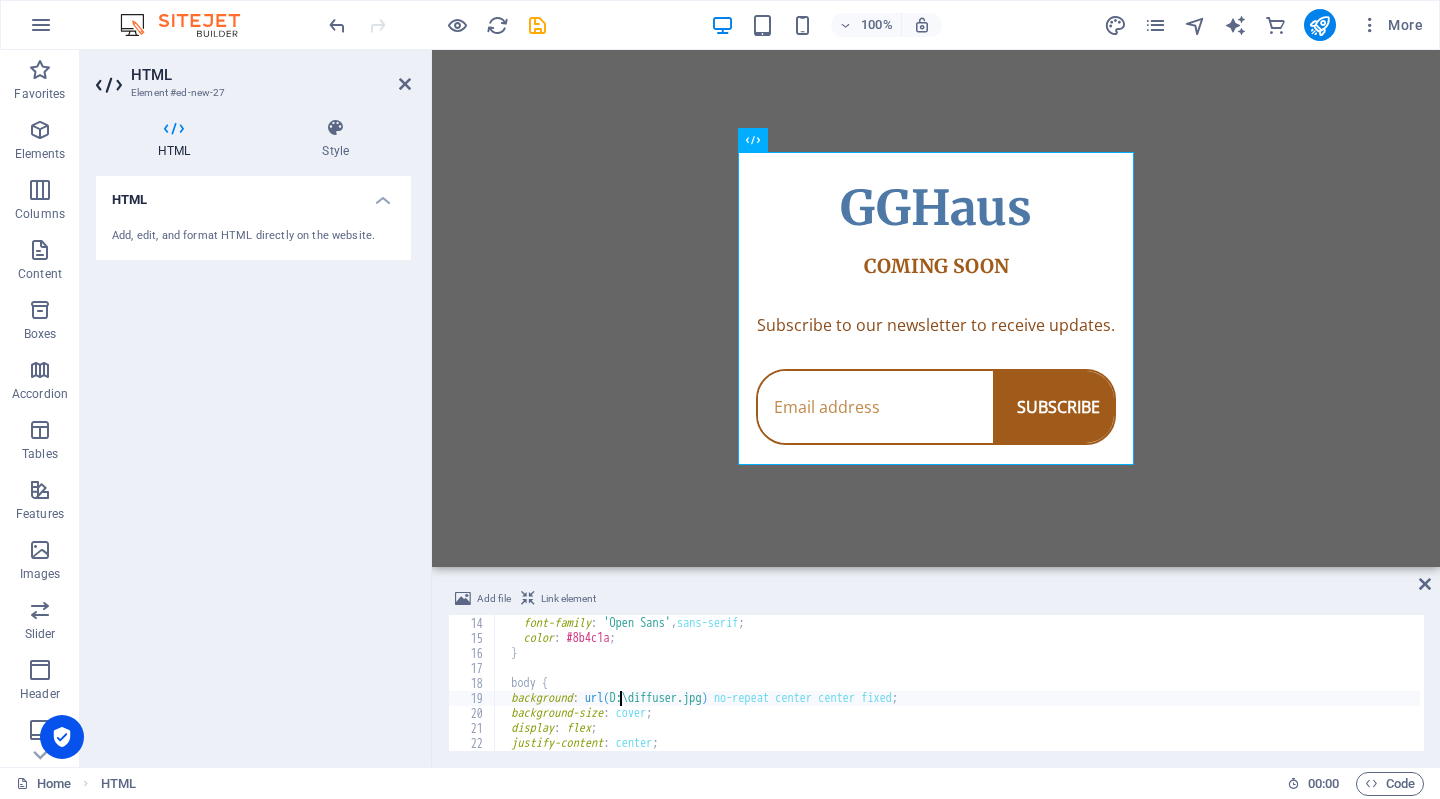 click on "height :   100 % ;      font-family :   ' Open Sans ' ,  sans-serif ;      color :   #8b4c1a ;    }    body   {    background :   url( D:\diffuser.jpg )   no-repeat   center   center   fixed ;    background-size :   cover ;    display :   flex ;    justify-content :   center ;    align-items :   center ;" at bounding box center [957, 684] 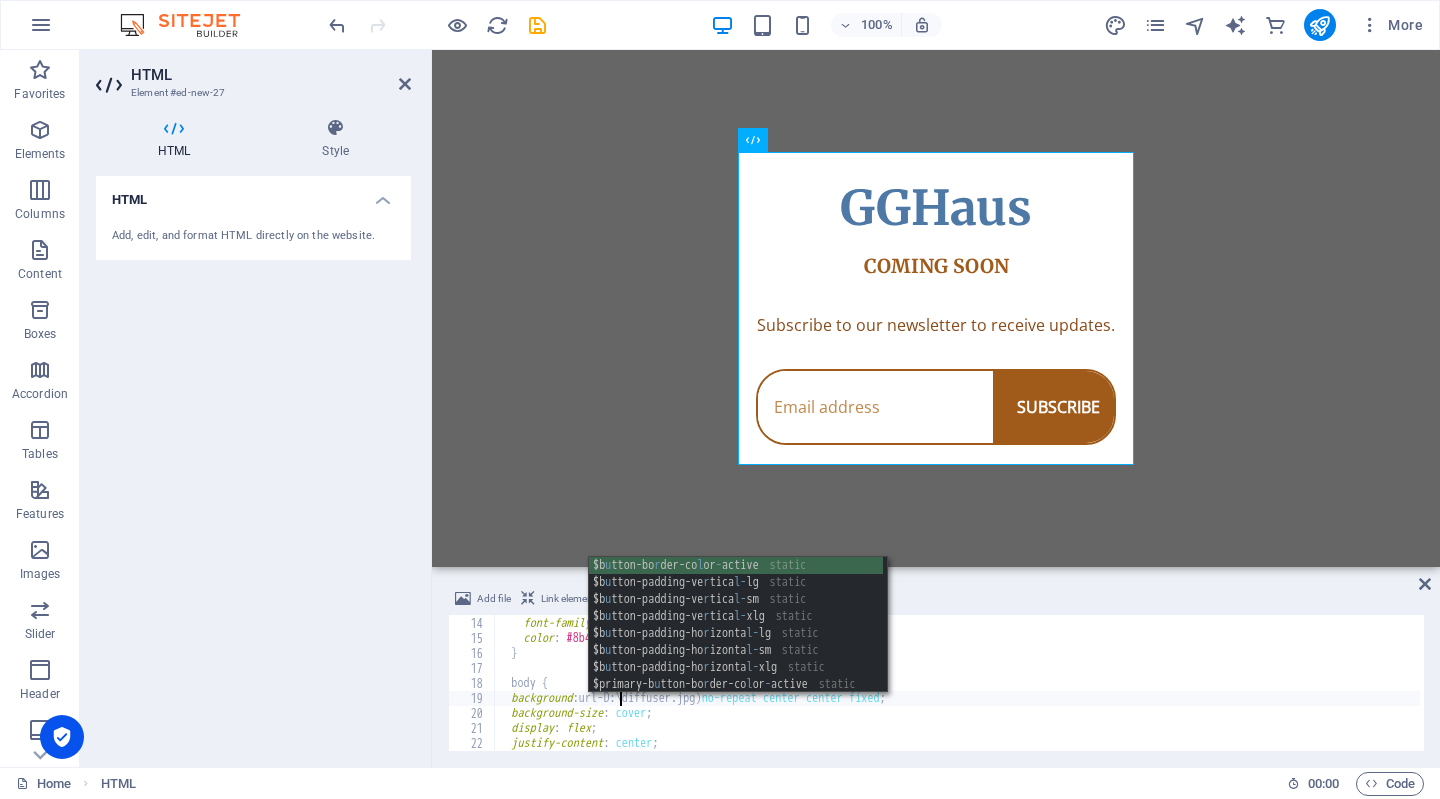 scroll, scrollTop: 0, scrollLeft: 10, axis: horizontal 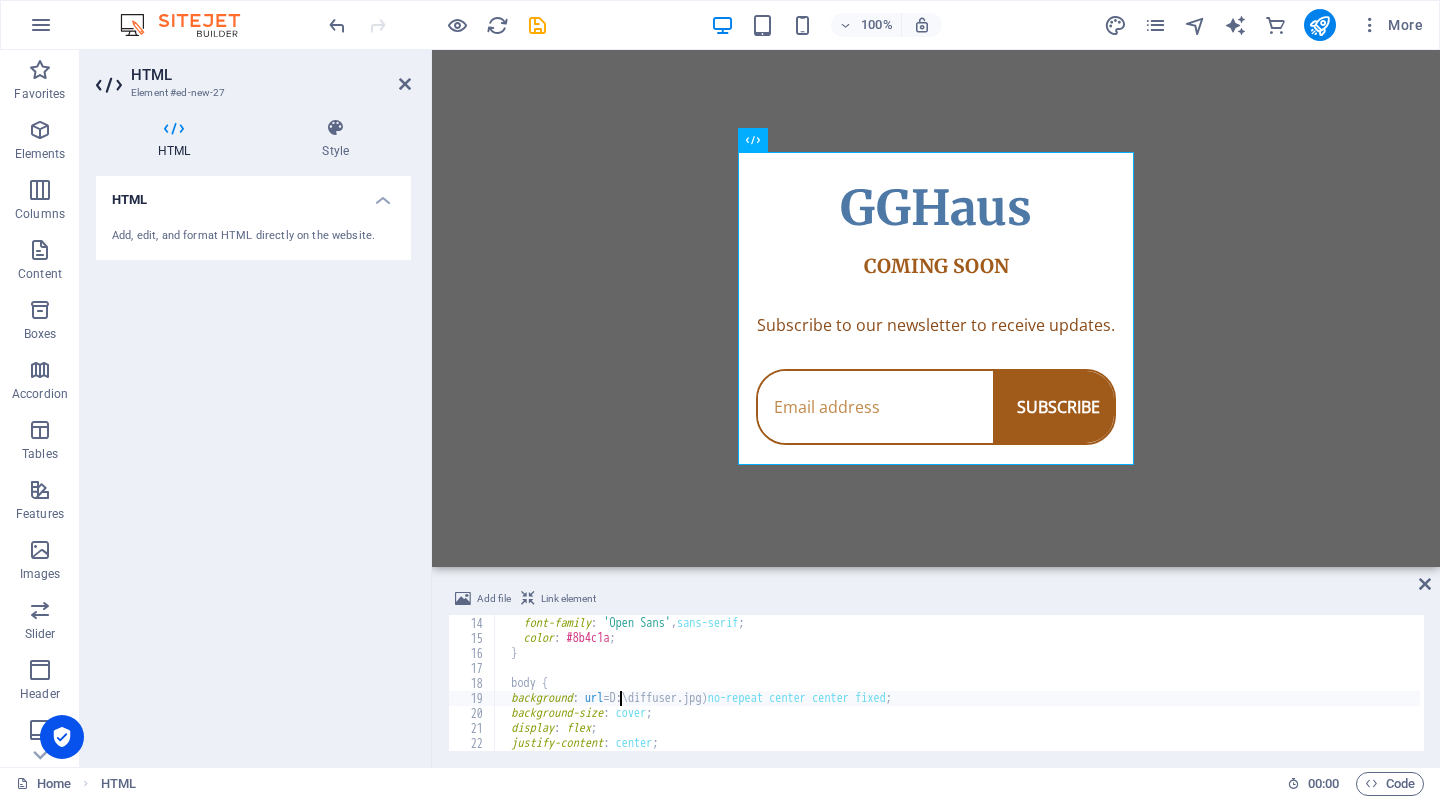click on "height :   100 % ;      font-family :   ' Open Sans ' ,  sans-serif ;      color :   #8b4c1a ;    }    body   {    background :   url =D : \diffuser.jpg)  no-repeat   center   center   fixed ;    background-size :   cover ;    display :   flex ;    justify-content :   center ;    align-items :   center ;" at bounding box center [957, 684] 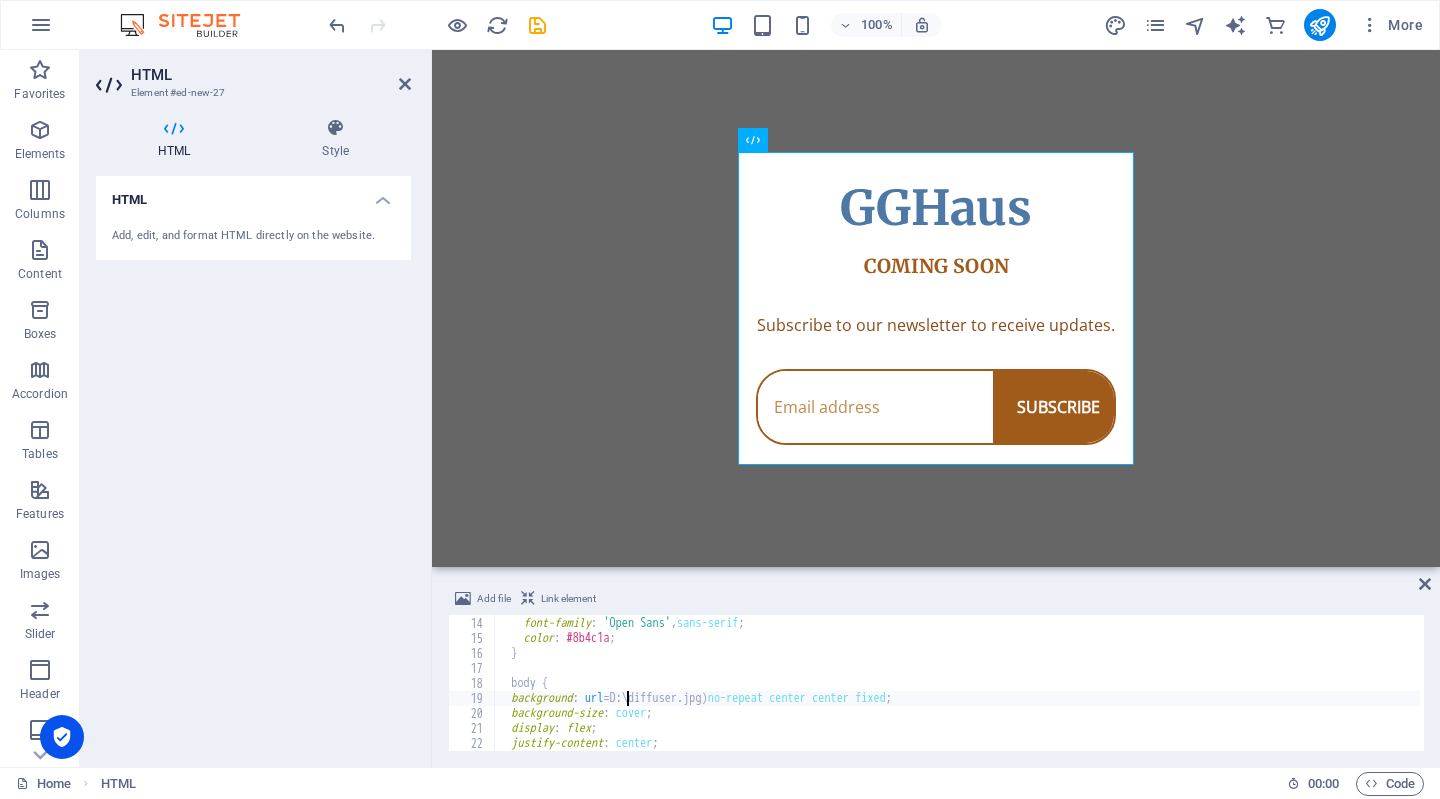 click on "height :   100 % ;      font-family :   ' Open Sans ' ,  sans-serif ;      color :   #8b4c1a ;    }    body   {    background :   url =D : \diffuser.jpg)  no-repeat   center   center   fixed ;    background-size :   cover ;    display :   flex ;    justify-content :   center ;    align-items :   center ;" at bounding box center [957, 684] 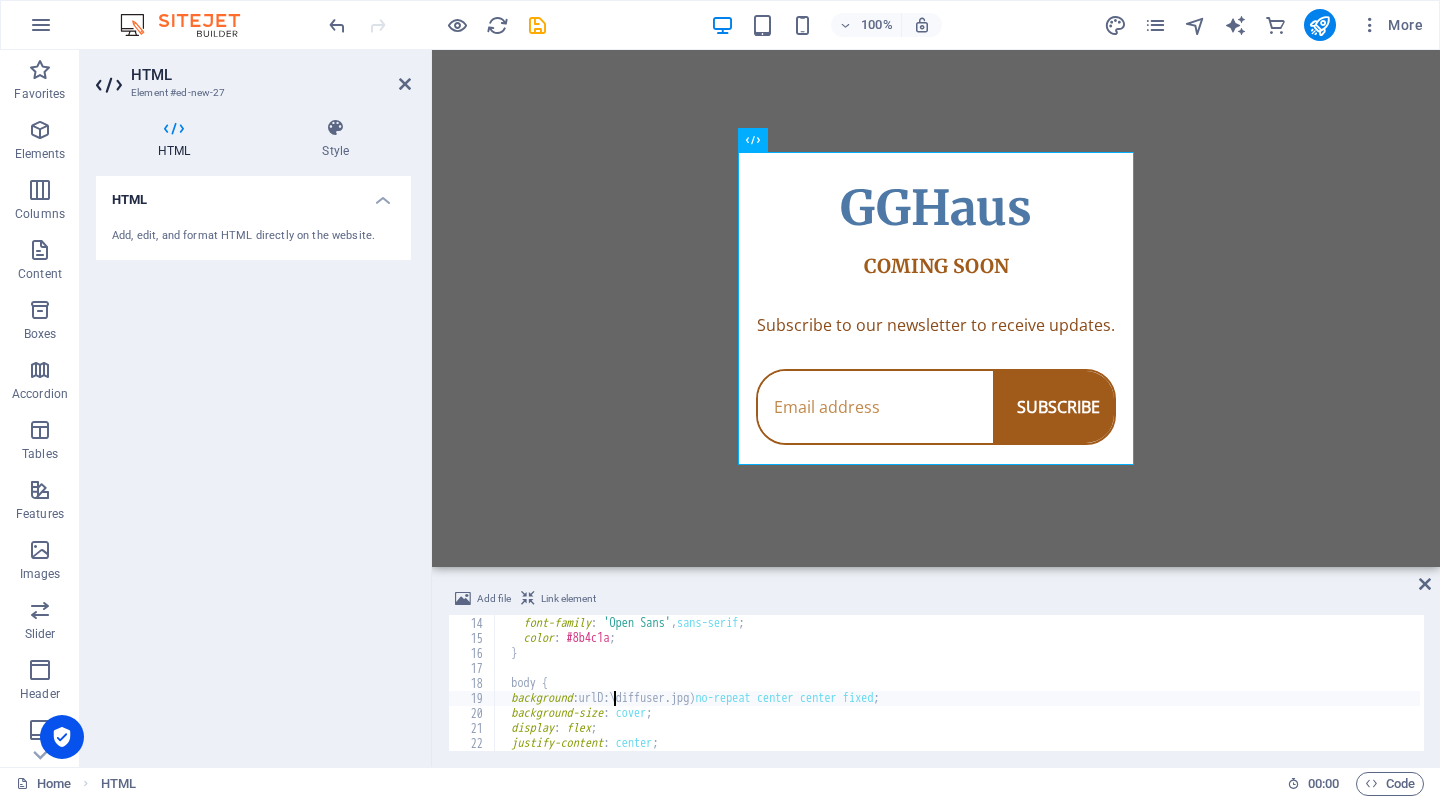 click on "height :   100 % ;      font-family :   ' Open Sans ' ,  sans-serif ;      color :   #8b4c1a ;    }    body   {    background :  urlD : \diffuser.jpg)  no-repeat   center   center   fixed ;    background-size :   cover ;    display :   flex ;    justify-content :   center ;    align-items :   center ;" at bounding box center (957, 684) 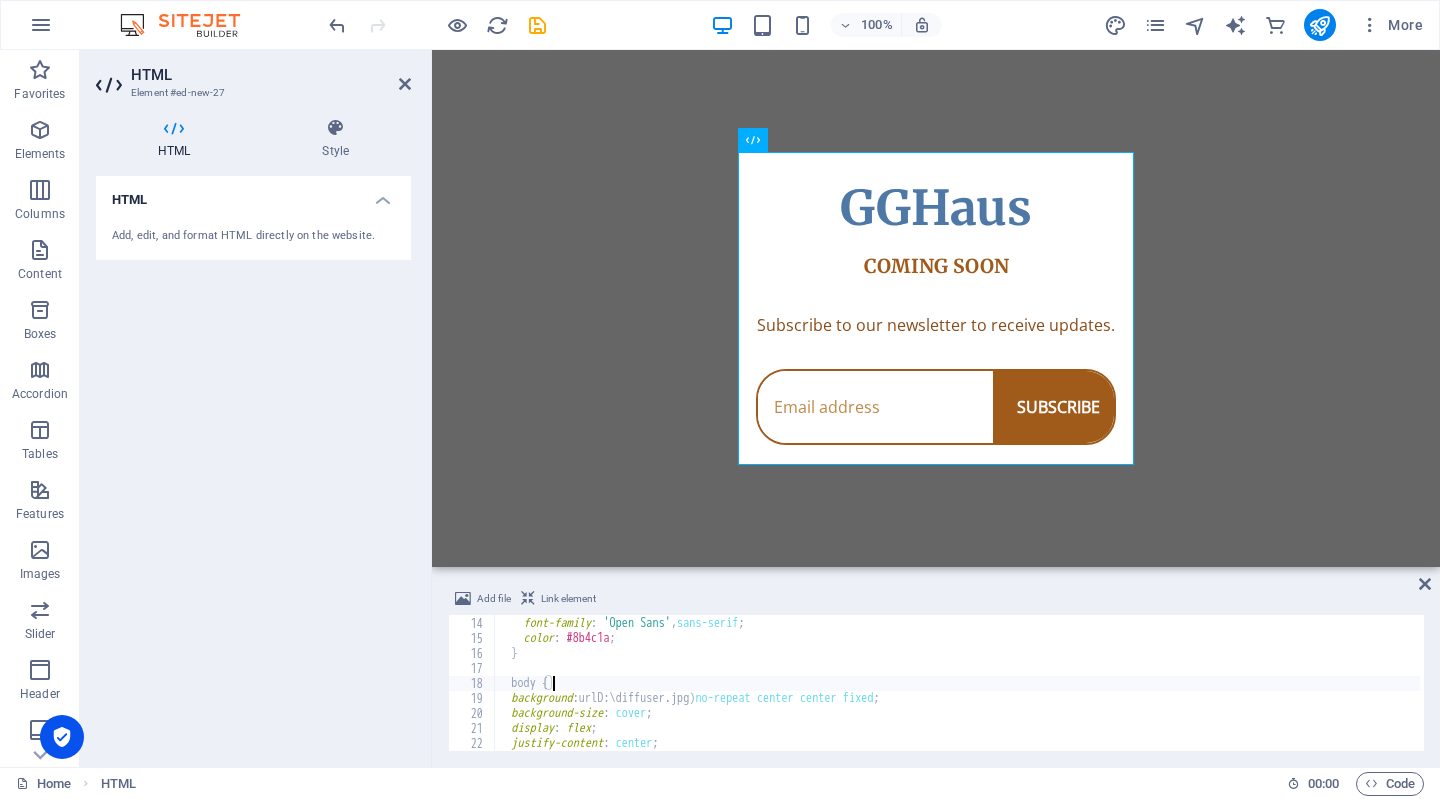scroll, scrollTop: 0, scrollLeft: 3, axis: horizontal 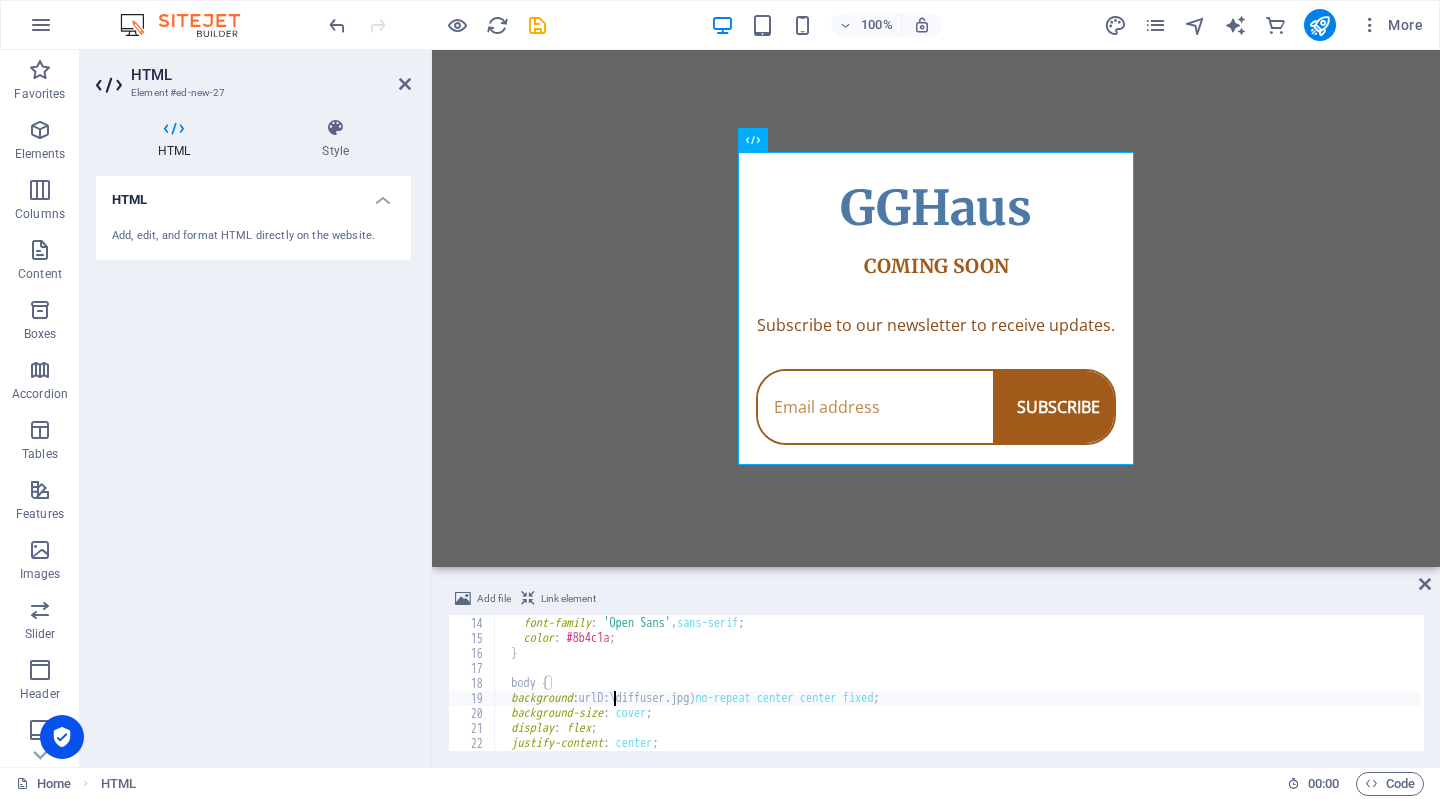 click on "height :   100 % ;      font-family :   ' Open Sans ' ,  sans-serif ;      color :   #8b4c1a ;    }    body   {    background :  urlD : \diffuser.jpg)  no-repeat   center   center   fixed ;    background-size :   cover ;    display :   flex ;    justify-content :   center ;    align-items :   center ;" at bounding box center [957, 684] 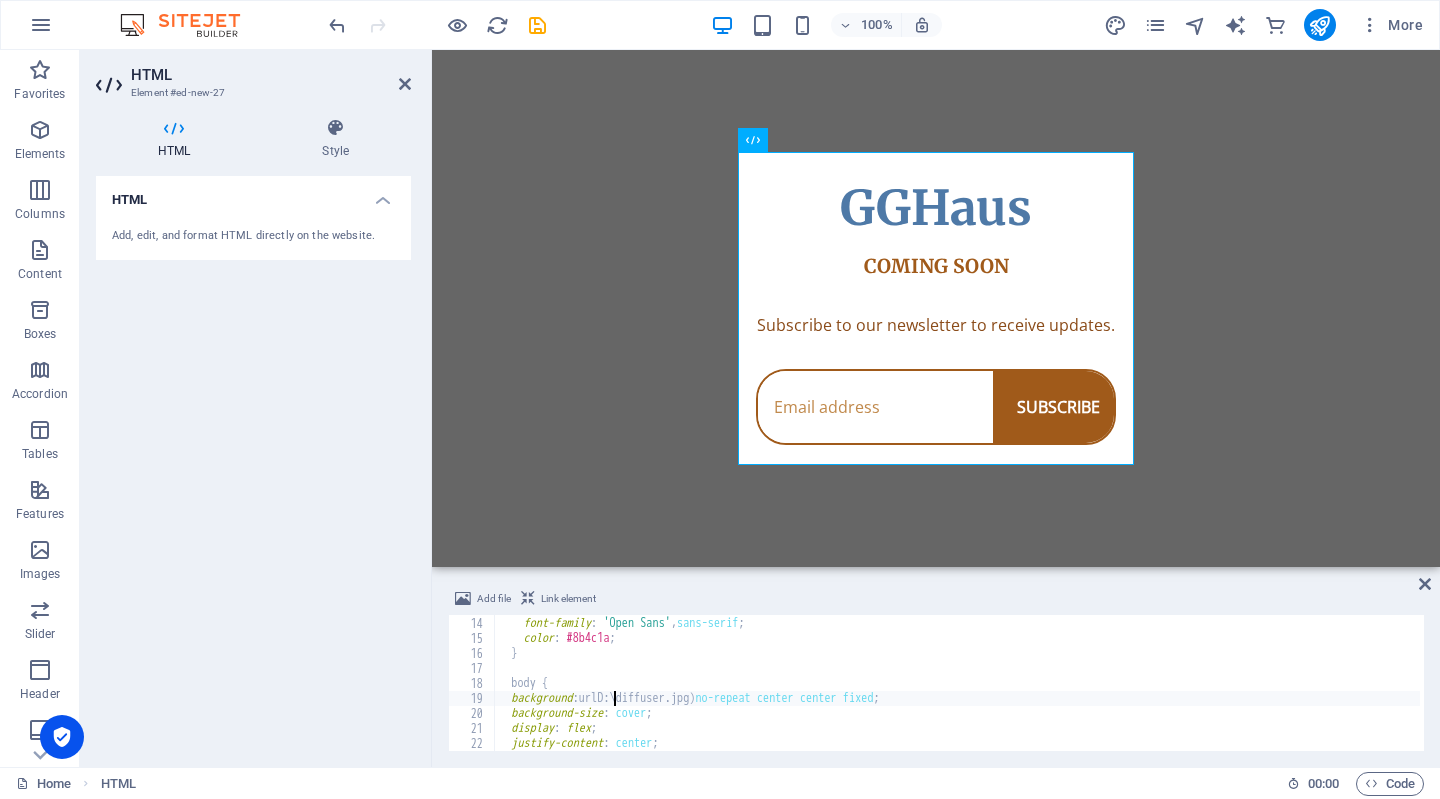 scroll, scrollTop: 0, scrollLeft: 10, axis: horizontal 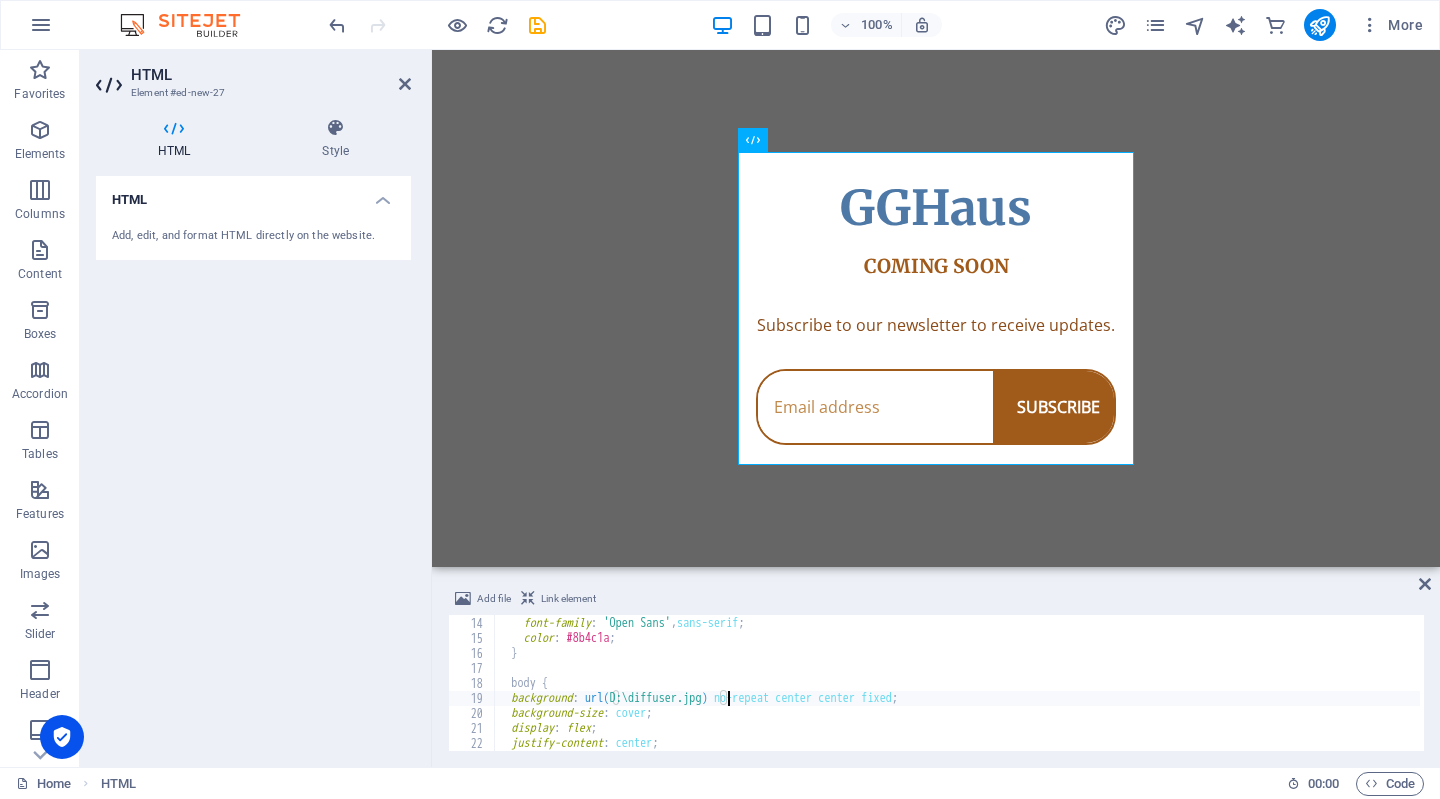 click on "height :   100 % ;      font-family :   ' Open Sans ' ,  sans-serif ;      color :   #8b4c1a ;    }    body   {    background :   url( D:\diffuser.jpg )   no-repeat   center   center   fixed ;    background-size :   cover ;    display :   flex ;    justify-content :   center ;    align-items :   center ;" at bounding box center (957, 684) 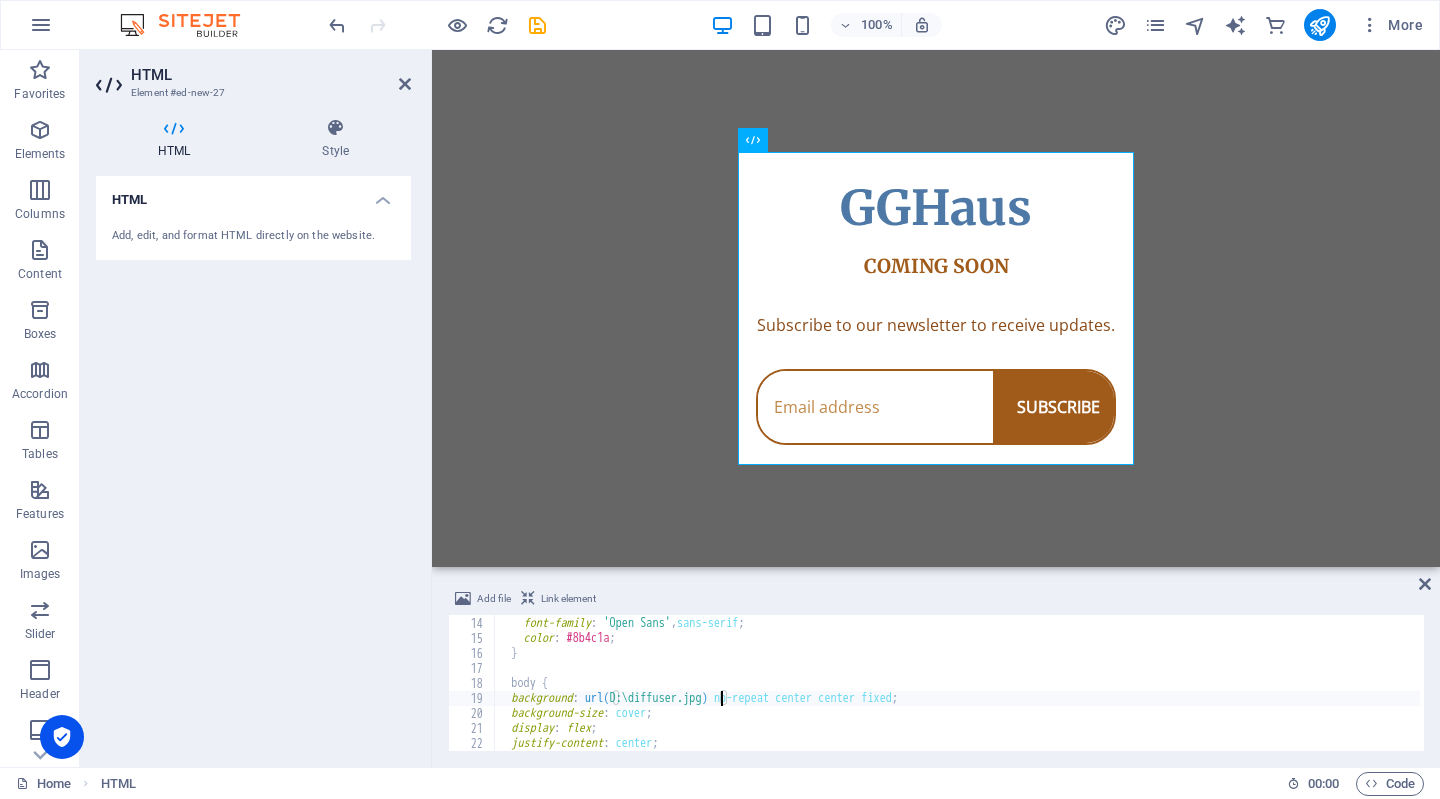 scroll, scrollTop: 0, scrollLeft: 18, axis: horizontal 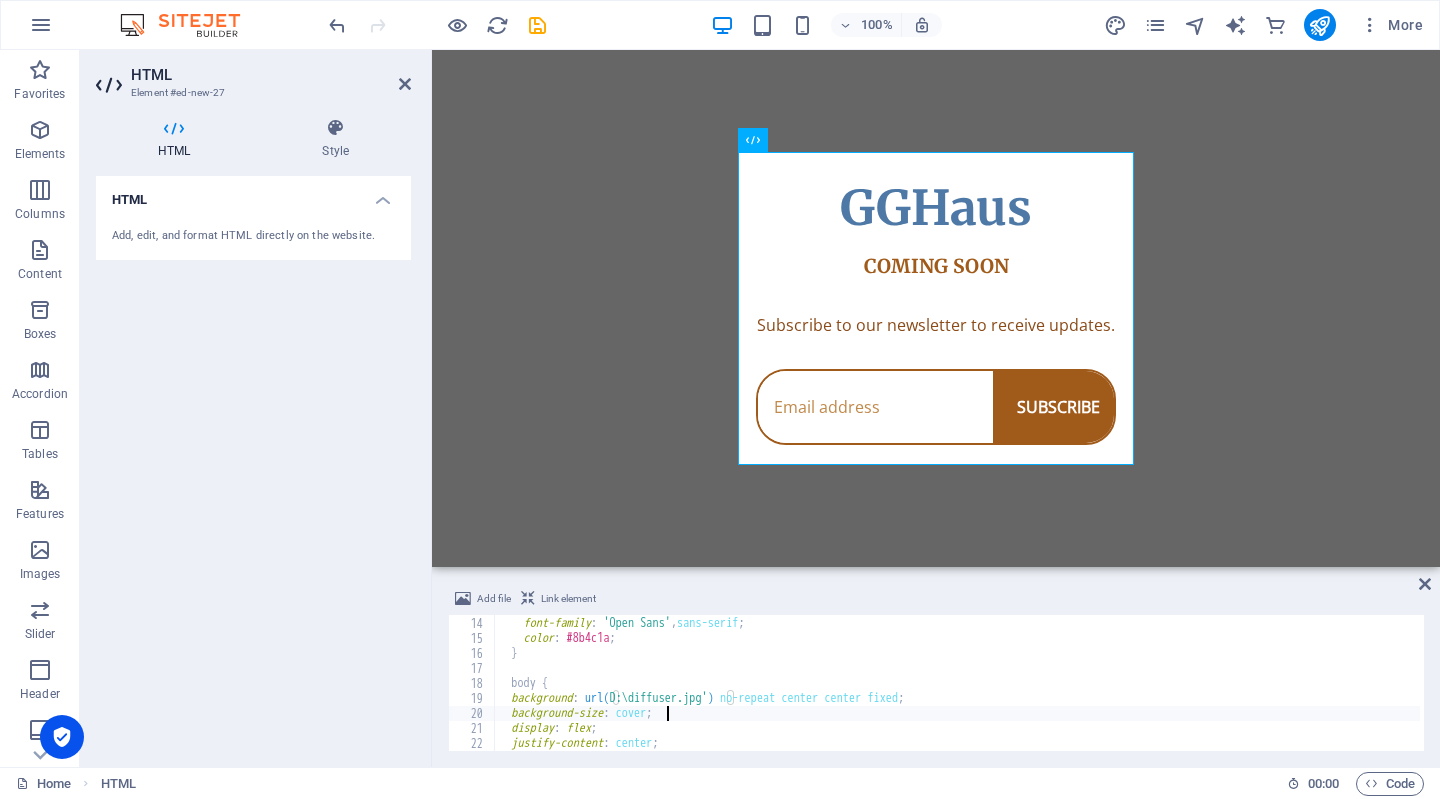 click on "height :   100 % ;      font-family :   ' Open Sans ' ,  sans-serif ;      color :   #8b4c1a ;    }    body   {    background :   url( D:\diffuser.jpg' )   no-repeat   center   center   fixed ;    background-size :   cover ;    display :   flex ;    justify-content :   center ;    align-items :   center ;" at bounding box center (957, 684) 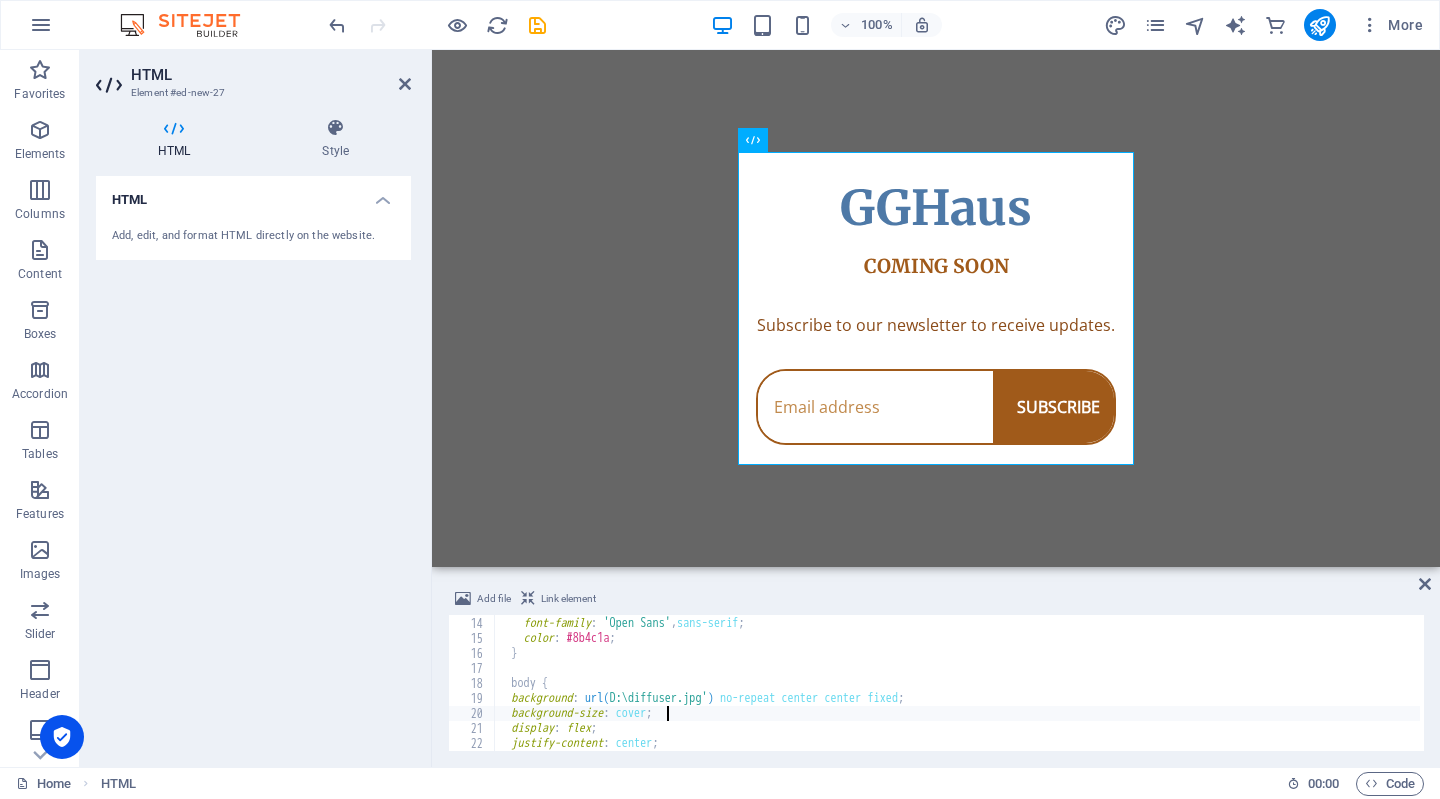 scroll, scrollTop: 0, scrollLeft: 12, axis: horizontal 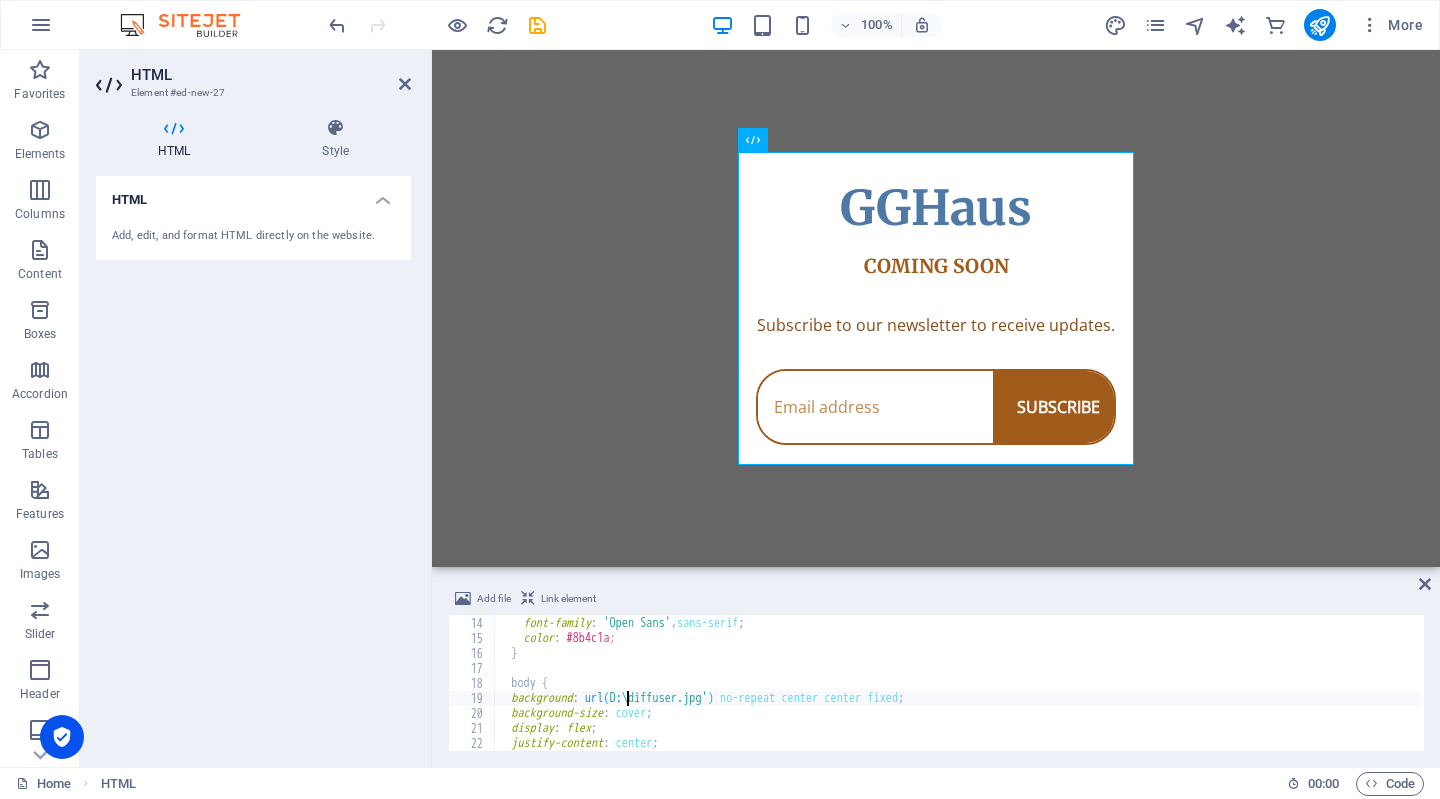 click on "height :   100 % ;      font-family :   ' Open Sans ' ,  sans-serif ;      color :   #8b4c1a ;    }    body   {    background :   url( D:\diffuser.jpg' )   no-repeat   center   center   fixed ;    background-size :   cover ;    display :   flex ;    justify-content :   center ;    align-items :   center ;" at bounding box center [957, 684] 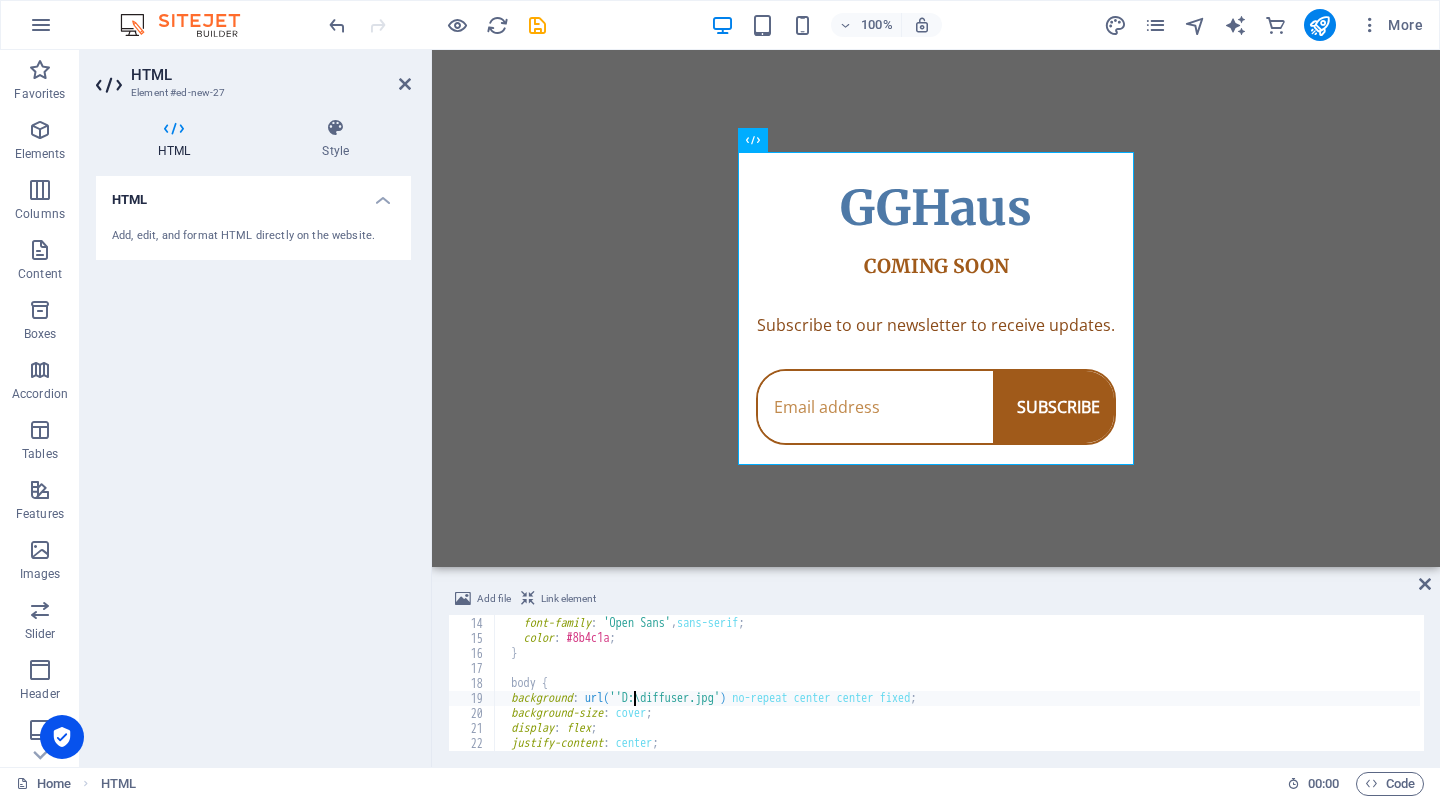 scroll, scrollTop: 0, scrollLeft: 11, axis: horizontal 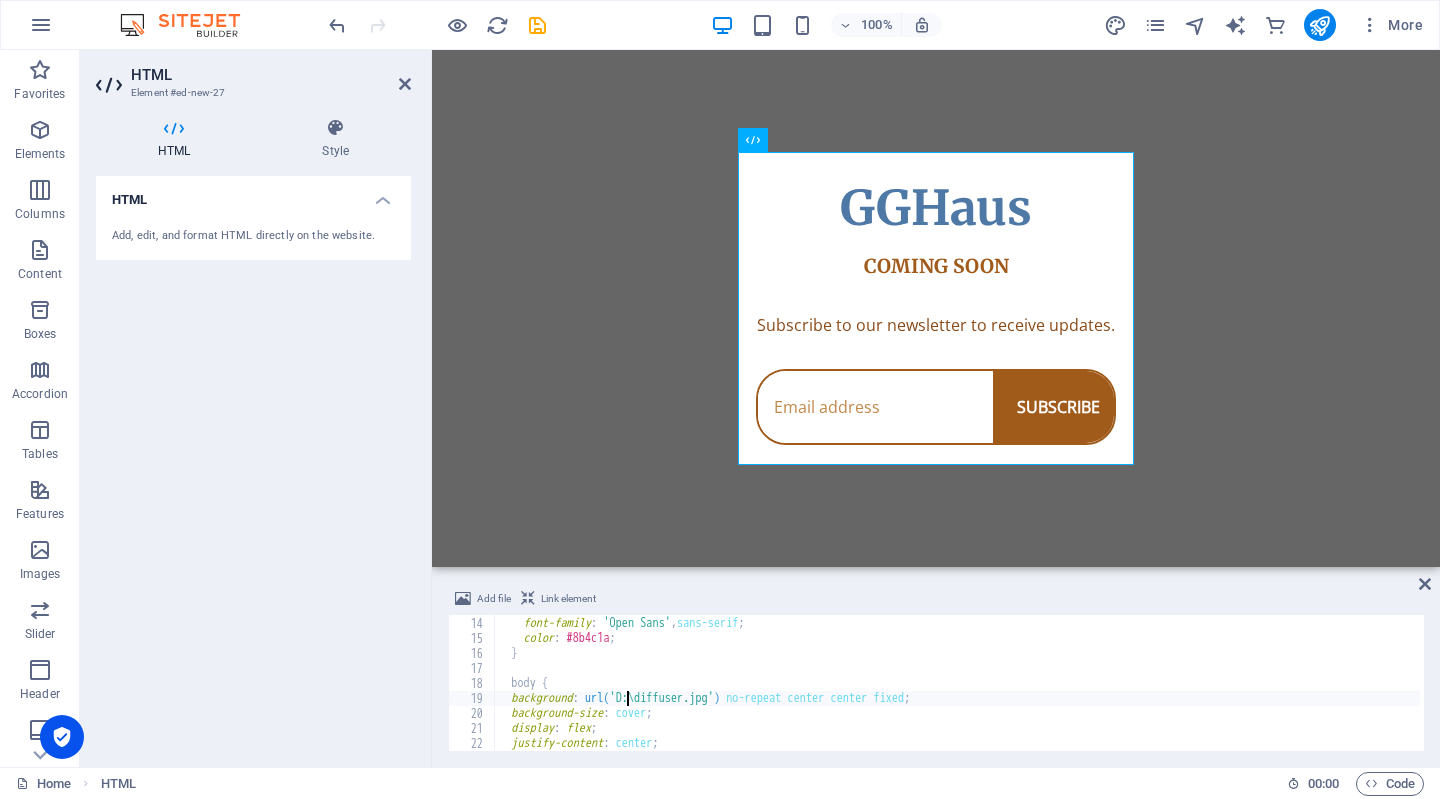 type on "background: url('D:\diffuser.jpg') no-repeat center center fixed;" 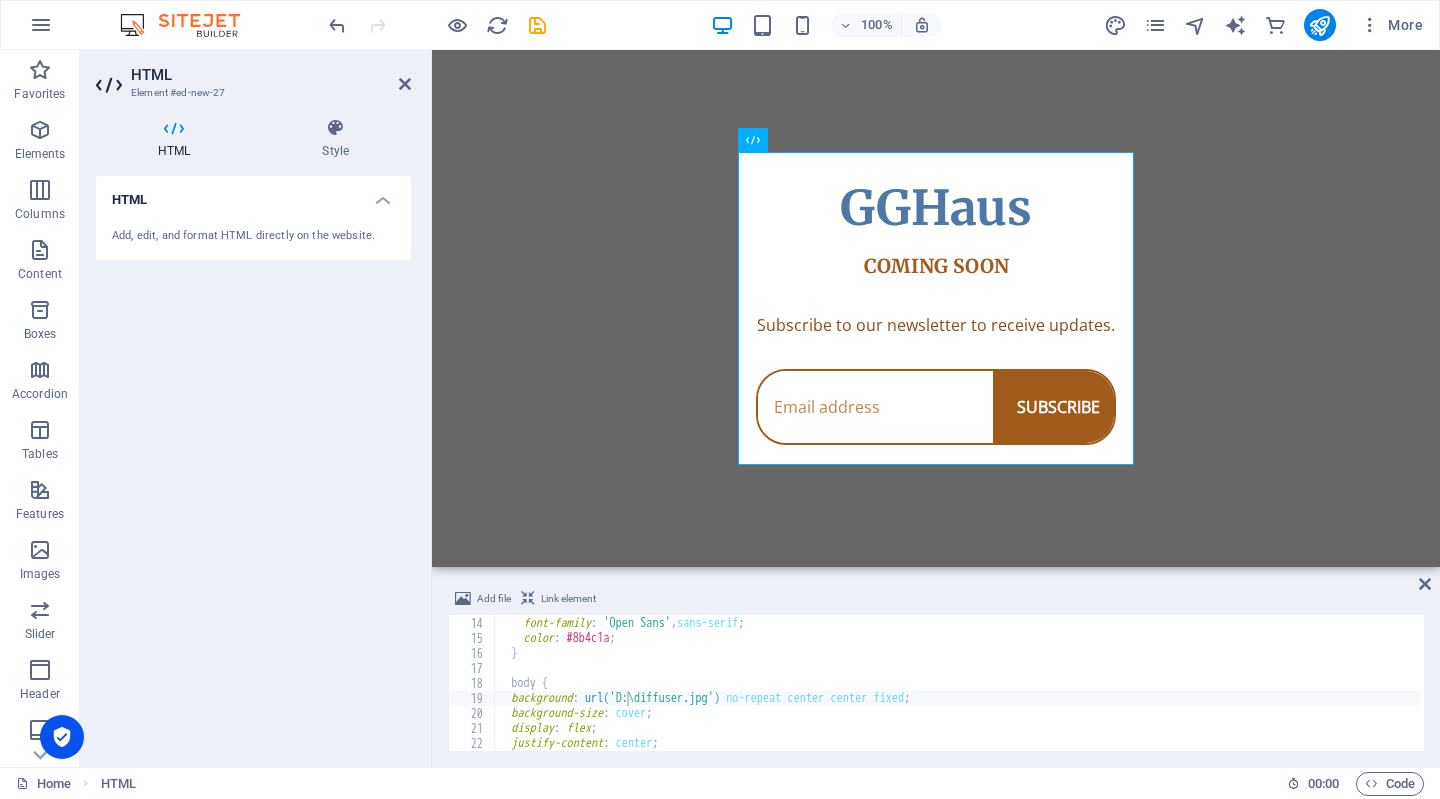 click on "Skip to main content
GGHaus Coming Soon
GGHaus
COMING SOON
Subscribe to our newsletter to receive updates.
SUBSCRIBE" at bounding box center (936, 308) 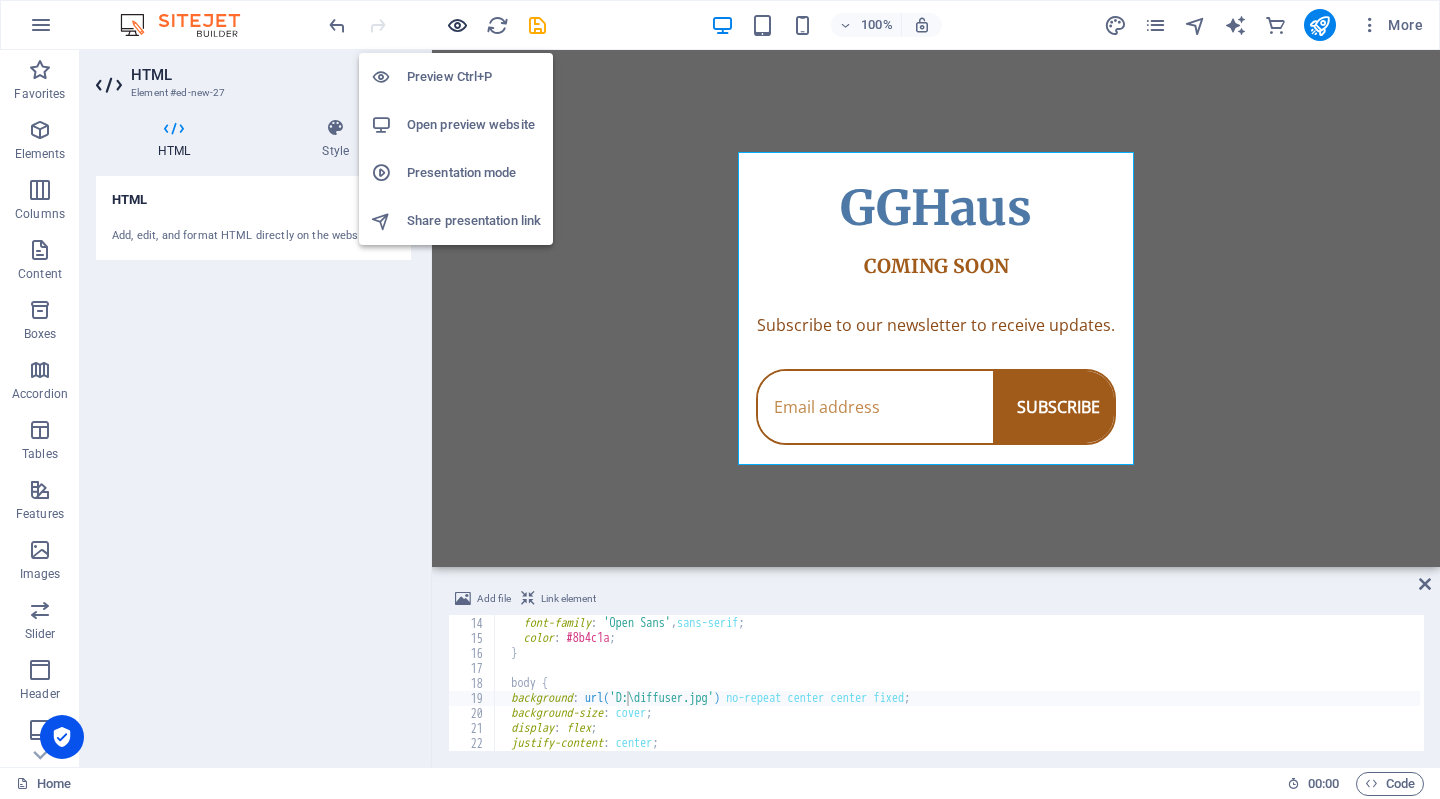 click at bounding box center [457, 25] 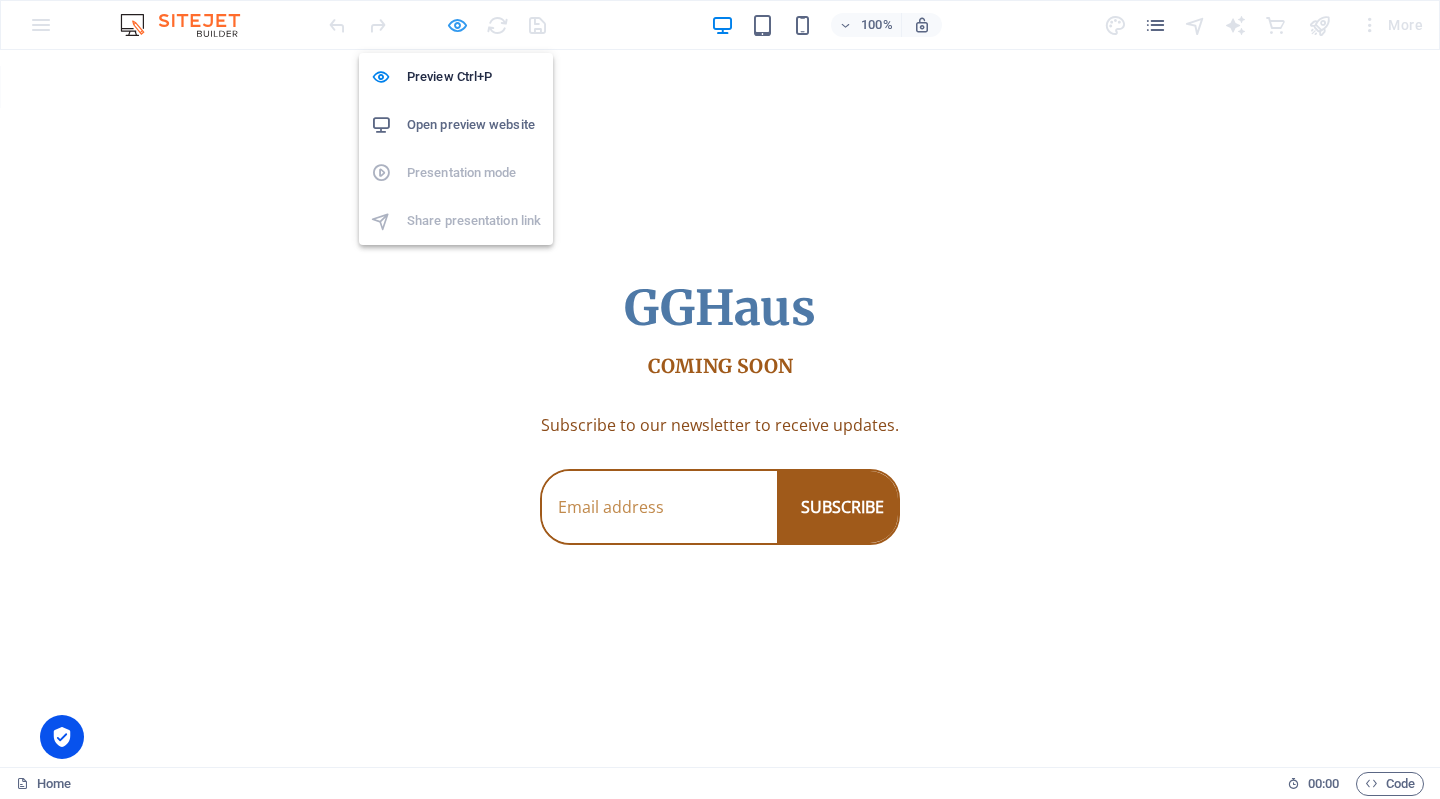 click at bounding box center (457, 25) 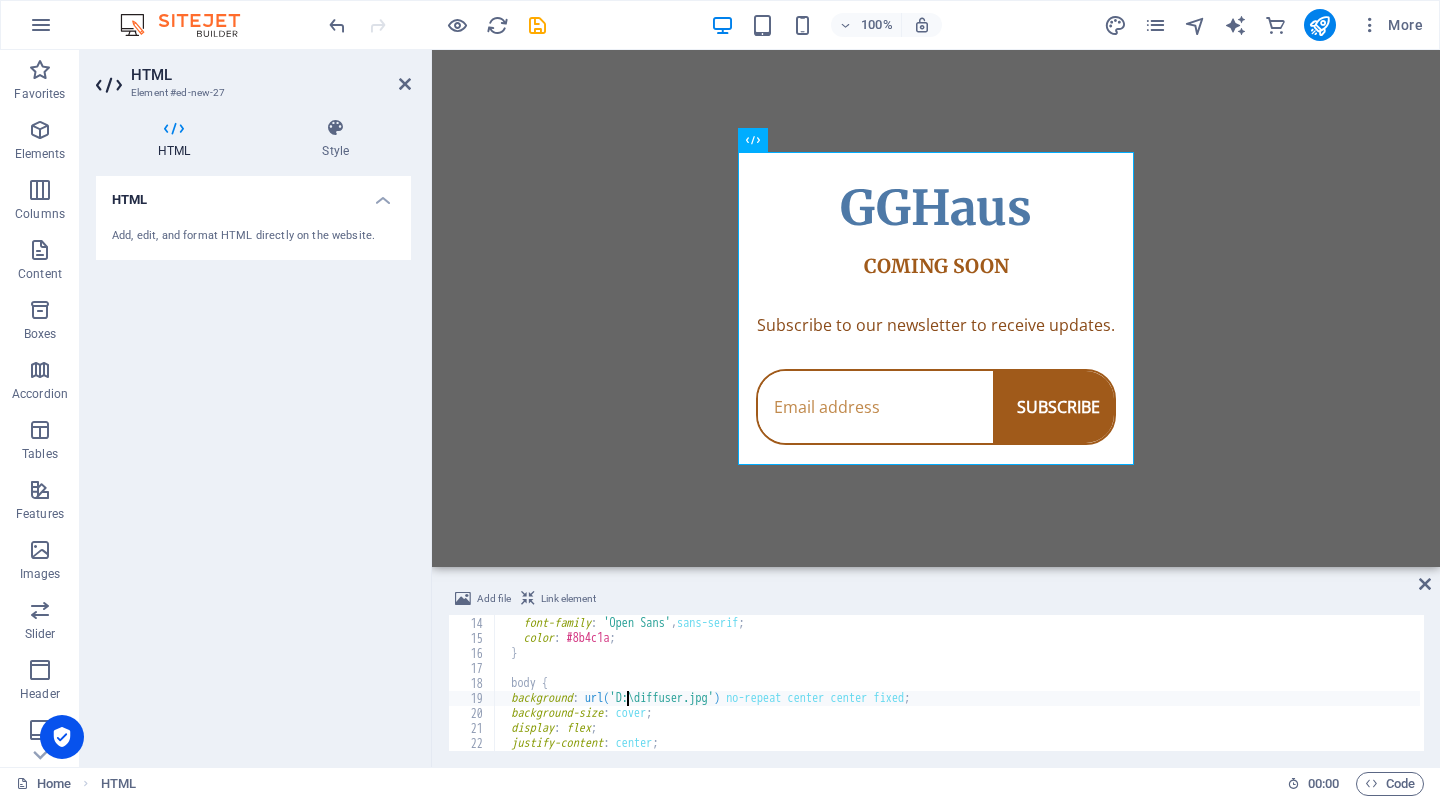 scroll, scrollTop: 194, scrollLeft: 0, axis: vertical 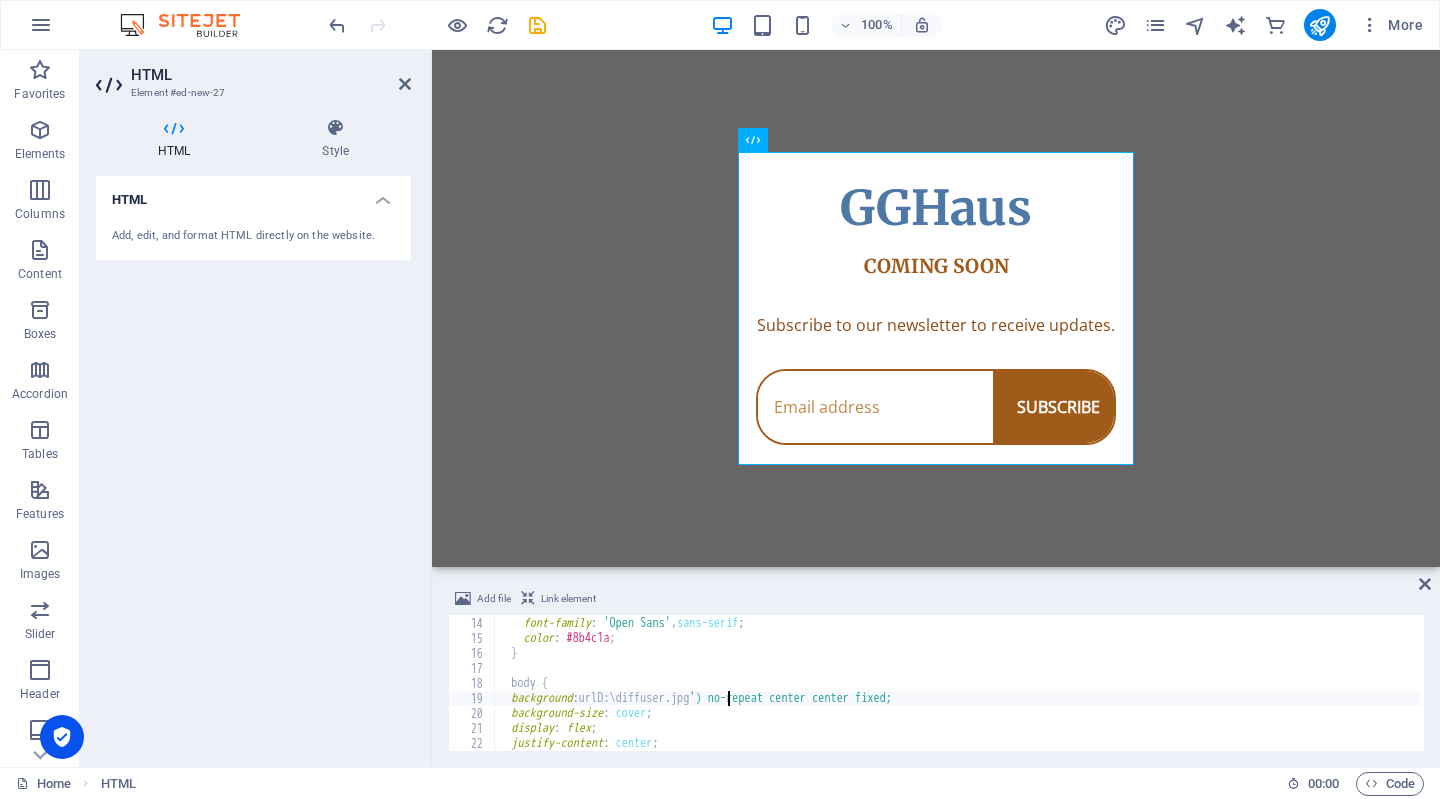 click on "height :   100 % ;      font-family :   ' Open Sans ' ,  sans-serif ;      color :   #8b4c1a ;    }    body   {    background :  urlD : \diffuser.jpg ' ) no-repeat center center fixed;    background-size :   cover ;    display :   flex ;    justify-content :   center ;    align-items :   center ;" at bounding box center [957, 684] 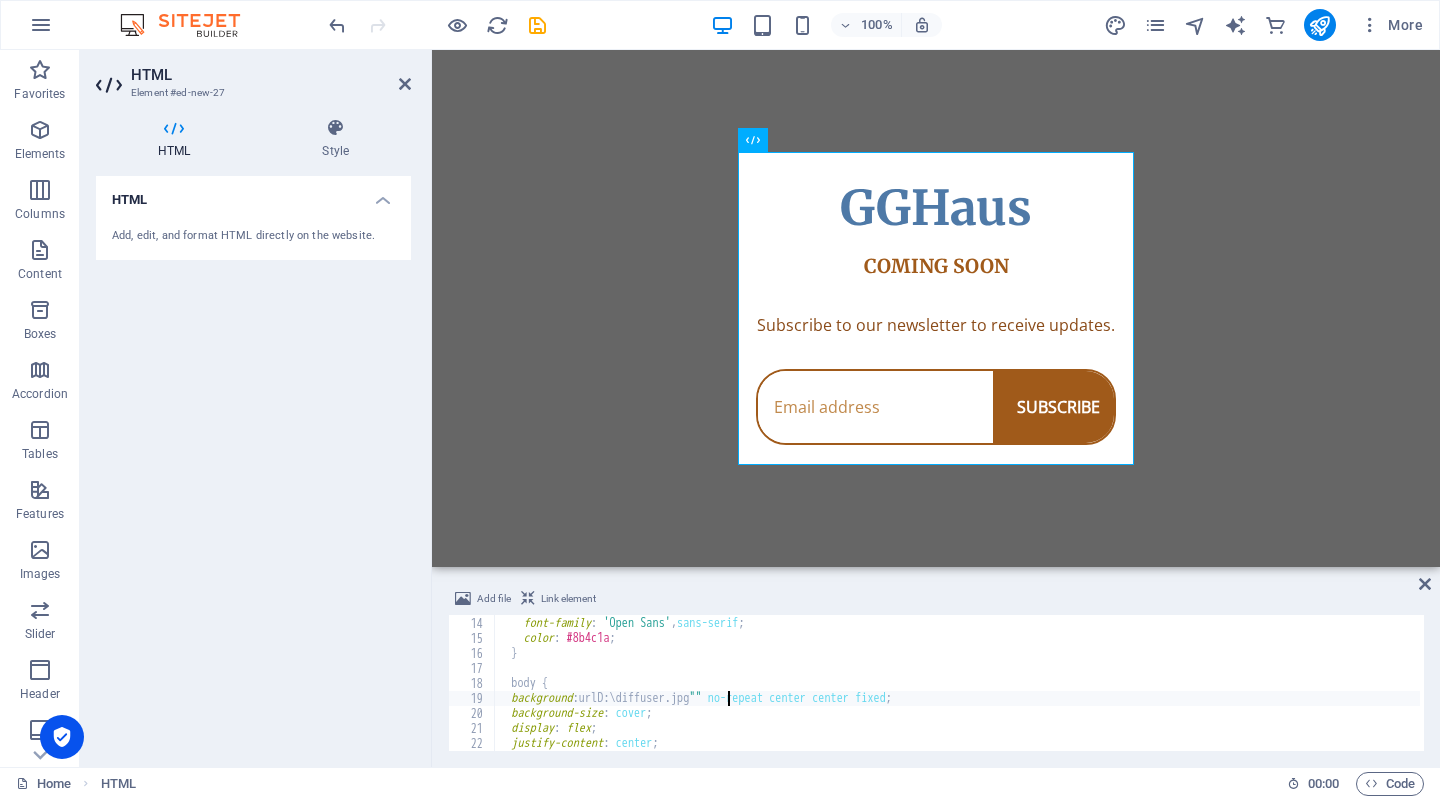 scroll, scrollTop: 0, scrollLeft: 18, axis: horizontal 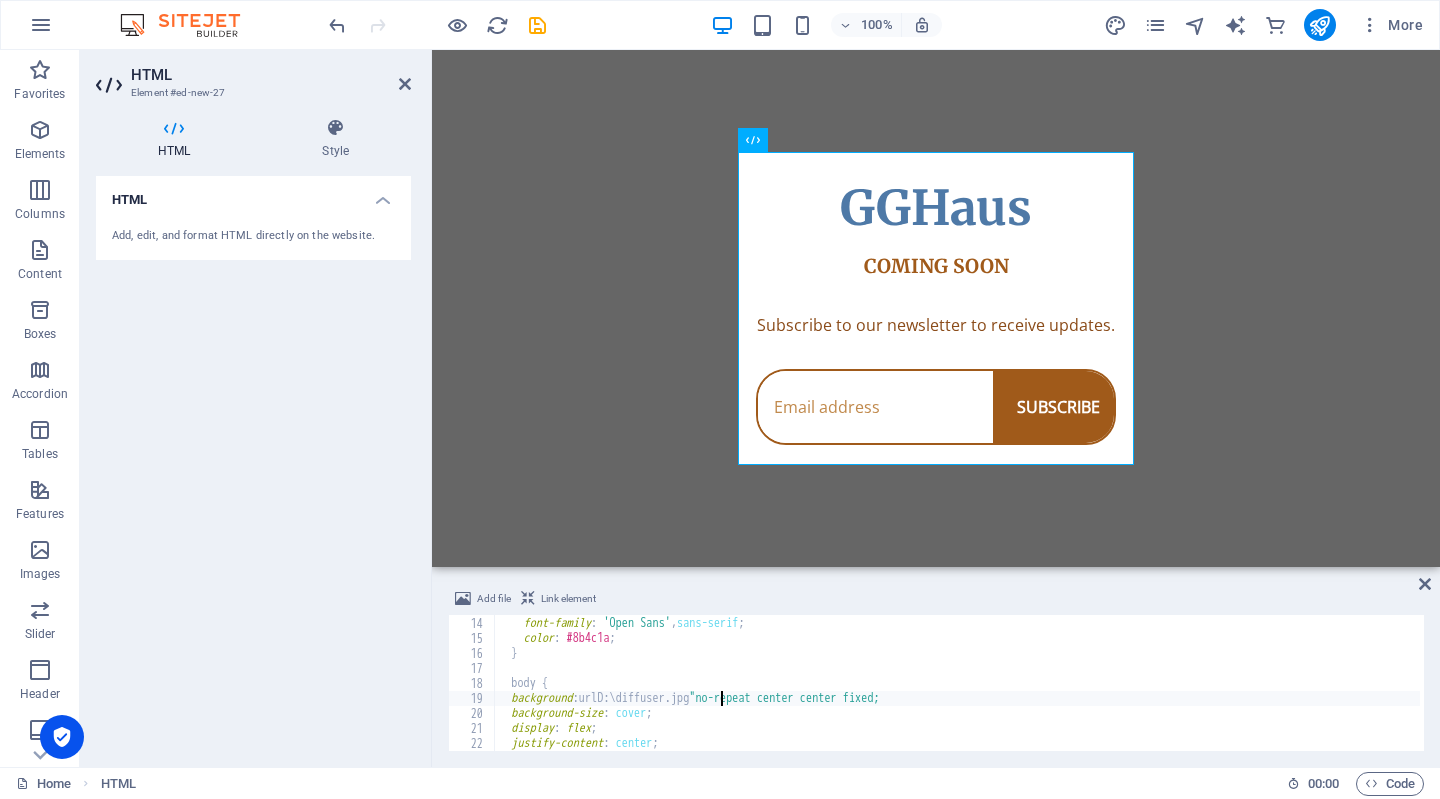 click on "height :   100 % ;      font-family :   ' Open Sans ' ,  sans-serif ;      color :   #8b4c1a ;    }    body   {    background :  urlD : \diffuser.jpg "  no-repeat center center fixed;    background-size :   cover ;    display :   flex ;    justify-content :   center ;    align-items :   center ;" at bounding box center [957, 684] 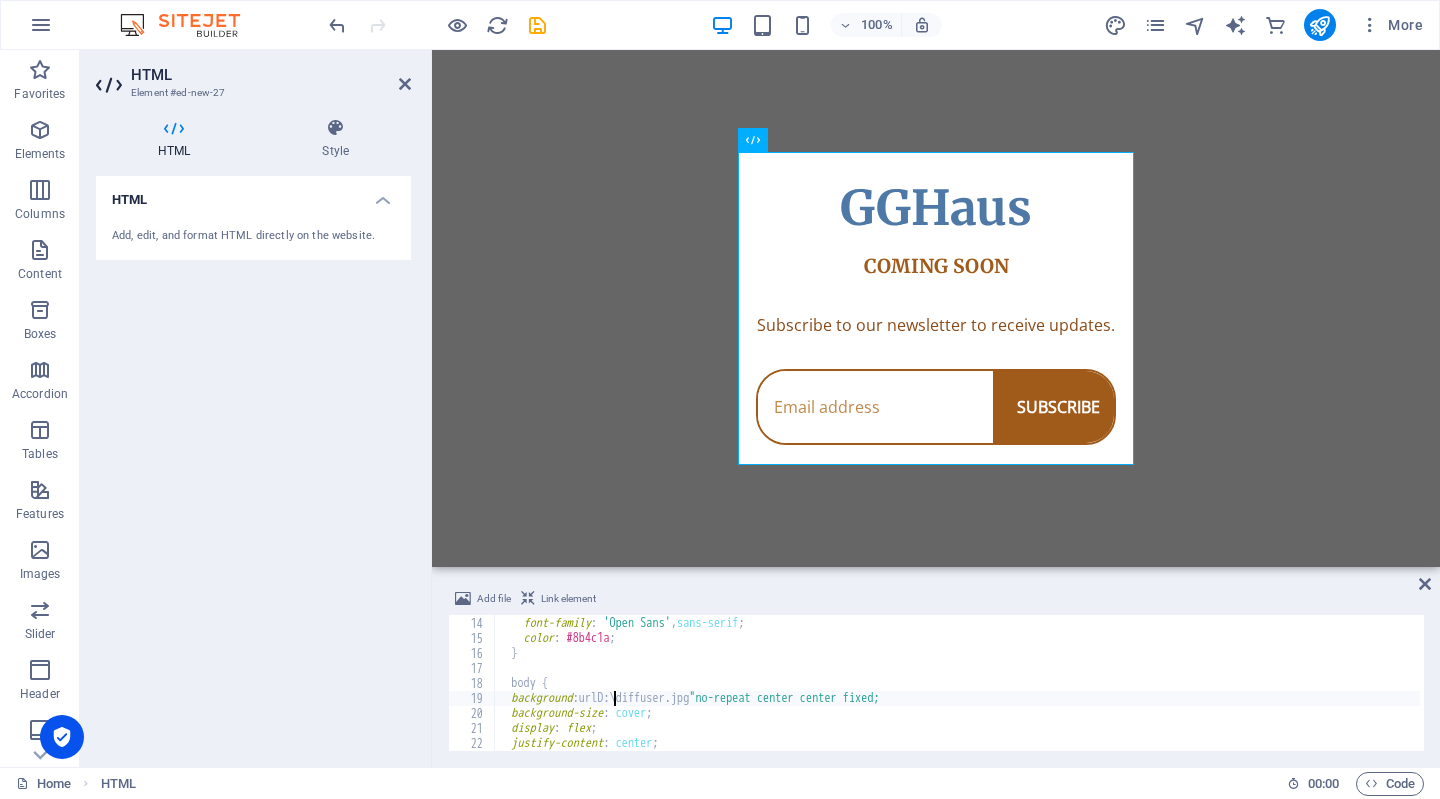 scroll, scrollTop: 0, scrollLeft: 10, axis: horizontal 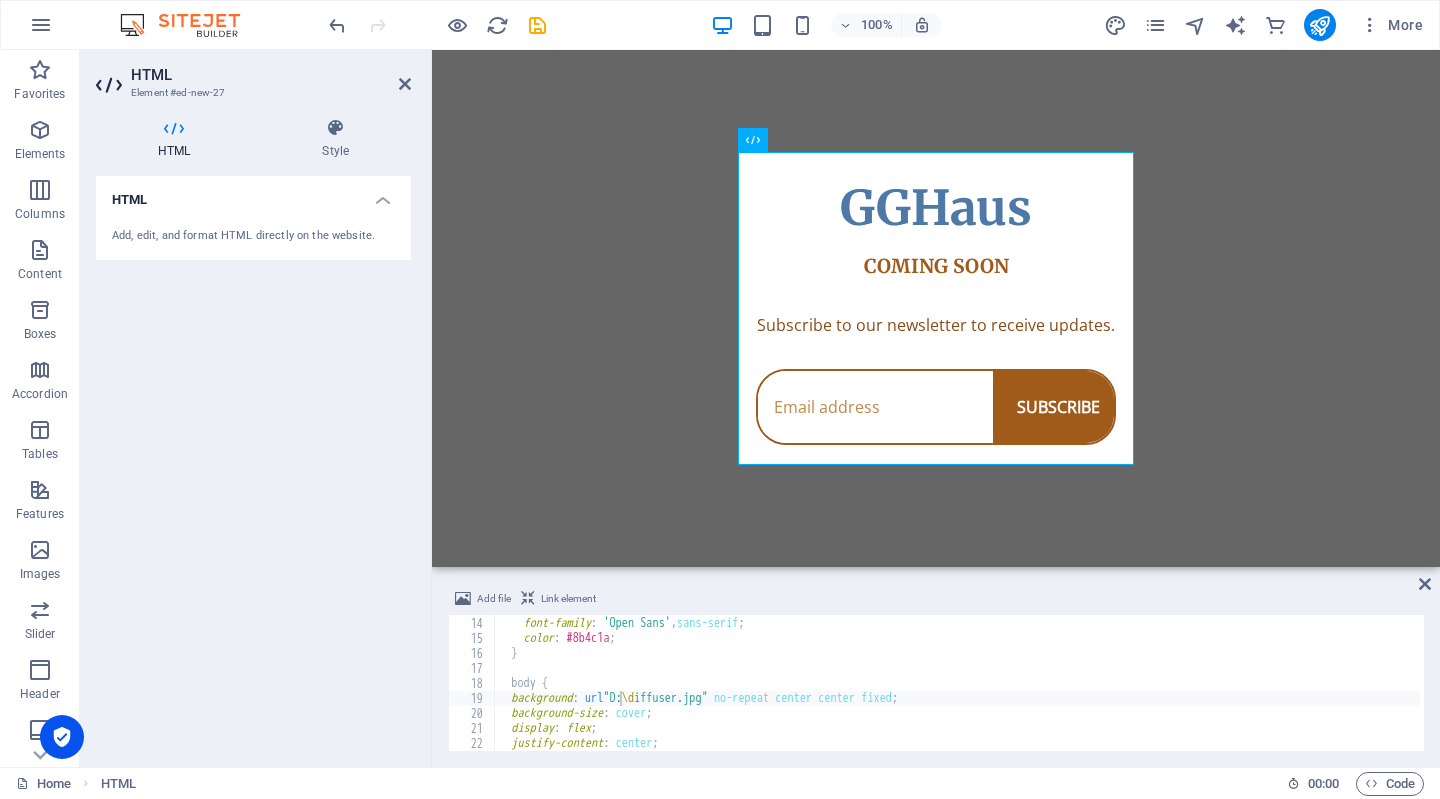 click on "Skip to main content
GGHaus Coming Soon
GGHaus
COMING SOON
Subscribe to our newsletter to receive updates.
SUBSCRIBE" at bounding box center (936, 308) 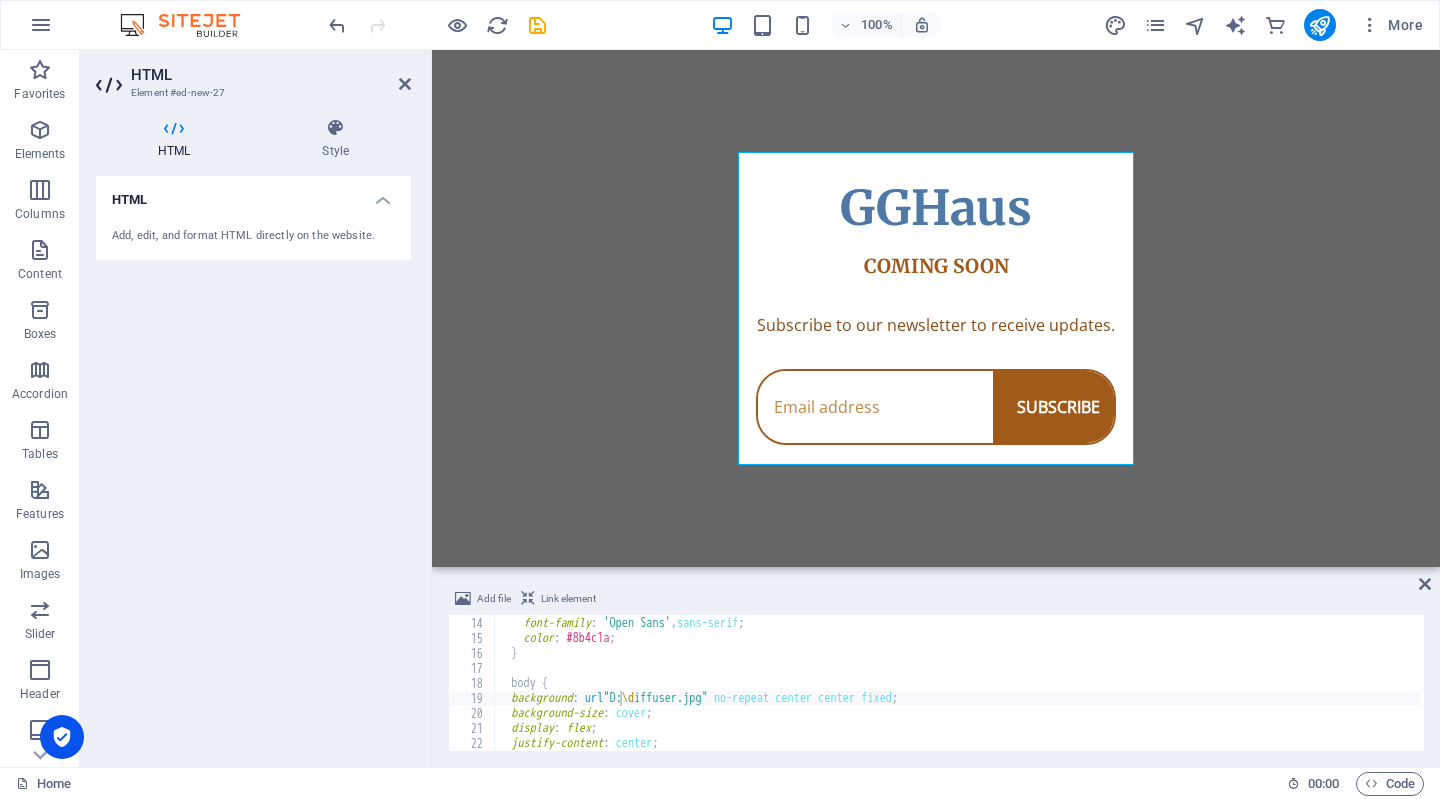 click on "height :   100 % ;      font-family :   ' Open Sans ' ,  sans-serif ;      color :   #8b4c1a ;    }    body   {    background :   url " D: \d iffuser.jpg "   no-repeat   center   center   fixed ;    background-size :   cover ;    display :   flex ;    justify-content :   center ;    align-items :   center ;" at bounding box center (957, 684) 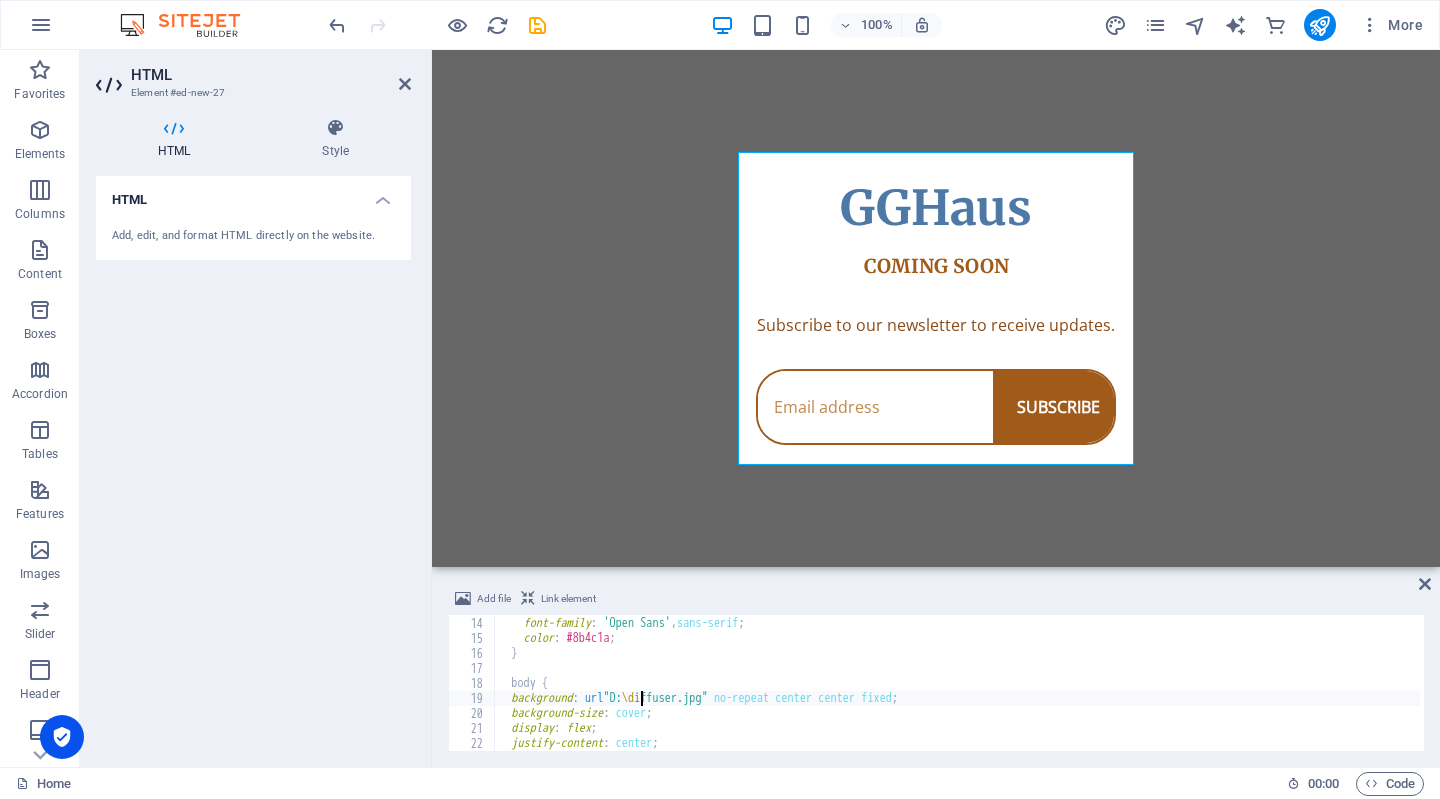 click on "height :   100 % ;      font-family :   ' Open Sans ' ,  sans-serif ;      color :   #8b4c1a ;    }    body   {    background :   url " D: \d iffuser.jpg "   no-repeat   center   center   fixed ;    background-size :   cover ;    display :   flex ;    justify-content :   center ;    align-items :   center ;" at bounding box center (957, 684) 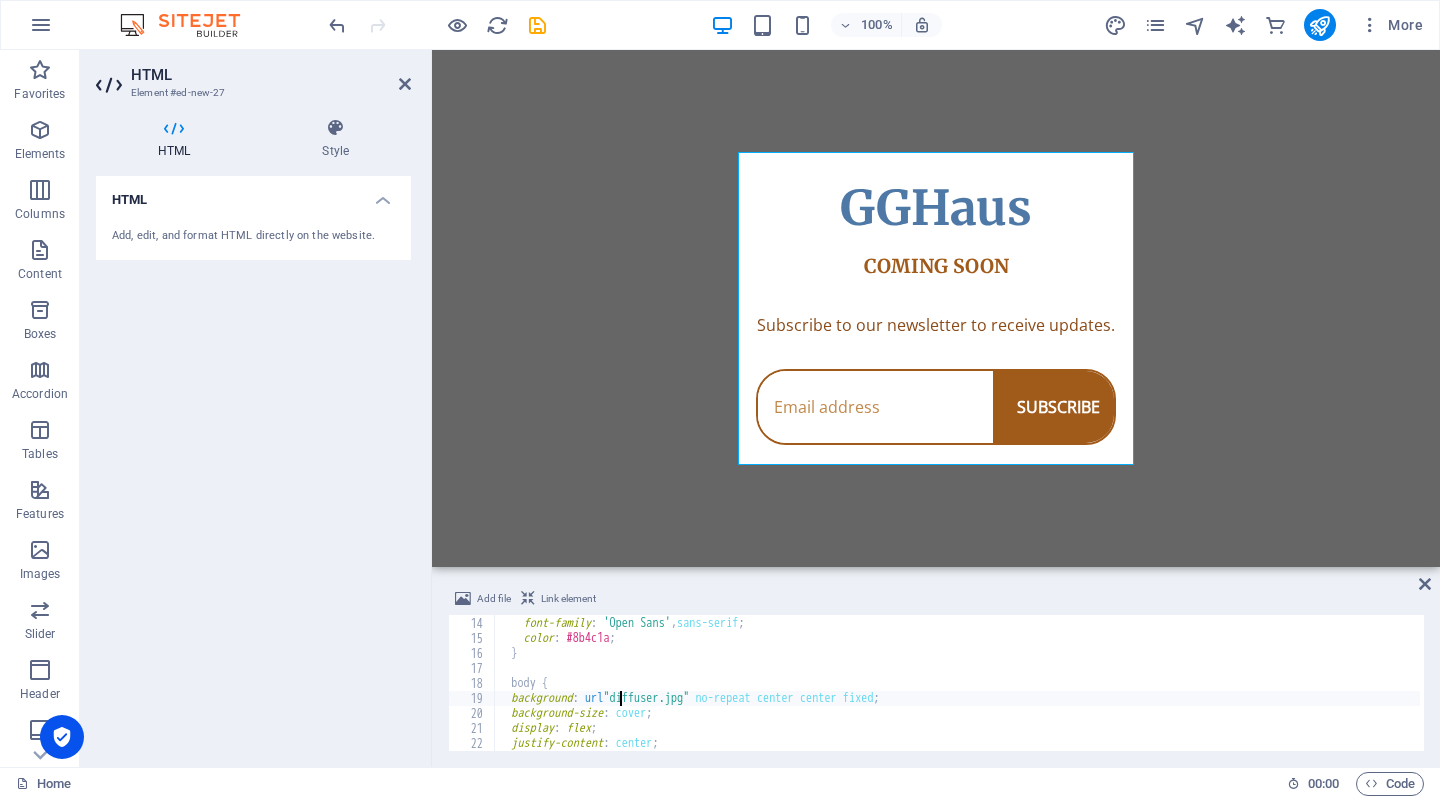 click on "Skip to main content
GGHaus Coming Soon
GGHaus
COMING SOON
Subscribe to our newsletter to receive updates.
SUBSCRIBE" at bounding box center (936, 308) 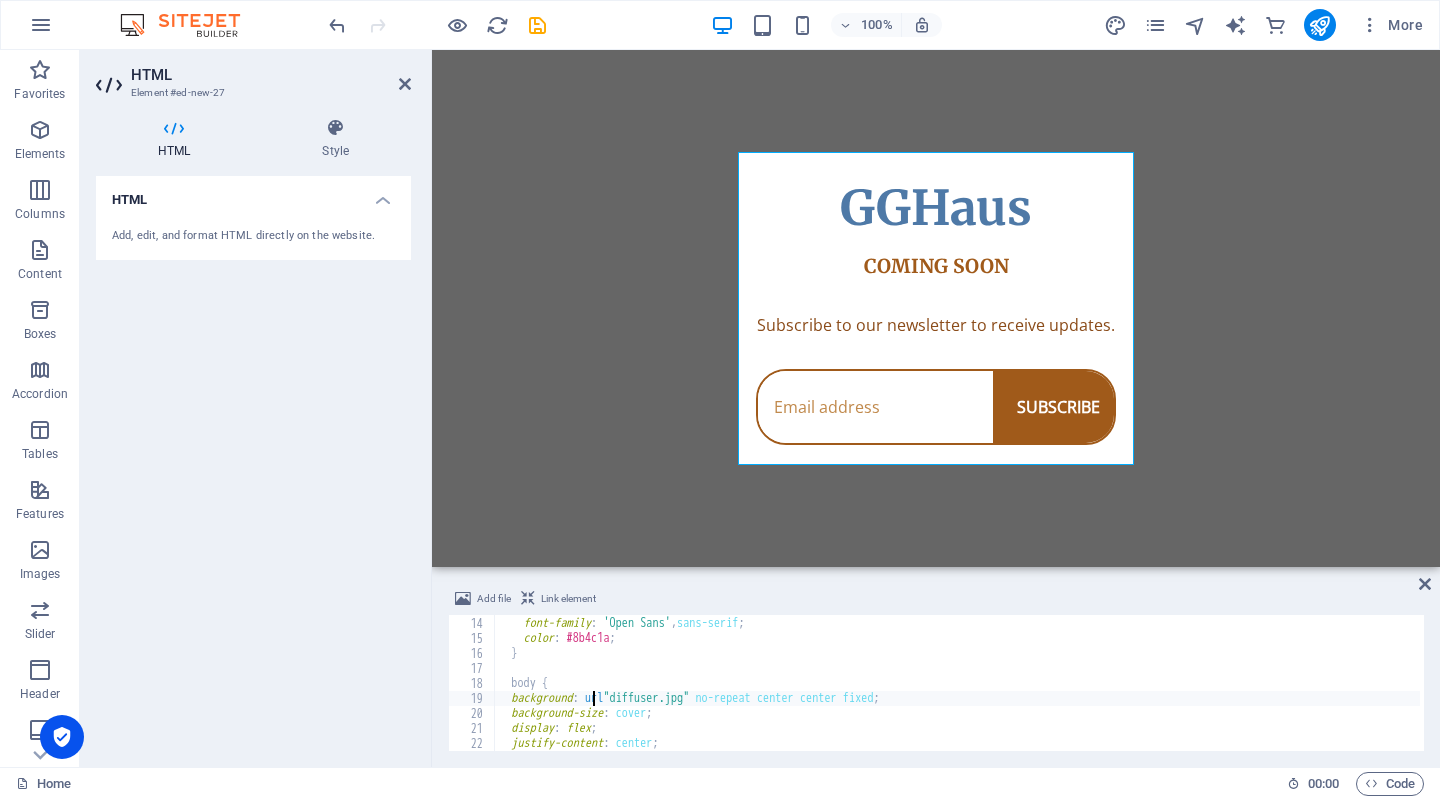 click on "height :   100 % ;      font-family :   ' Open Sans ' ,  sans-serif ;      color :   #8b4c1a ;    }    body   {    background :   url " diffuser.jpg "   no-repeat   center   center   fixed ;    background-size :   cover ;    display :   flex ;    justify-content :   center ;    align-items :   center ;" at bounding box center (957, 684) 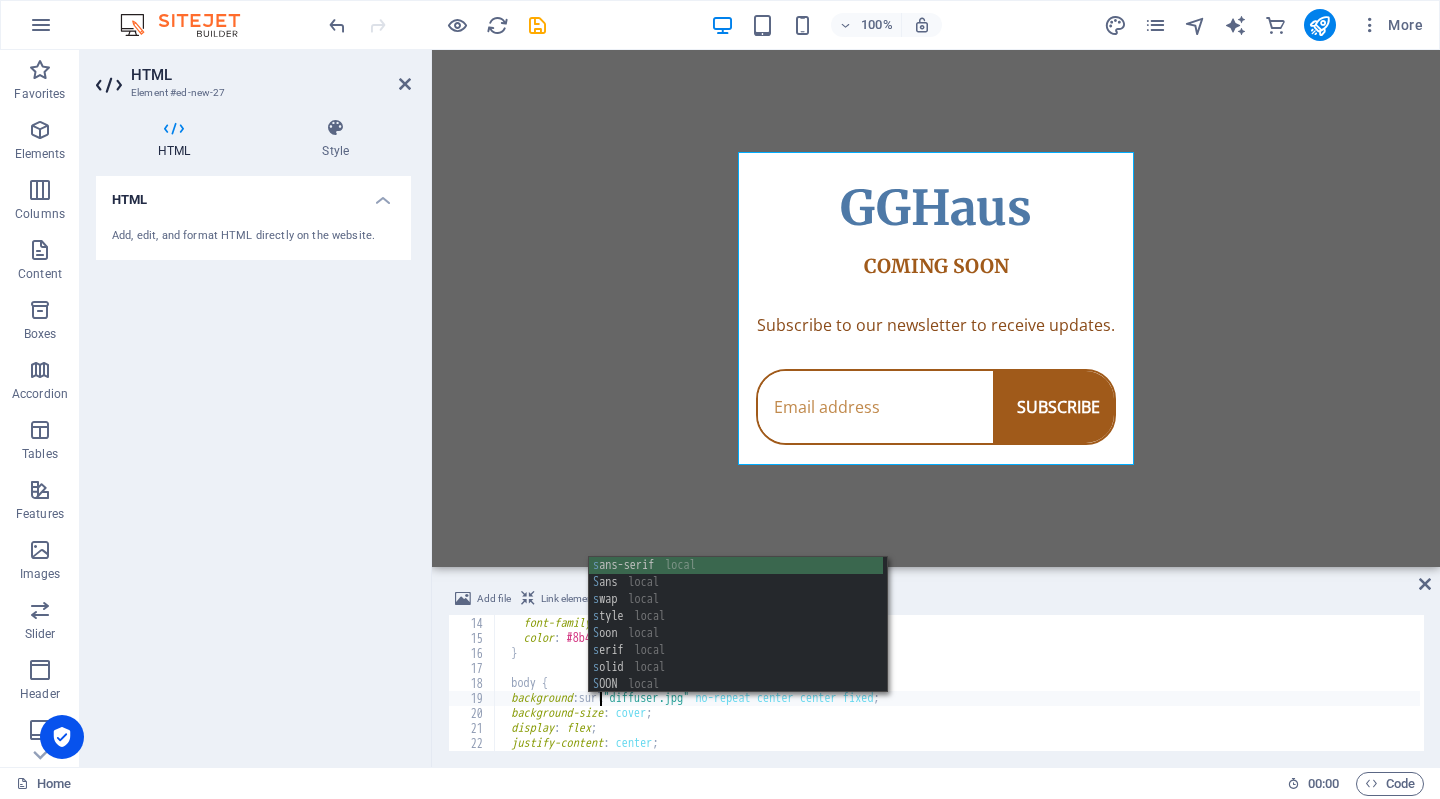 scroll, scrollTop: 0, scrollLeft: 8, axis: horizontal 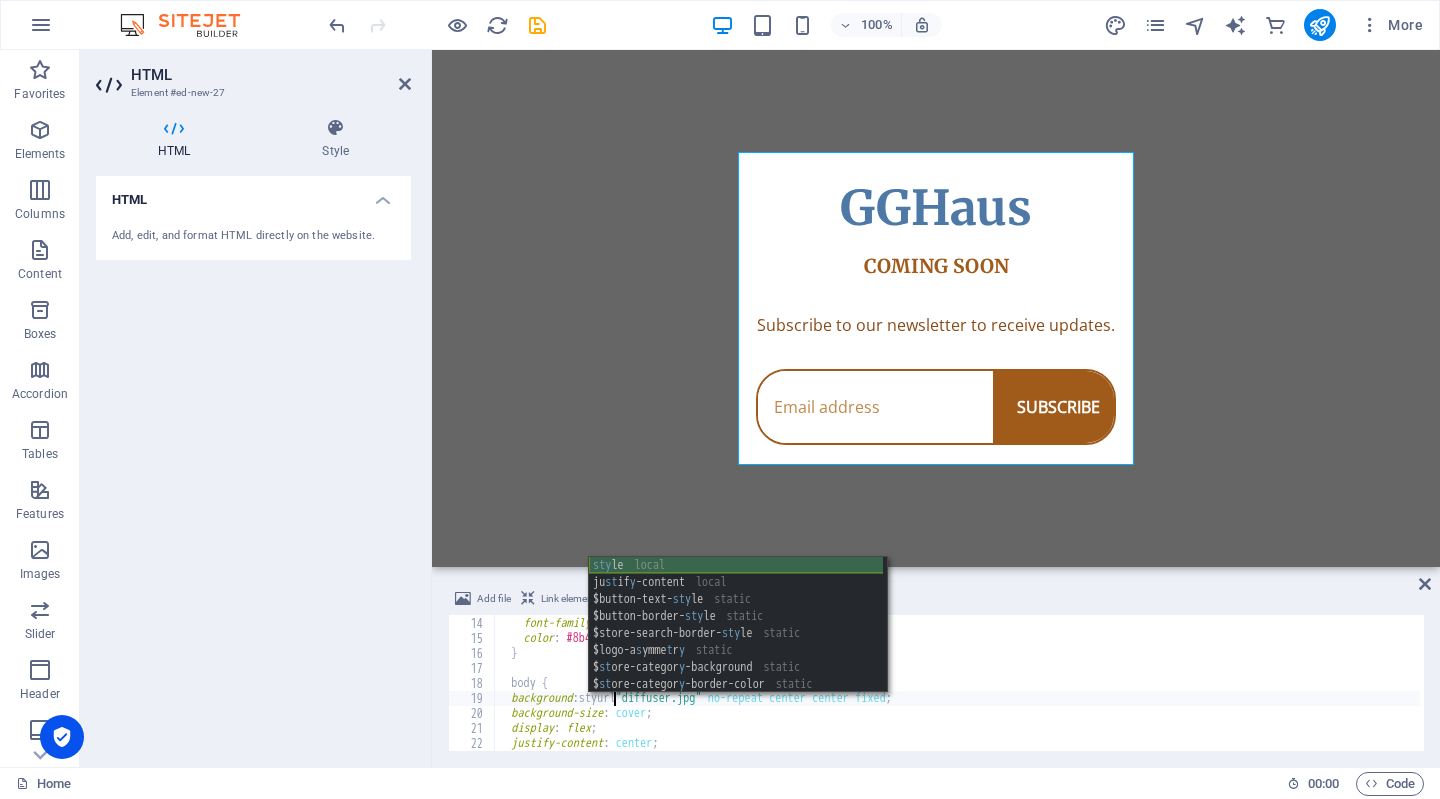 click on "sty le local ju st if y -content local $button-text- sty le static $button-border- sty le static $store-search-border- sty le static $logo-a s ymme t r y static $ st ore-categor y -background static $ st ore-categor y -border-color static $ st ore-categor y -border-radius static" at bounding box center [736, 642] 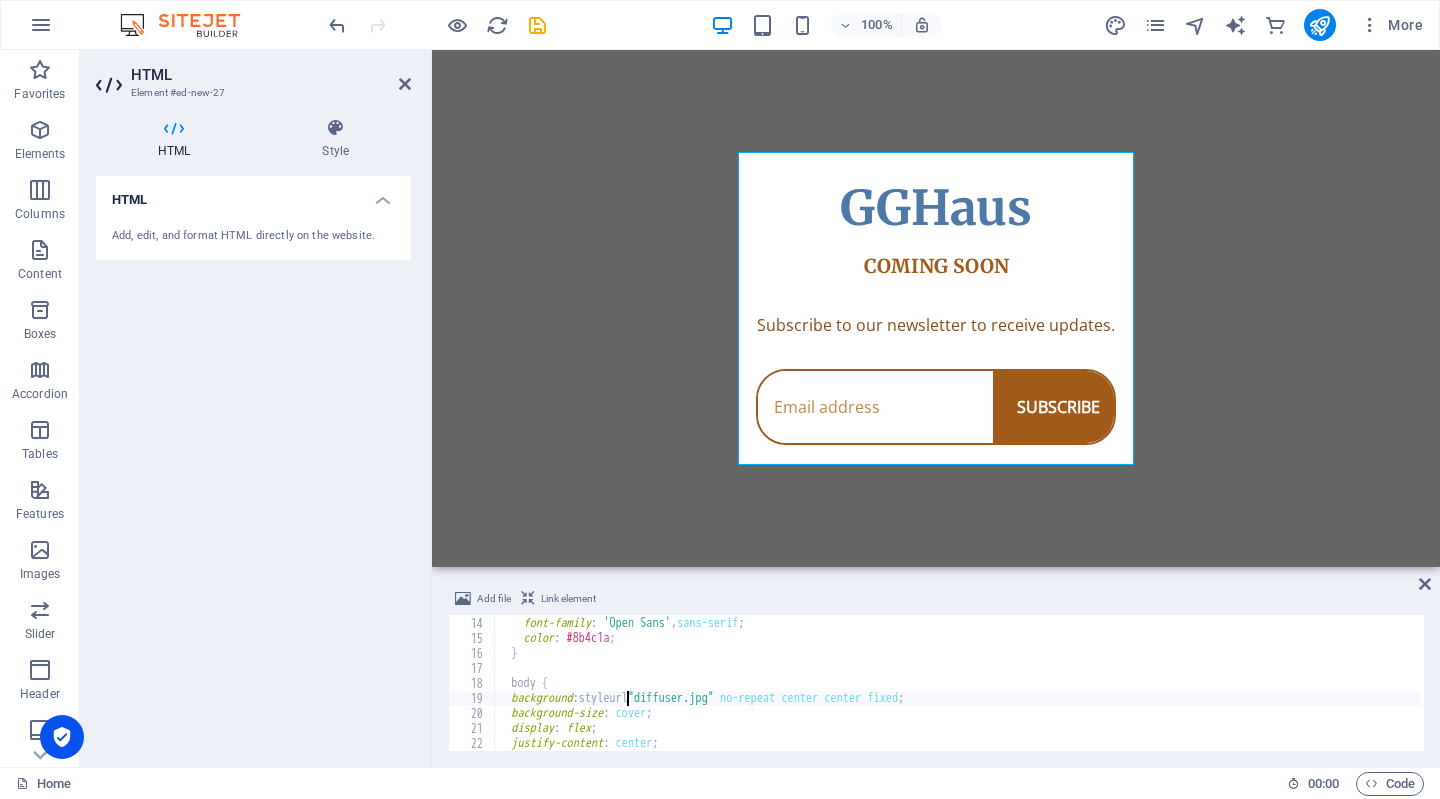 scroll, scrollTop: 0, scrollLeft: 10, axis: horizontal 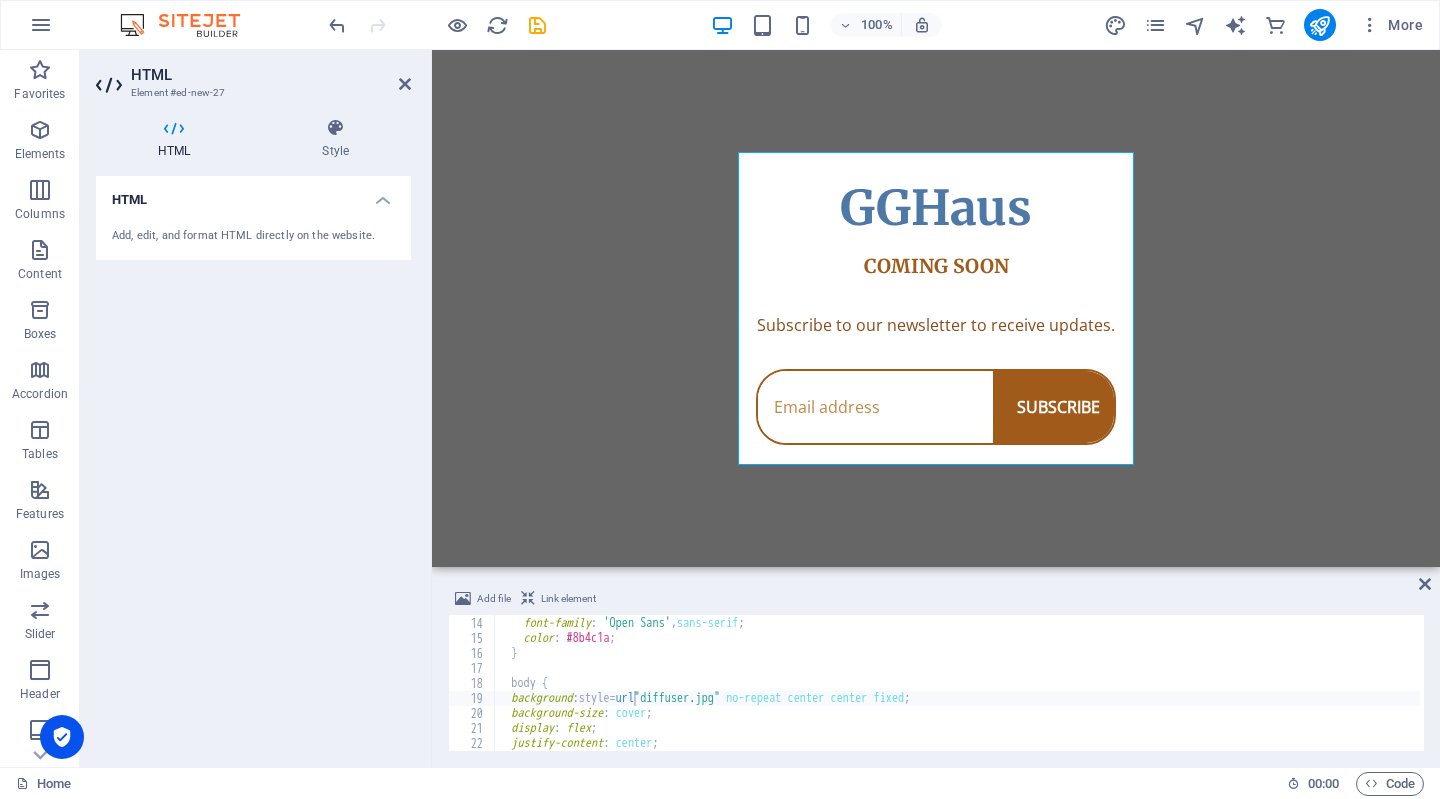 click on "Skip to main content
GGHaus Coming Soon
GGHaus
COMING SOON
Subscribe to our newsletter to receive updates.
SUBSCRIBE" at bounding box center [936, 308] 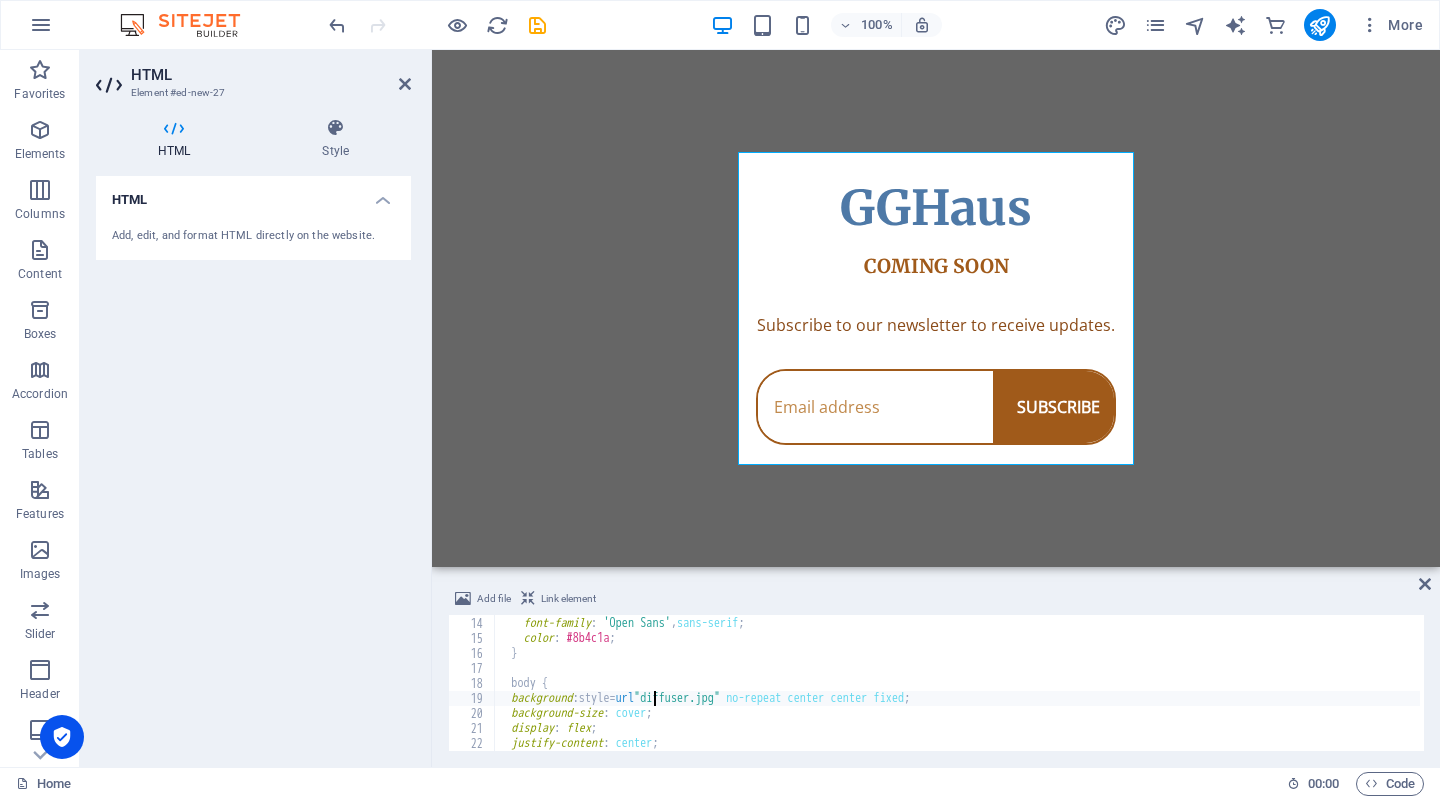 click on "height :   100 % ;      font-family :   ' Open Sans ' ,  sans-serif ;      color :   #8b4c1a ;    }    body   {    background :  style= url " diffuser.jpg "   no-repeat   center   center   fixed ;    background-size :   cover ;    display :   flex ;    justify-content :   center ;    align-items :   center ;" at bounding box center (957, 684) 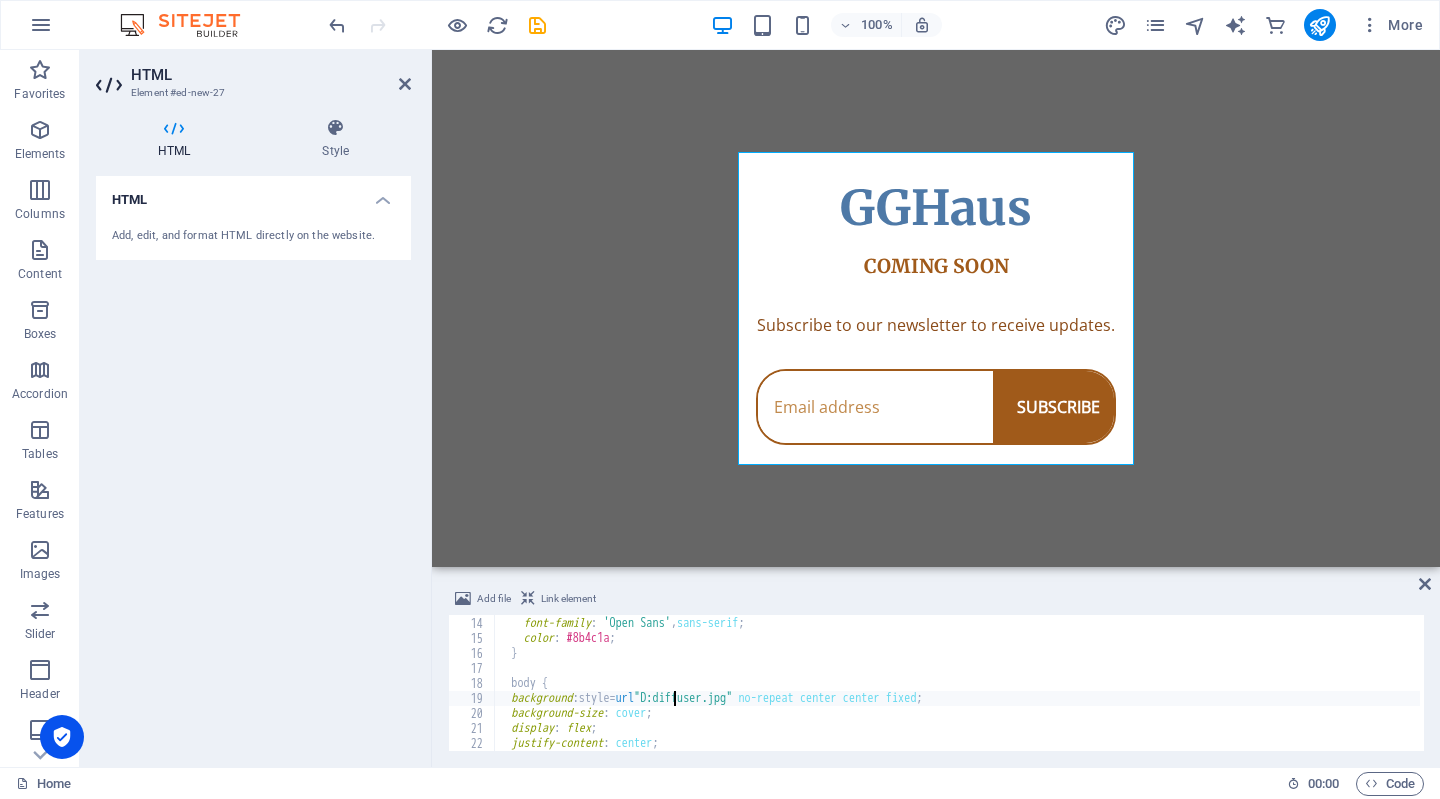 scroll, scrollTop: 0, scrollLeft: 15, axis: horizontal 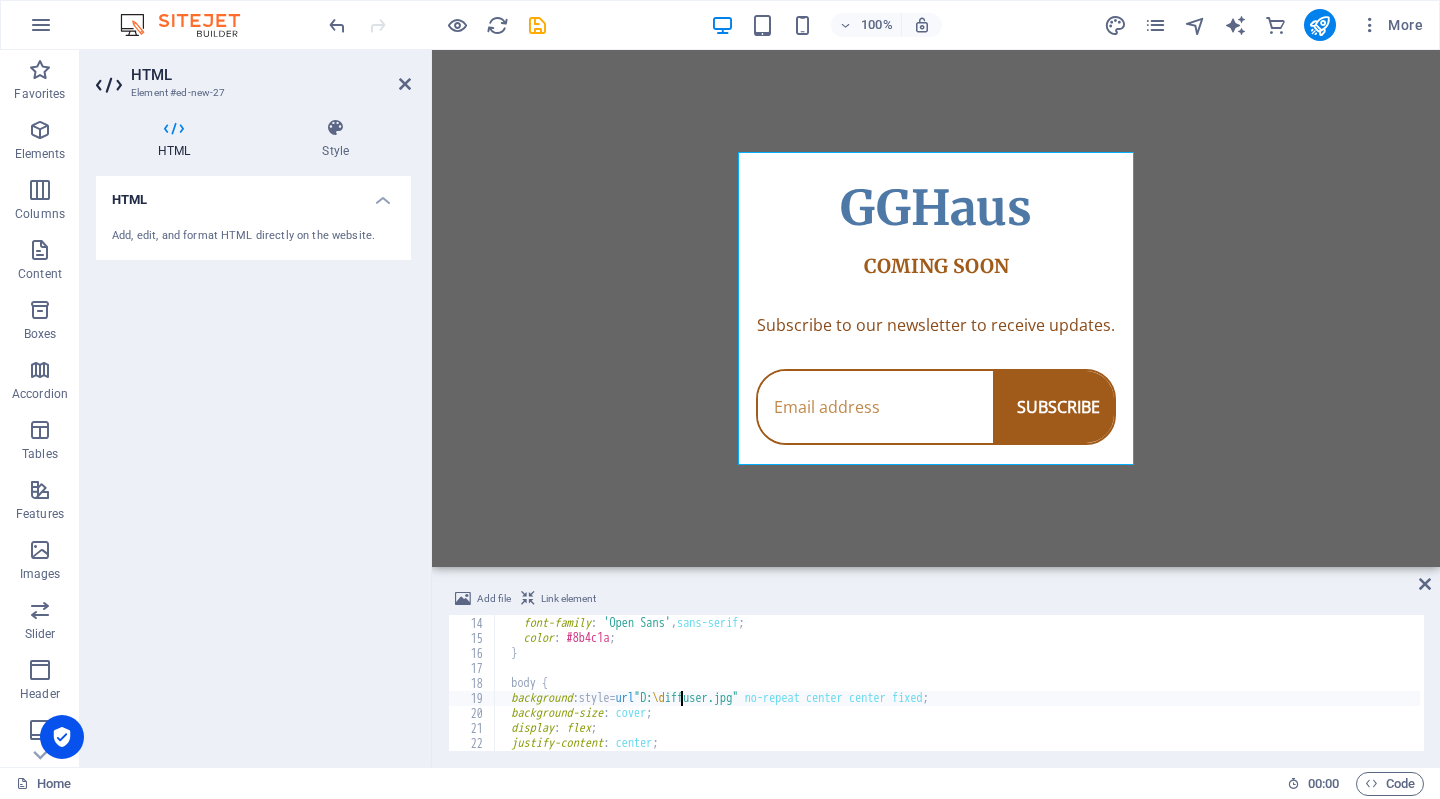 click on "Skip to main content
GGHaus Coming Soon
GGHaus
COMING SOON
Subscribe to our newsletter to receive updates.
SUBSCRIBE" at bounding box center (936, 308) 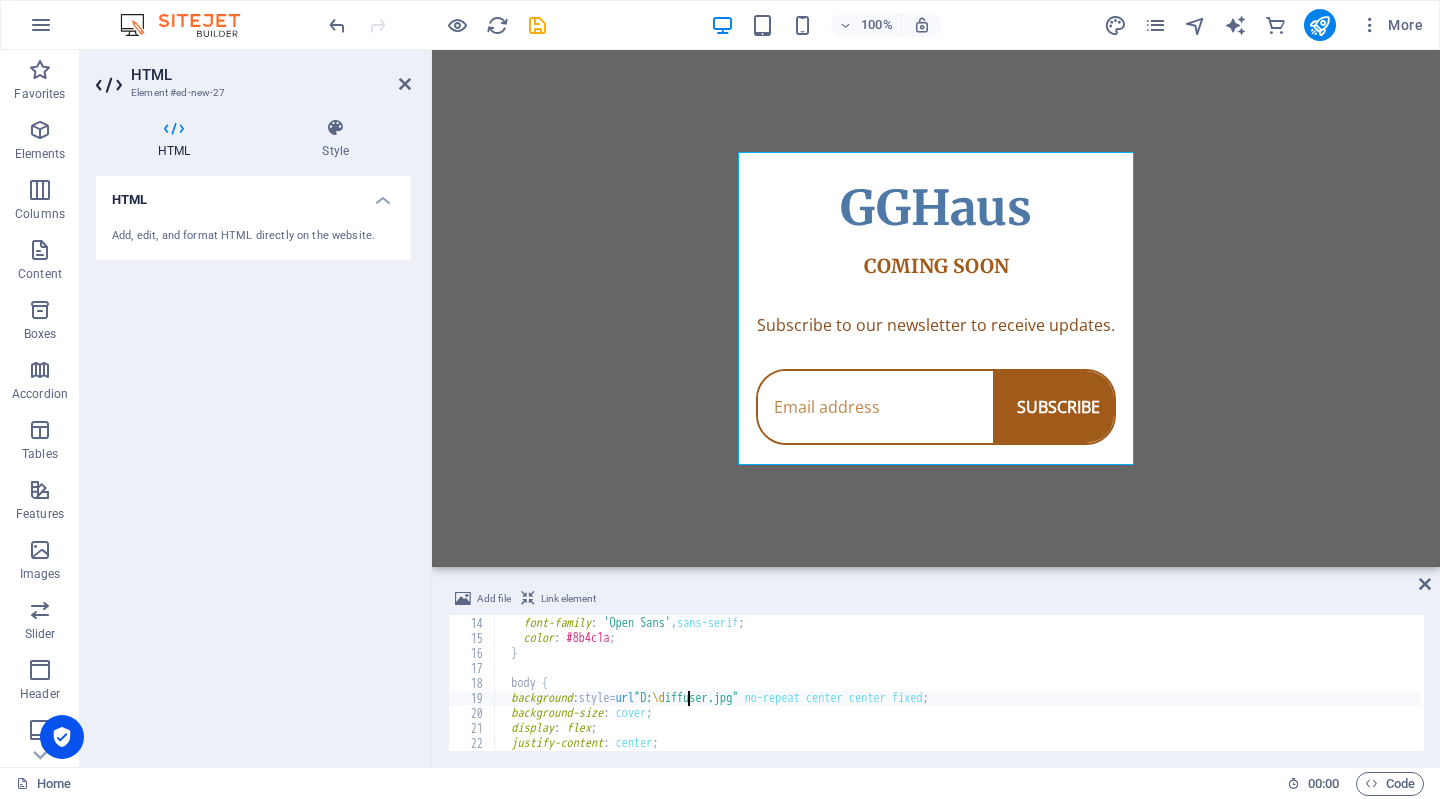 click on "height :   100 % ;      font-family :   ' Open Sans ' ,  sans-serif ;      color :   #8b4c1a ;    }    body   {    background :  style= url " D: \d iffuser.jpg "   no-repeat   center   center   fixed ;    background-size :   cover ;    display :   flex ;    justify-content :   center ;    align-items :   center ;" at bounding box center [957, 684] 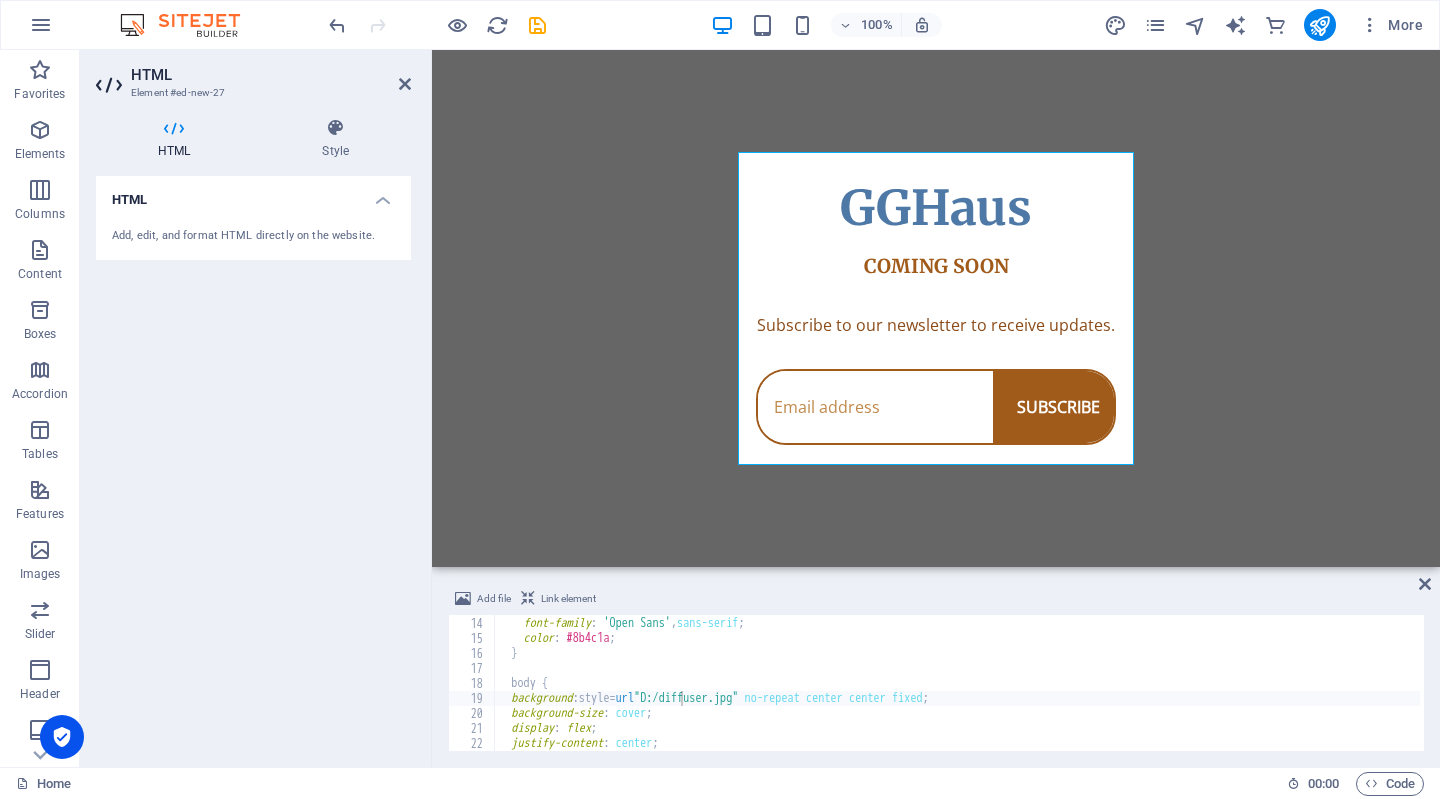 click on "Skip to main content
GGHaus Coming Soon
GGHaus
COMING SOON
Subscribe to our newsletter to receive updates.
SUBSCRIBE" at bounding box center (936, 308) 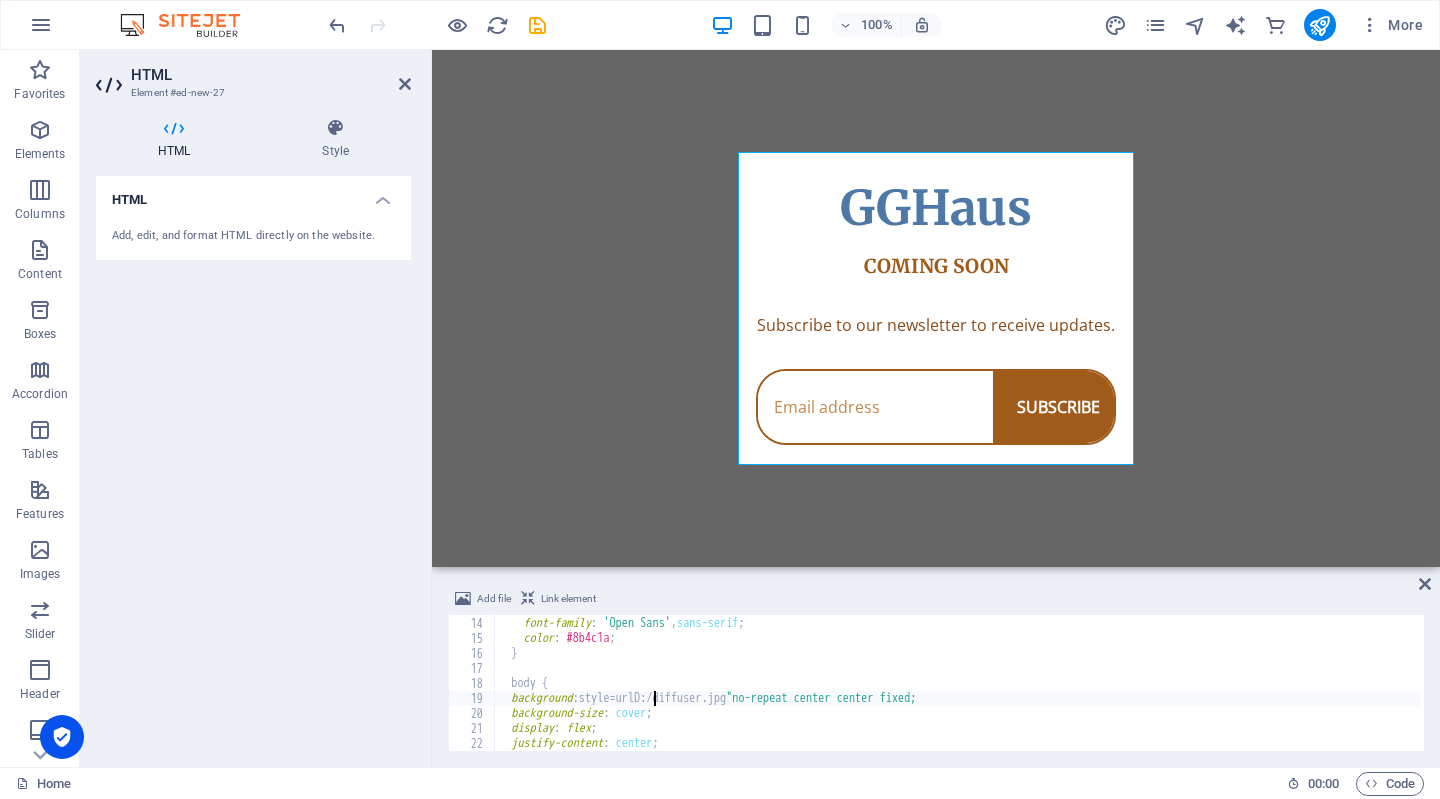 scroll, scrollTop: 0, scrollLeft: 14, axis: horizontal 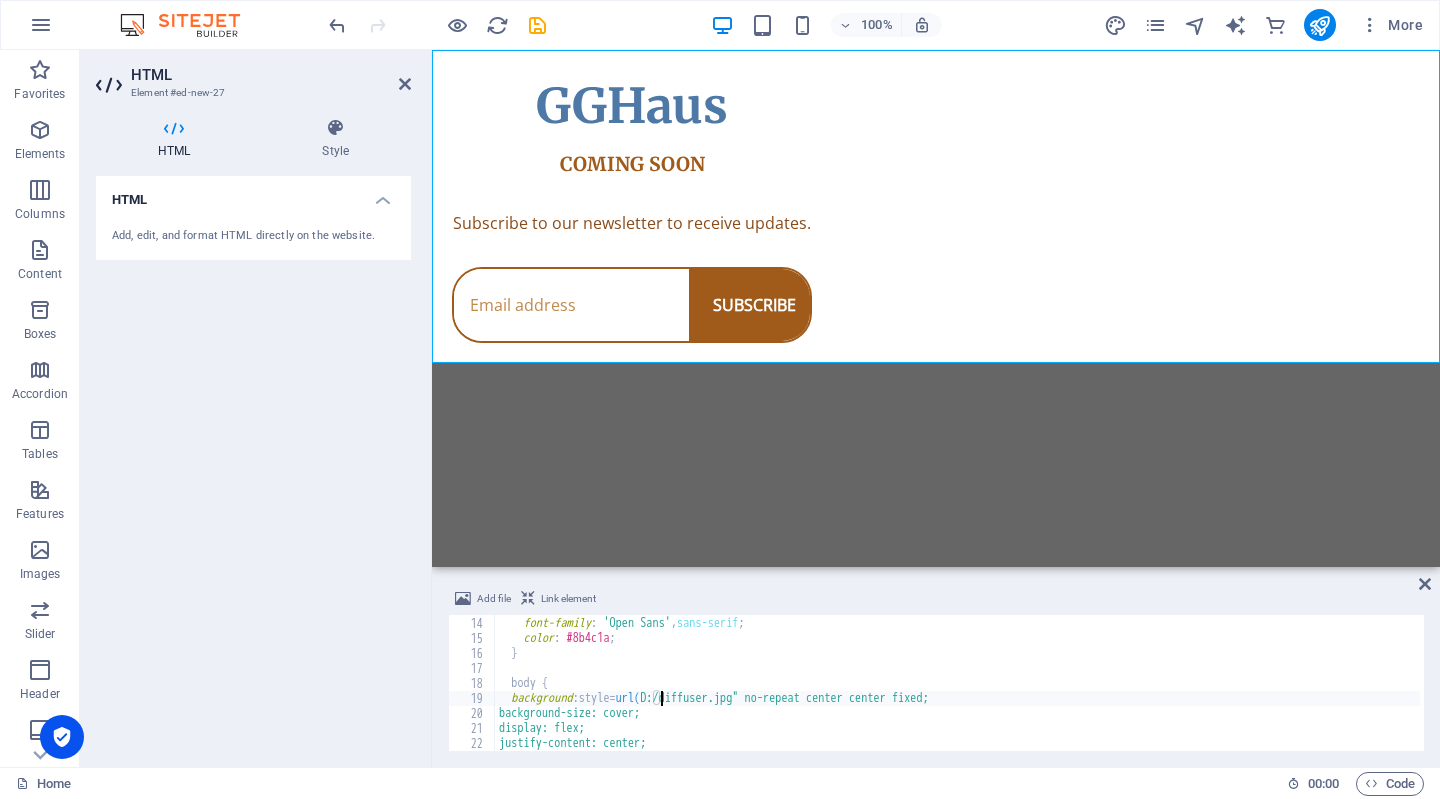 click on "height :   100 % ;      font-family :   ' Open Sans ' ,  sans-serif ;      color :   #8b4c1a ;    }    body   {    background :  style= url( D:/diffuser.jpg" no-repeat center center fixed;   background-size: cover;   display: flex;   justify-content: center;   align-items: center;" at bounding box center (957, 684) 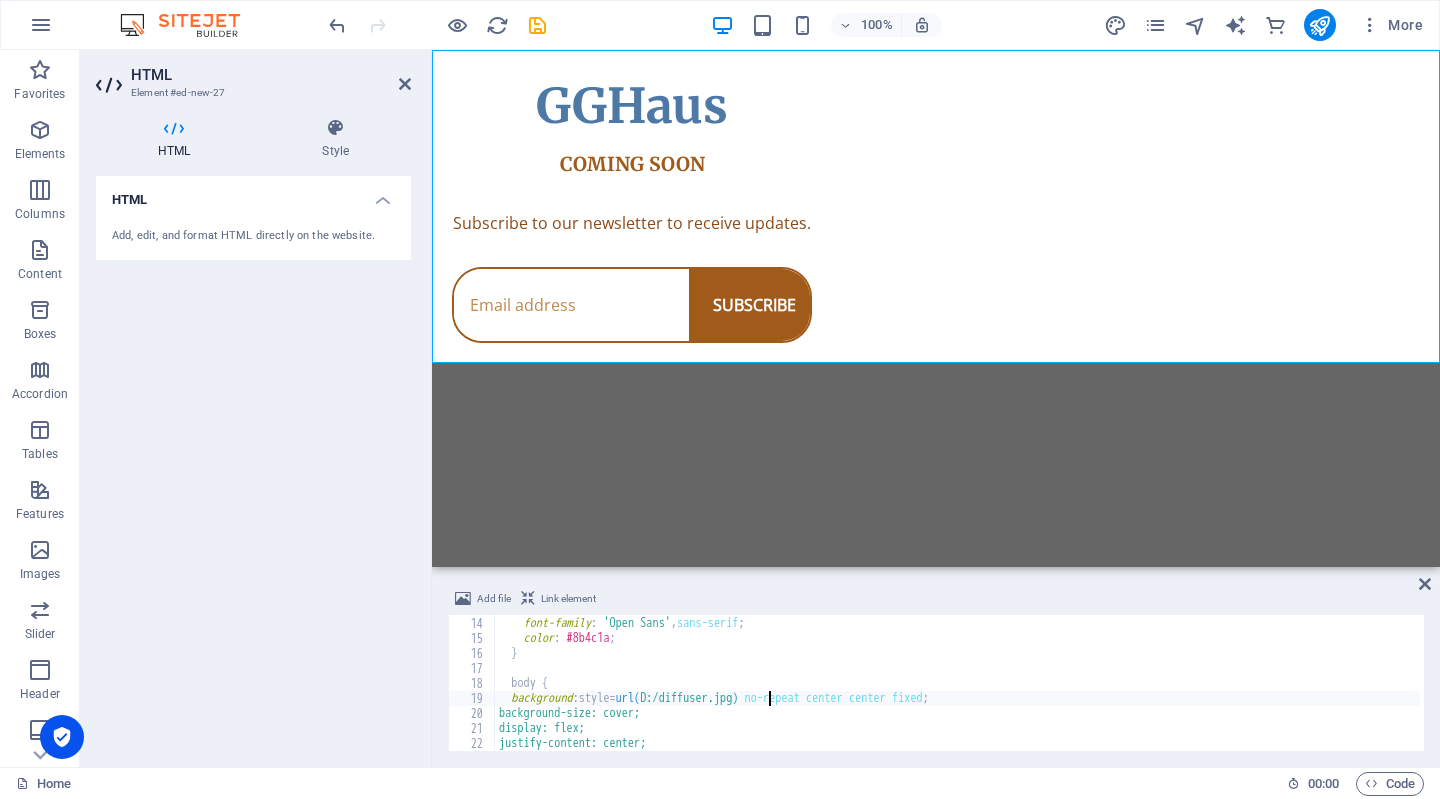 scroll, scrollTop: 0, scrollLeft: 22, axis: horizontal 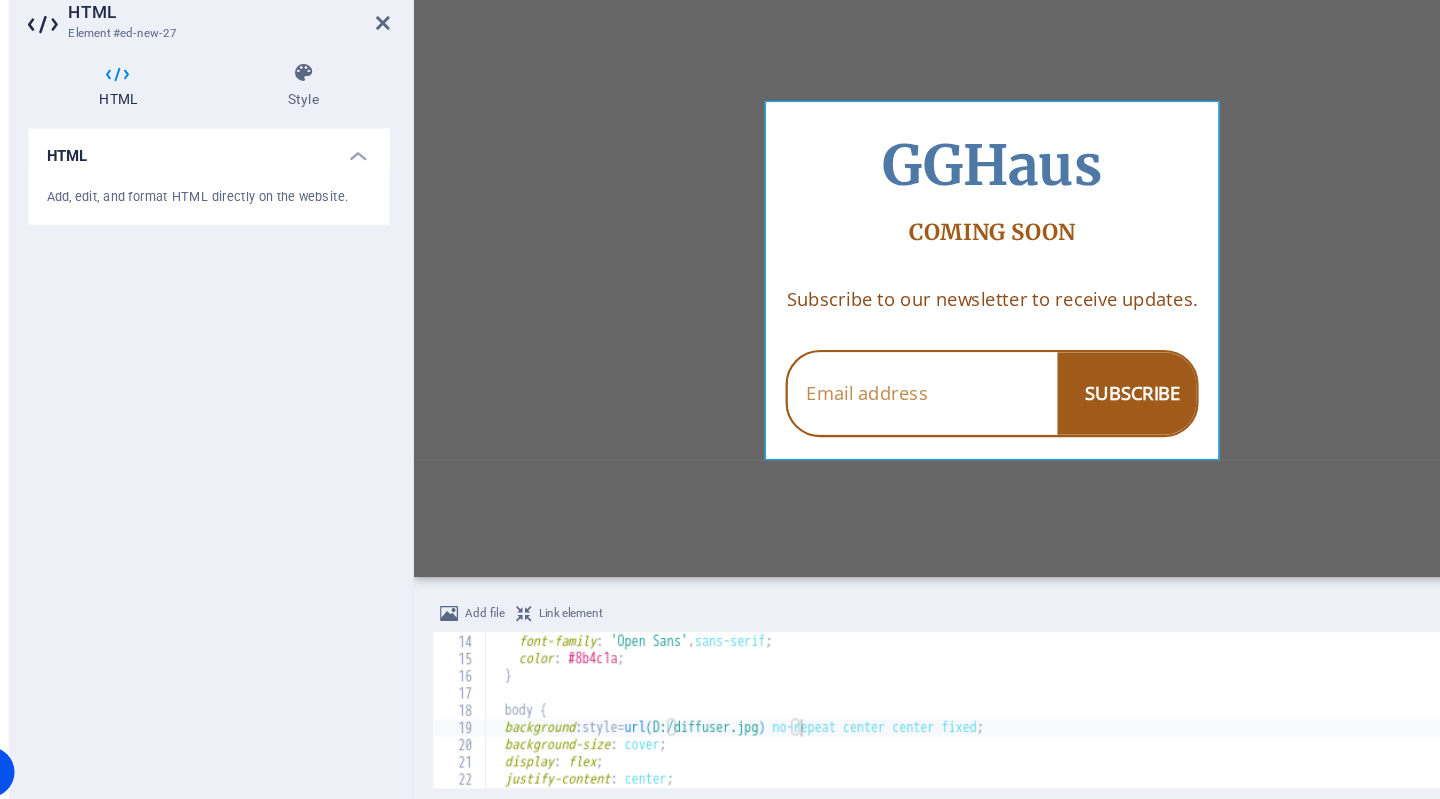 click on "Skip to main content
GGHaus Coming Soon
GGHaus
COMING SOON
Subscribe to our newsletter to receive updates.
SUBSCRIBE" at bounding box center (917, 242) 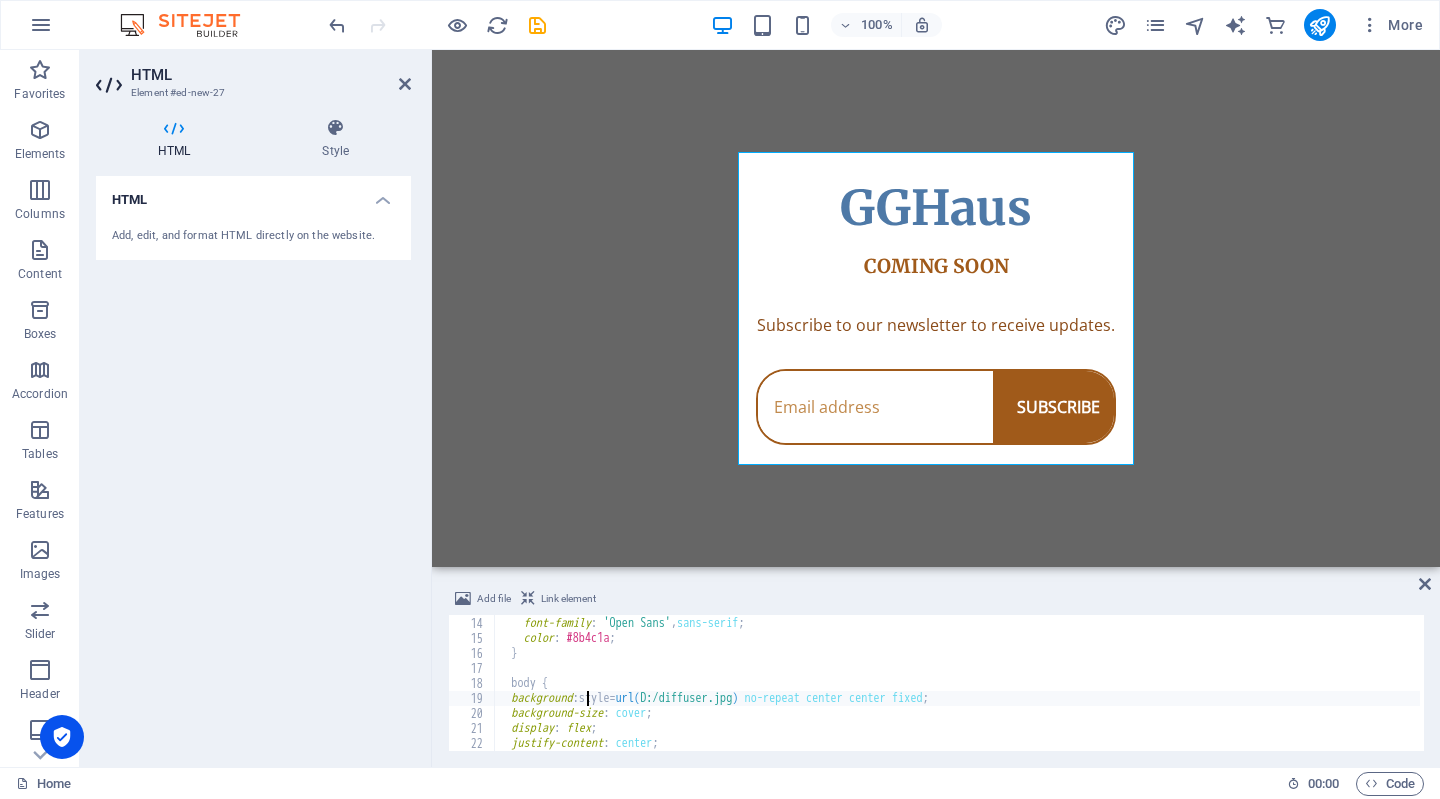 click on "height :   100 % ;      font-family :   ' Open Sans ' ,  sans-serif ;      color :   #8b4c1a ;    }    body   {    background :  style= url( D:/diffuser.jpg )   no-repeat   center   center   fixed ;    background-size :   cover ;    display :   flex ;    justify-content :   center ;    align-items :   center ;" at bounding box center [957, 684] 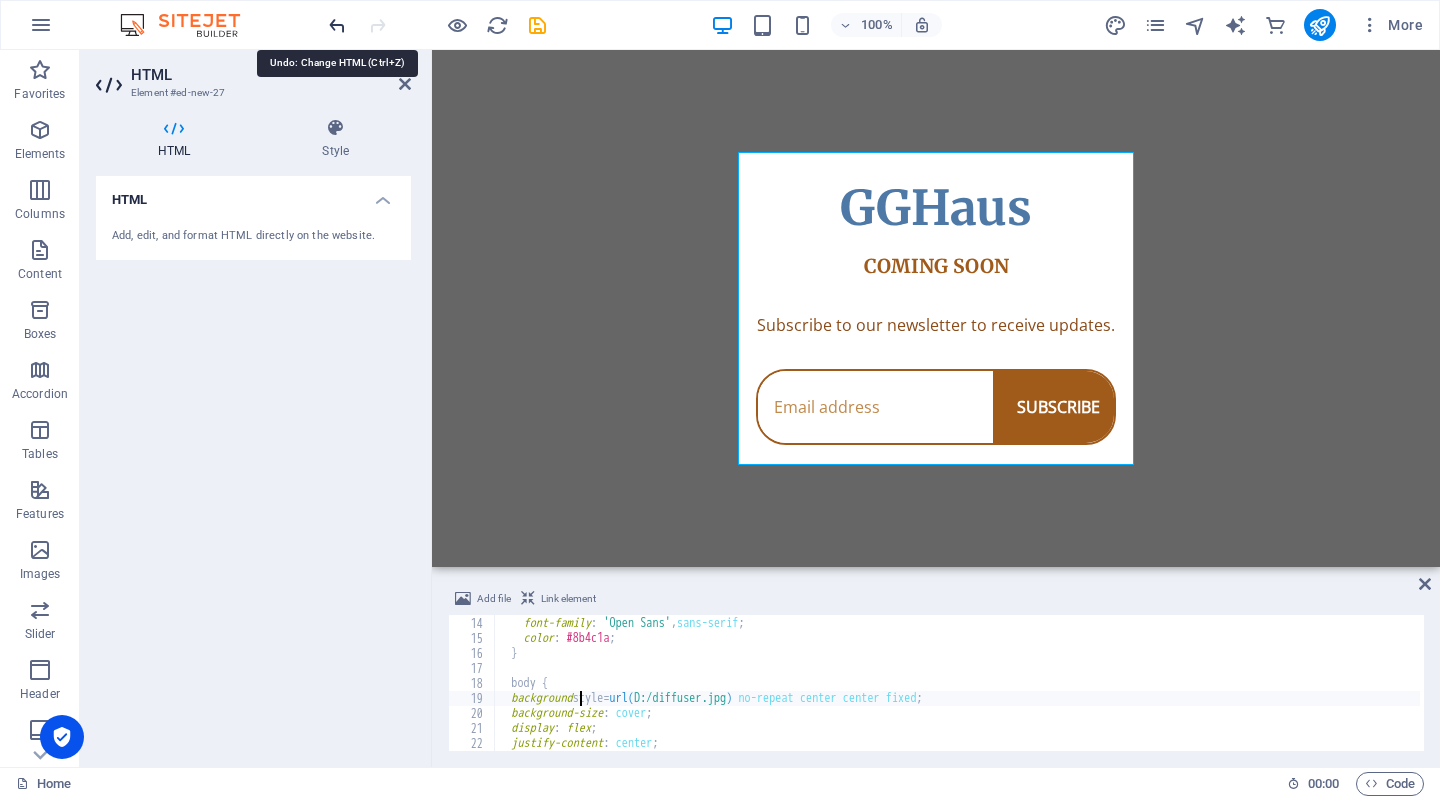 click at bounding box center [337, 25] 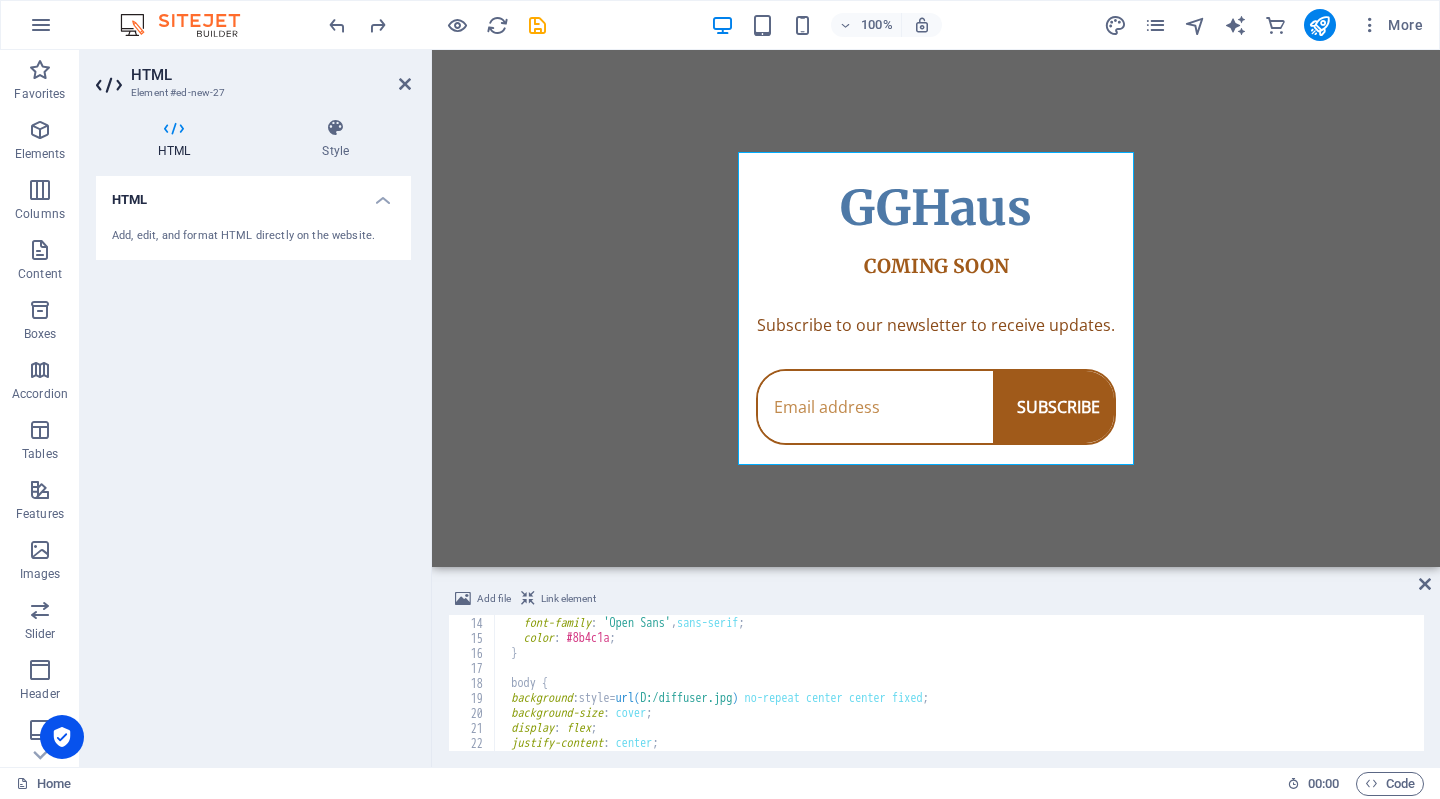 click on "height :   100 % ;      font-family :   ' Open Sans ' ,  sans-serif ;      color :   #8b4c1a ;    }    body   {    background :  style= url( D:/diffuser.jpg )   no-repeat   center   center   fixed ;    background-size :   cover ;    display :   flex ;    justify-content :   center ;    align-items :   center ;" at bounding box center [957, 684] 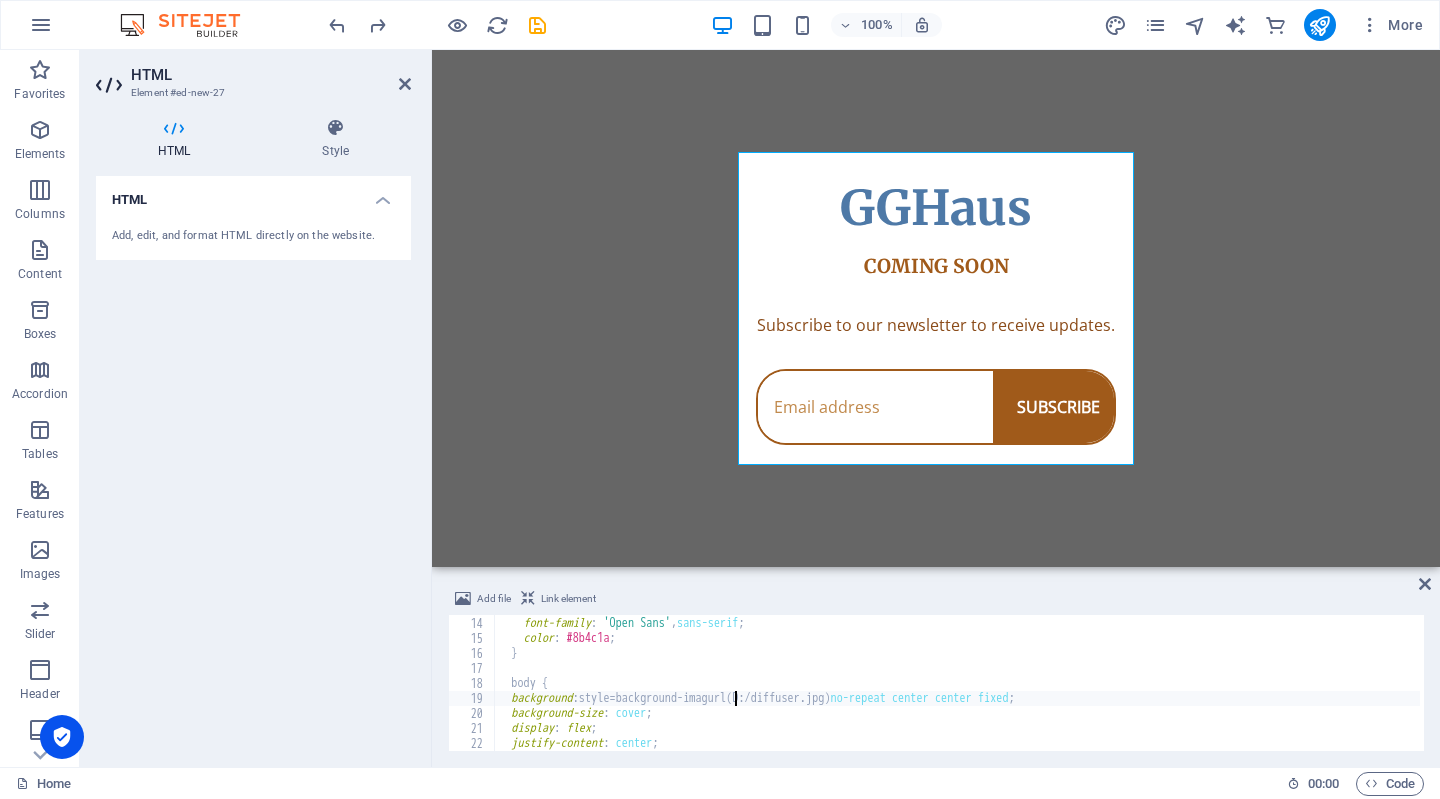 scroll, scrollTop: 0, scrollLeft: 19, axis: horizontal 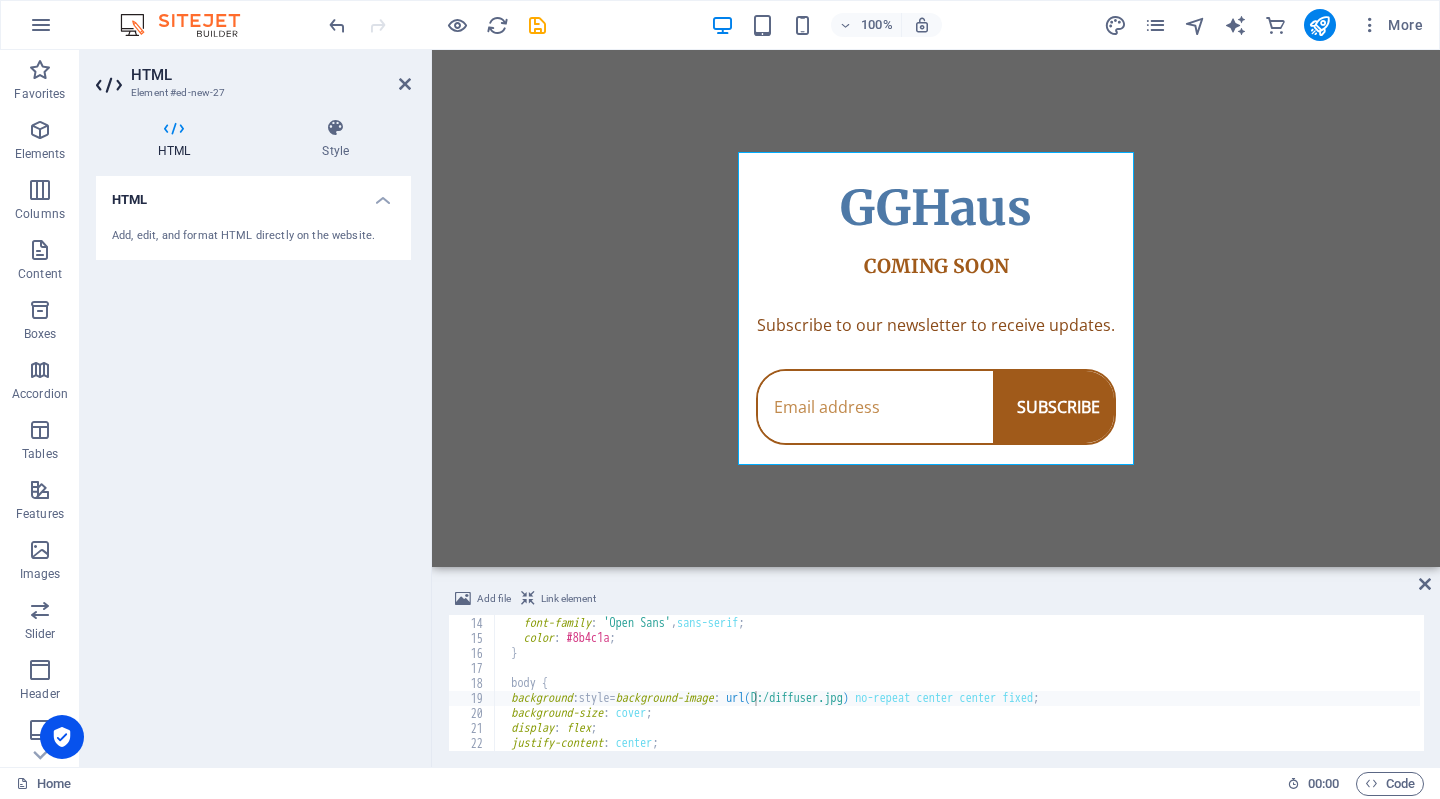 click on "Skip to main content
GGHaus Coming Soon
GGHaus
COMING SOON
Subscribe to our newsletter to receive updates.
SUBSCRIBE" at bounding box center (936, 308) 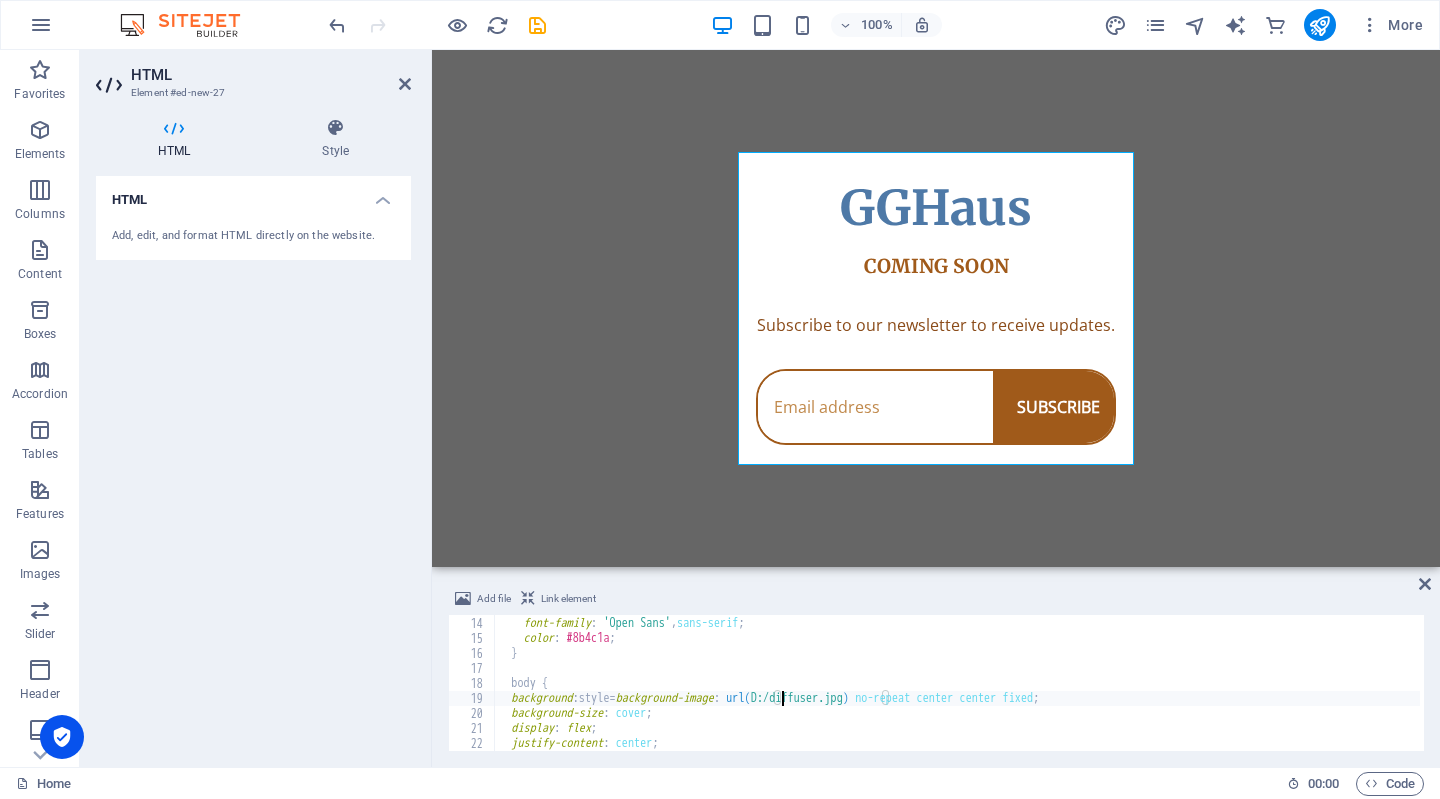 click on "height :   100 % ;      font-family :   ' Open Sans ' ,  sans-serif ;      color :   #8b4c1a ;    }    body   {    background :  style= background-image :   url( D:/diffuser.jpg )   no-repeat   center   center   fixed ;    background-size :   cover ;    display :   flex ;    justify-content :   center ;    align-items :   center ;" at bounding box center [957, 684] 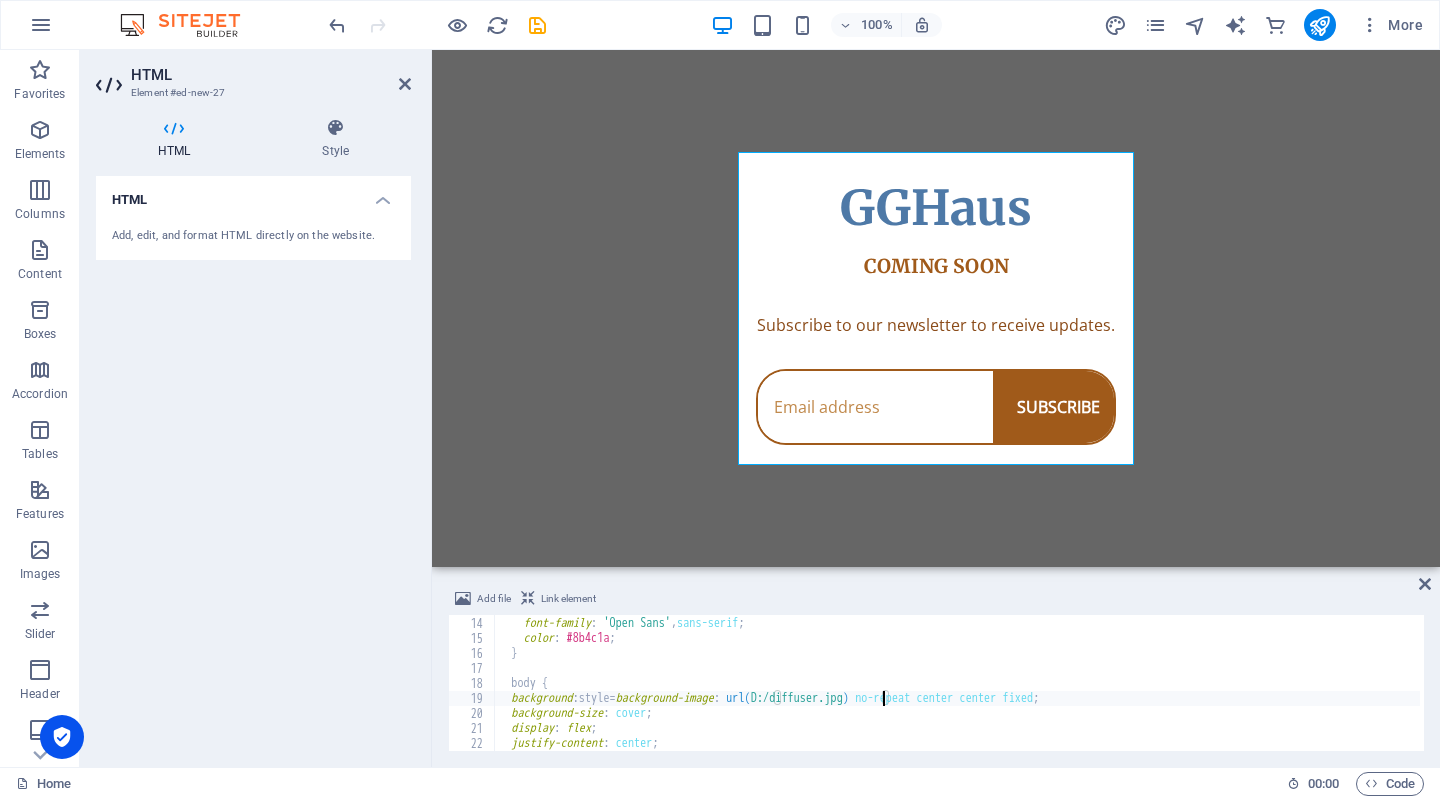 click on "height :   100 % ;      font-family :   ' Open Sans ' ,  sans-serif ;      color :   #8b4c1a ;    }    body   {    background :  style= background-image :   url( D:/diffuser.jpg )   no-repeat   center   center   fixed ;    background-size :   cover ;    display :   flex ;    justify-content :   center ;    align-items :   center ;" at bounding box center [957, 684] 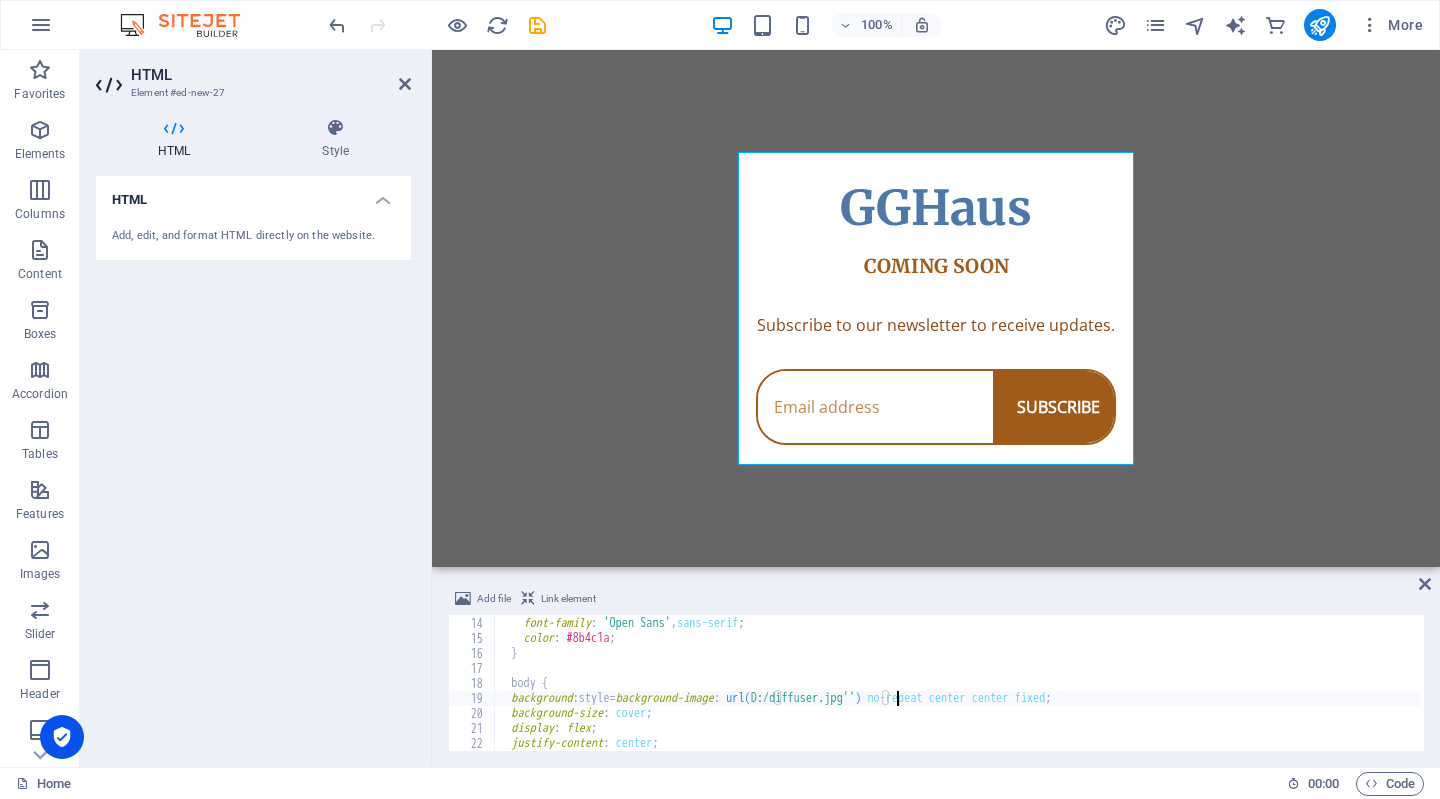 scroll, scrollTop: 0, scrollLeft: 32, axis: horizontal 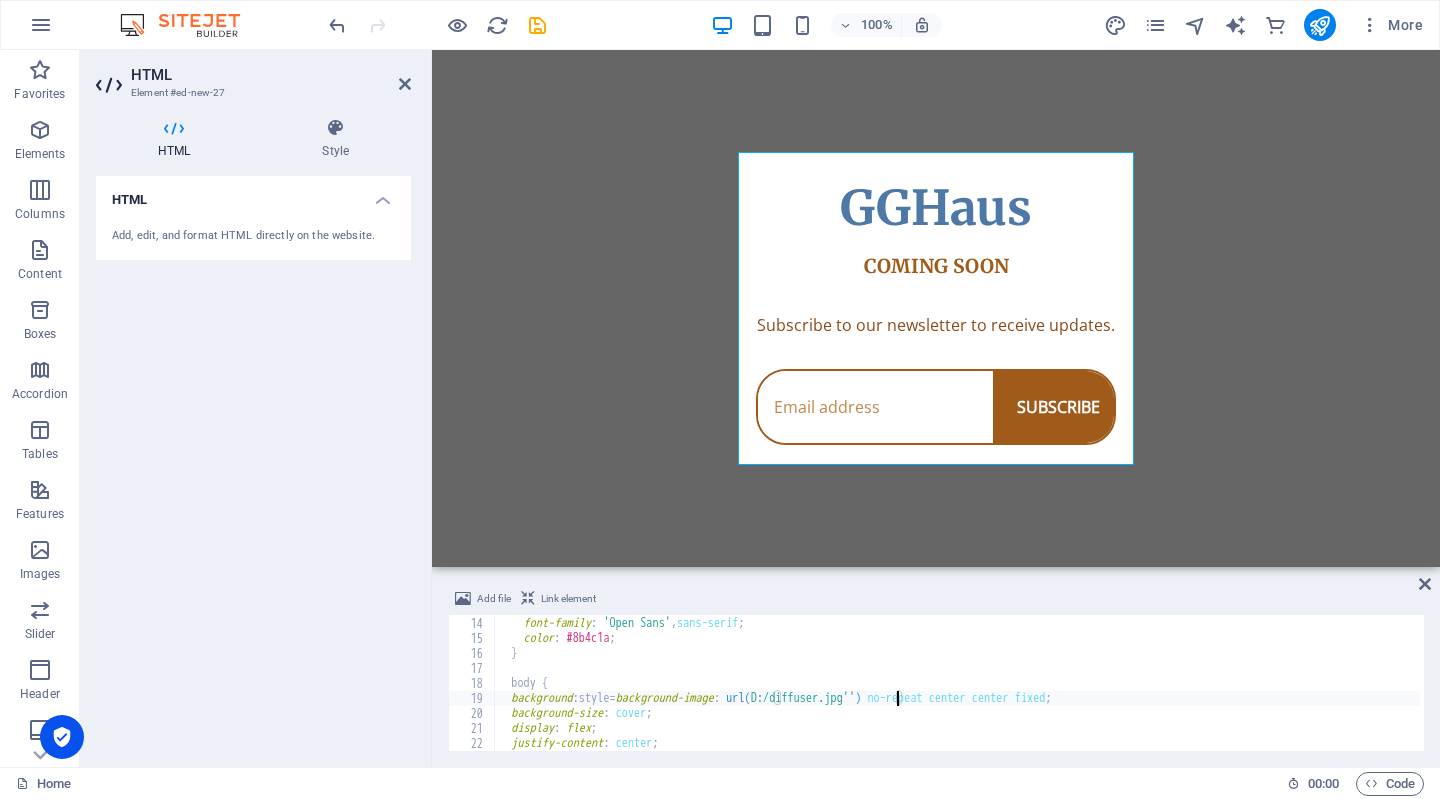 type on "background: style=background-image: url(D:/diffuser.jpg') no-repeat center center fixed;" 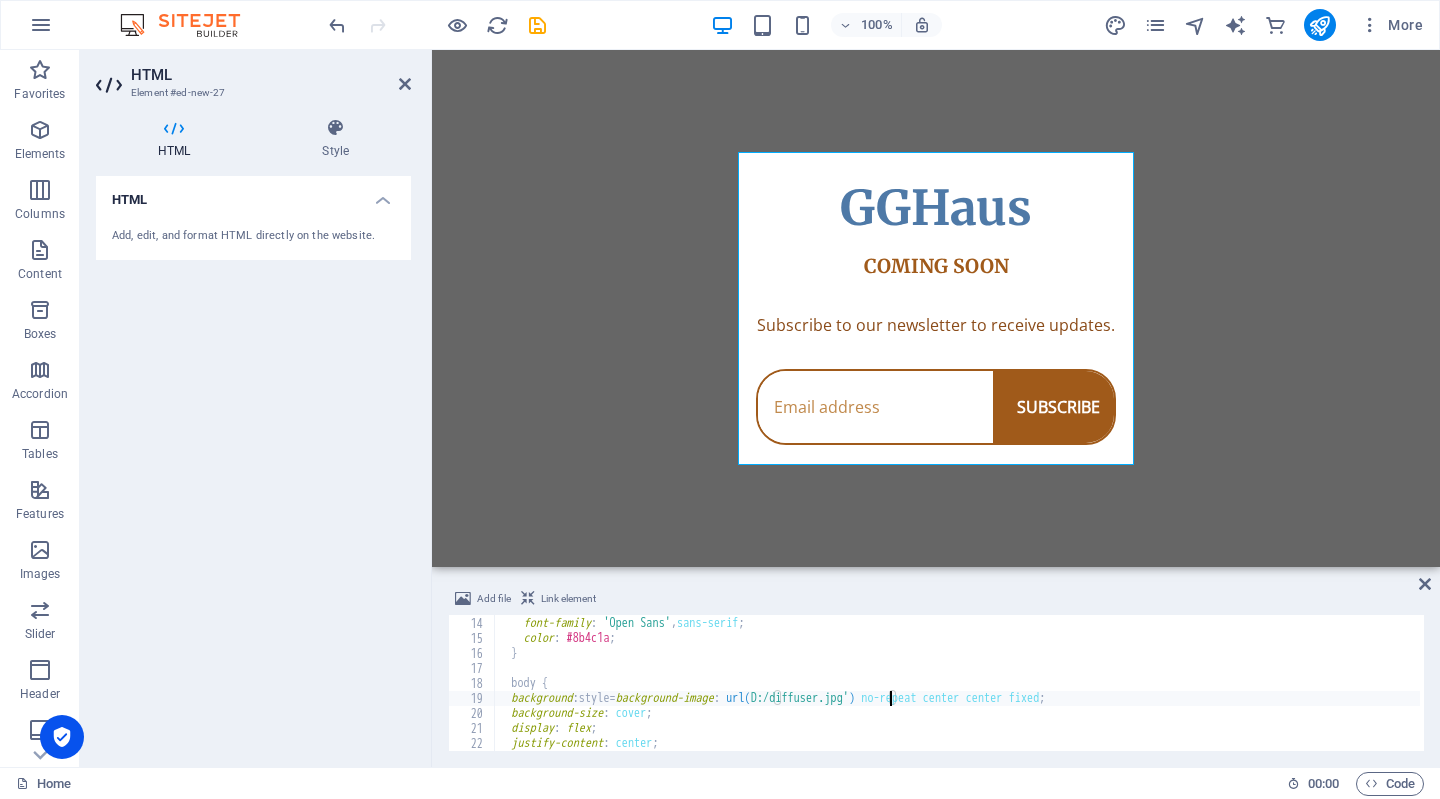 click on "height :   100 % ;      font-family :   ' Open Sans ' ,  sans-serif ;      color :   #8b4c1a ;    }    body   {    background :  style= background-image :   url( D:/diffuser.jpg' )   no-repeat   center   center   fixed ;    background-size :   cover ;    display :   flex ;    justify-content :   center ;    align-items :   center ;" at bounding box center [957, 684] 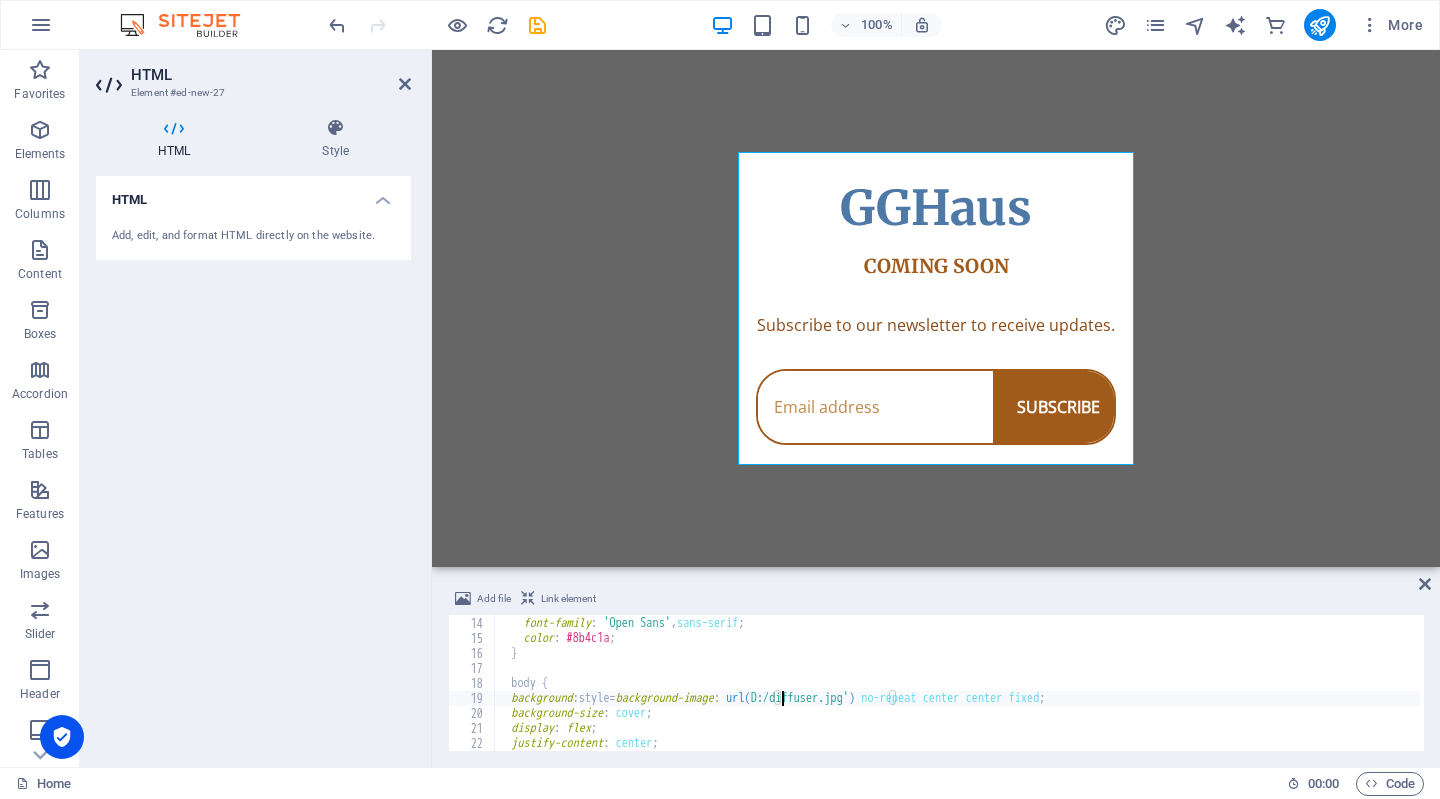 click on "height :   100 % ;      font-family :   ' Open Sans ' ,  sans-serif ;      color :   #8b4c1a ;    }    body   {    background :  style= background-image :   url( D:/diffuser.jpg' )   no-repeat   center   center   fixed ;    background-size :   cover ;    display :   flex ;    justify-content :   center ;    align-items :   center ;" at bounding box center (957, 684) 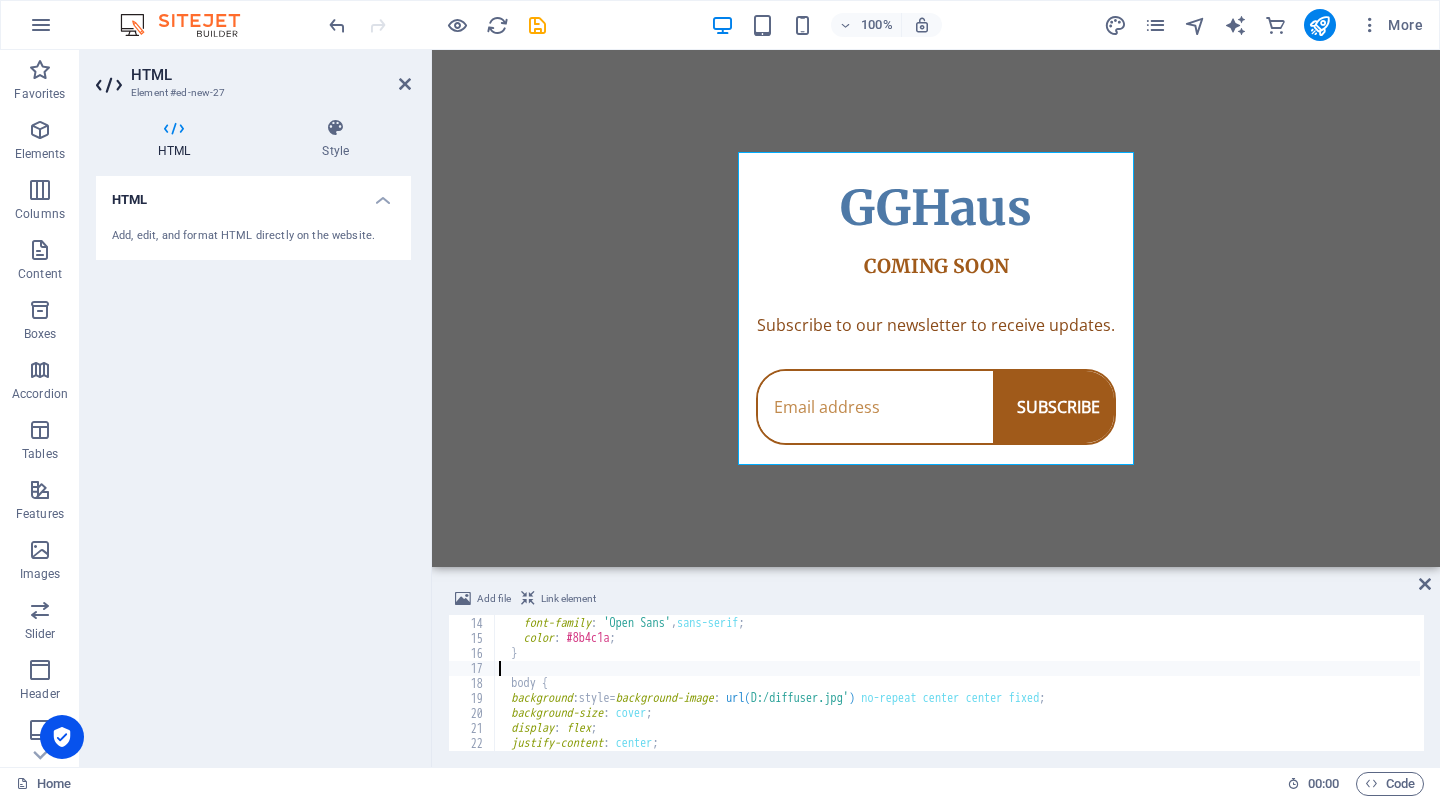 scroll, scrollTop: 0, scrollLeft: 0, axis: both 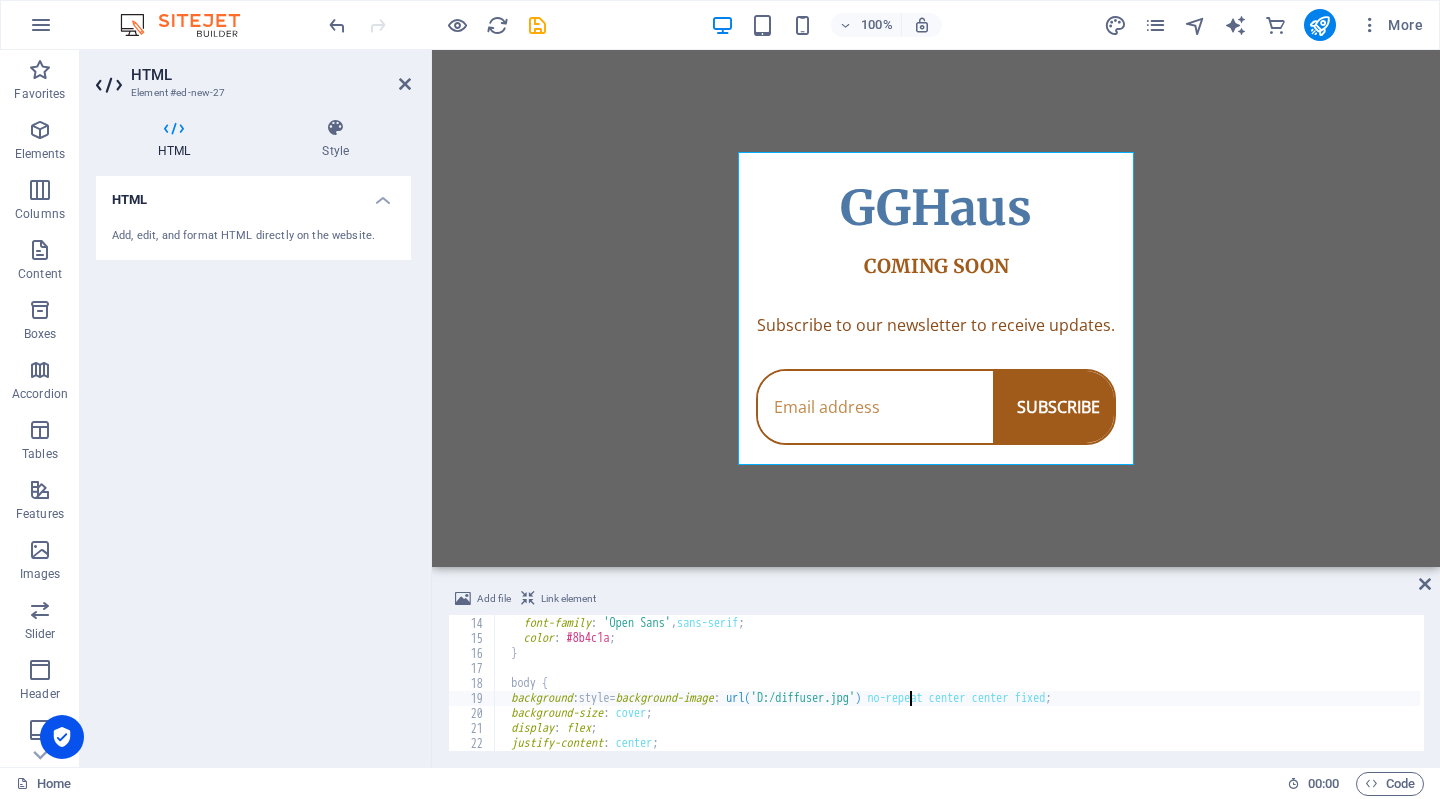 click on "height :   100 % ;      font-family :   ' Open Sans ' ,  sans-serif ;      color :   #8b4c1a ;    }    body   {    background :  style= background-image :   url( 'D:/diffuser.jpg' )   no-repeat   center   center   fixed ;    background-size :   cover ;    display :   flex ;    justify-content :   center ;    align-items :   center ;" at bounding box center [957, 684] 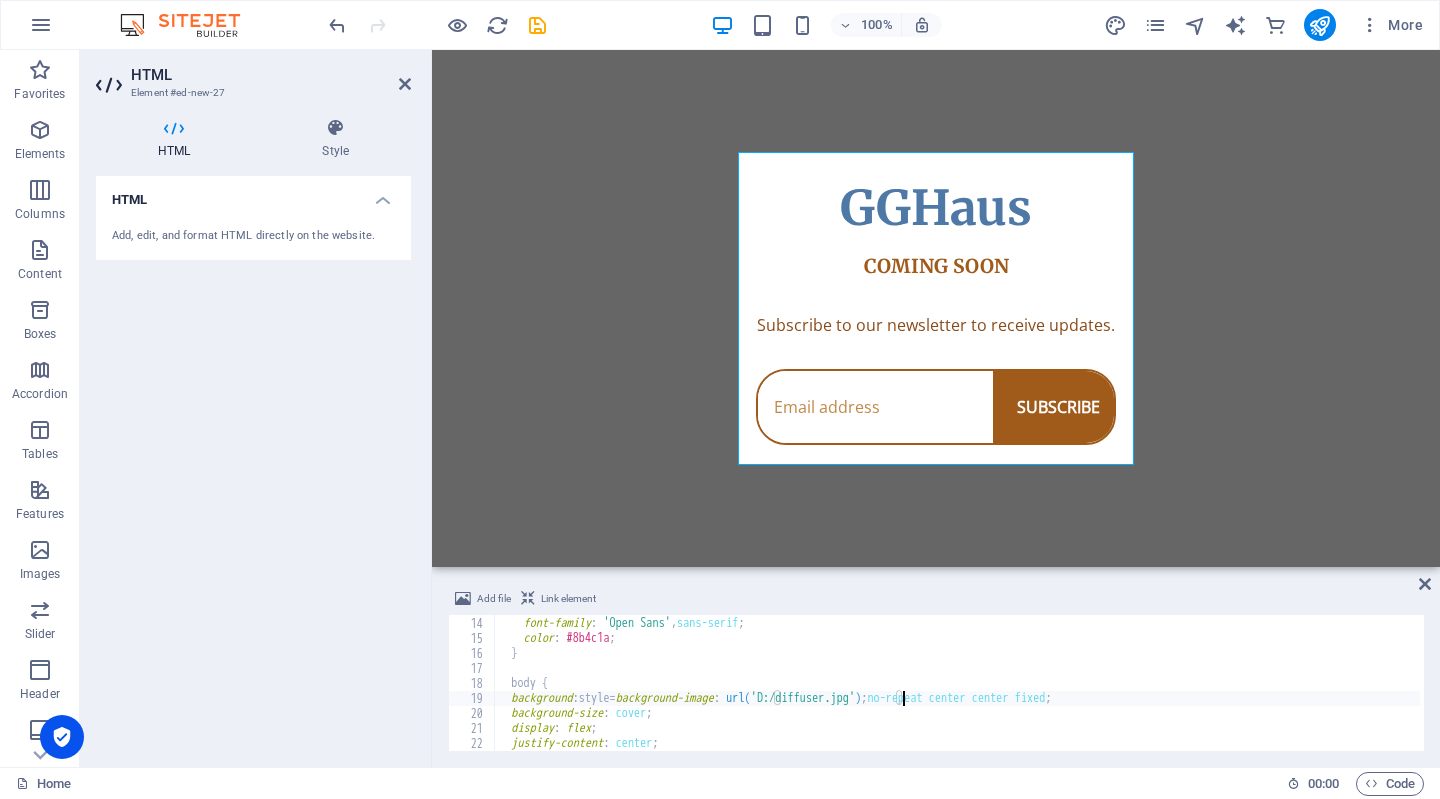 click on "Skip to main content
GGHaus Coming Soon
GGHaus
COMING SOON
Subscribe to our newsletter to receive updates.
SUBSCRIBE" at bounding box center [936, 308] 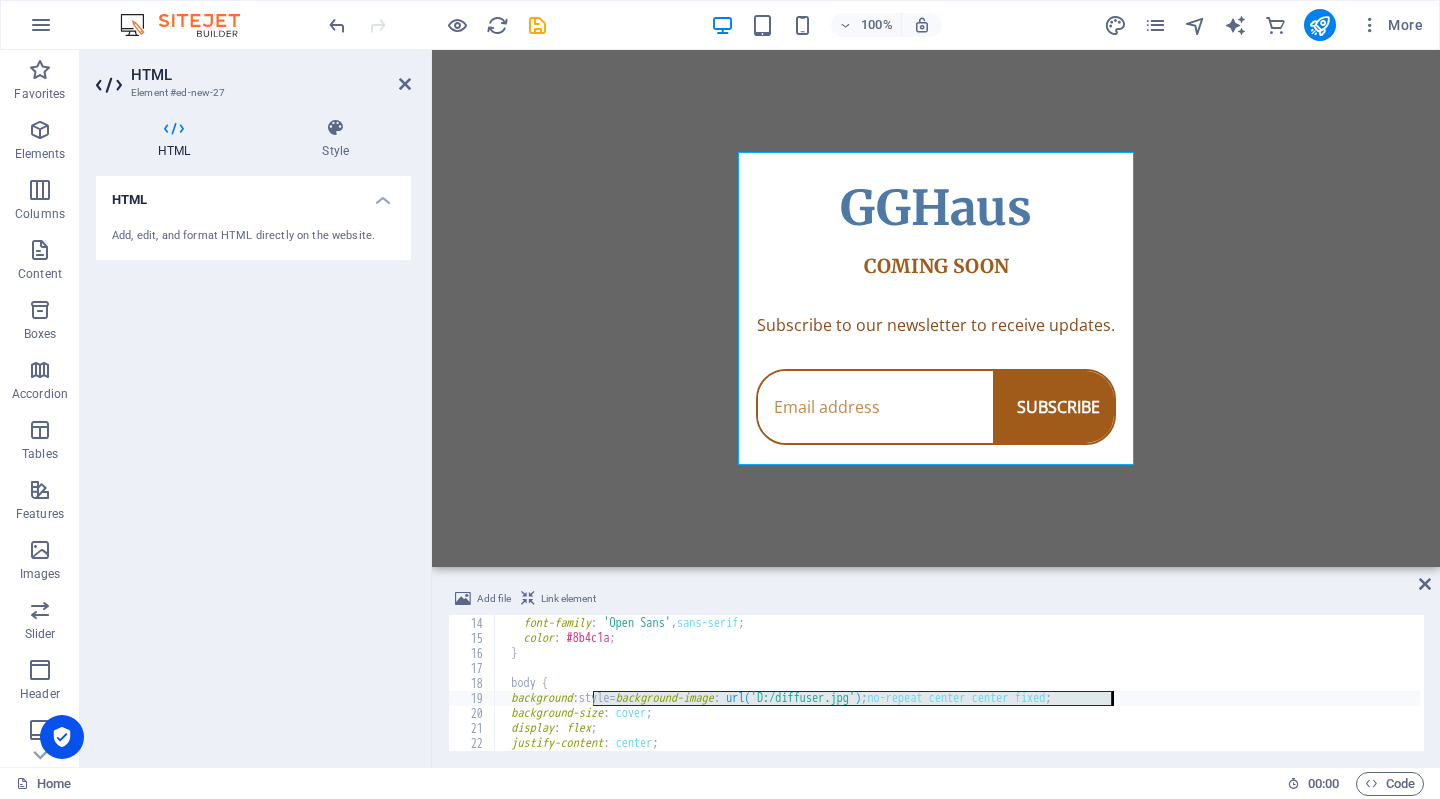 drag, startPoint x: 596, startPoint y: 701, endPoint x: 1120, endPoint y: 697, distance: 524.01526 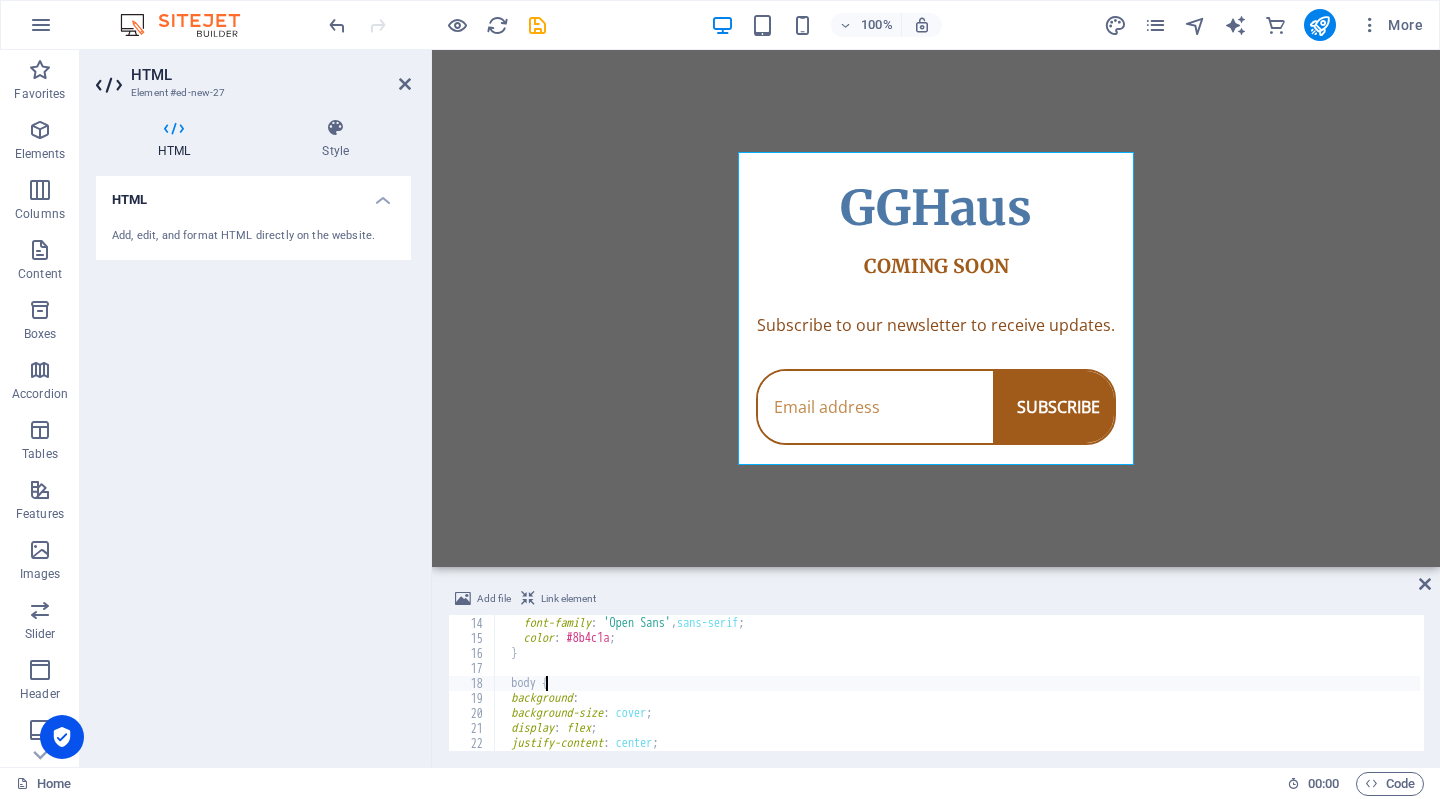 click on "height :   100 % ;      font-family :   ' Open Sans ' ,  sans-serif ;      color :   #8b4c1a ;    }    body   {    background :      background-size :   cover ;    display :   flex ;    justify-content :   center ;    align-items :   center ;" at bounding box center (957, 684) 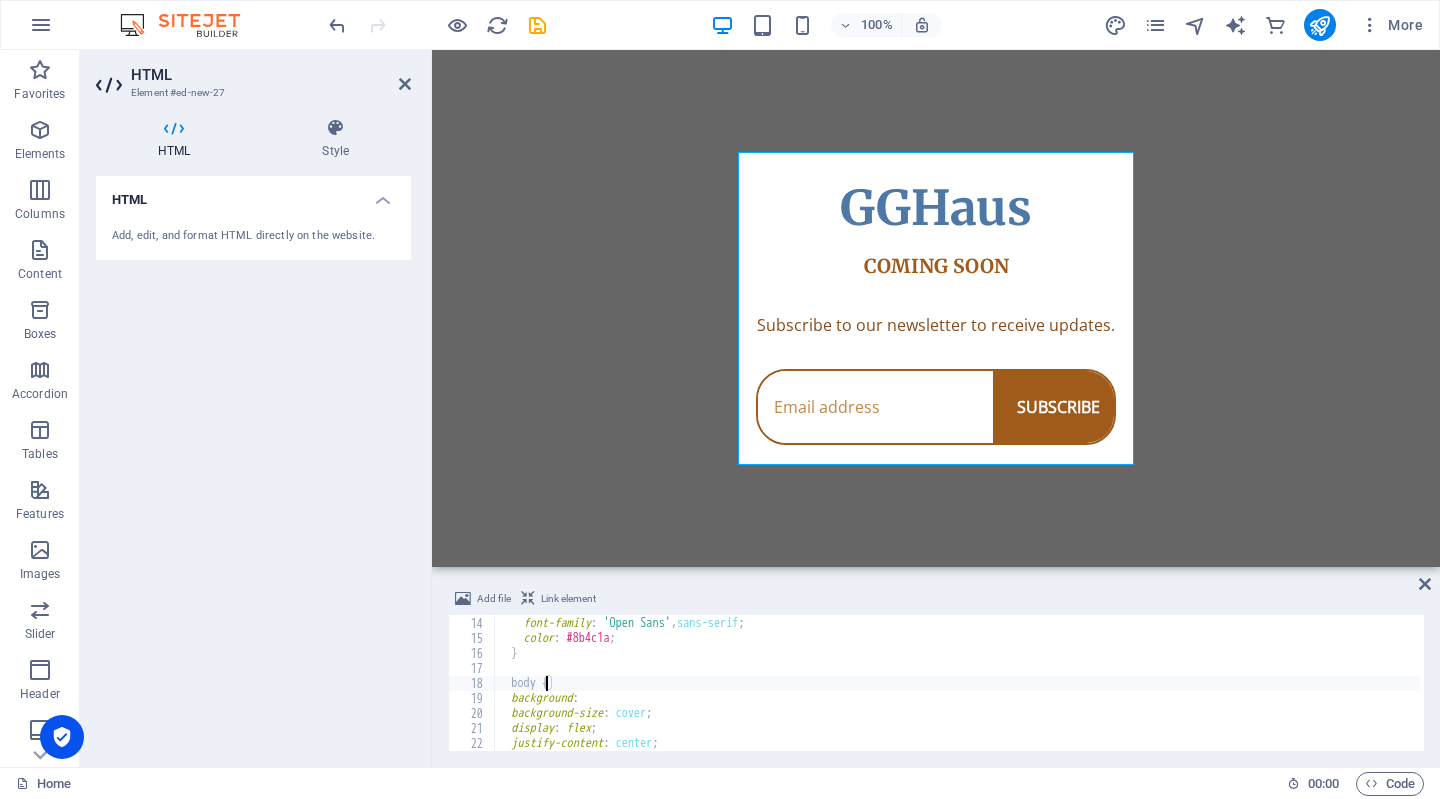 click on "height :   100 % ;      font-family :   ' Open Sans ' ,  sans-serif ;      color :   #8b4c1a ;    }    body   {    background :      background-size :   cover ;    display :   flex ;    justify-content :   center ;    align-items :   center ;" at bounding box center (957, 684) 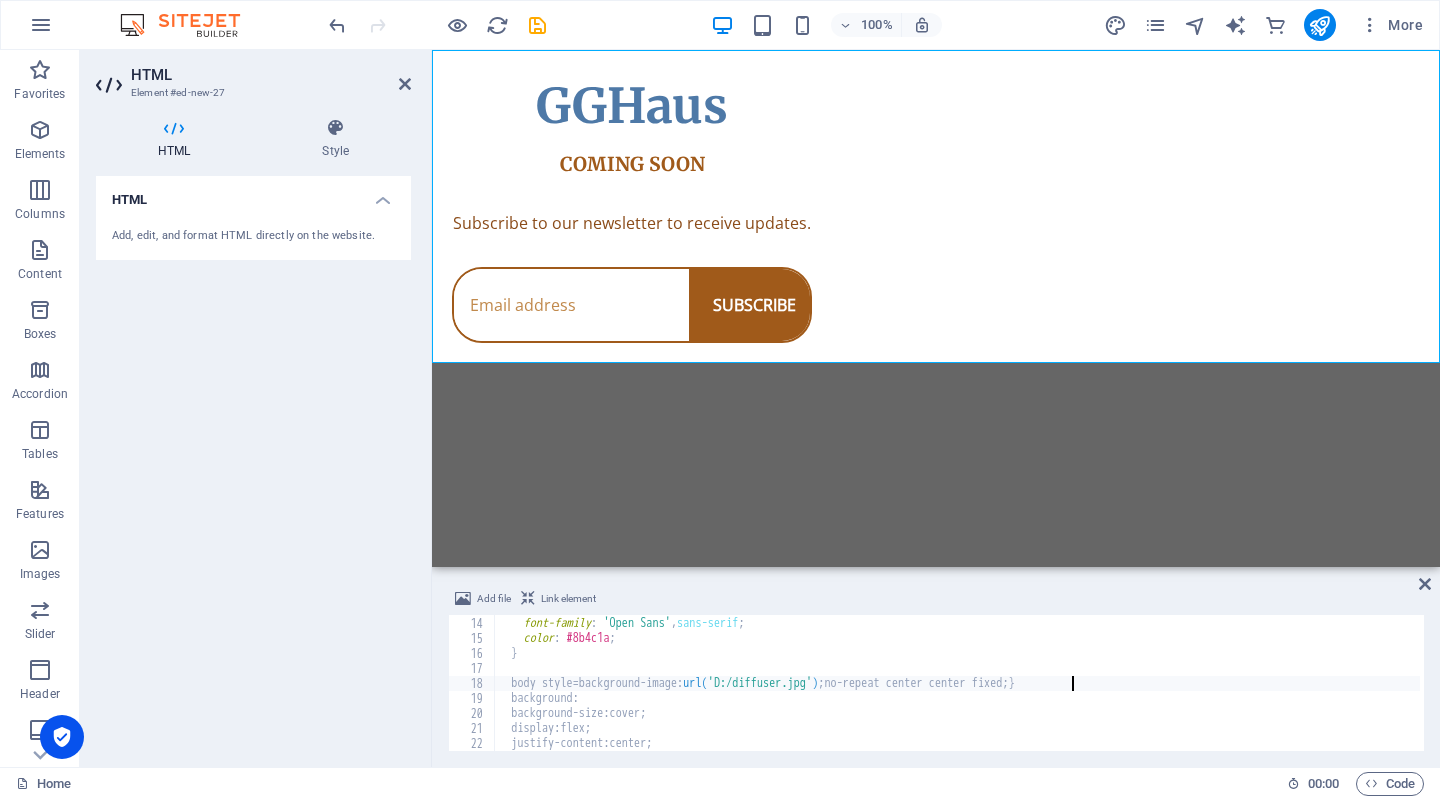 scroll, scrollTop: 0, scrollLeft: 45, axis: horizontal 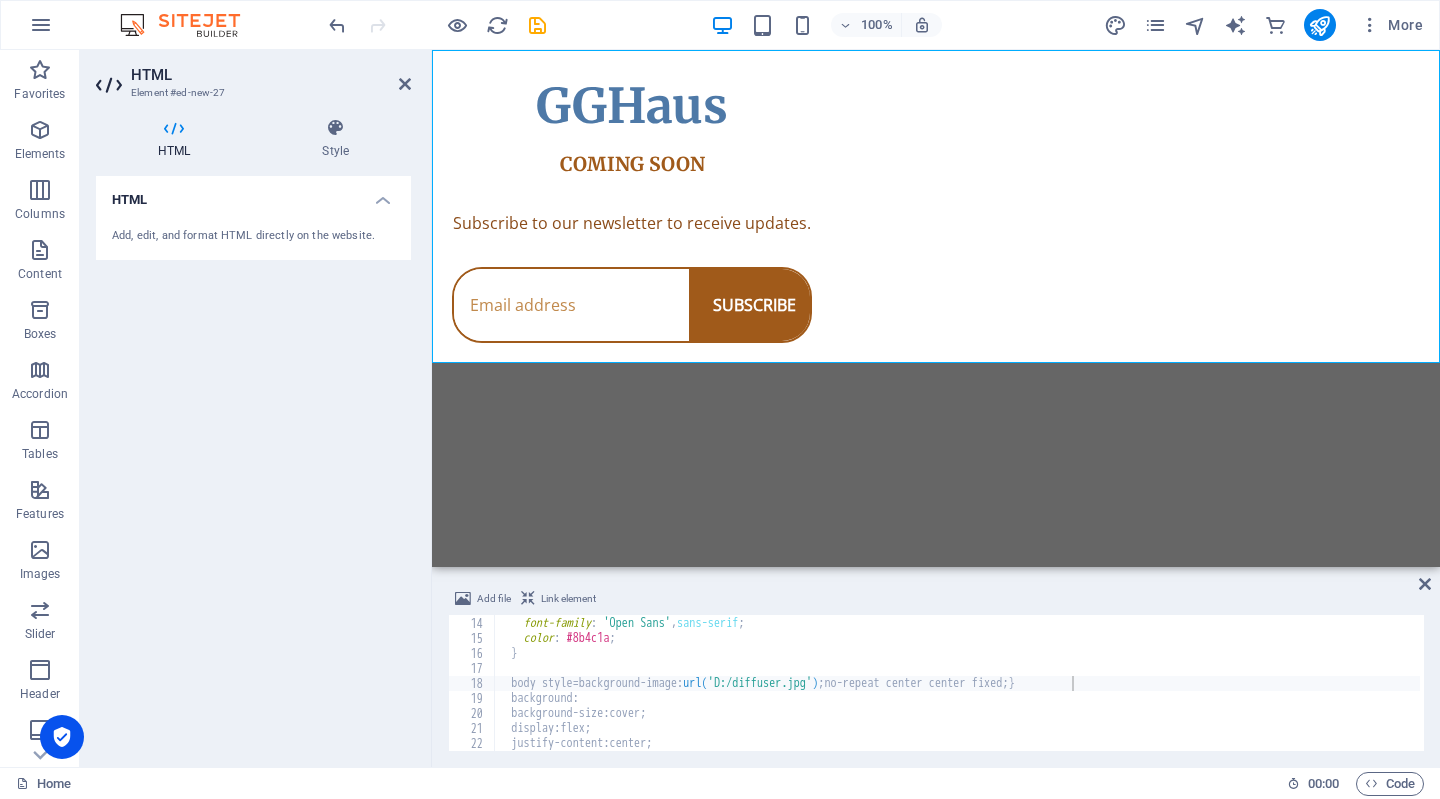 click on "Skip to main content
GGHaus Coming Soon
GGHaus
COMING SOON
Subscribe to our newsletter to receive updates.
SUBSCRIBE" at bounding box center (936, 308) 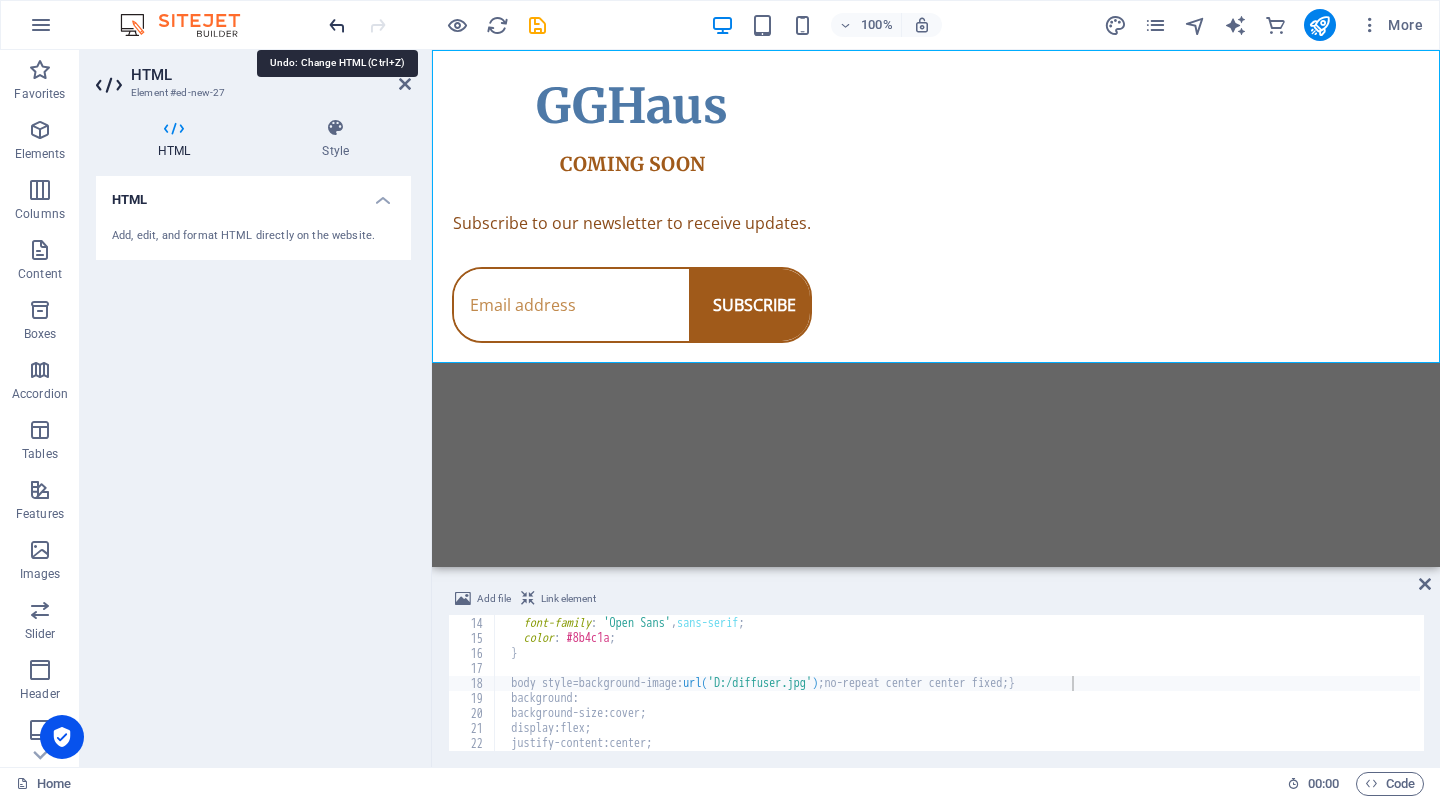 click at bounding box center [337, 25] 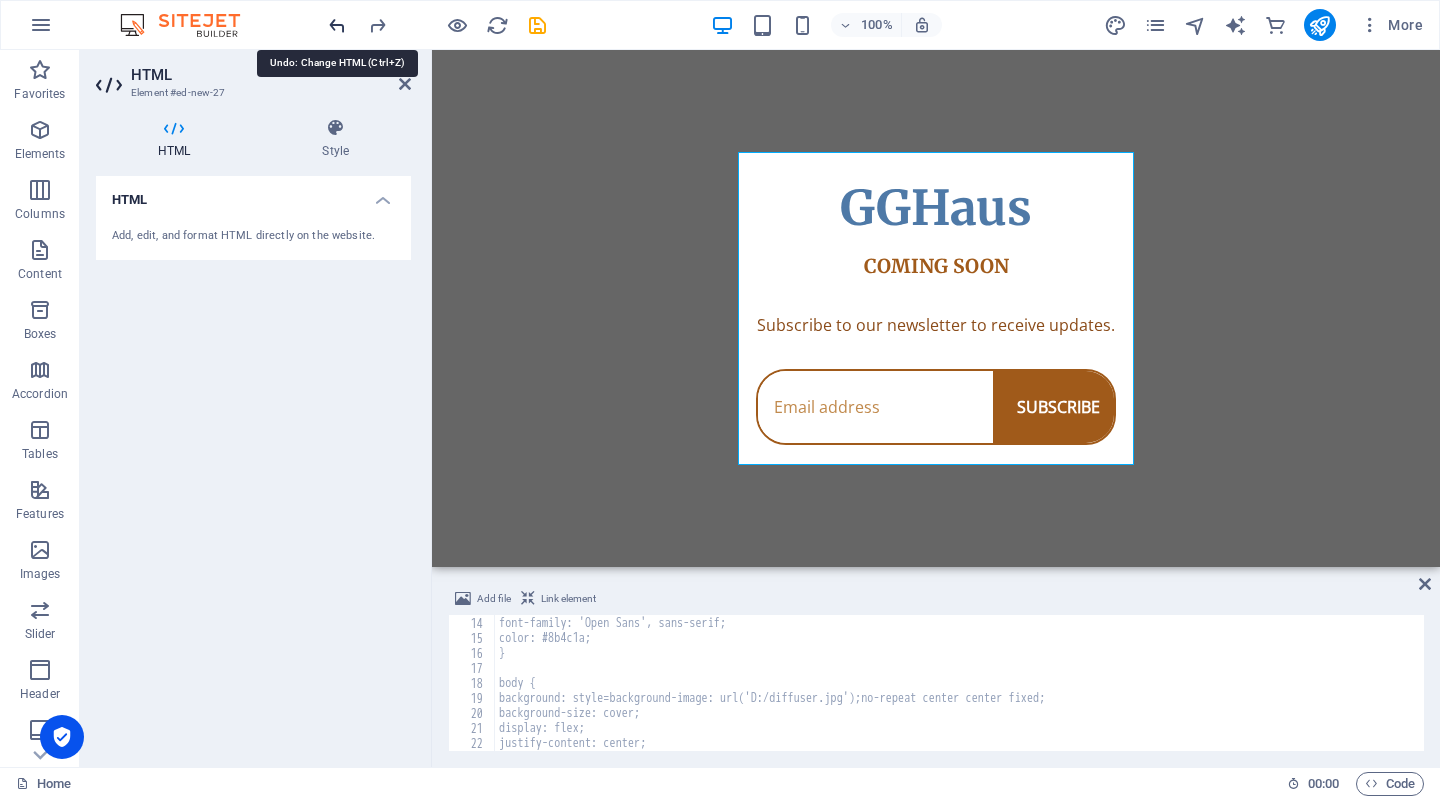 click at bounding box center (337, 25) 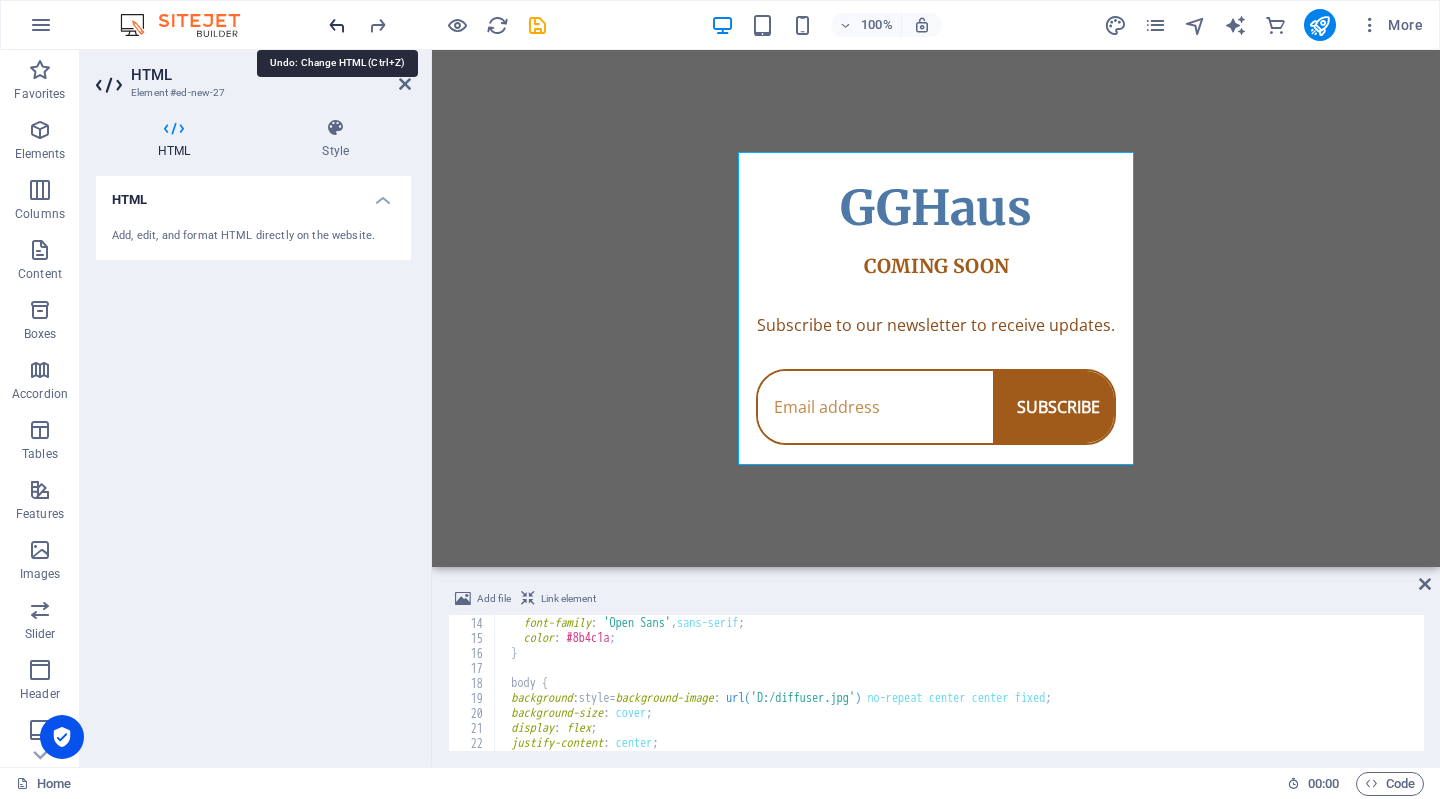 click at bounding box center (337, 25) 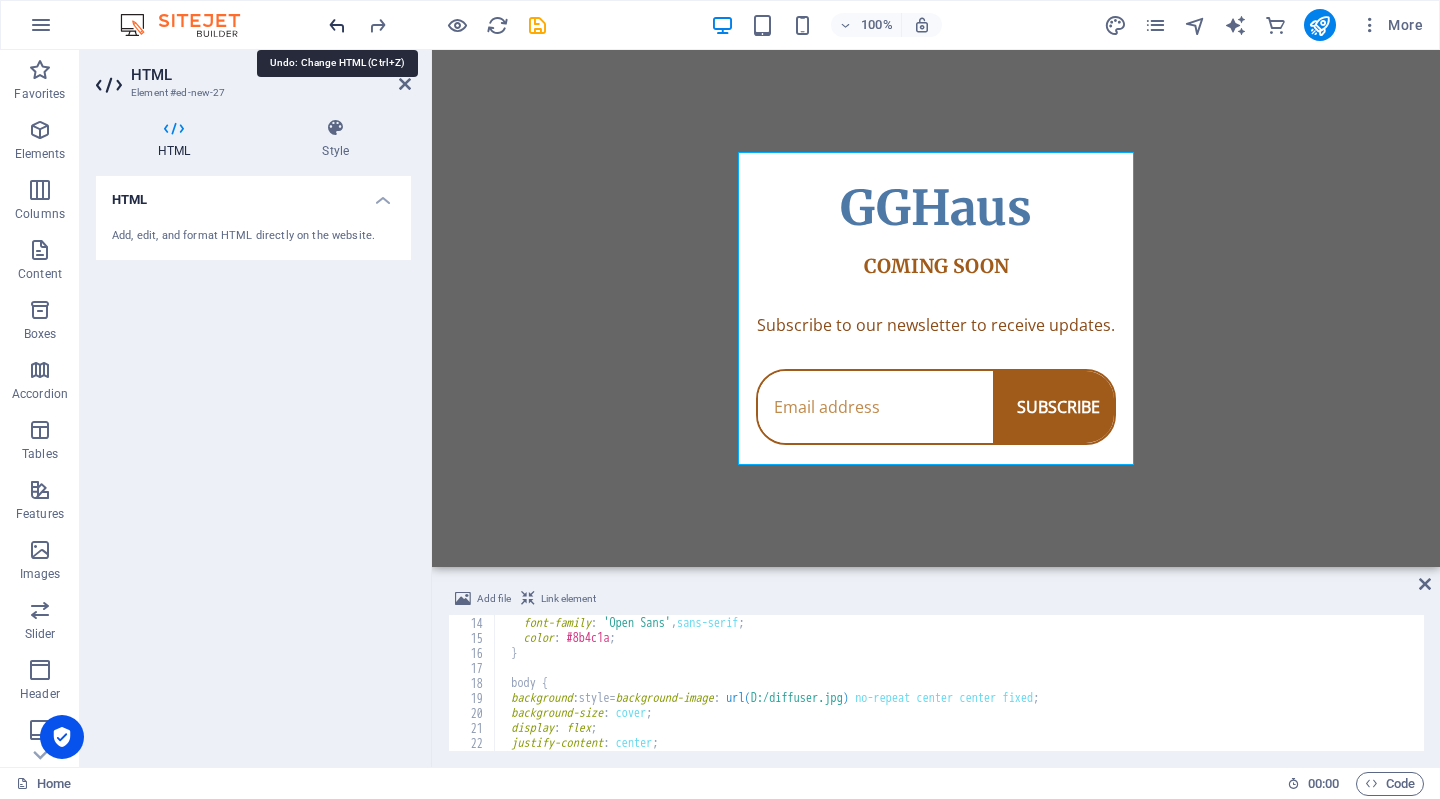click at bounding box center [337, 25] 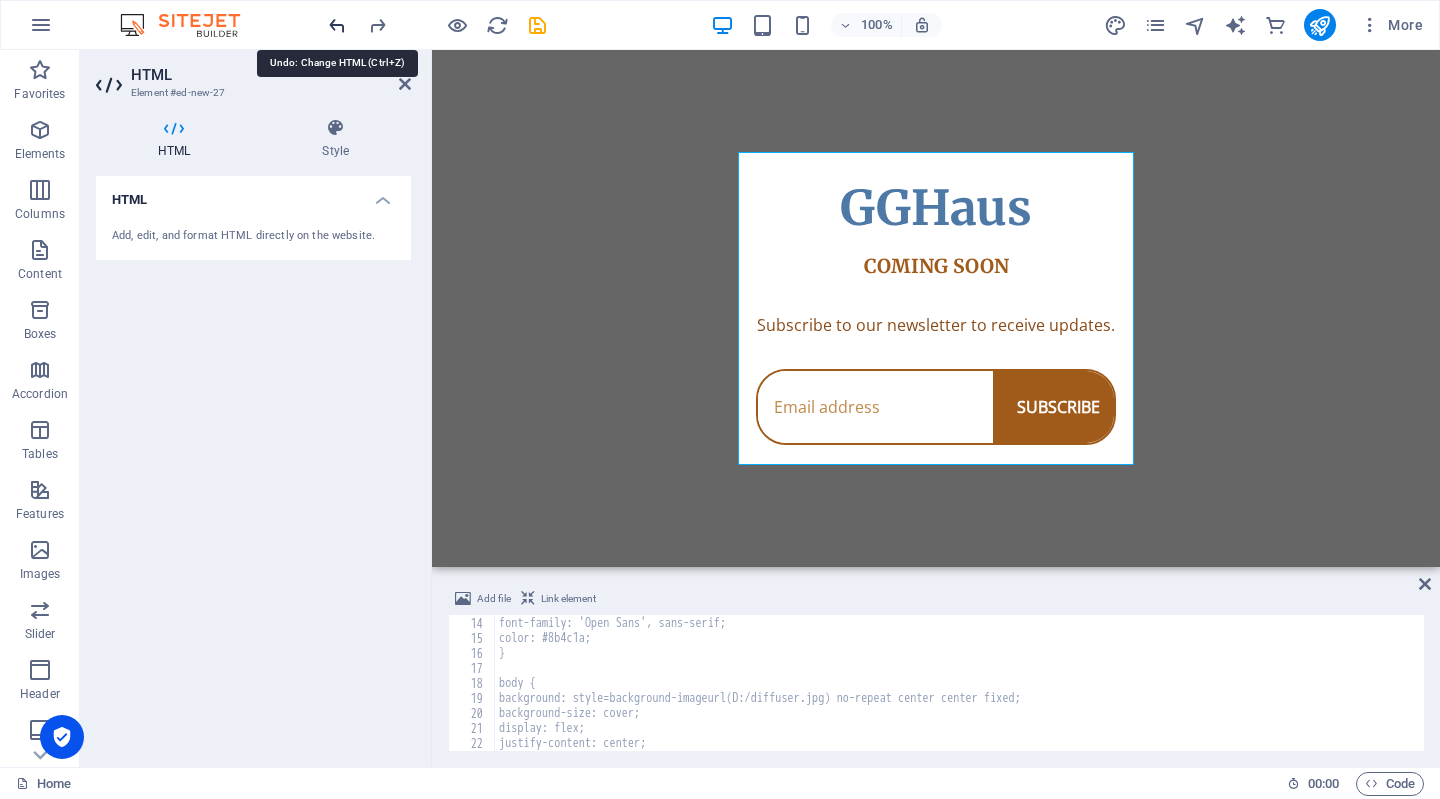click at bounding box center (337, 25) 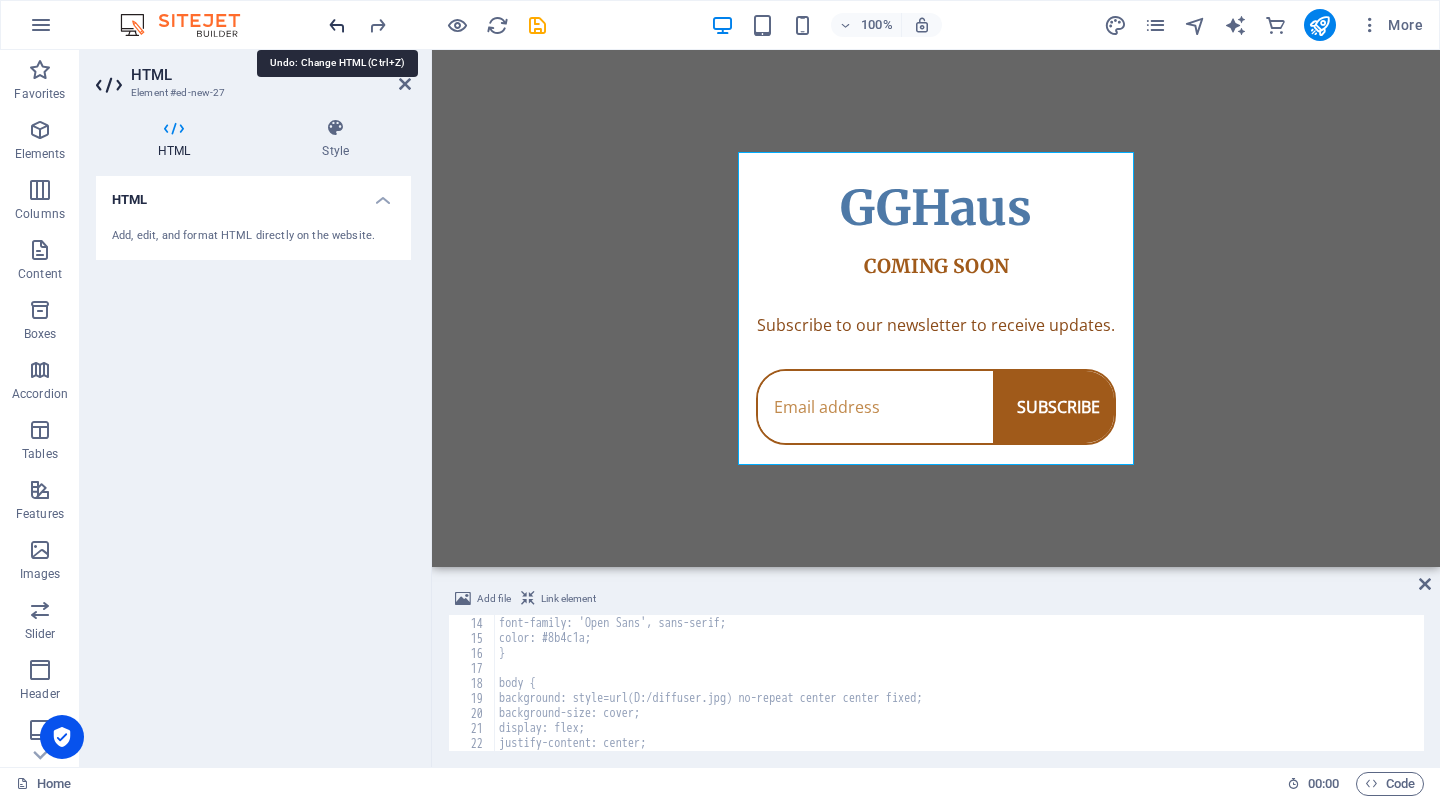 click at bounding box center [337, 25] 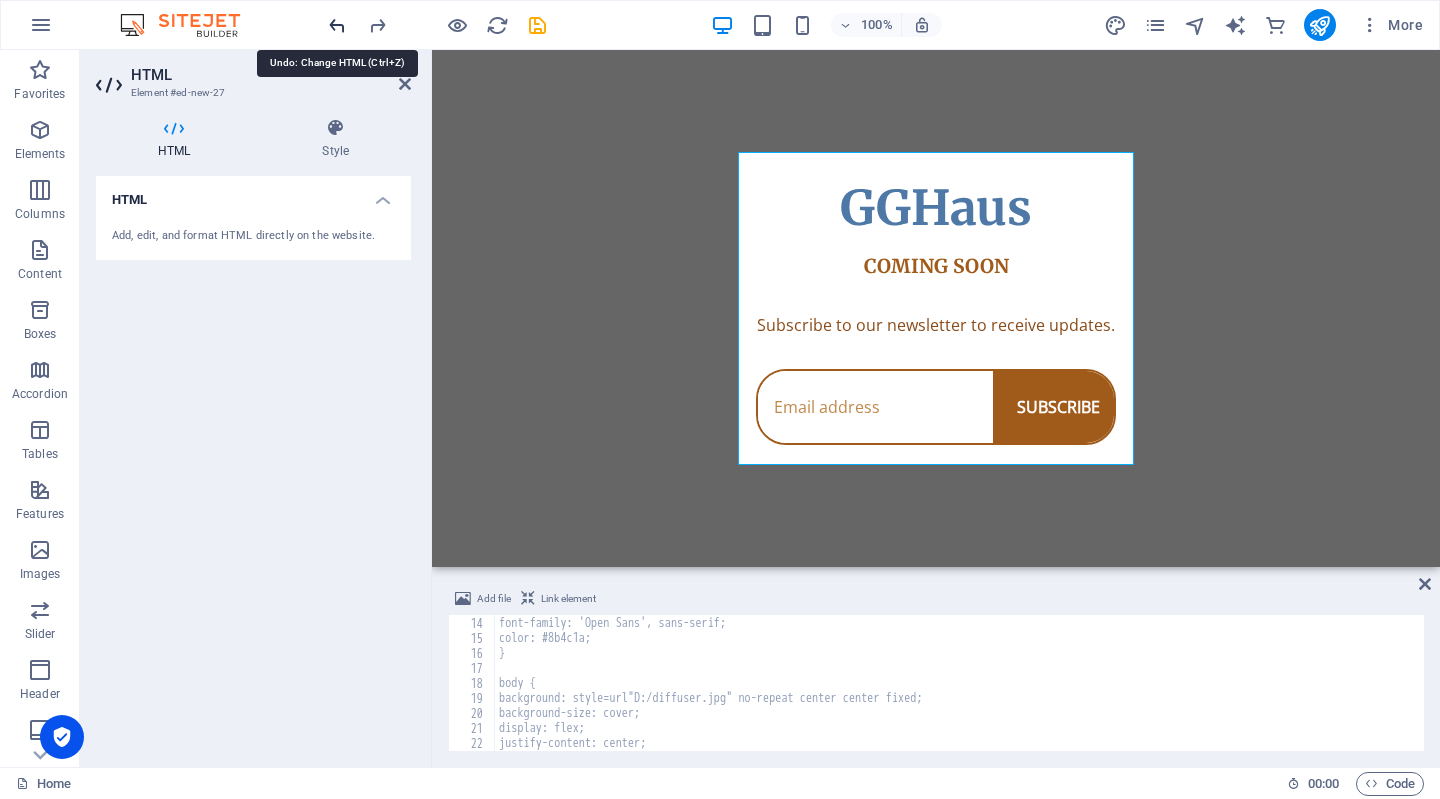 click at bounding box center [337, 25] 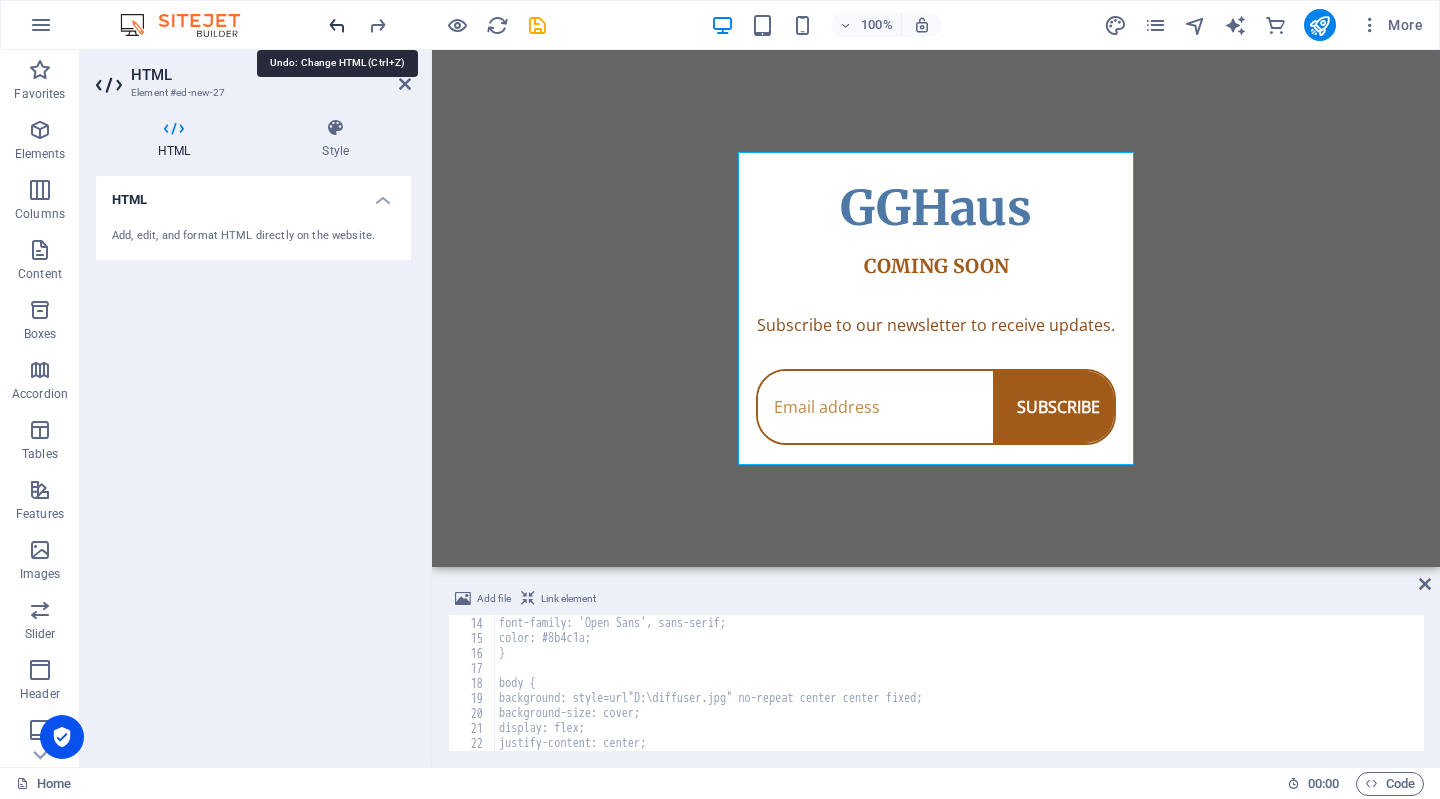 click at bounding box center [337, 25] 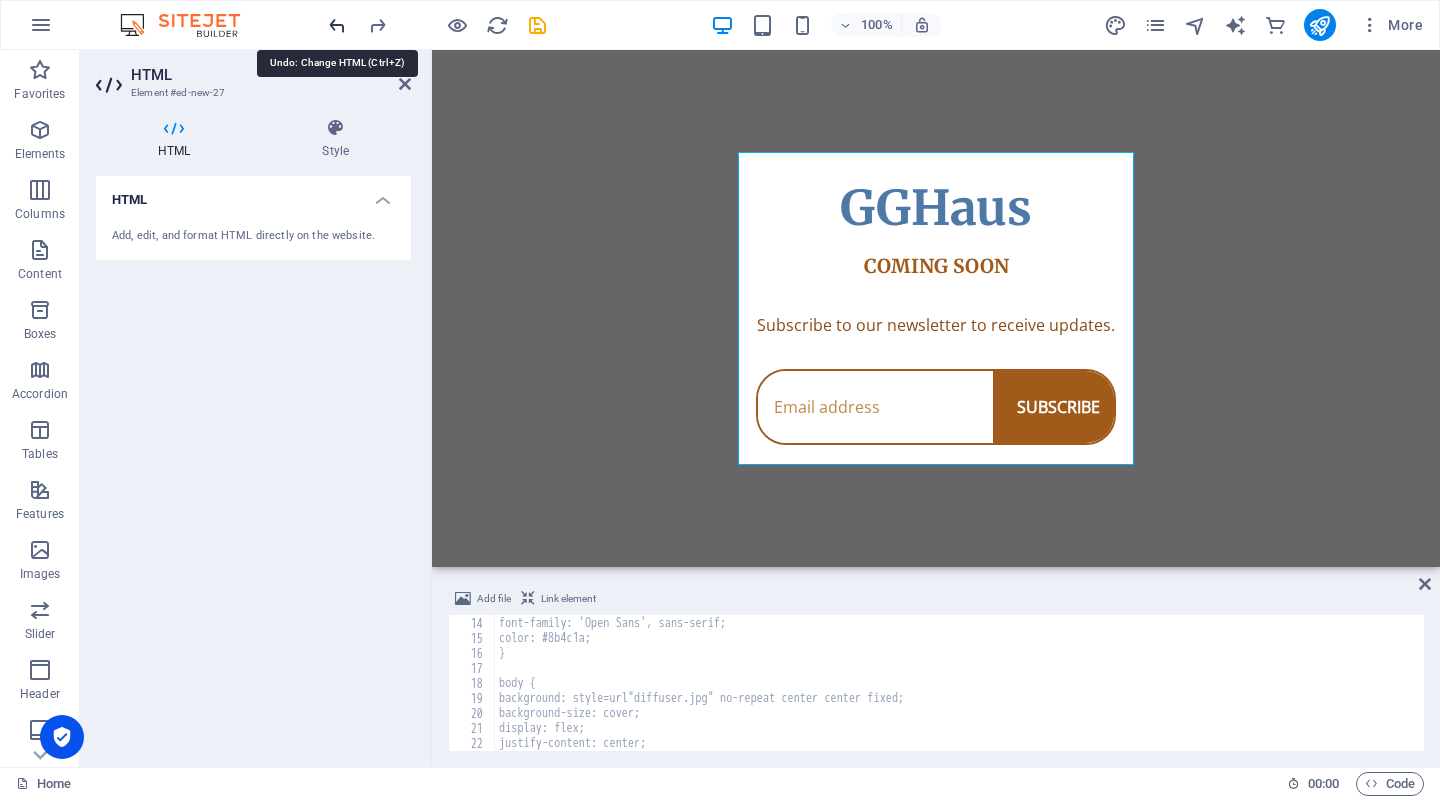 click at bounding box center (337, 25) 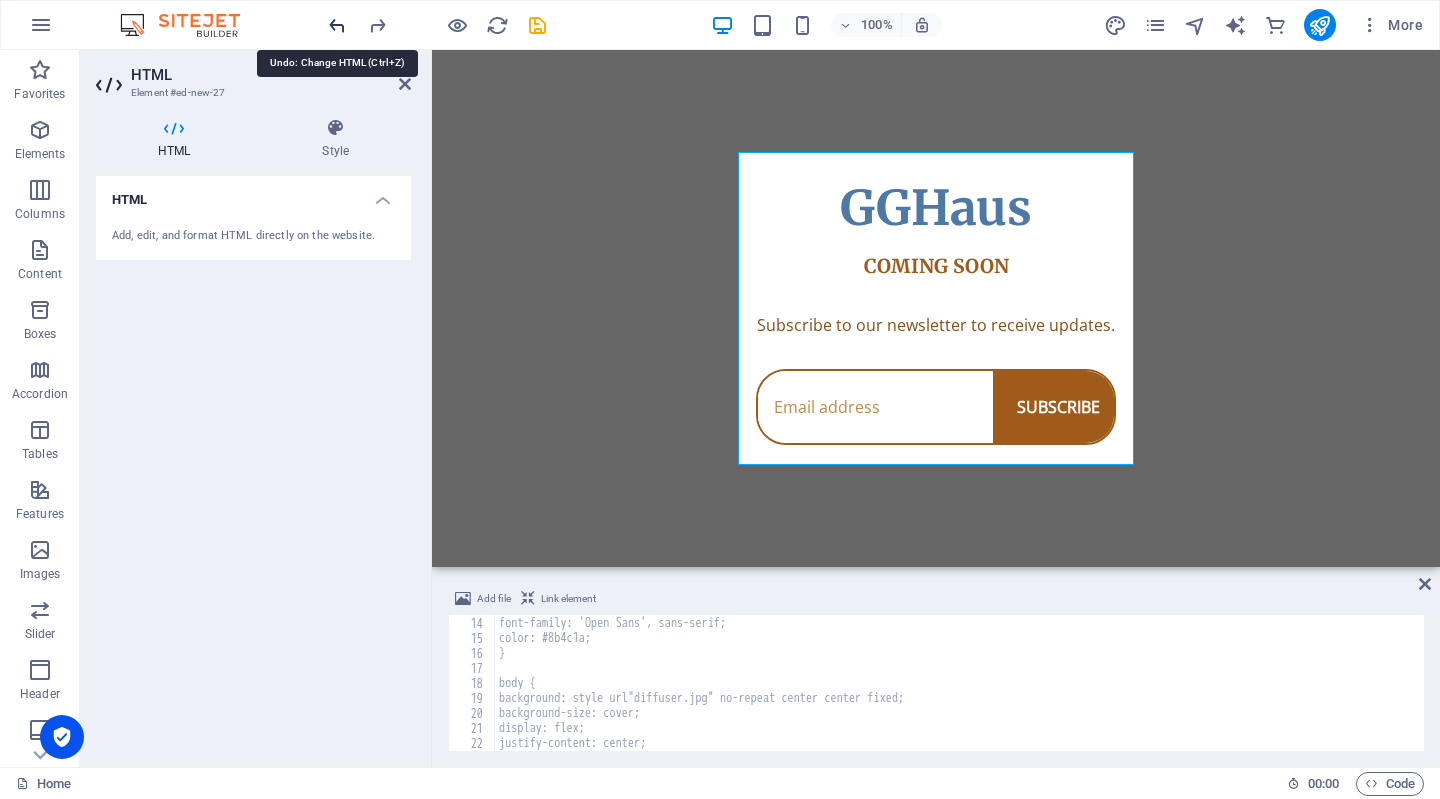 click at bounding box center [337, 25] 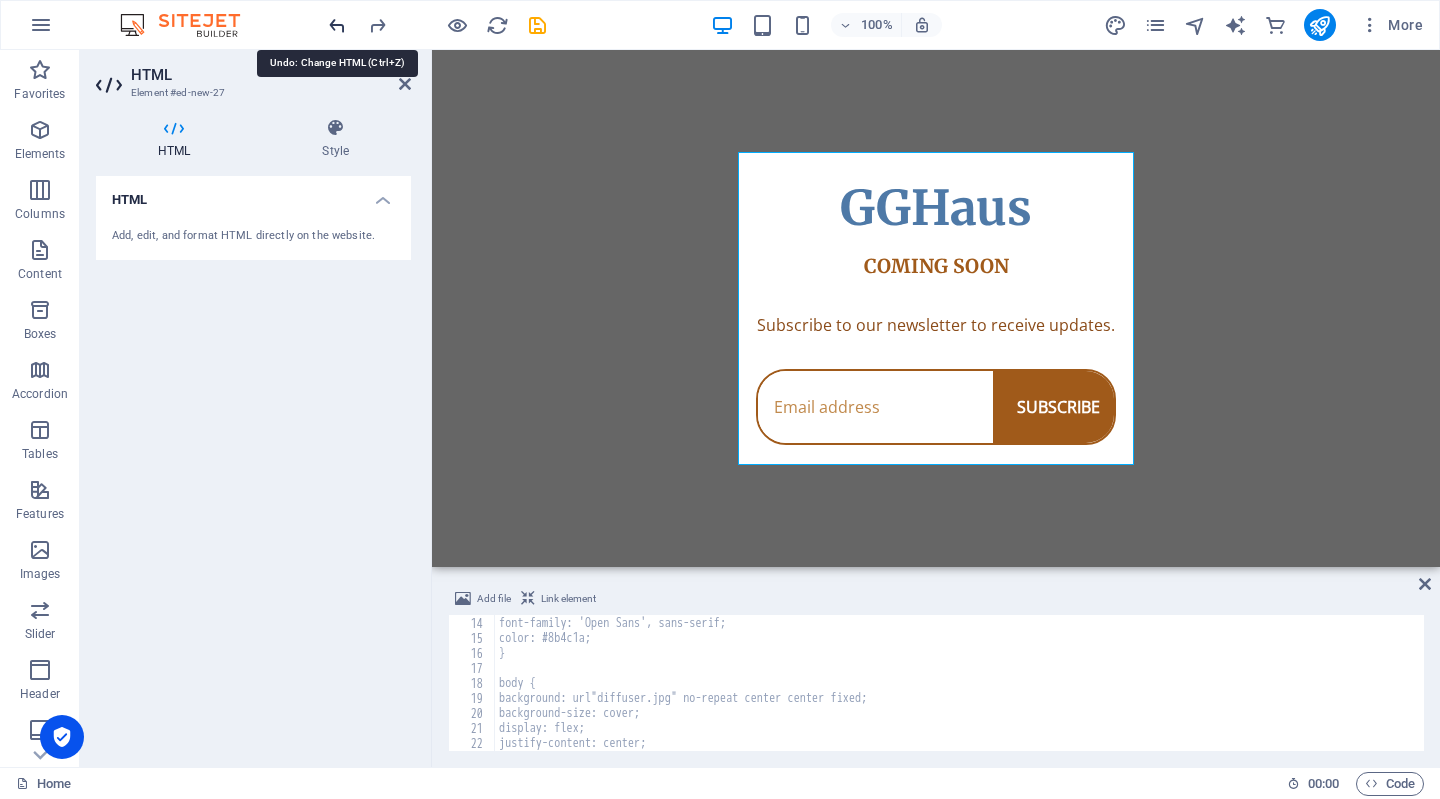 click at bounding box center (337, 25) 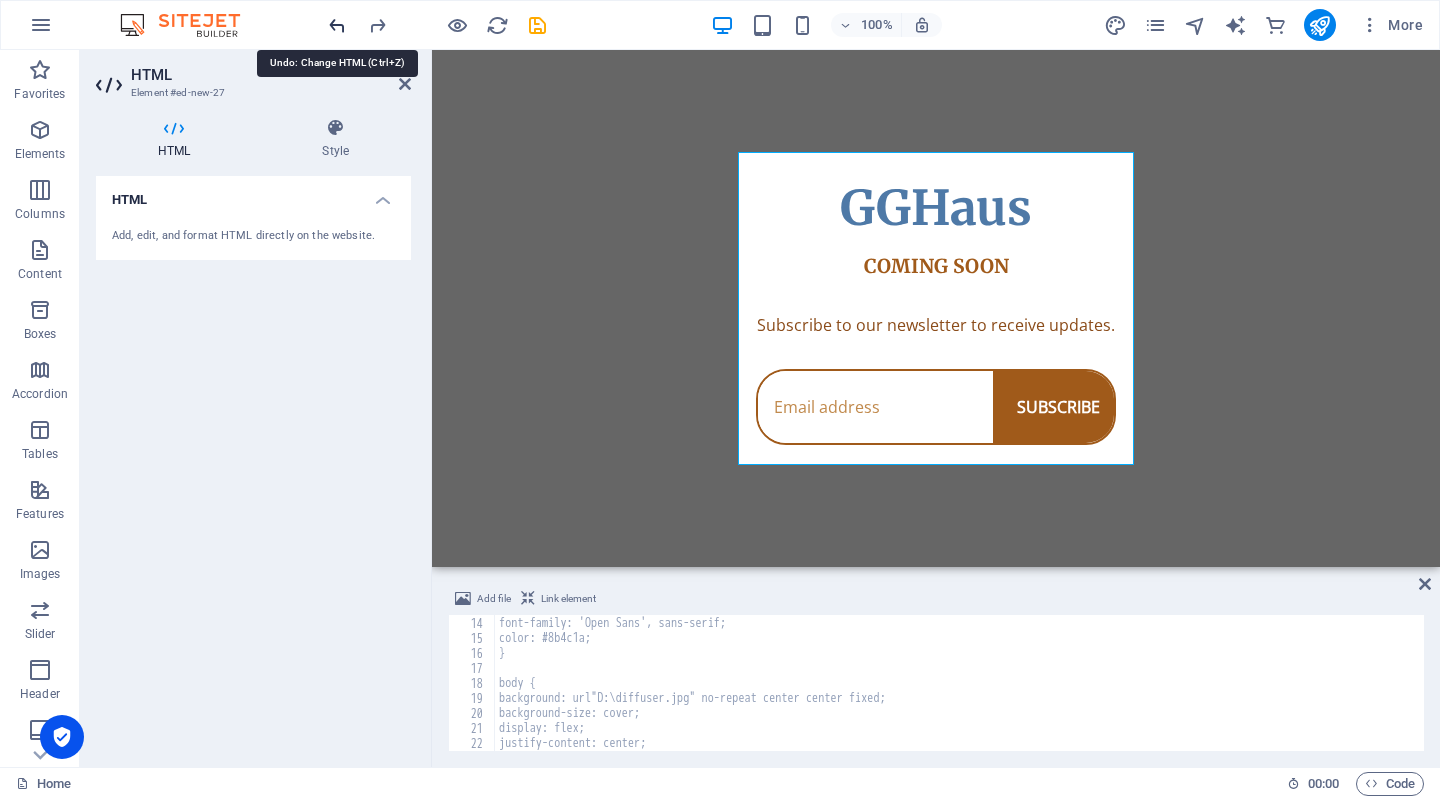 click at bounding box center (337, 25) 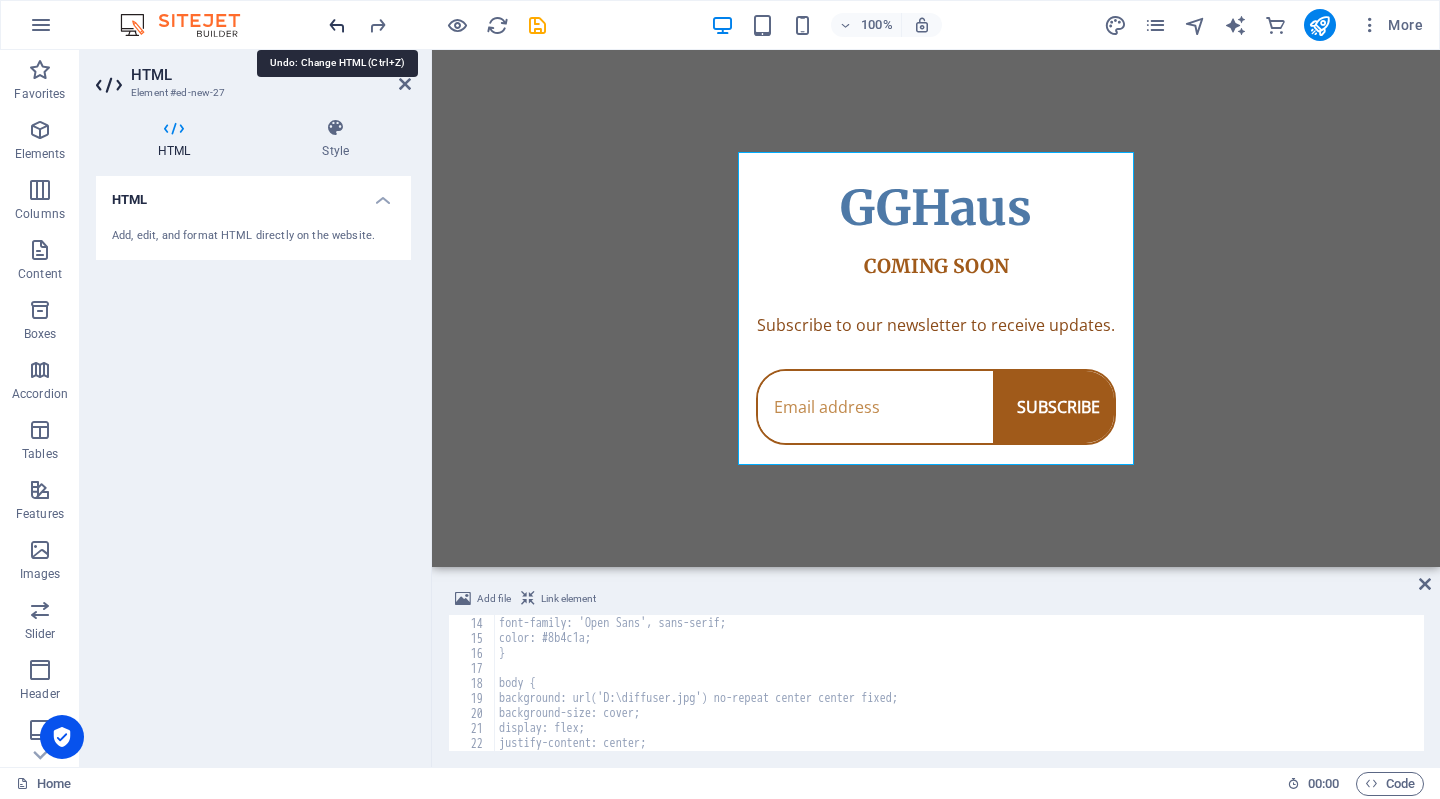 click at bounding box center (337, 25) 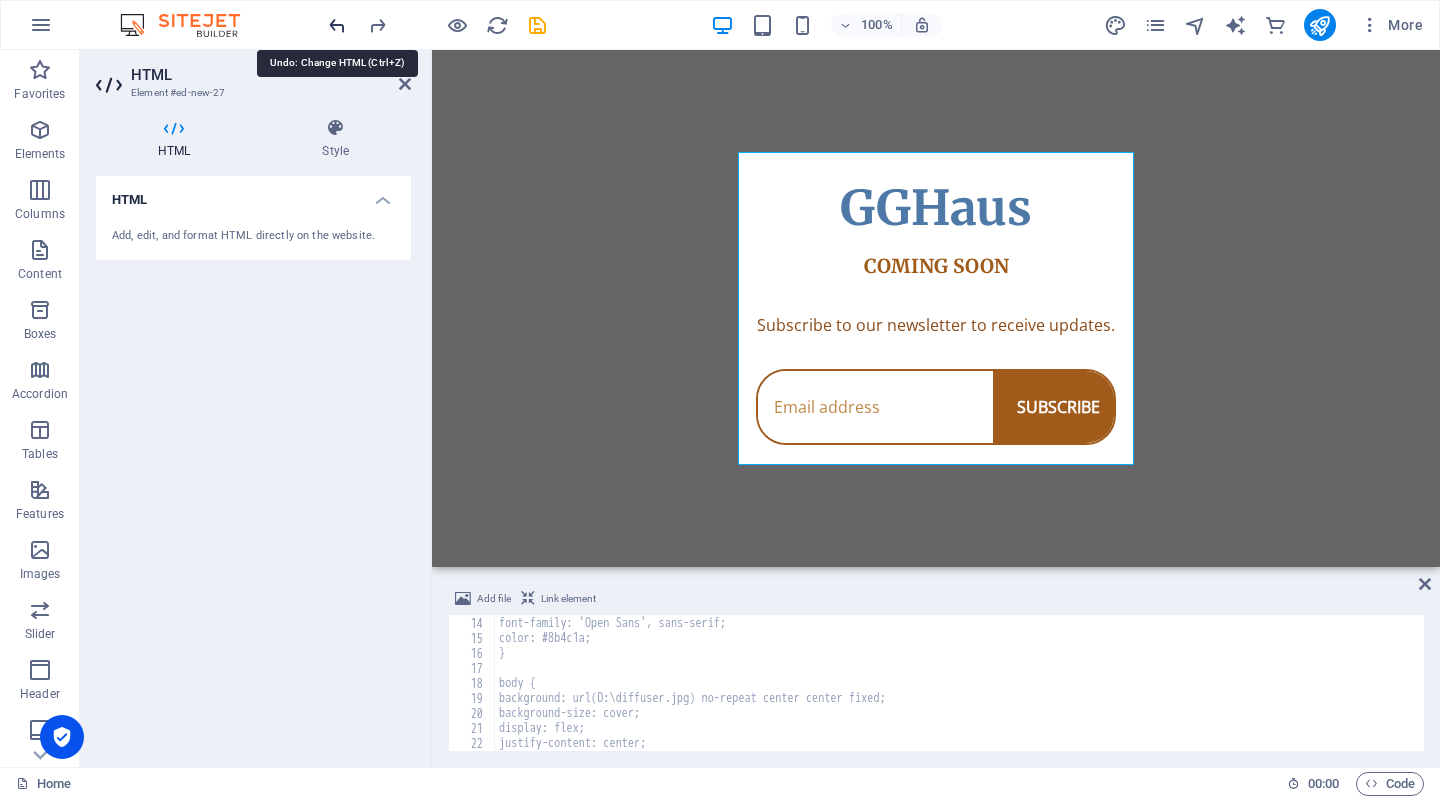 click at bounding box center (337, 25) 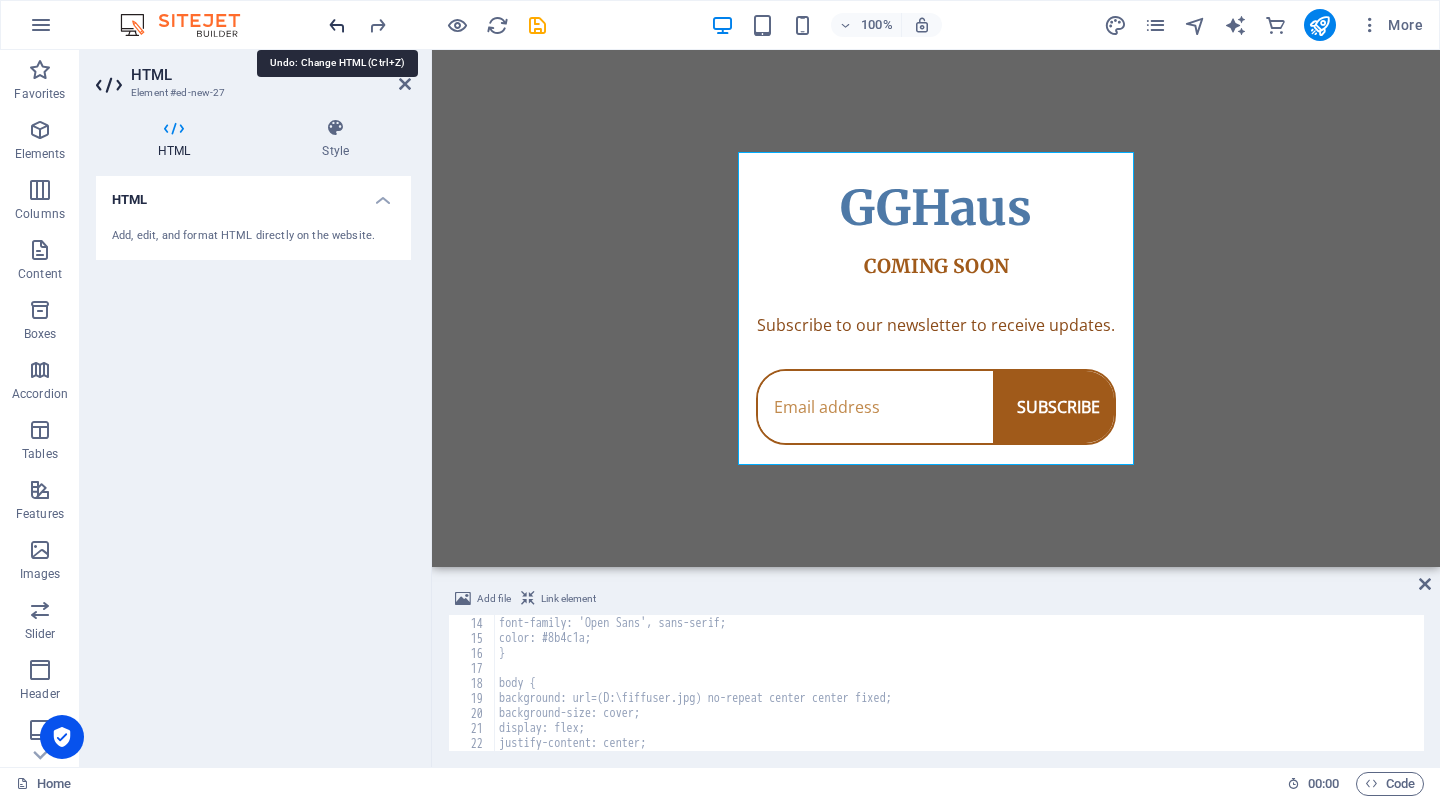 click at bounding box center [337, 25] 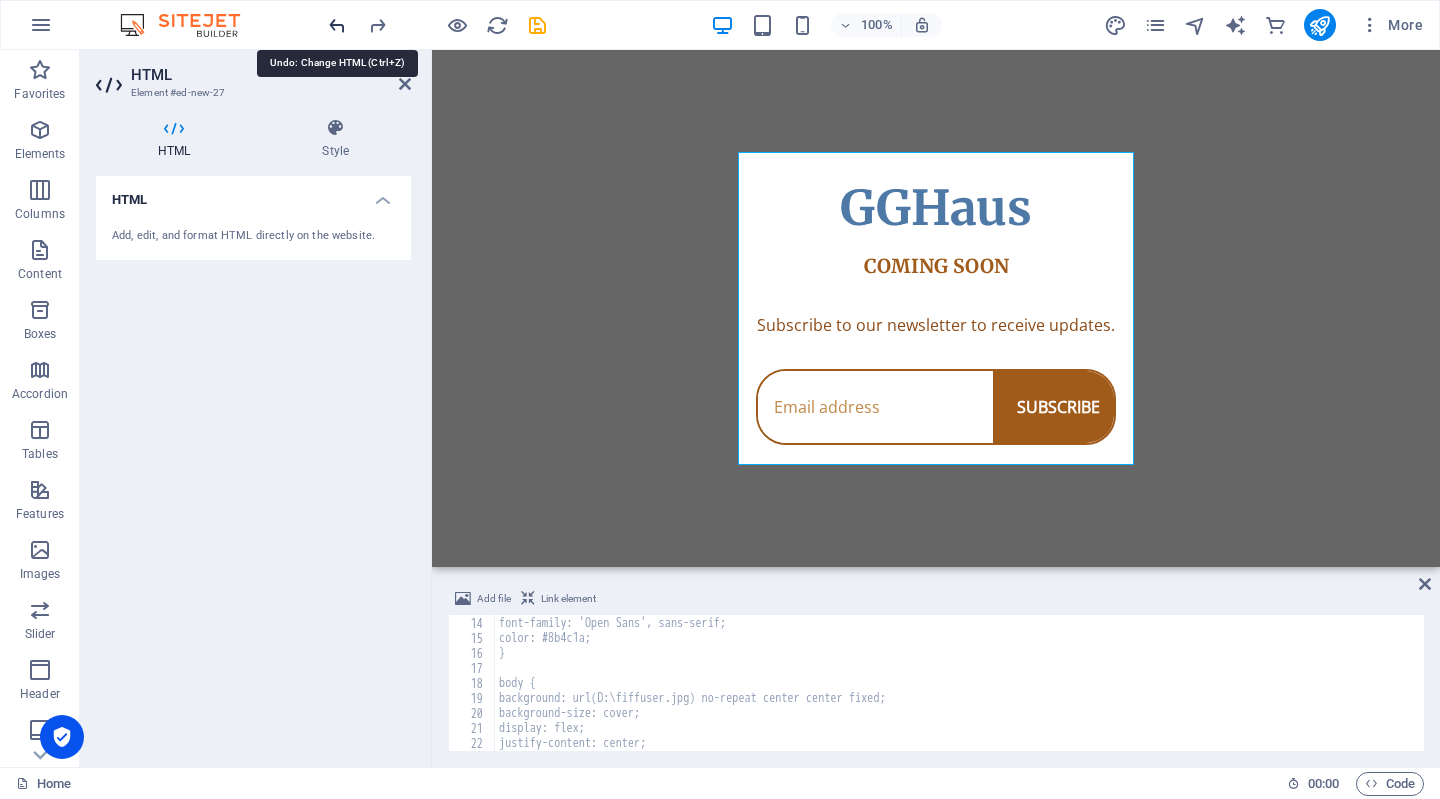 click at bounding box center (337, 25) 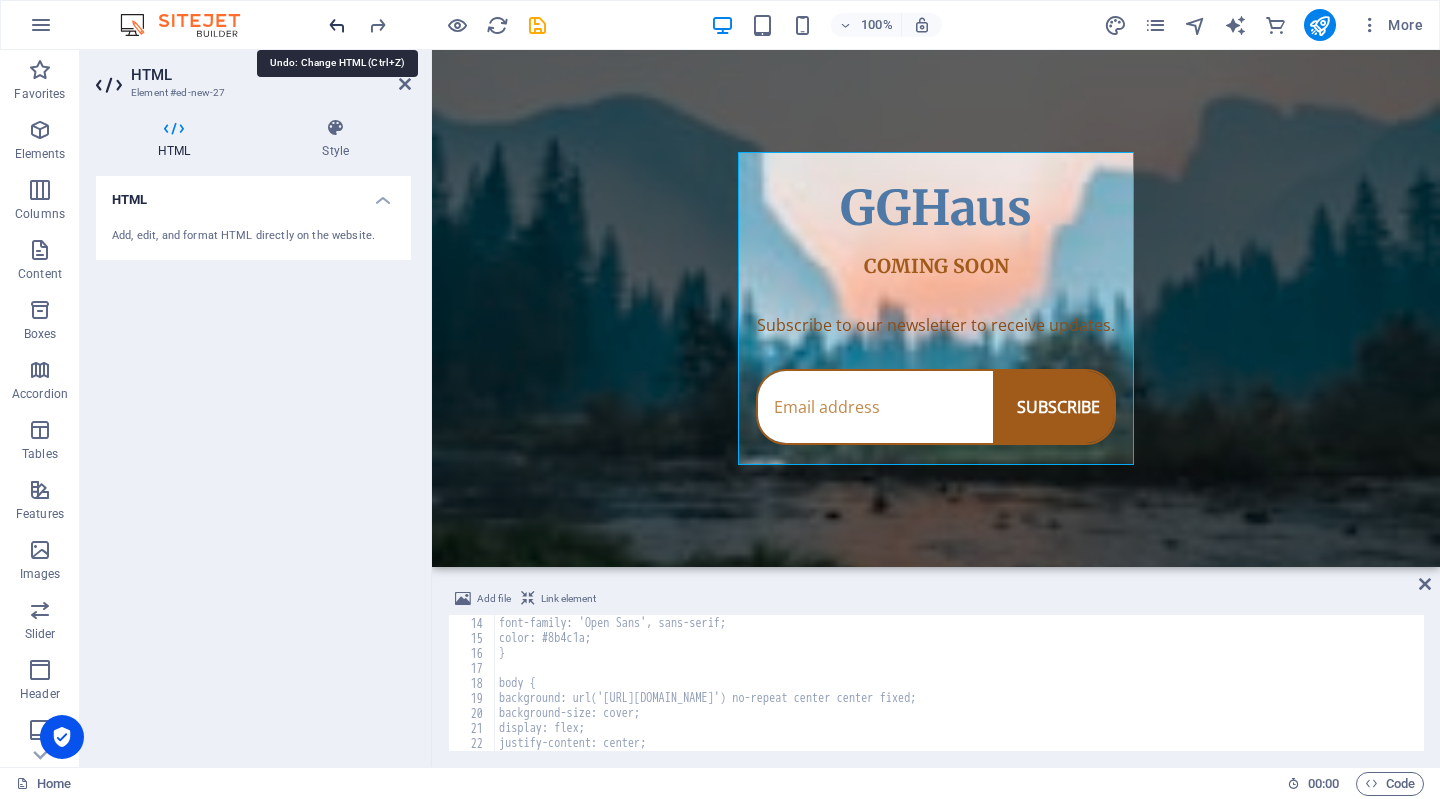 click at bounding box center [337, 25] 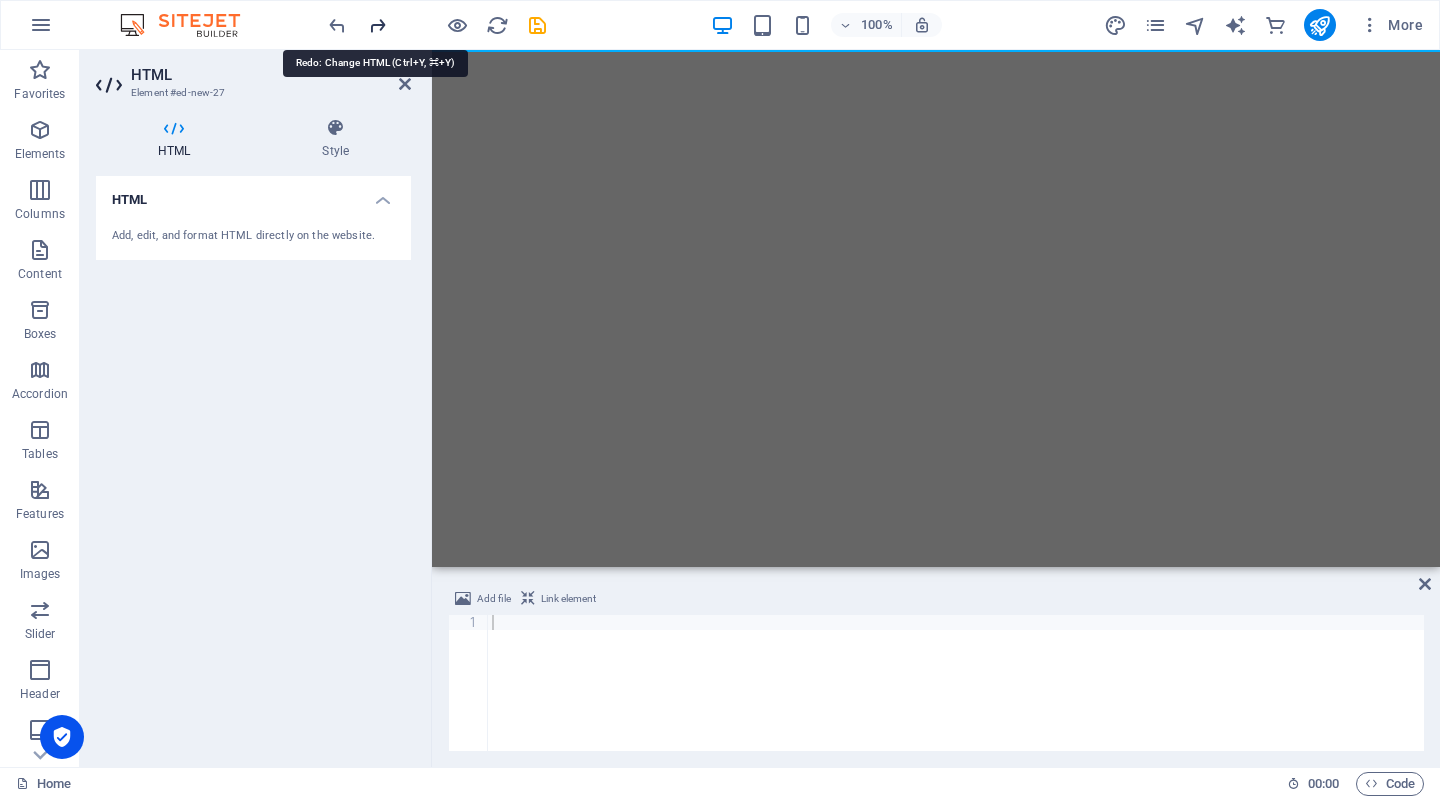 click at bounding box center (377, 25) 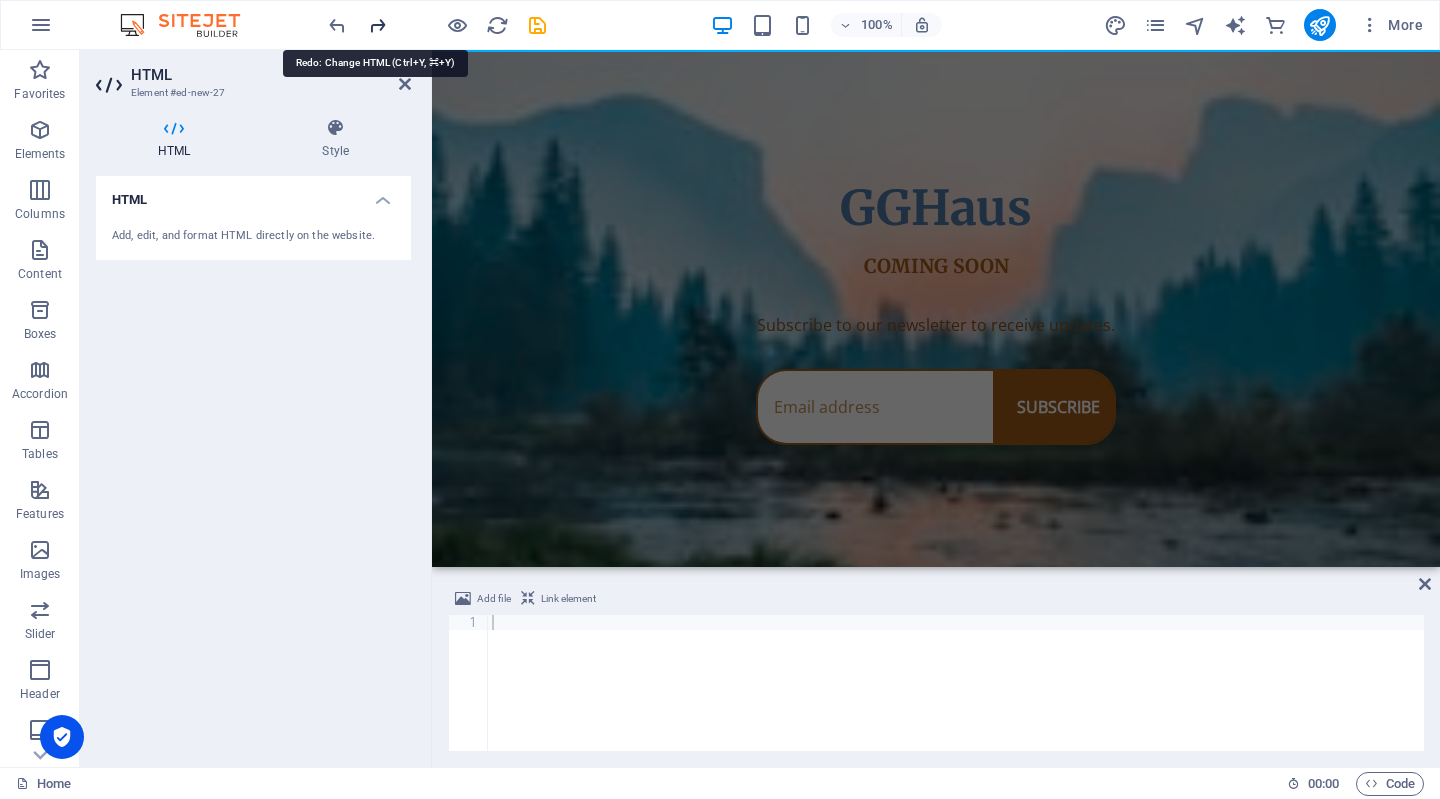 scroll, scrollTop: 0, scrollLeft: 0, axis: both 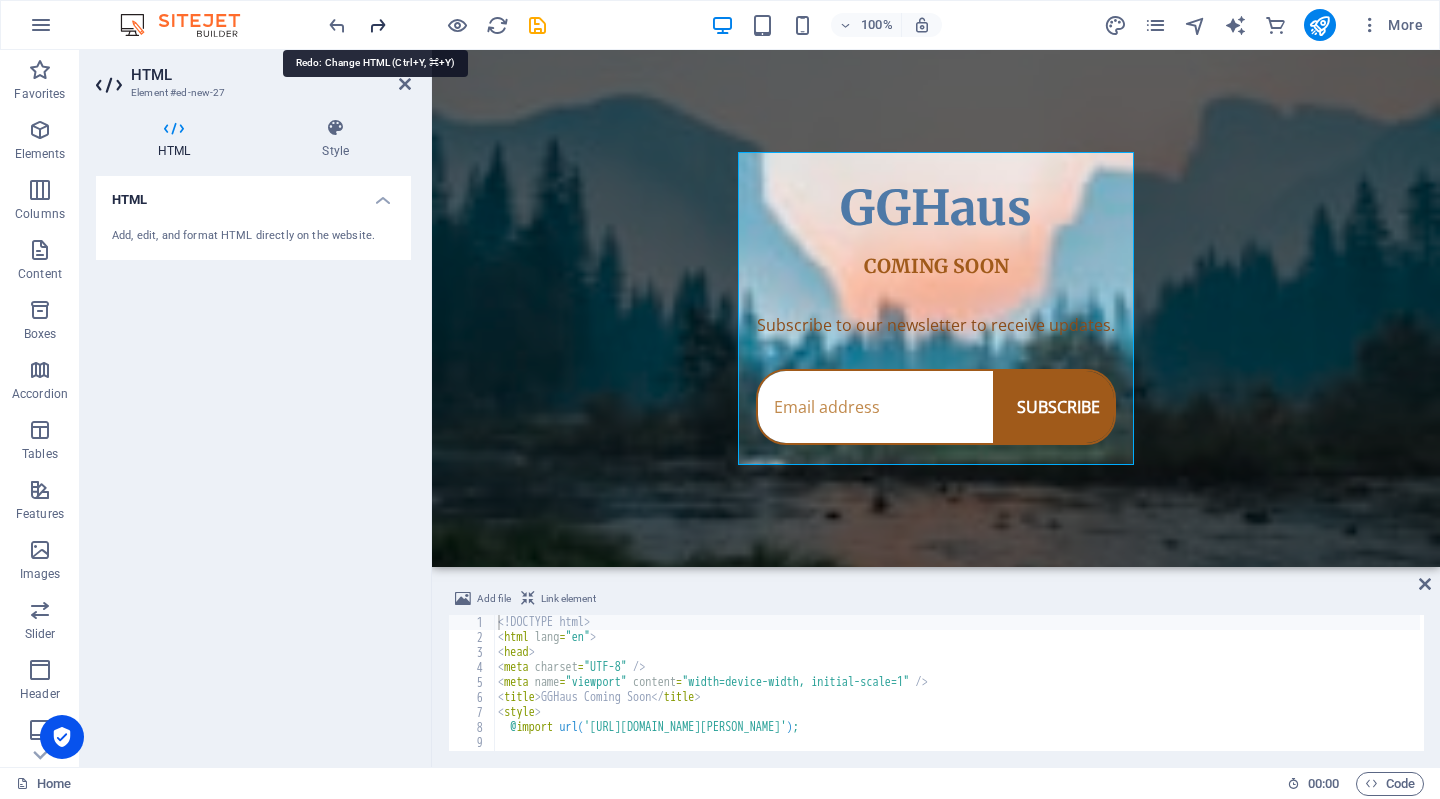 type 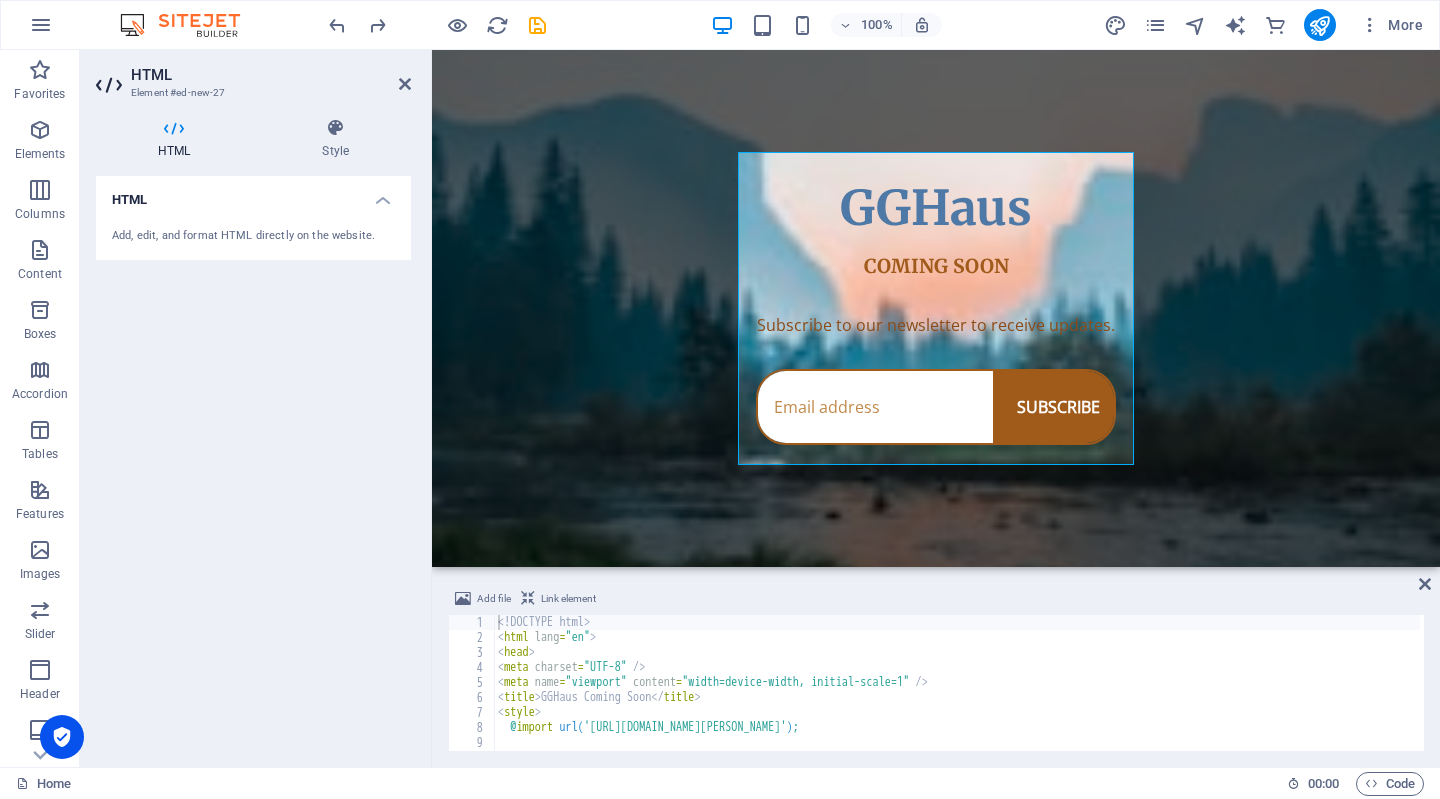 click on "<! DOCTYPE   html > < html   lang = "en" > < head > < meta   charset = "UTF-8"   /> < meta   name = "viewport"   content = "width=device-width, initial-scale=1"   /> < title > GGHaus Coming Soon </ title > < style >    @ import   url( '[URL][DOMAIN_NAME][PERSON_NAME]' ) ;    body ,  html   {" at bounding box center [990, 696] 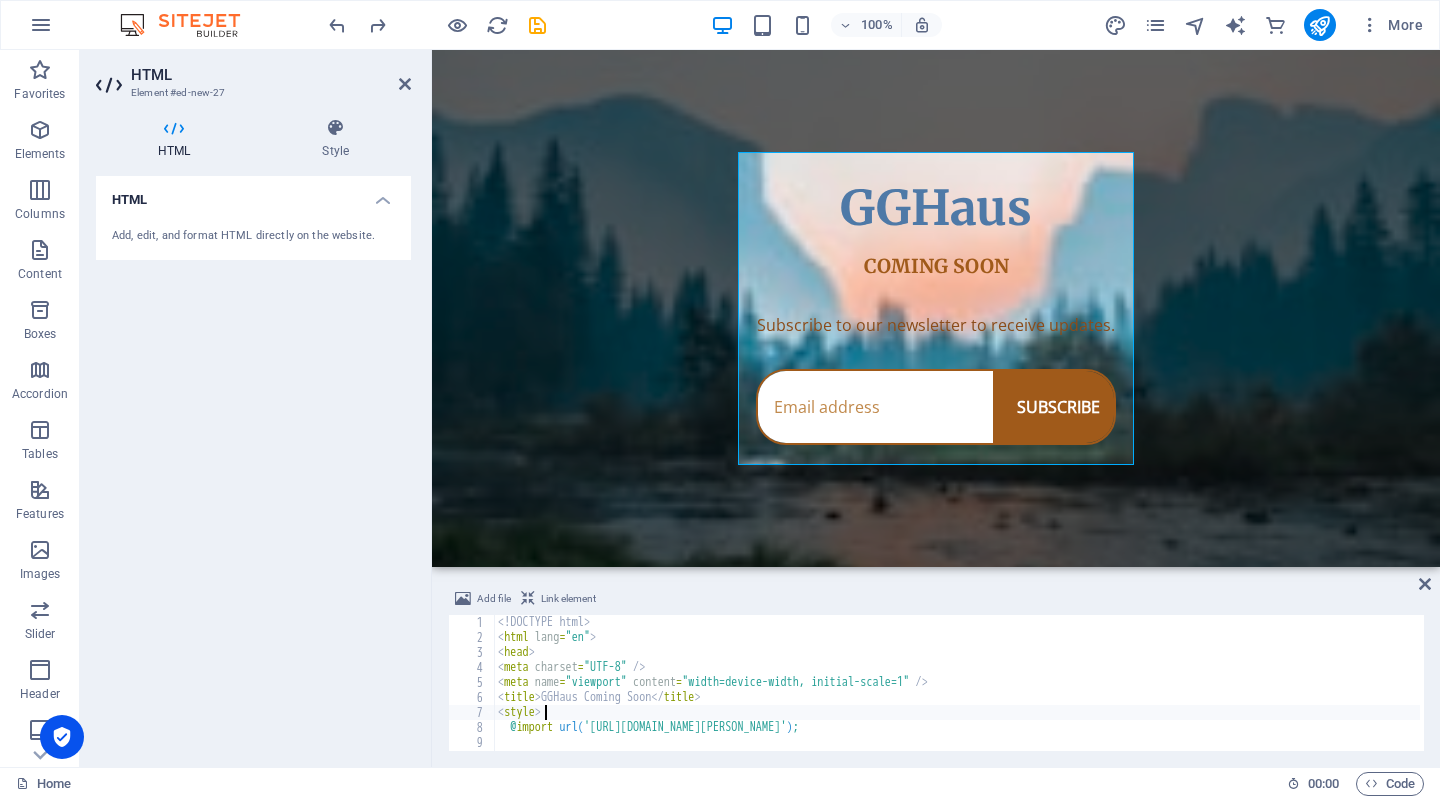 scroll, scrollTop: 0, scrollLeft: 2, axis: horizontal 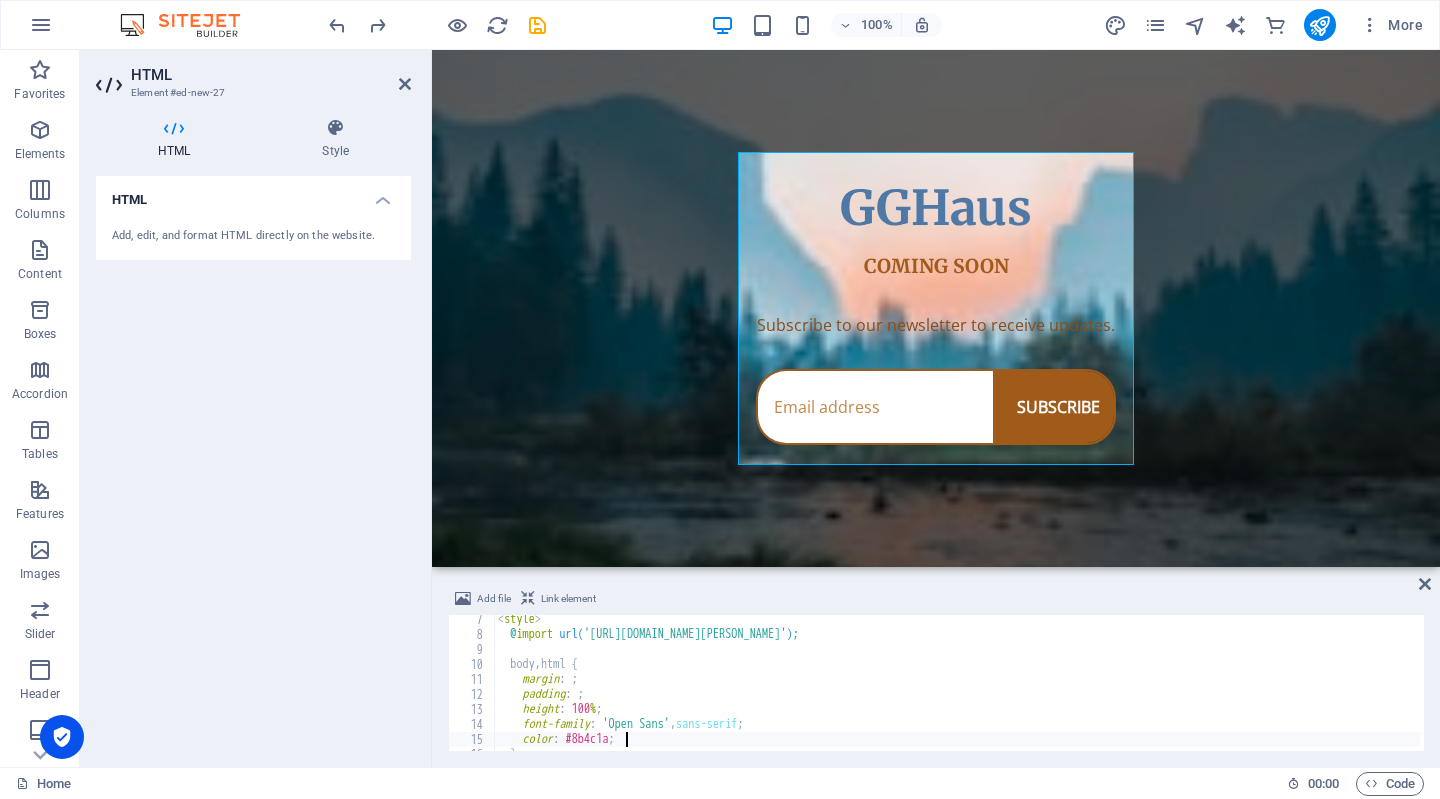 type on "}" 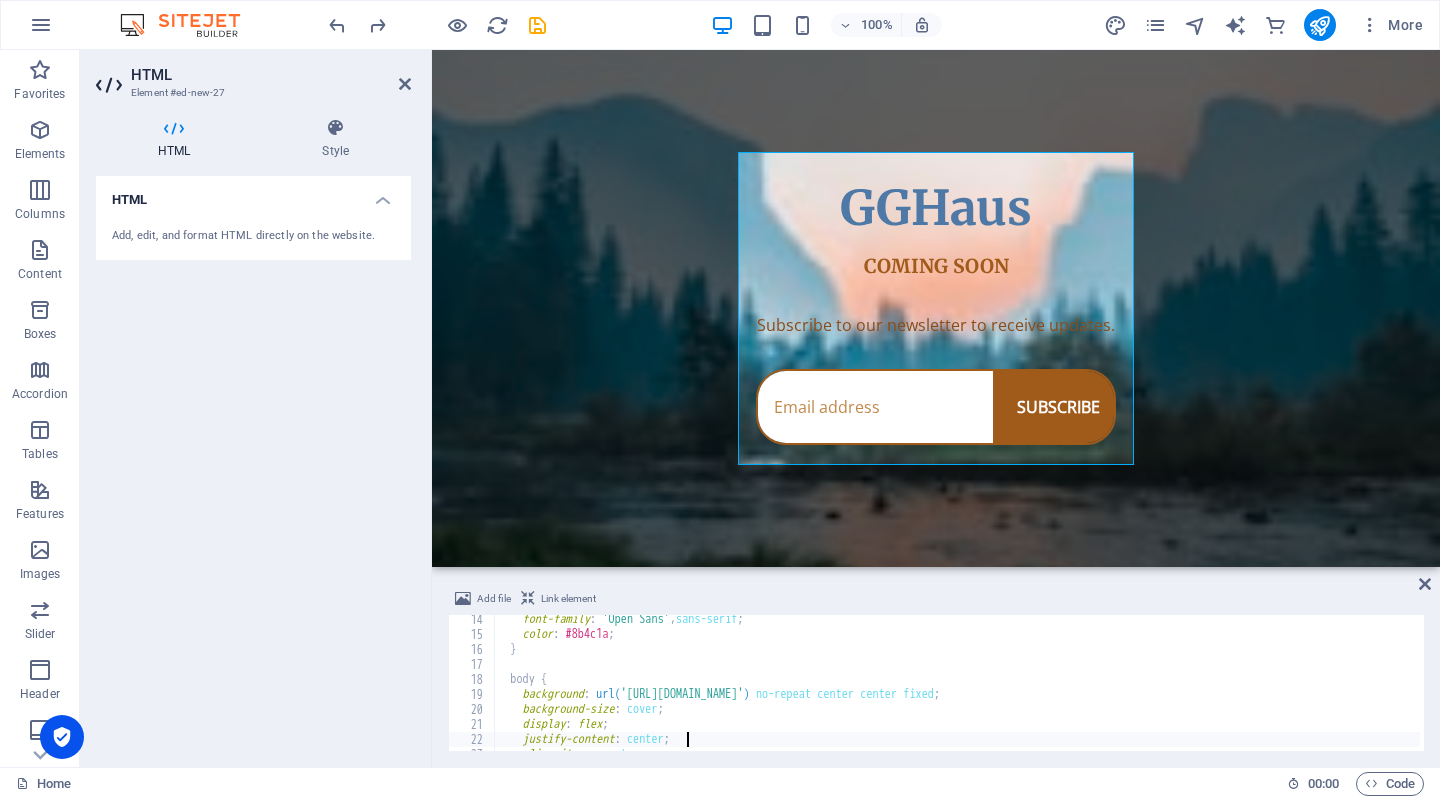 scroll, scrollTop: 198, scrollLeft: 0, axis: vertical 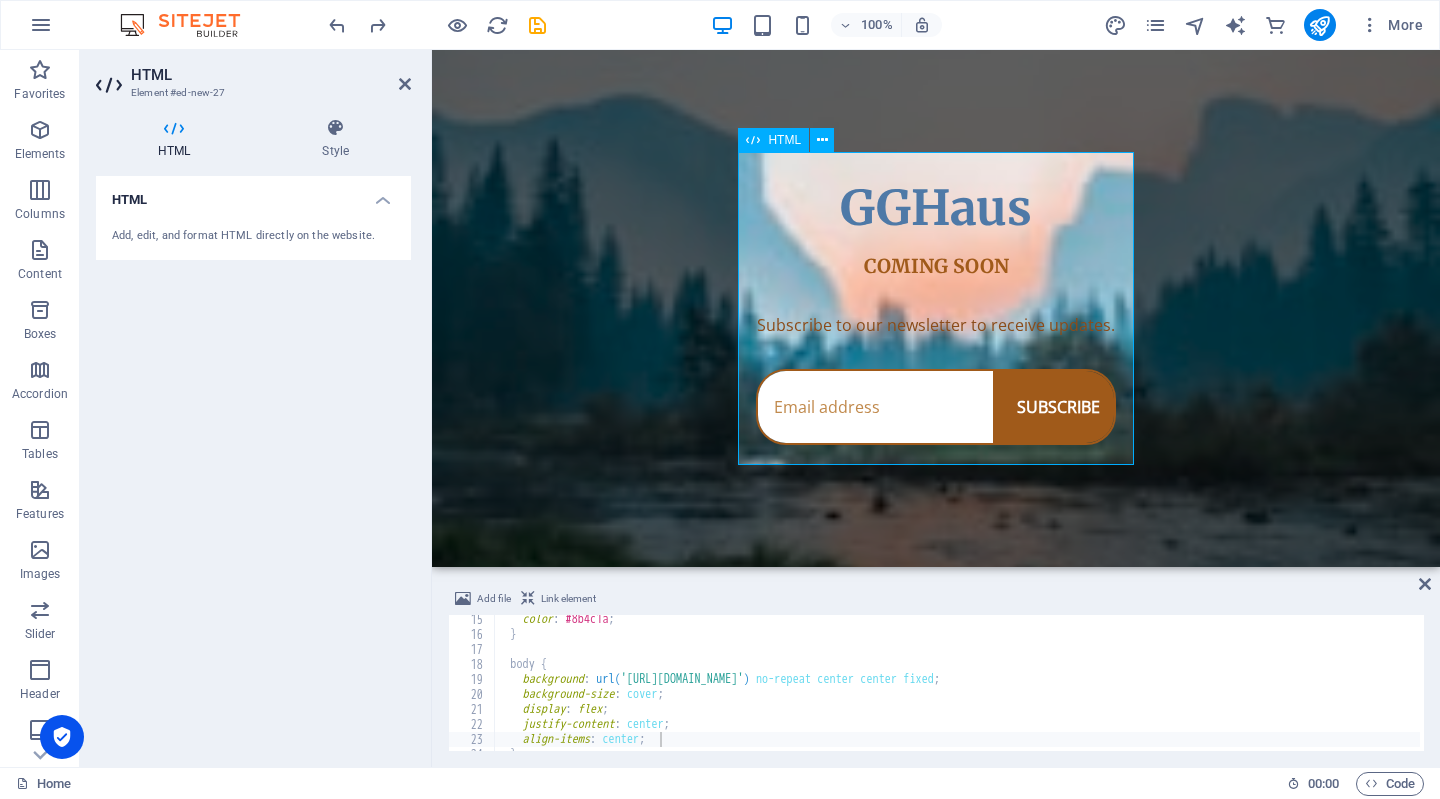 click on "GGHaus Coming Soon
GGHaus
COMING SOON
Subscribe to our newsletter to receive updates.
SUBSCRIBE" at bounding box center [936, 308] 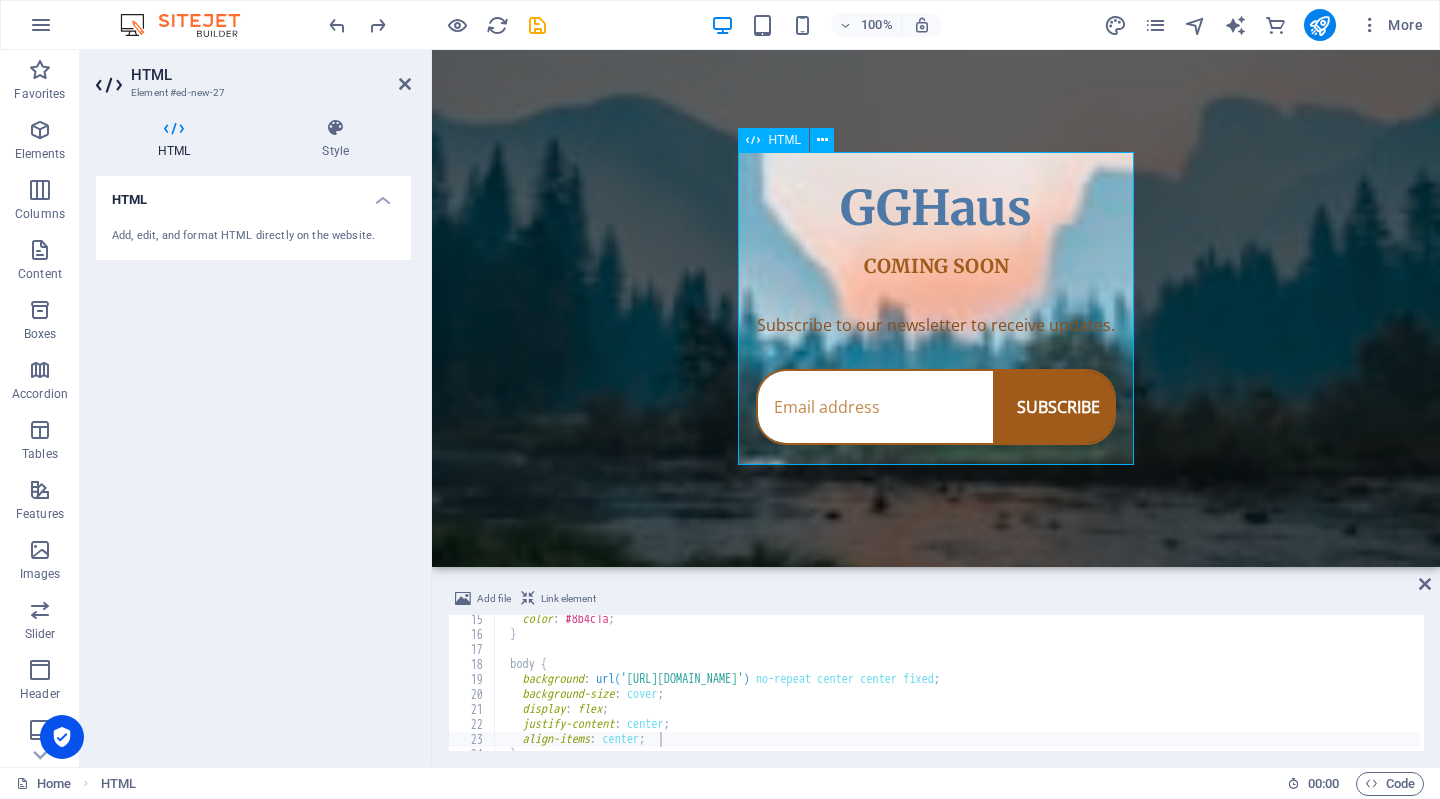 click on "GGHaus Coming Soon
GGHaus
COMING SOON
Subscribe to our newsletter to receive updates.
SUBSCRIBE" at bounding box center [936, 308] 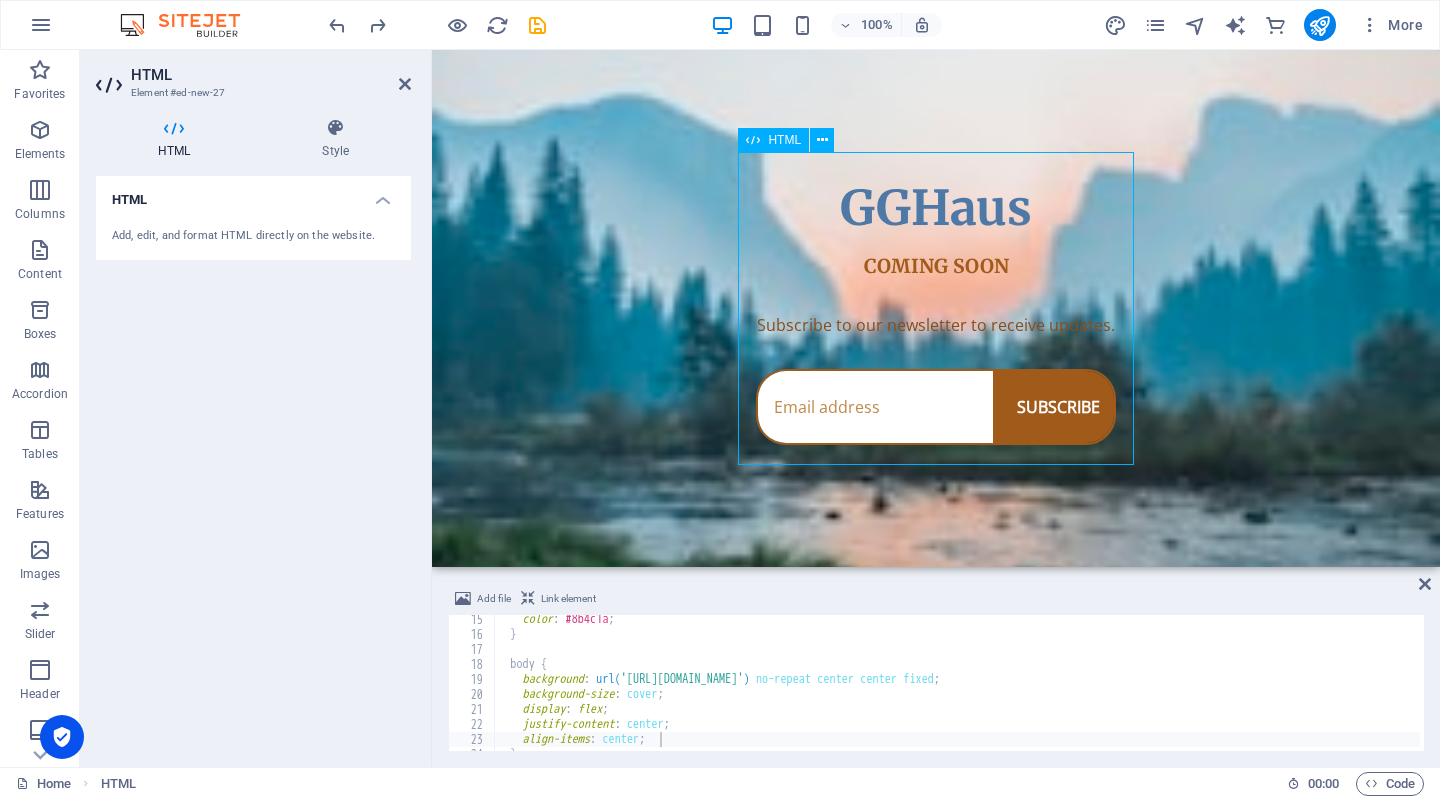 drag, startPoint x: 828, startPoint y: 185, endPoint x: 965, endPoint y: 251, distance: 152.06906 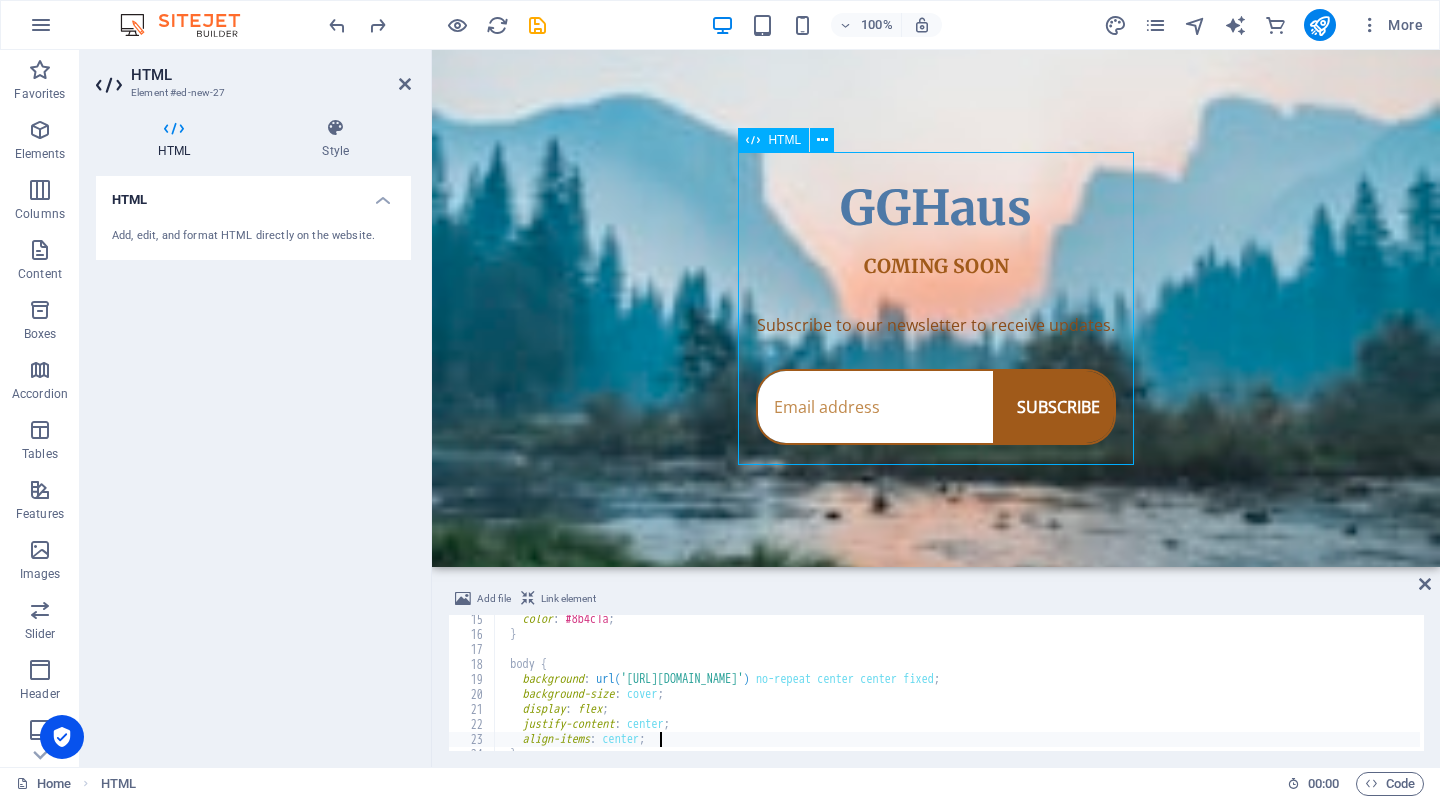 click on "GGHaus Coming Soon
GGHaus
COMING SOON
Subscribe to our newsletter to receive updates.
SUBSCRIBE" at bounding box center [936, 308] 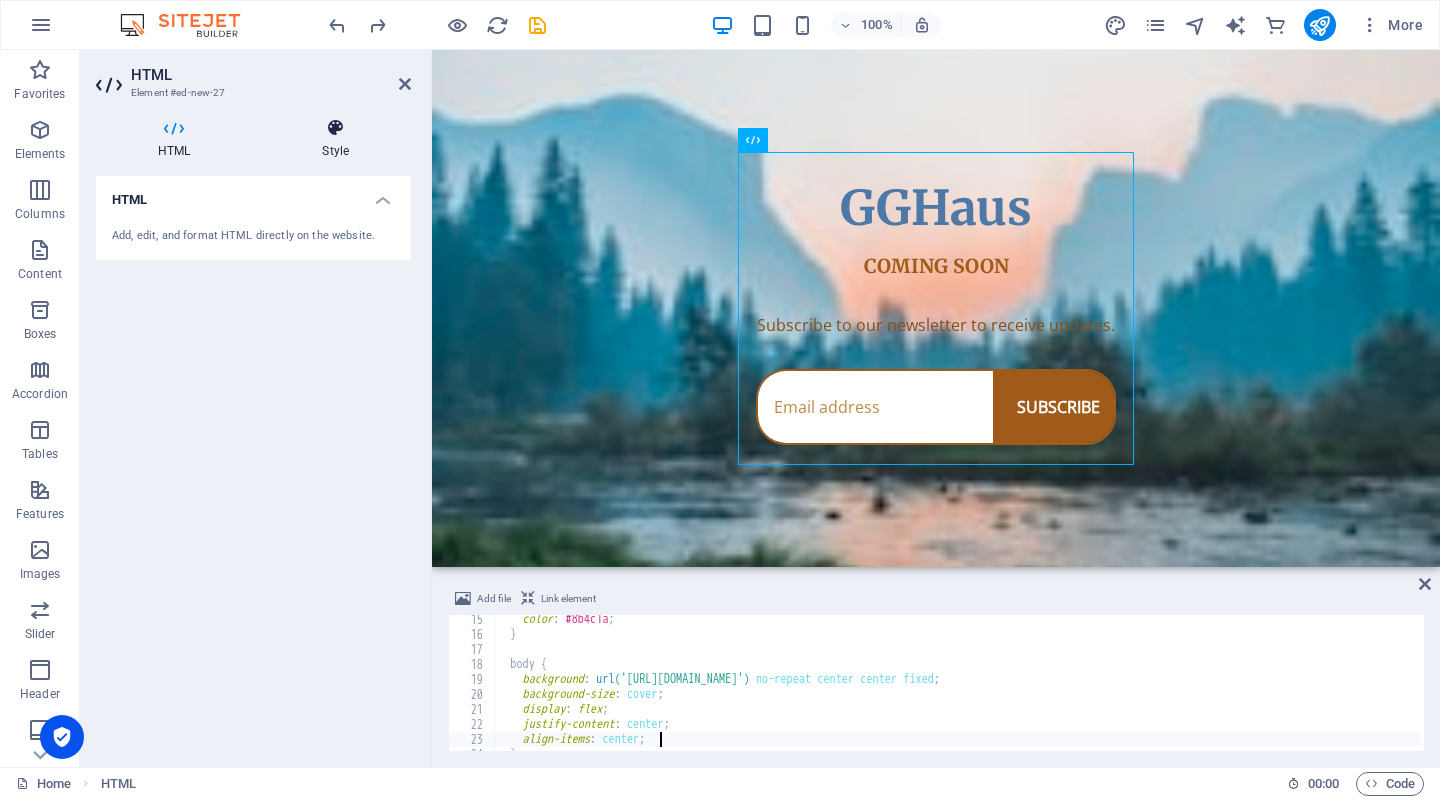click at bounding box center [335, 128] 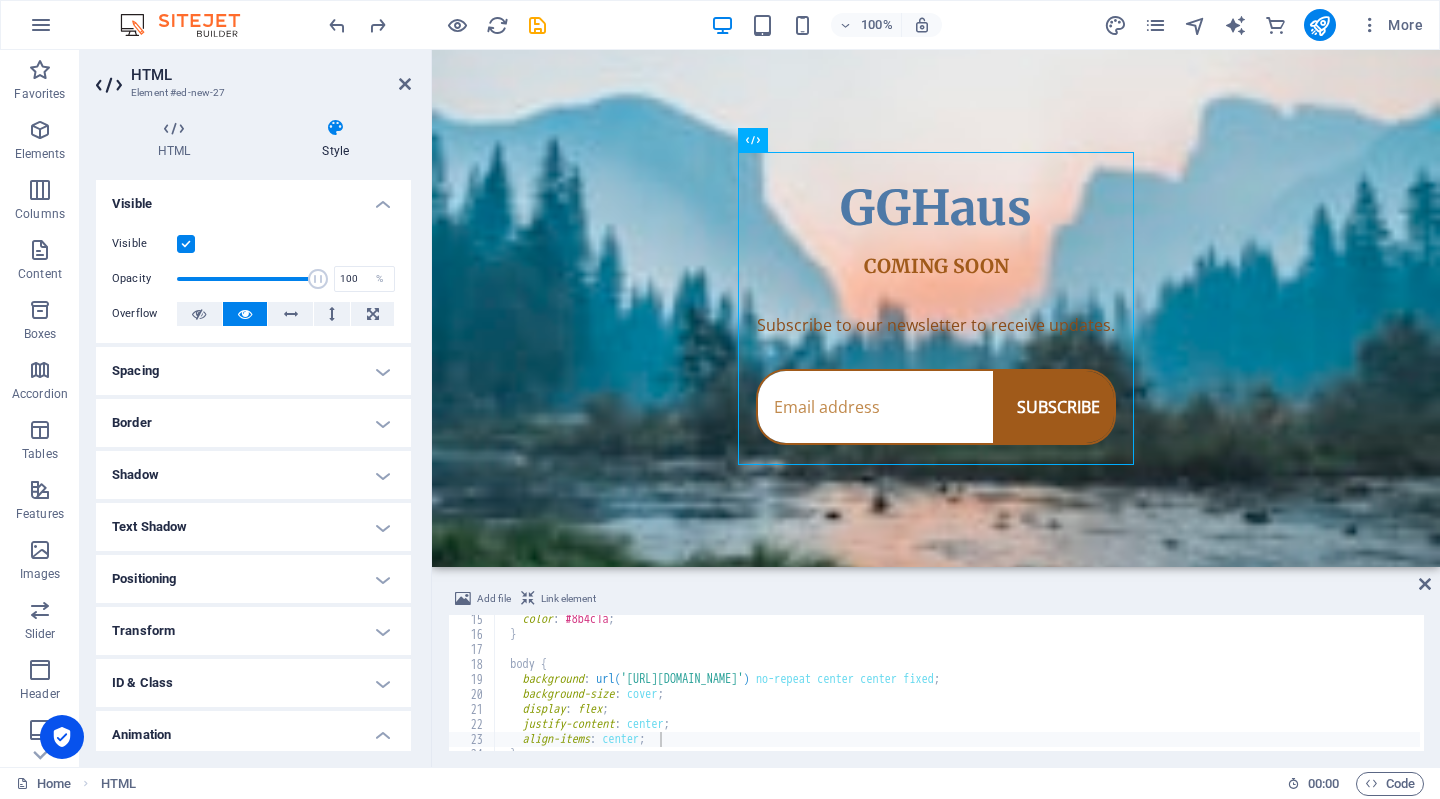 click on "Transform" at bounding box center (253, 631) 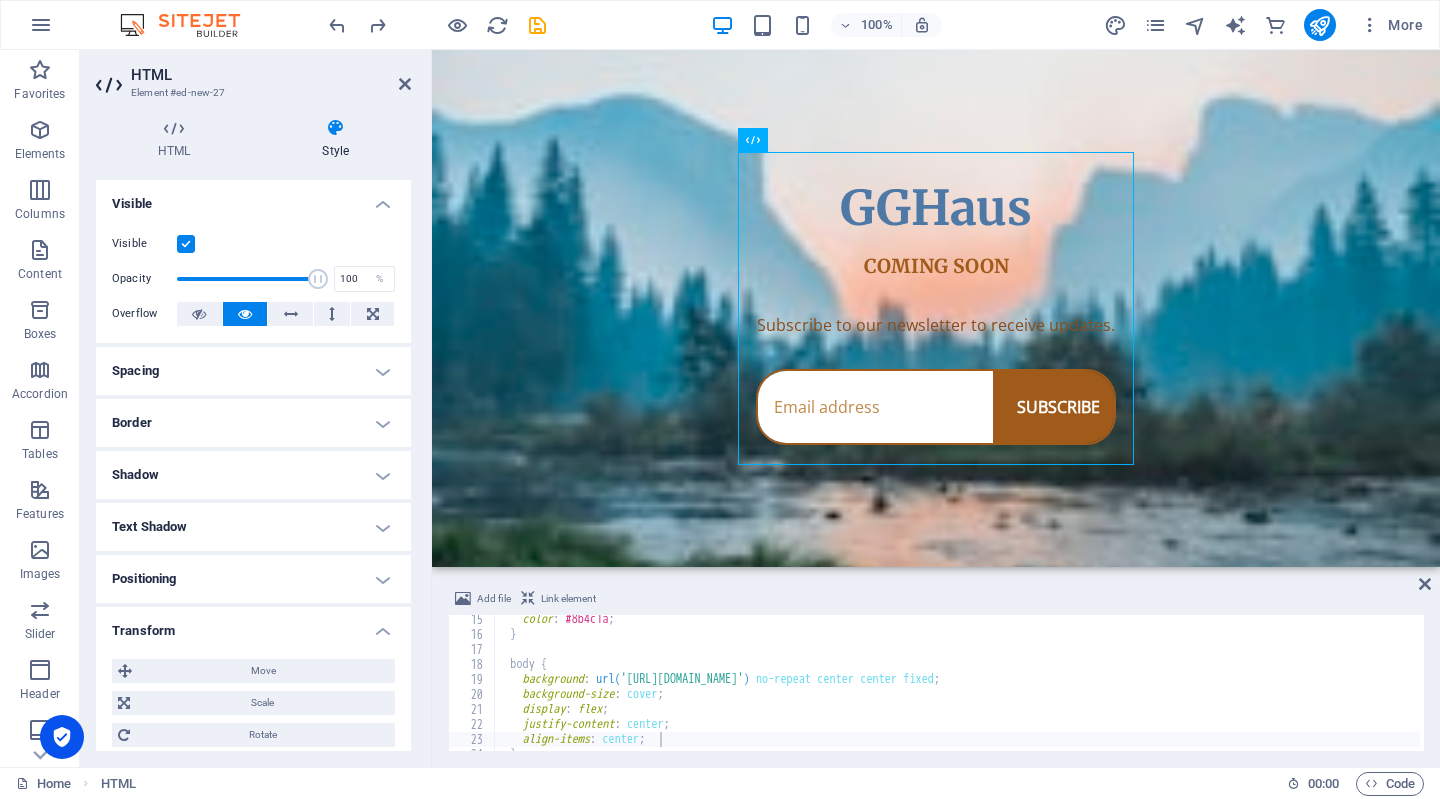 click on "Transform" at bounding box center [253, 625] 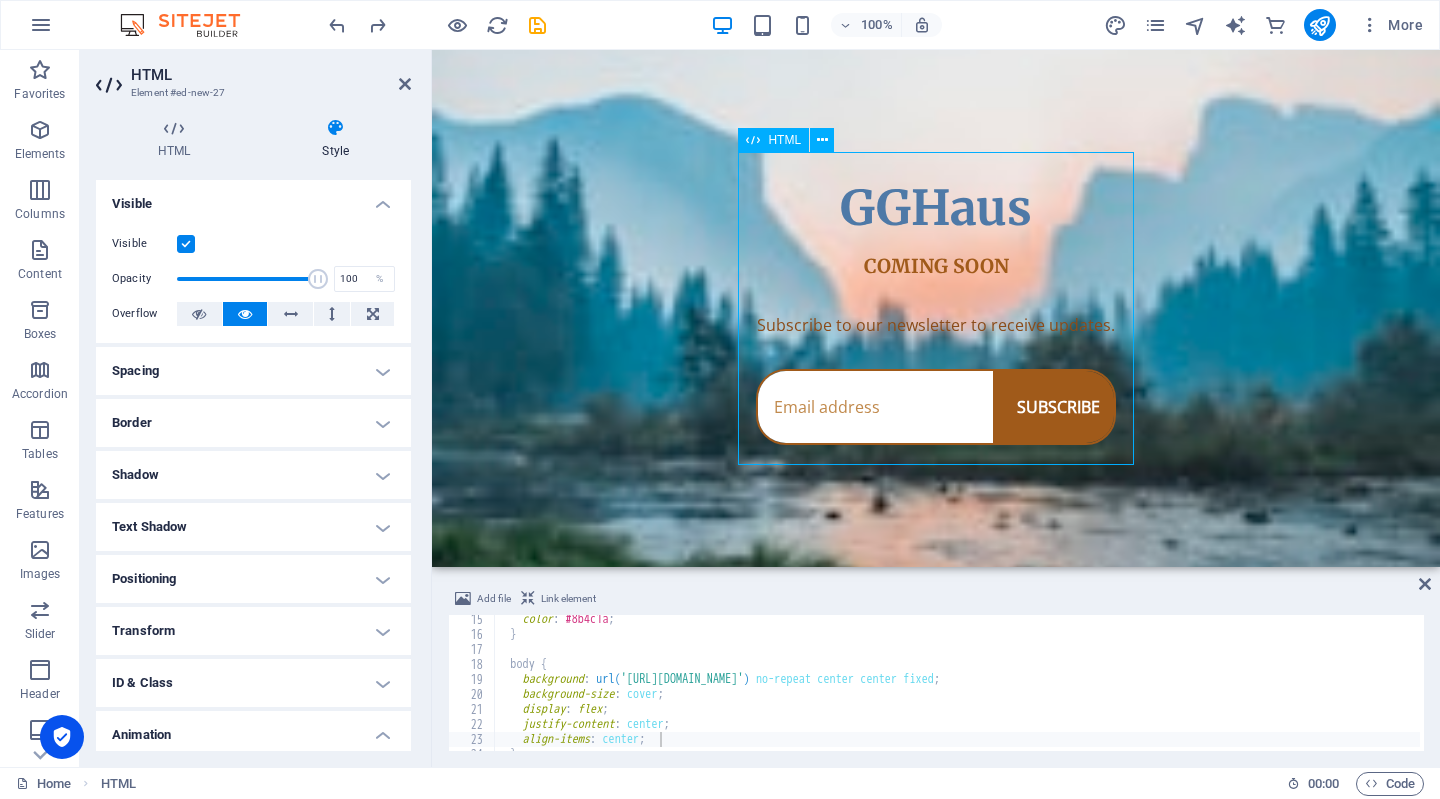 click on "GGHaus Coming Soon
GGHaus
COMING SOON
Subscribe to our newsletter to receive updates.
SUBSCRIBE" at bounding box center (936, 308) 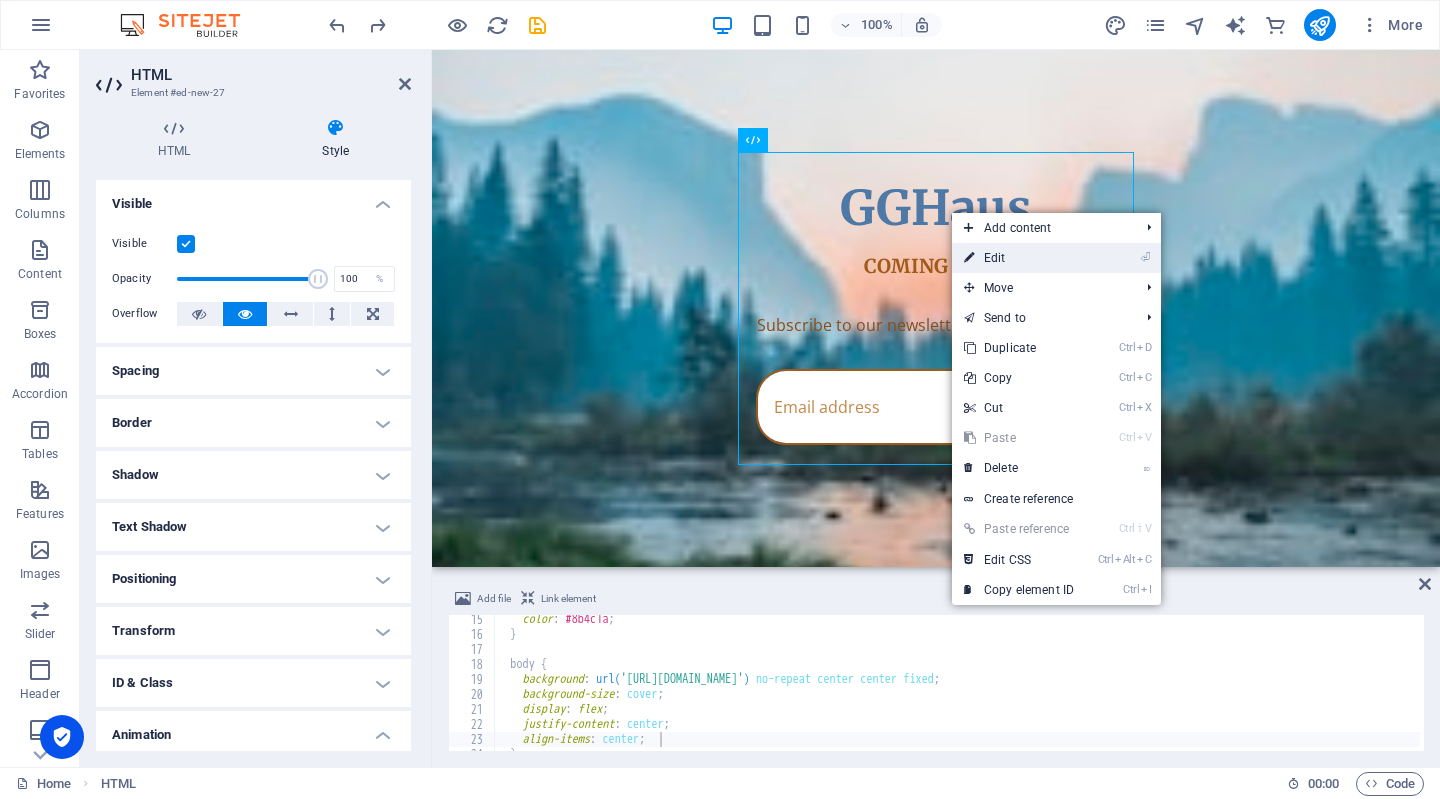 click on "⏎  Edit" at bounding box center [1019, 258] 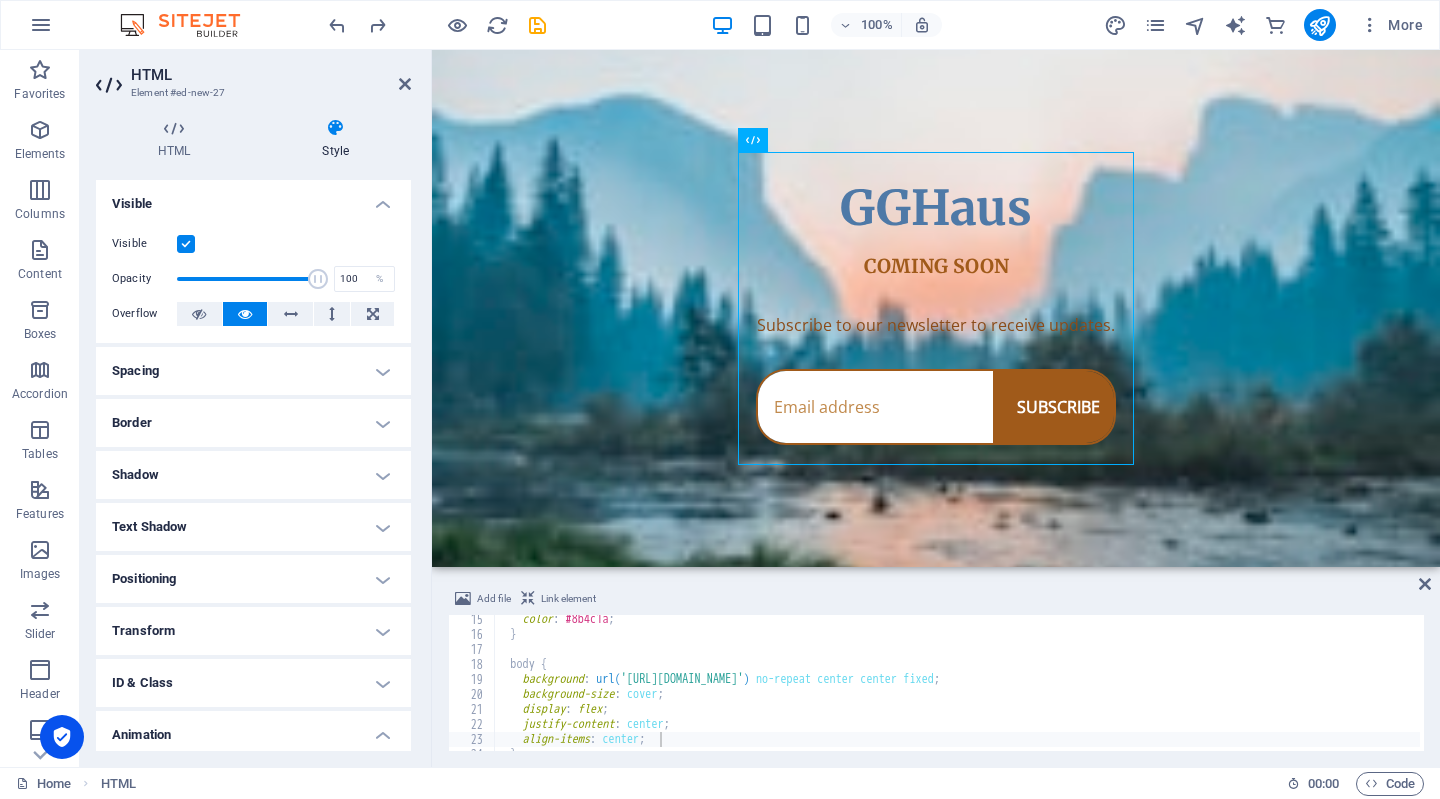 click on "ID & Class" at bounding box center (253, 683) 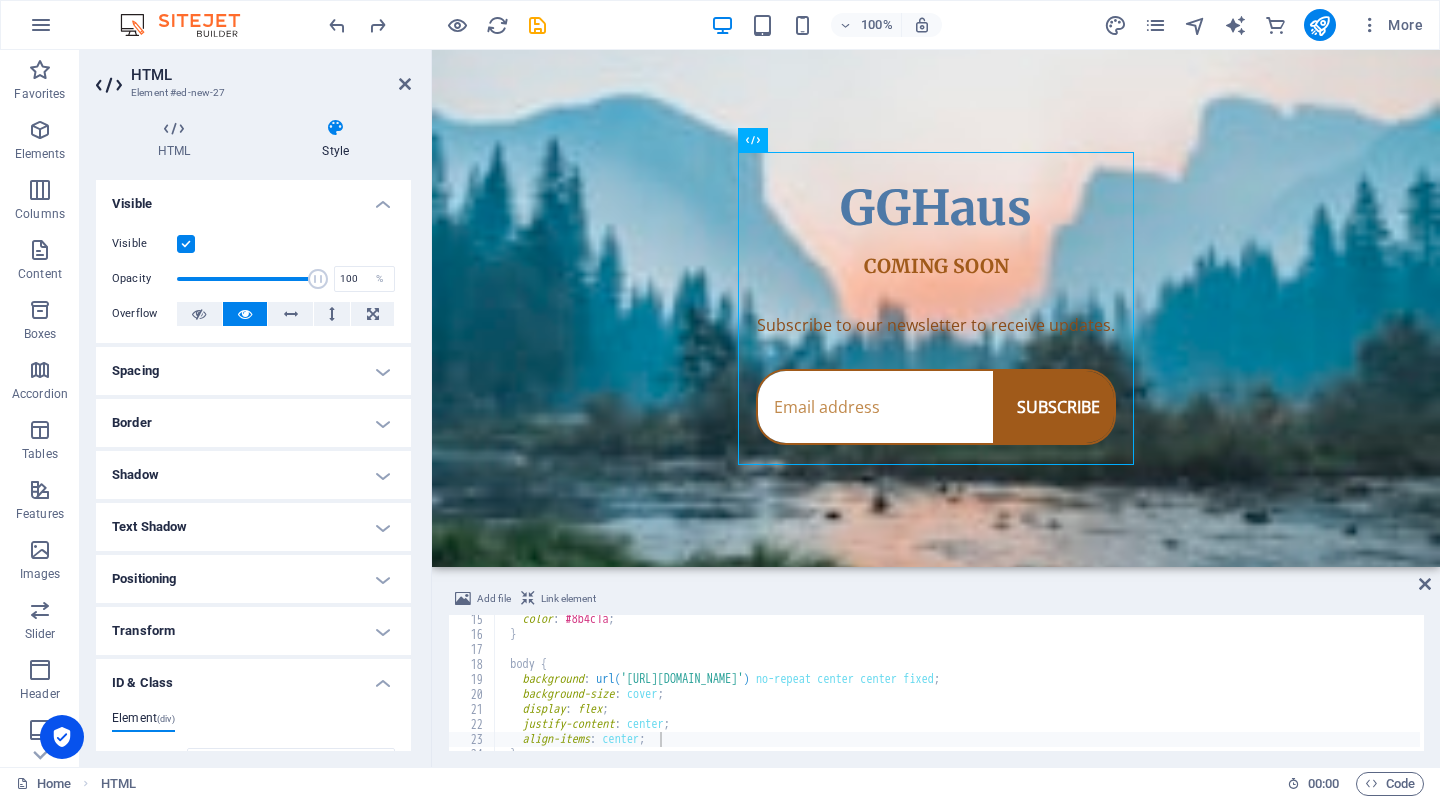drag, startPoint x: 403, startPoint y: 475, endPoint x: 400, endPoint y: 535, distance: 60.074955 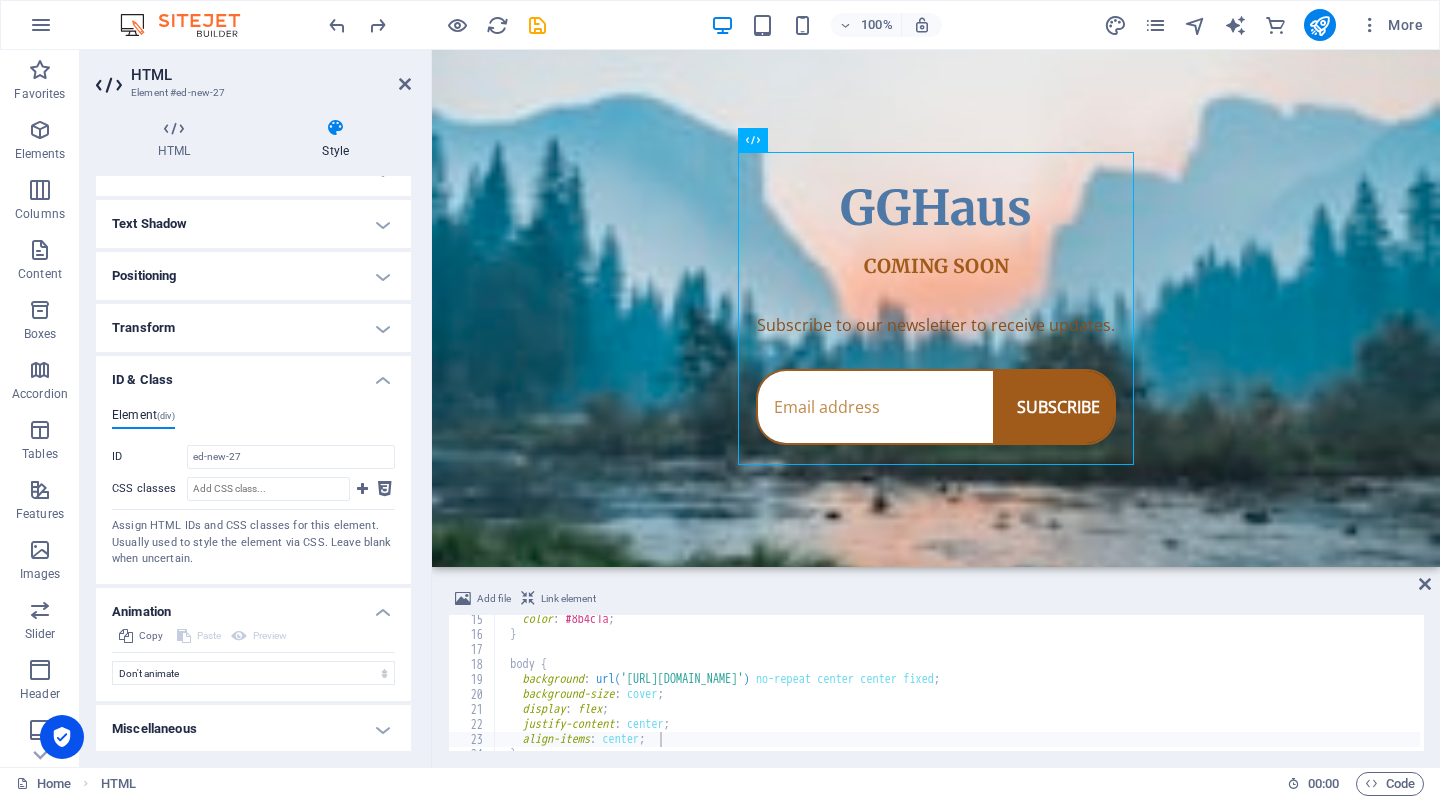 scroll, scrollTop: 0, scrollLeft: 0, axis: both 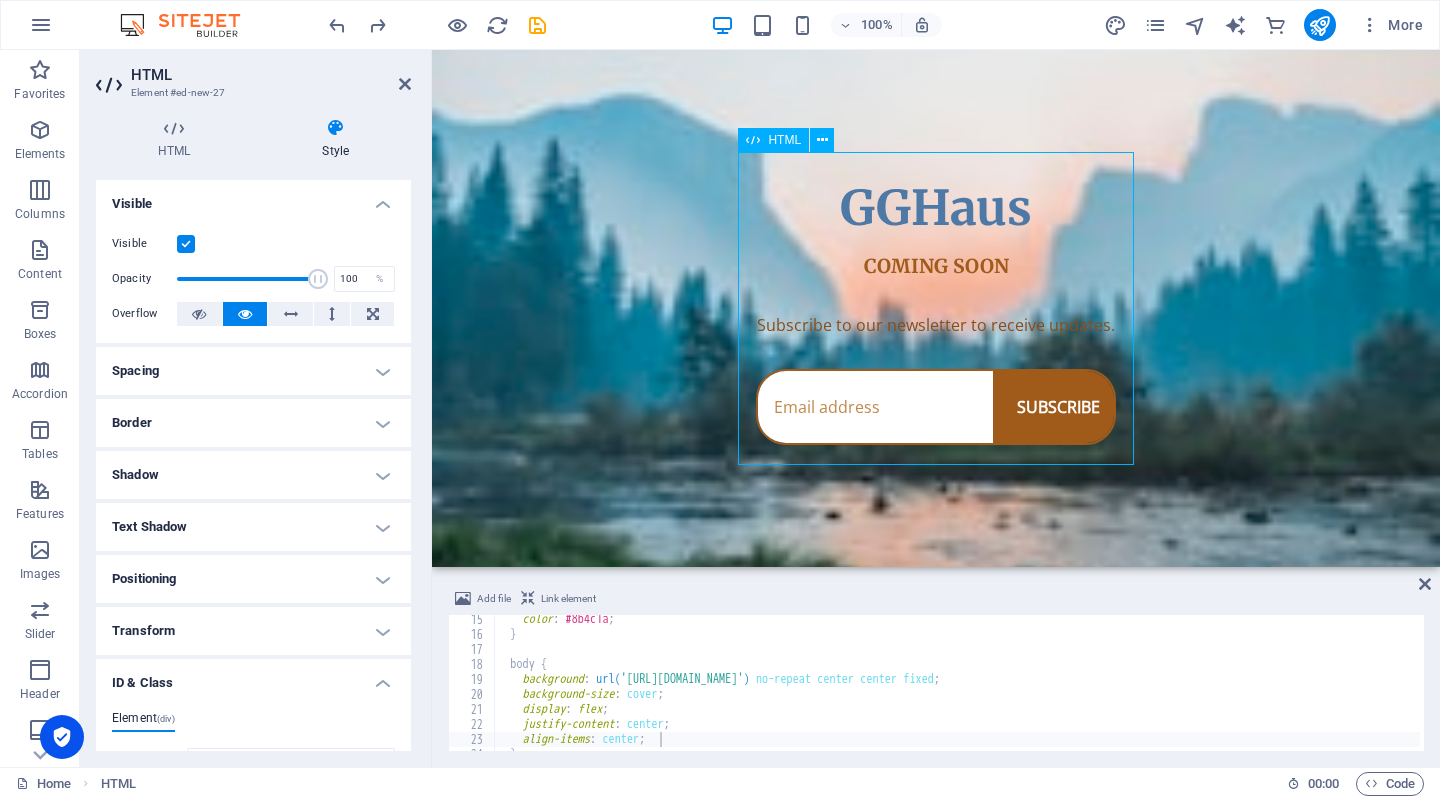 click on "GGHaus Coming Soon
GGHaus
COMING SOON
Subscribe to our newsletter to receive updates.
SUBSCRIBE" at bounding box center (936, 308) 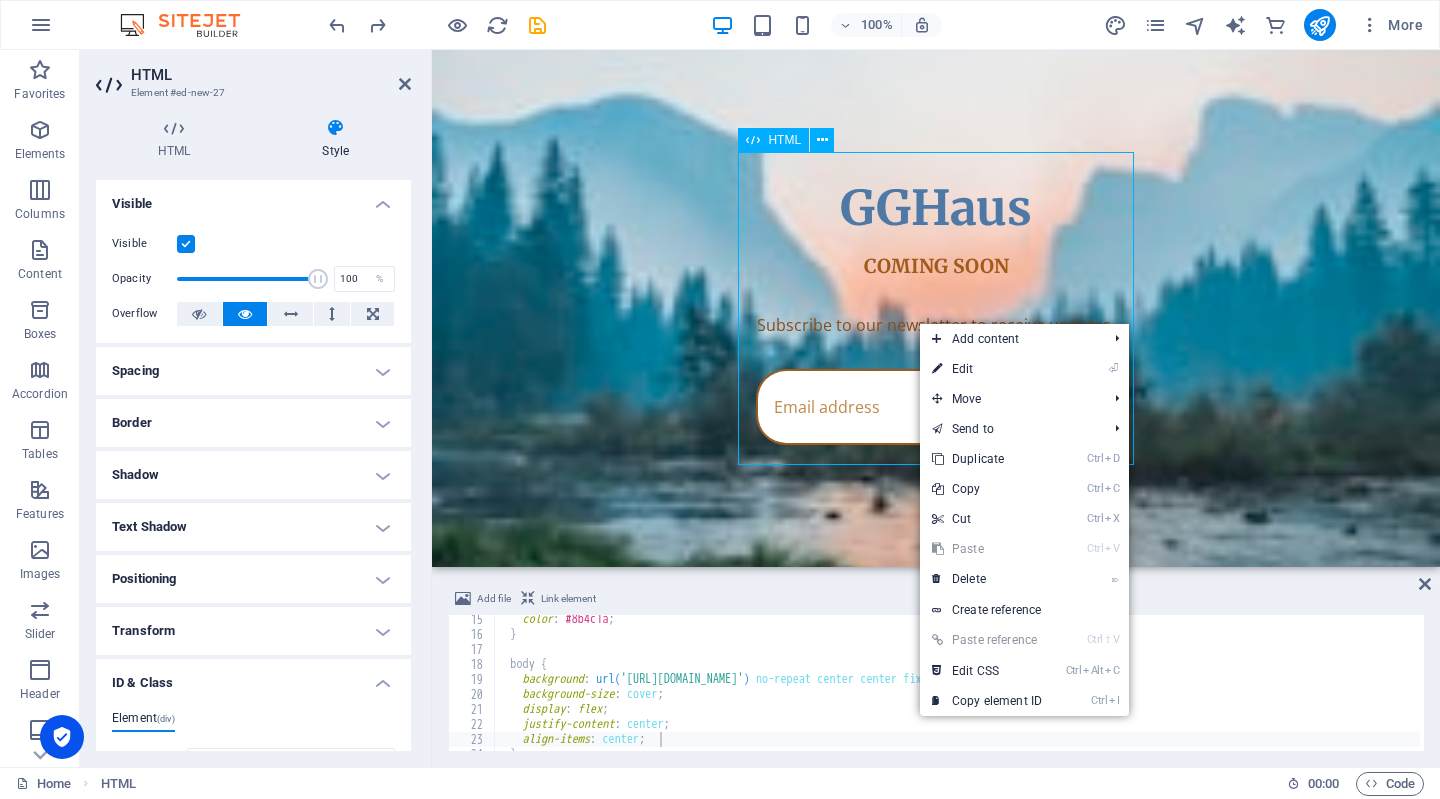 click on "GGHaus Coming Soon
GGHaus
COMING SOON
Subscribe to our newsletter to receive updates.
SUBSCRIBE" at bounding box center [936, 308] 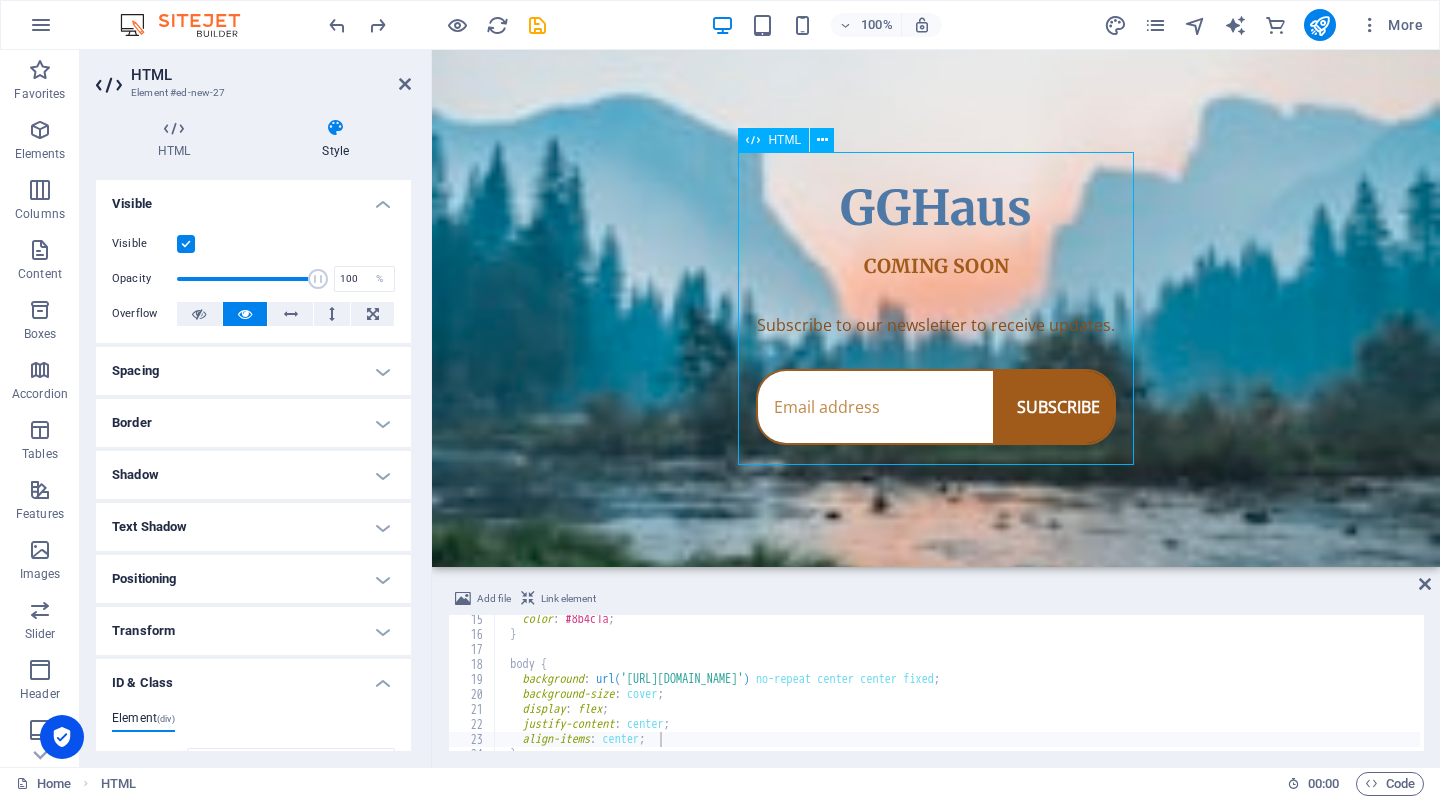 click on "GGHaus Coming Soon
GGHaus
COMING SOON
Subscribe to our newsletter to receive updates.
SUBSCRIBE" at bounding box center (936, 308) 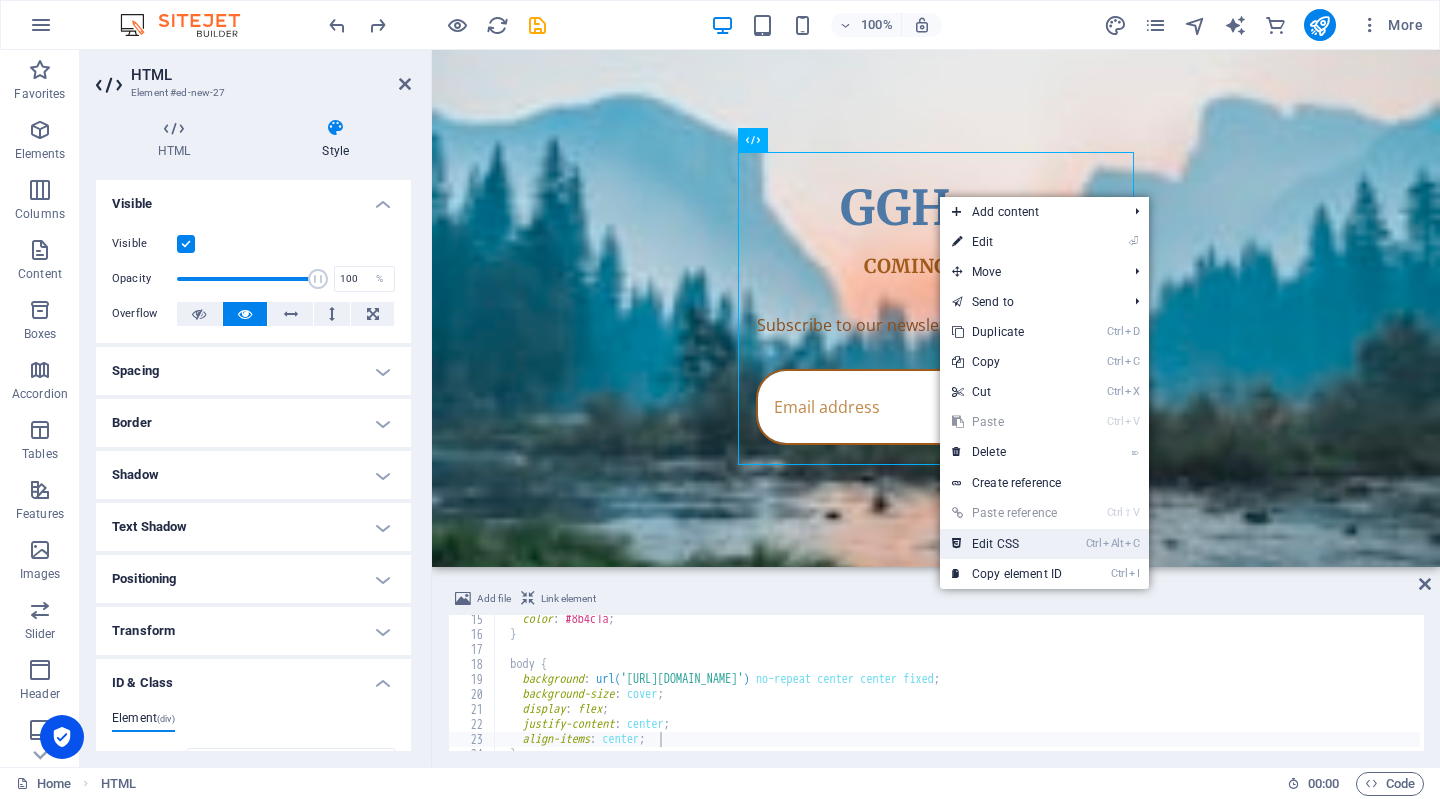 click on "Ctrl Alt C  Edit CSS" at bounding box center [1007, 544] 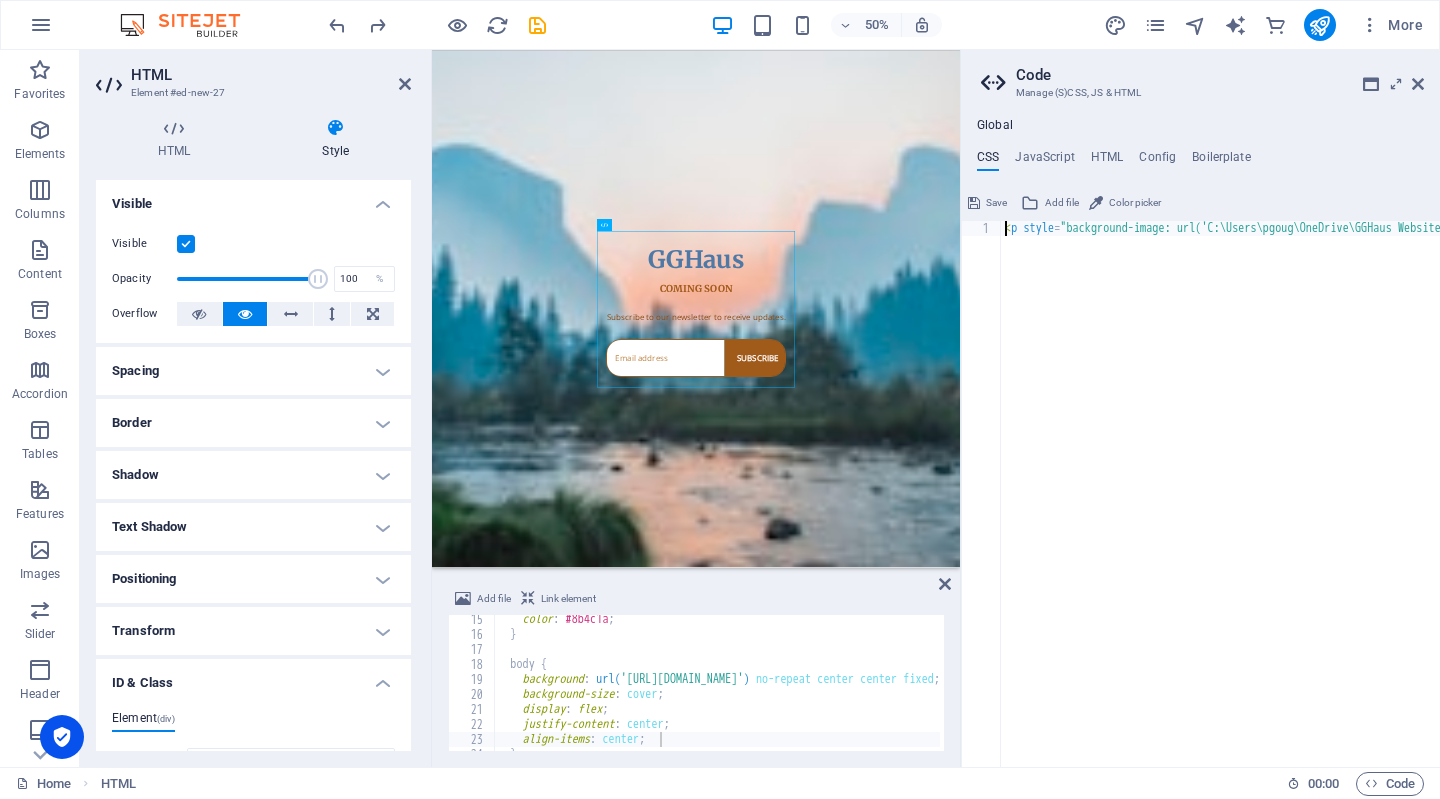 click on "< p   style = "background-image: url('C:\Users\pgoug\OneDrive\GGHaus Website\Images\diffuser.jpg');" >" at bounding box center [1328, 509] 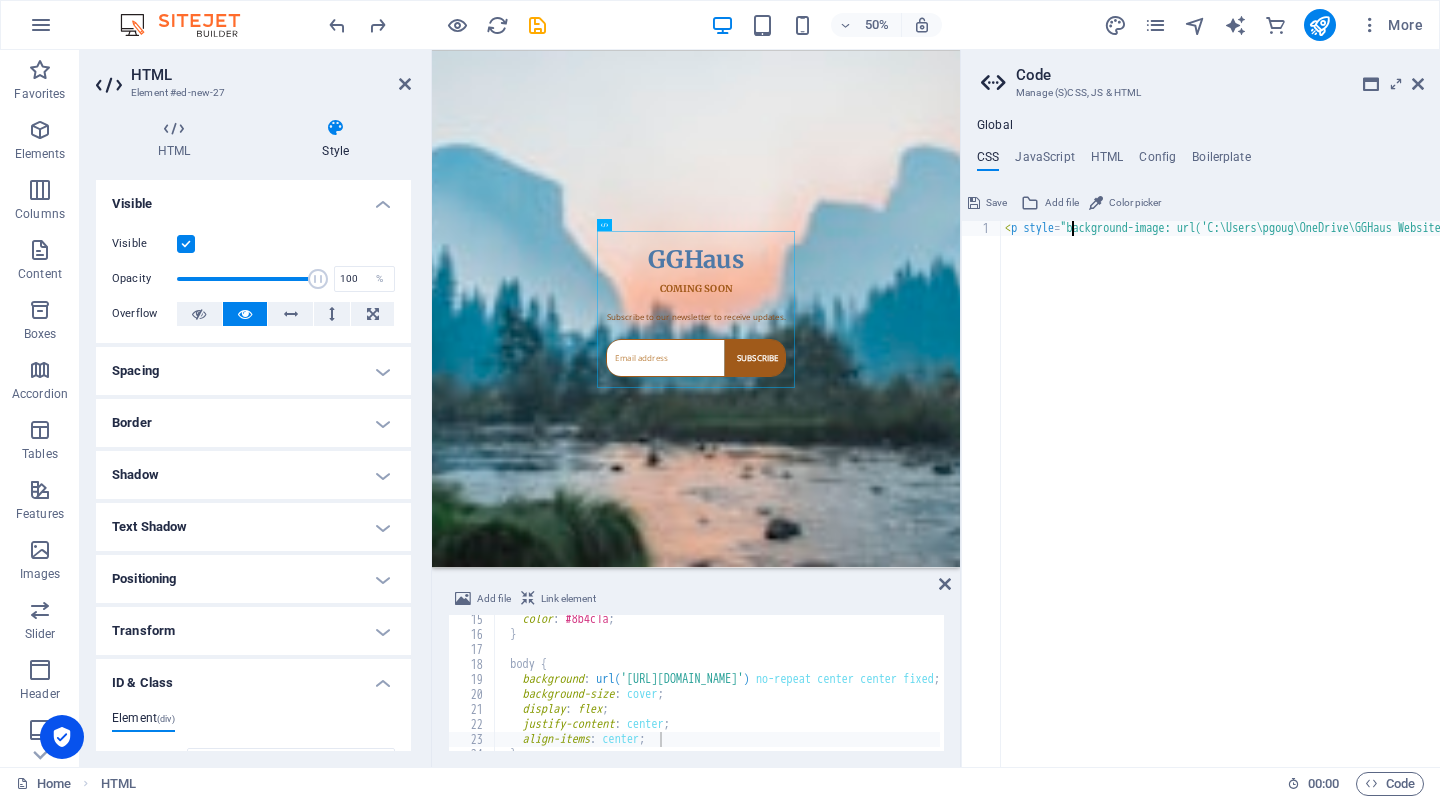 click on "< p   style = "background-image: url('C:\Users\pgoug\OneDrive\GGHaus Website\Images\diffuser.jpg');" >" at bounding box center (1328, 509) 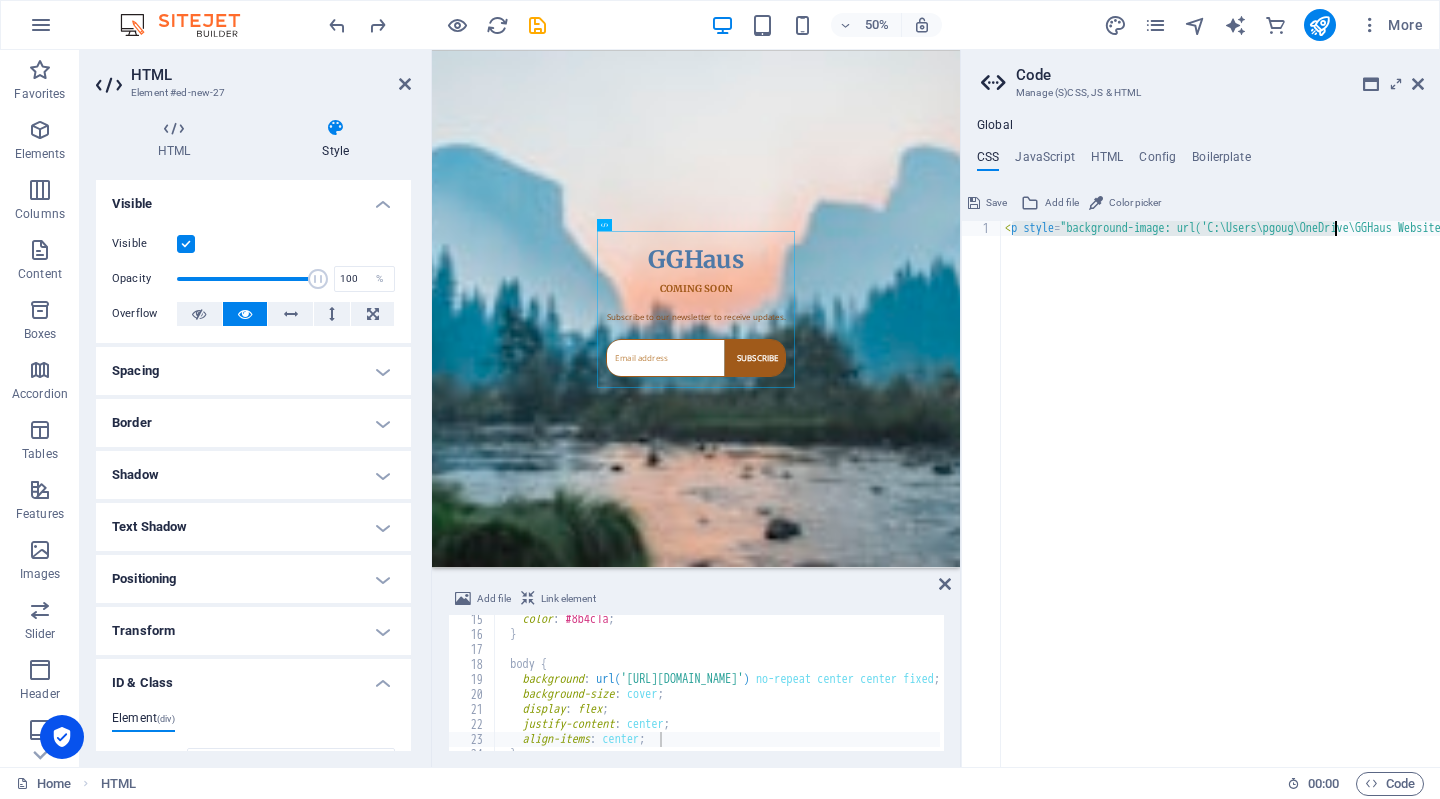 scroll, scrollTop: 0, scrollLeft: 216, axis: horizontal 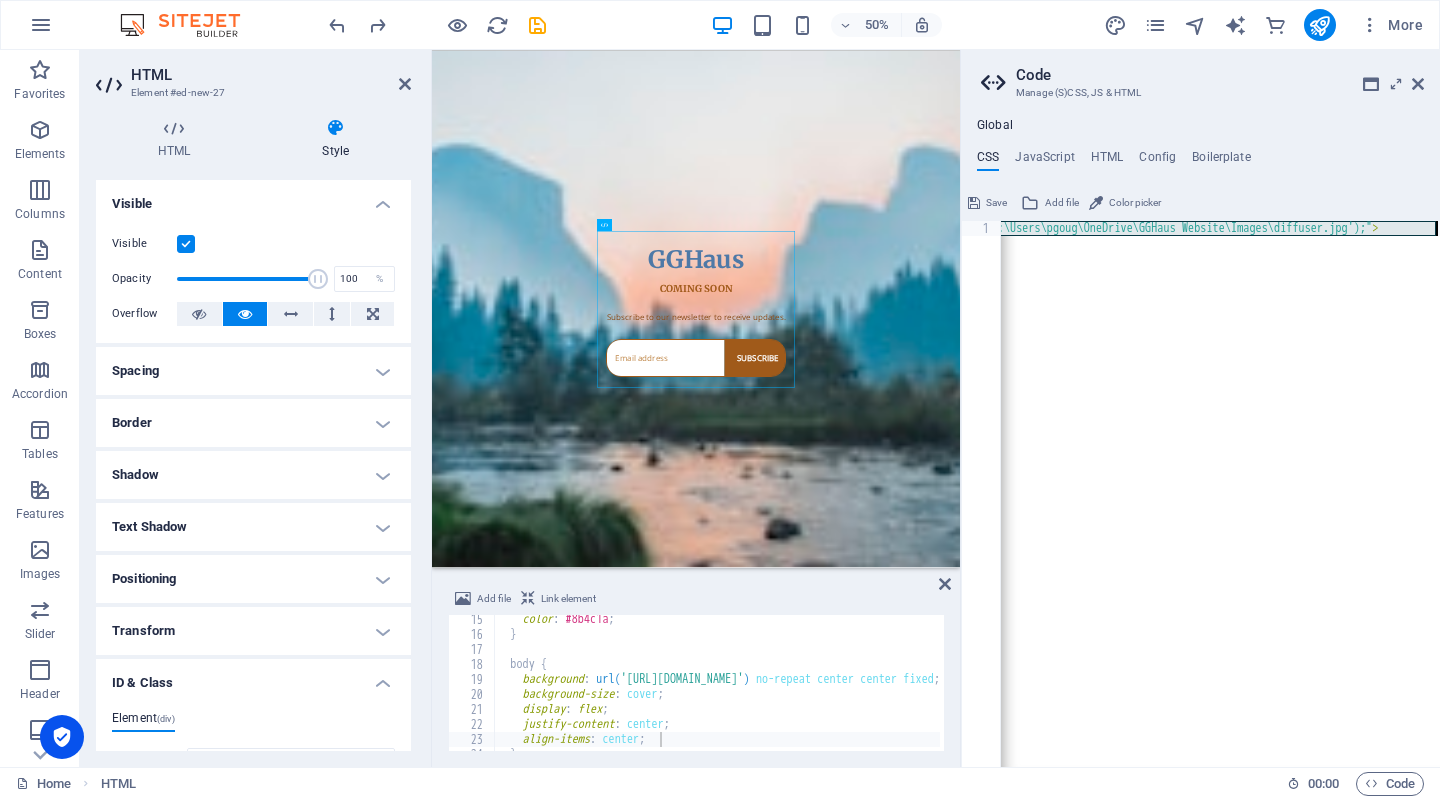 drag, startPoint x: 1013, startPoint y: 229, endPoint x: 1422, endPoint y: 238, distance: 409.099 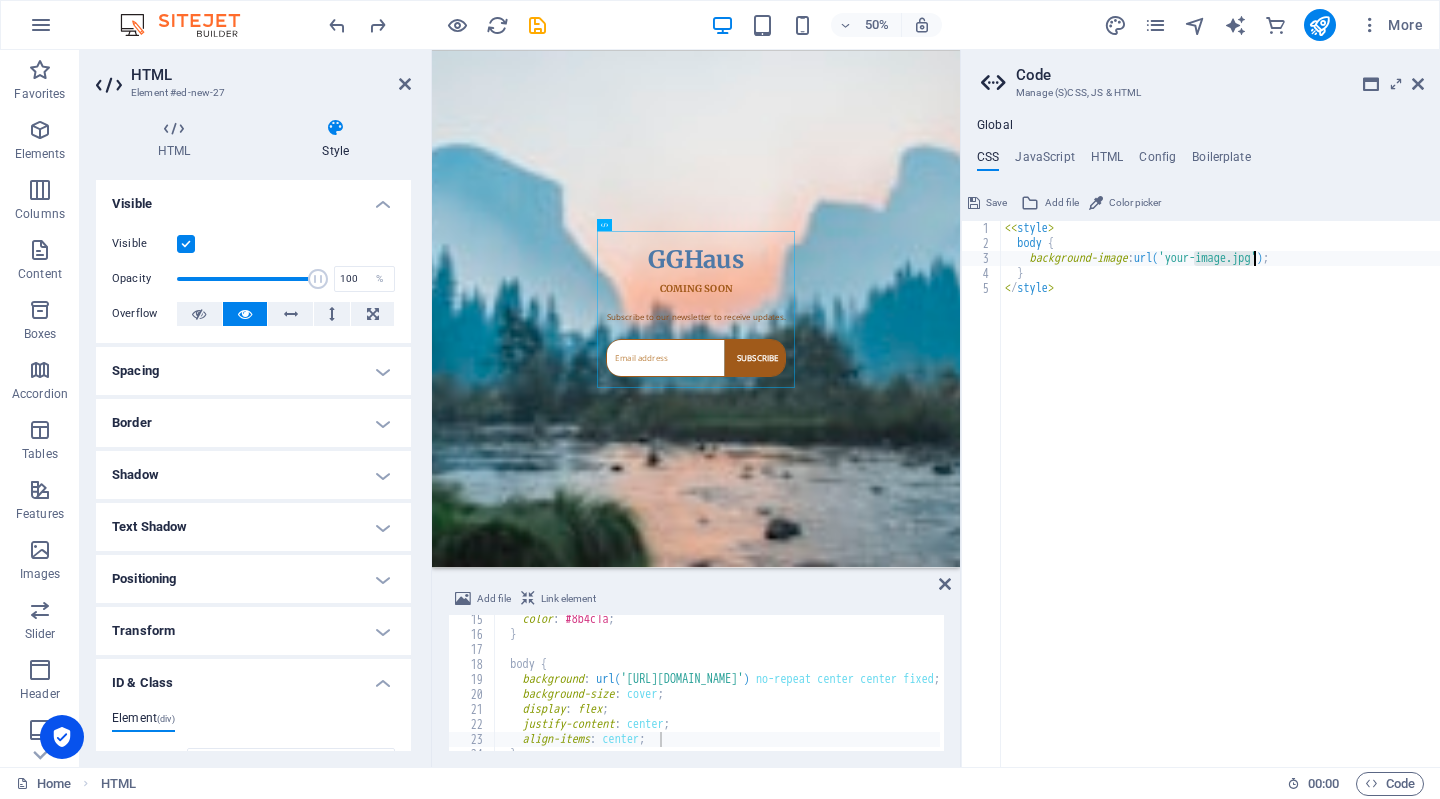 drag, startPoint x: 1190, startPoint y: 263, endPoint x: 1254, endPoint y: 256, distance: 64.381676 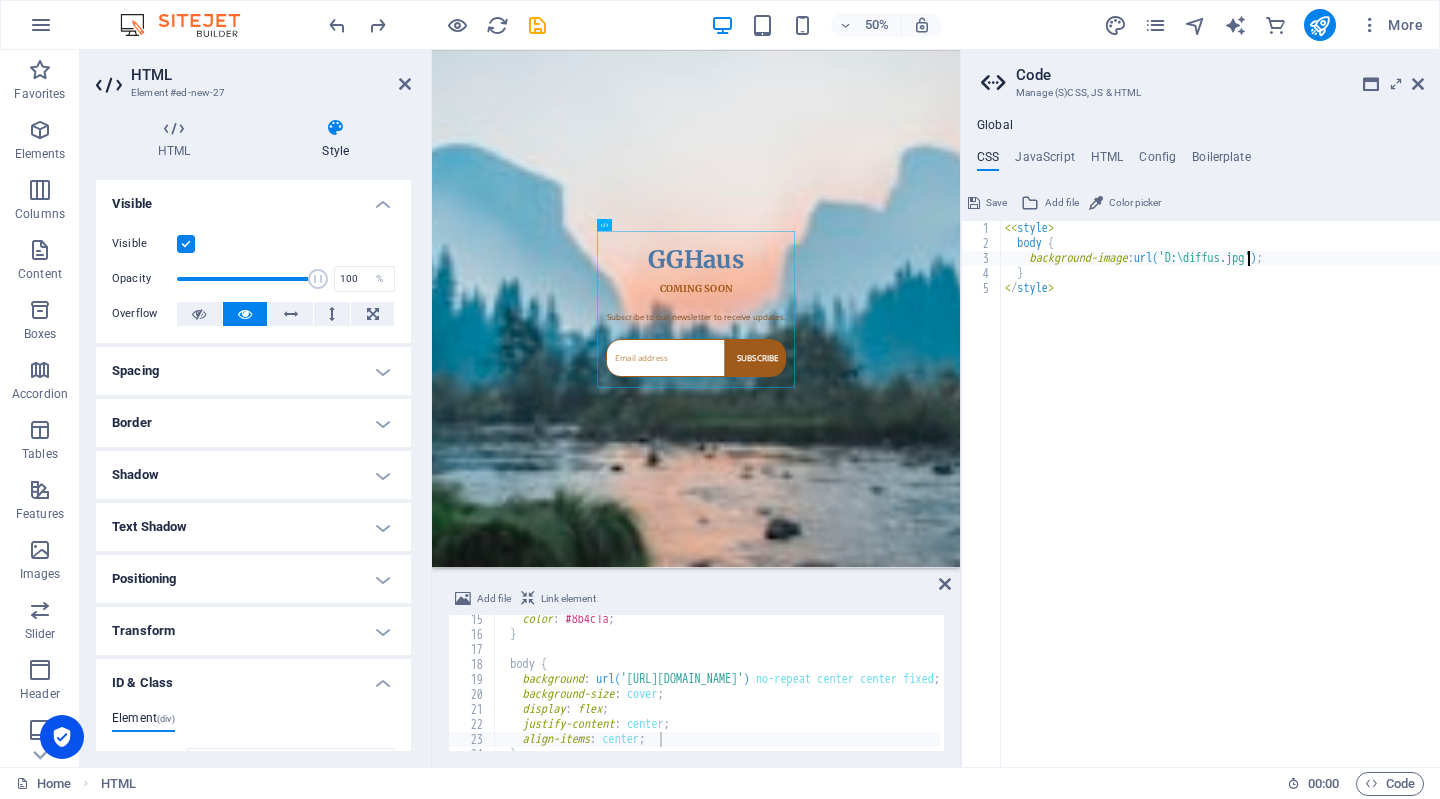 scroll, scrollTop: 0, scrollLeft: 20, axis: horizontal 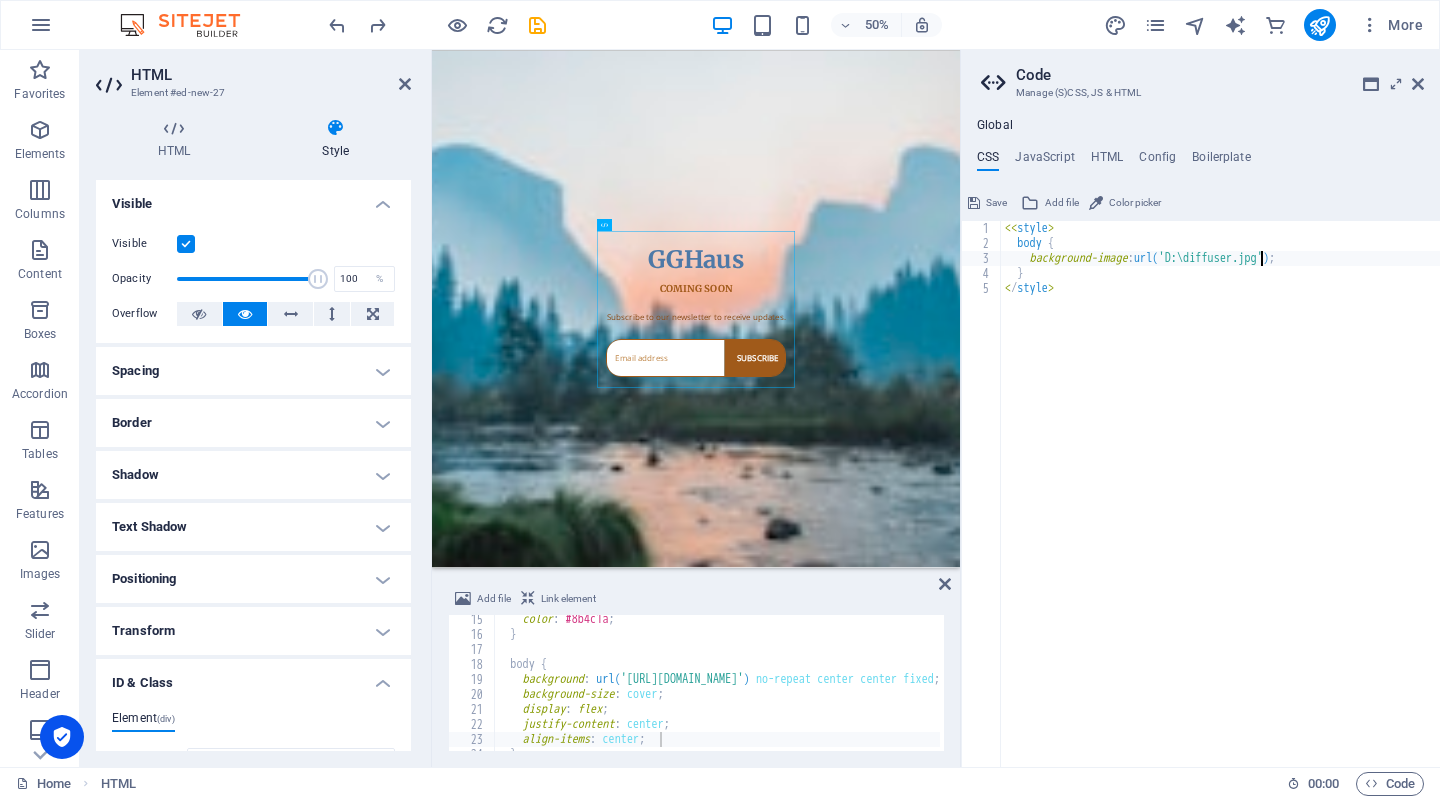click on "<< style >    body   {      background-image :  url( 'D:\diffuser.jpg' ) ;    } < / style >" at bounding box center (1220, 509) 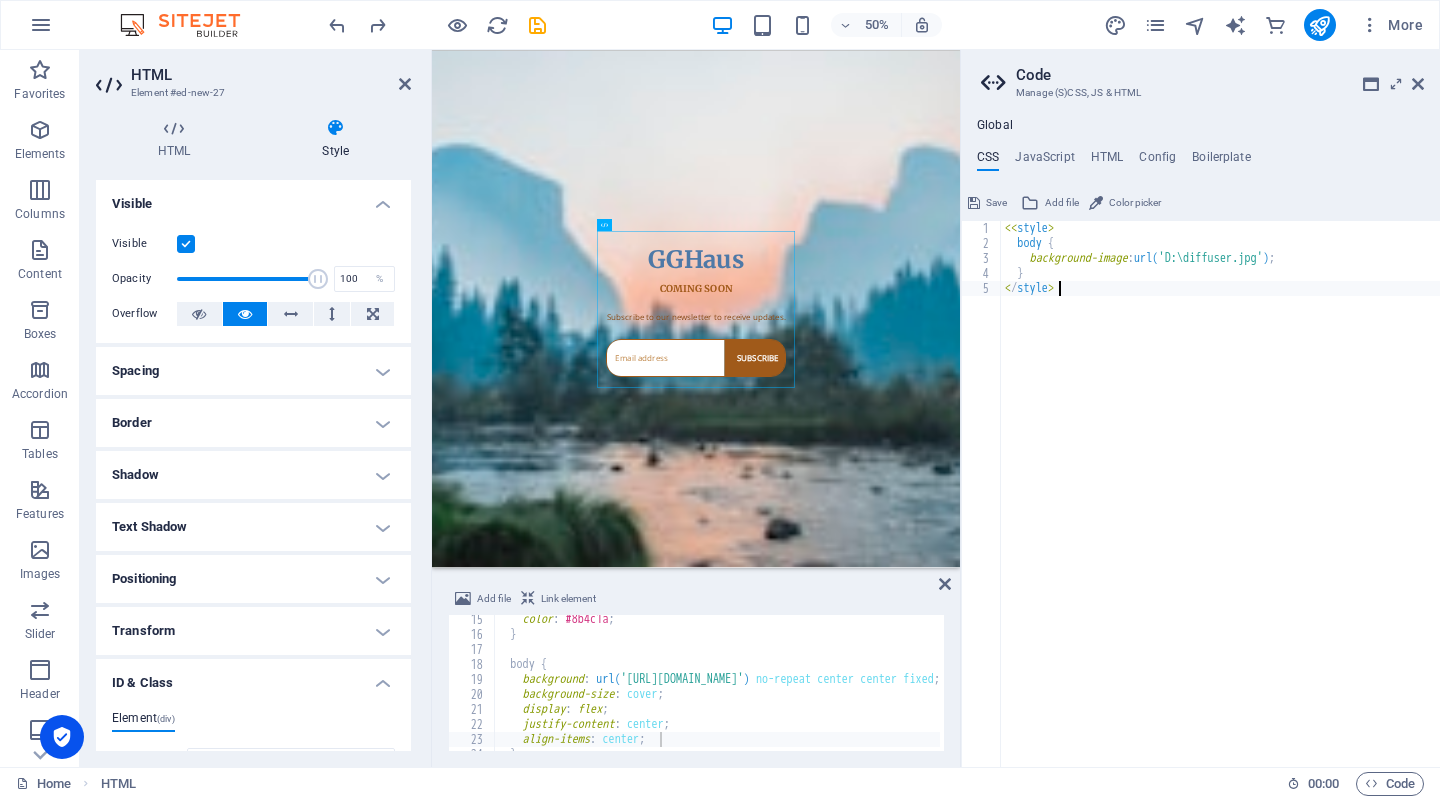 scroll, scrollTop: 0, scrollLeft: 3, axis: horizontal 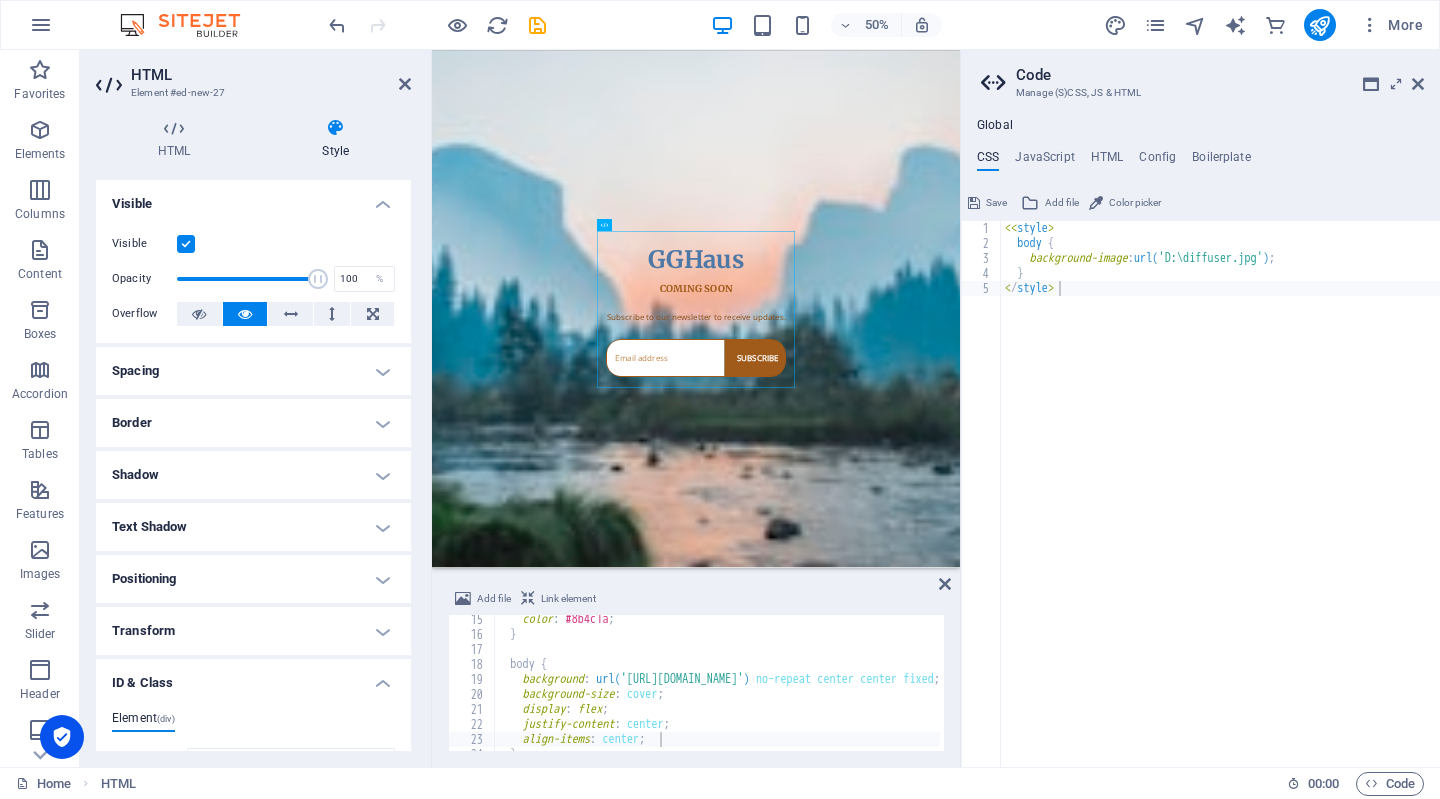 click on "Skip to main content
GGHaus Coming Soon
GGHaus
COMING SOON
Subscribe to our newsletter to receive updates.
SUBSCRIBE" at bounding box center (960, 567) 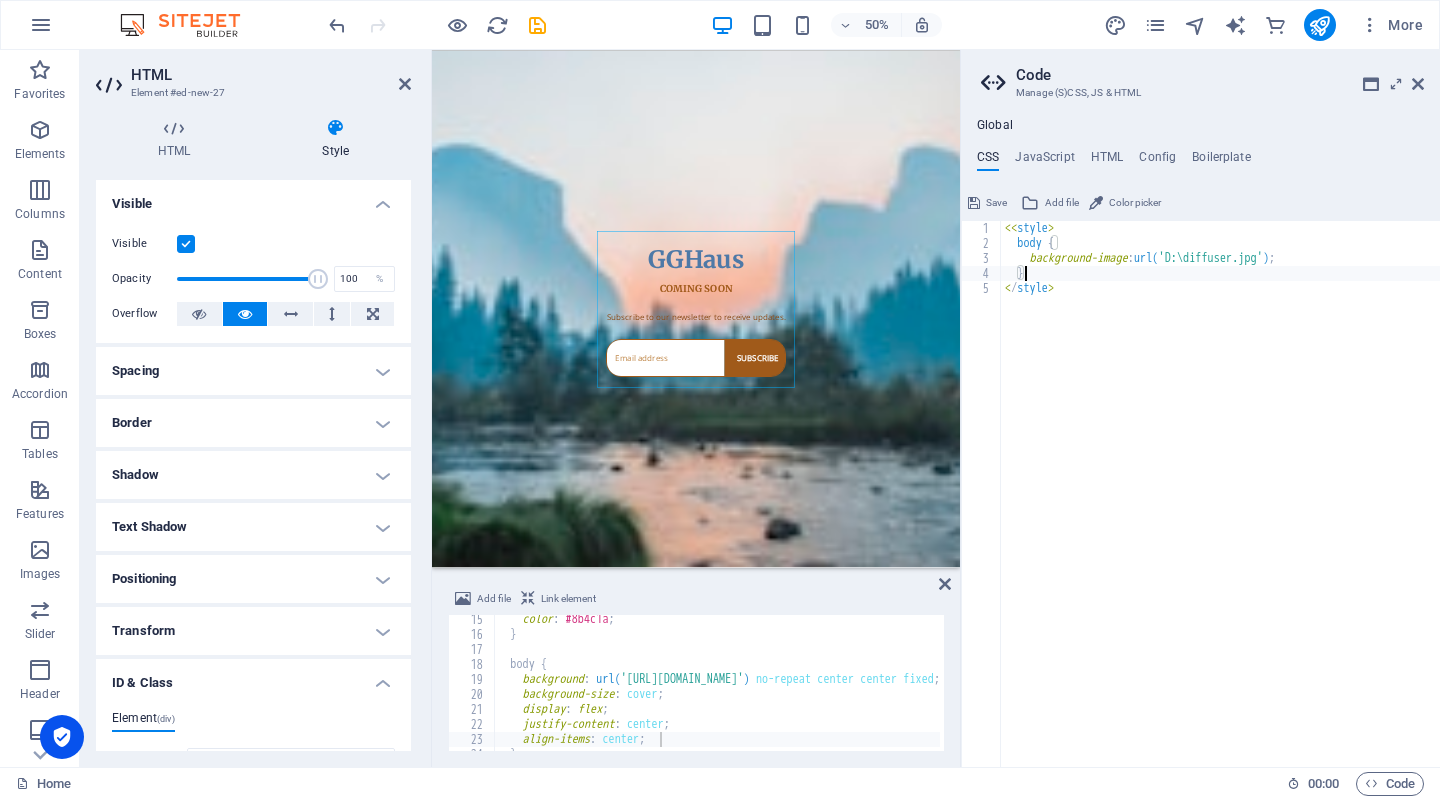 click on "<< style >    body   {      background-image :  url( 'D:\diffuser.jpg' ) ;    } < / style >" at bounding box center [1220, 509] 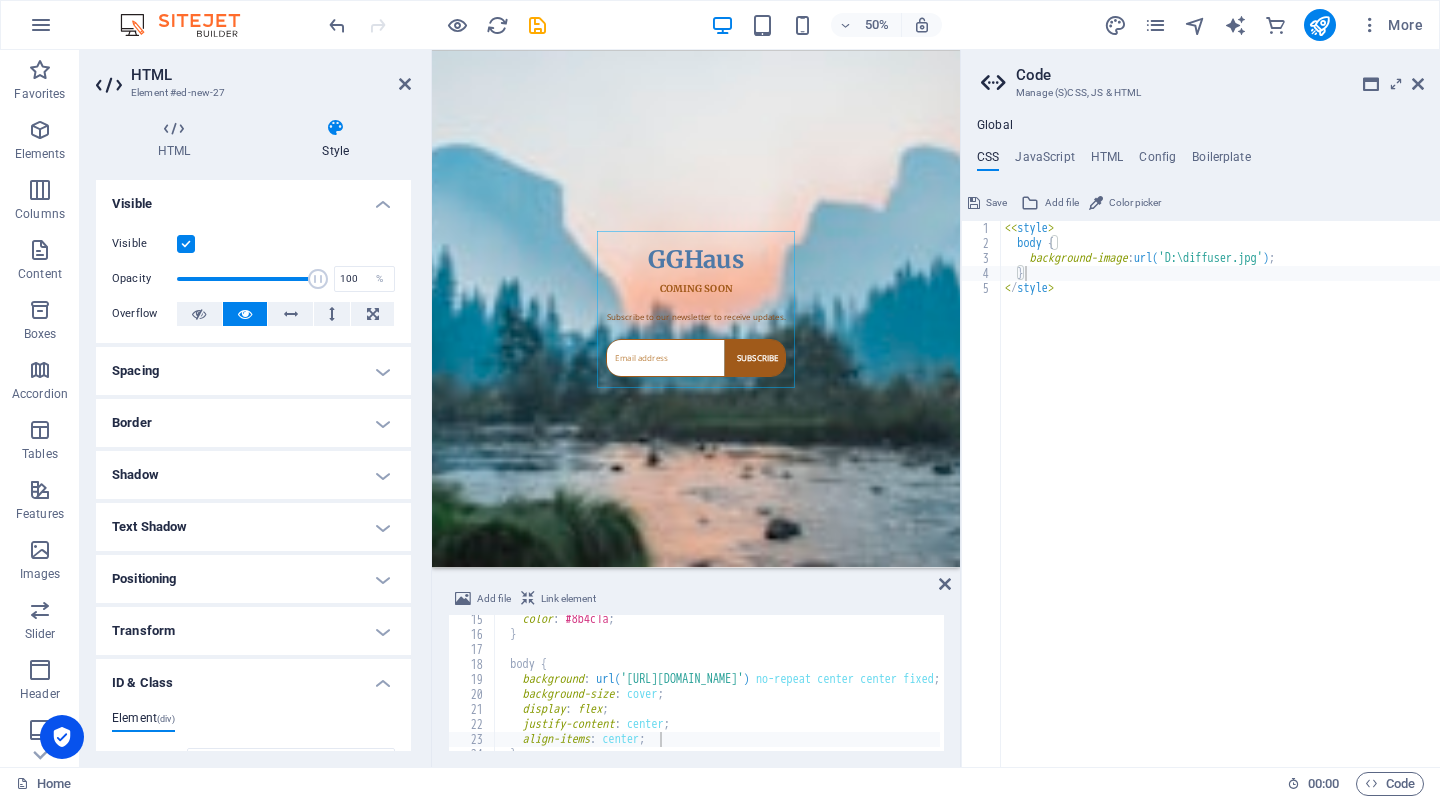 click on "Link element" at bounding box center [568, 599] 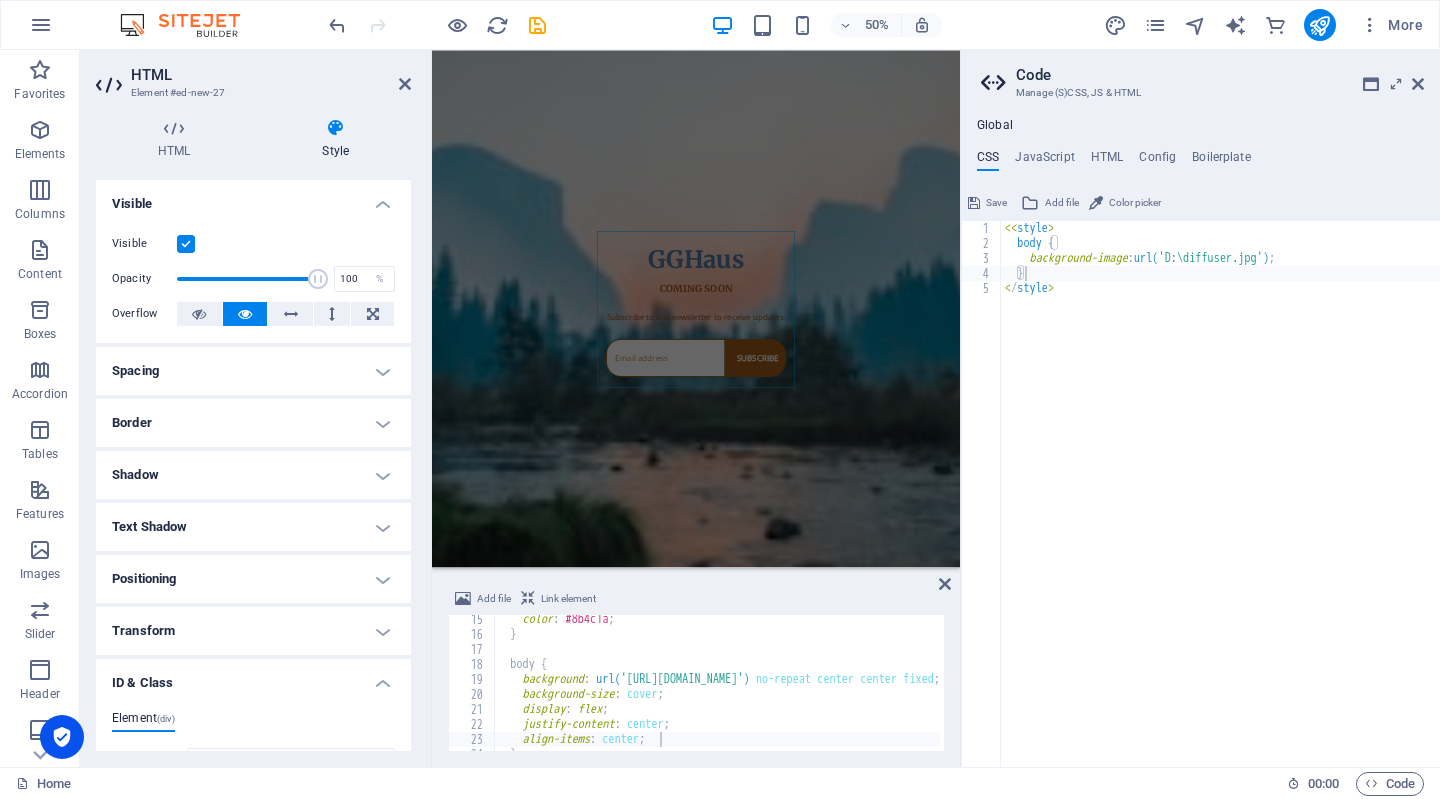 click on "<< style >    body   {      background-image :  url( 'D:\diffuser.jpg' ) ;    } < / style >" at bounding box center [1220, 509] 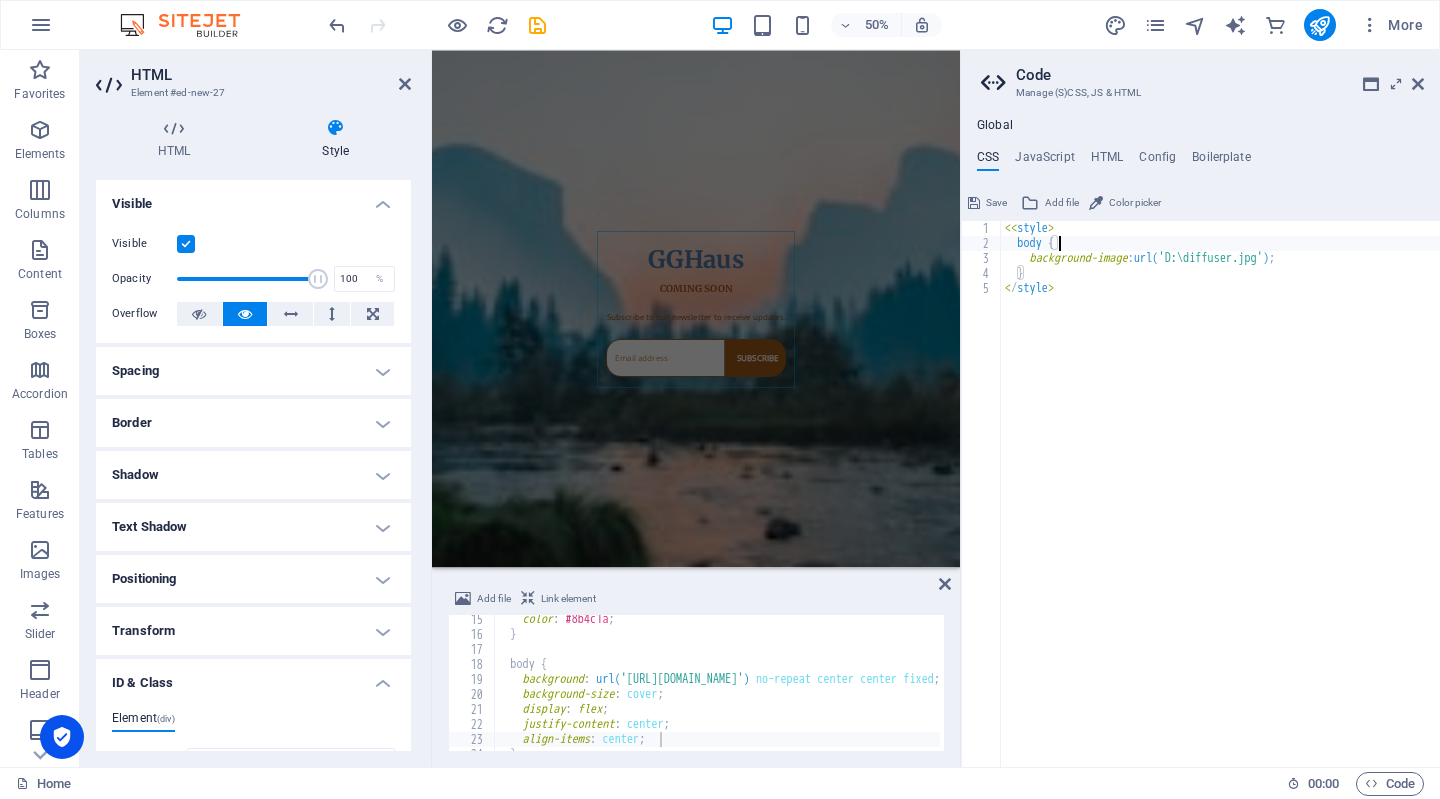 click on "<< style >    body   {      background-image :  url( 'D:\diffuser.jpg' ) ;    } < / style >" at bounding box center [1220, 509] 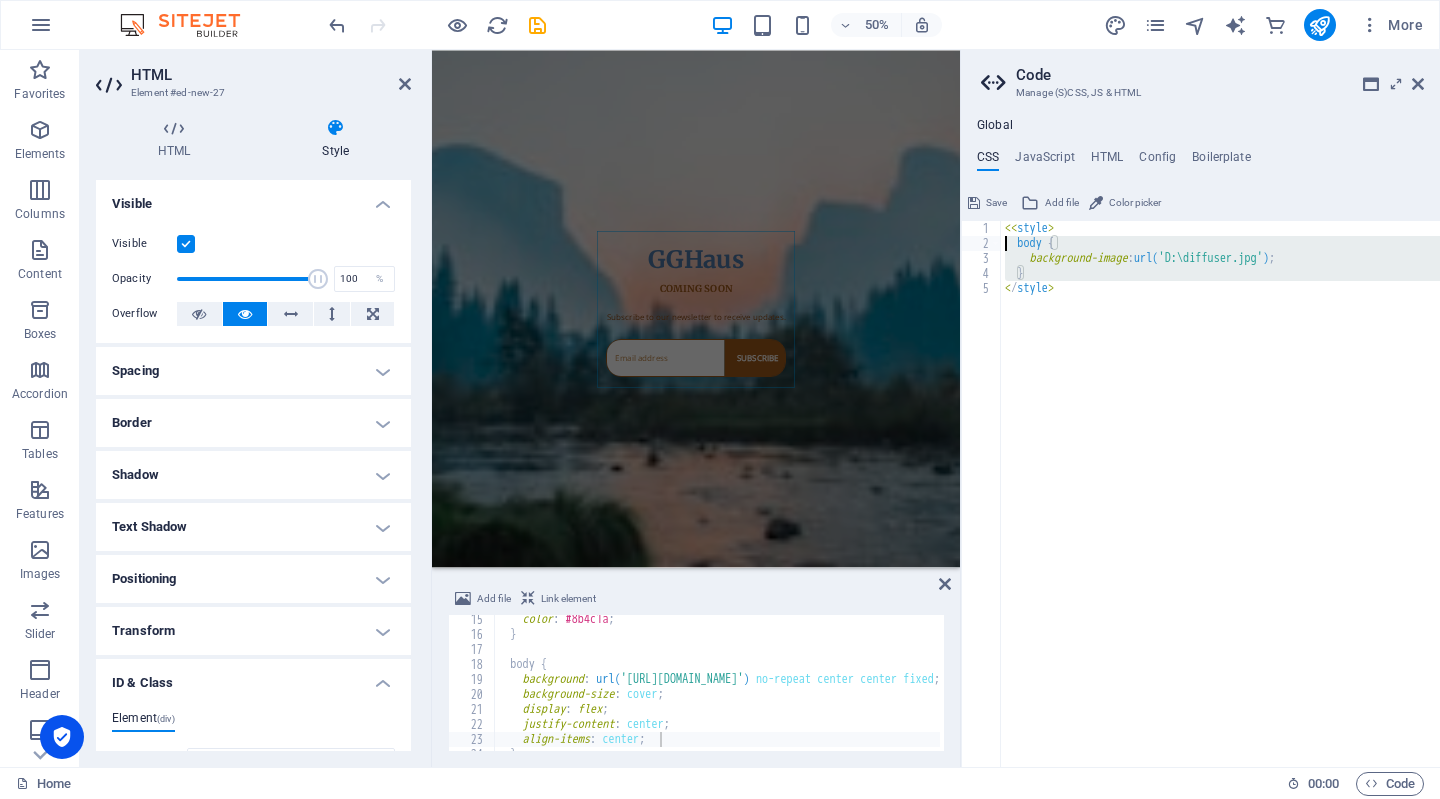 click on "<< style >    body   {      background-image :  url( 'D:\diffuser.jpg' ) ;    } < / style >" at bounding box center [1220, 509] 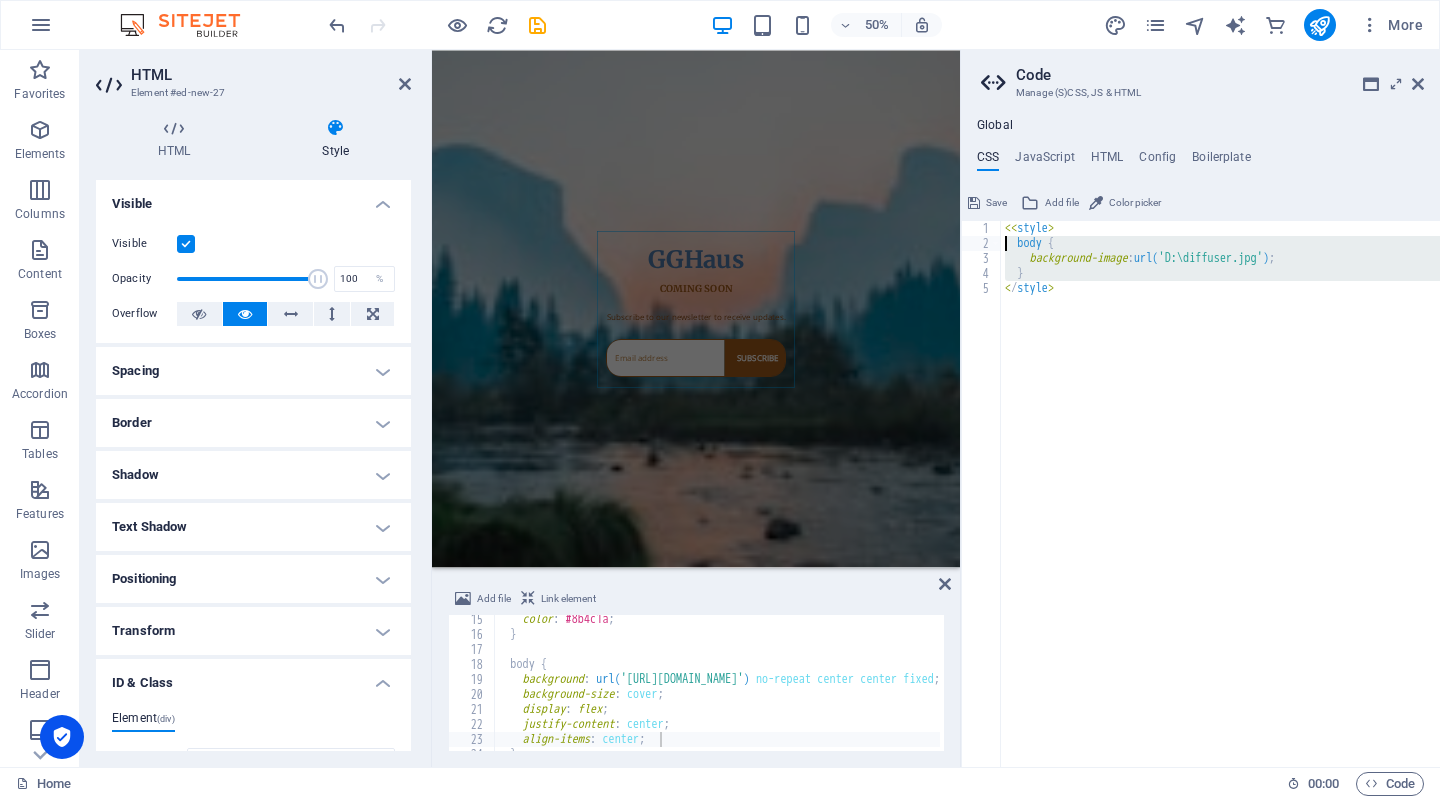 click on "<< style >    body   {      background-image :  url( 'D:\diffuser.jpg' ) ;    } < / style >" at bounding box center [1220, 494] 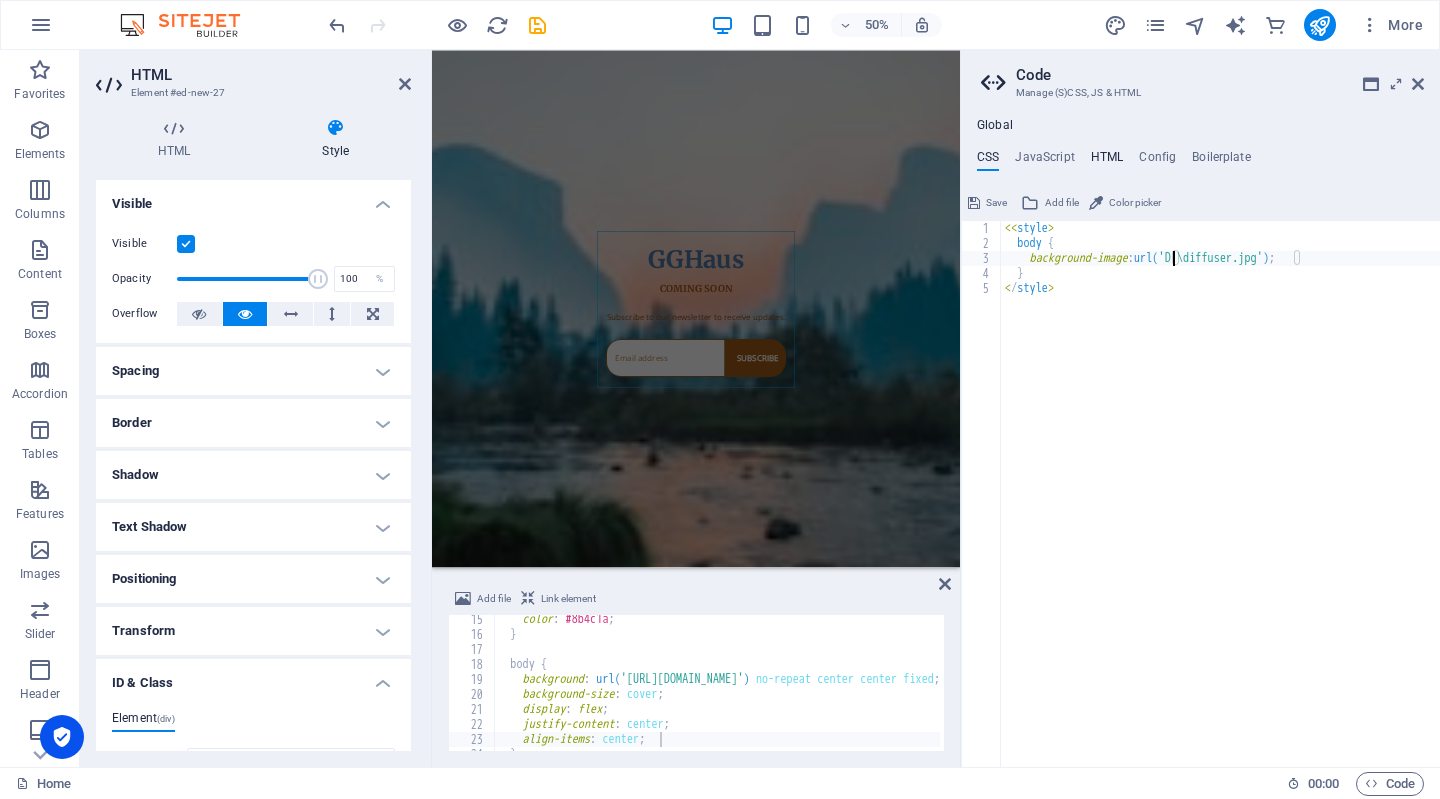 click on "HTML" at bounding box center [1107, 161] 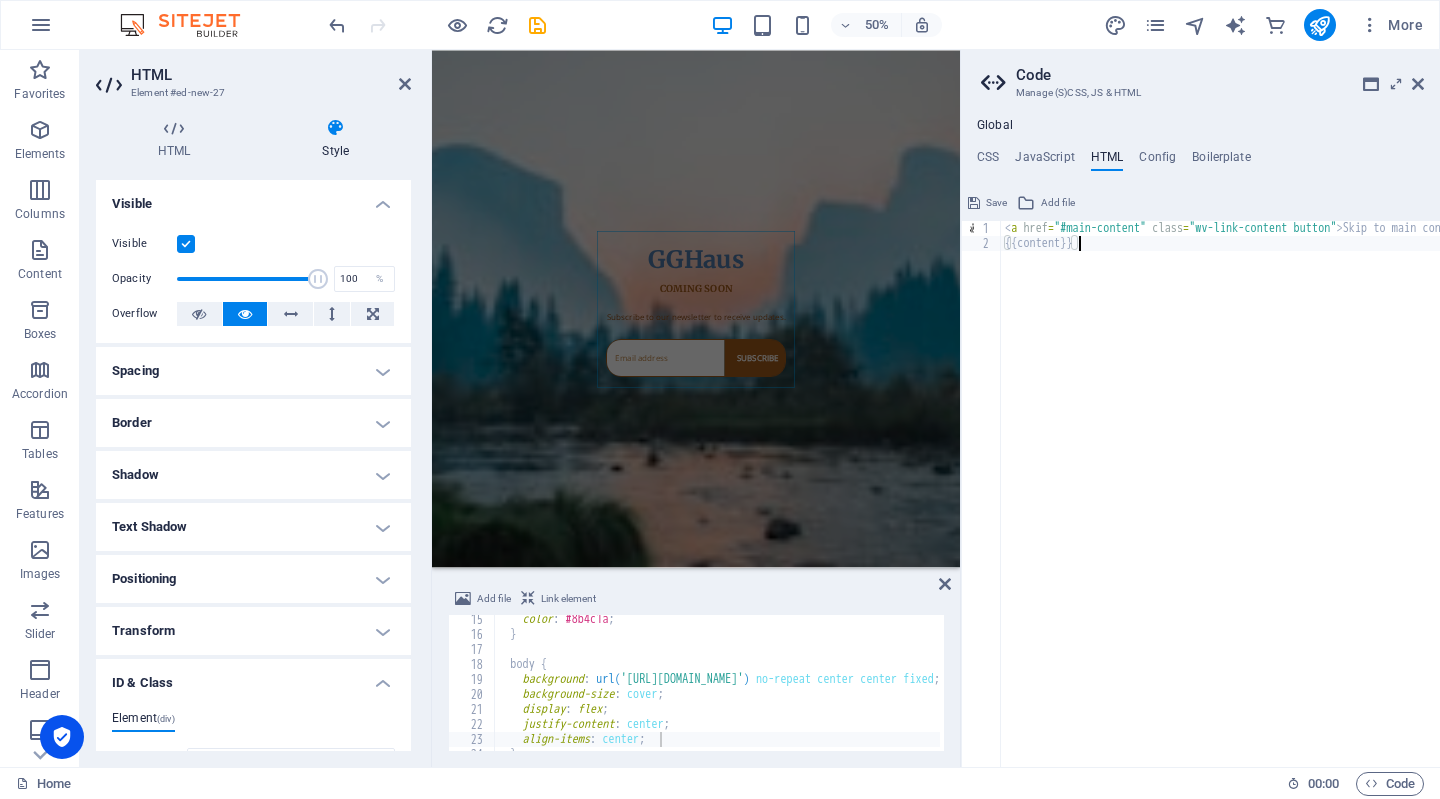 click on "< a   href = "#main-content"   class = "wv-link-content button" > Skip to main content </ a > {{content}}" at bounding box center (1271, 501) 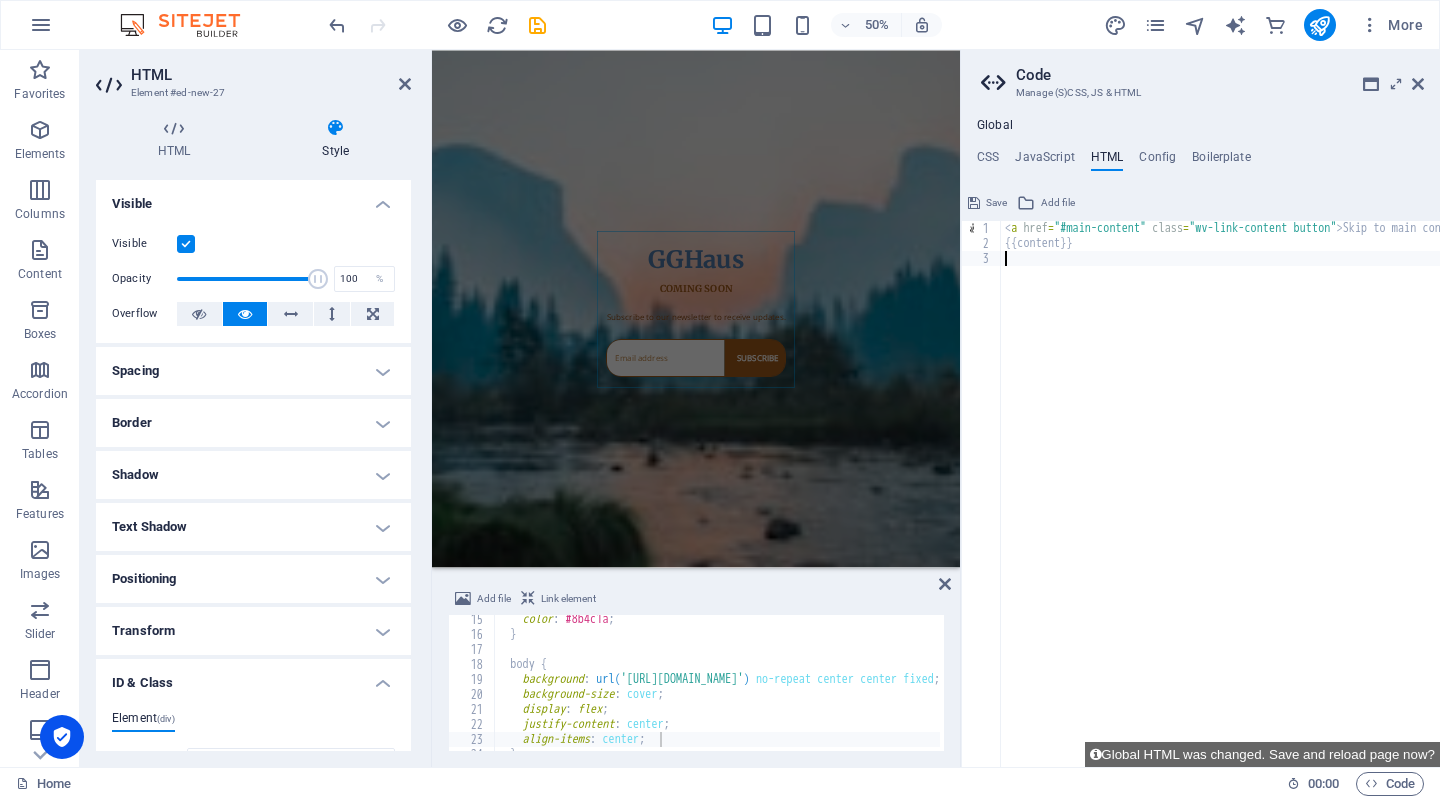 paste on "link rel="stylesheet" href="styles.css"" 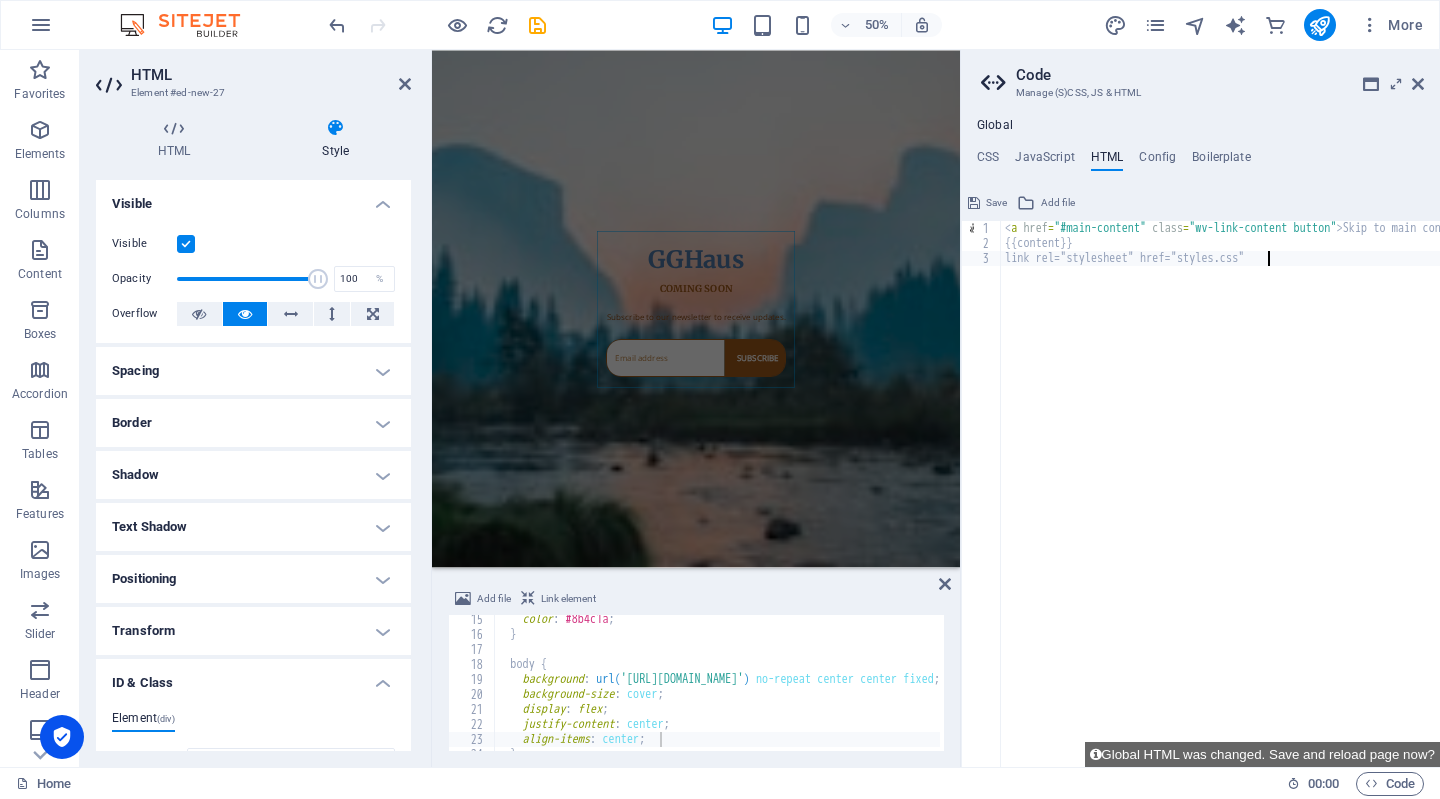 click on "Skip to main content
GGHaus Coming Soon
GGHaus
COMING SOON
Subscribe to our newsletter to receive updates.
SUBSCRIBE" at bounding box center [960, 567] 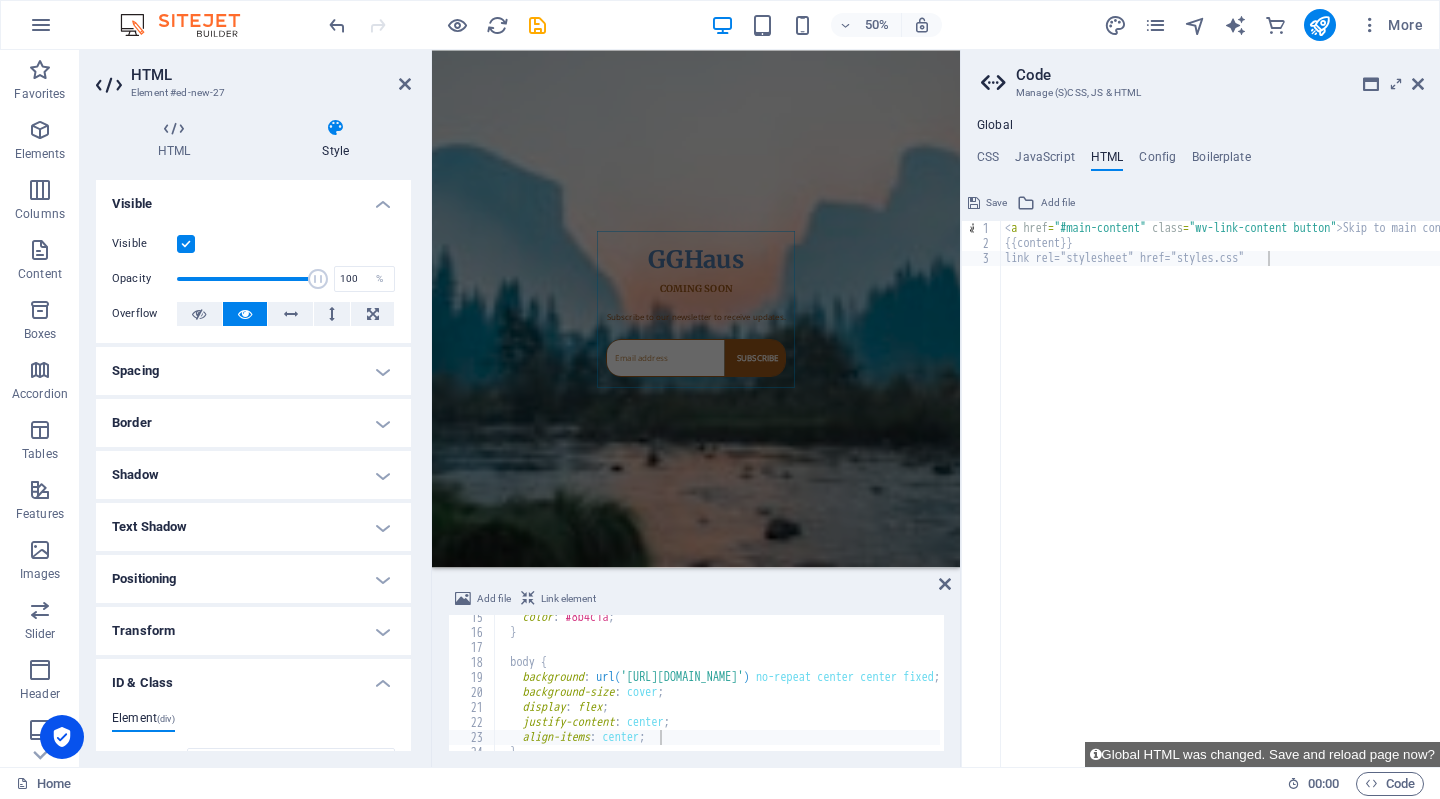 scroll, scrollTop: 0, scrollLeft: 0, axis: both 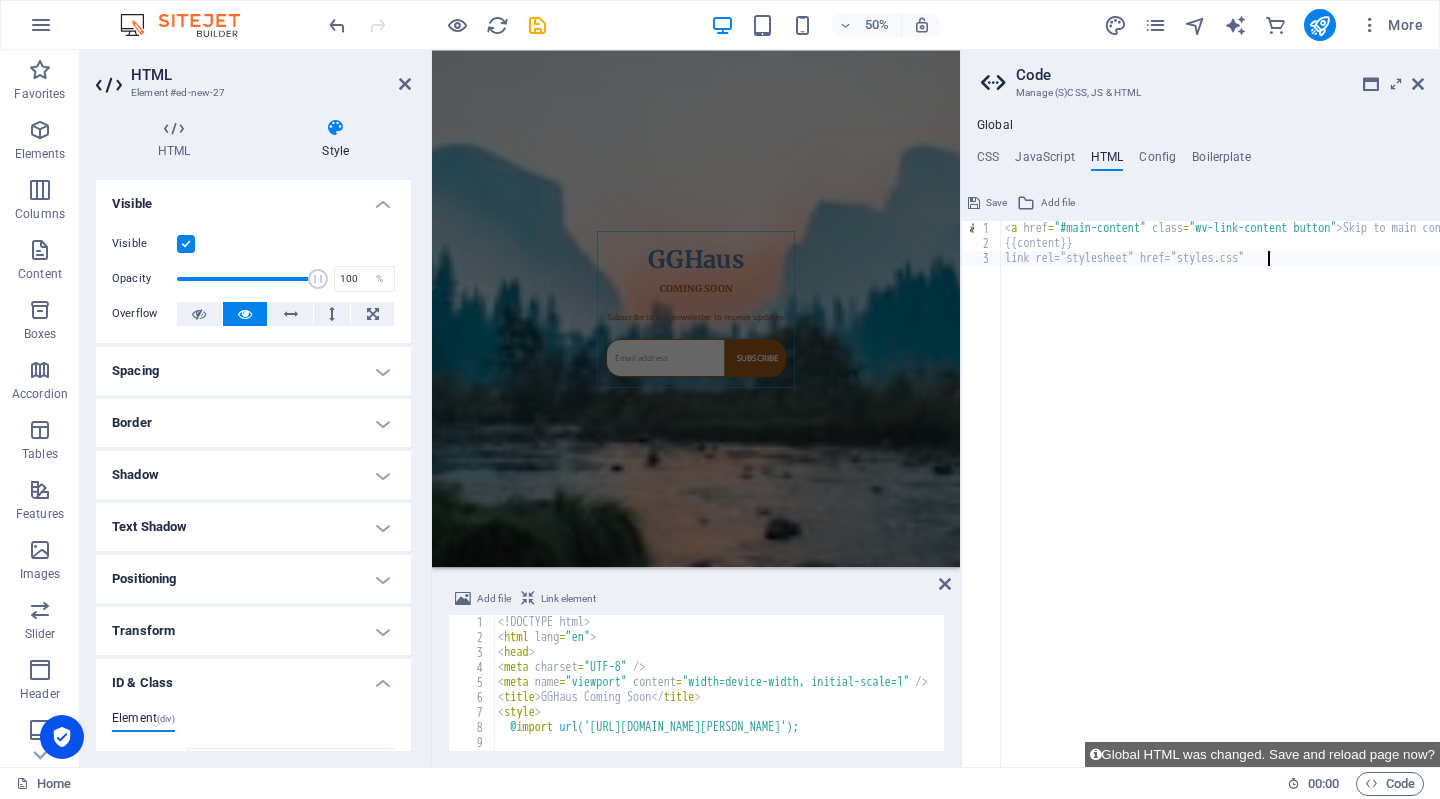 click on "< a   href = "#main-content"   class = "wv-link-content button" > Skip to main content </ a > {{content}} link rel="stylesheet" href="styles.css"" at bounding box center (1271, 501) 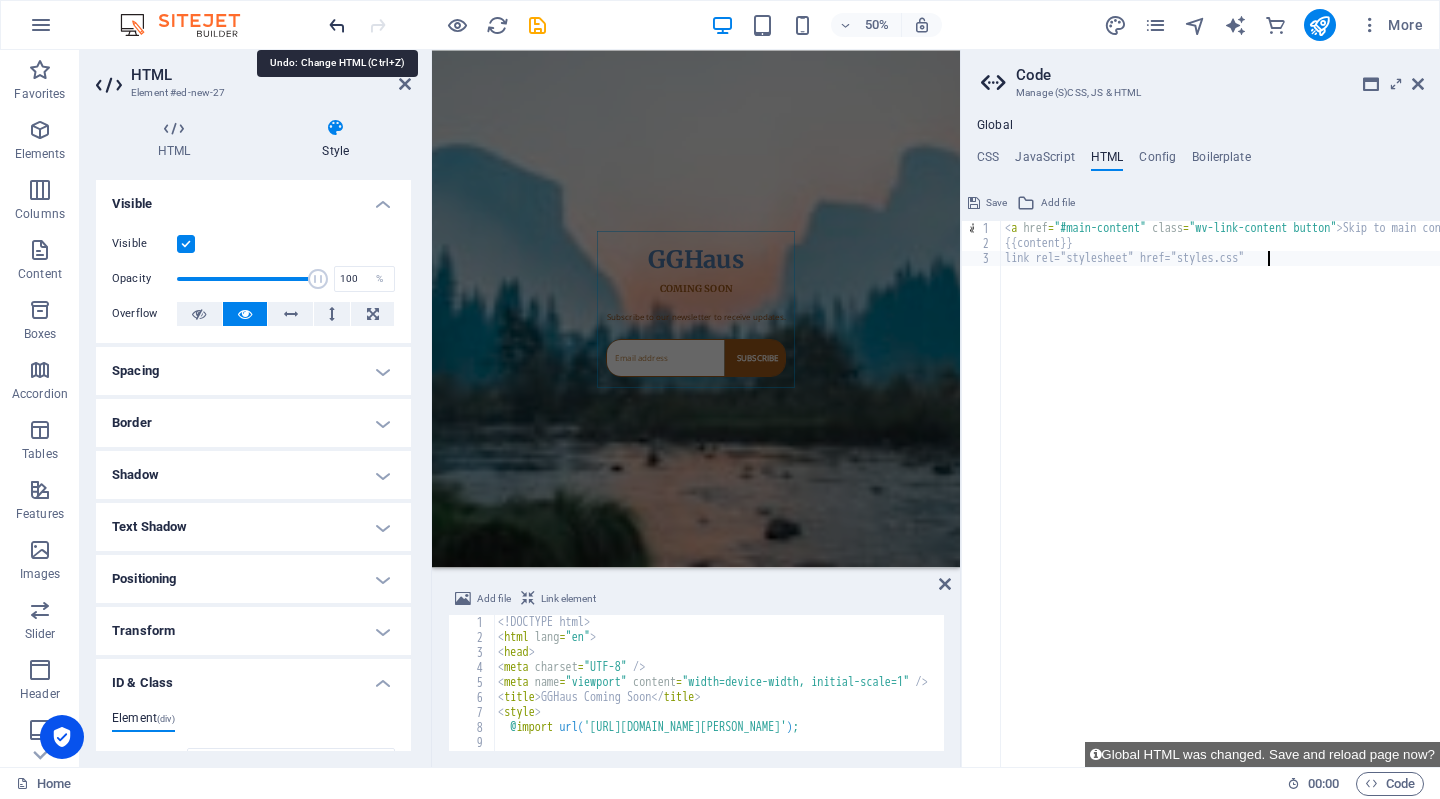 click at bounding box center [337, 25] 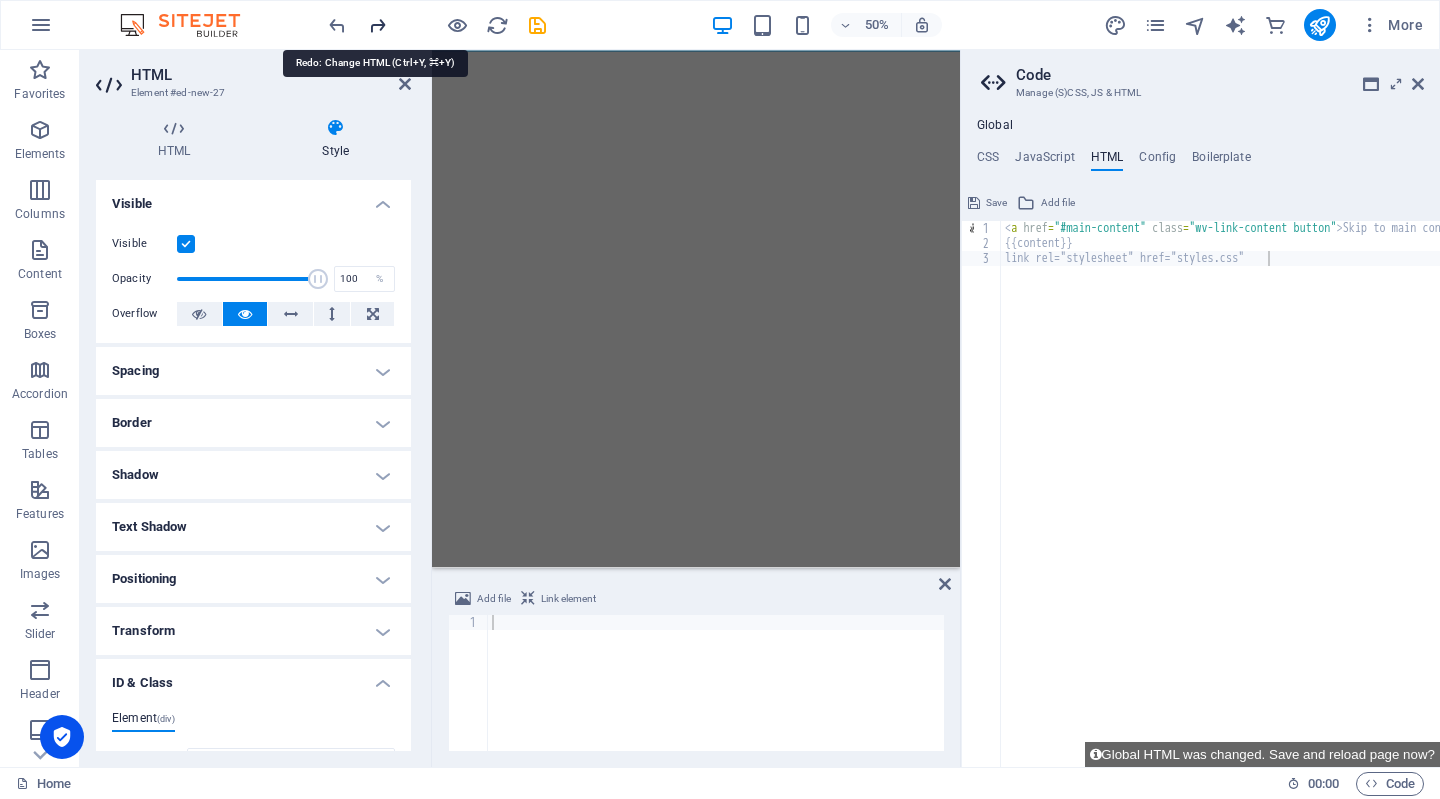 click at bounding box center (377, 25) 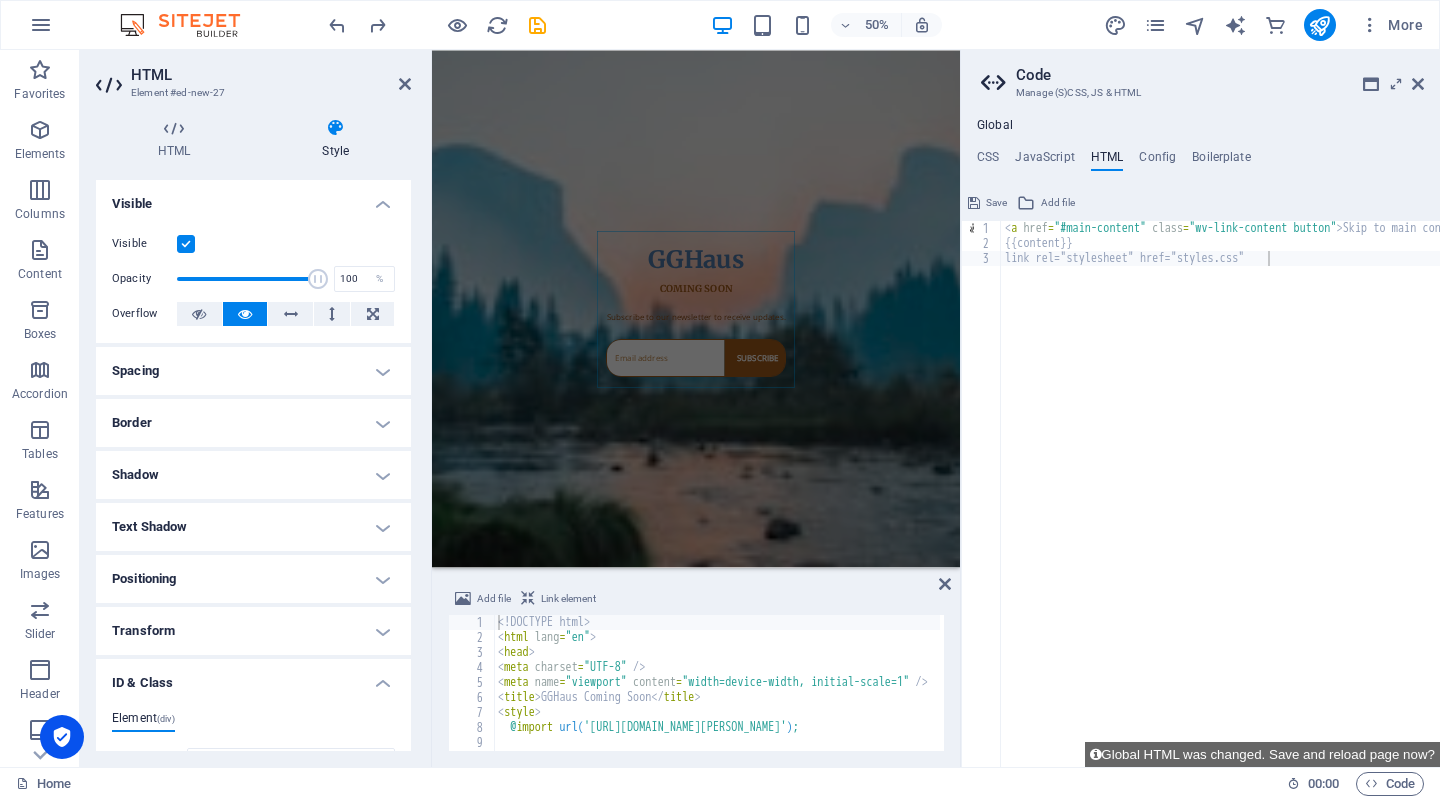 click on "< a   href = "#main-content"   class = "wv-link-content button" > Skip to main content </ a > {{content}} link rel="stylesheet" href="styles.css"" at bounding box center (1271, 501) 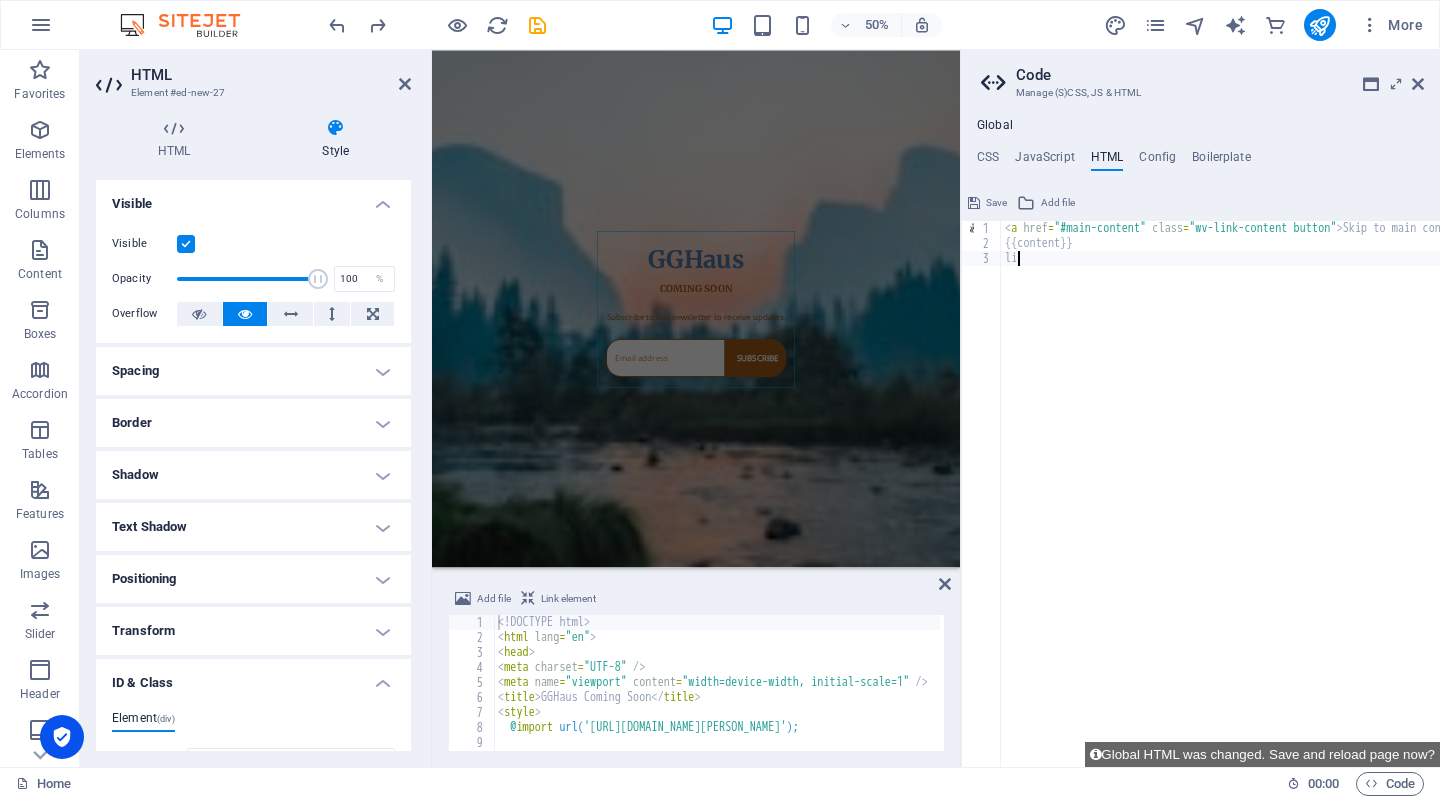 type on "l" 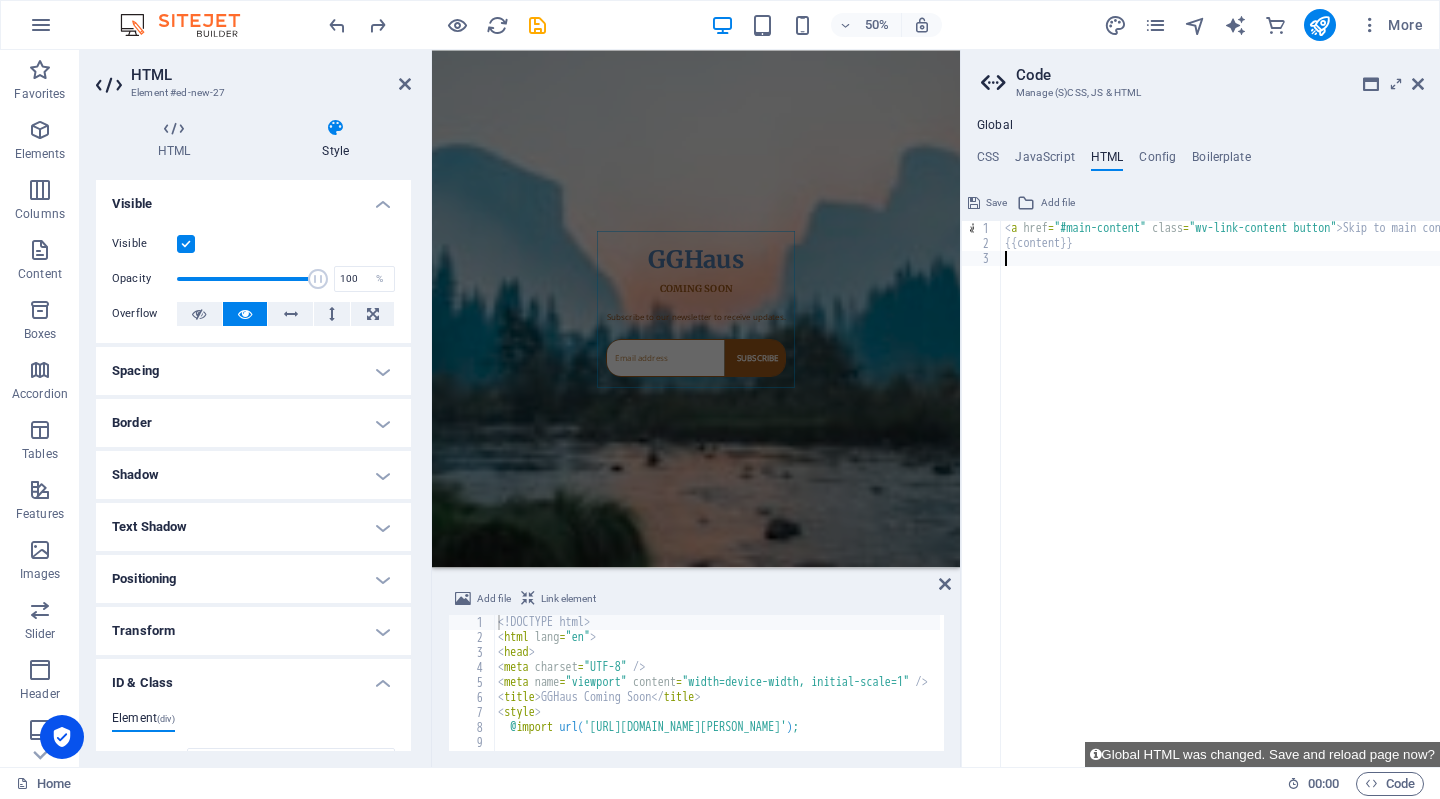 type on "{{content}}" 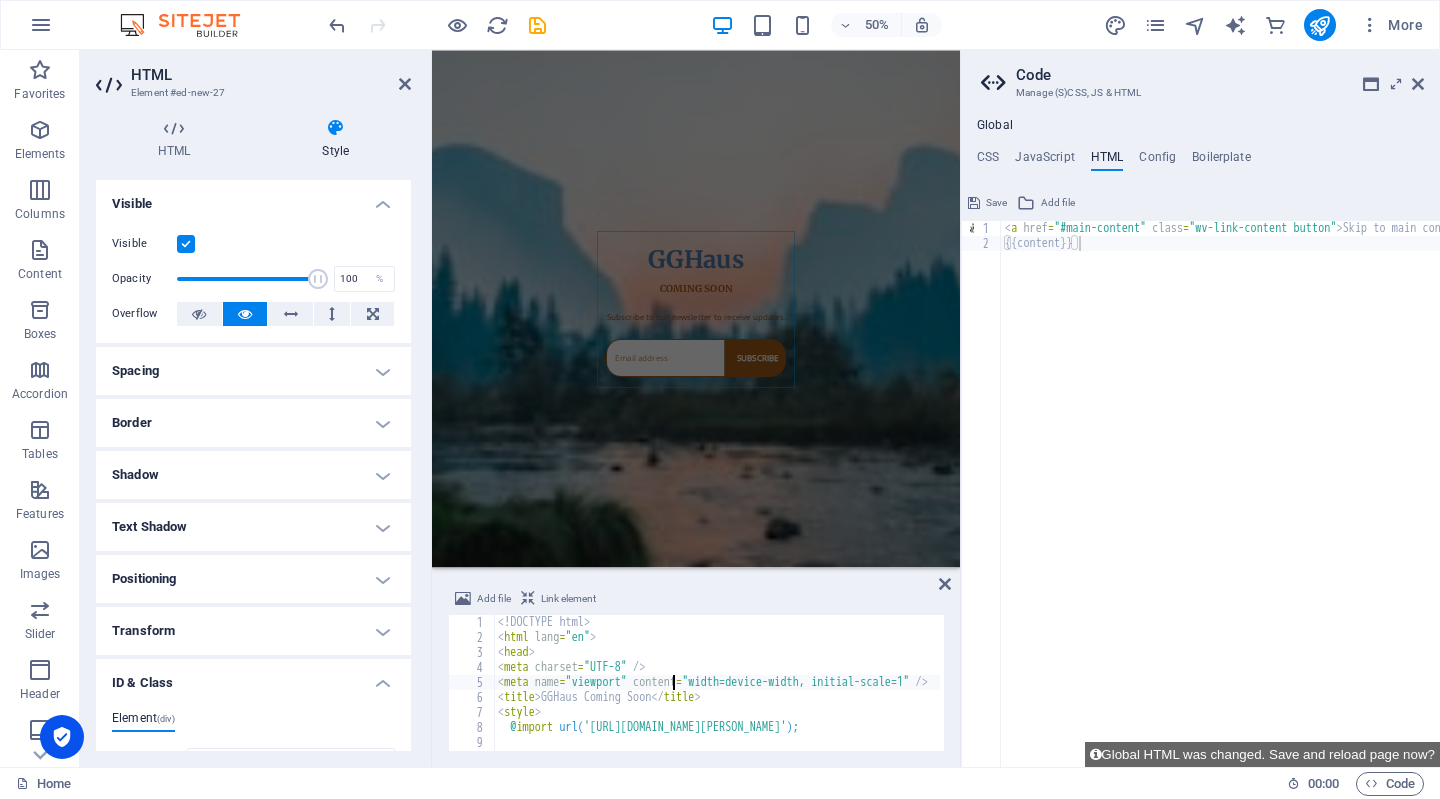 click on "<! DOCTYPE   html > < html   lang = "en" > < head > < meta   charset = "UTF-8"   /> < meta   name = "viewport"   content = "width=device-width, initial-scale=1"   /> < title > GGHaus Coming Soon </ title > < style >    @ import   url( '[URL][DOMAIN_NAME][PERSON_NAME]' ) ;    body ,  html   {" at bounding box center (990, 696) 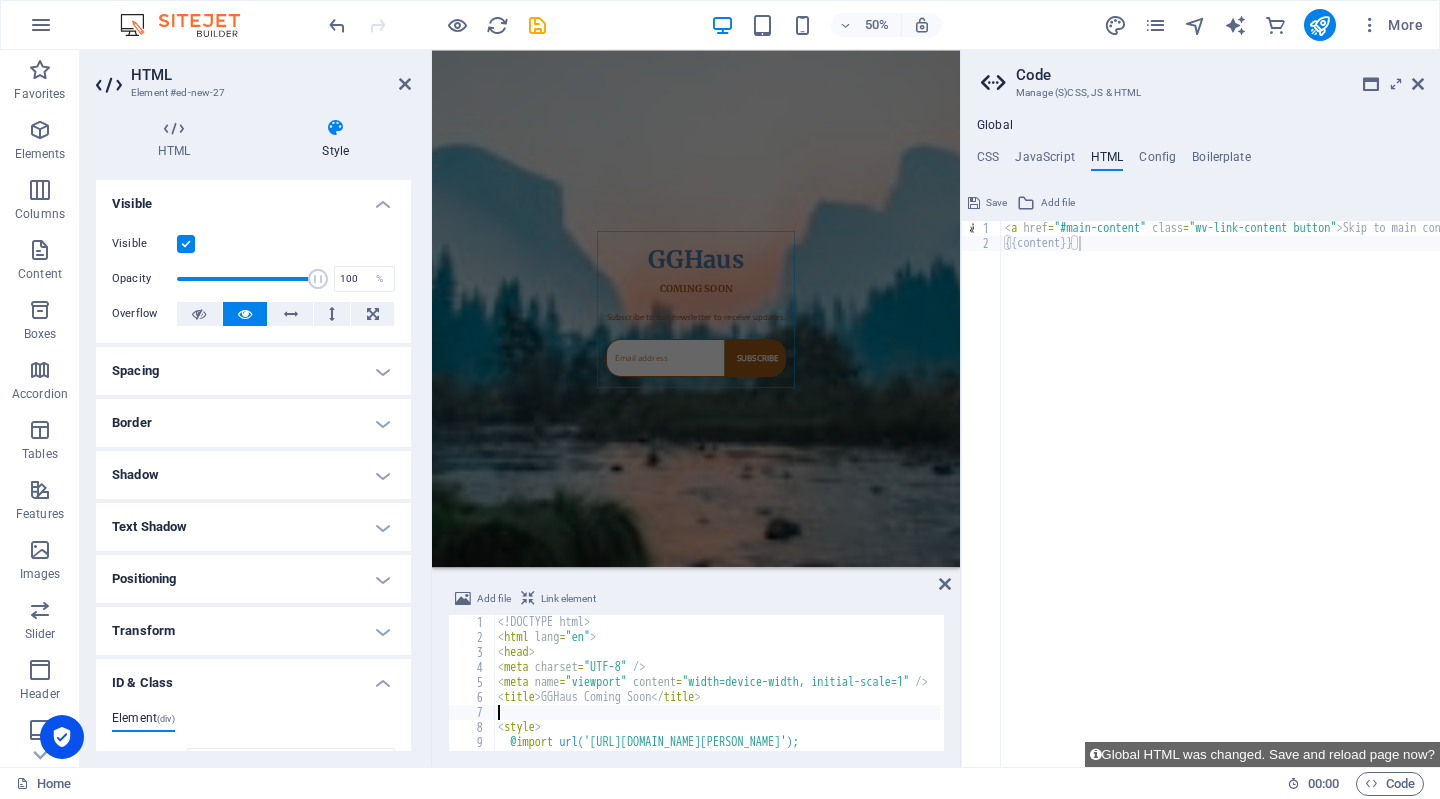 paste on "link rel="stylesheet" href="styles.css"" 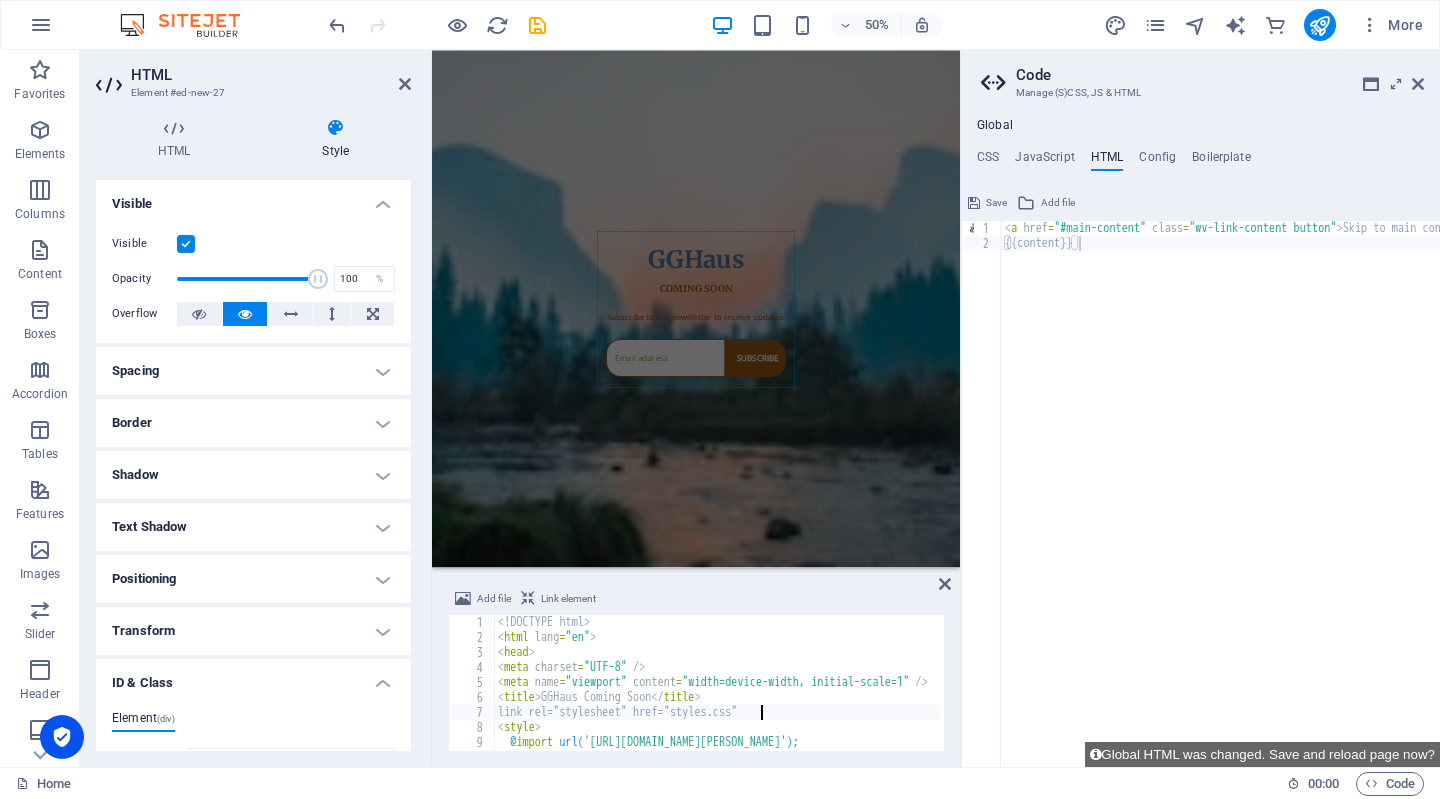 type on "link rel="stylesheet" href="styles.css"" 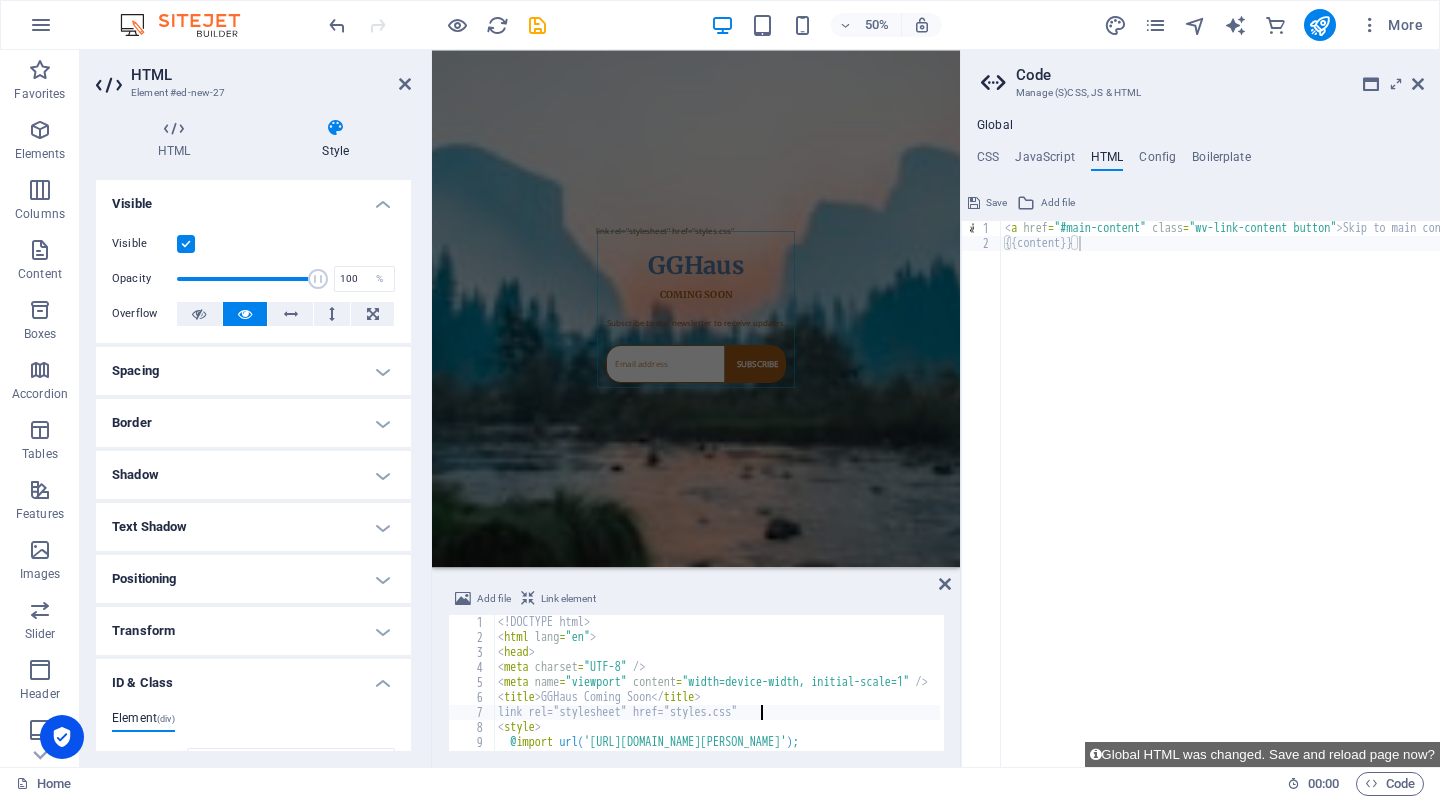 click on "Skip to main content
GGHaus Coming Soon
link rel="stylesheet" href="styles.css"
GGHaus
COMING SOON
Subscribe to our newsletter to receive updates.
SUBSCRIBE" at bounding box center (960, 567) 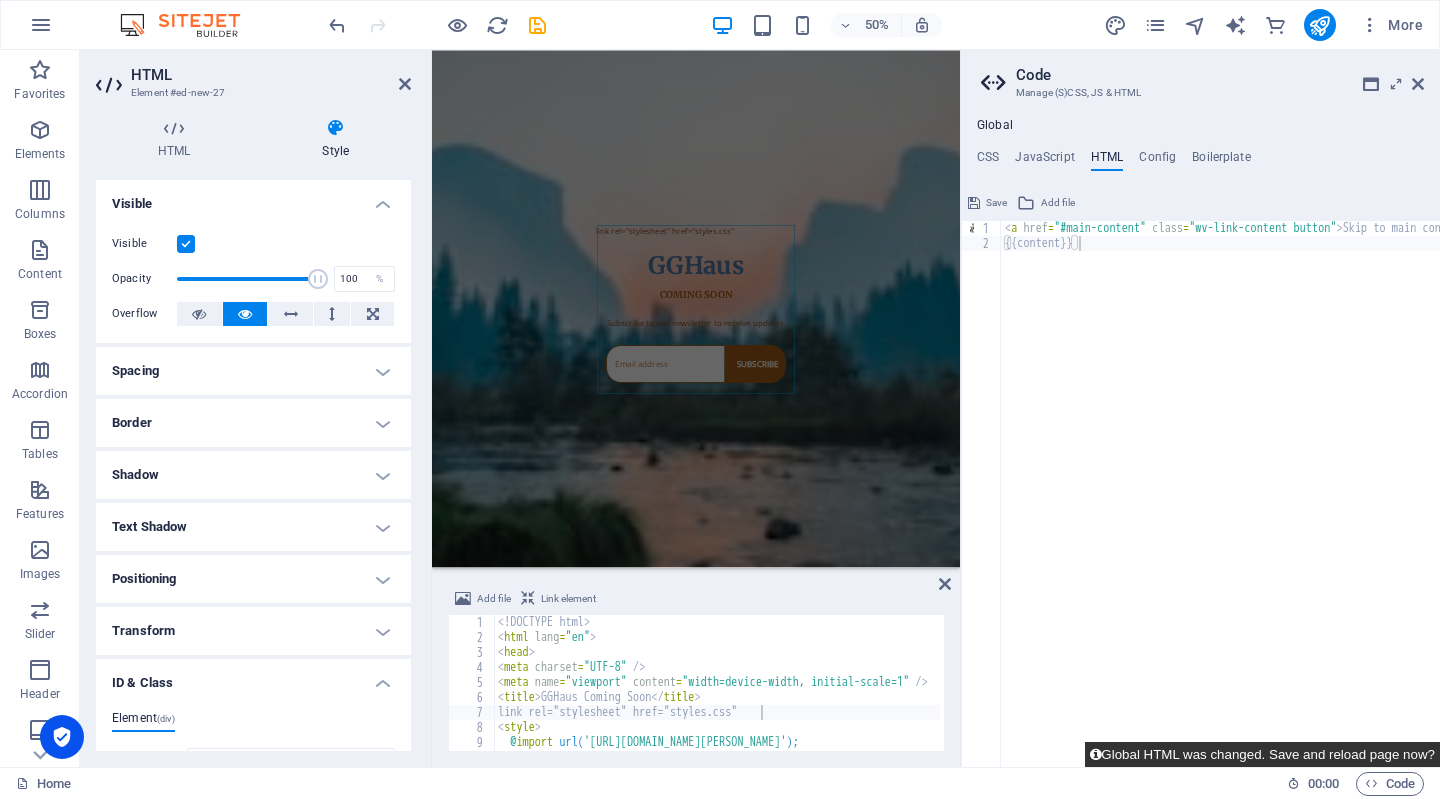 click on "Global HTML was changed. Save and reload page now?" at bounding box center [1262, 754] 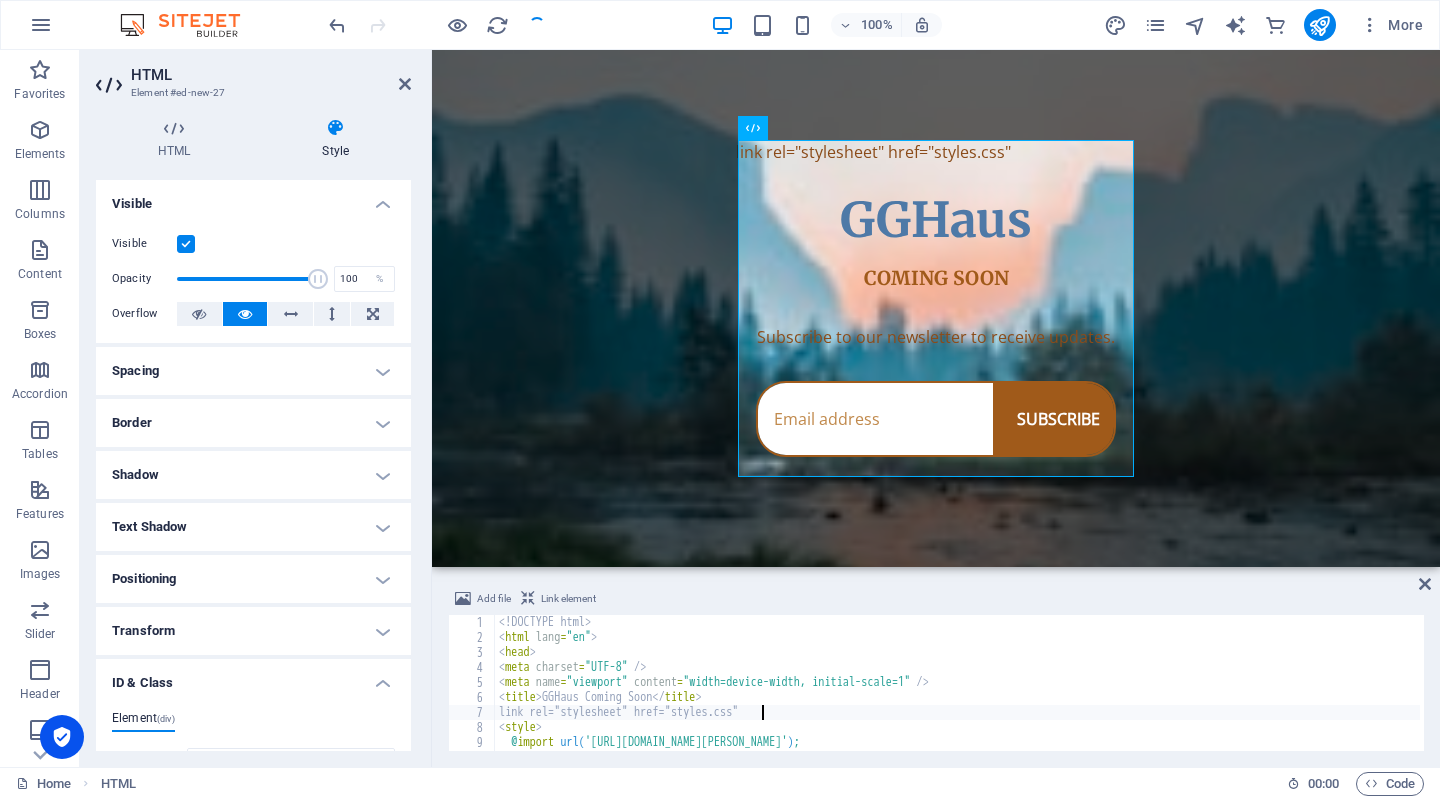 type on "ed-788570029" 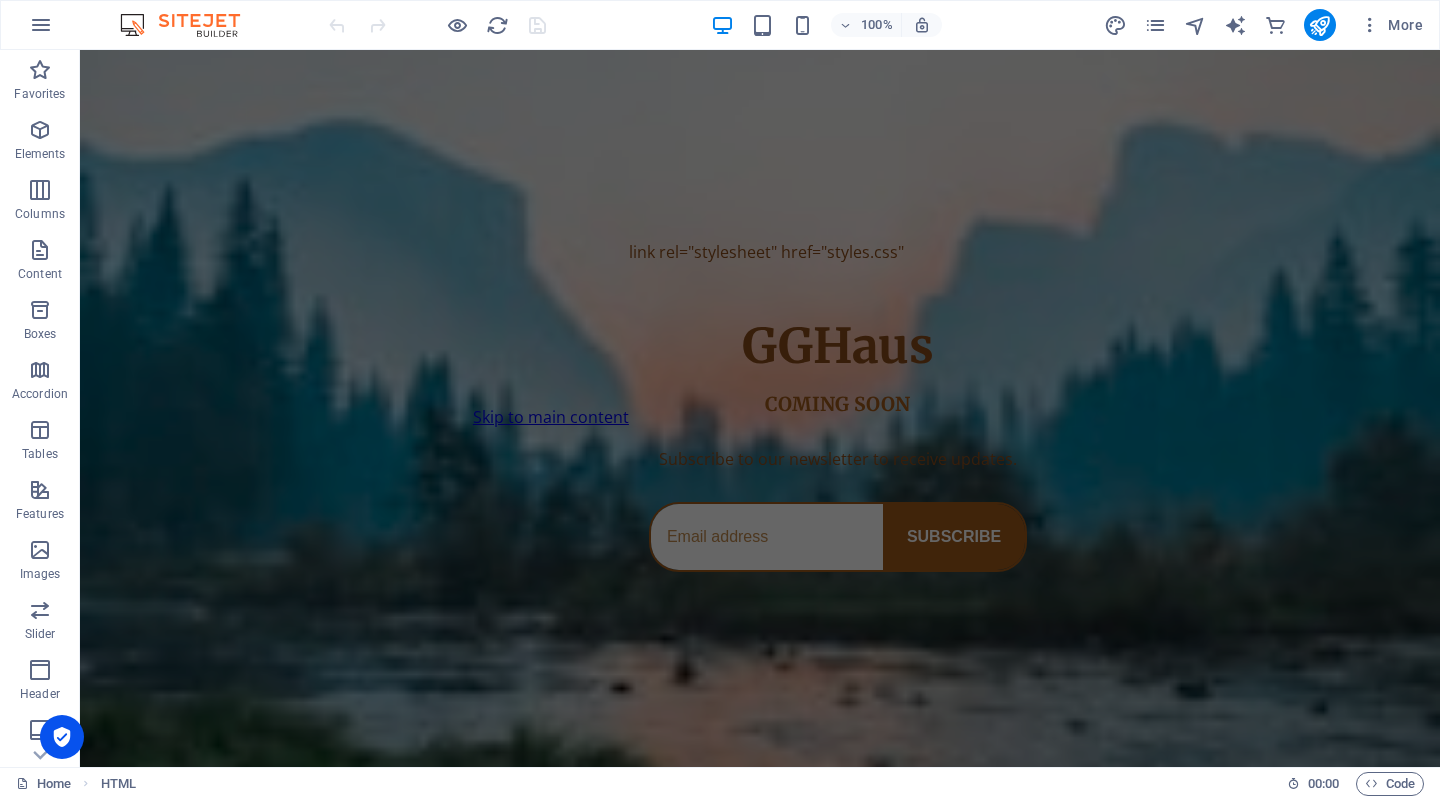 scroll, scrollTop: 0, scrollLeft: 0, axis: both 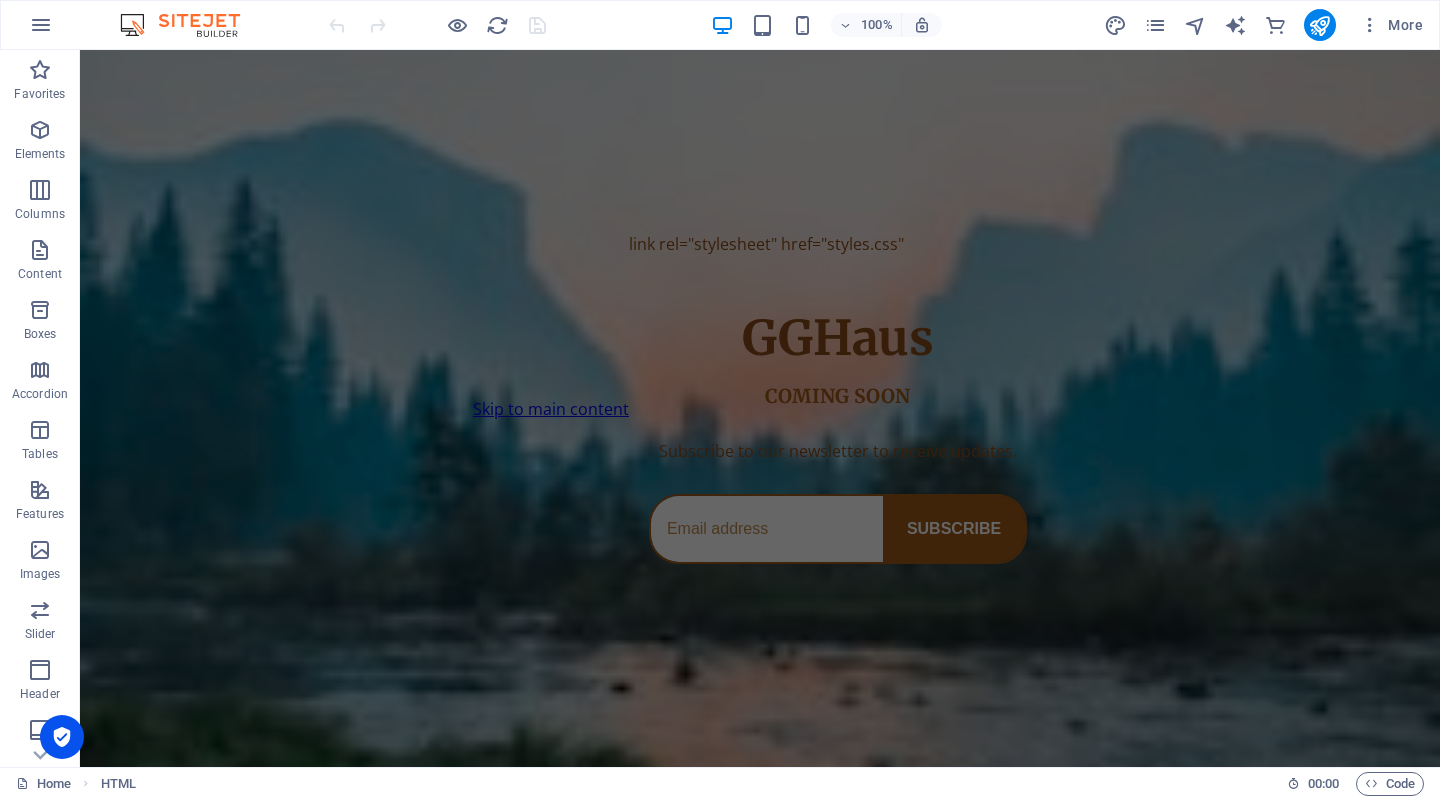 click on "Skip to main content" at bounding box center [551, 409] 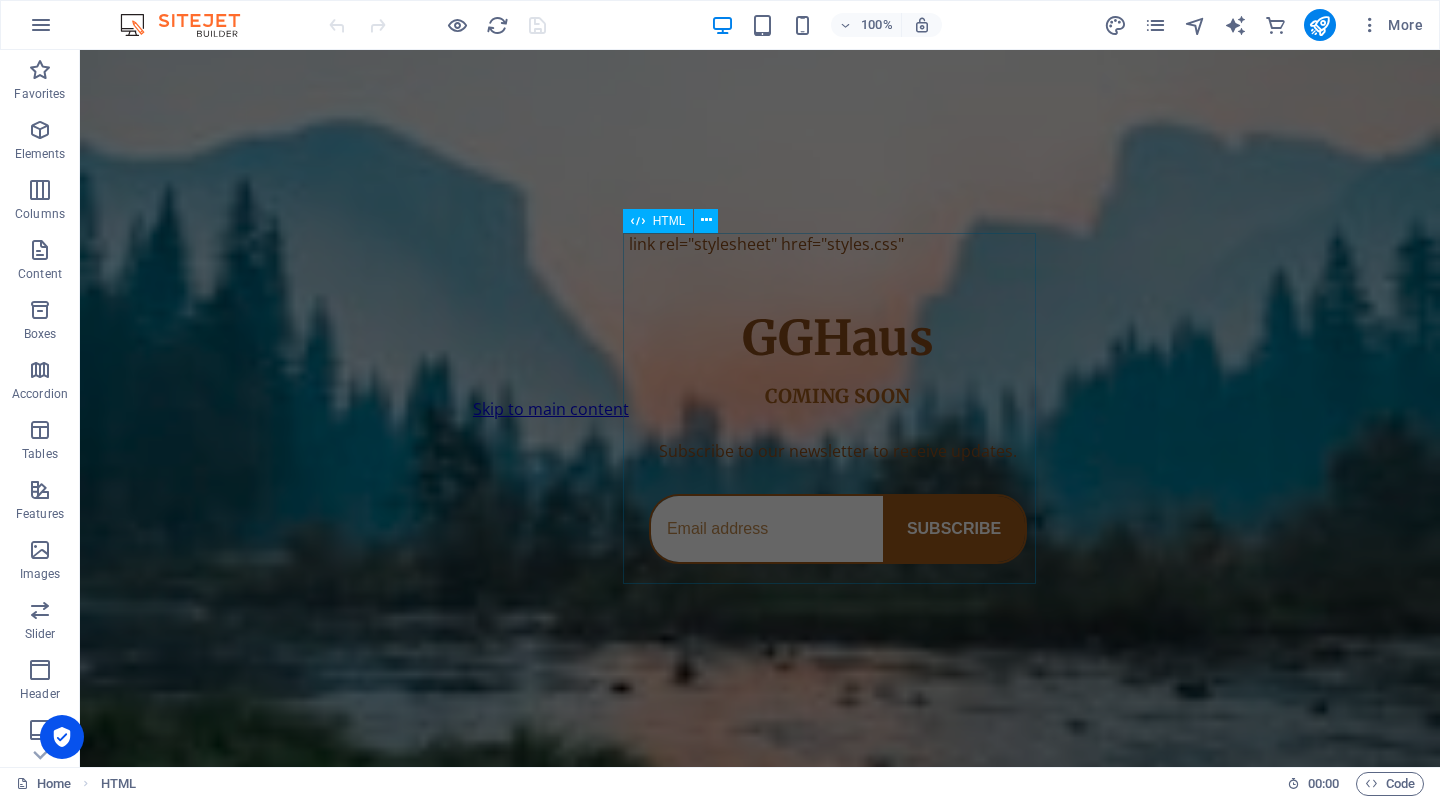 click on "HTML" at bounding box center [669, 221] 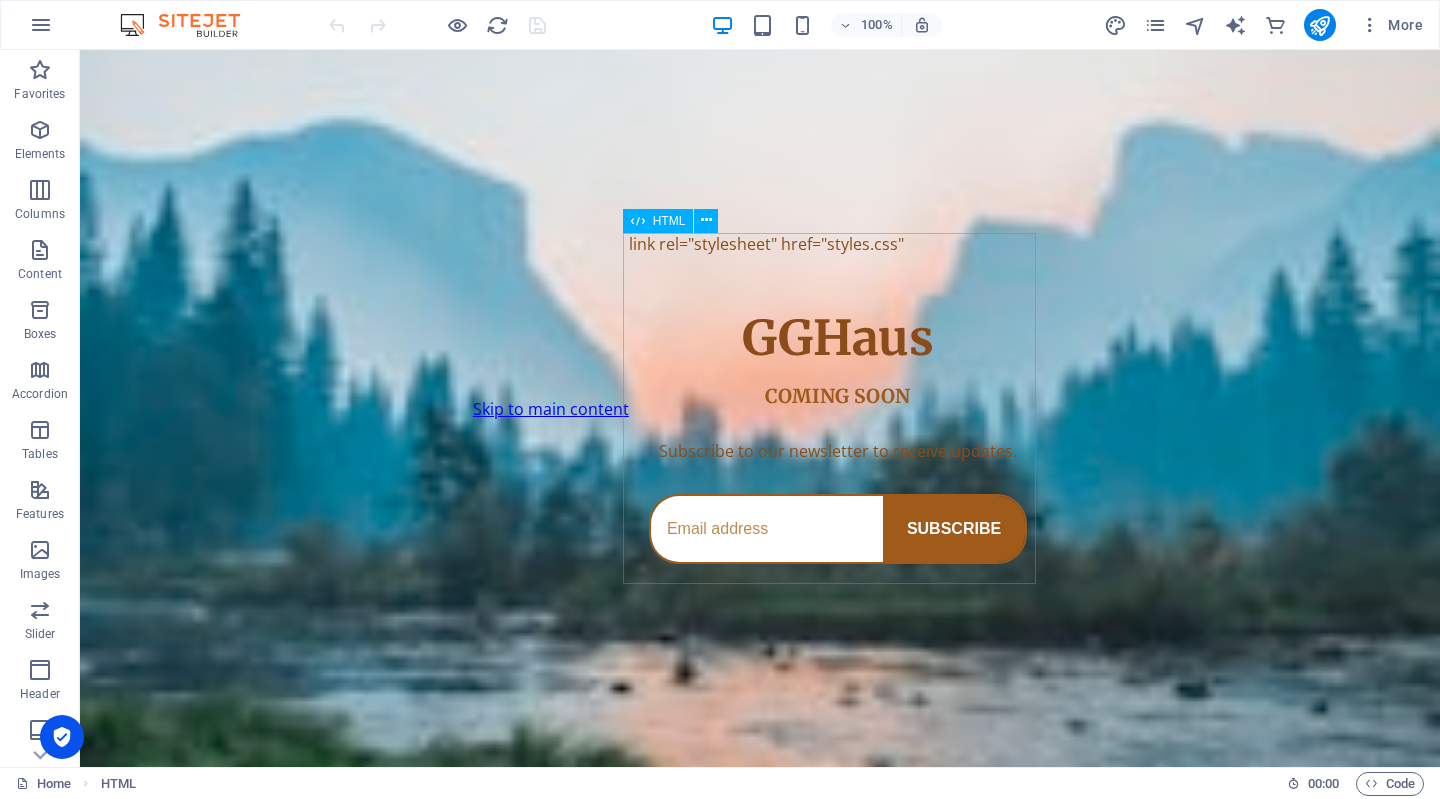 click on "HTML" at bounding box center (669, 221) 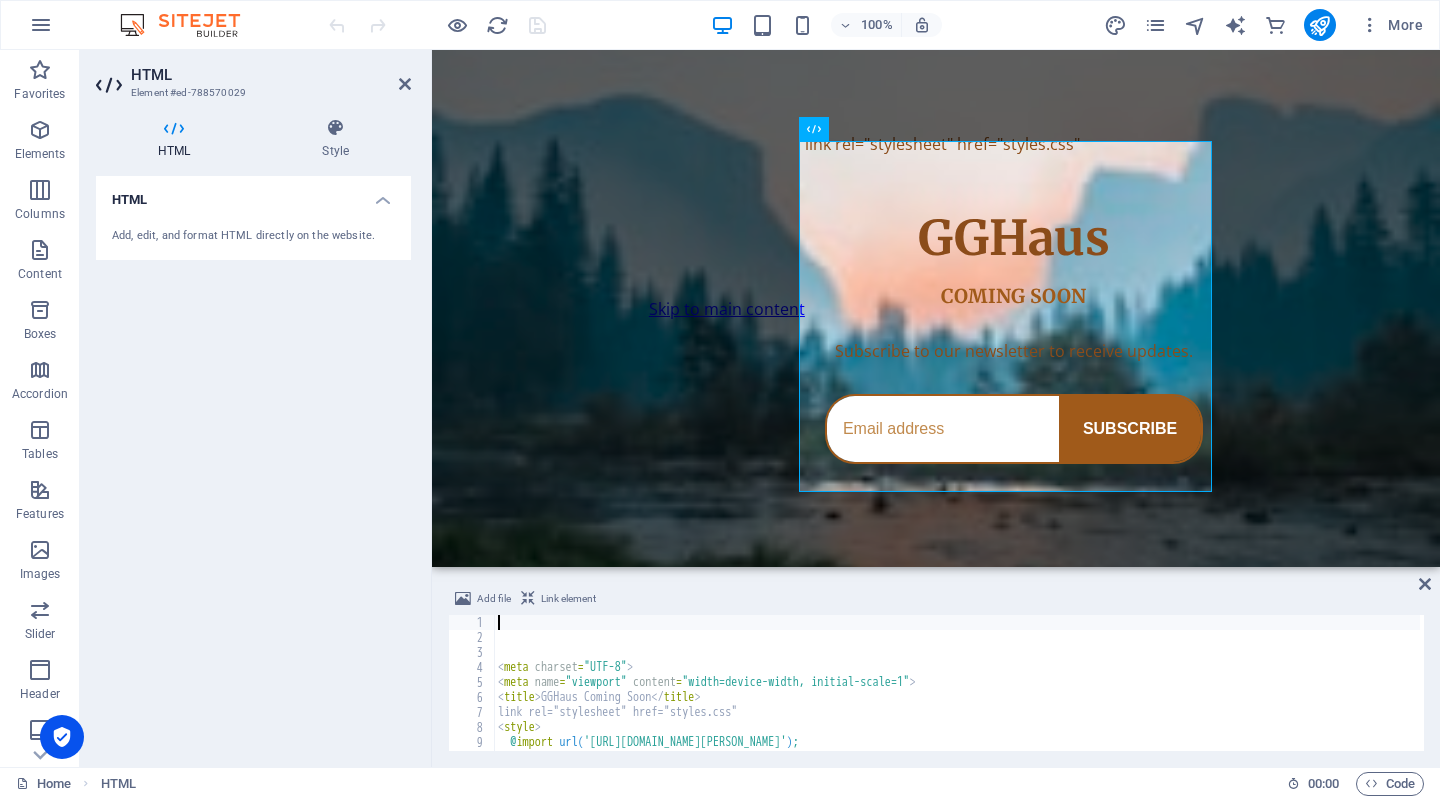 scroll, scrollTop: 0, scrollLeft: 0, axis: both 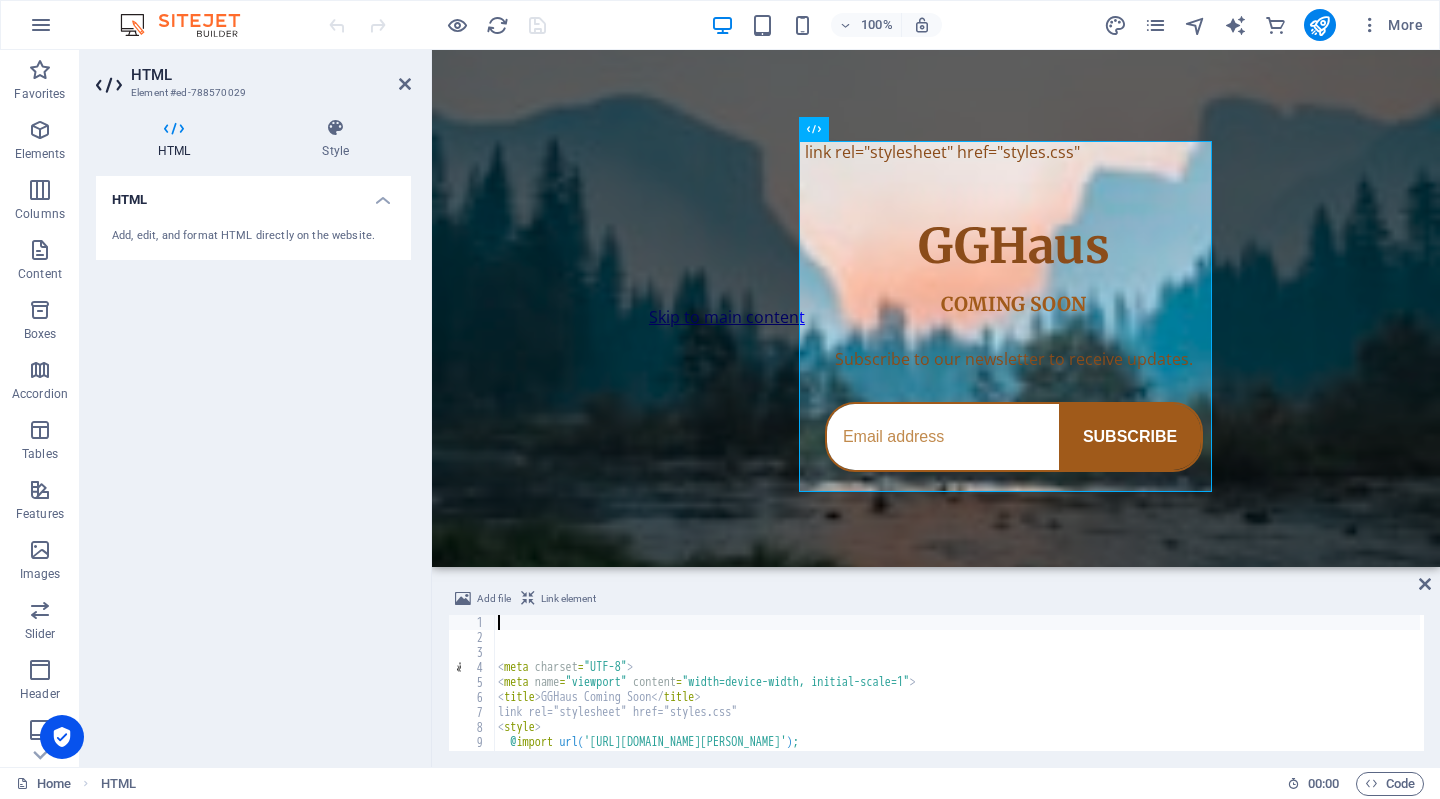 click at bounding box center [437, 25] 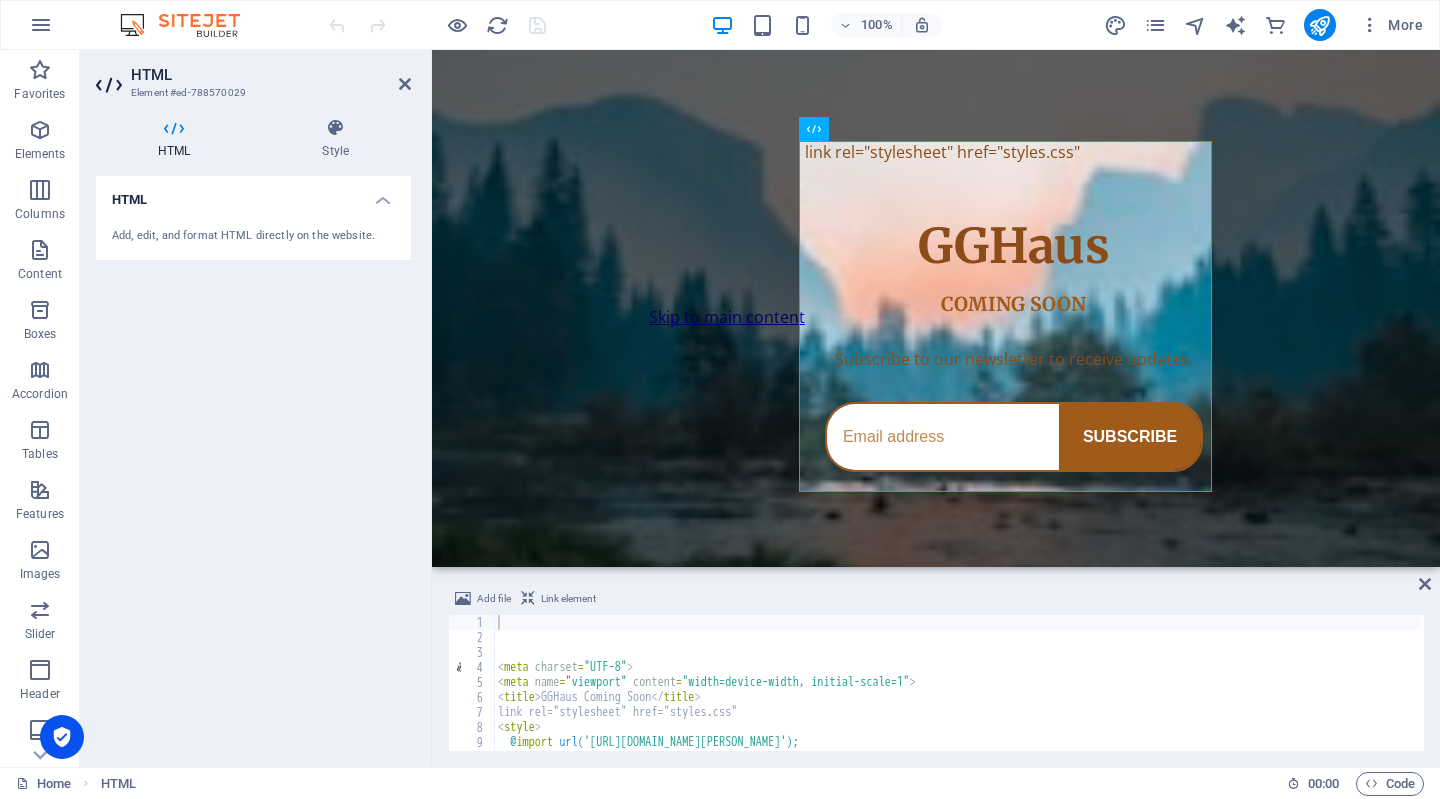 click at bounding box center (174, 128) 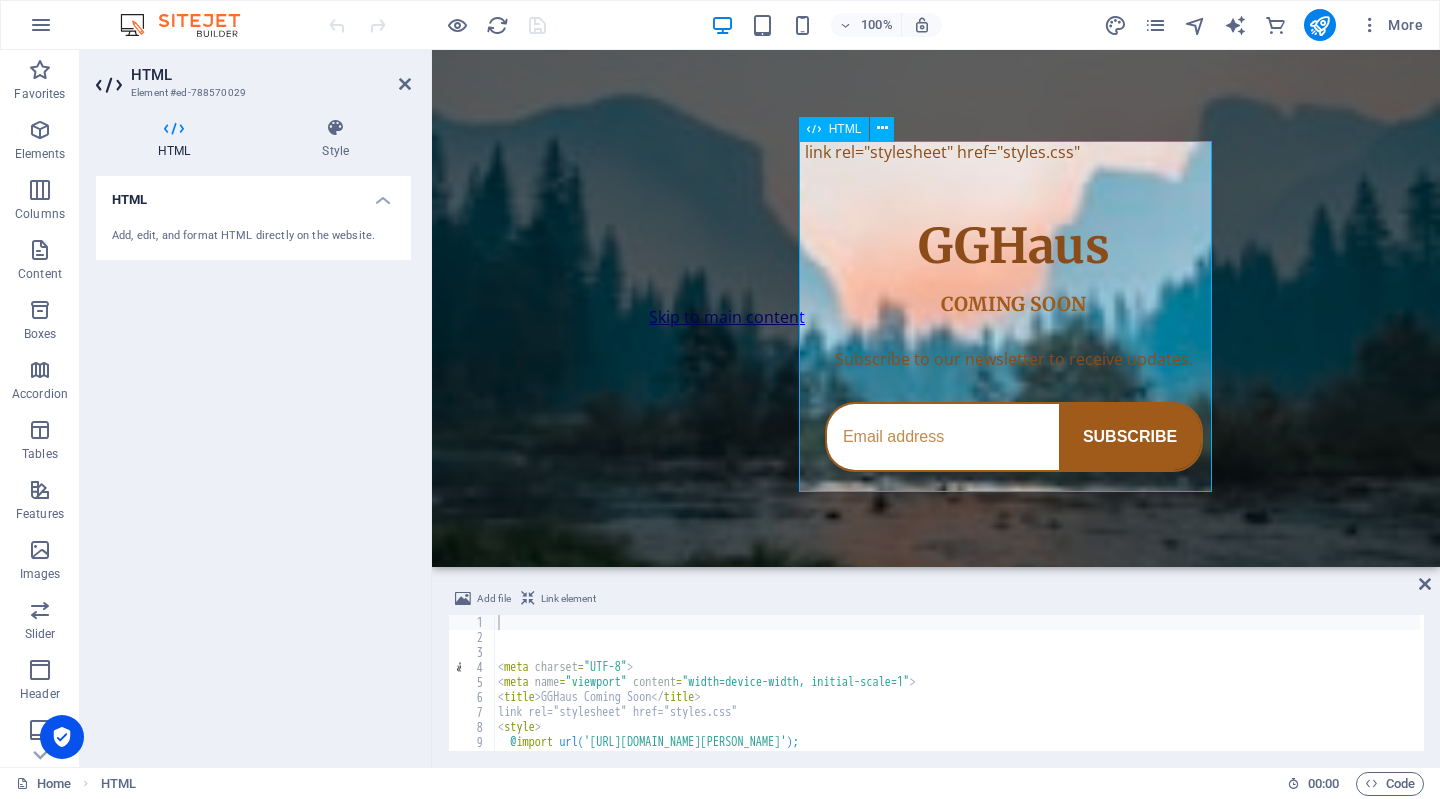 click on "GGHaus Coming Soon
link rel="stylesheet" href="styles.css"
GGHaus
COMING SOON
Subscribe to our newsletter to receive updates.
SUBSCRIBE" at bounding box center [1014, 316] 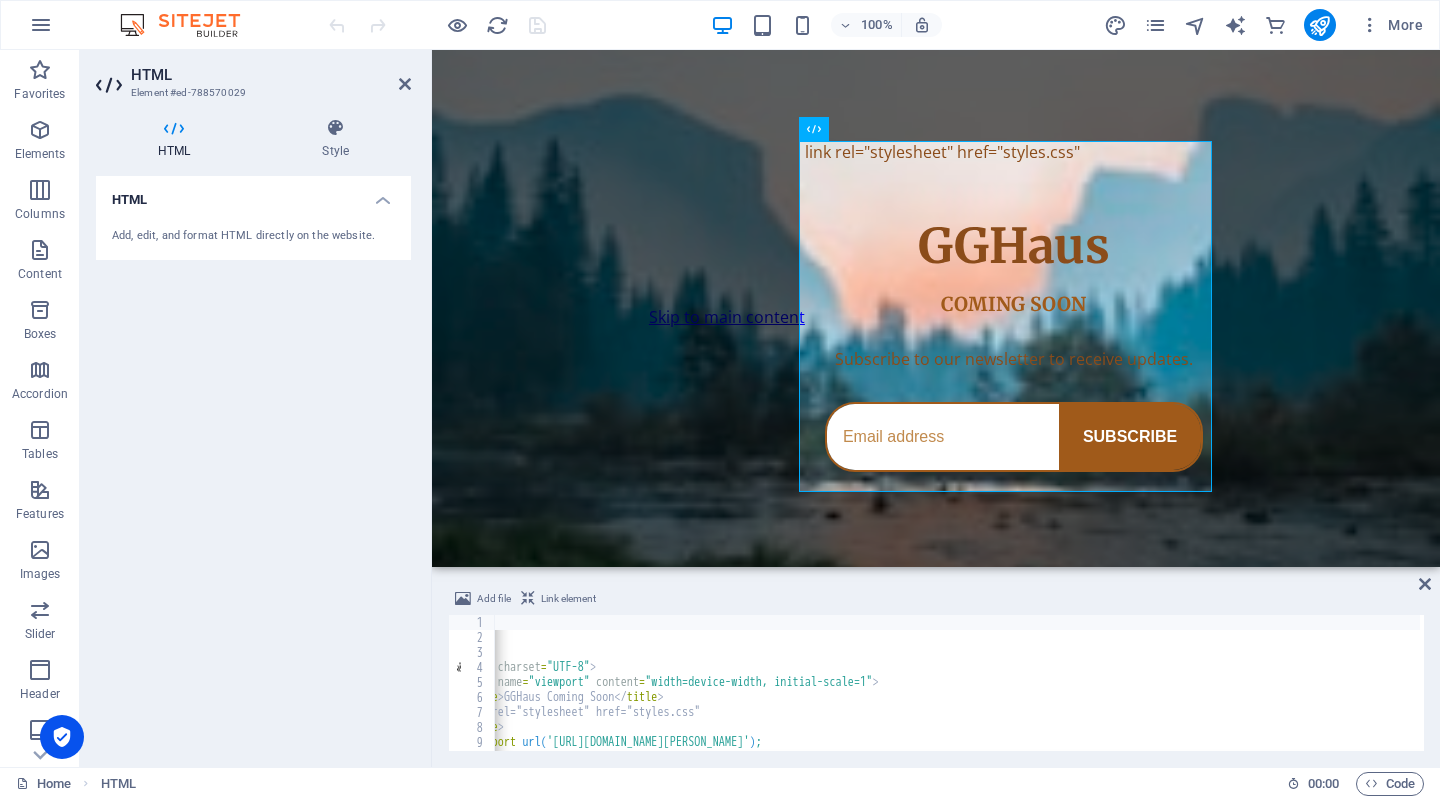 scroll, scrollTop: 0, scrollLeft: 0, axis: both 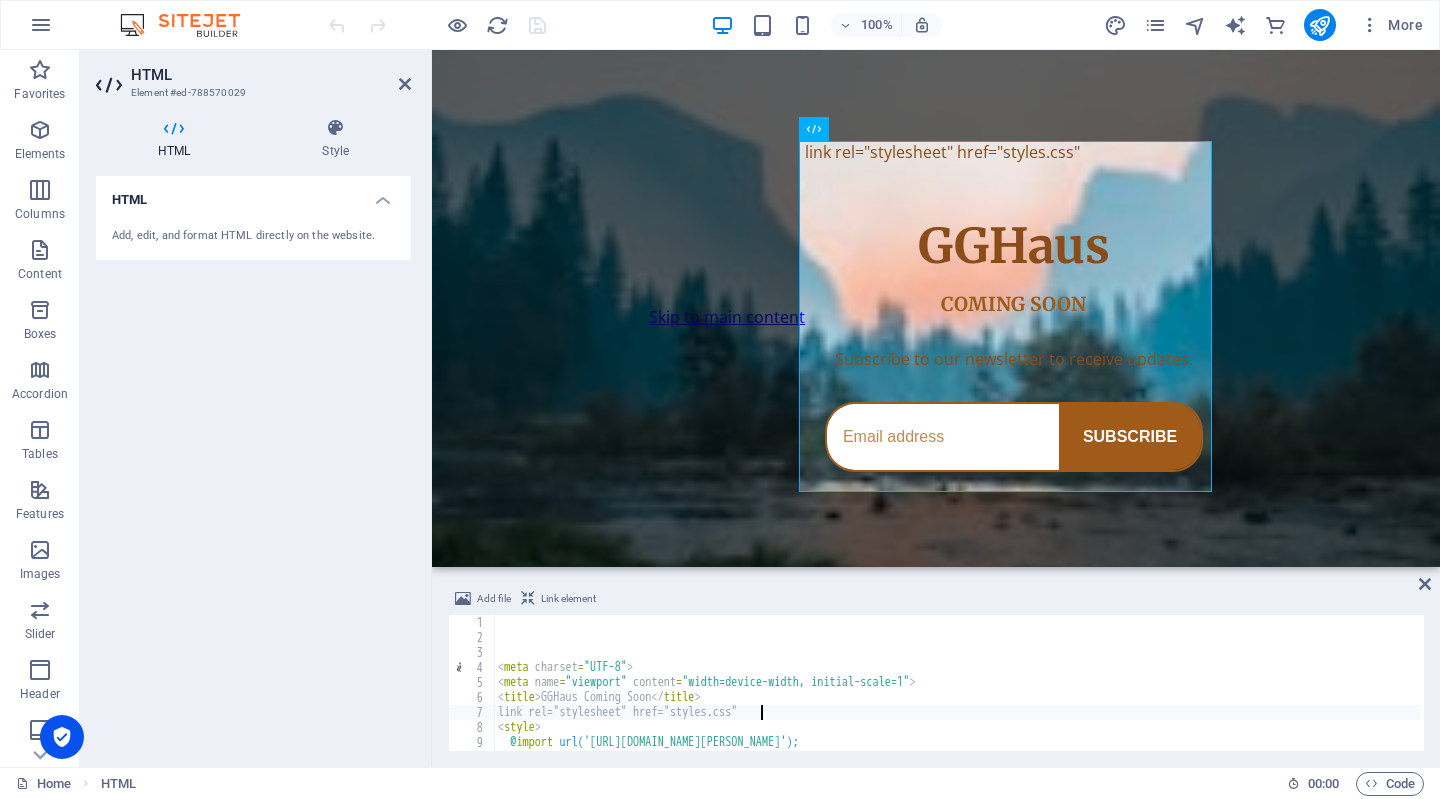 click on "< meta   charset = "UTF-8" > < meta   name = "viewport"   content = "width=device-width, initial-scale=1" > < title > GGHaus Coming Soon </ title > link rel="stylesheet" href="styles.css" < style >    @ import   url( '[URL][DOMAIN_NAME][PERSON_NAME]' ) ;" at bounding box center (990, 696) 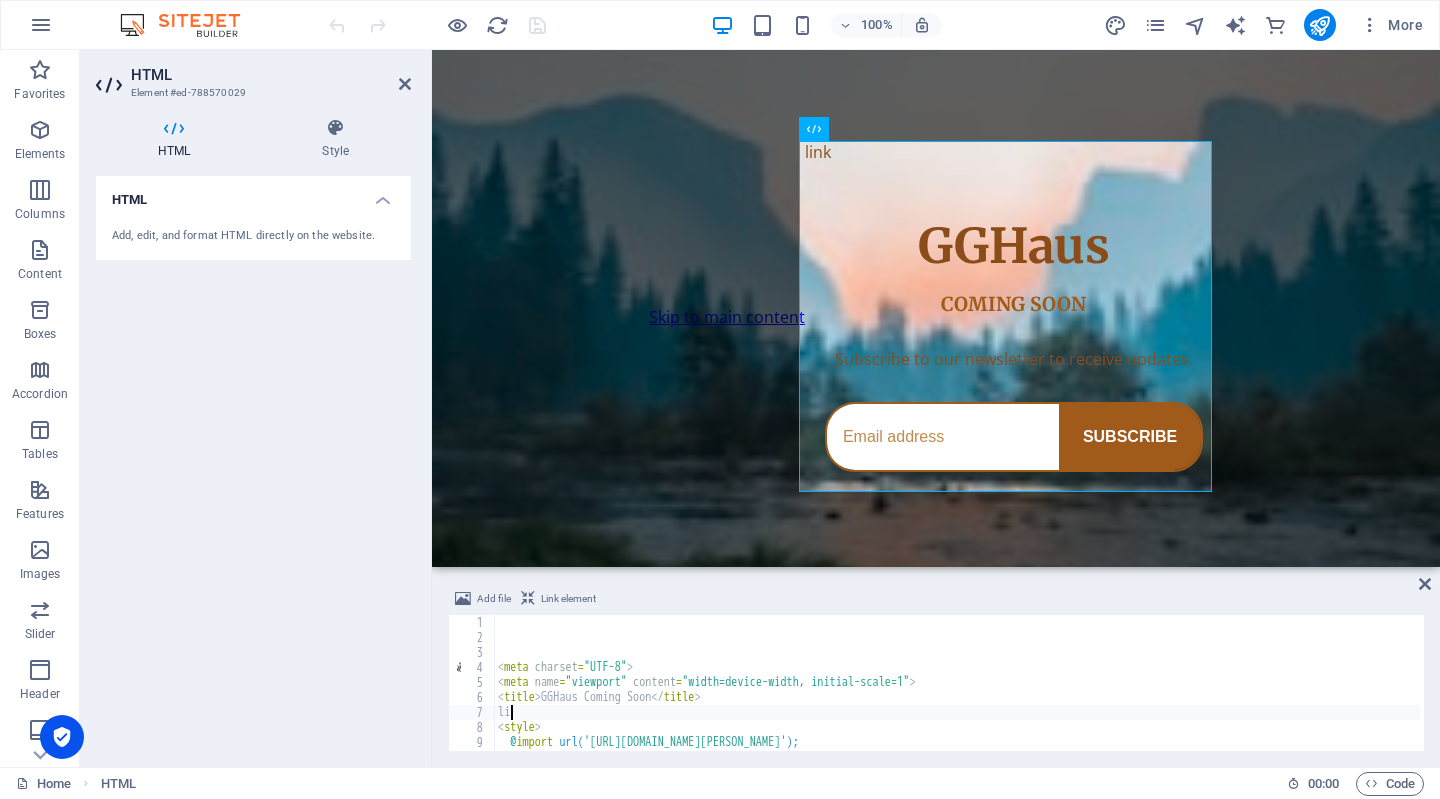 type on "l" 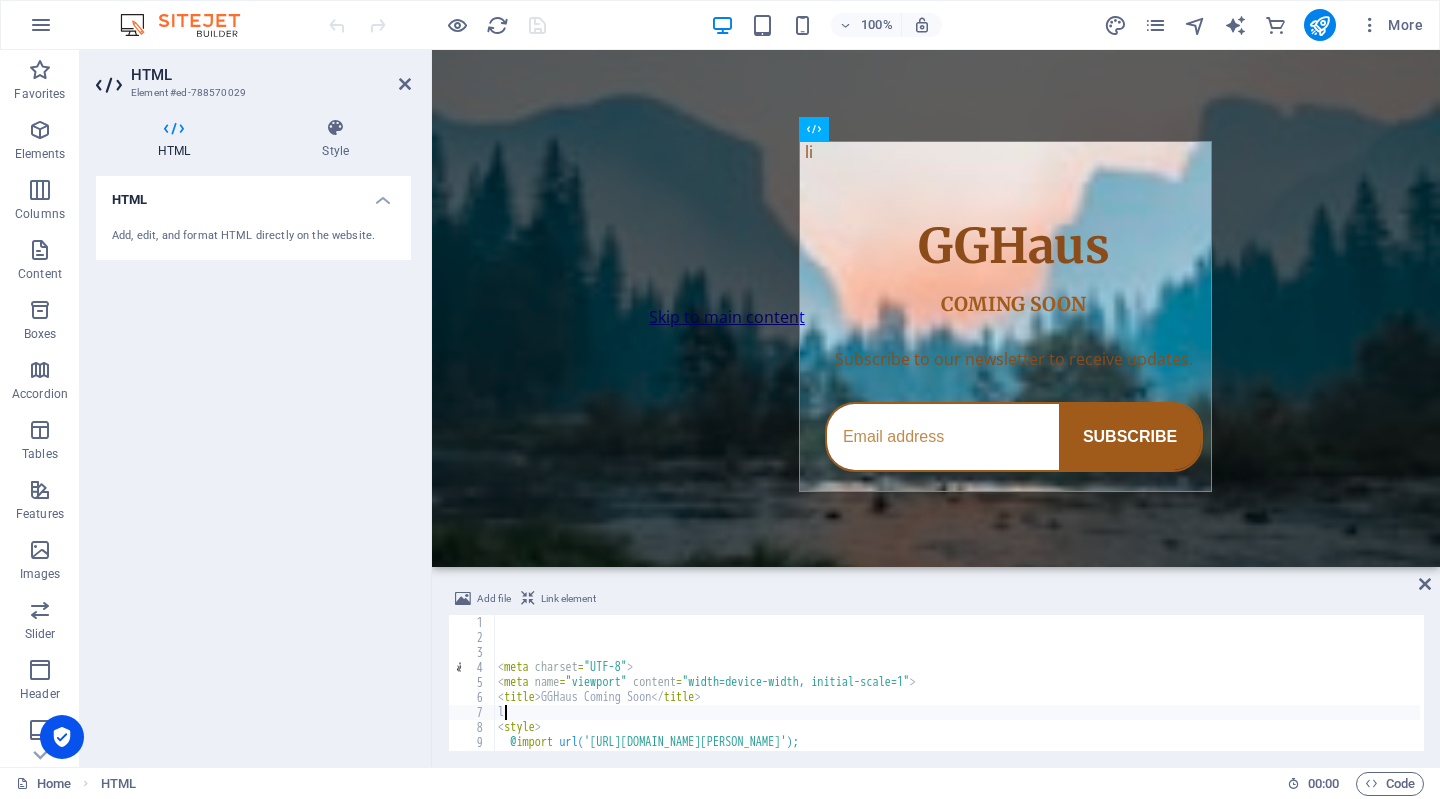 type 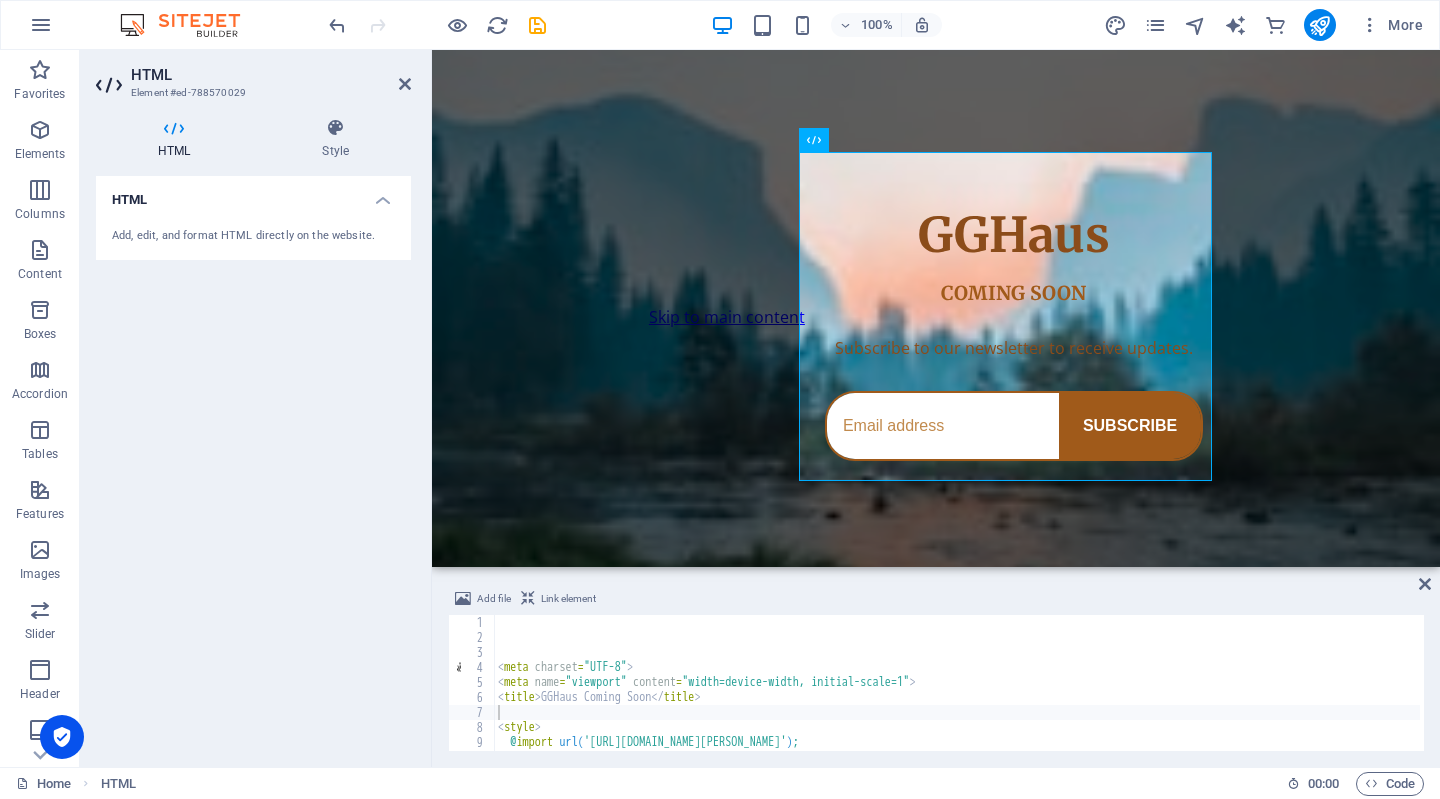 click on "Skip to main content
GGHaus Coming Soon
GGHaus
COMING SOON
Subscribe to our newsletter to receive updates.
SUBSCRIBE" at bounding box center (936, 316) 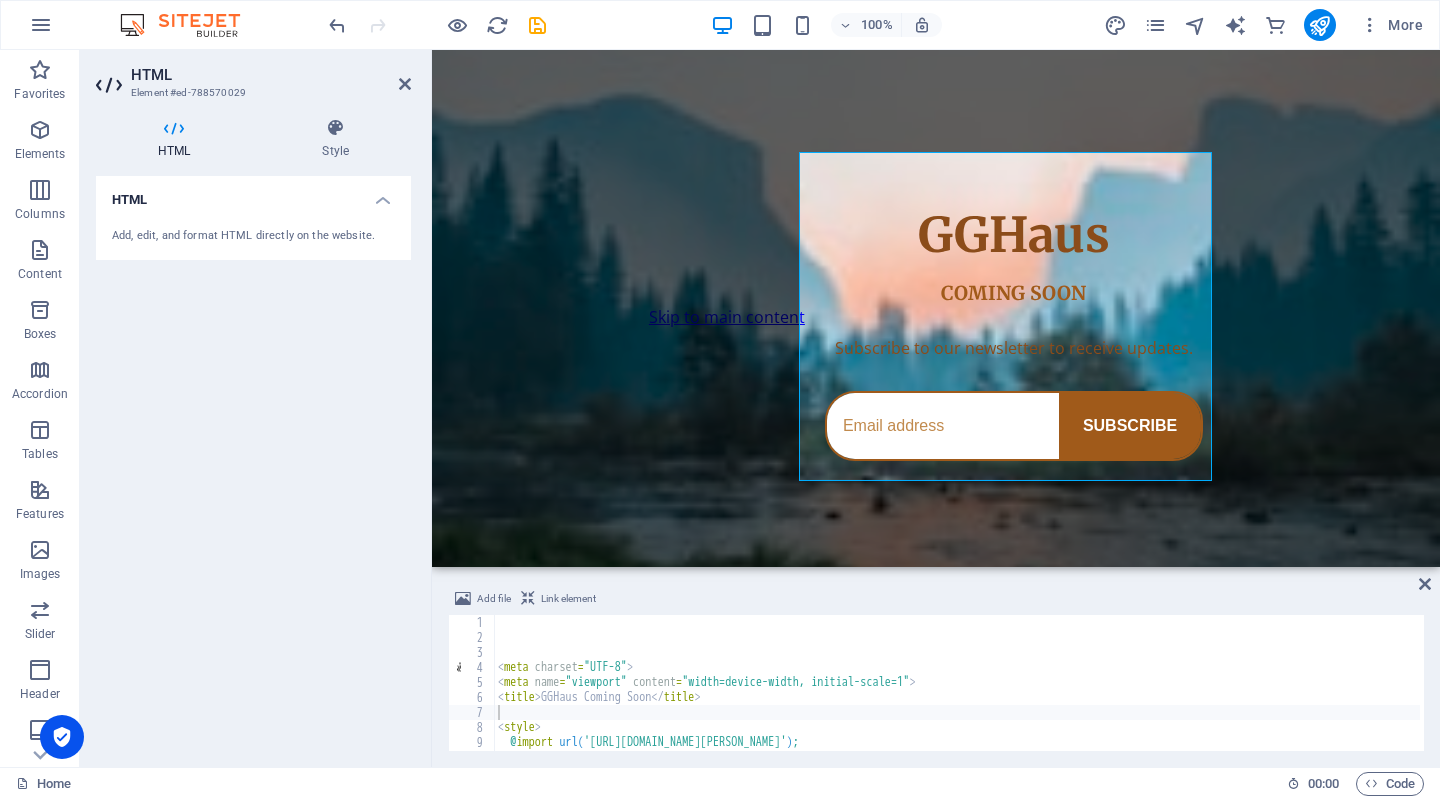 click on "Skip to main content" at bounding box center [727, 317] 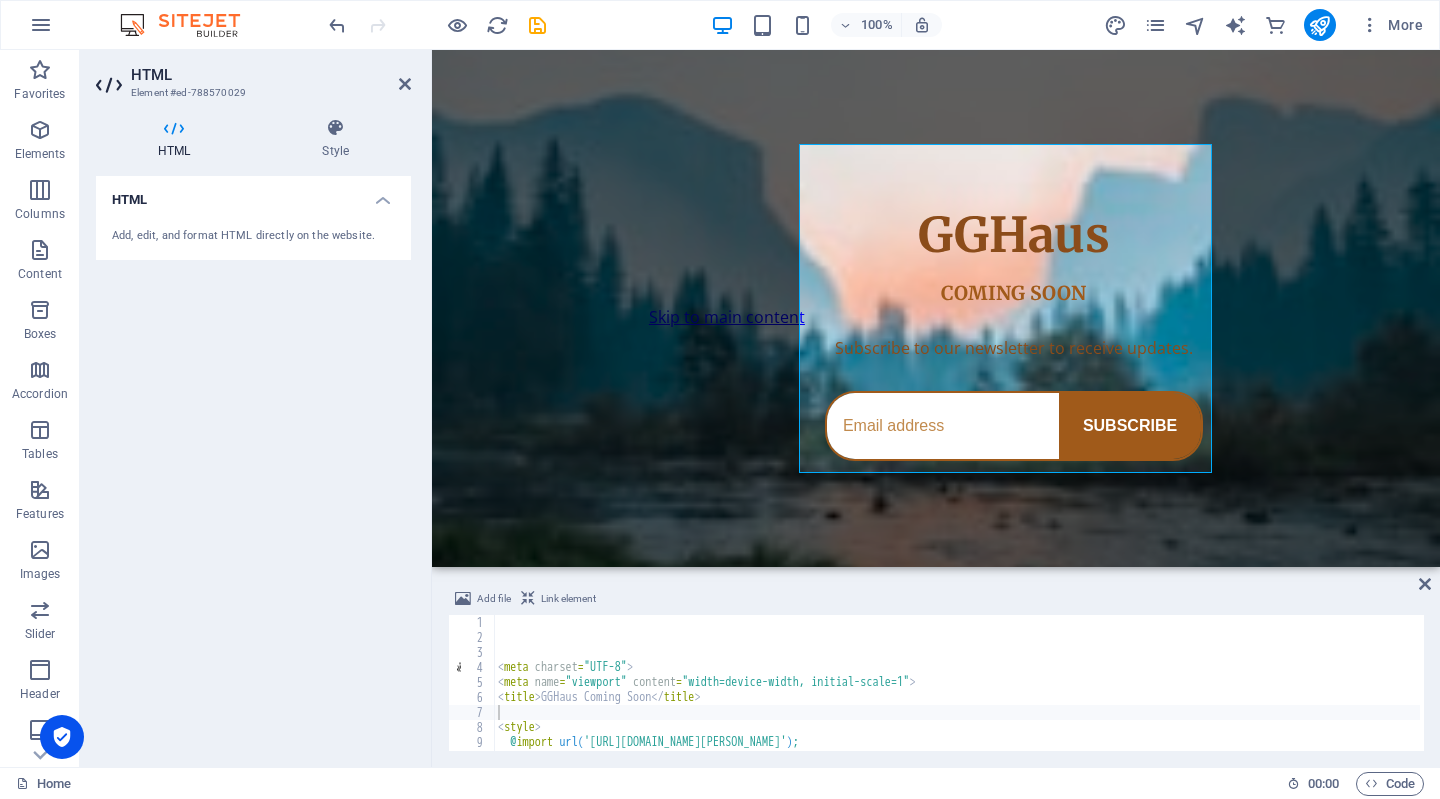 scroll, scrollTop: 8, scrollLeft: 0, axis: vertical 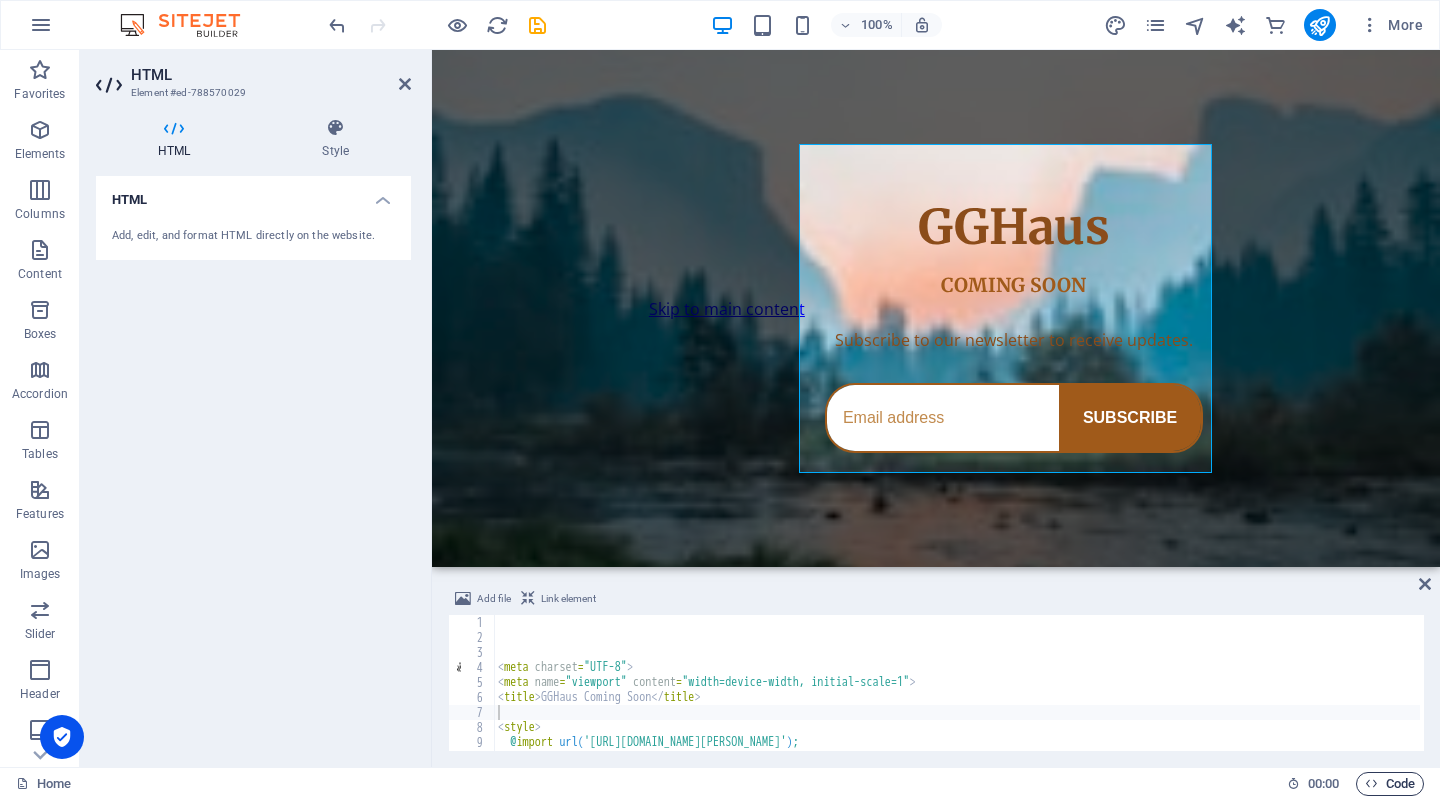 click on "Code" at bounding box center [1390, 784] 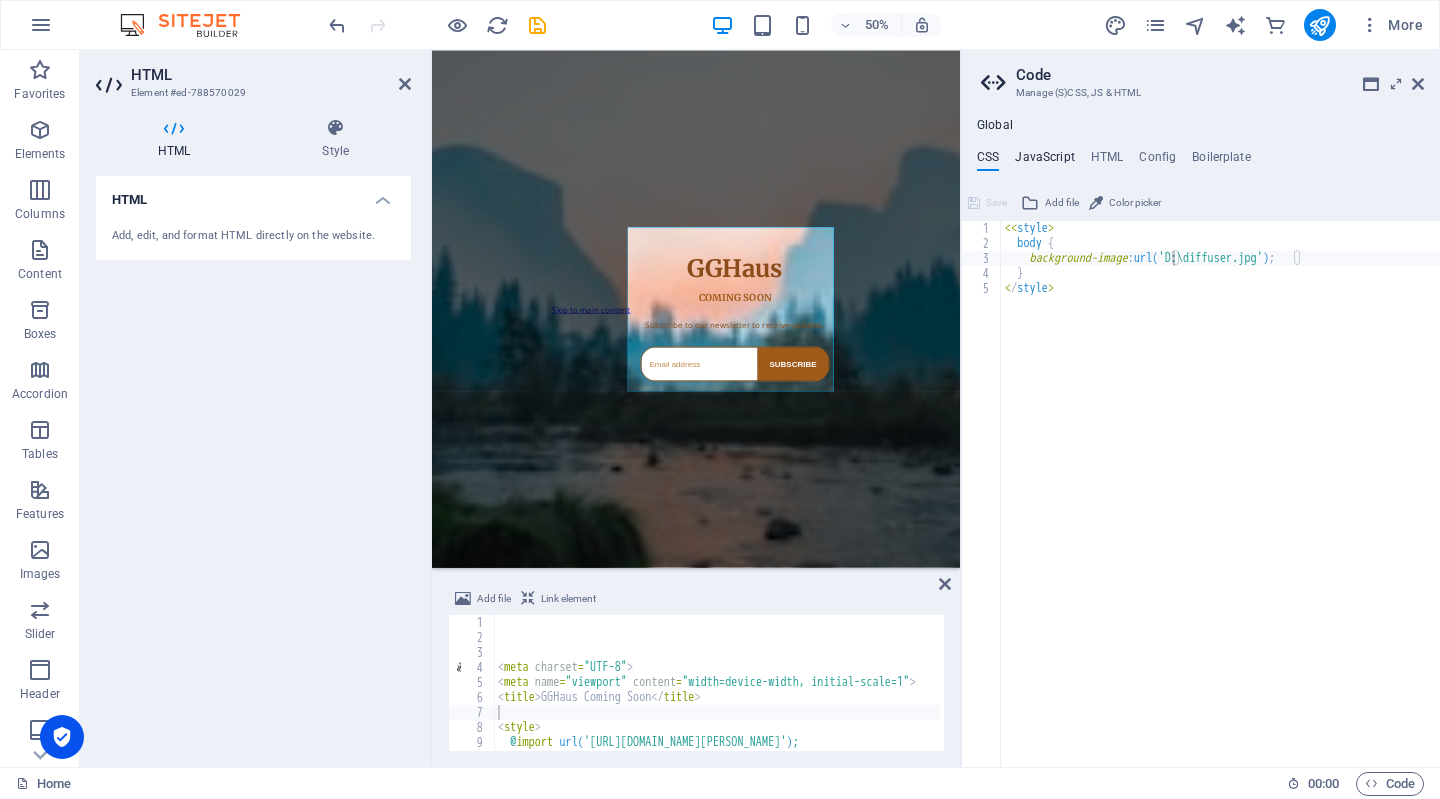 click on "JavaScript" at bounding box center [1044, 161] 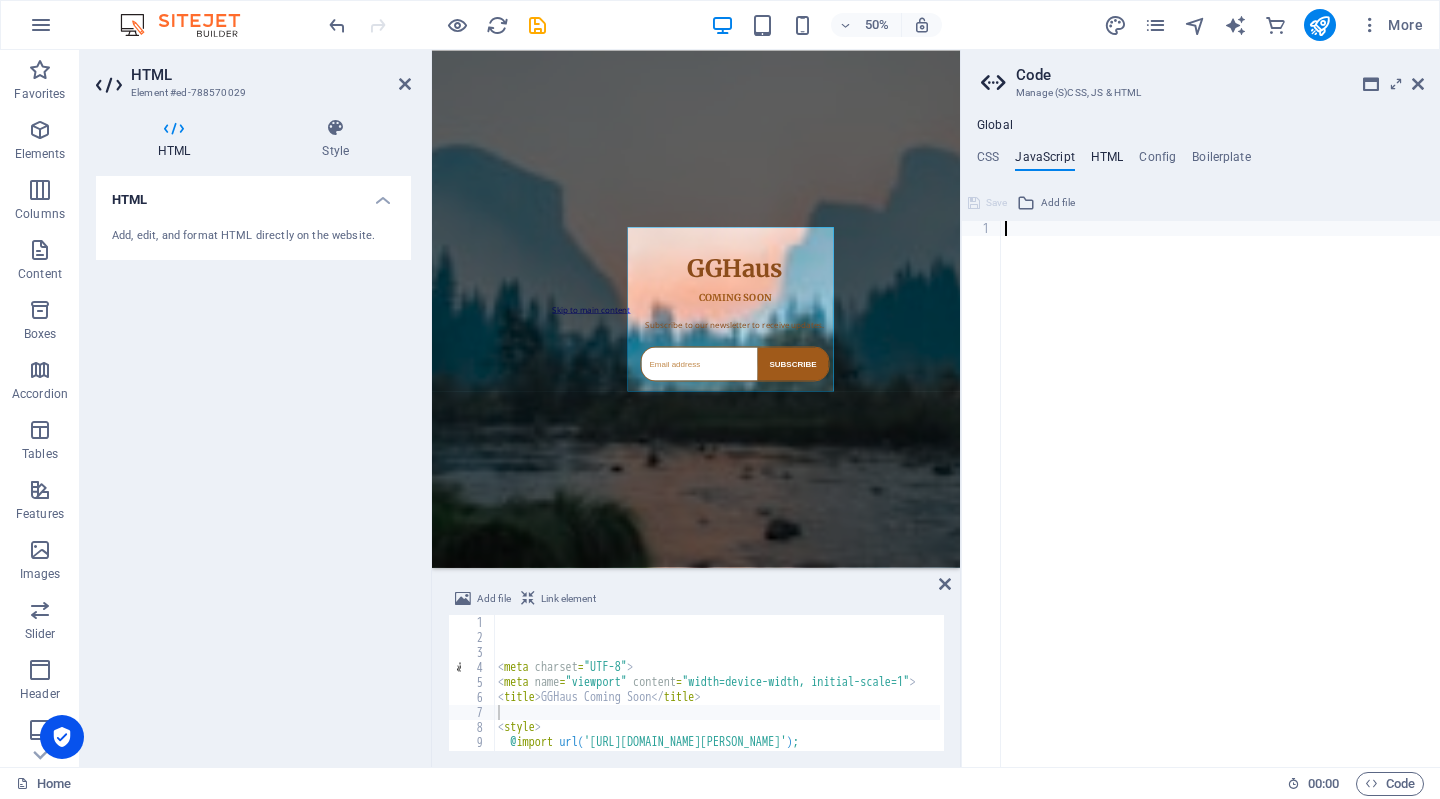 click on "HTML" at bounding box center [1107, 161] 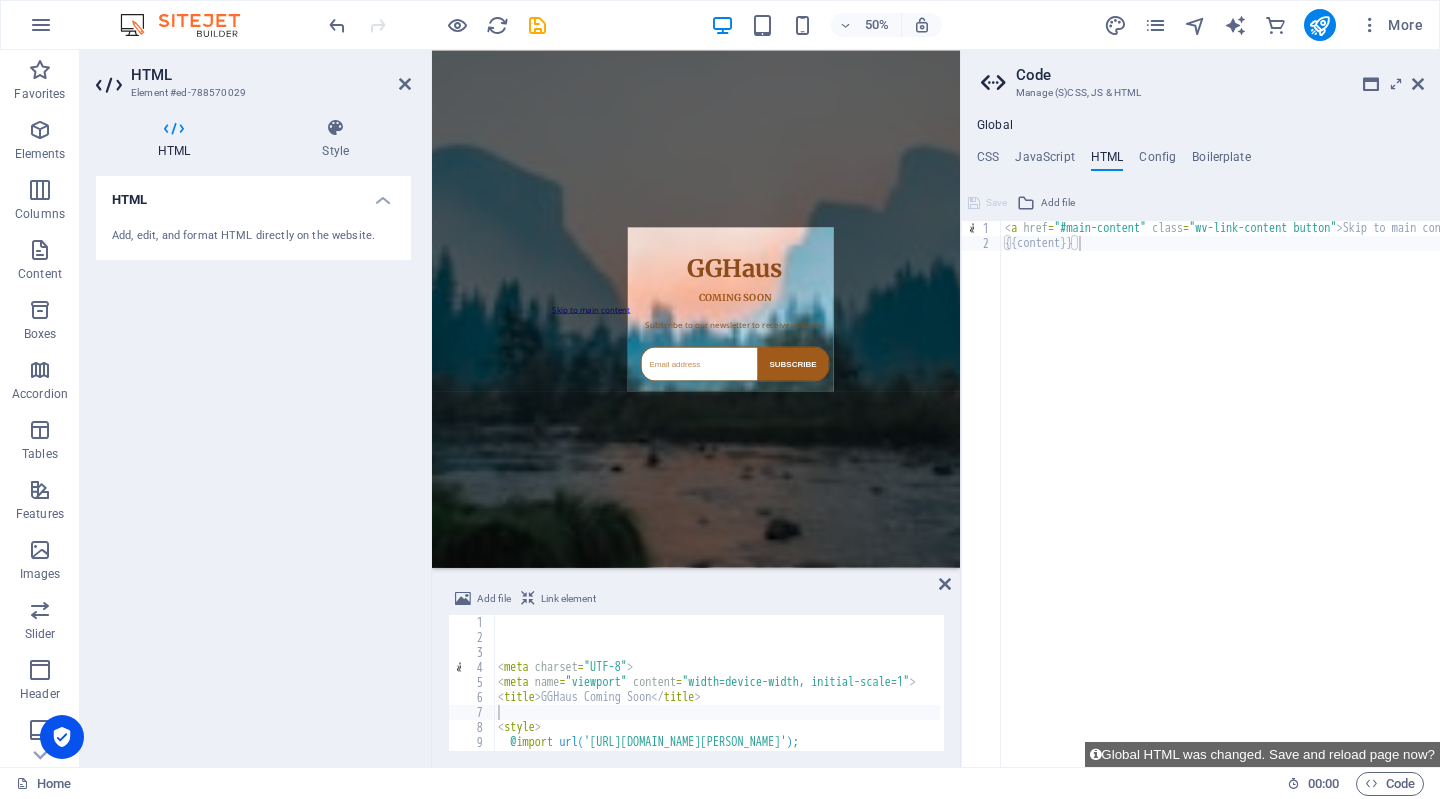 click on "HTML" at bounding box center [1107, 161] 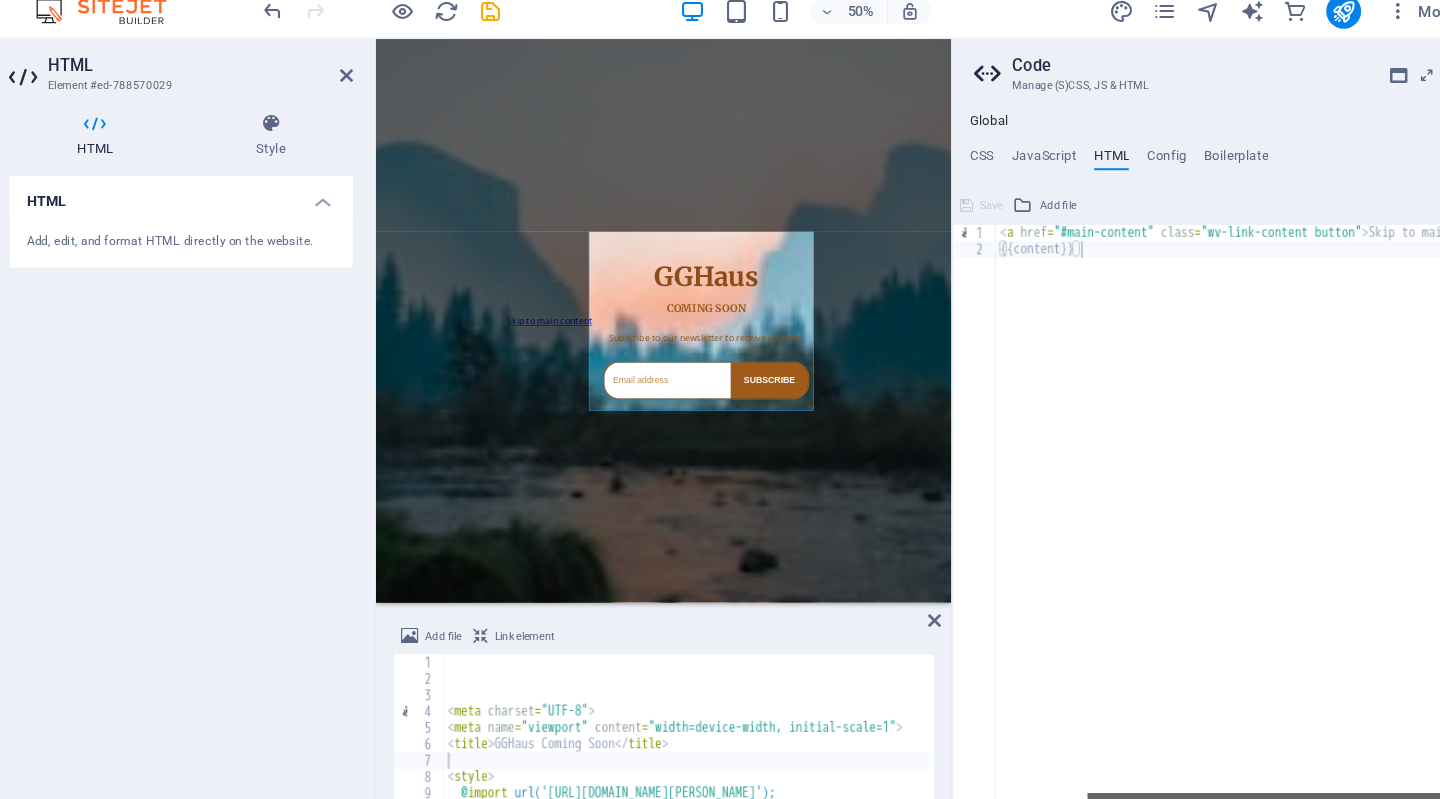 click on "Add file" at bounding box center (1058, 203) 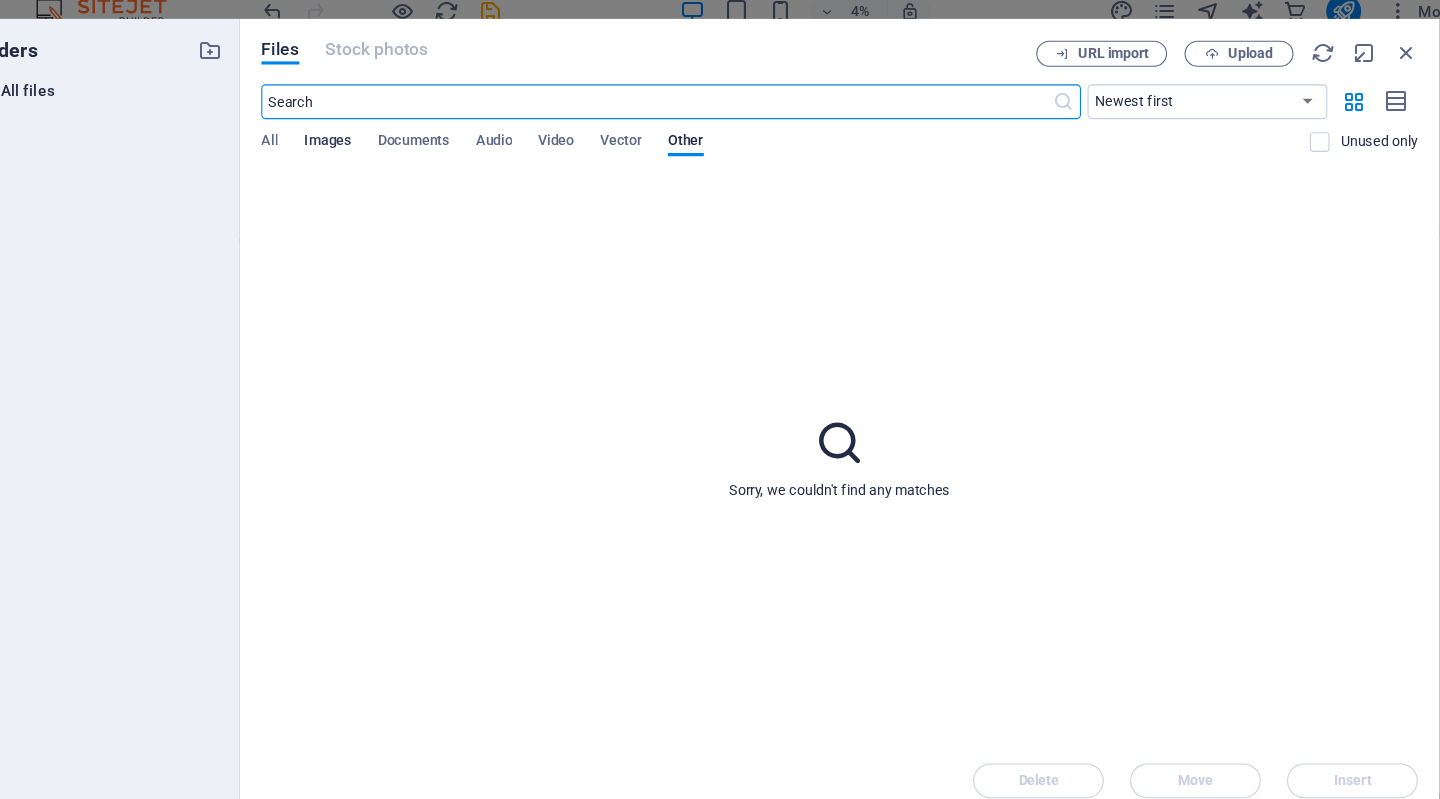 click on "Images" at bounding box center [388, 146] 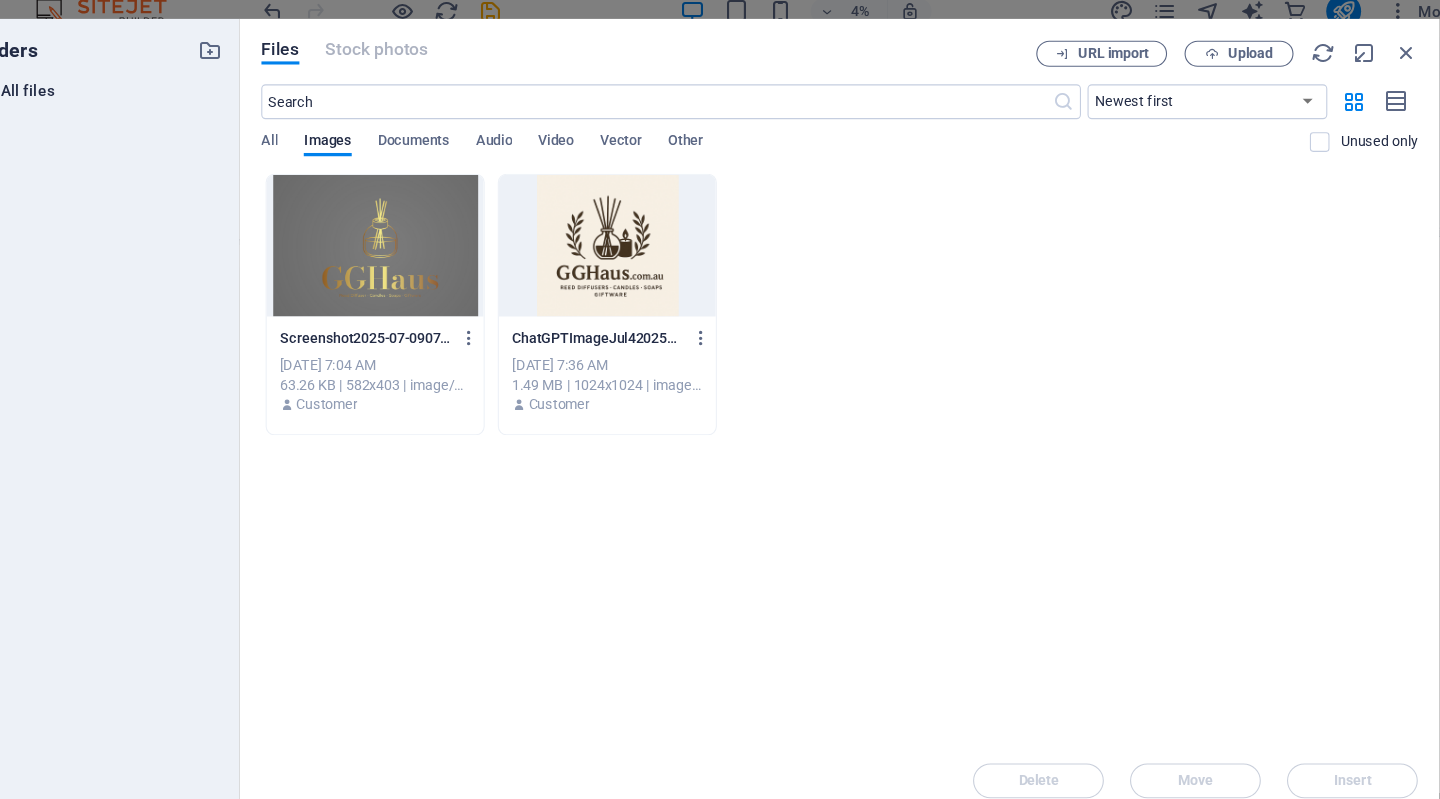 click at bounding box center [431, 240] 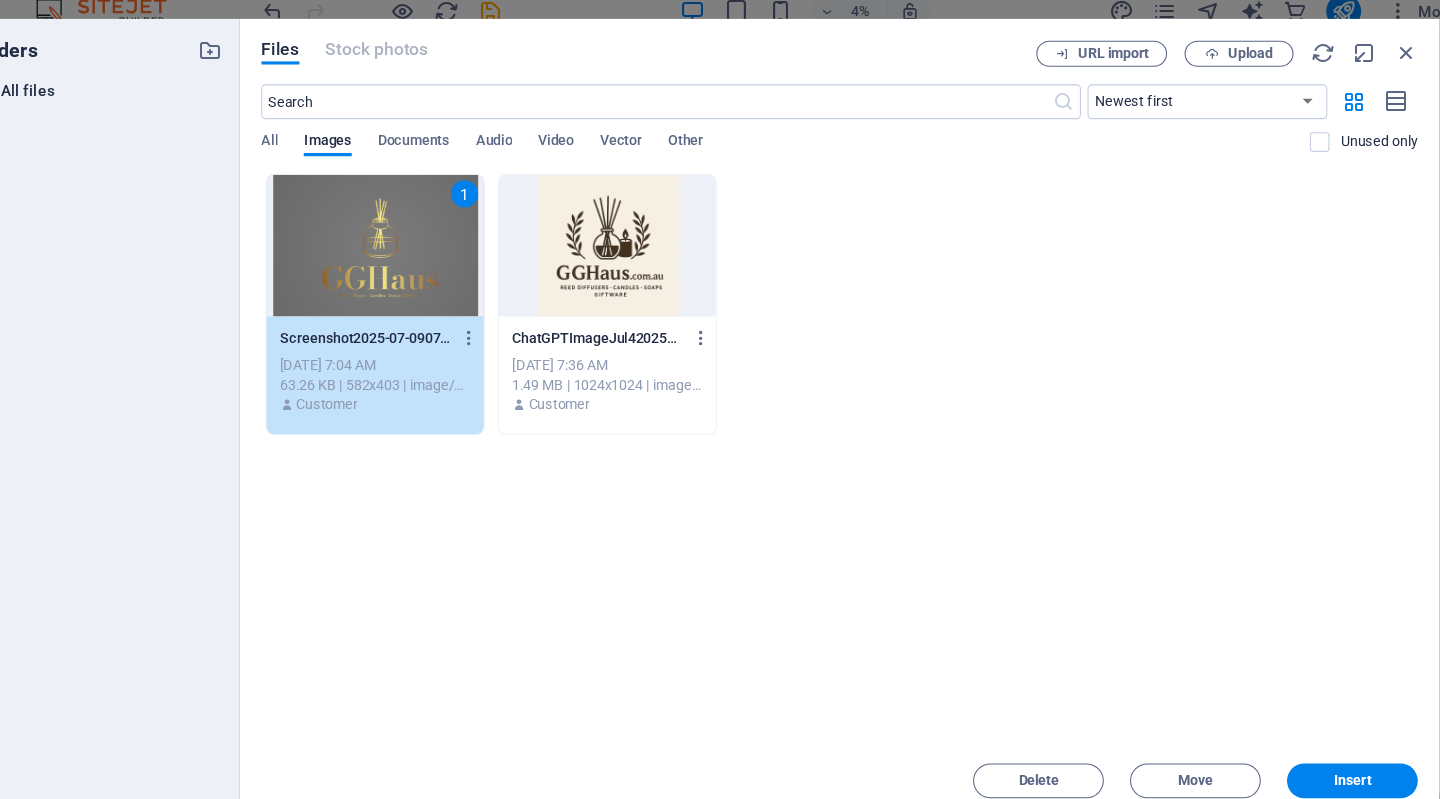 click on "Delete Move Insert" at bounding box center (857, 721) 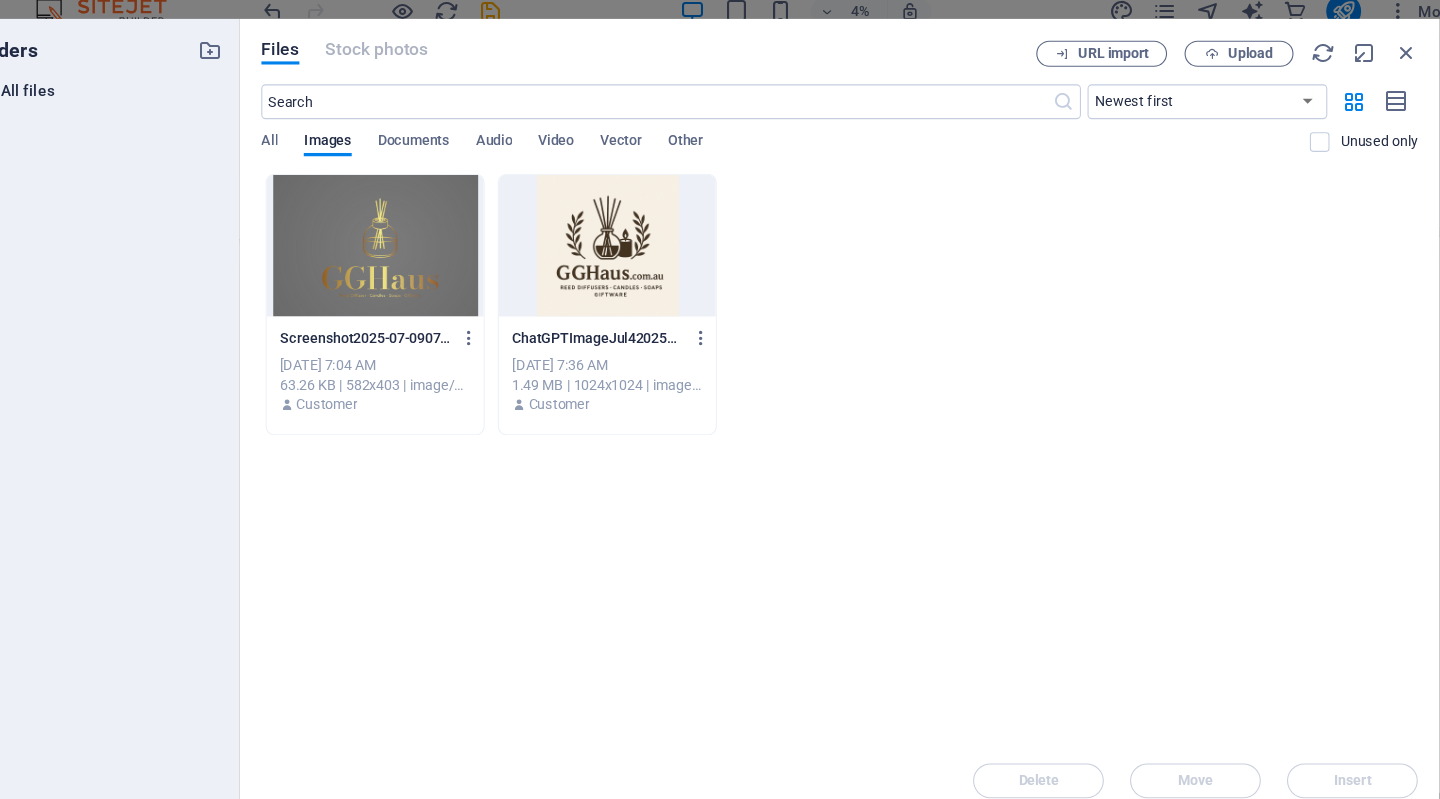 click on "Delete Move Insert" at bounding box center (857, 721) 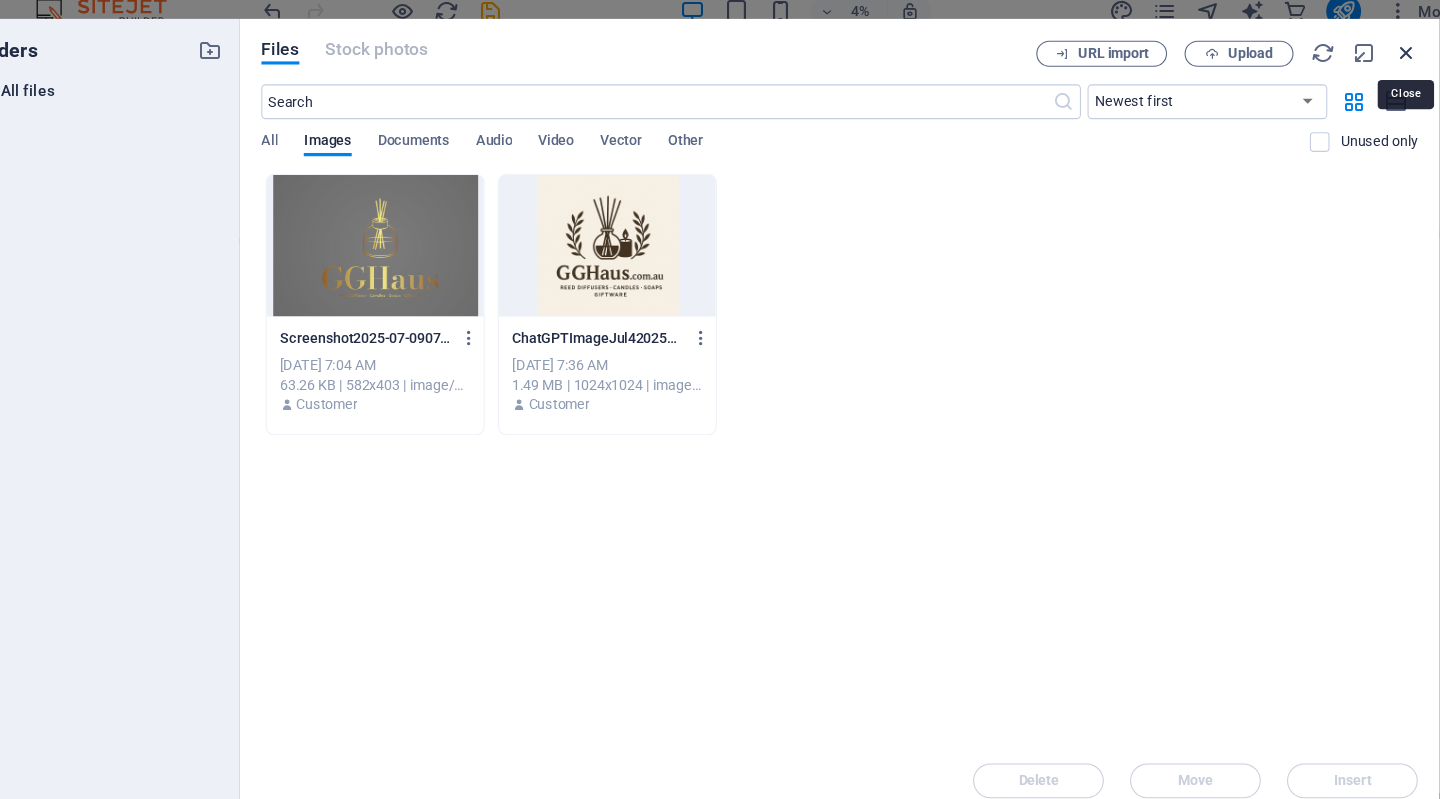 click at bounding box center [1377, 63] 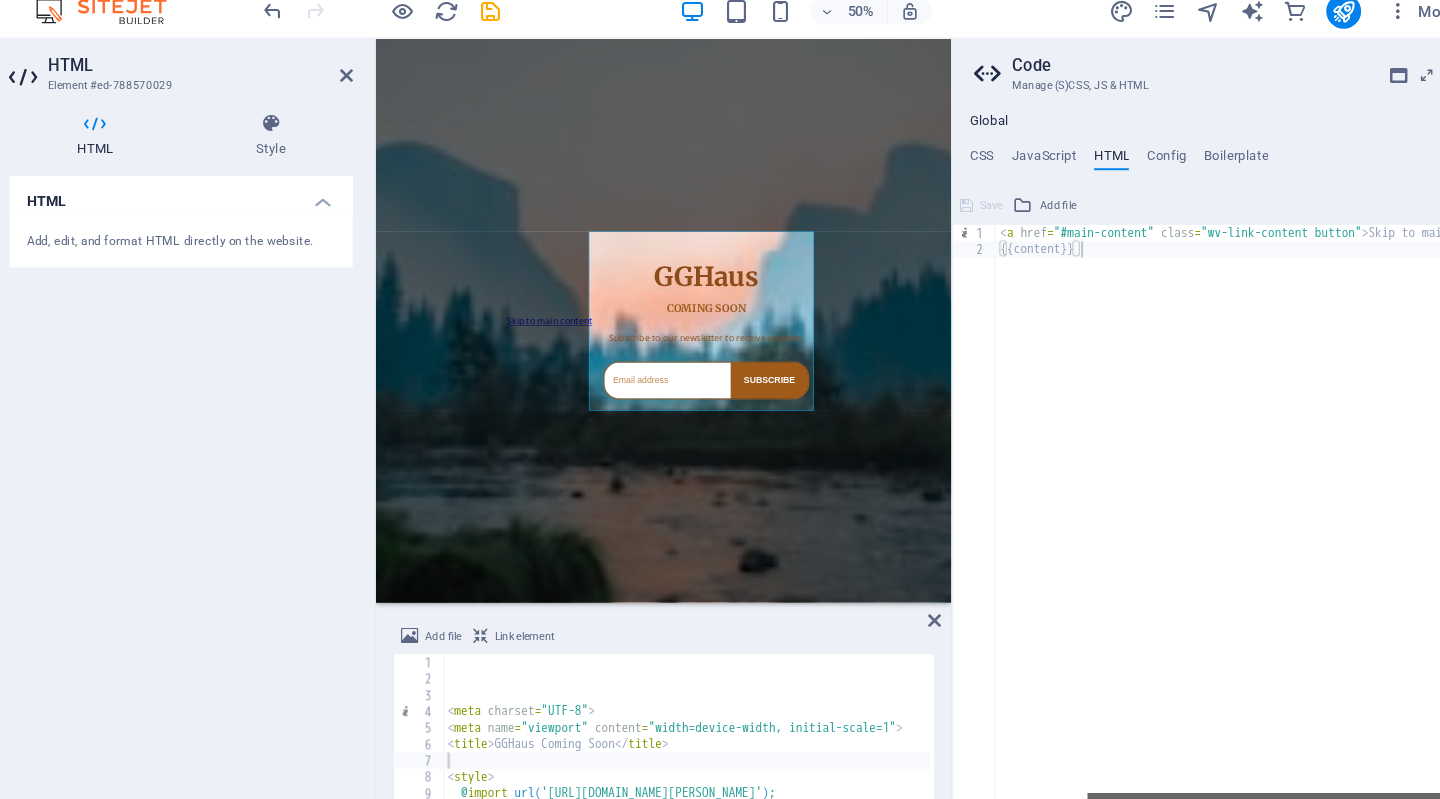 click on "Skip to main content
GGHaus Coming Soon
GGHaus
COMING SOON
Subscribe to our newsletter to receive updates.
SUBSCRIBE" at bounding box center (903, 555) 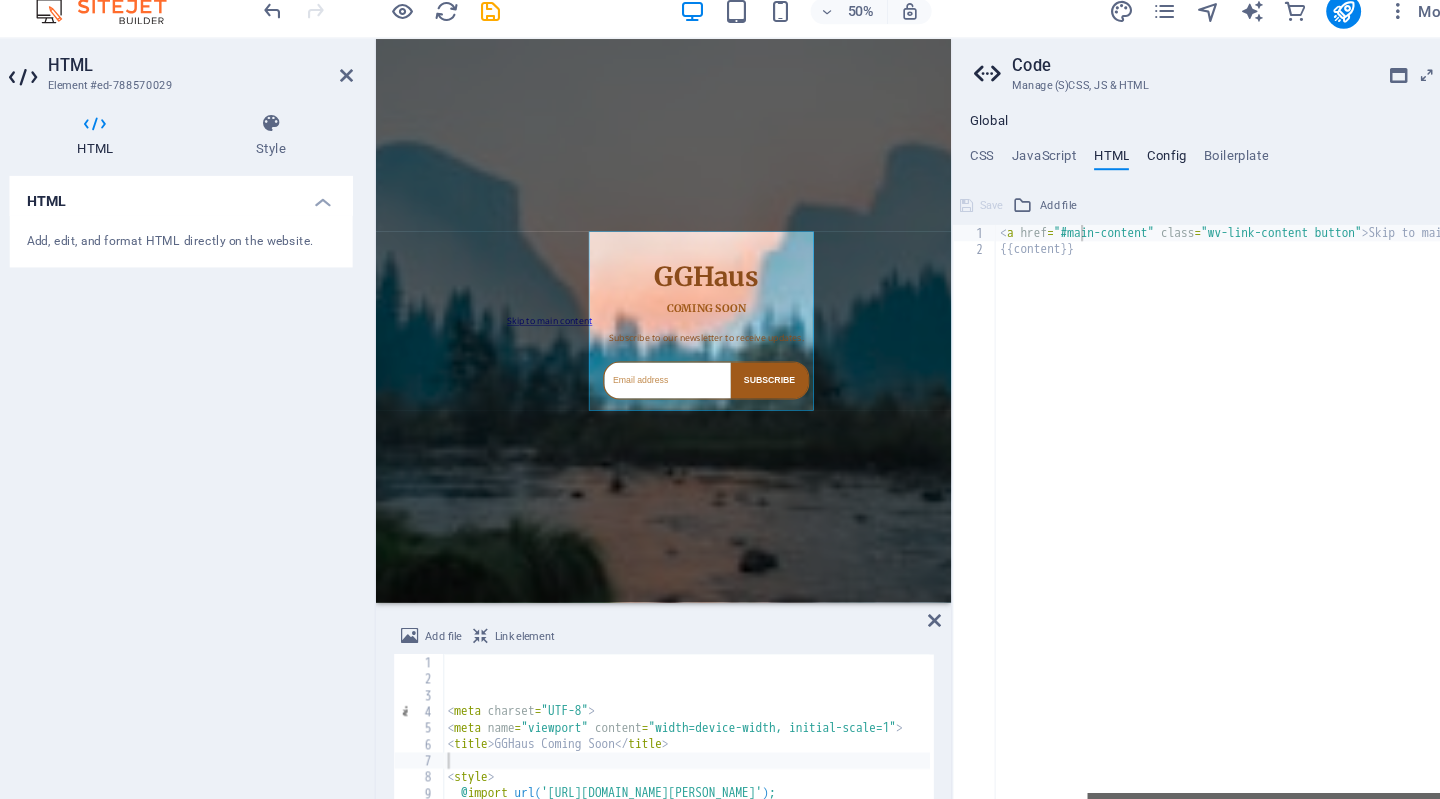 click on "Config" at bounding box center [1157, 161] 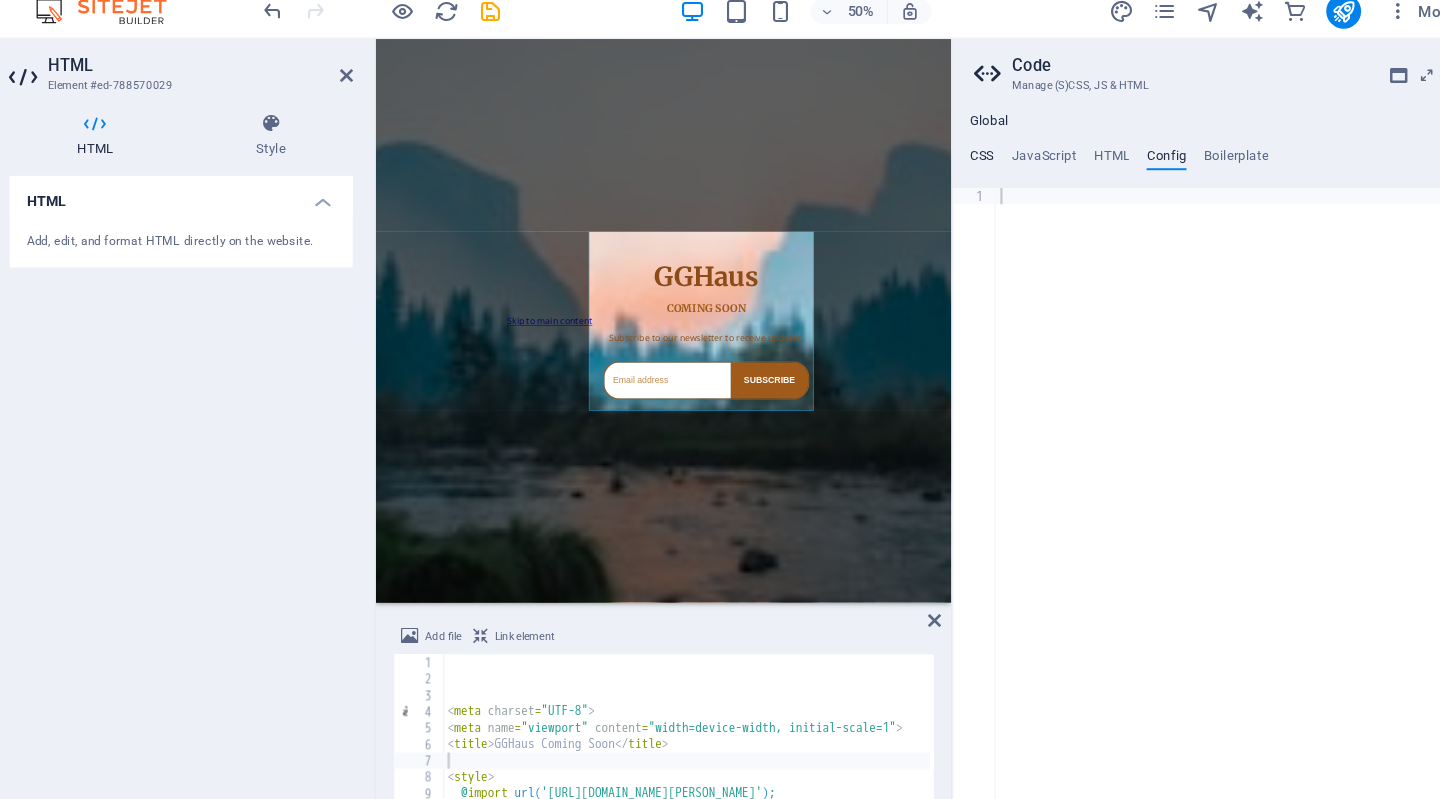 click on "CSS" at bounding box center [988, 161] 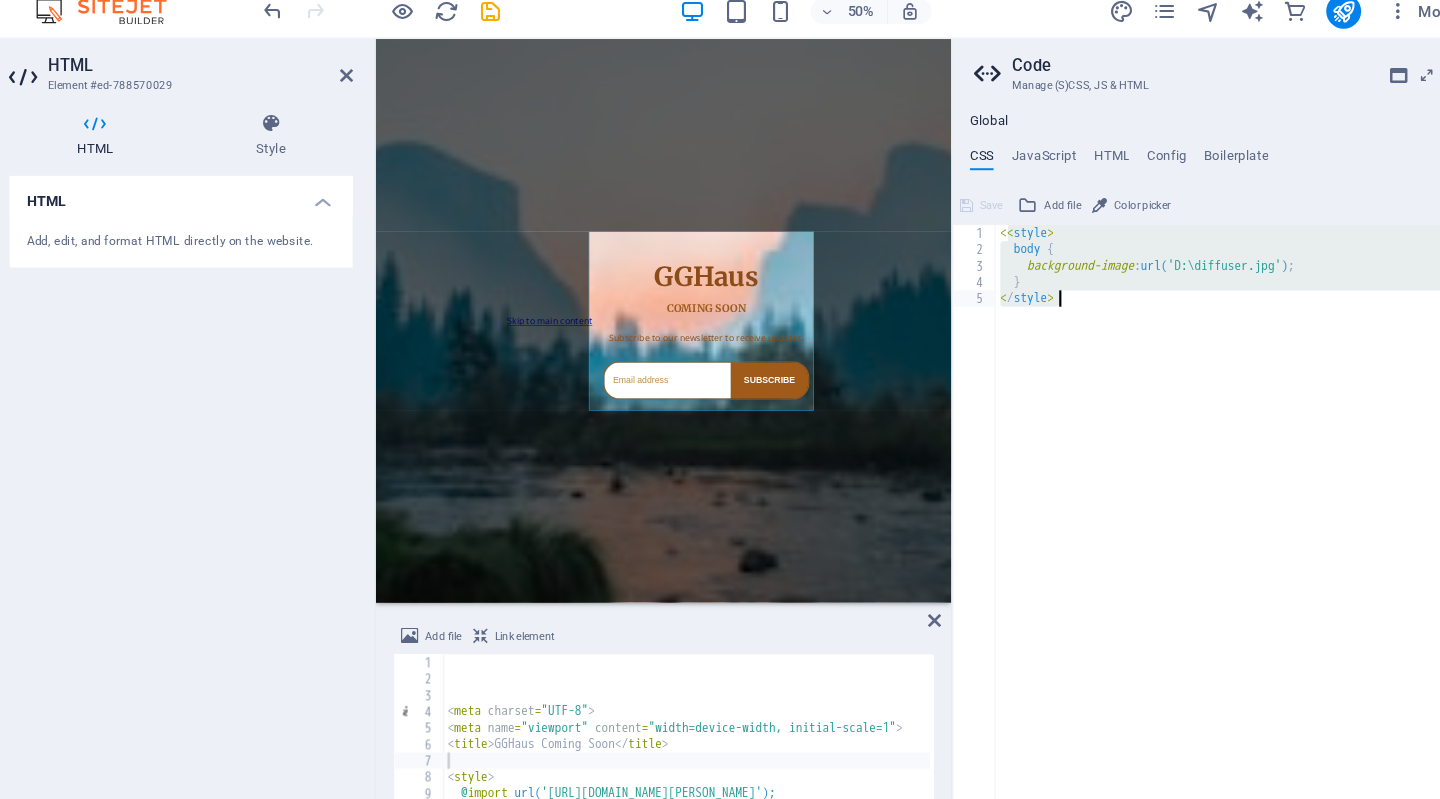 drag, startPoint x: 1050, startPoint y: 279, endPoint x: 1095, endPoint y: 328, distance: 66.52819 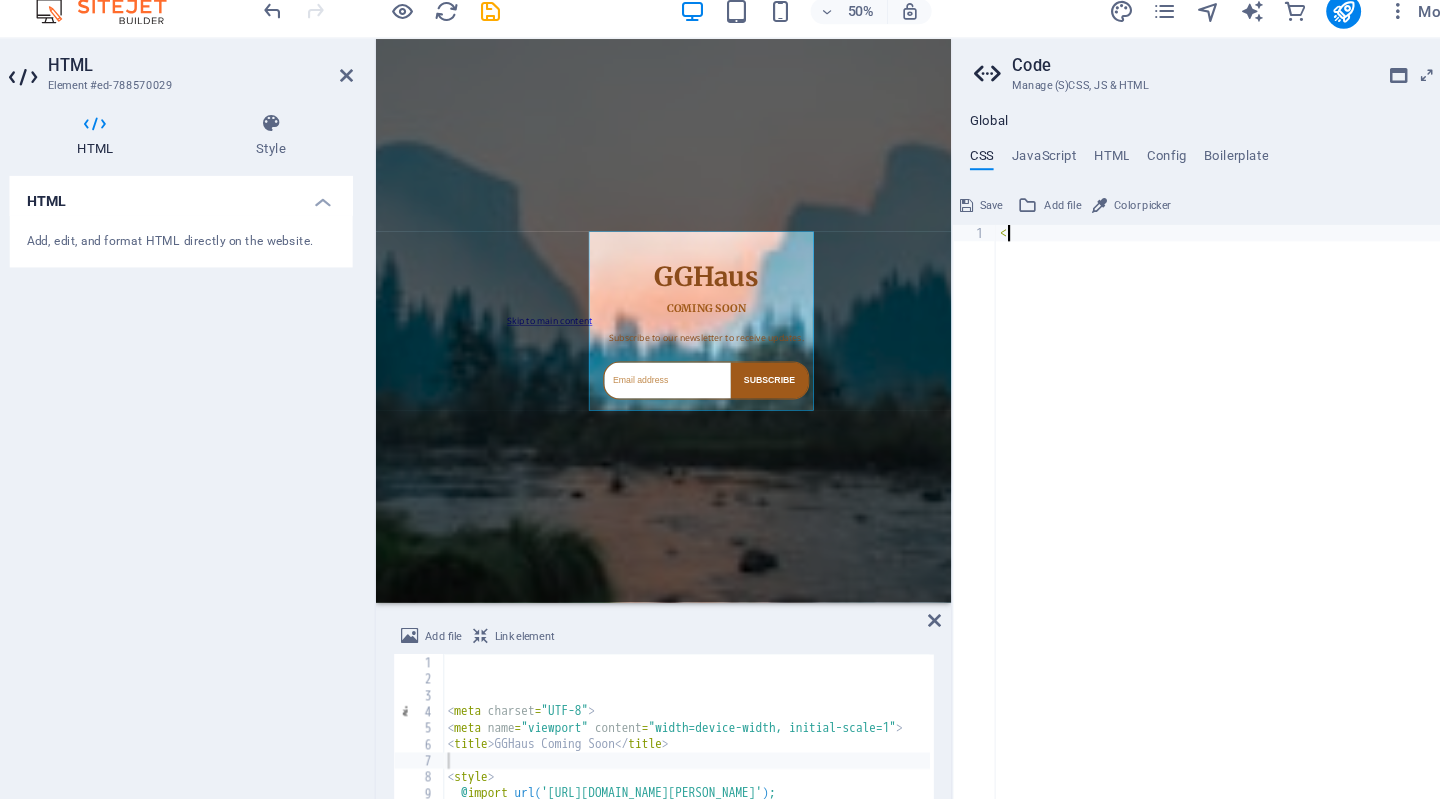 type 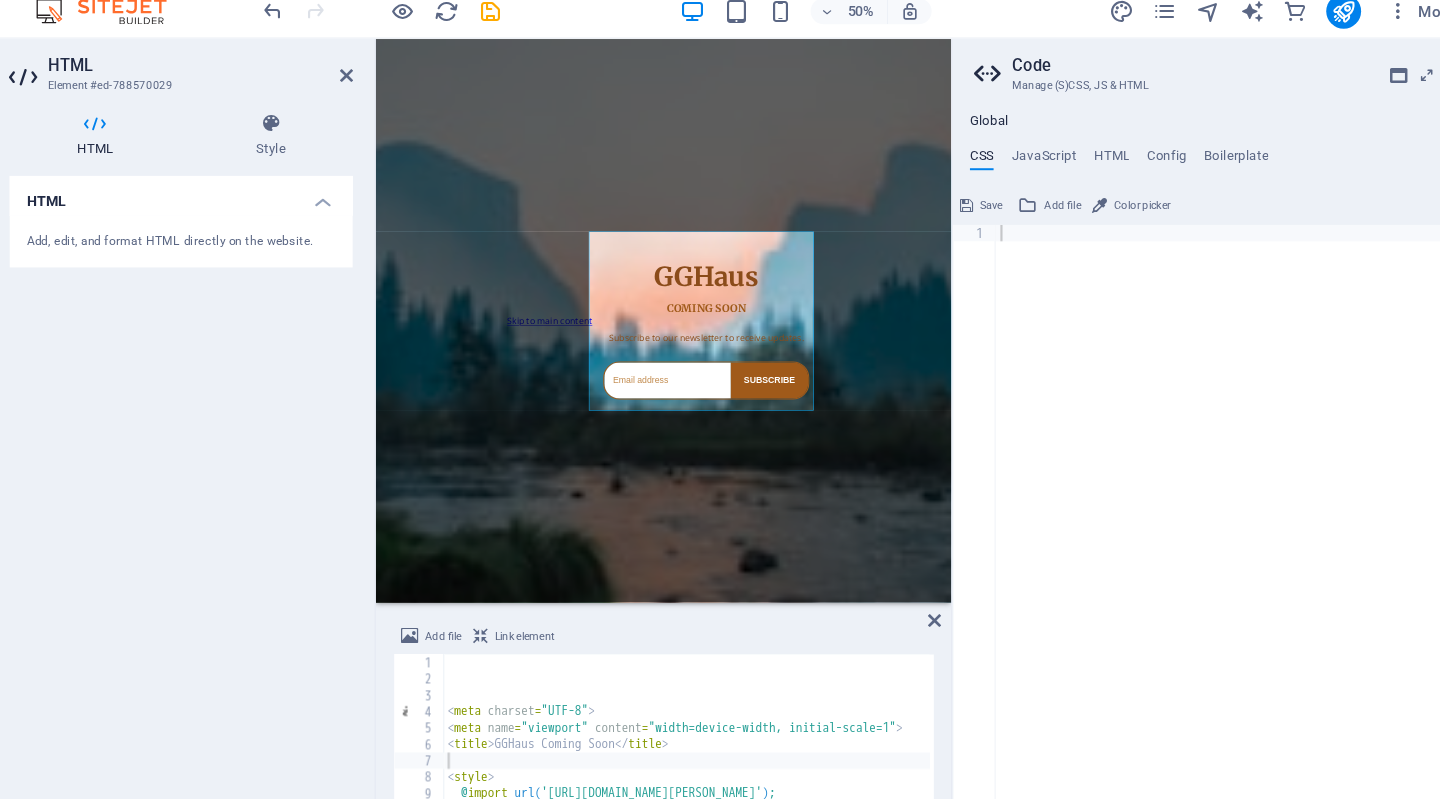 click on "Skip to main content
GGHaus Coming Soon
GGHaus
COMING SOON
Subscribe to our newsletter to receive updates.
SUBSCRIBE" at bounding box center (903, 555) 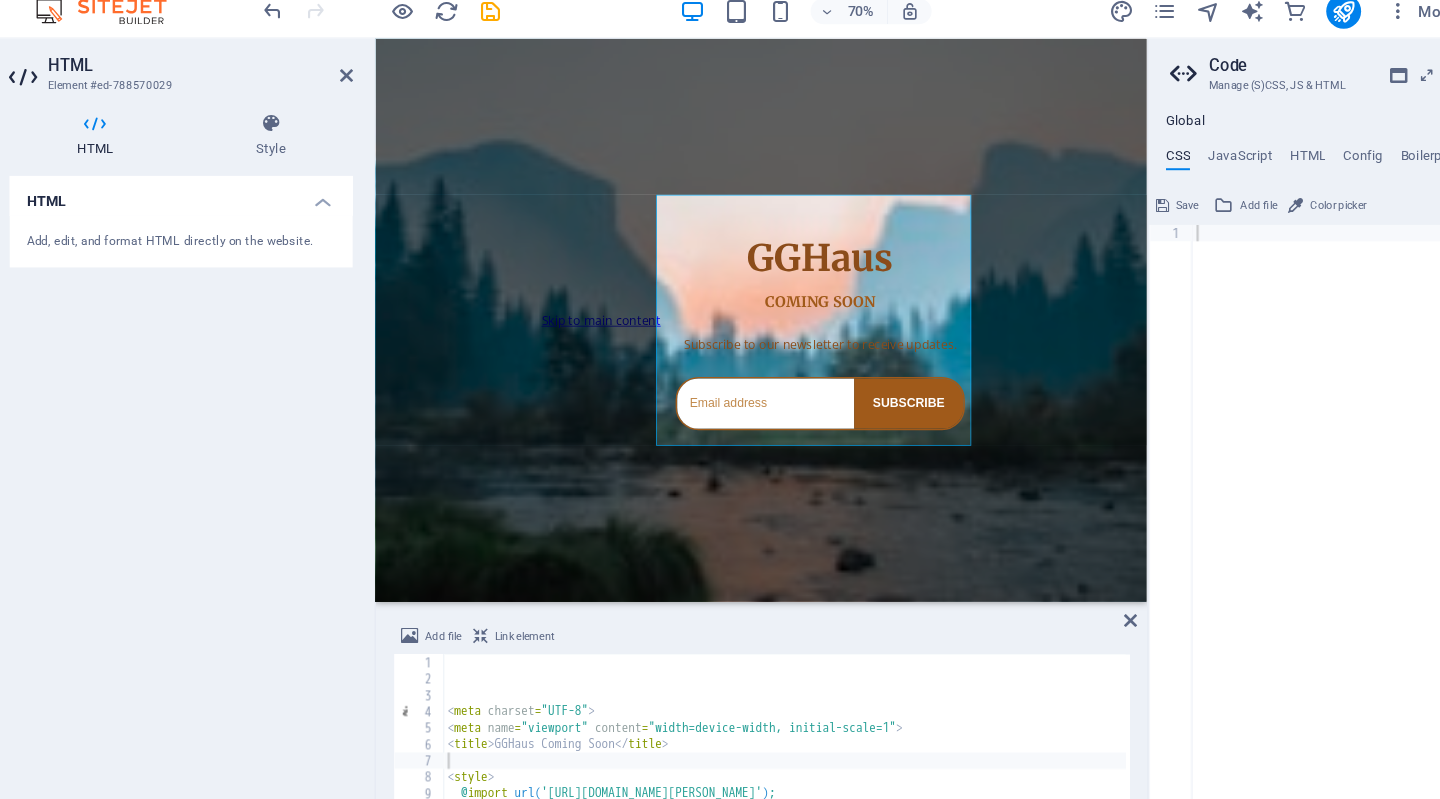 drag, startPoint x: 963, startPoint y: 416, endPoint x: 1190, endPoint y: 449, distance: 229.38614 